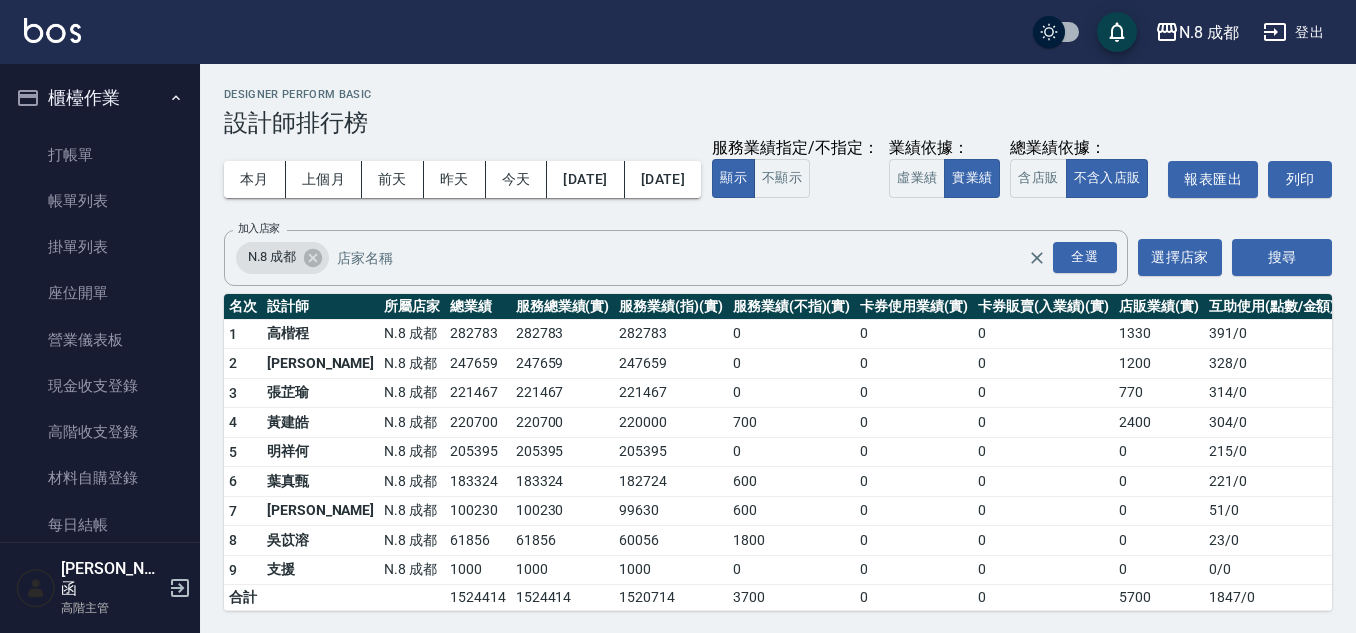 scroll, scrollTop: 0, scrollLeft: 0, axis: both 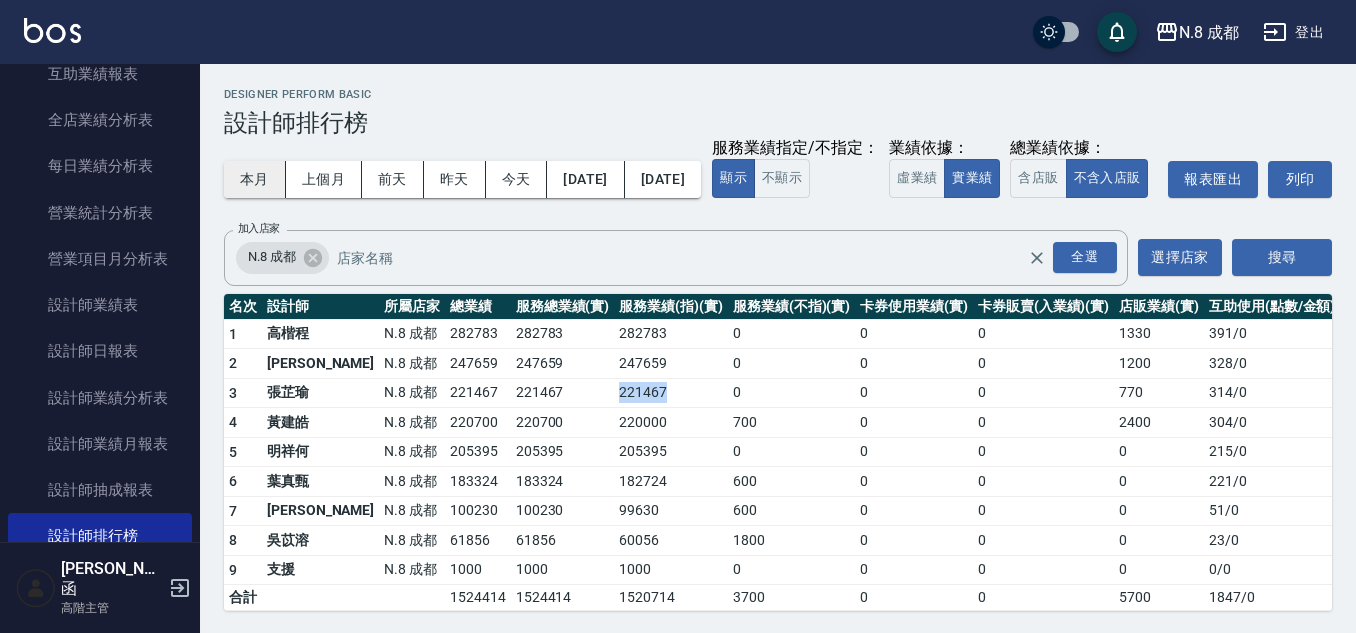 click on "本月" at bounding box center (255, 179) 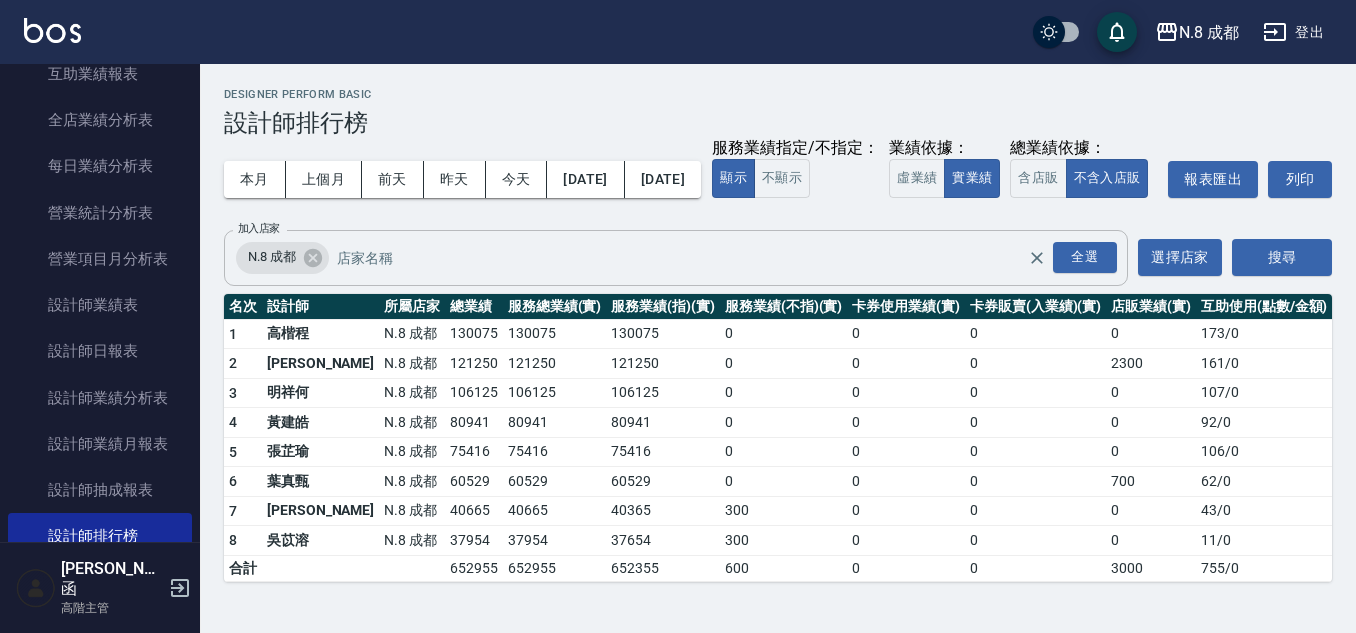 scroll, scrollTop: 0, scrollLeft: 0, axis: both 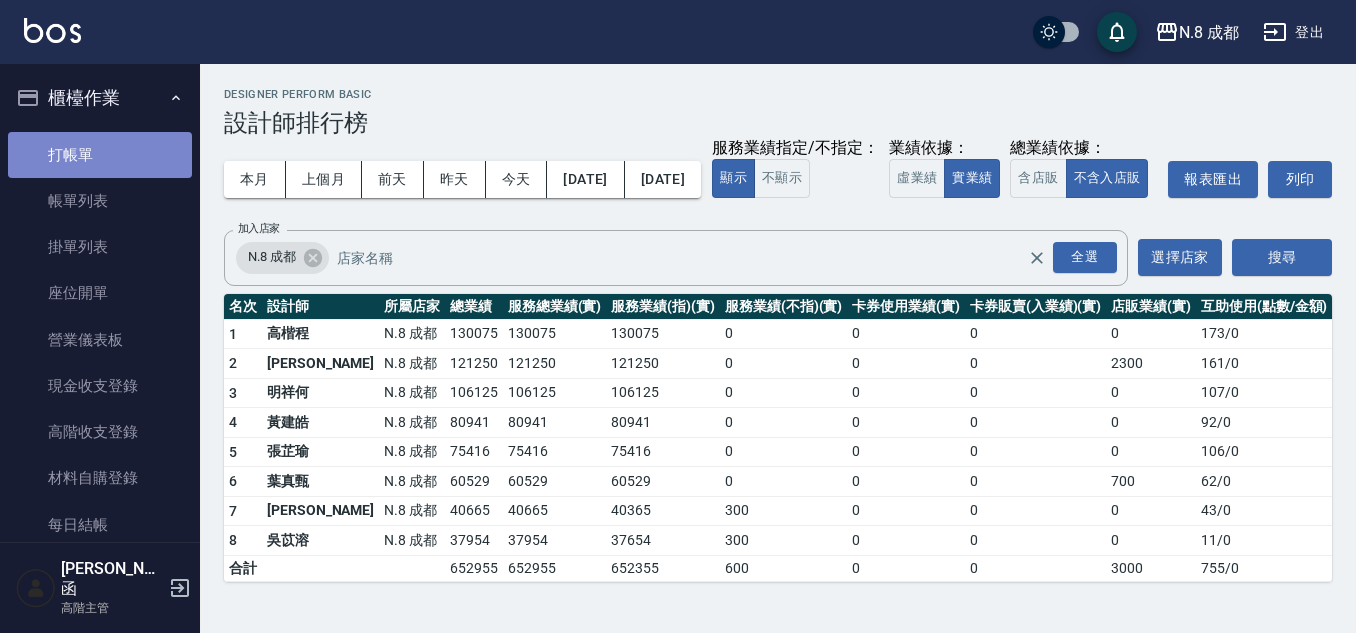 click on "打帳單" at bounding box center [100, 155] 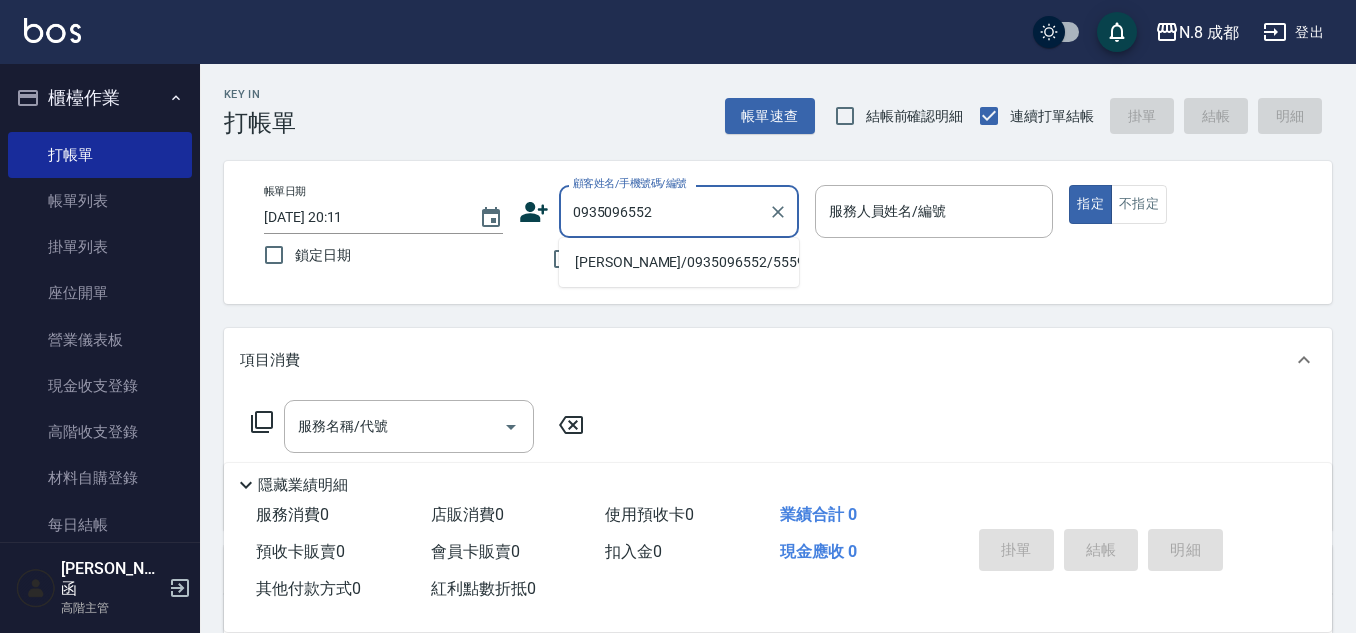click on "[PERSON_NAME]/0935096552/555932" at bounding box center (679, 262) 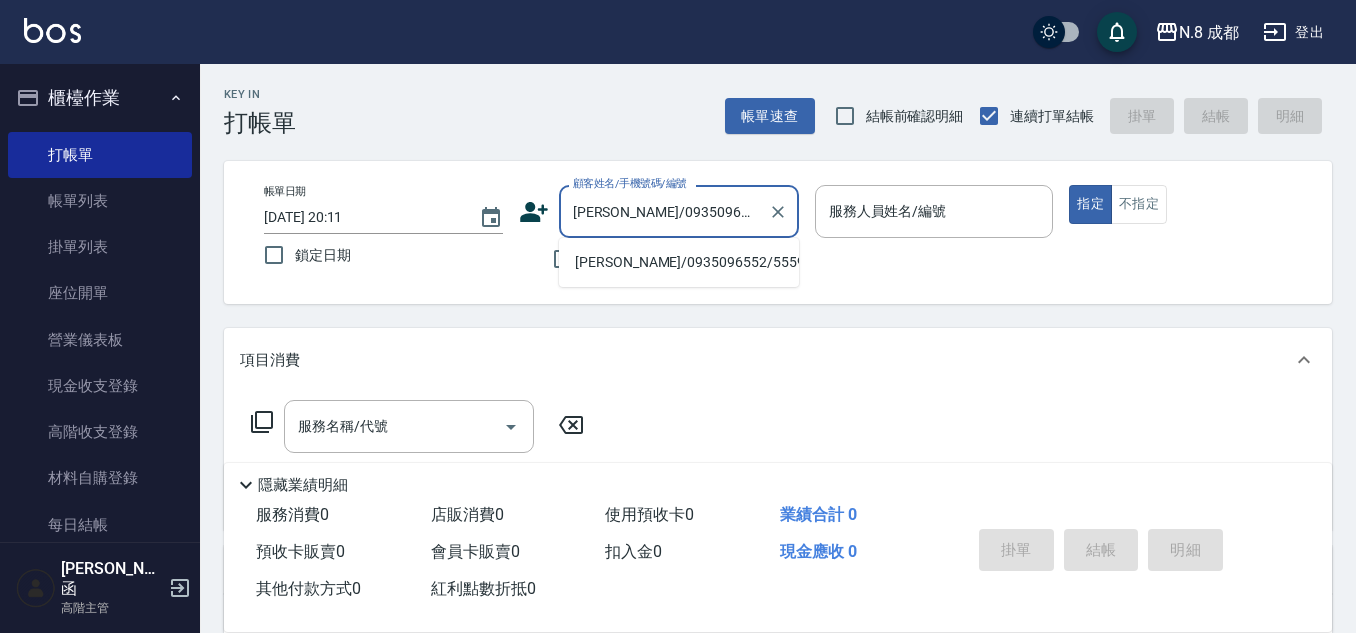 type on "高楷程-13" 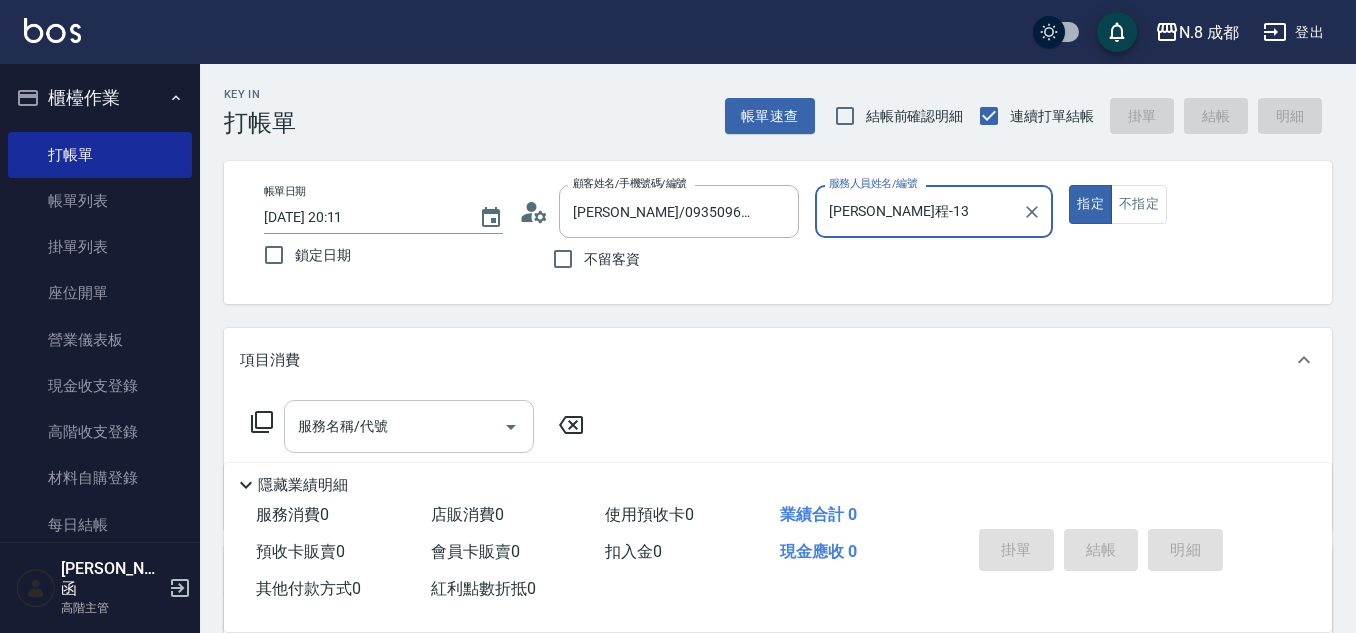 click on "服務名稱/代號" at bounding box center (394, 426) 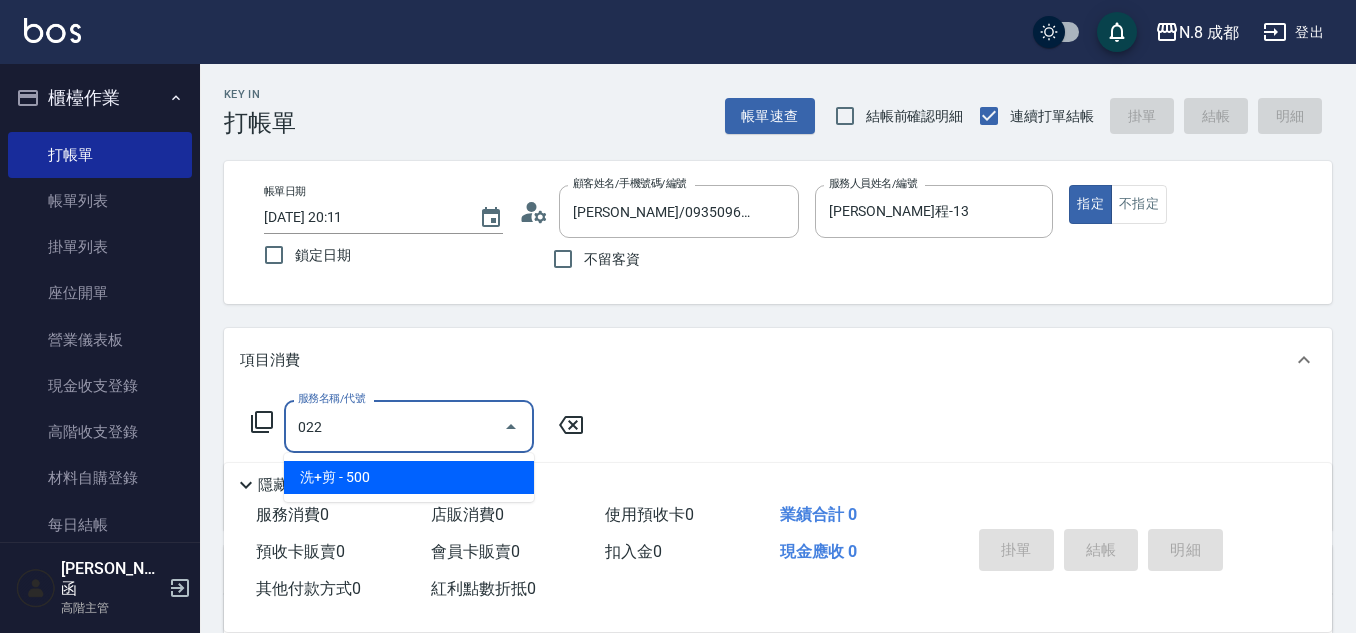 click on "洗+剪 - 500" at bounding box center (409, 477) 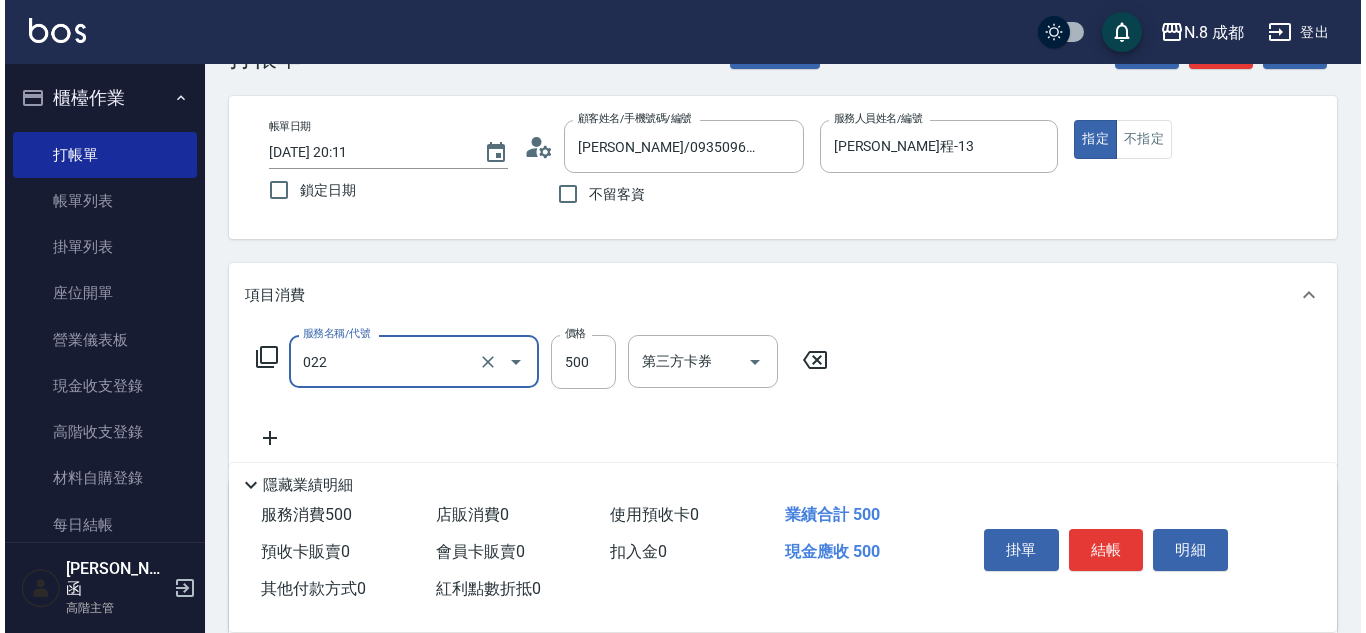 scroll, scrollTop: 100, scrollLeft: 0, axis: vertical 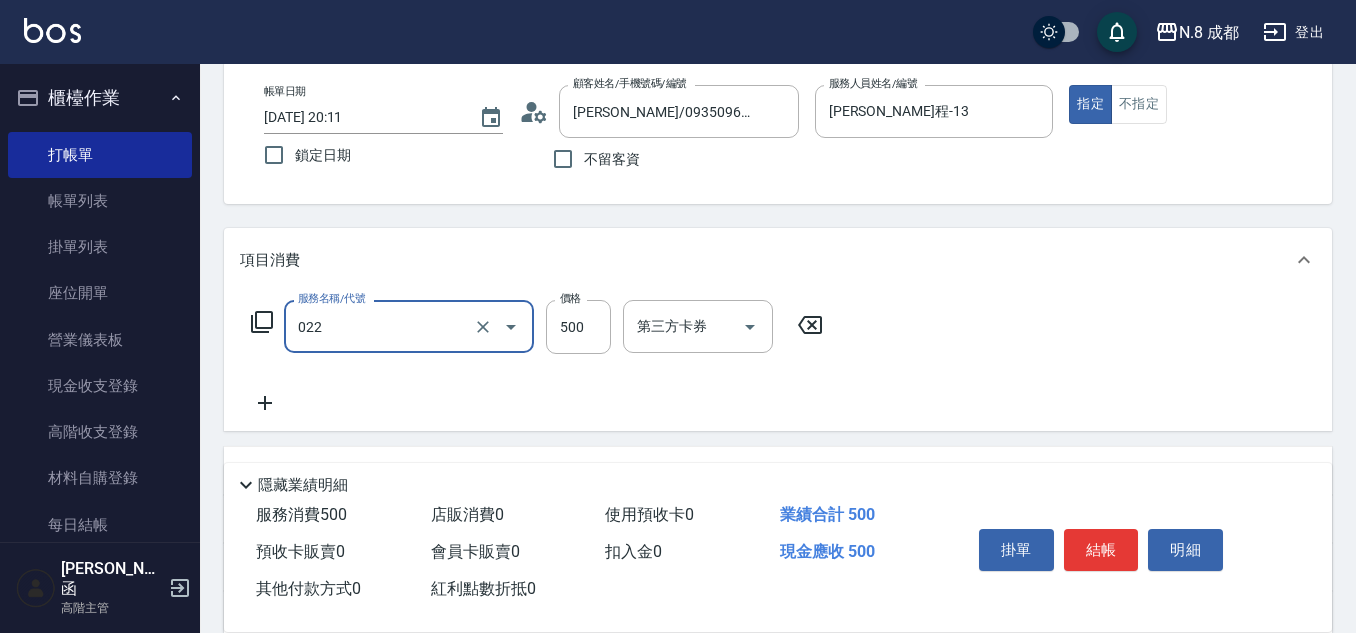 type on "洗+剪(022)" 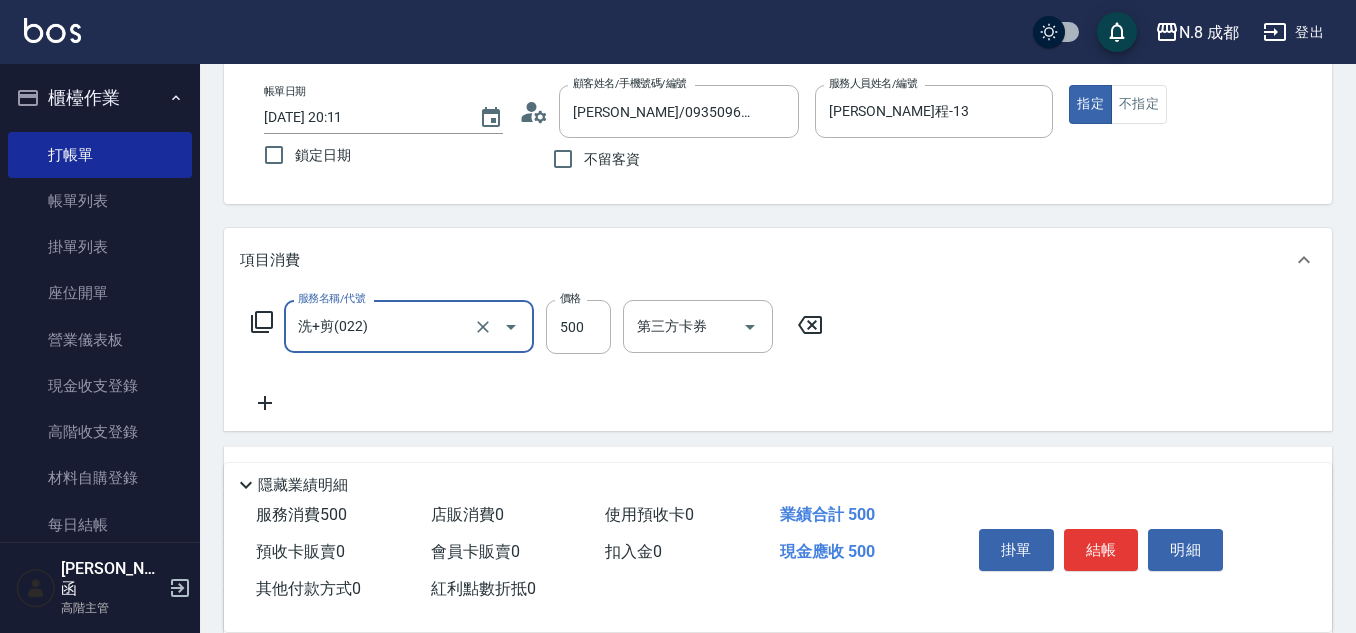 click 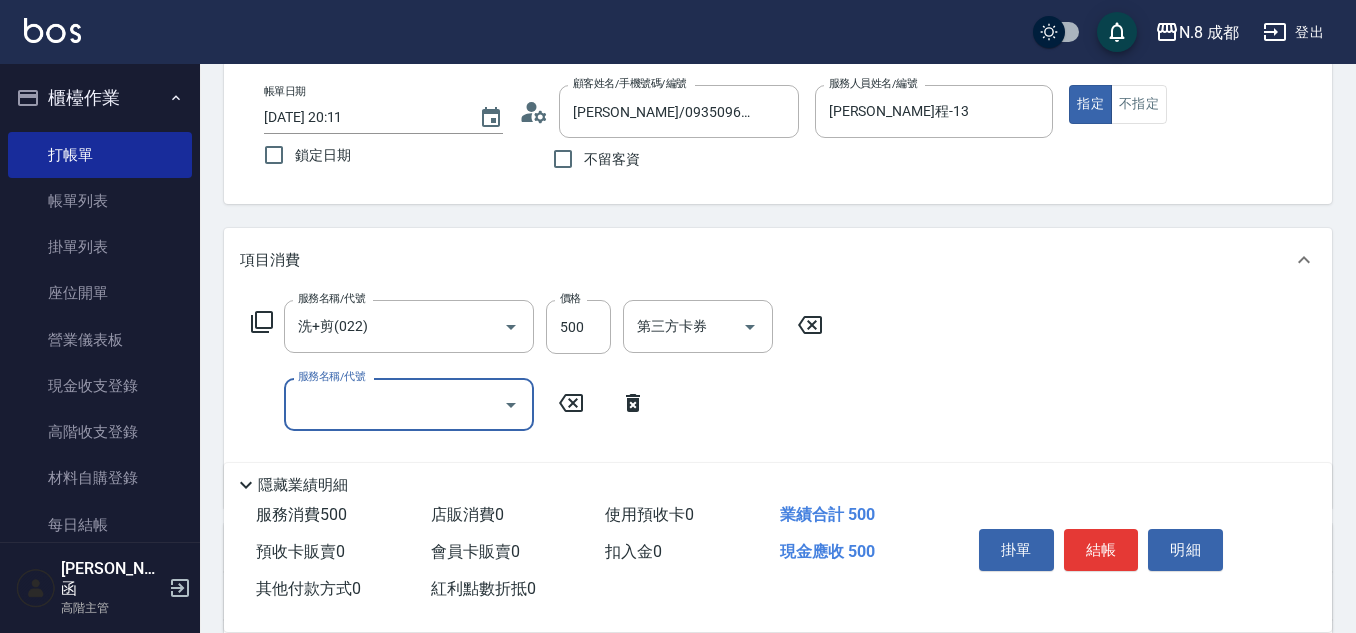 click on "服務名稱/代號" at bounding box center (409, 404) 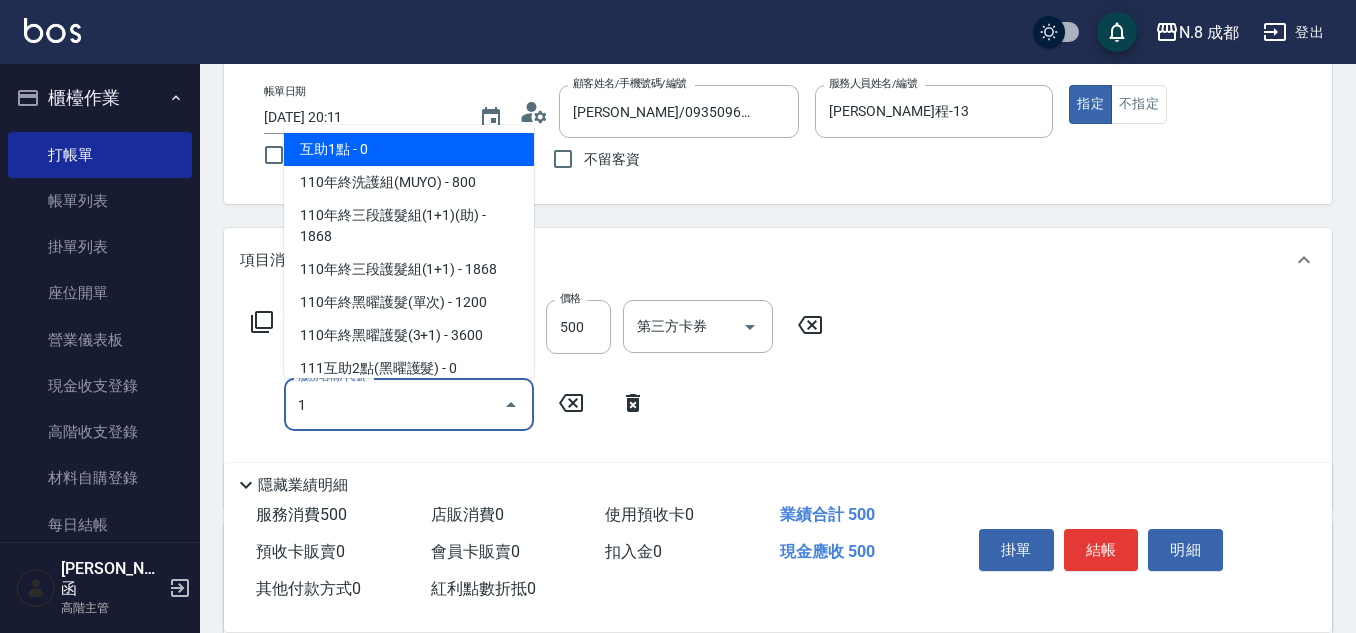 click on "互助1點 - 0" at bounding box center [409, 149] 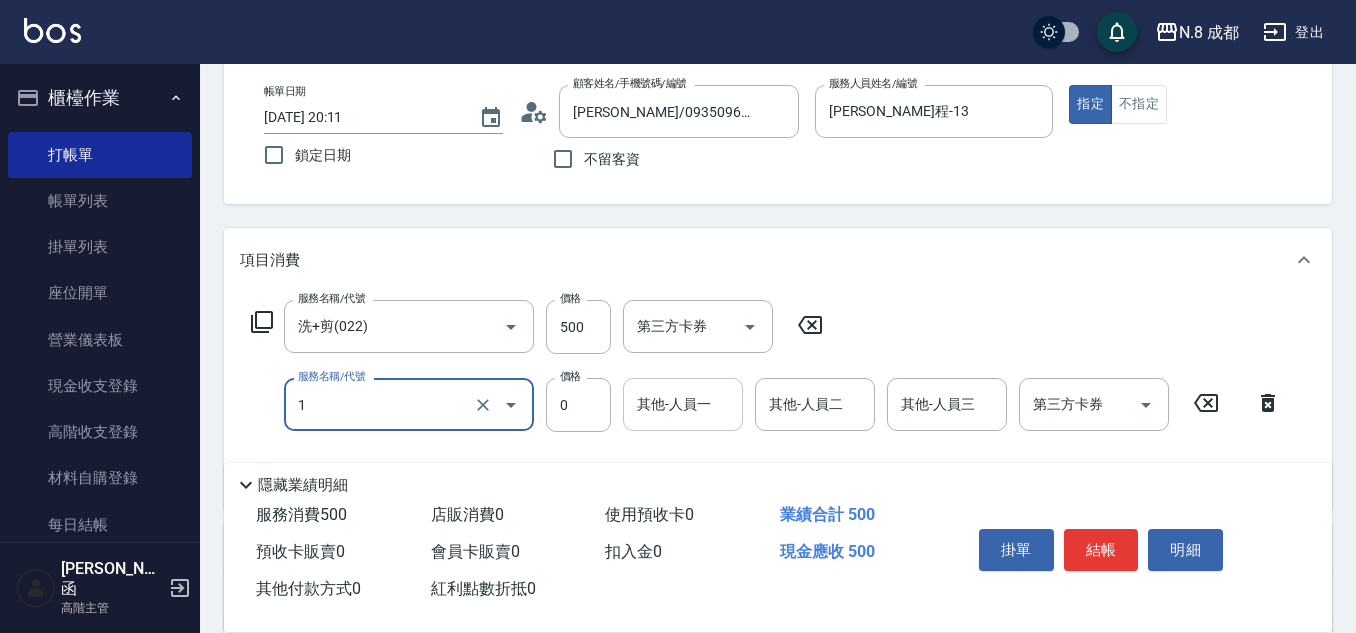 type on "互助1點(1)" 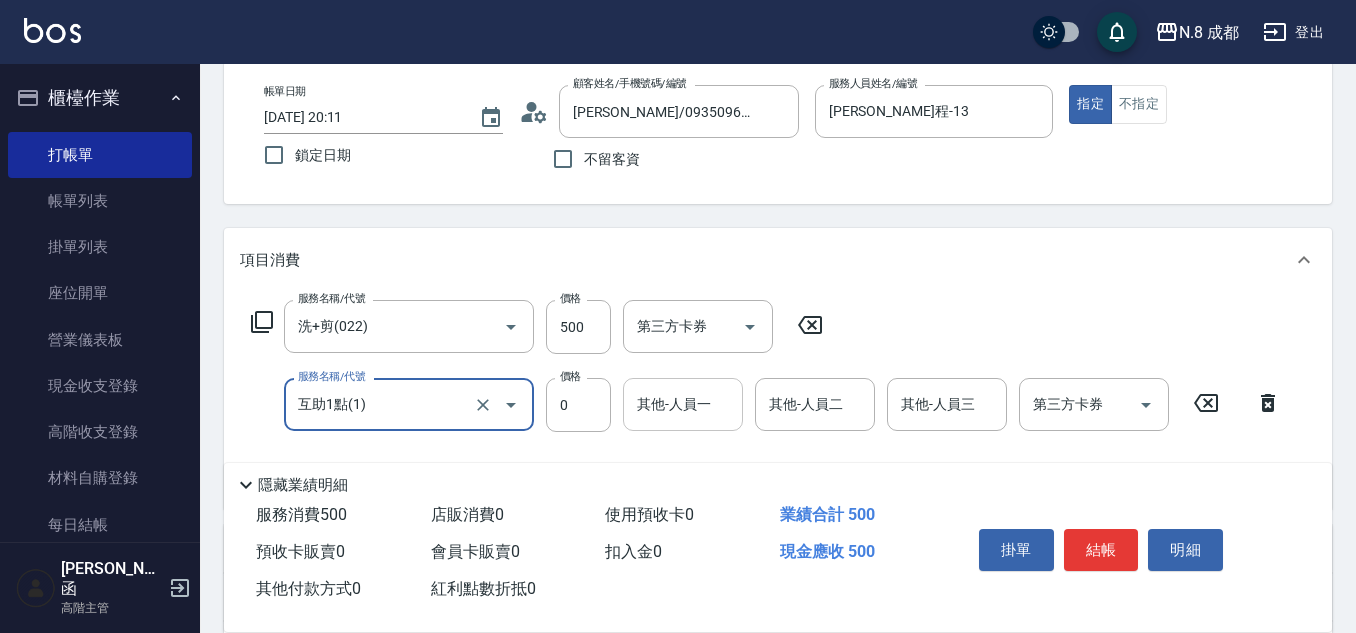 click on "其他-人員一" at bounding box center [683, 404] 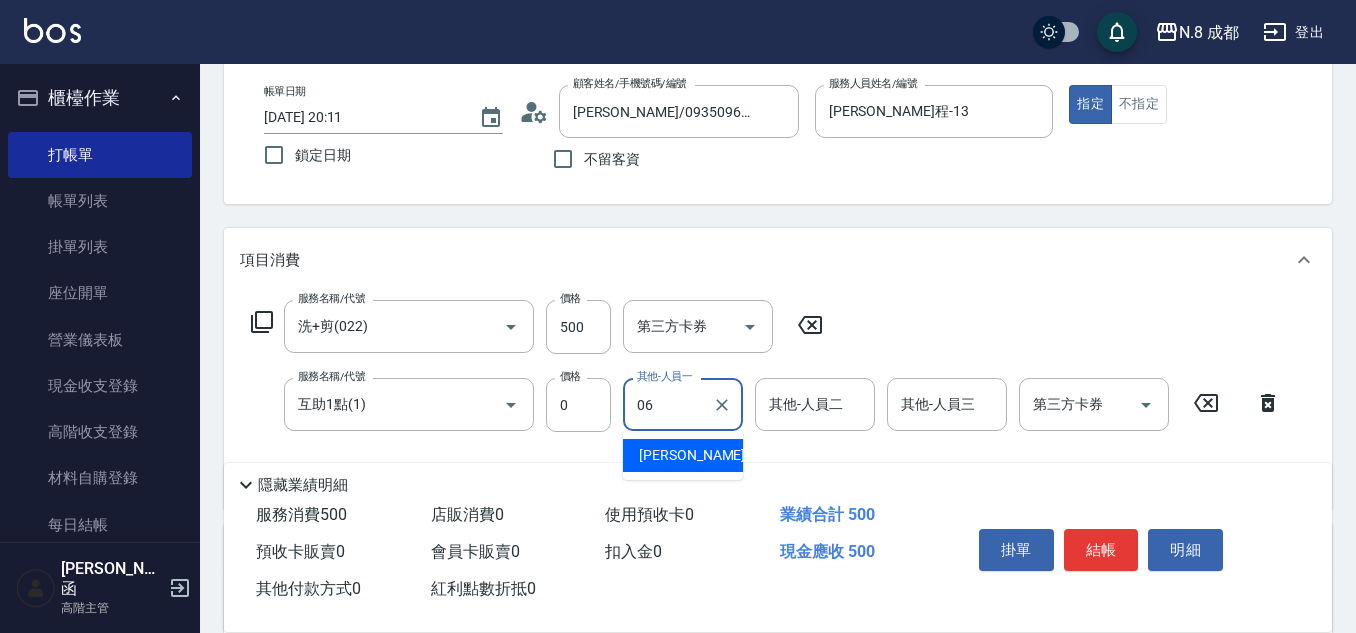 click on "王瀧彬 -06" at bounding box center [683, 455] 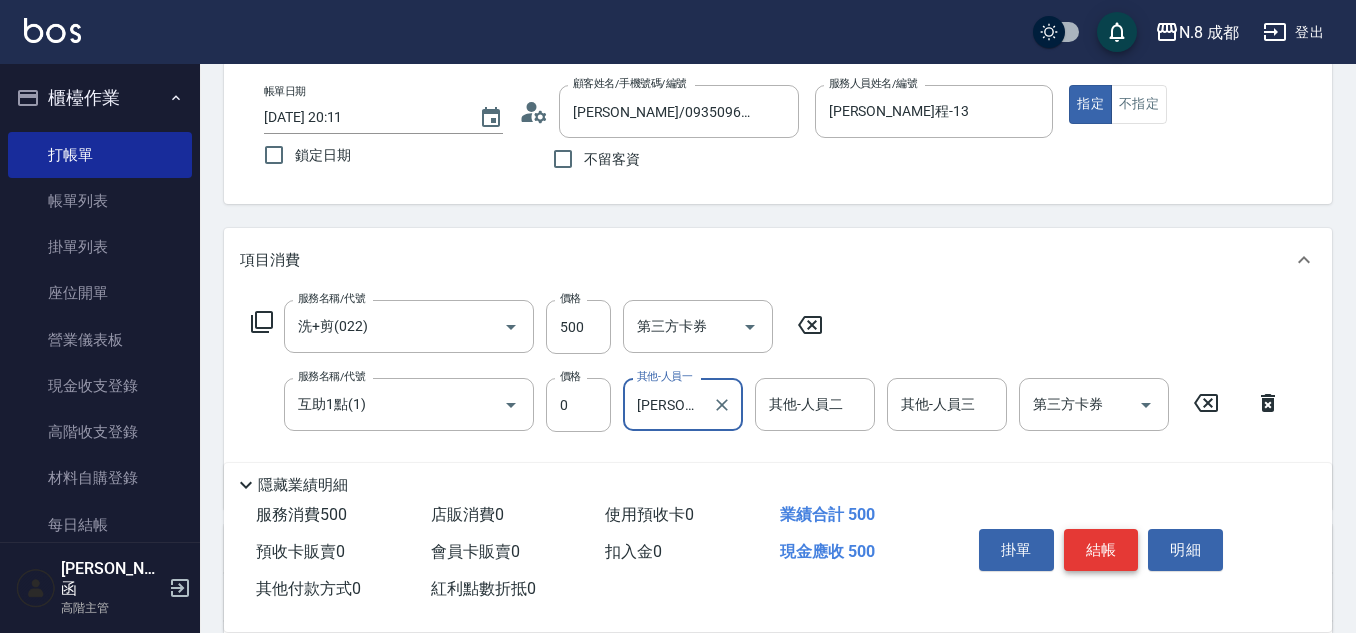 type on "王瀧彬-06" 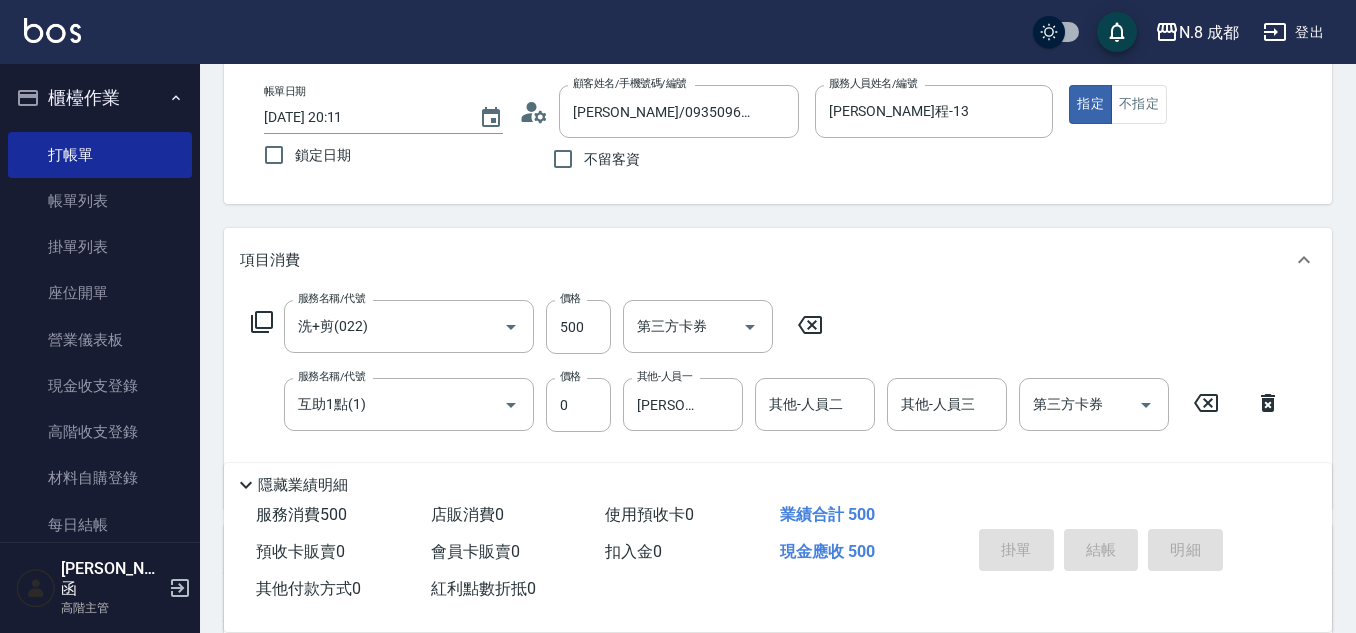 type on "2025/07/14 20:15" 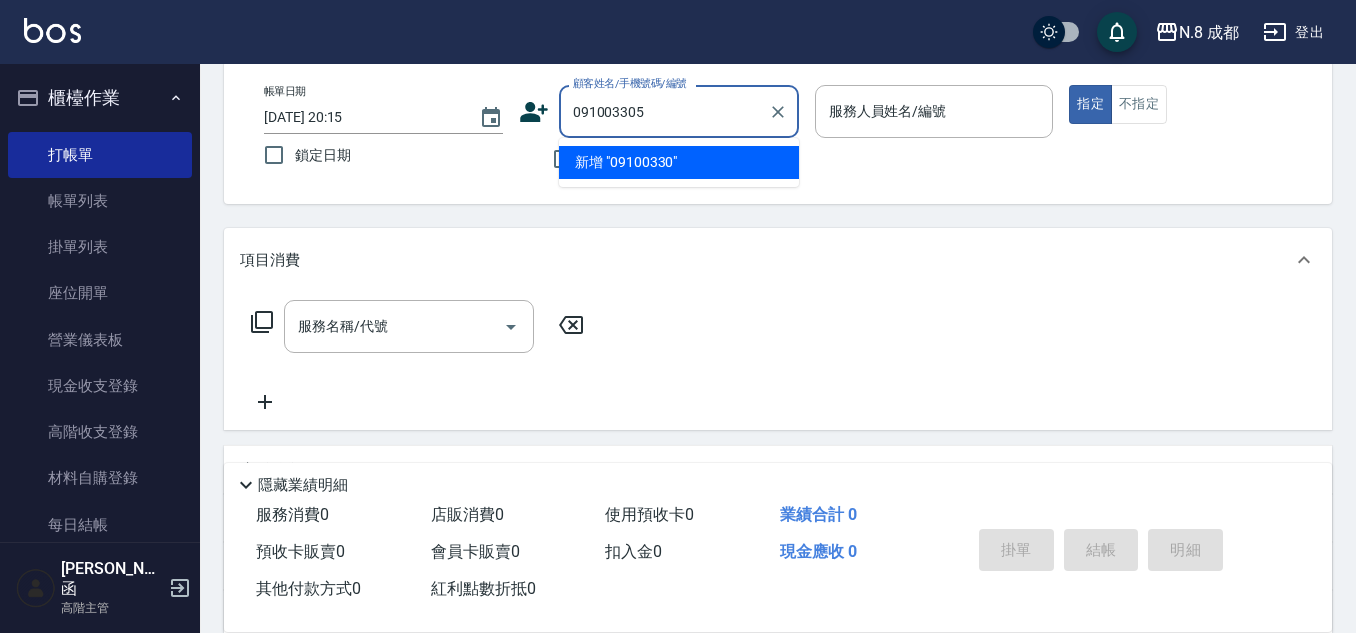 type on "0910033051" 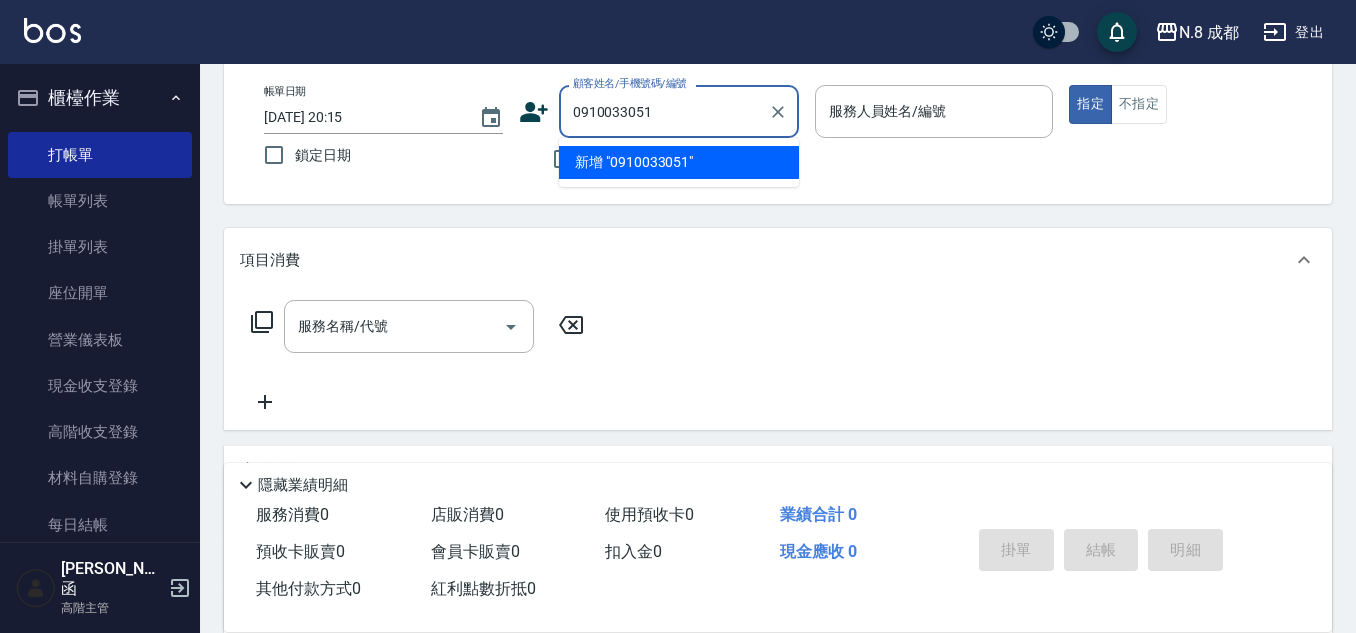 drag, startPoint x: 545, startPoint y: 111, endPoint x: 524, endPoint y: 111, distance: 21 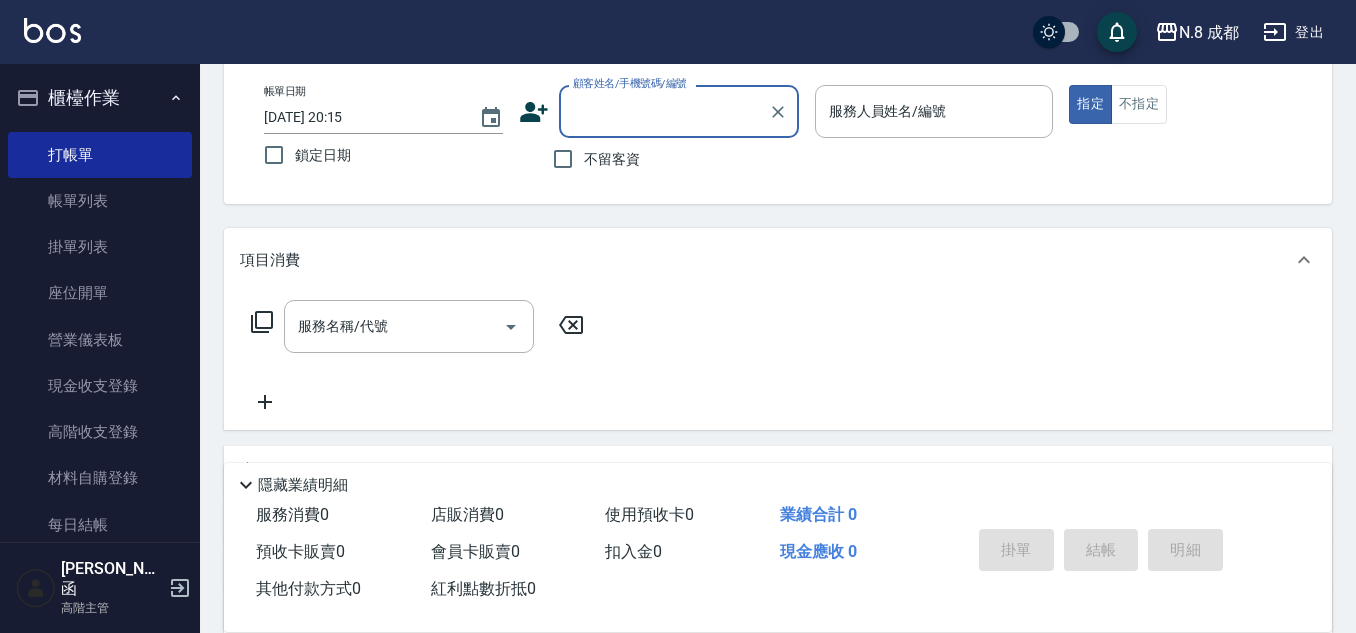 click on "顧客姓名/手機號碼/編號" at bounding box center [664, 111] 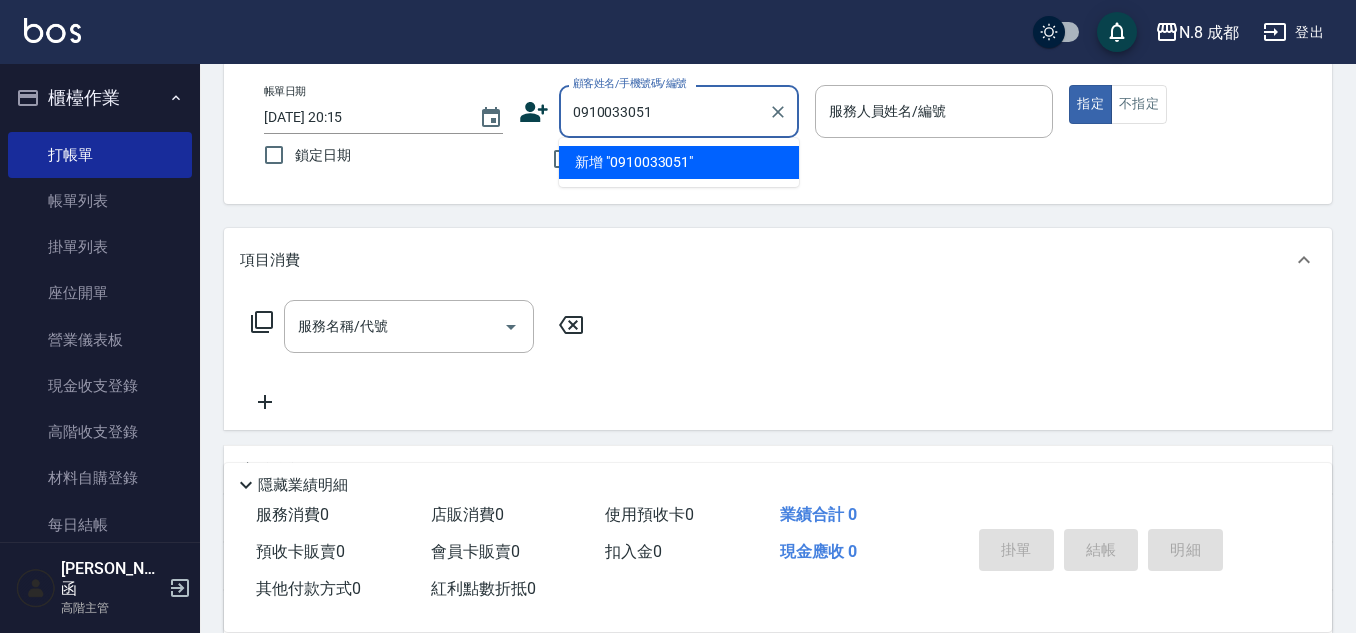 type on "0910033051" 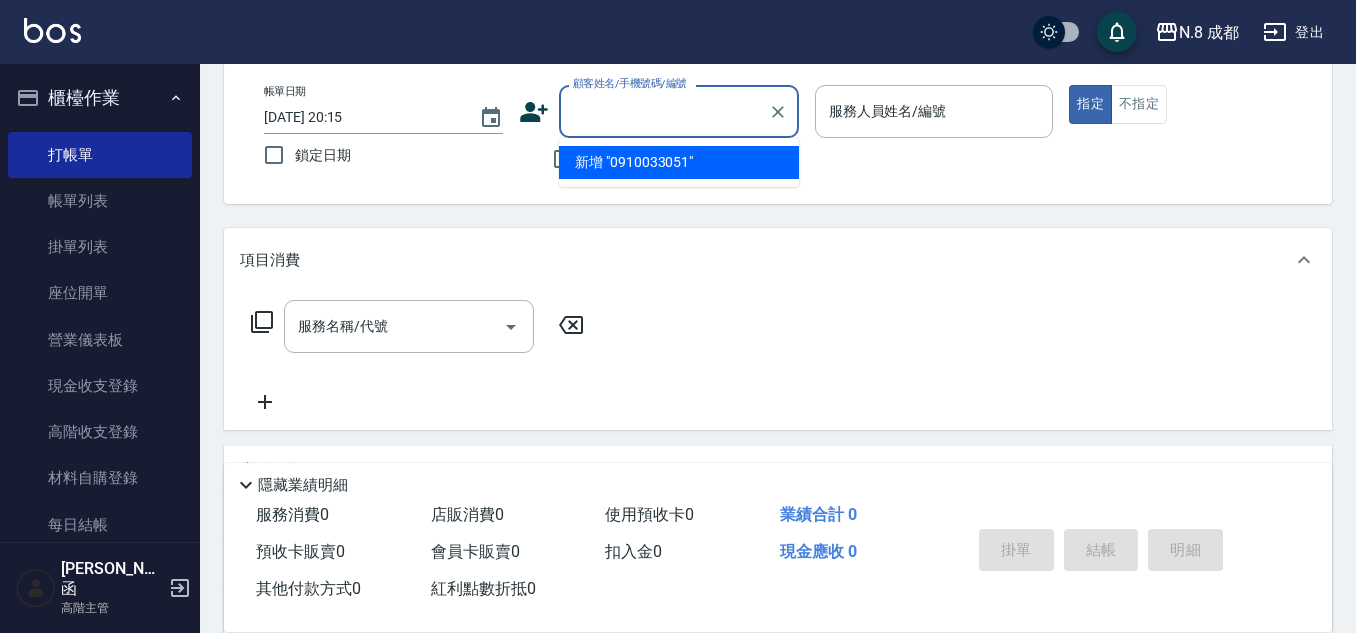 click 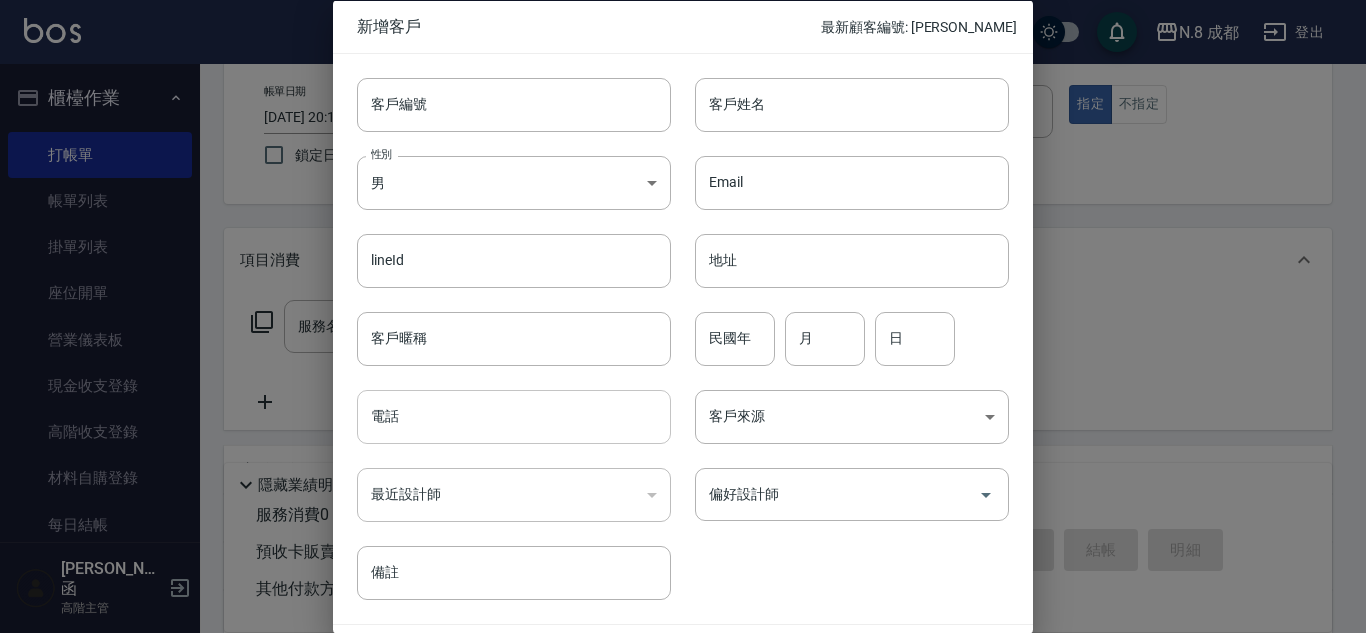 click on "電話" at bounding box center [514, 417] 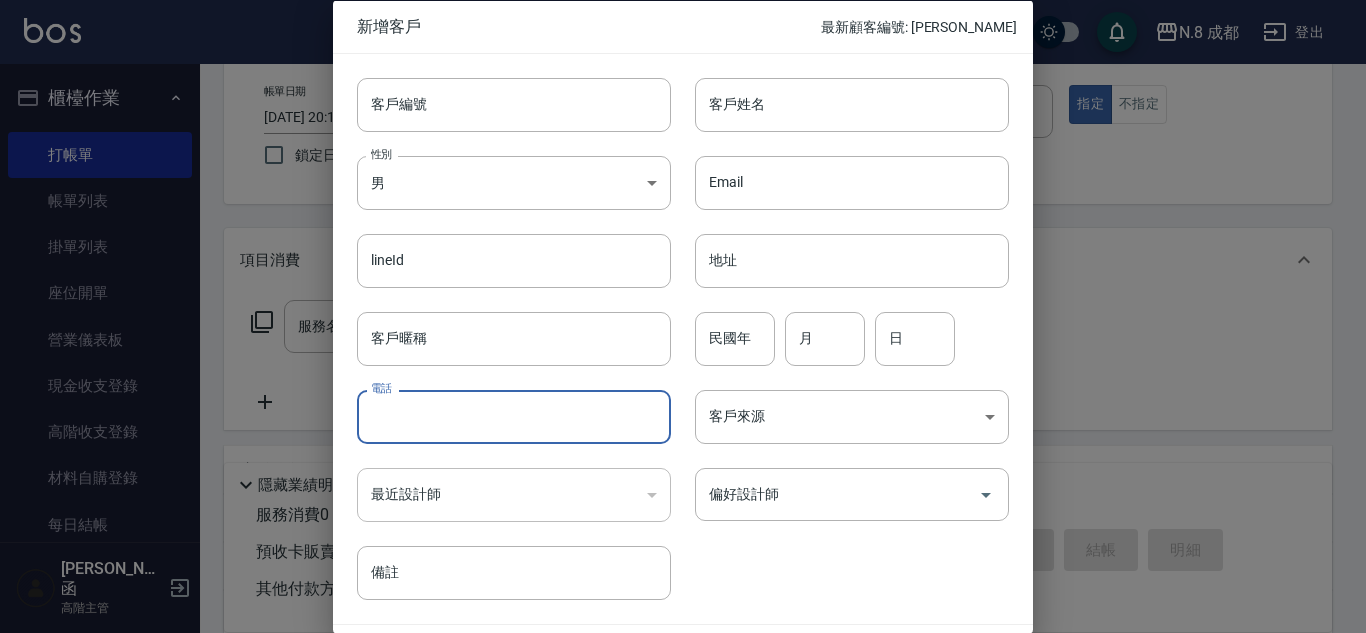 paste on "0910033051" 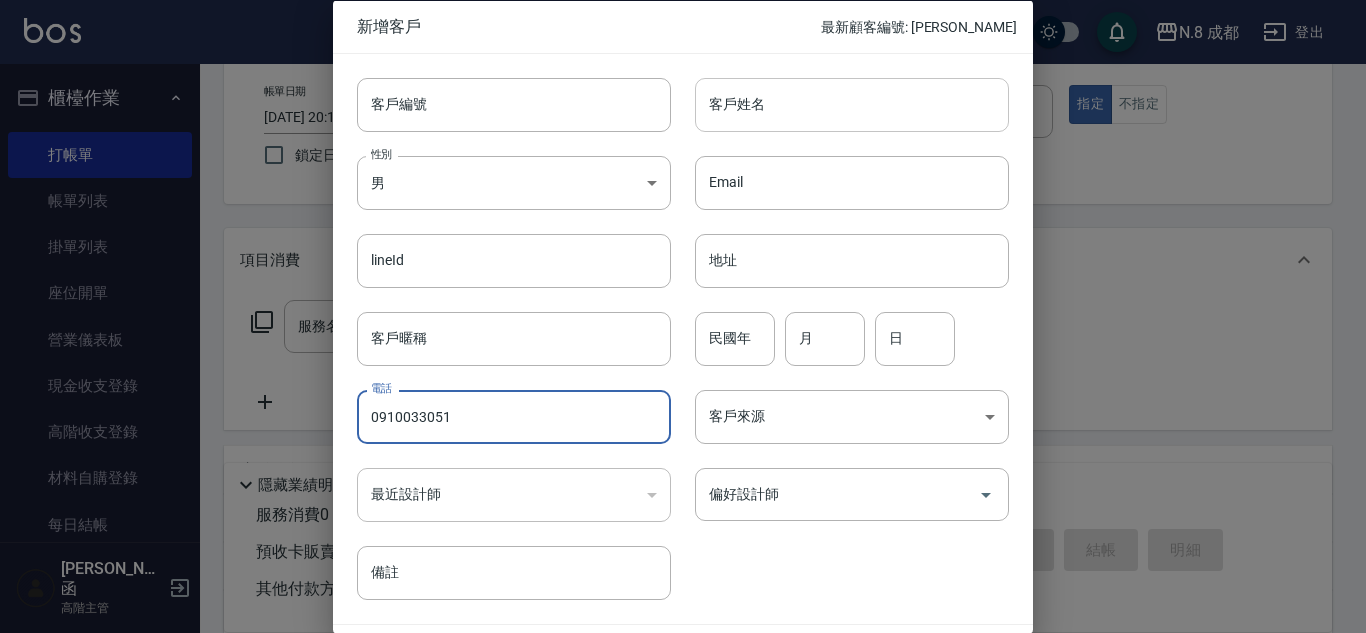 type on "0910033051" 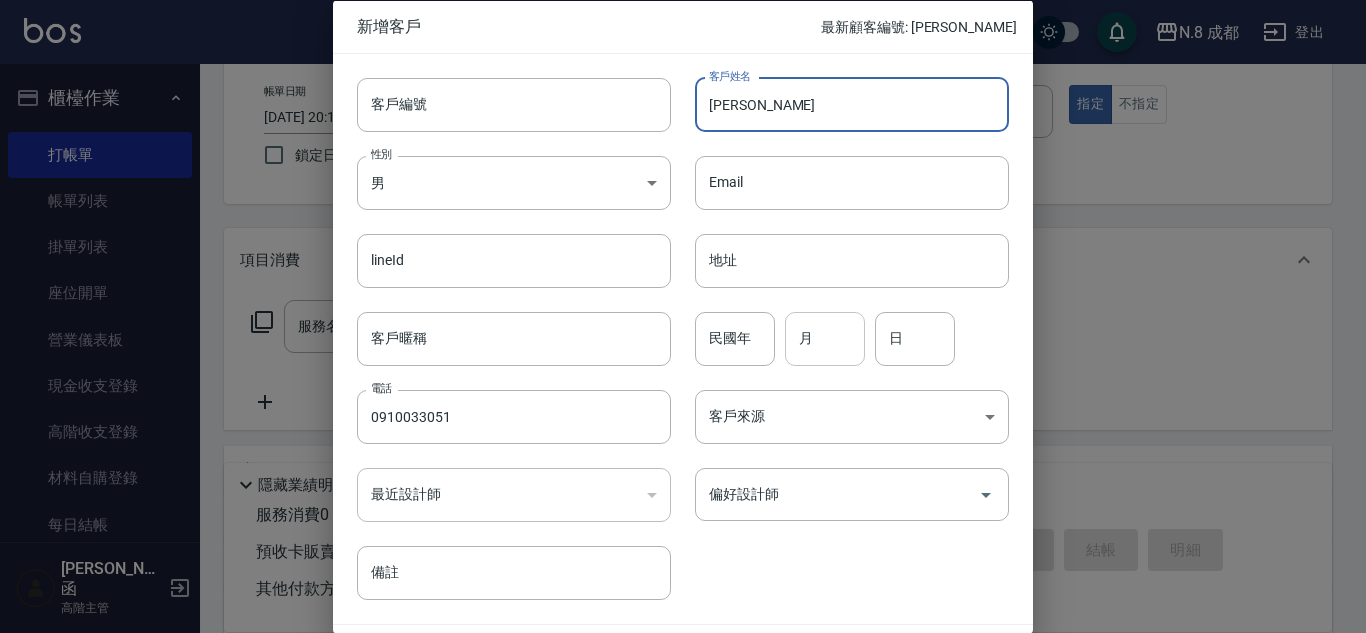 type on "江珮瑤" 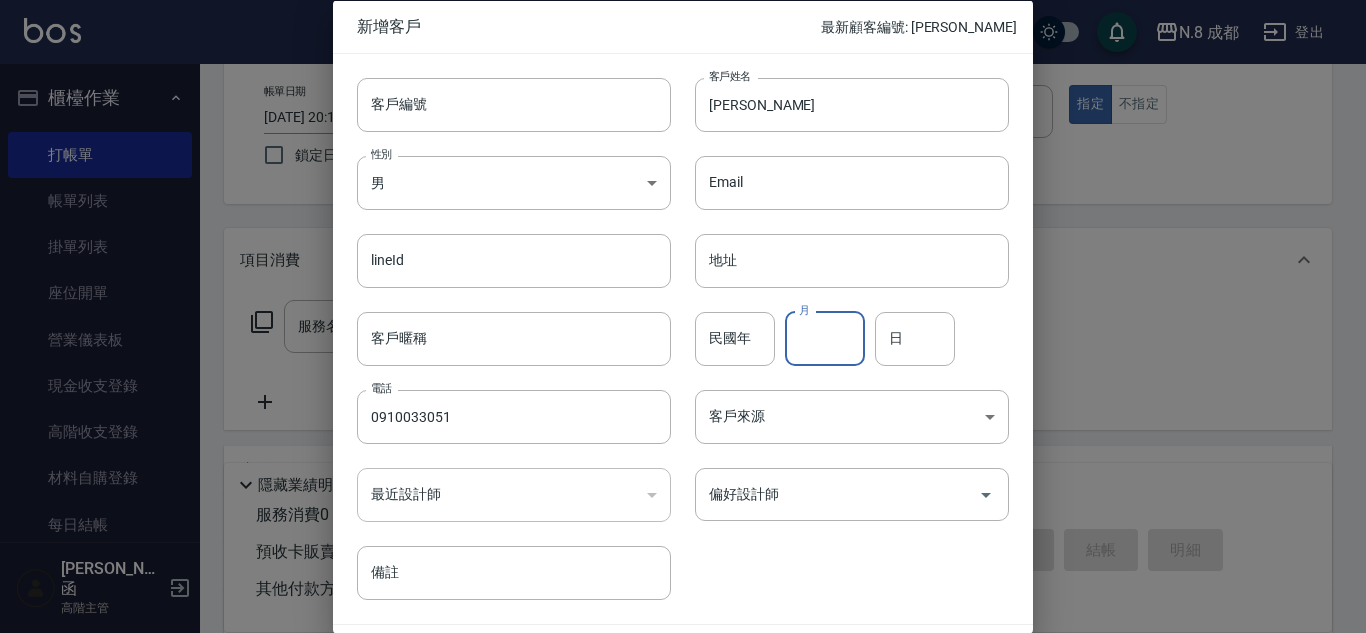 click on "月" at bounding box center (825, 338) 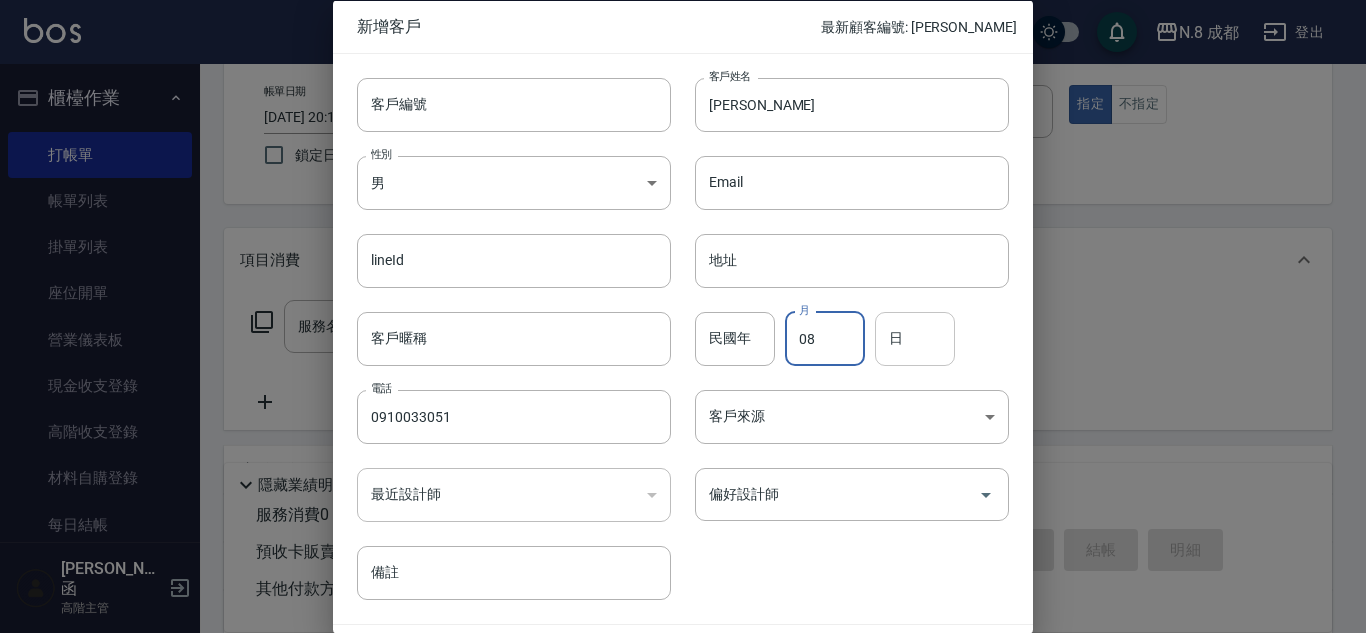 type on "08" 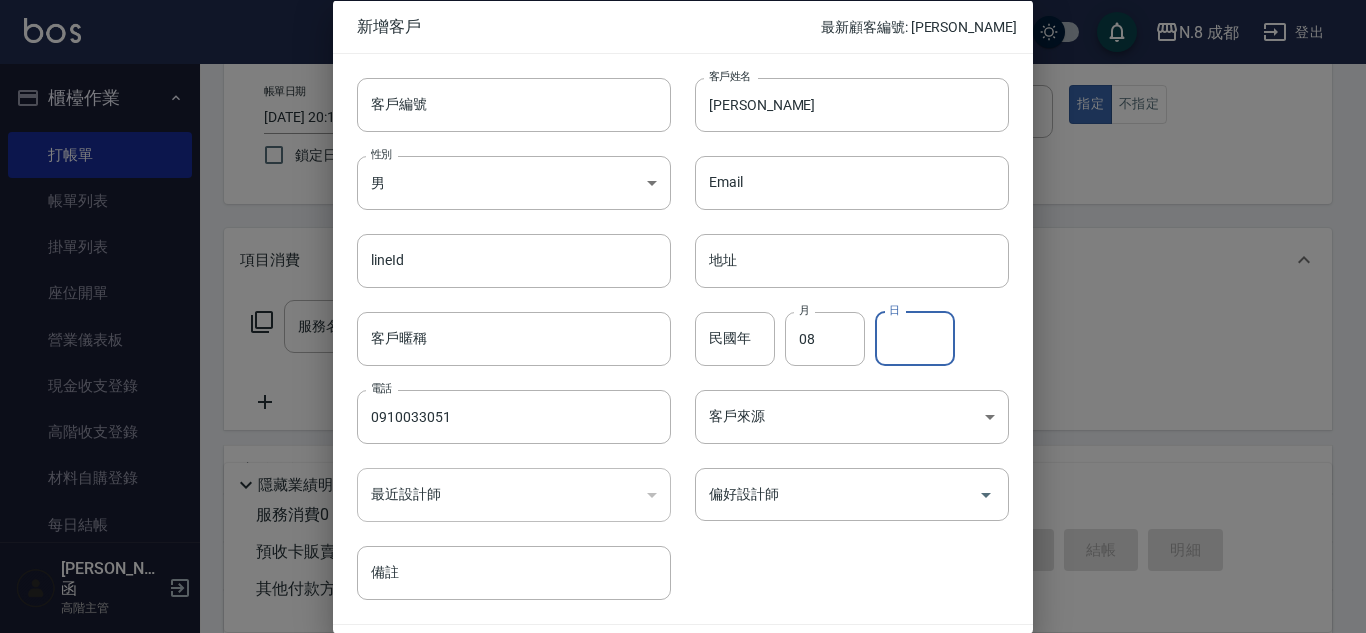 click on "日" at bounding box center (915, 338) 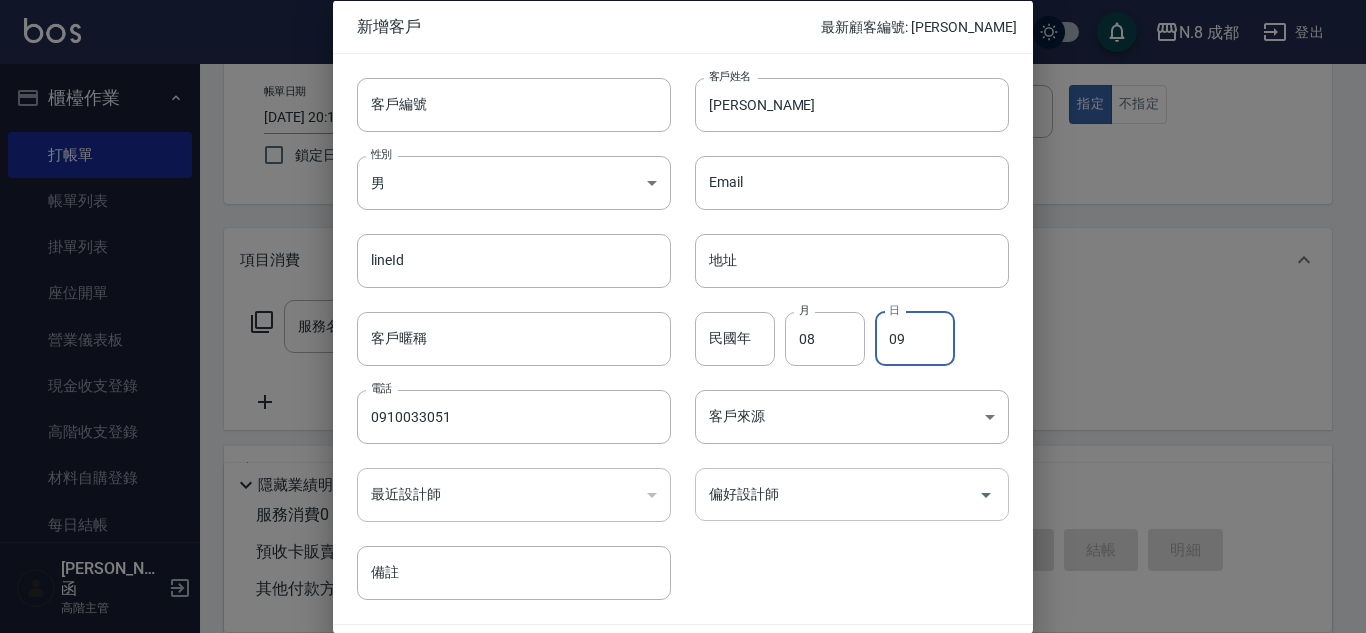 type on "09" 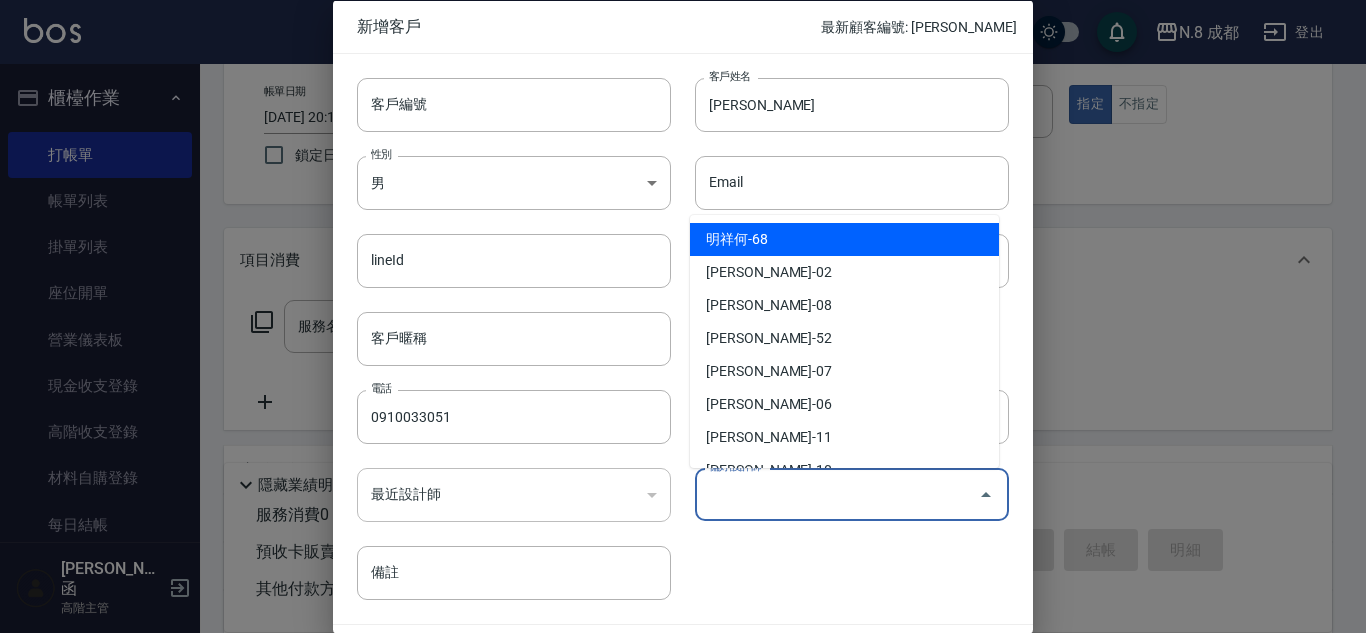 click on "偏好設計師" at bounding box center [837, 494] 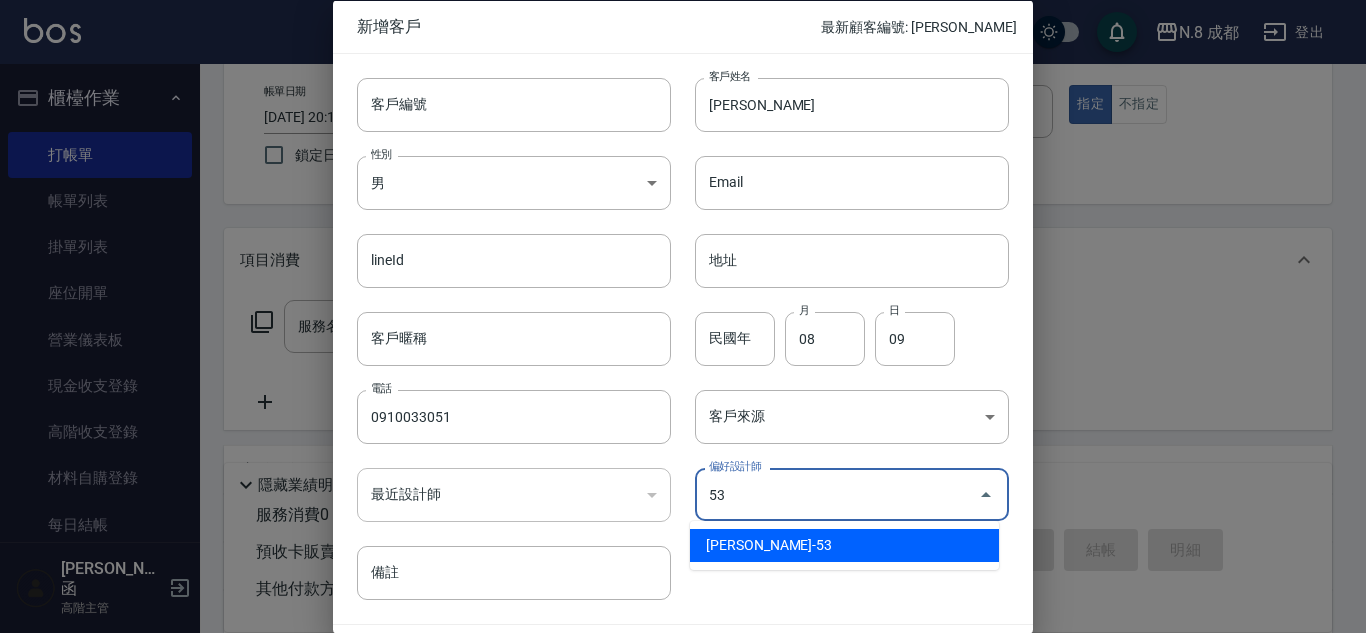 click on "吳苡溶-53" at bounding box center (844, 545) 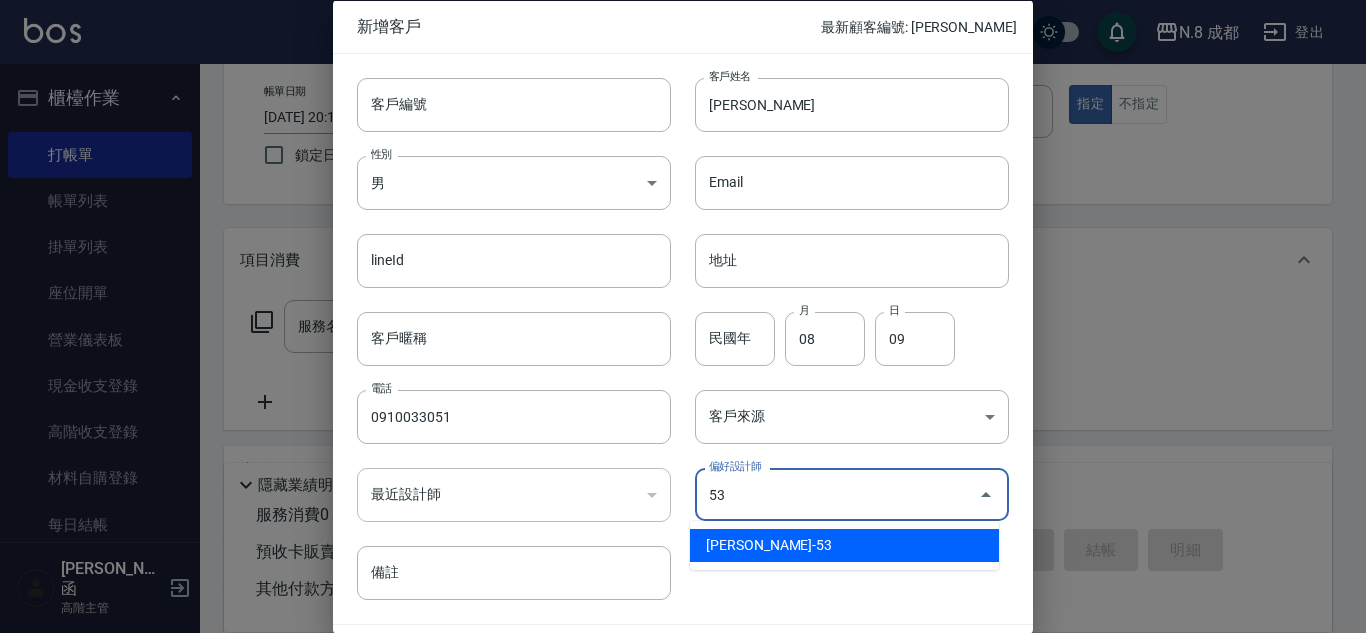 type on "吳苡溶" 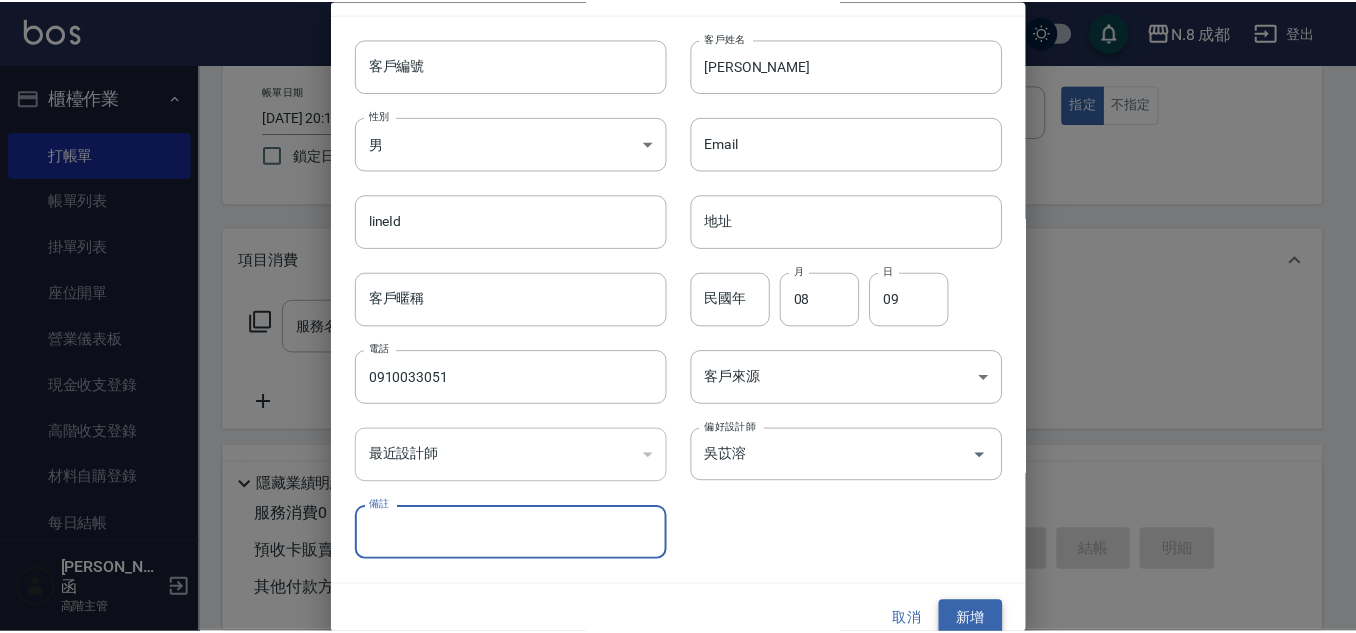 scroll, scrollTop: 60, scrollLeft: 0, axis: vertical 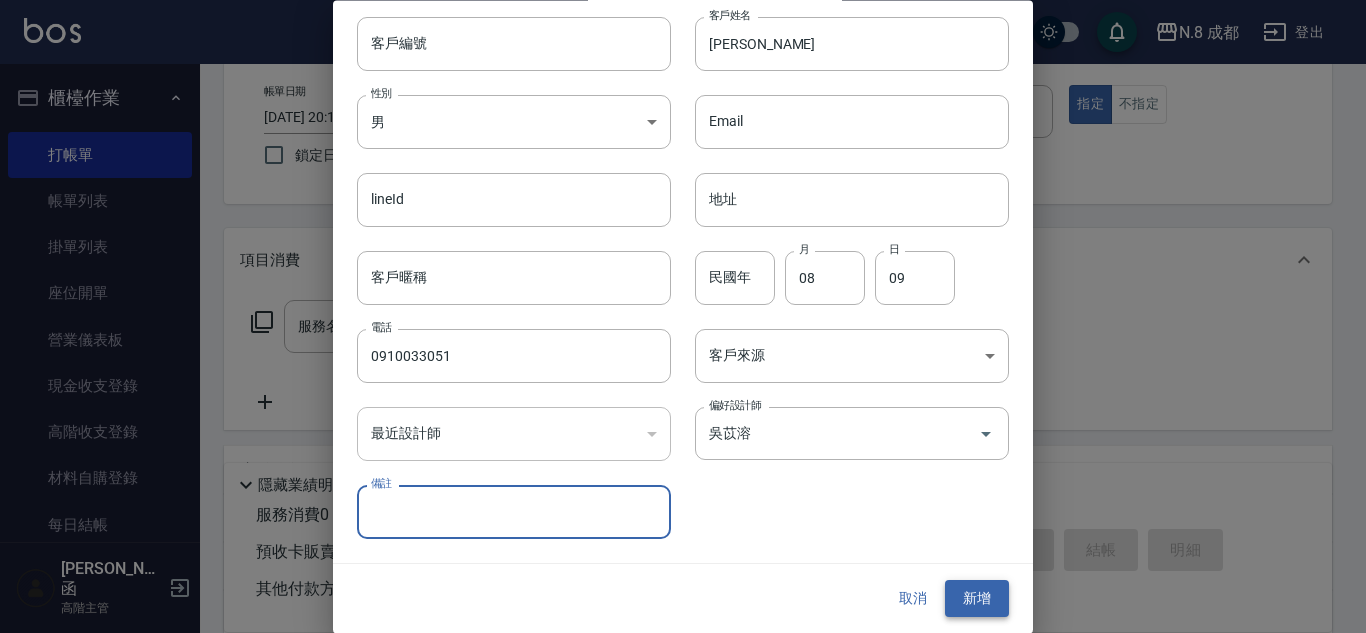 click on "新增" at bounding box center [977, 599] 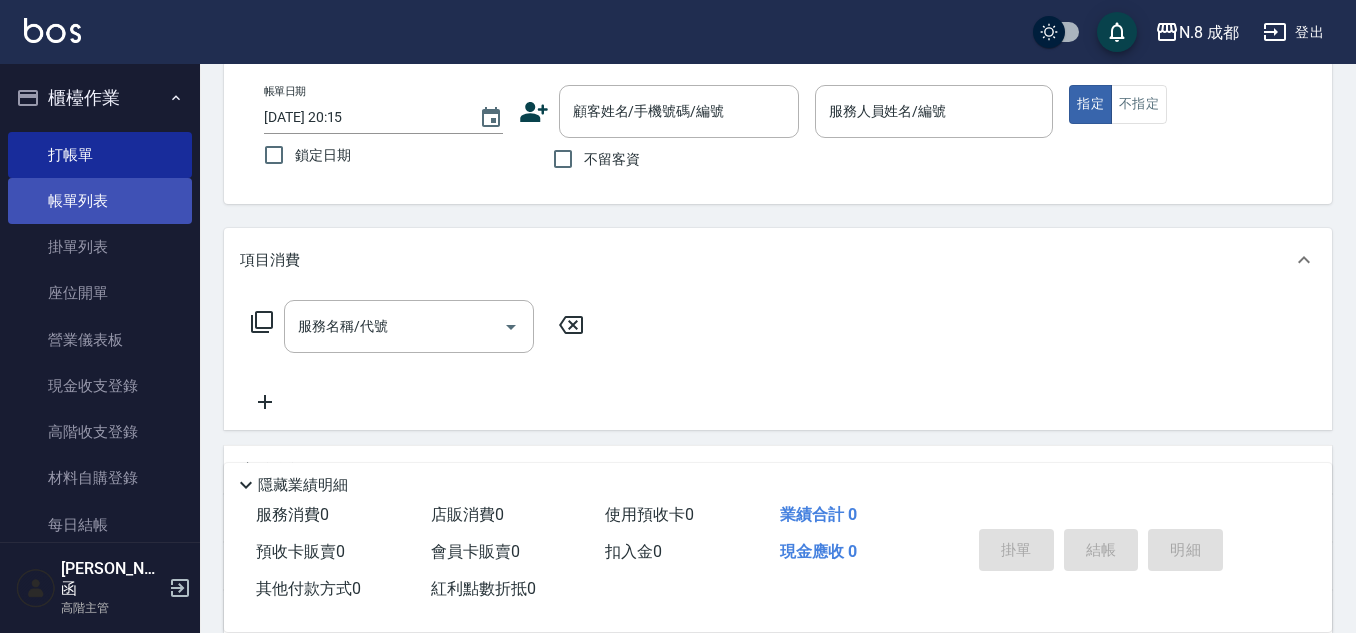 click on "帳單列表" at bounding box center [100, 201] 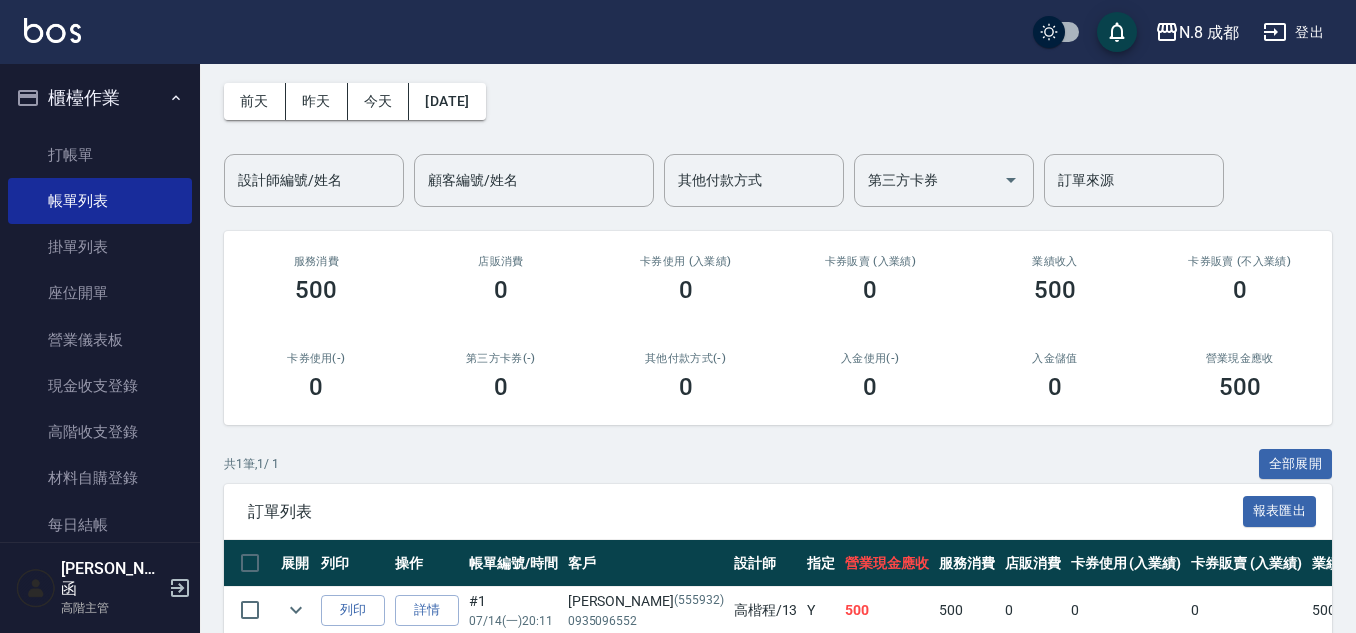 scroll, scrollTop: 0, scrollLeft: 0, axis: both 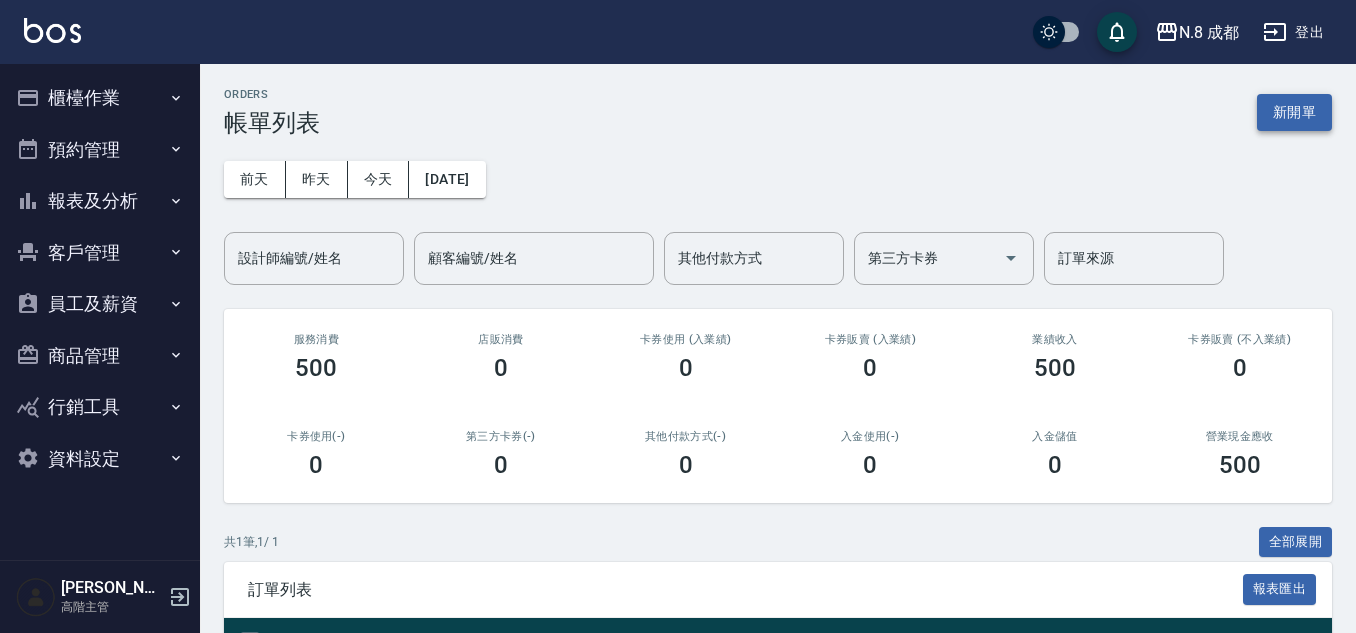 click on "新開單" at bounding box center [1294, 112] 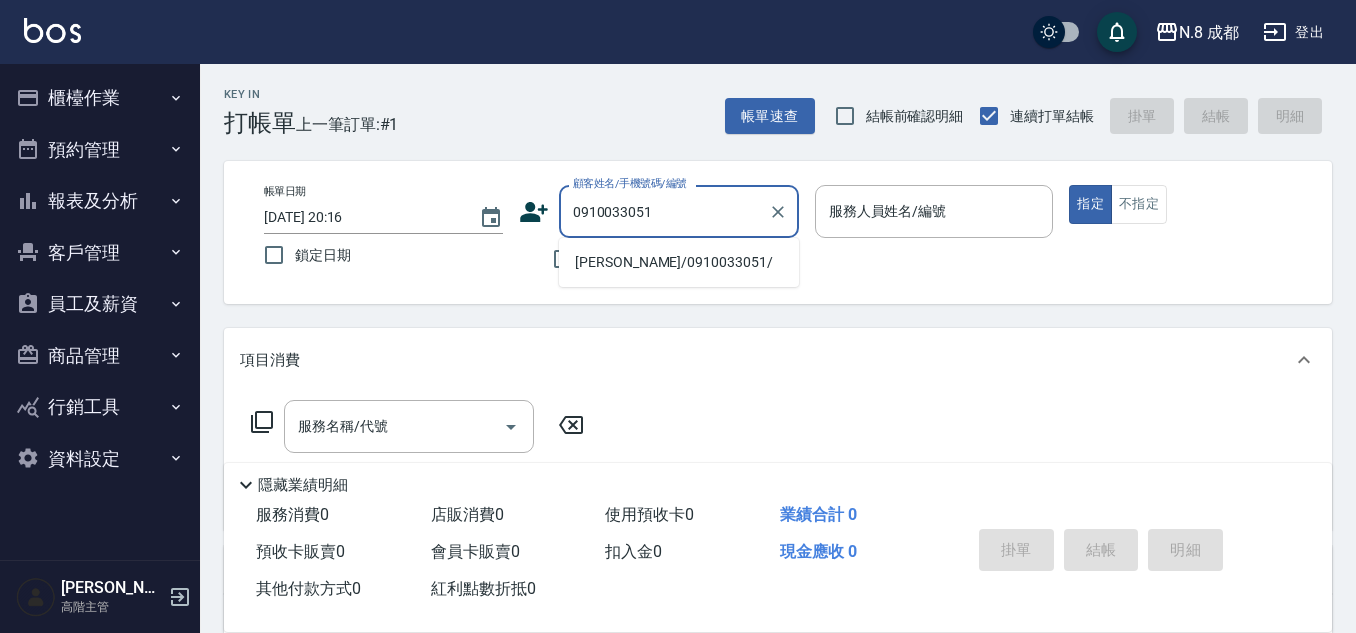 click on "江珮瑤/0910033051/" at bounding box center [679, 262] 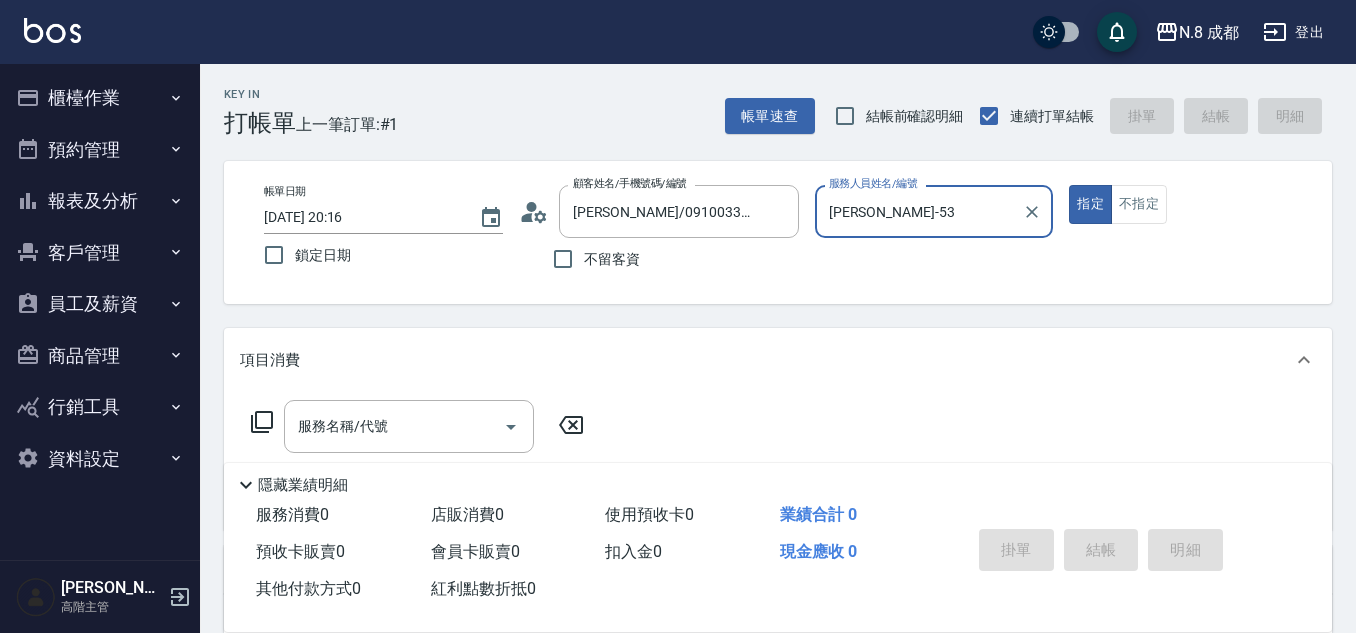 type on "吳苡溶-53" 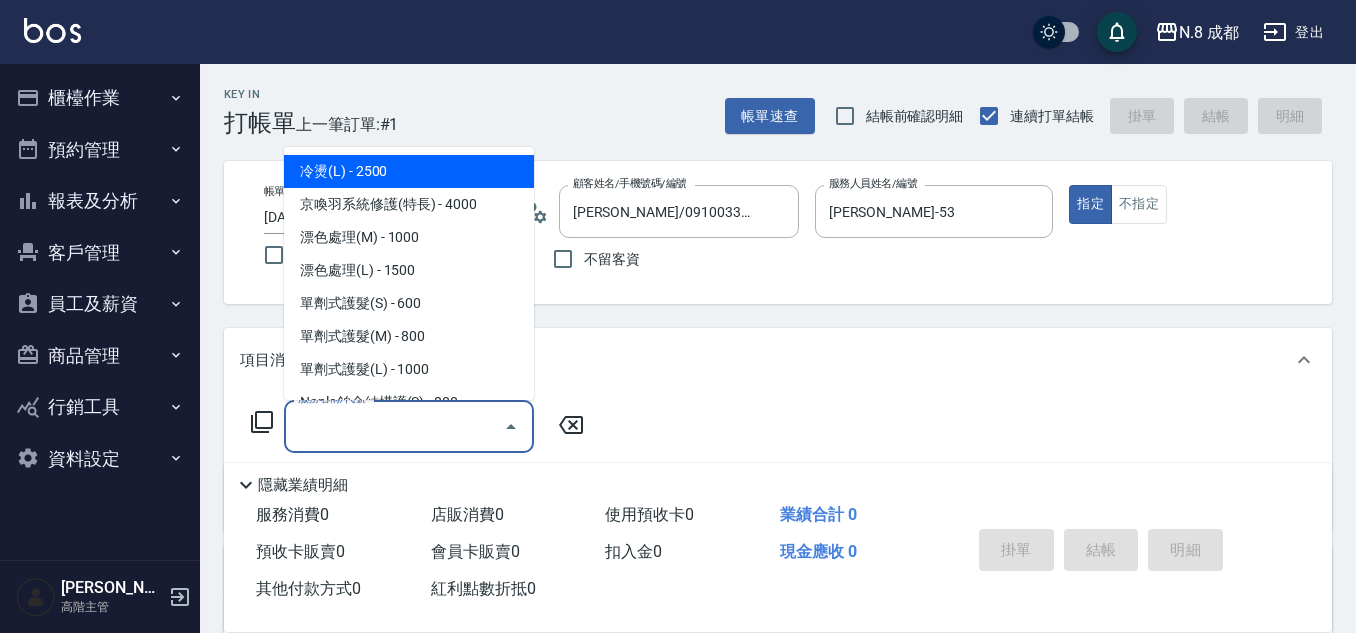 click on "服務名稱/代號" at bounding box center (394, 426) 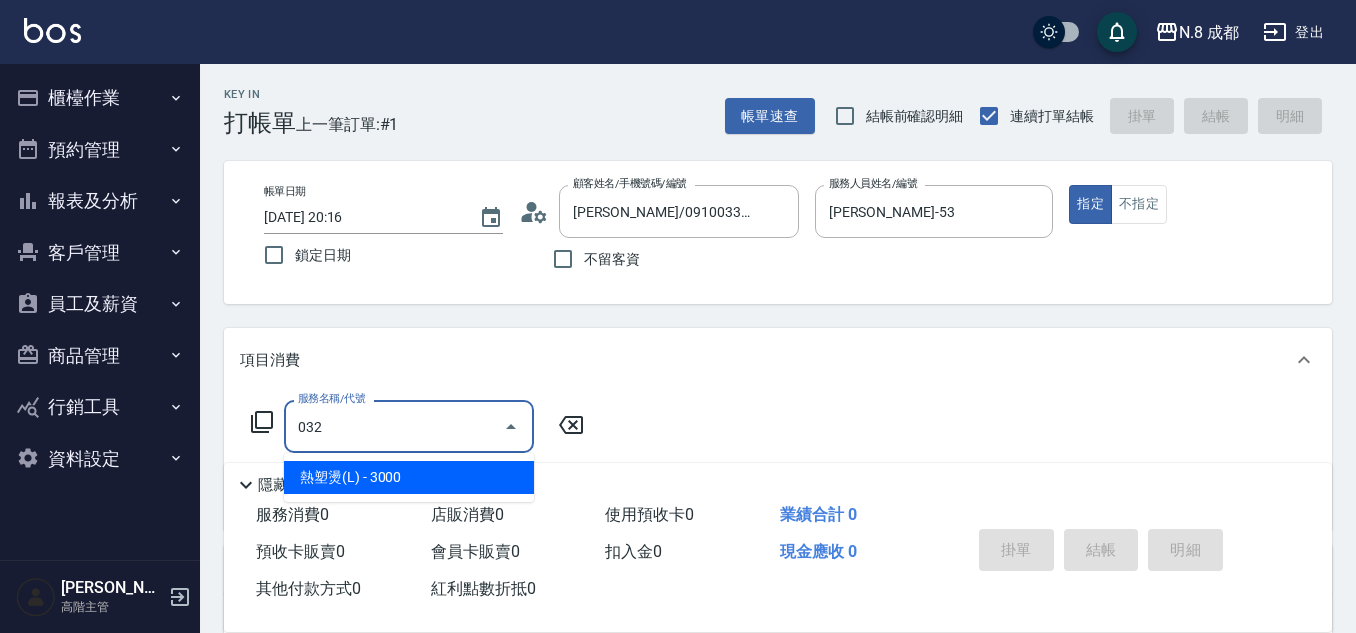 click on "熱塑燙(L) - 3000" at bounding box center (409, 477) 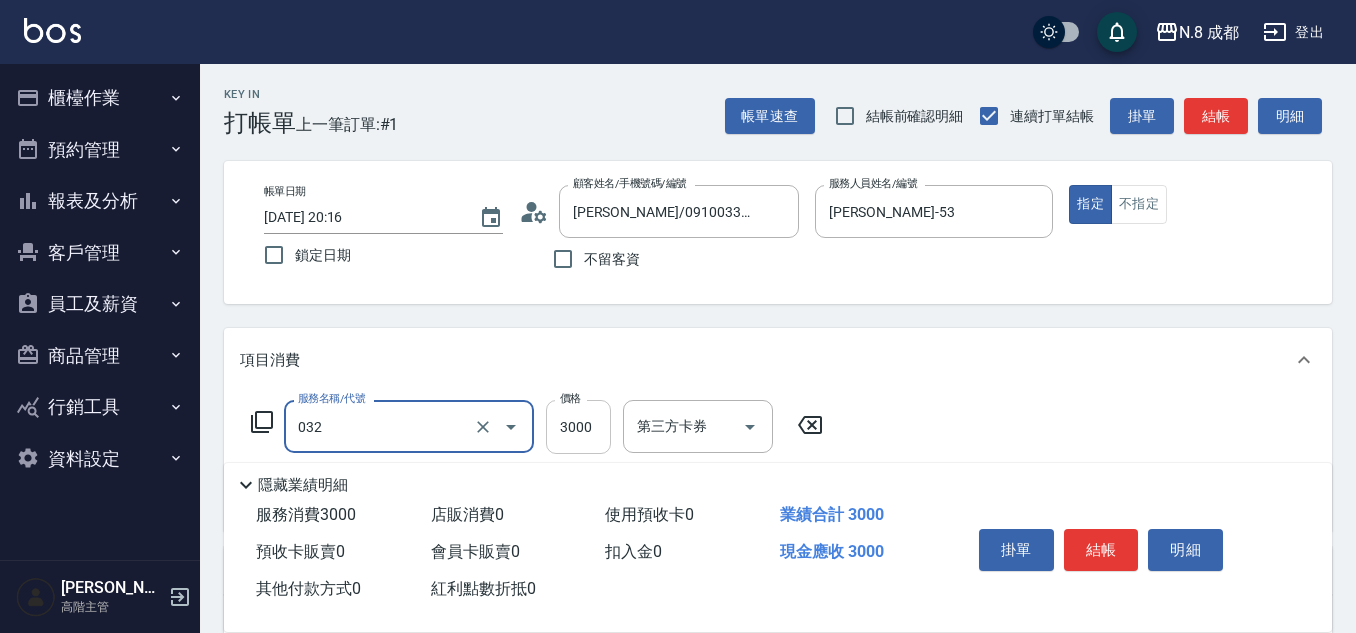 type on "熱塑燙(L)(032)" 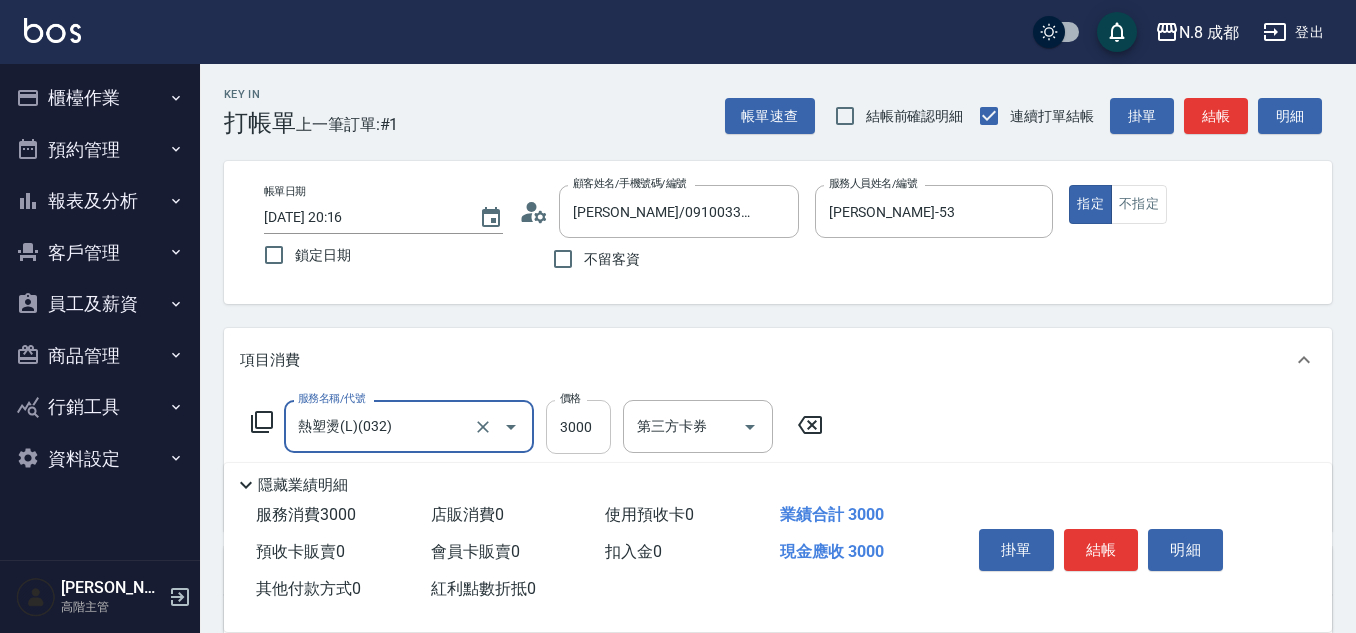 click on "3000" at bounding box center (578, 427) 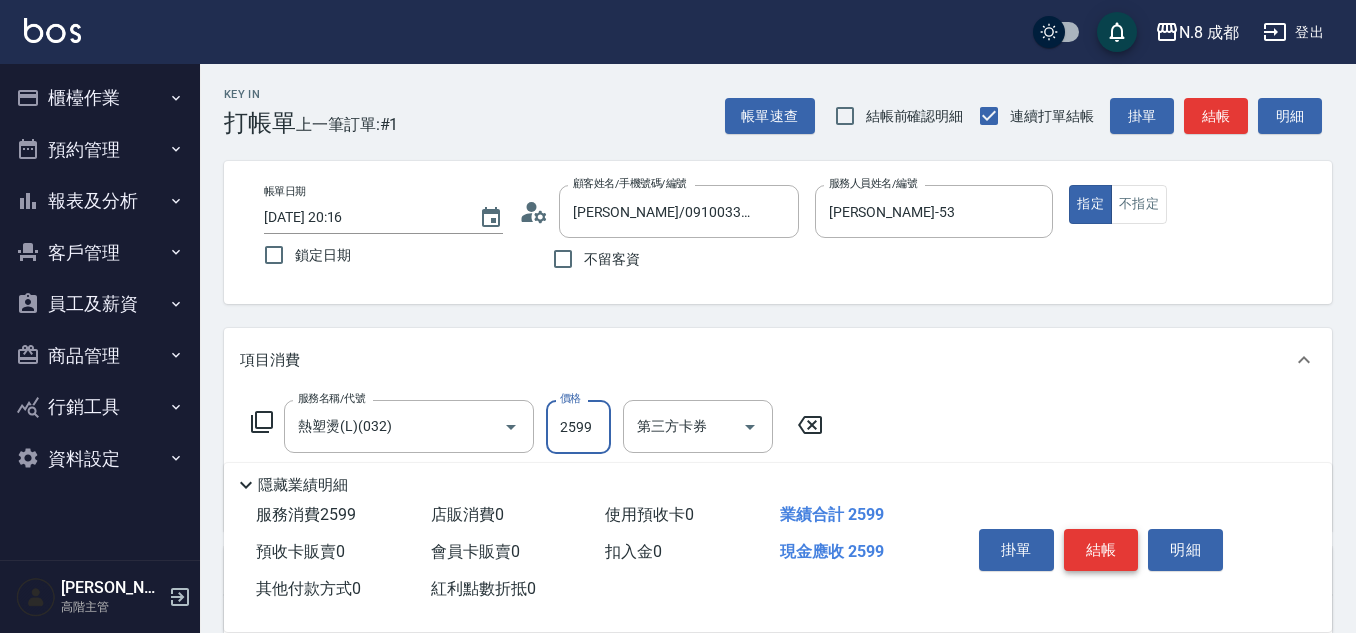 type on "2599" 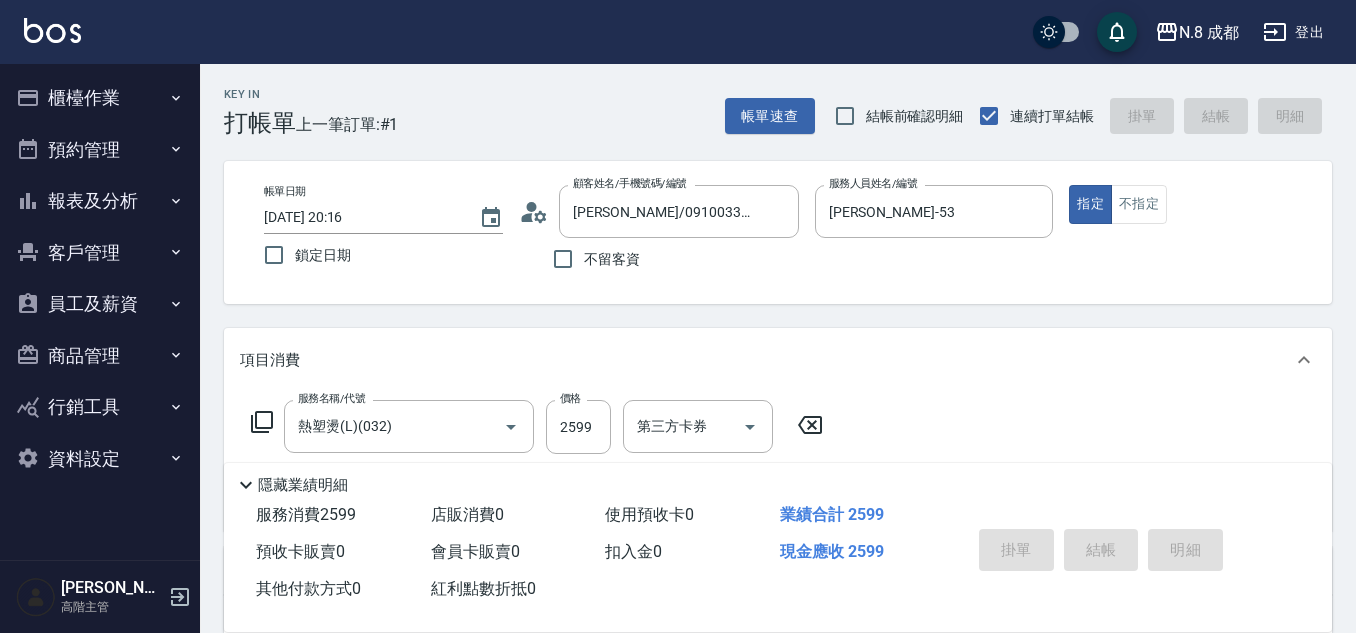 type 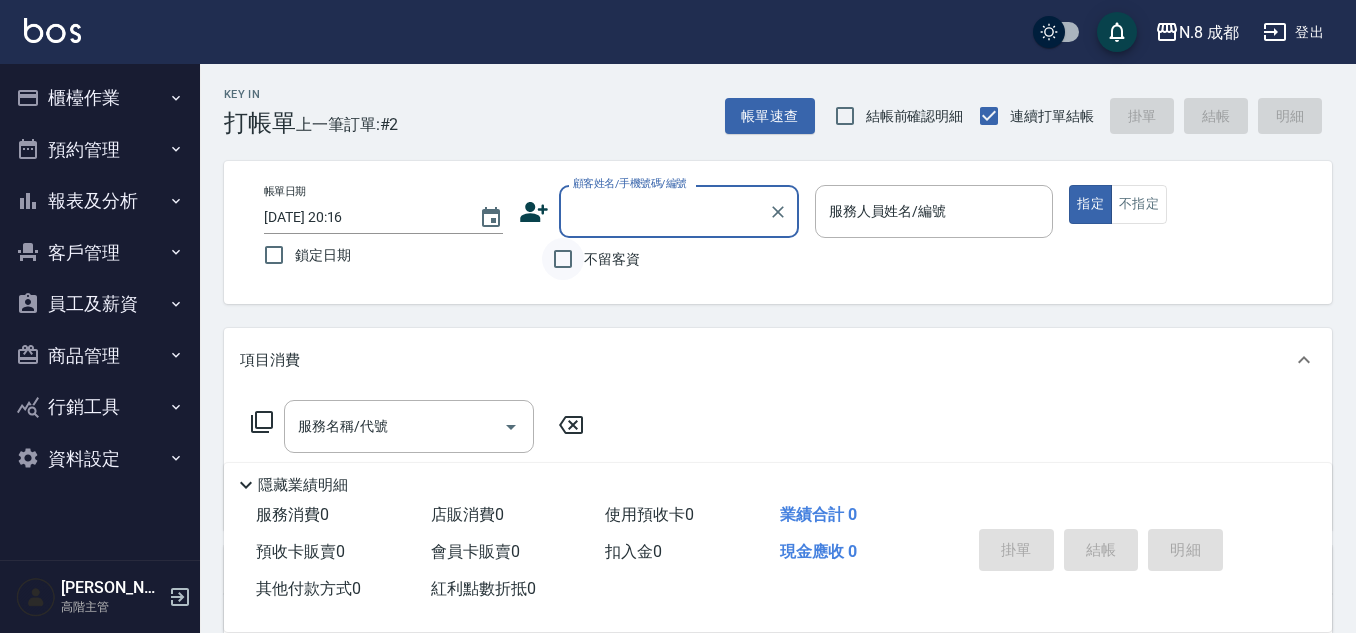 click on "不留客資" at bounding box center (563, 259) 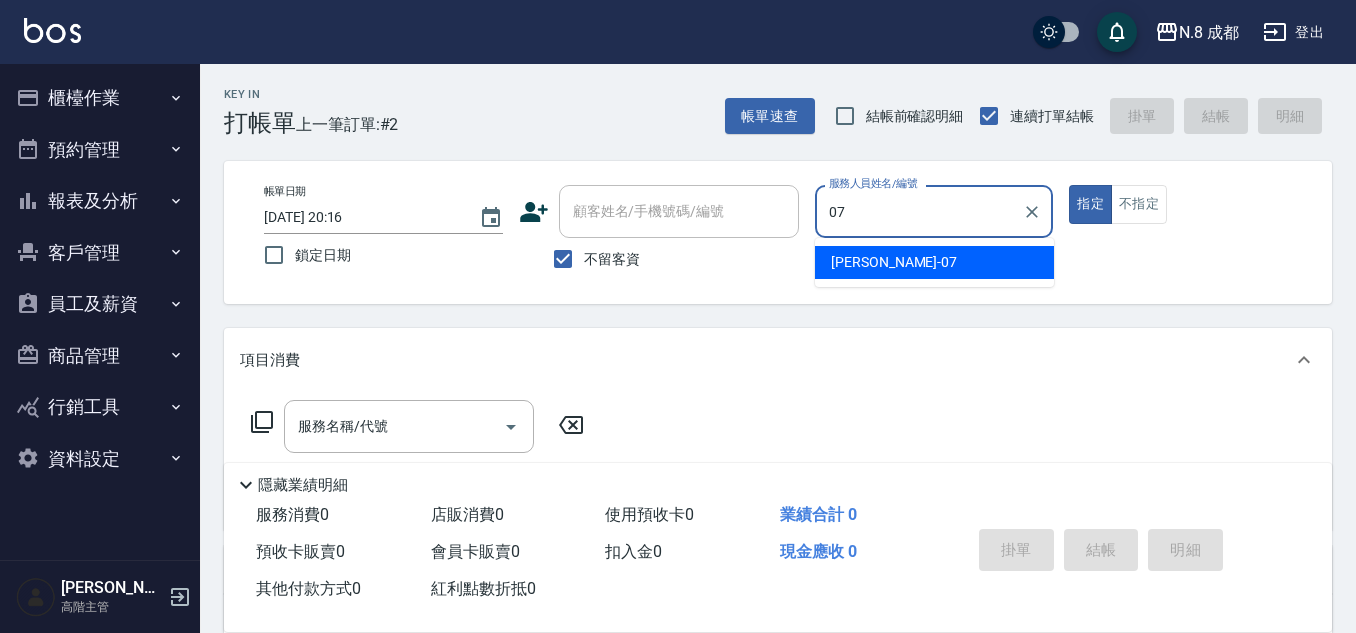 click on "林晏綾 -07" at bounding box center (934, 262) 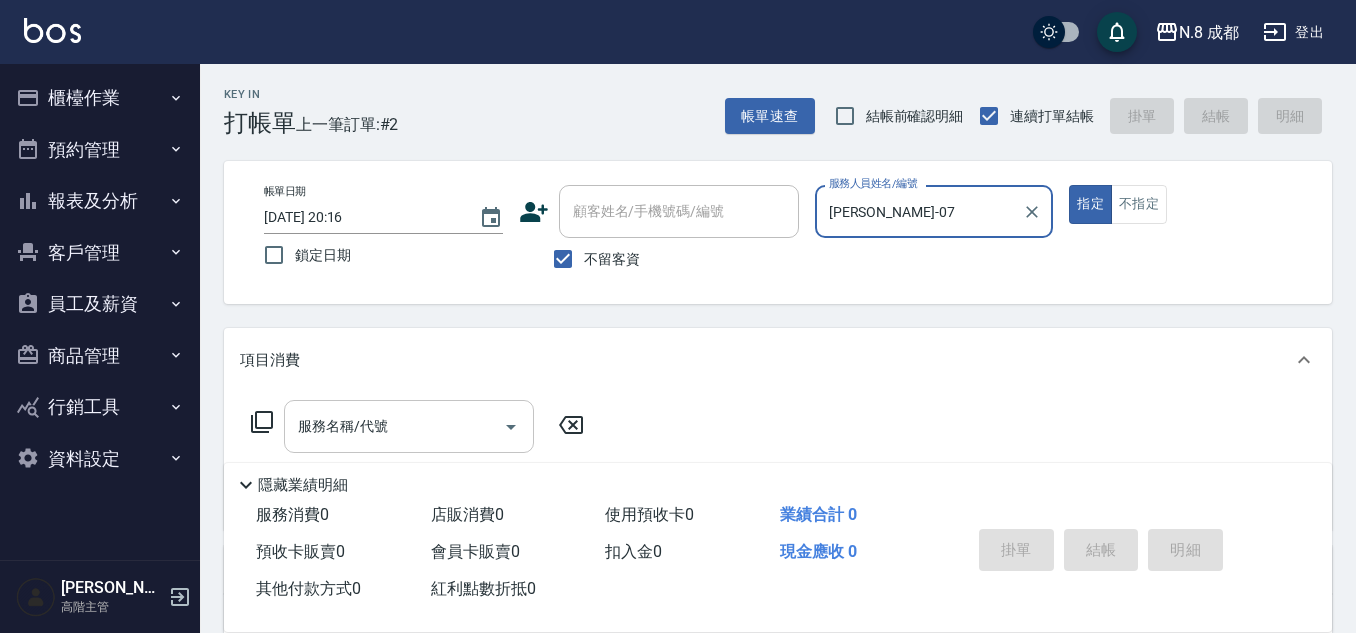 type on "林晏綾-07" 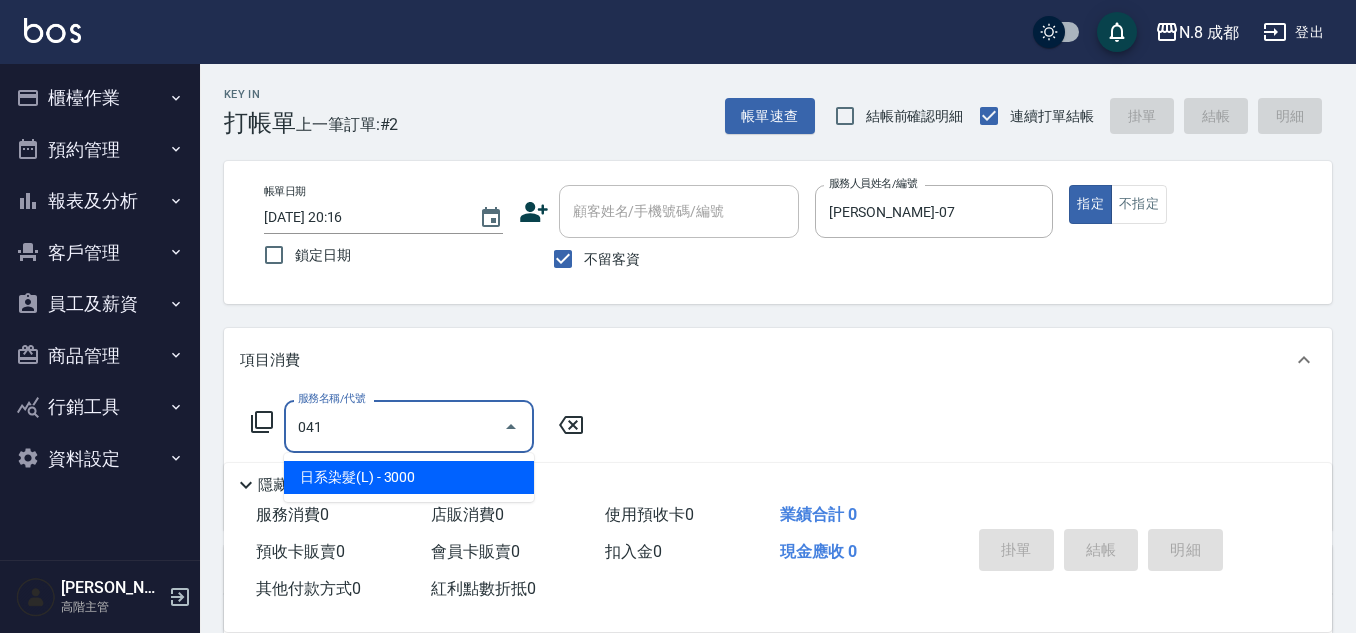 click on "日系染髮(L) - 3000" at bounding box center (409, 477) 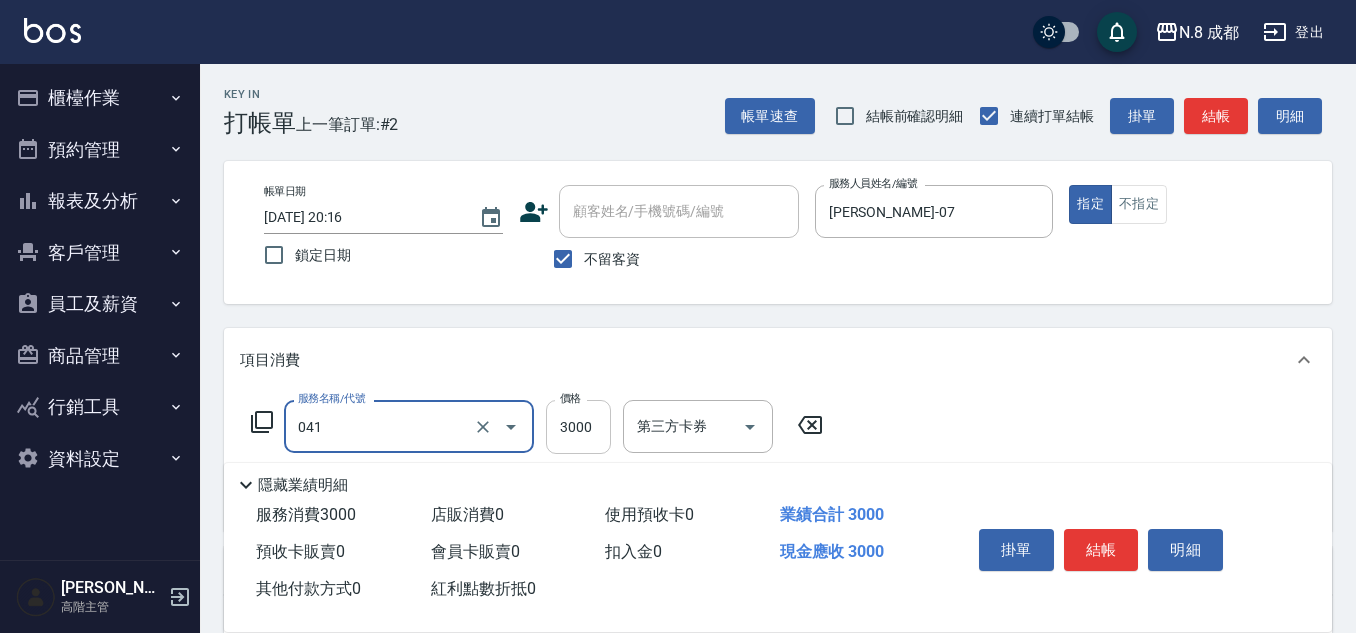 type on "日系染髮(L)(041)" 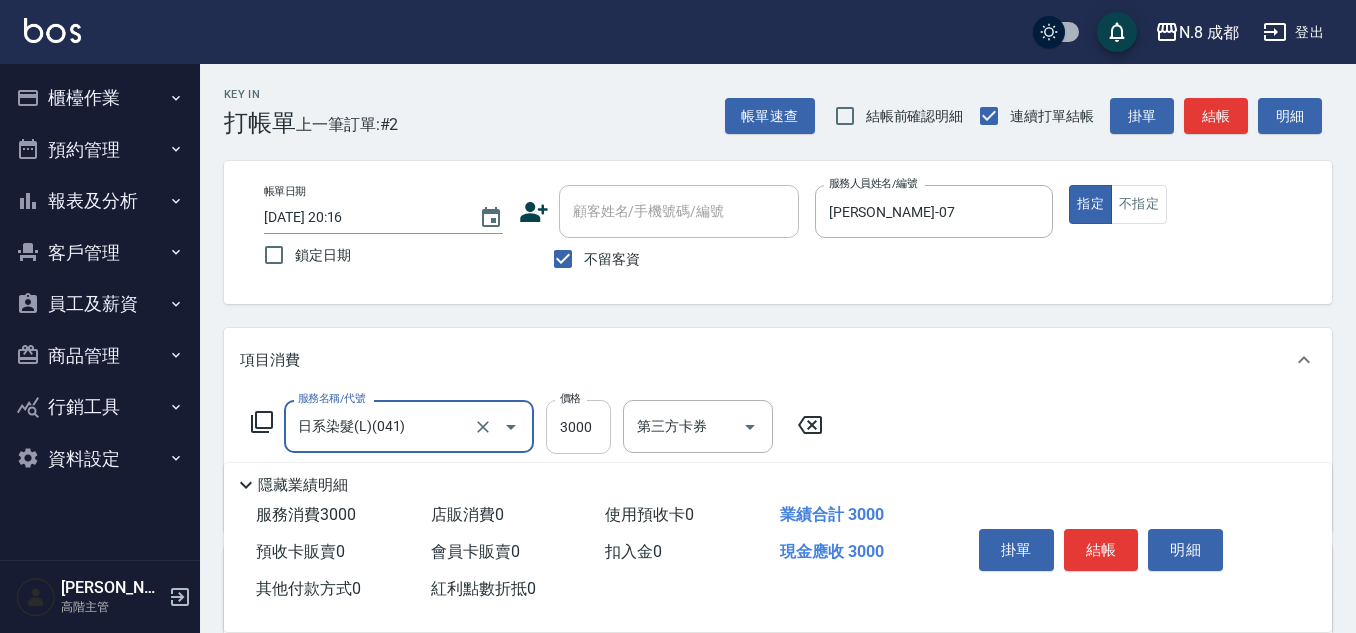 click on "3000" at bounding box center [578, 427] 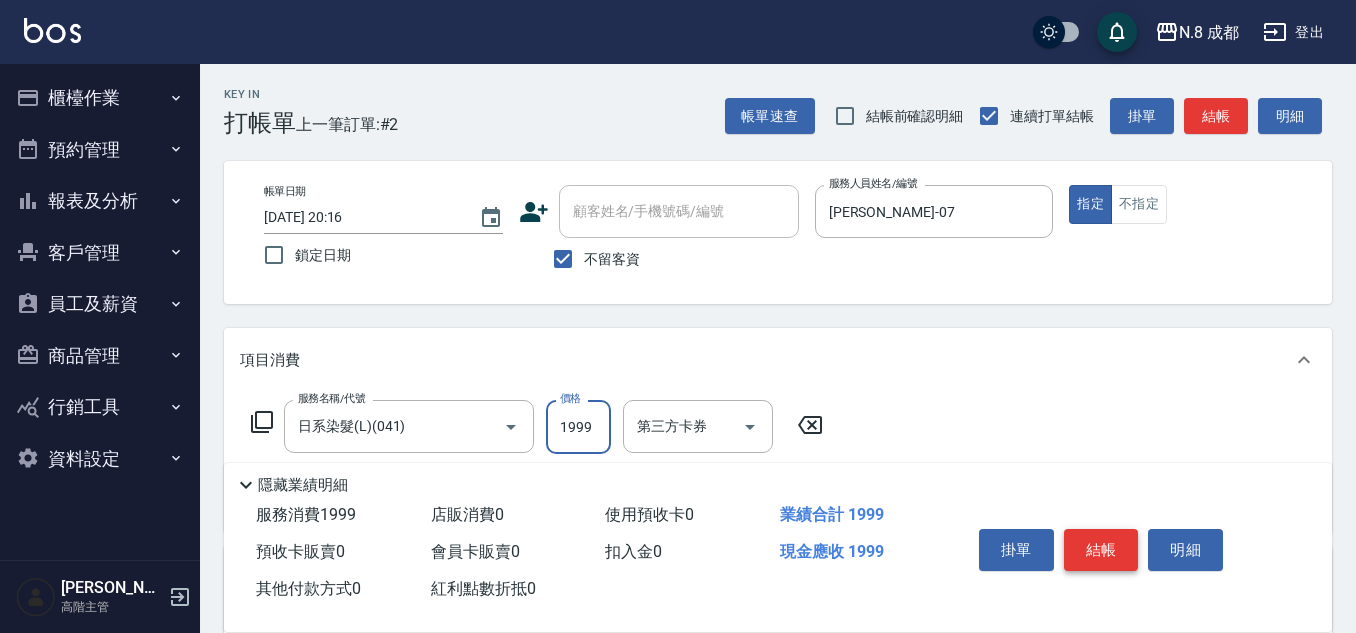 type on "1999" 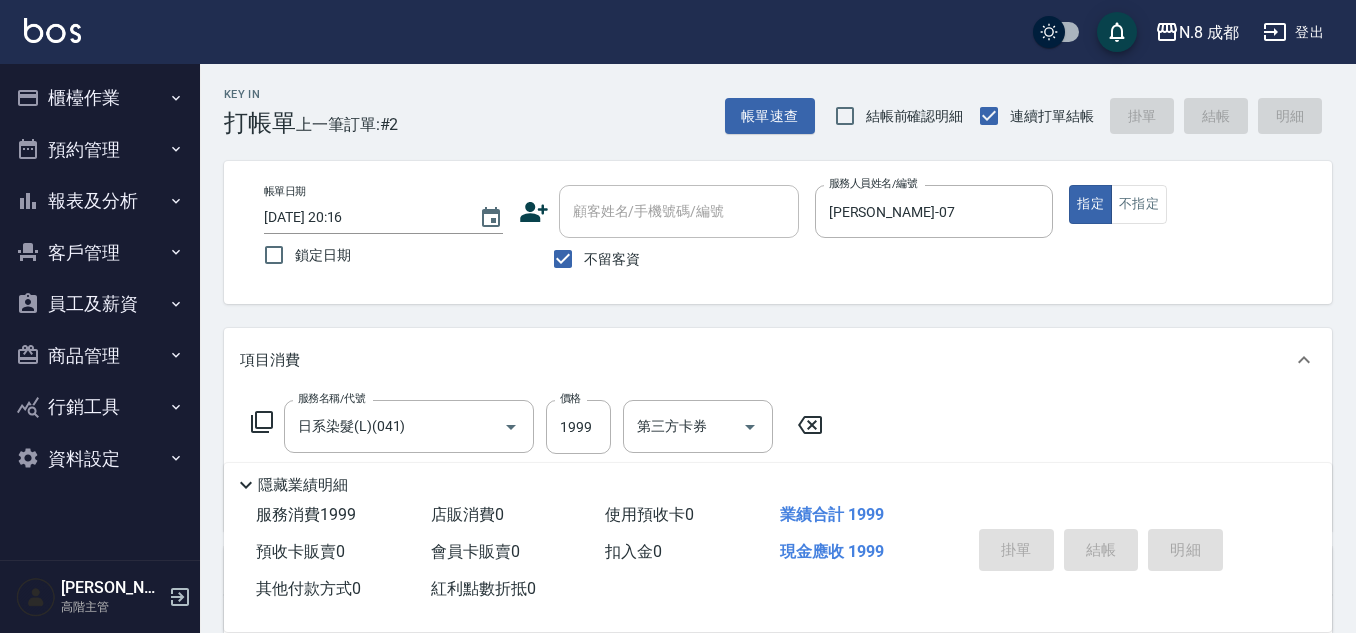 type 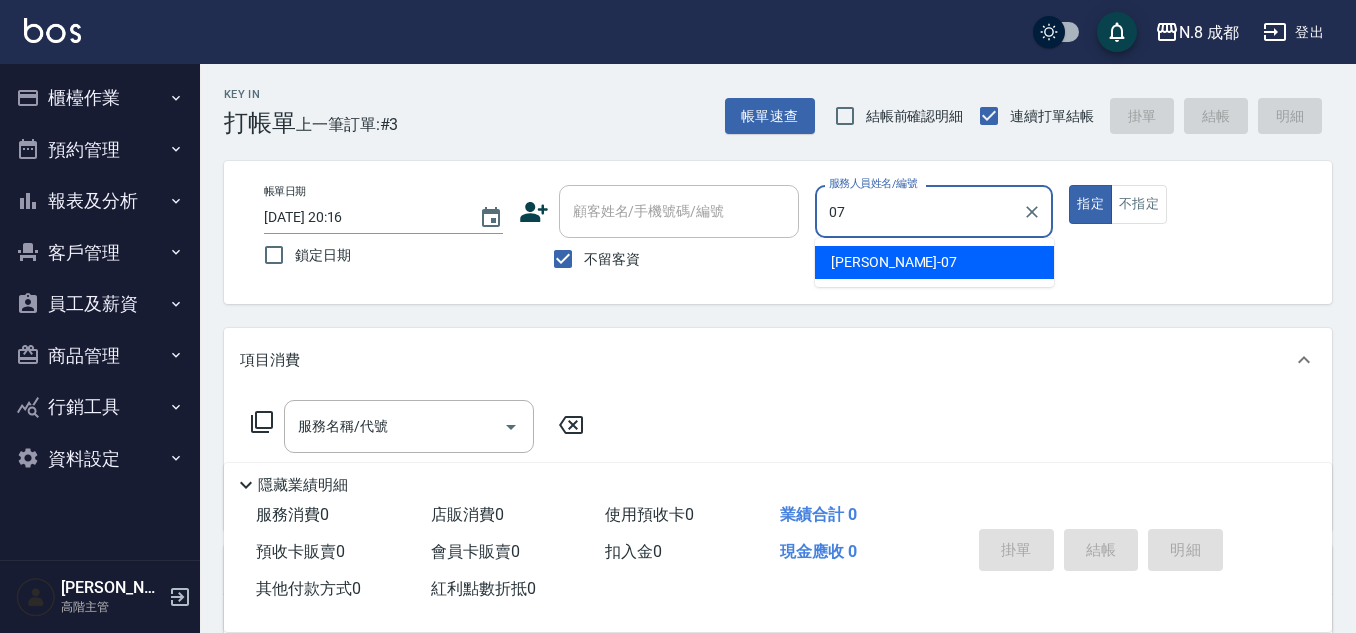 click on "林晏綾 -07" at bounding box center [934, 262] 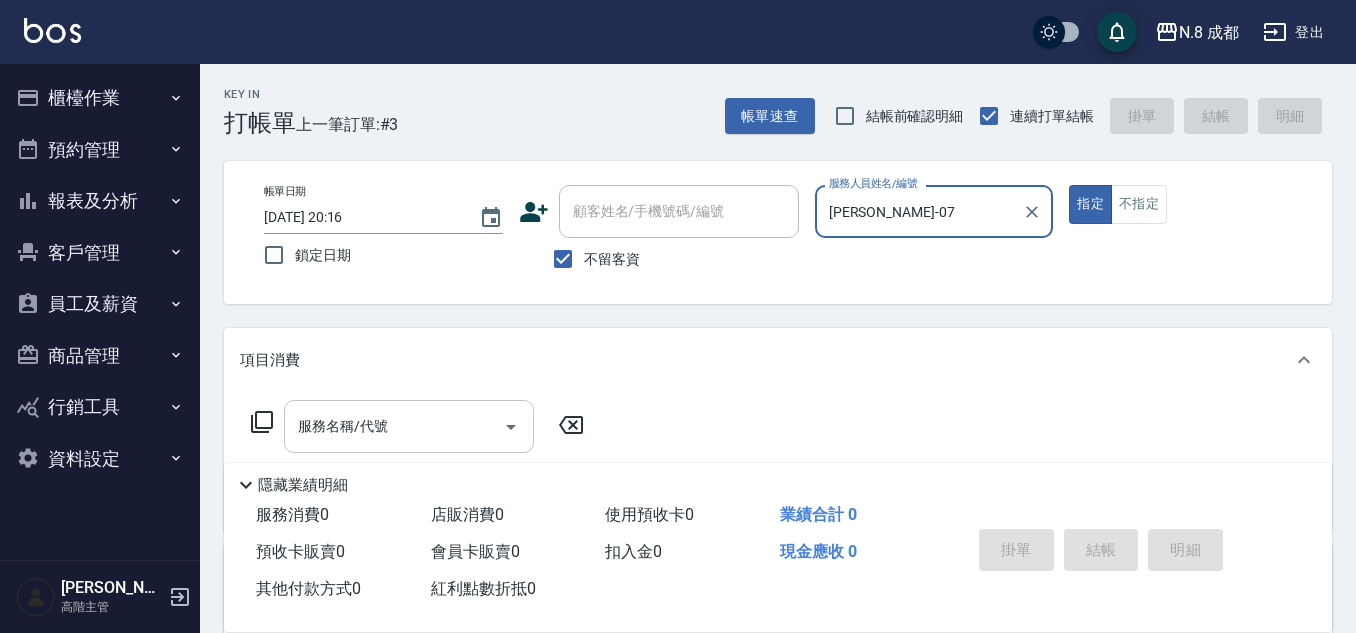 type on "林晏綾-07" 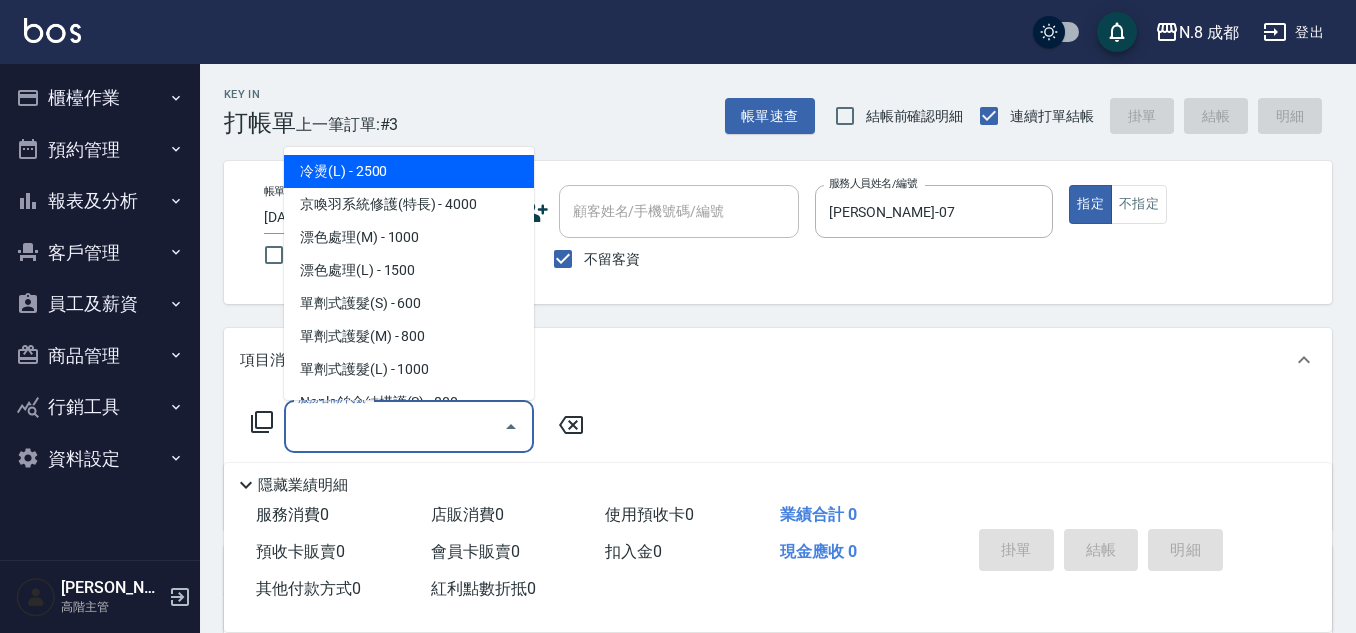 click on "服務名稱/代號" at bounding box center [394, 426] 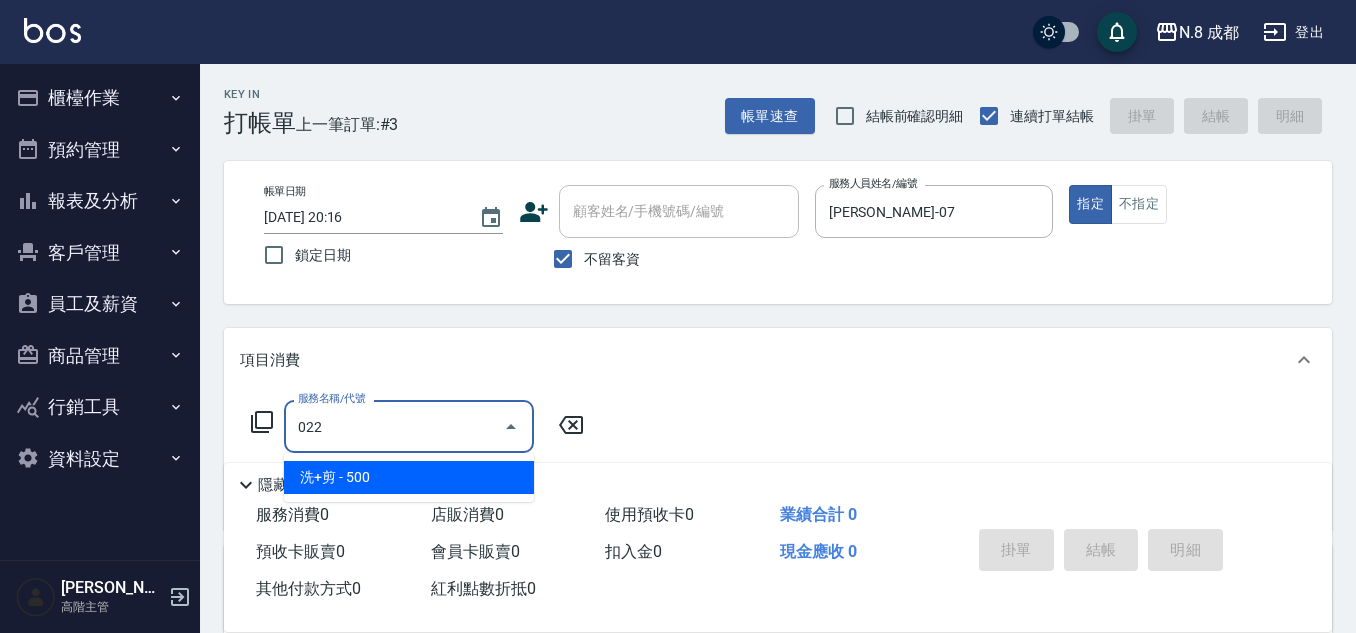 click on "洗+剪 - 500" at bounding box center (409, 477) 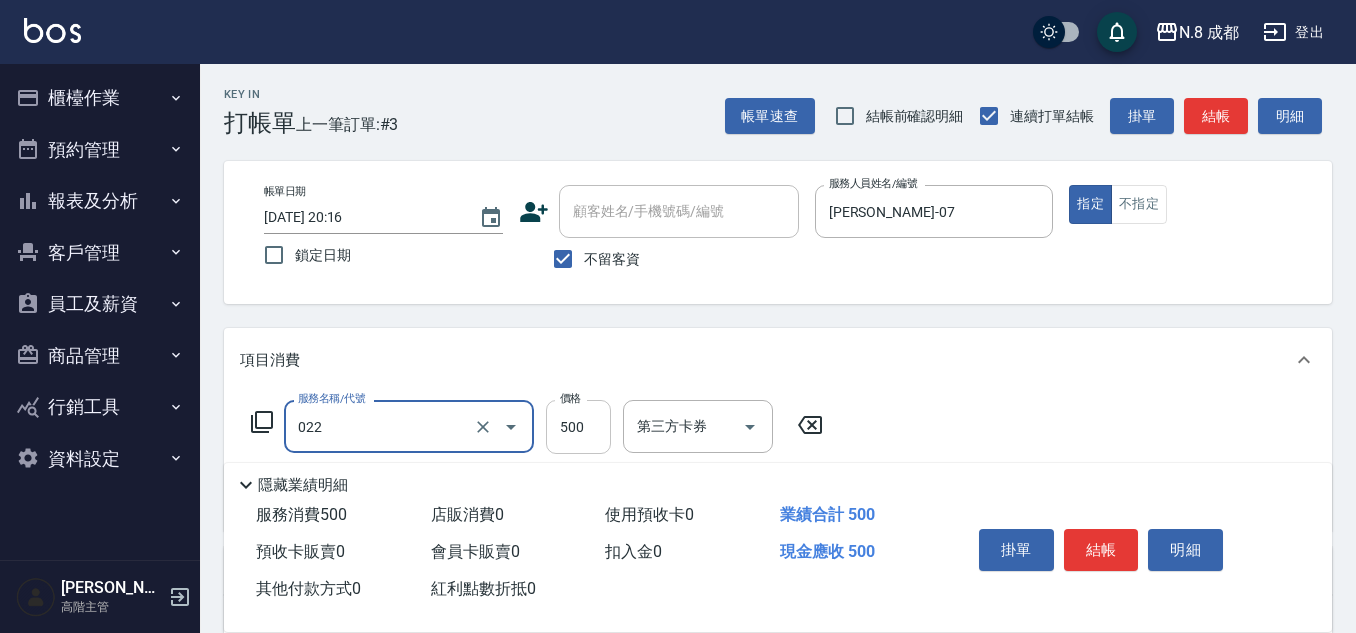 type on "洗+剪(022)" 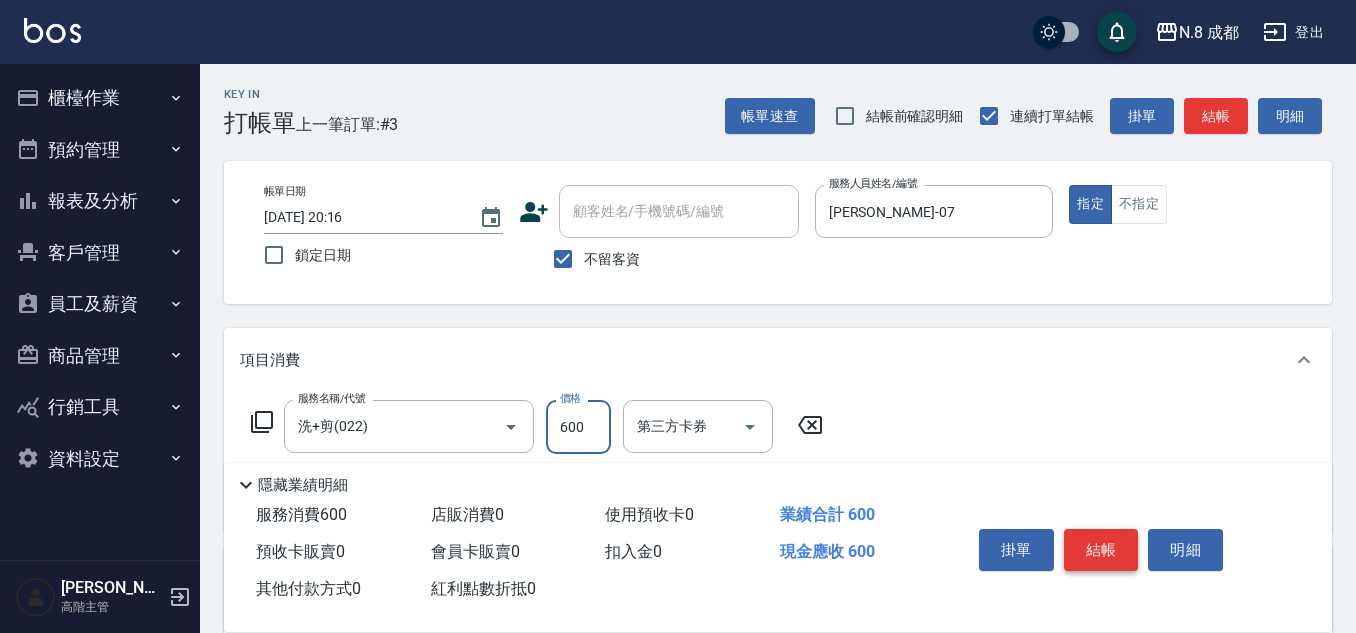 type on "600" 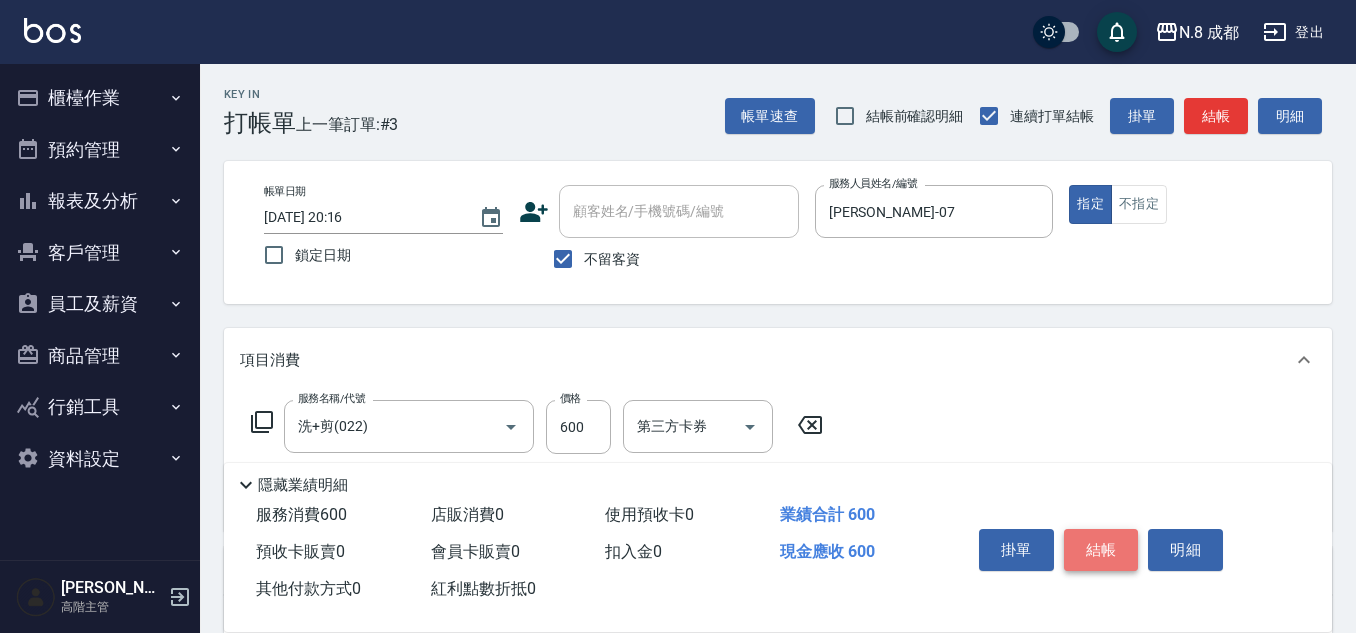 click on "結帳" at bounding box center (1101, 550) 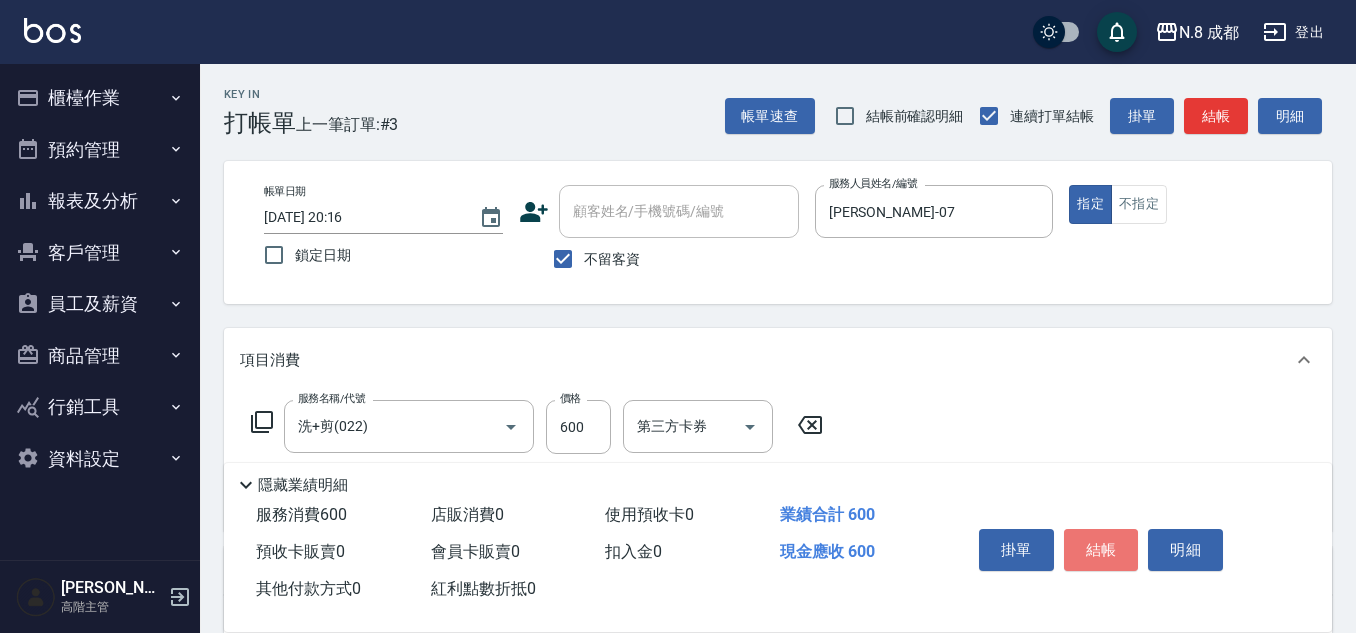 type on "2025/07/14 20:17" 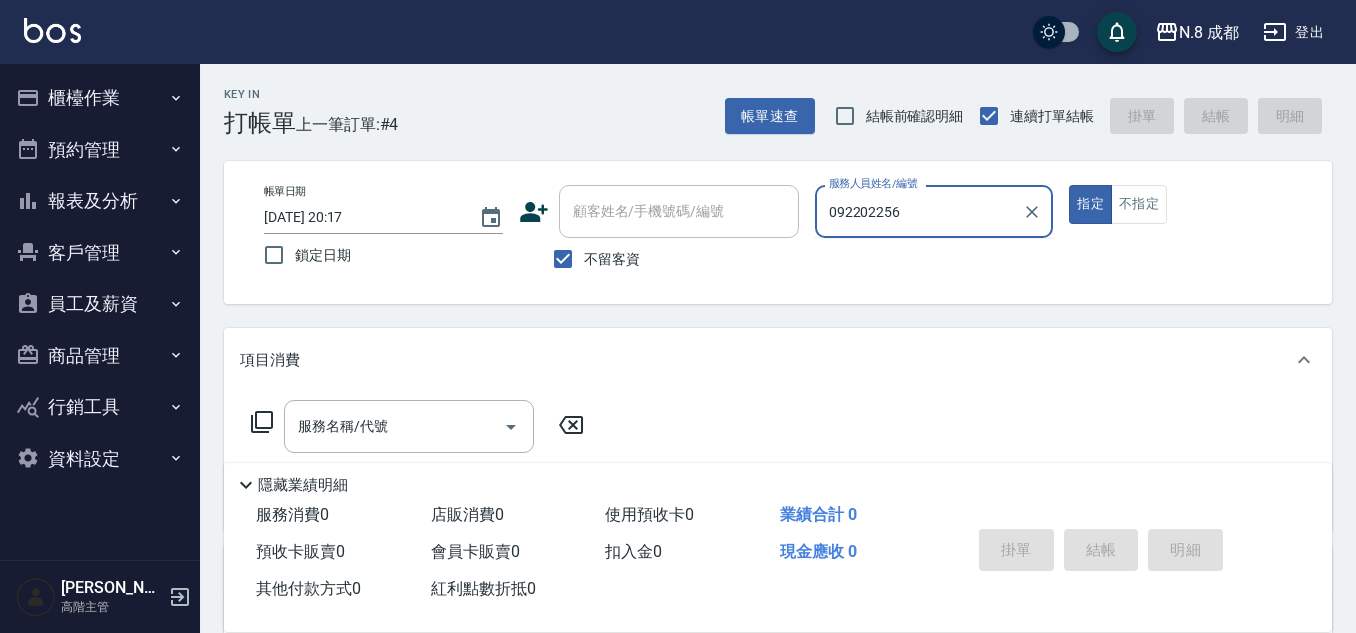type on "0922022566" 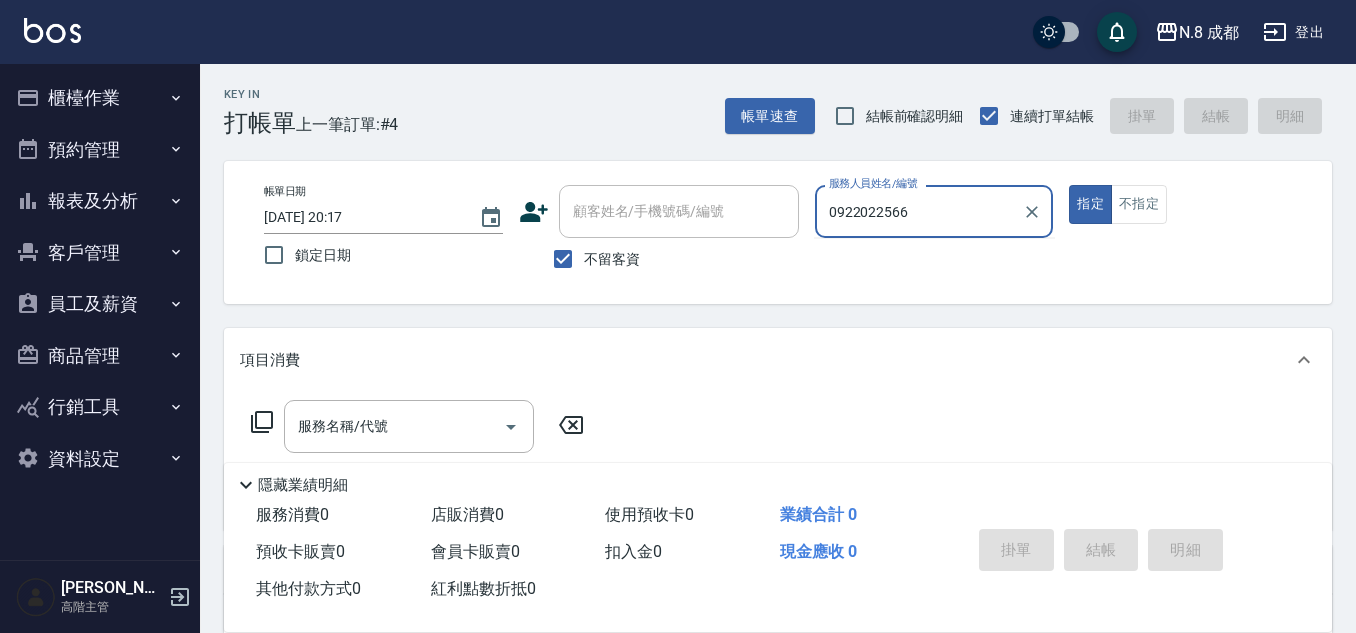 click on "帳單日期 2025/07/14 20:17 鎖定日期 顧客姓名/手機號碼/編號 顧客姓名/手機號碼/編號 不留客資 服務人員姓名/編號 0922022566 服務人員姓名/編號 指定 不指定" at bounding box center [778, 232] 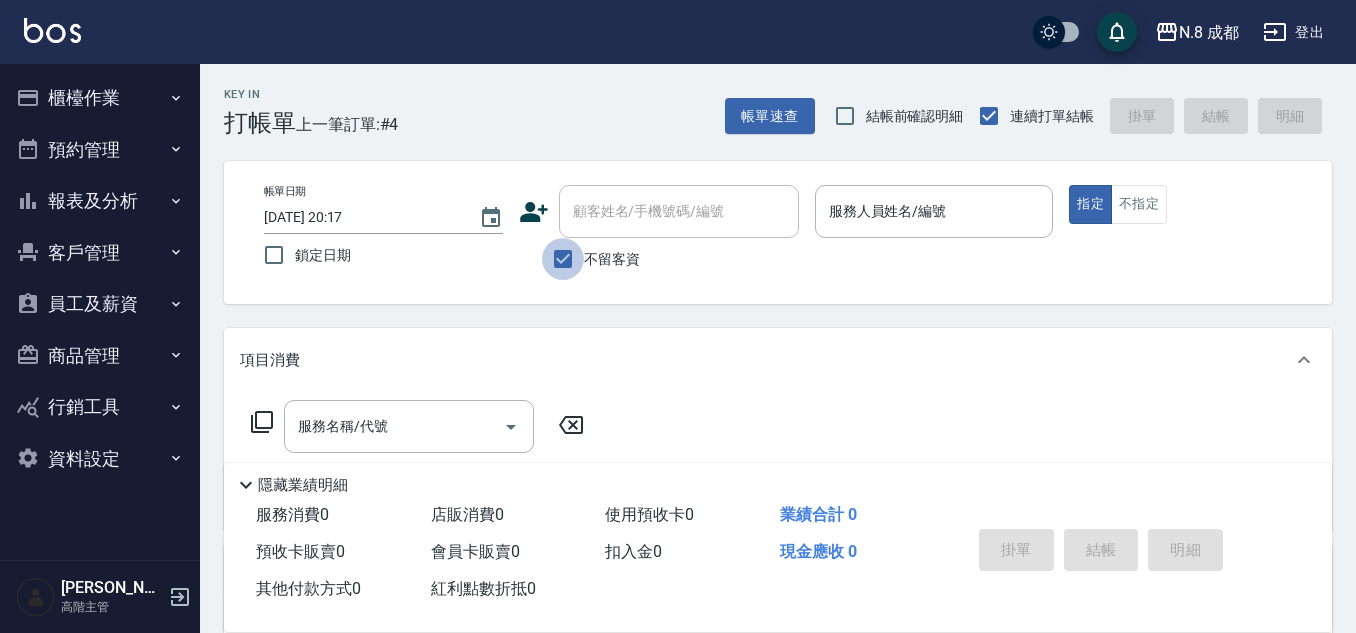 click on "不留客資" at bounding box center [563, 259] 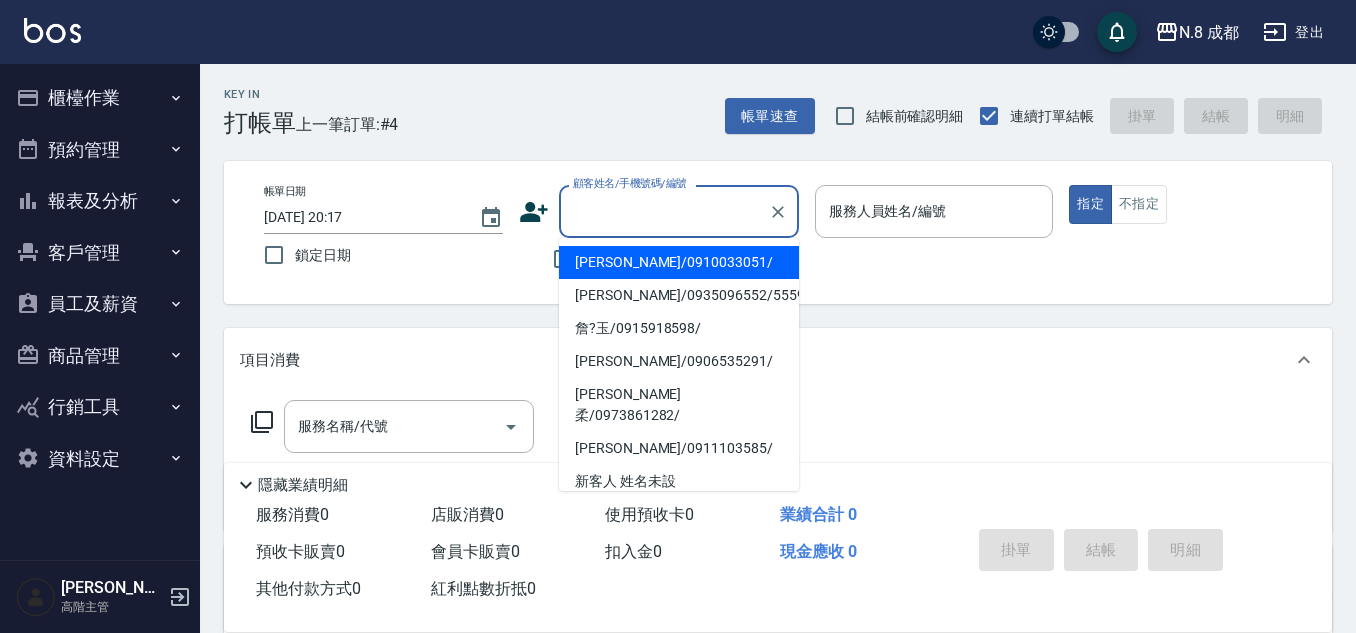 click on "顧客姓名/手機號碼/編號 顧客姓名/手機號碼/編號" at bounding box center (679, 211) 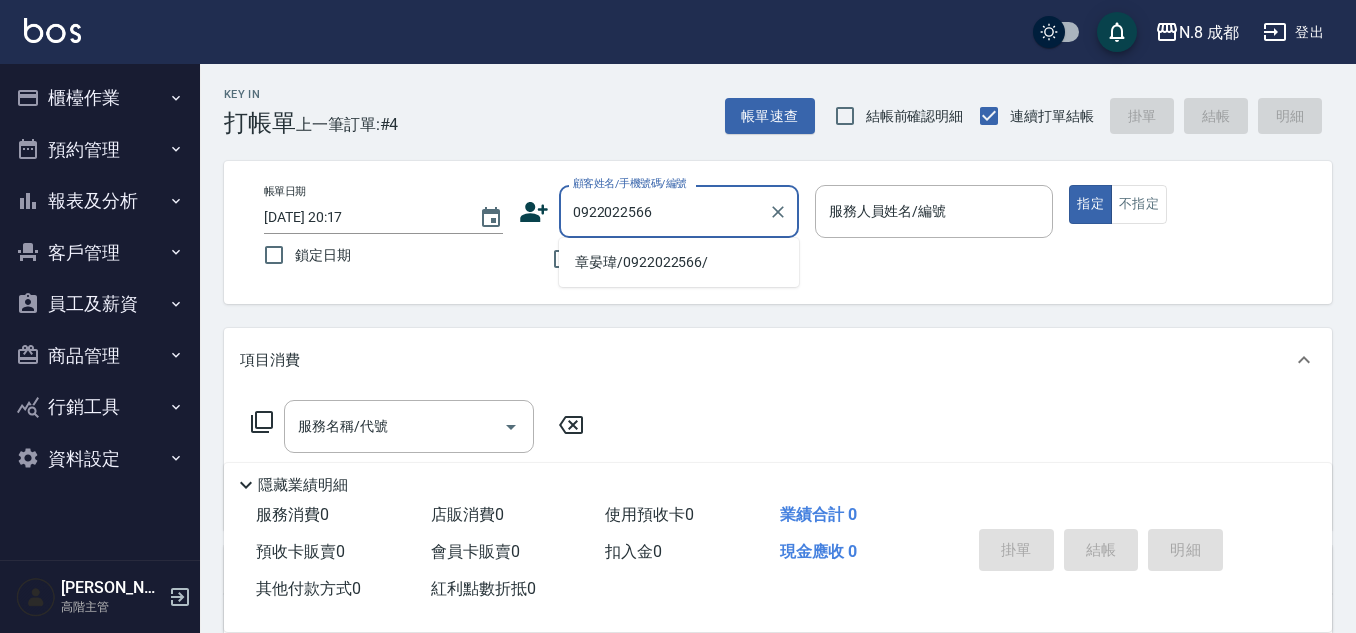 click on "章晏瑋/0922022566/" at bounding box center (679, 262) 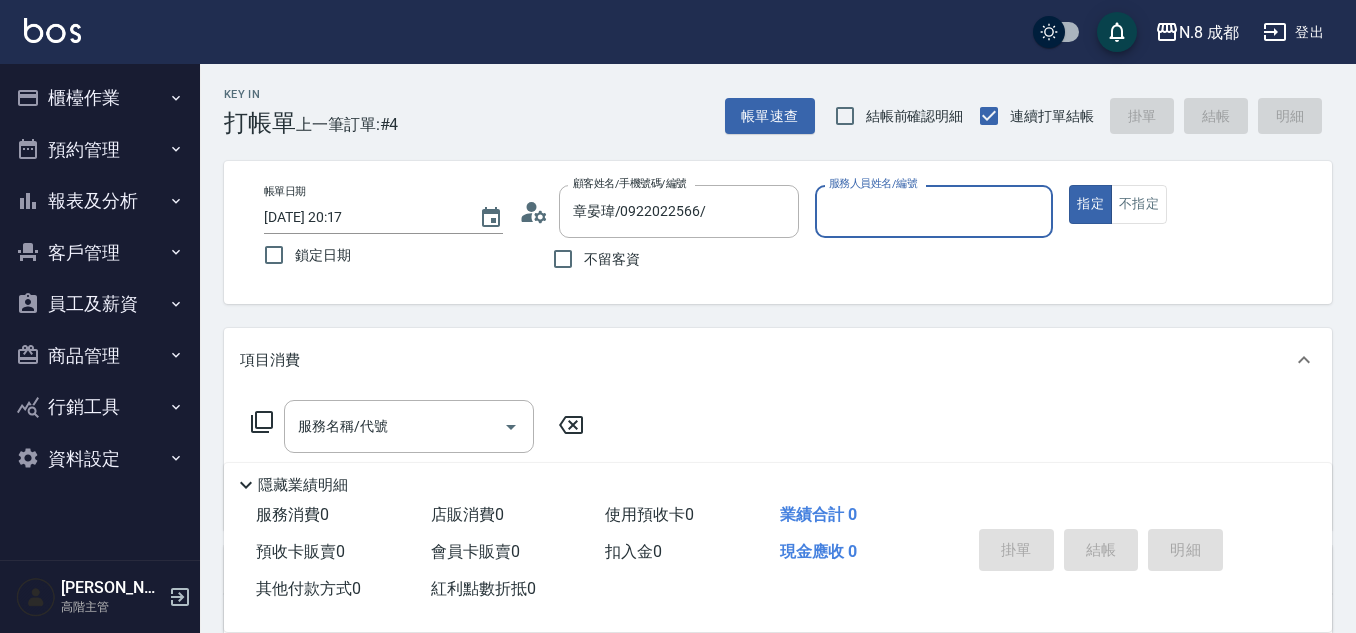 type on "高楷程-13" 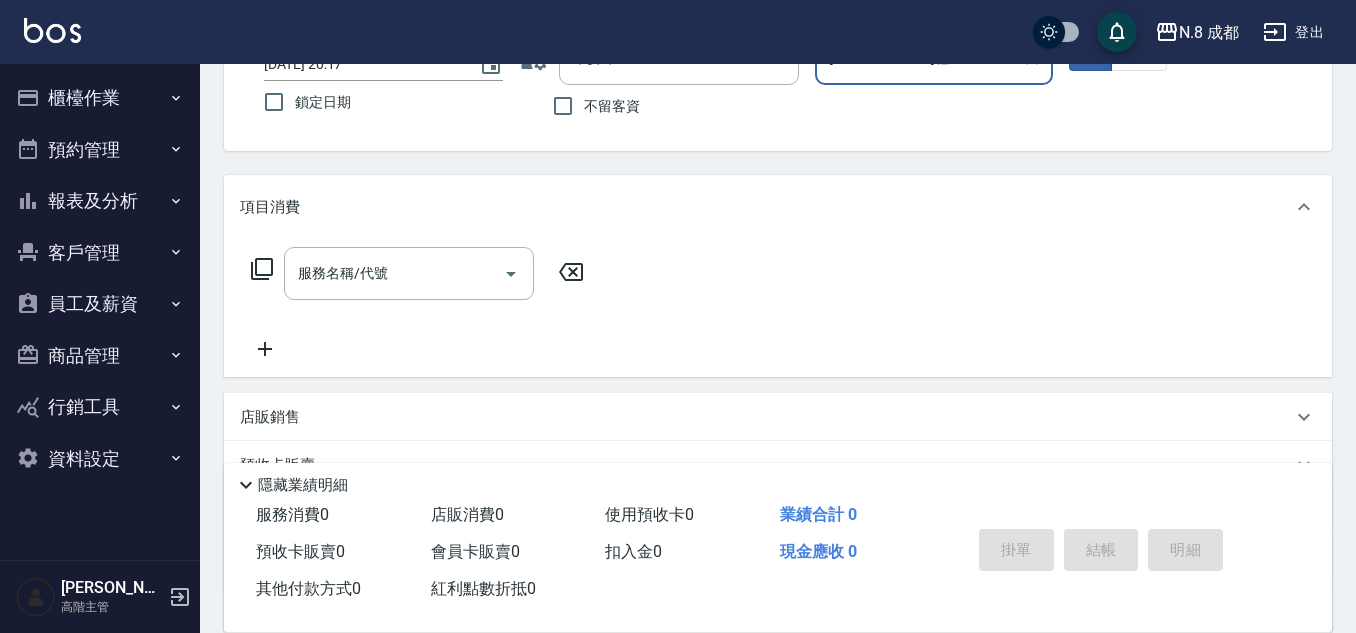 scroll, scrollTop: 200, scrollLeft: 0, axis: vertical 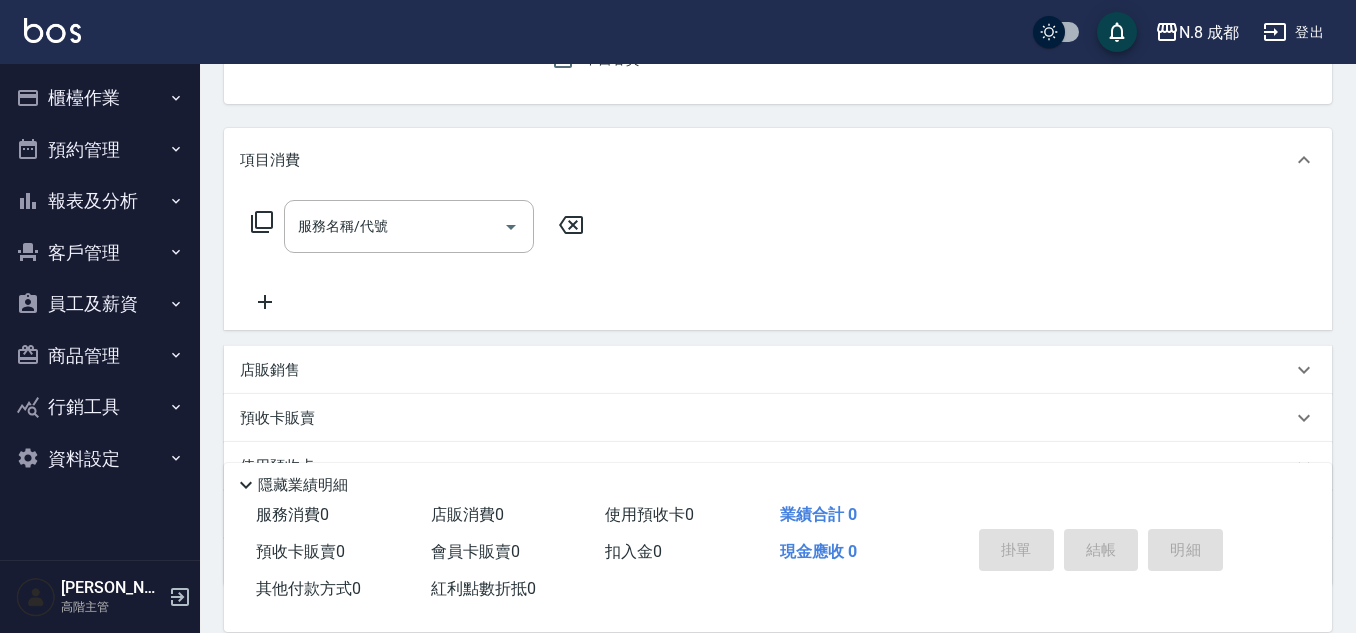click on "店販銷售" at bounding box center [778, 370] 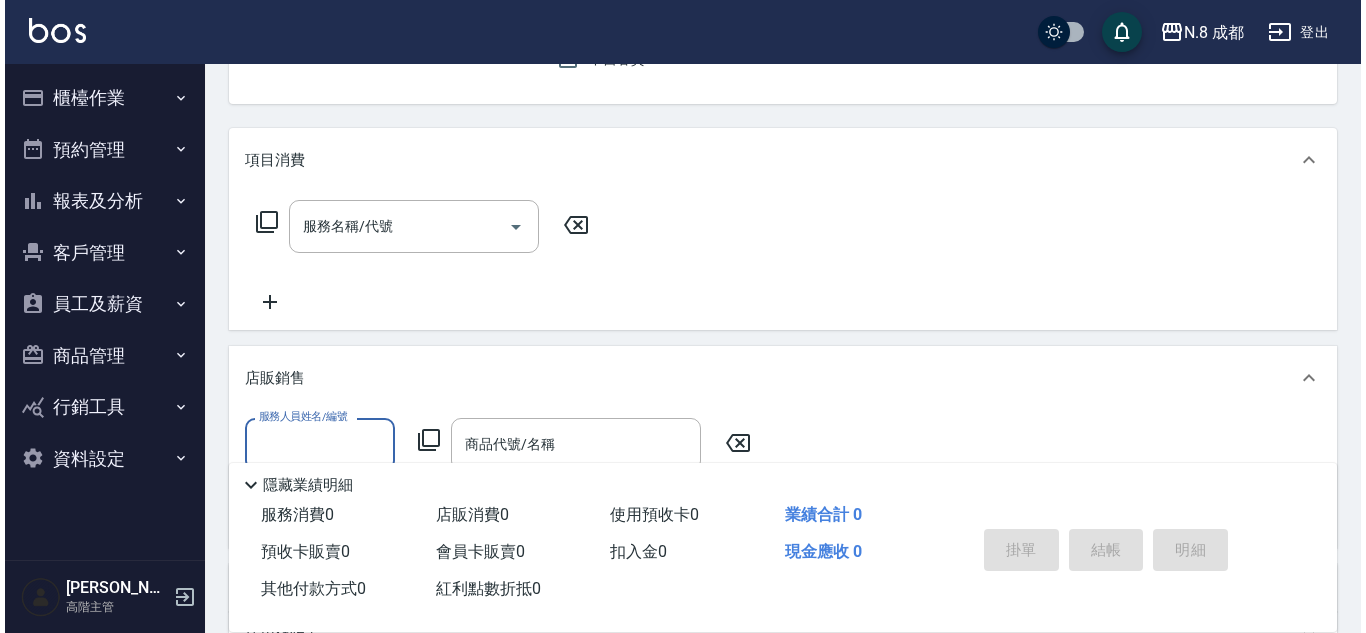 scroll, scrollTop: 0, scrollLeft: 0, axis: both 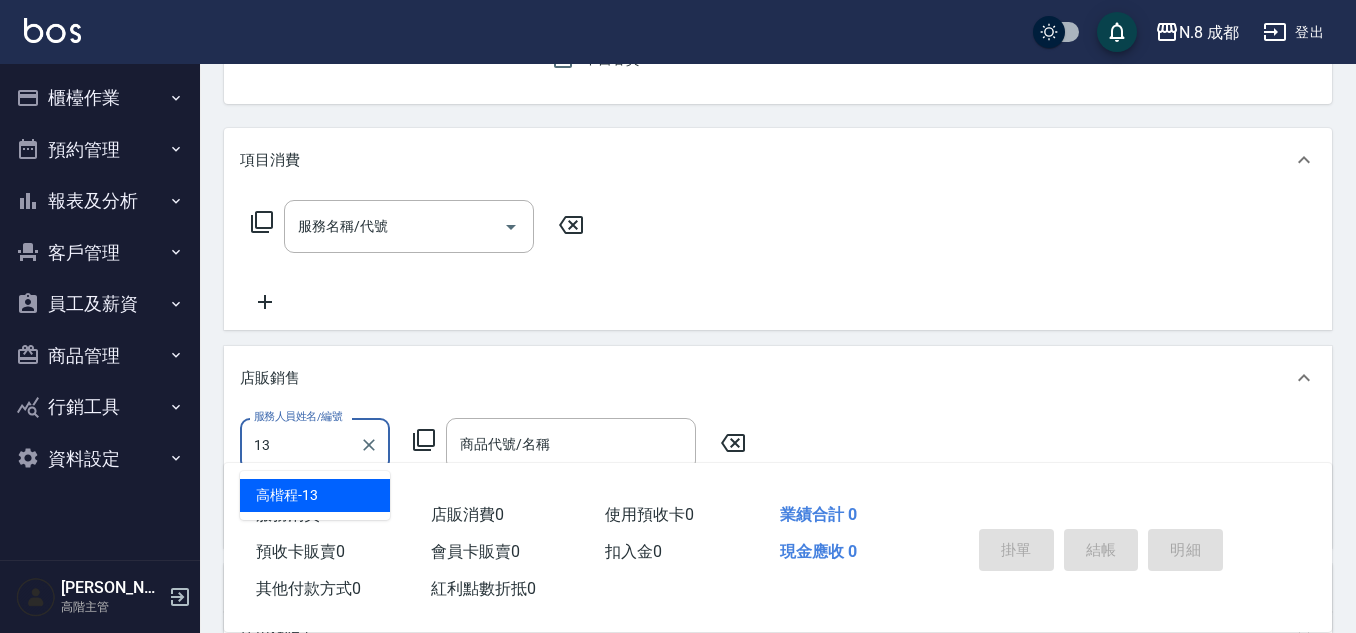 click on "高楷程 -13" at bounding box center [315, 495] 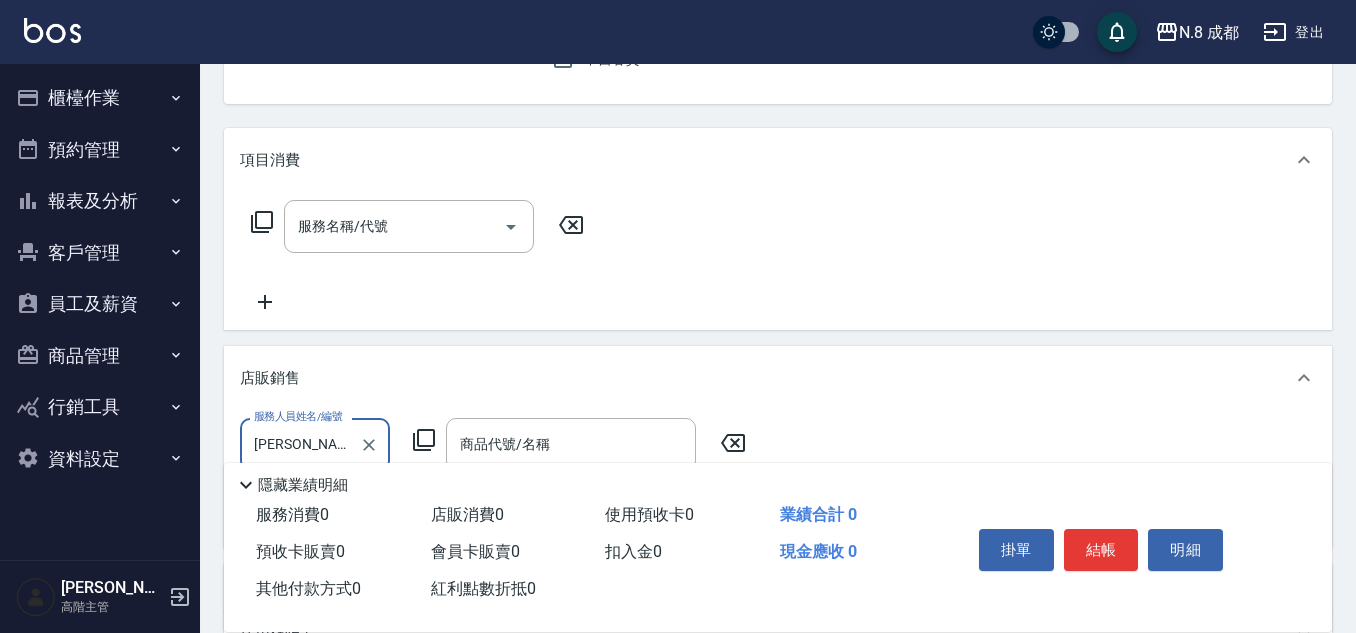 type on "高楷程-13" 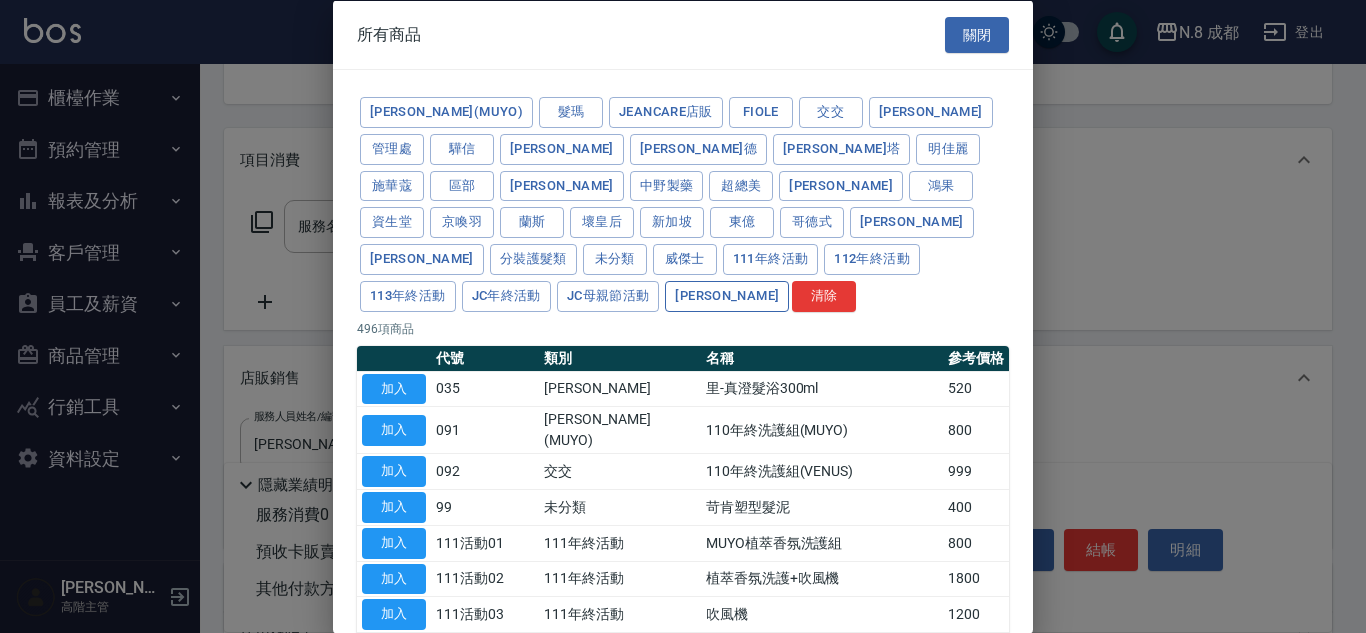 click on "娜普菈" at bounding box center [727, 295] 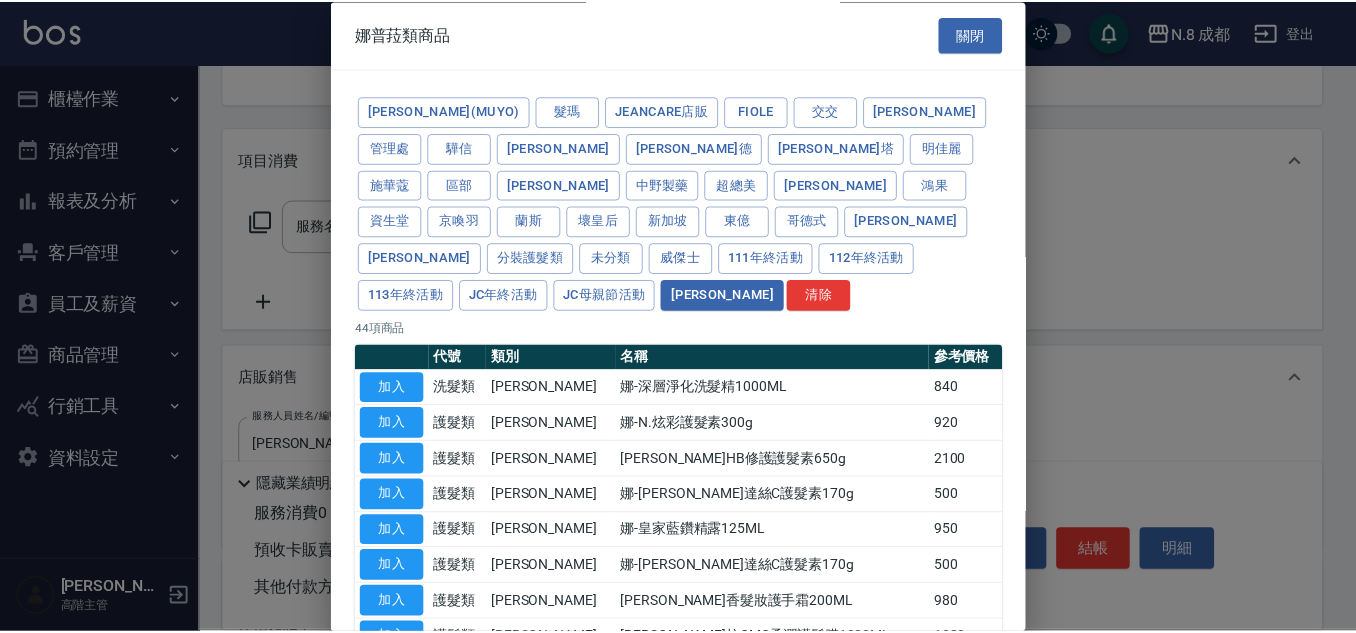 scroll, scrollTop: 100, scrollLeft: 0, axis: vertical 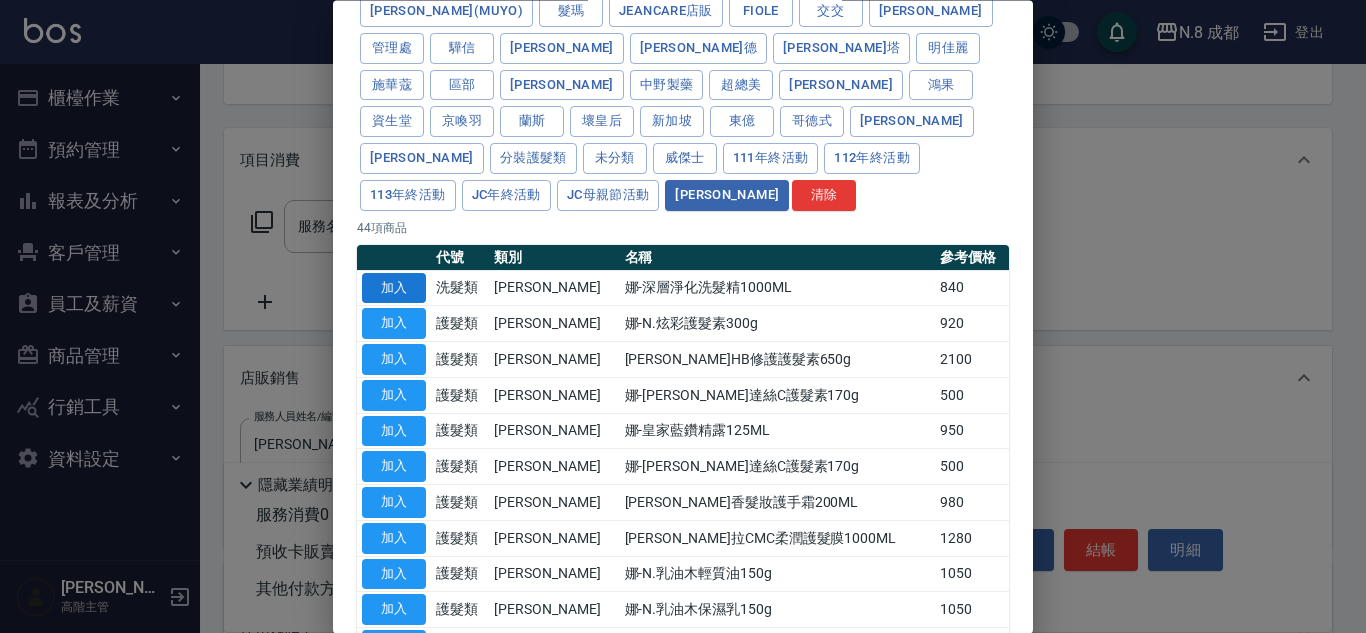 click on "加入" at bounding box center (394, 288) 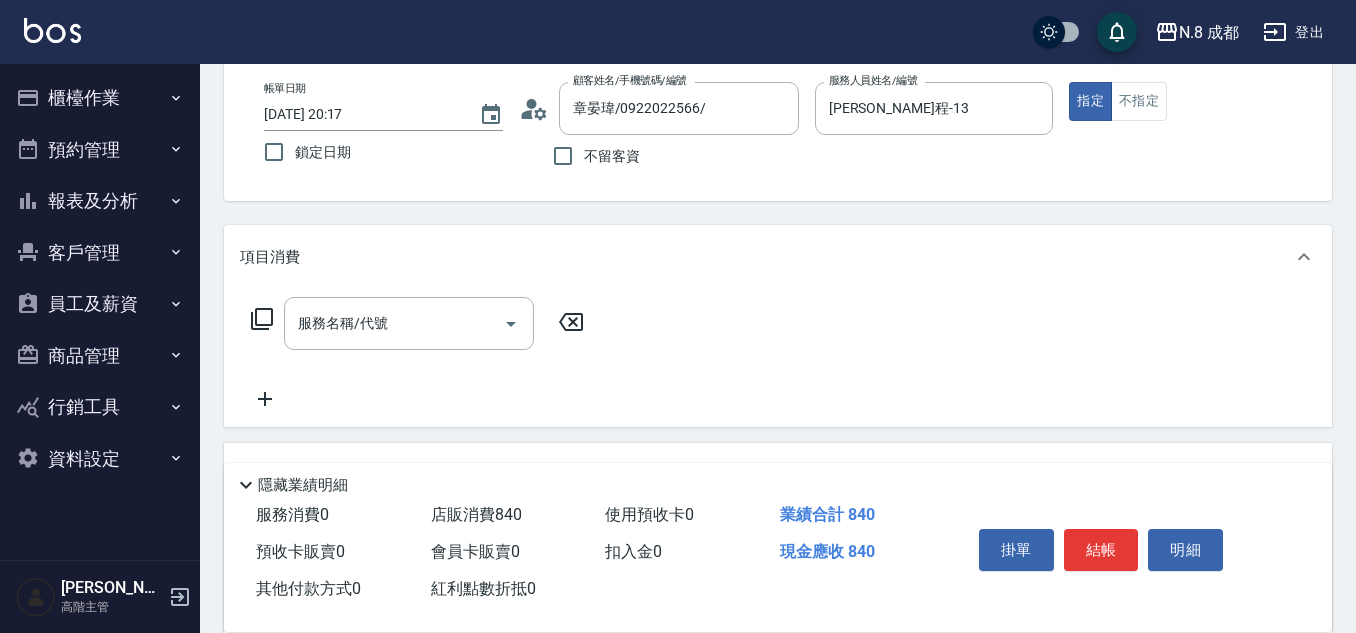 scroll, scrollTop: 0, scrollLeft: 0, axis: both 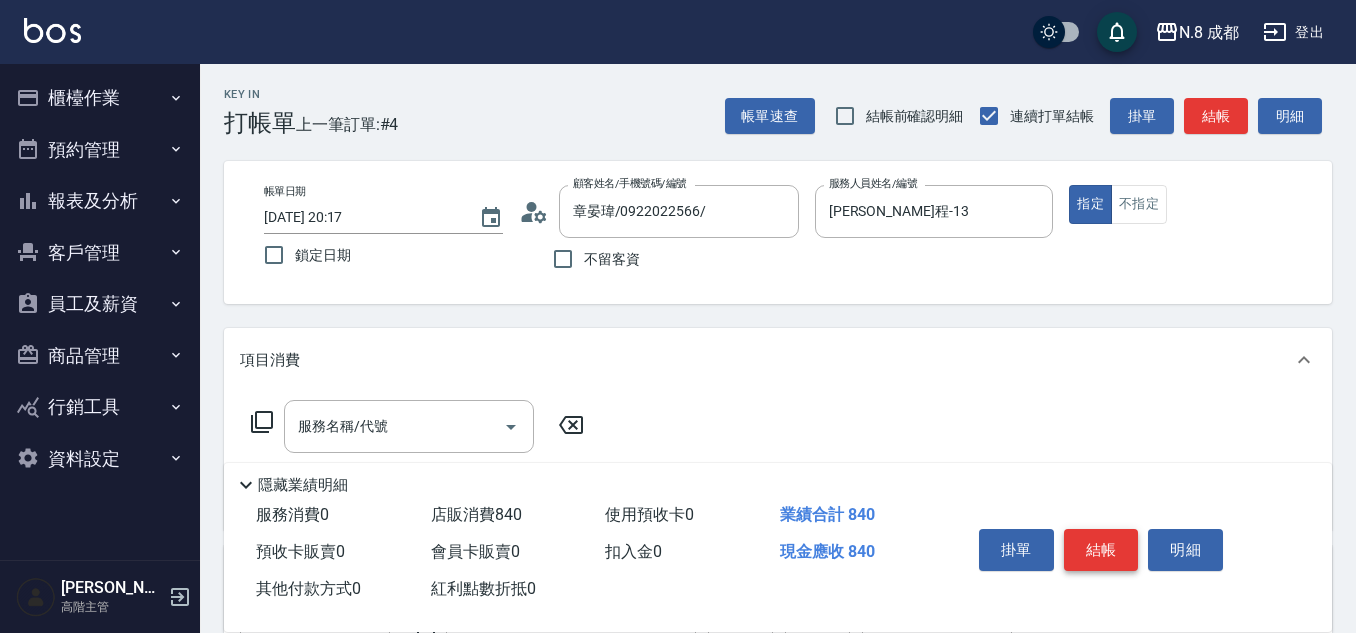 click on "結帳" at bounding box center [1101, 550] 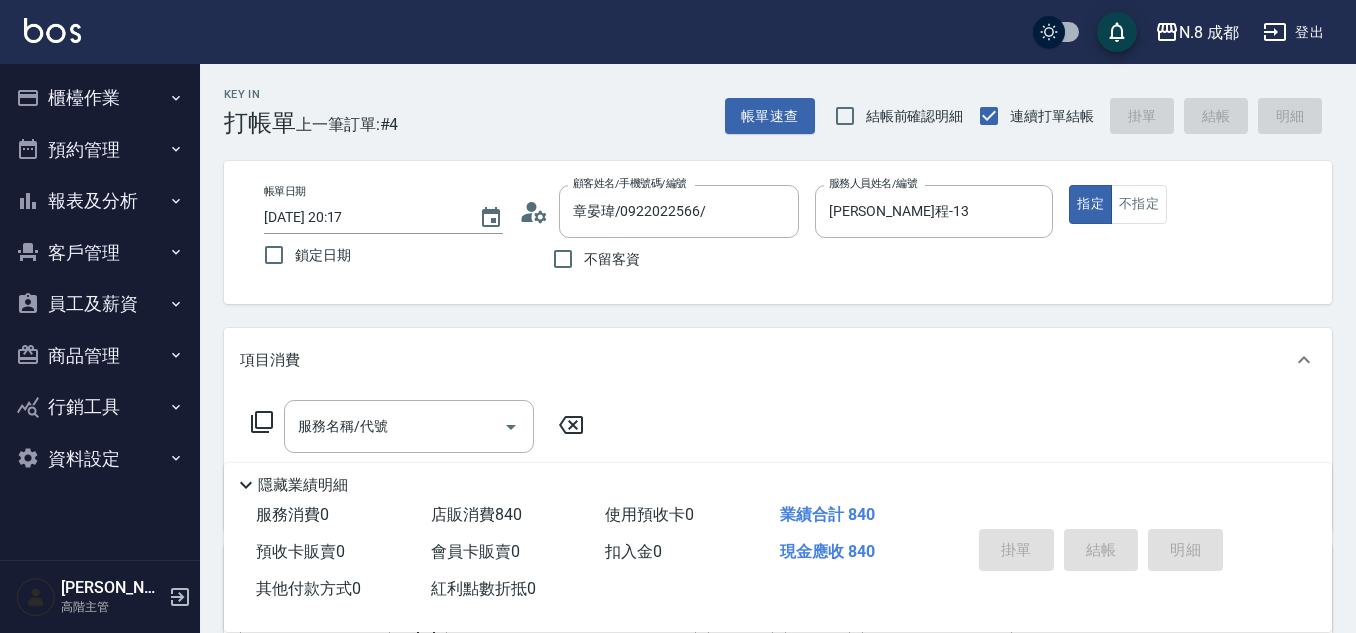 type 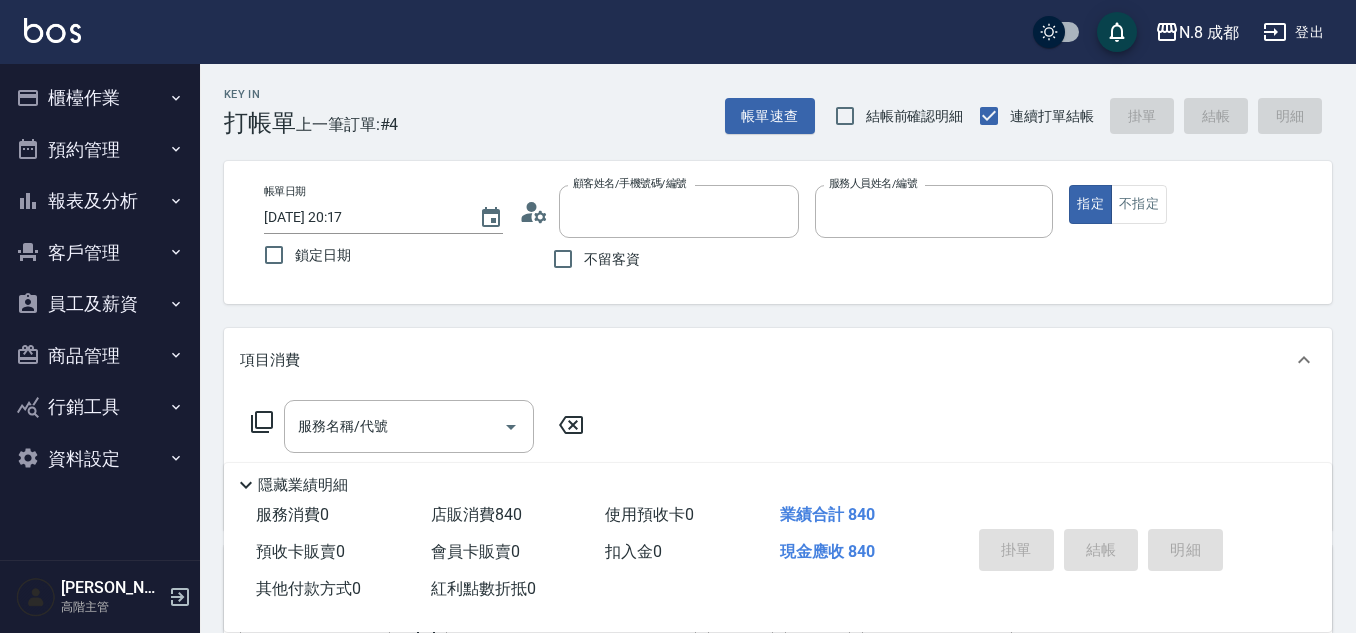 type 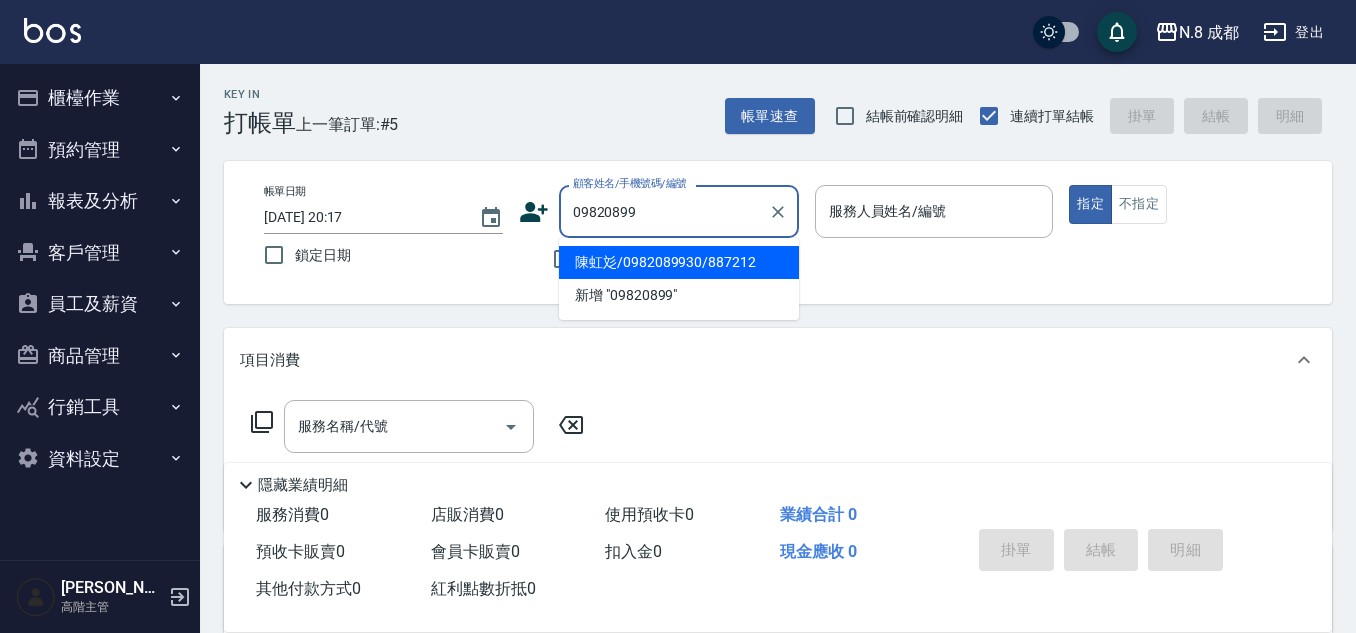 click on "陳虹彣/0982089930/887212" at bounding box center (679, 262) 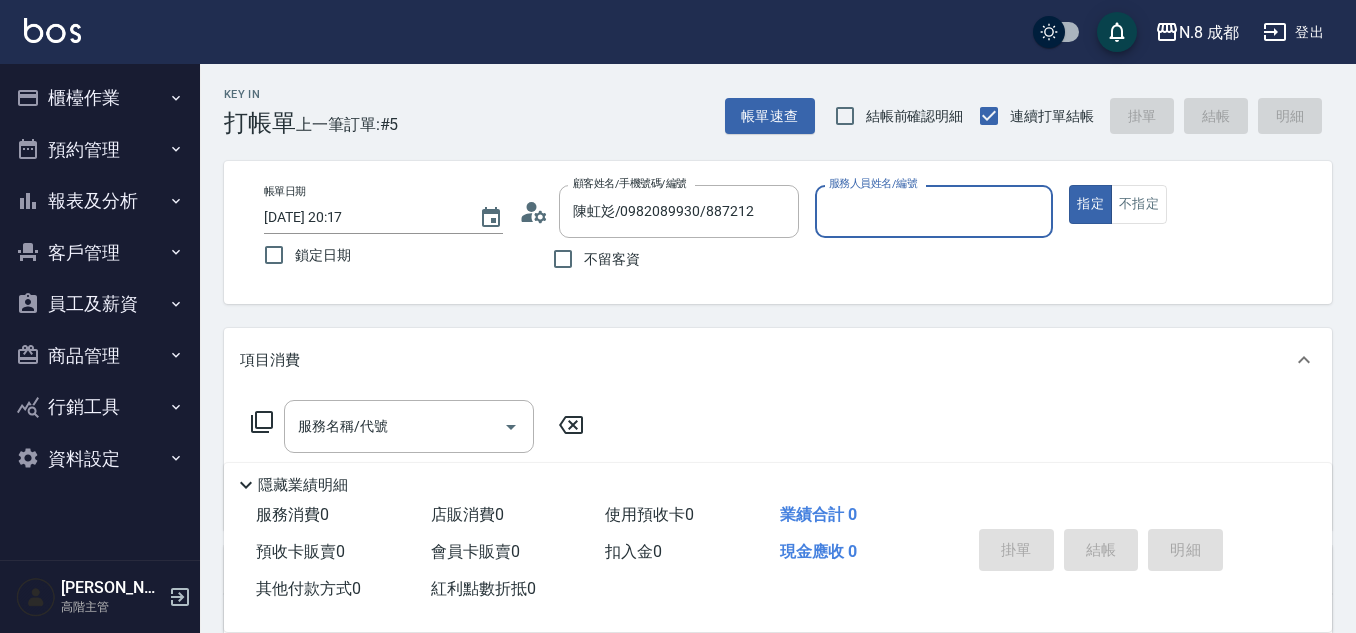 type on "高楷程-13" 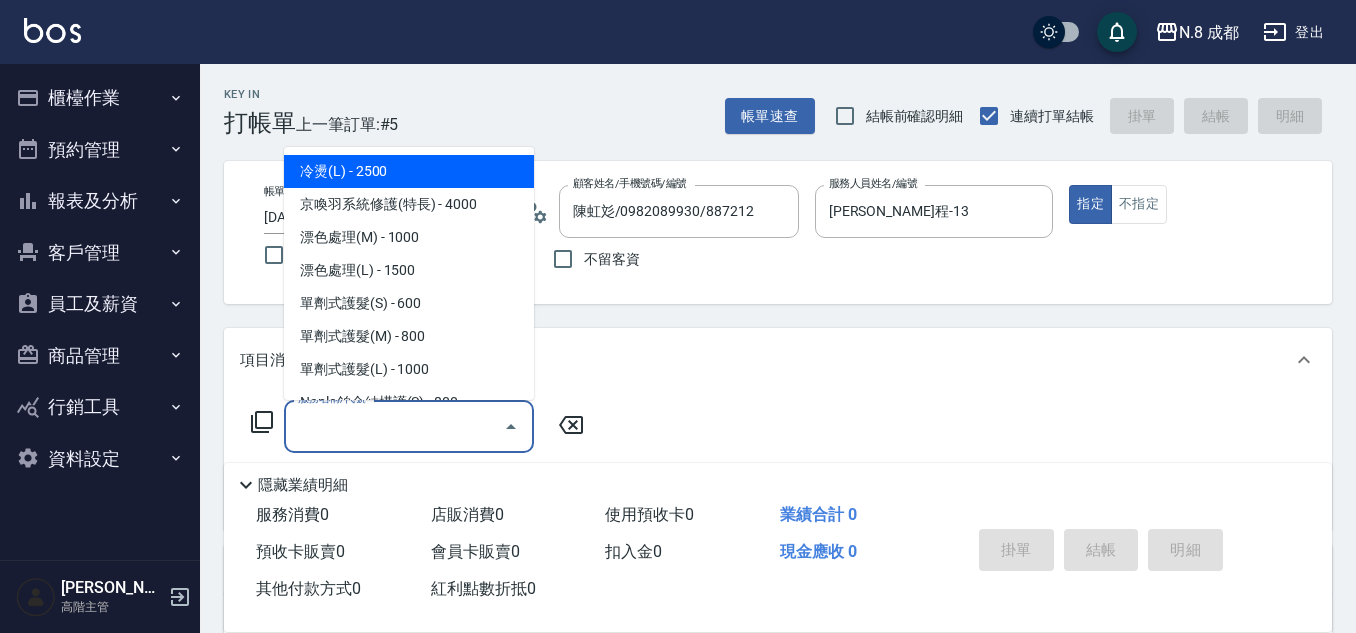 click on "服務名稱/代號" at bounding box center [394, 426] 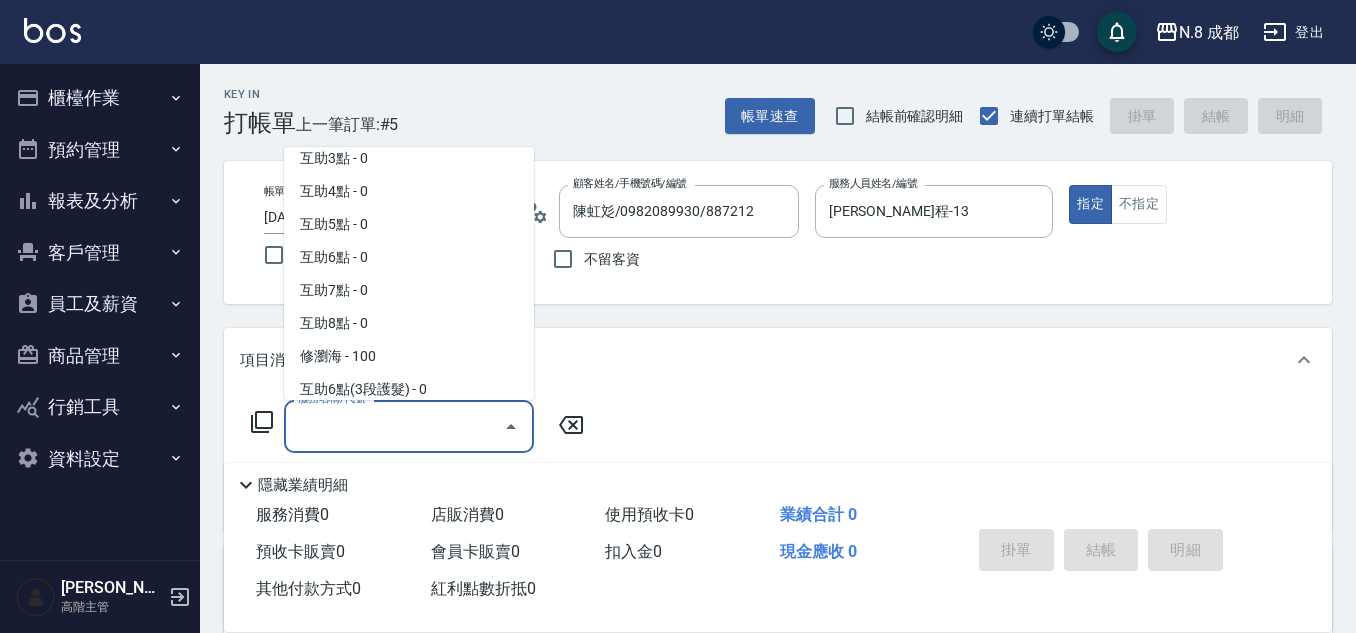 scroll, scrollTop: 2697, scrollLeft: 0, axis: vertical 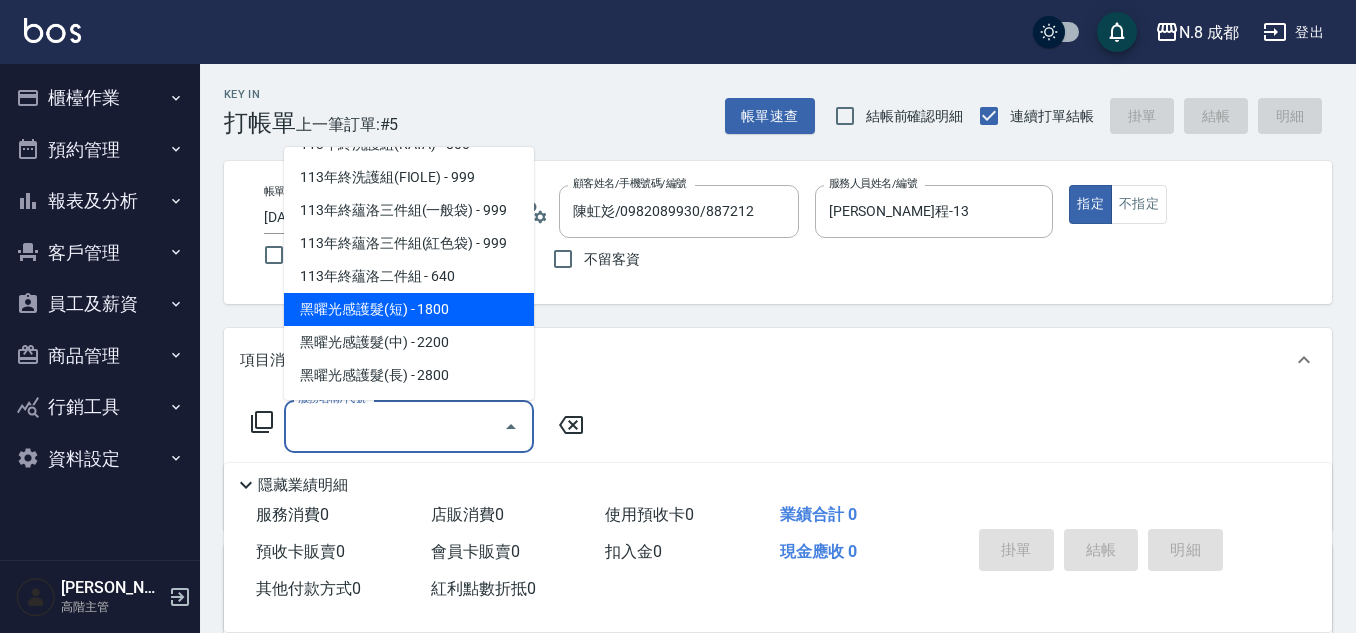 click on "黑曜光感護髮(短) - 1800" at bounding box center [409, 309] 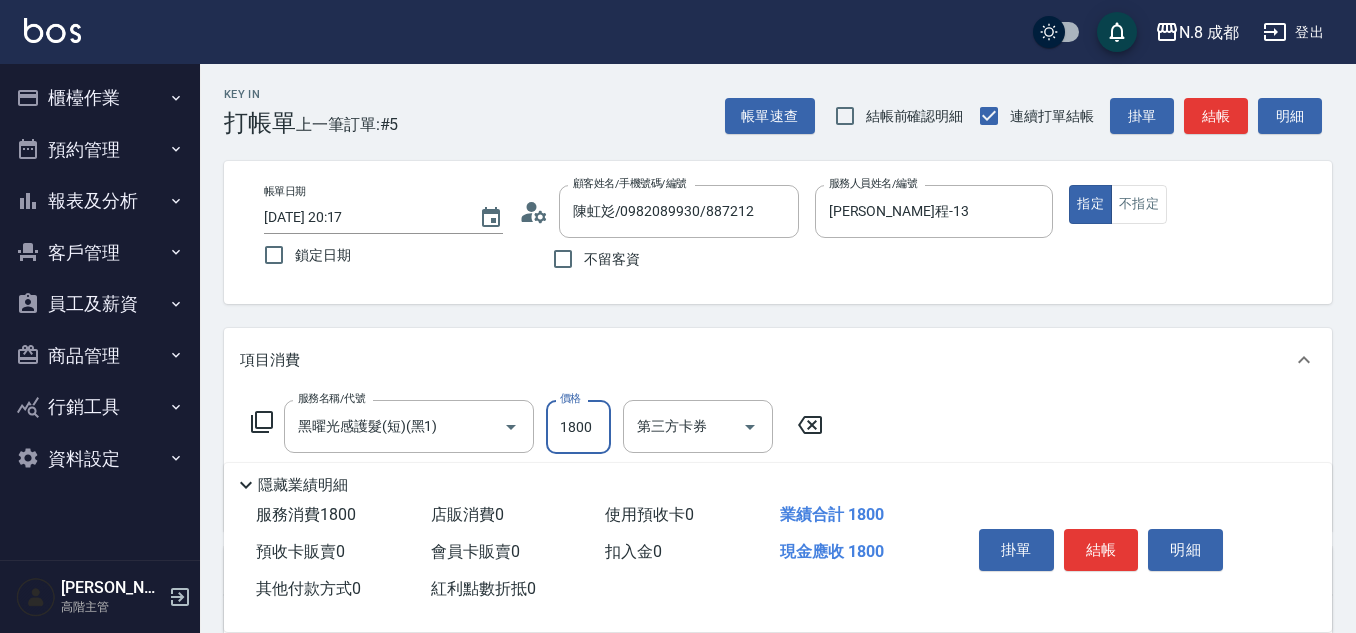 click on "1800" at bounding box center (578, 427) 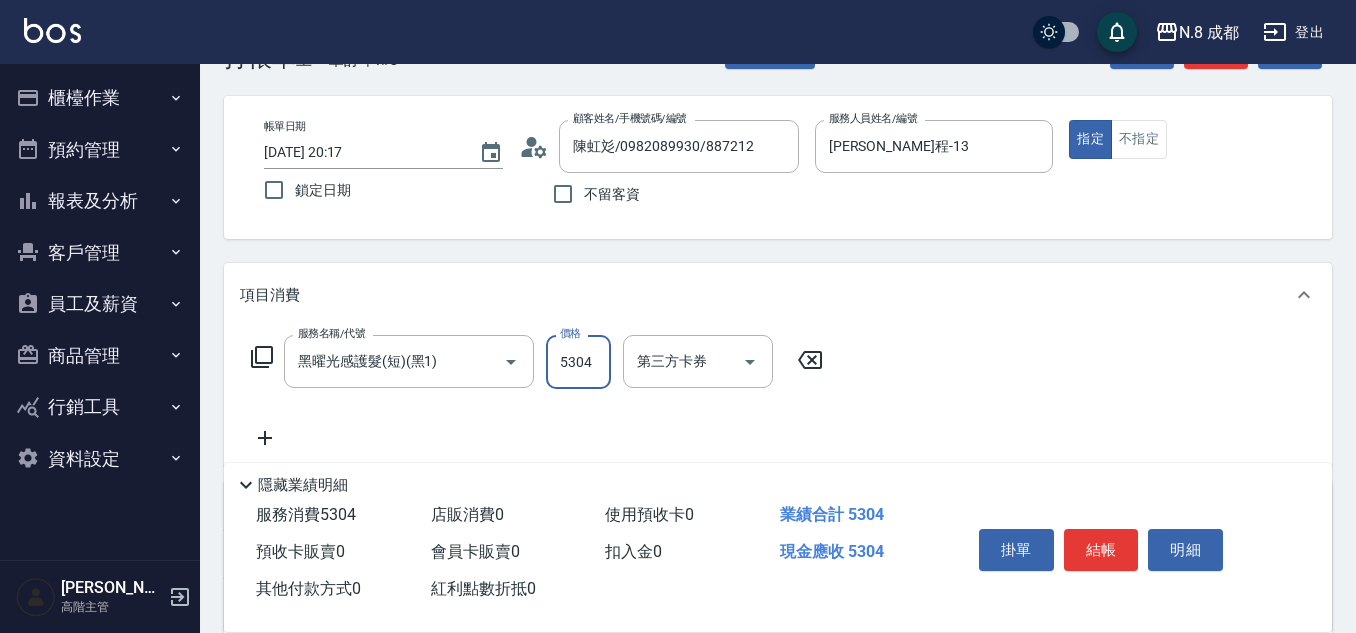 scroll, scrollTop: 100, scrollLeft: 0, axis: vertical 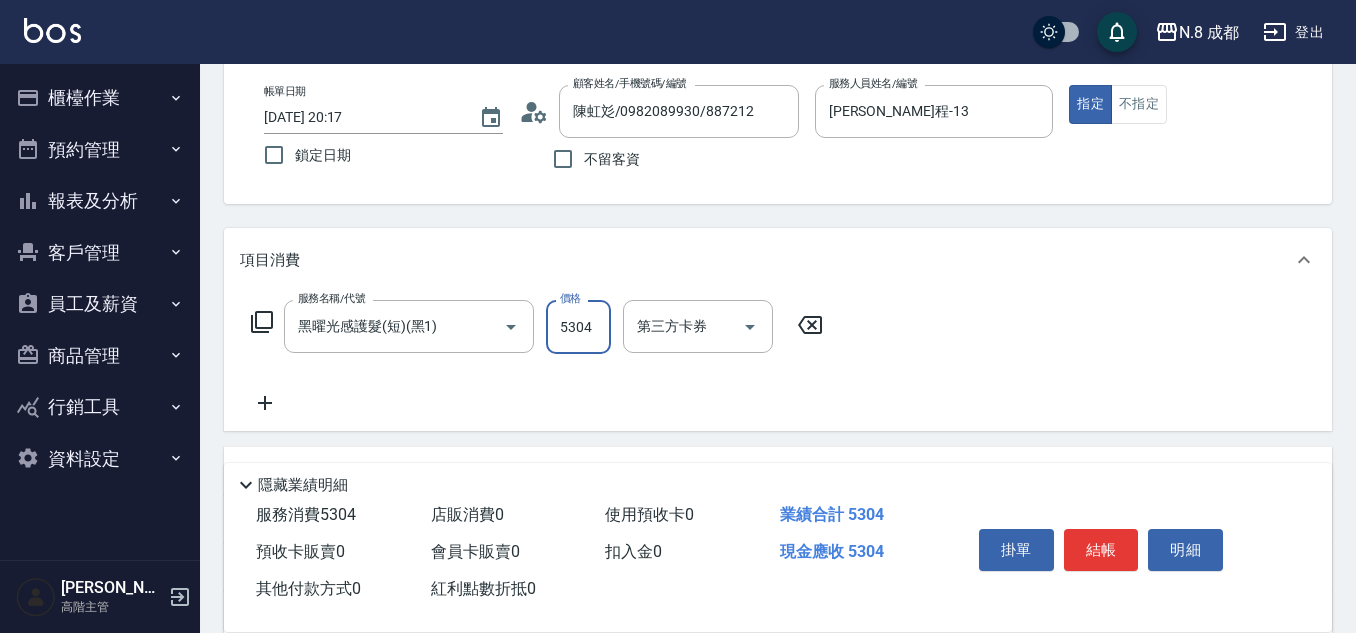 type on "5304" 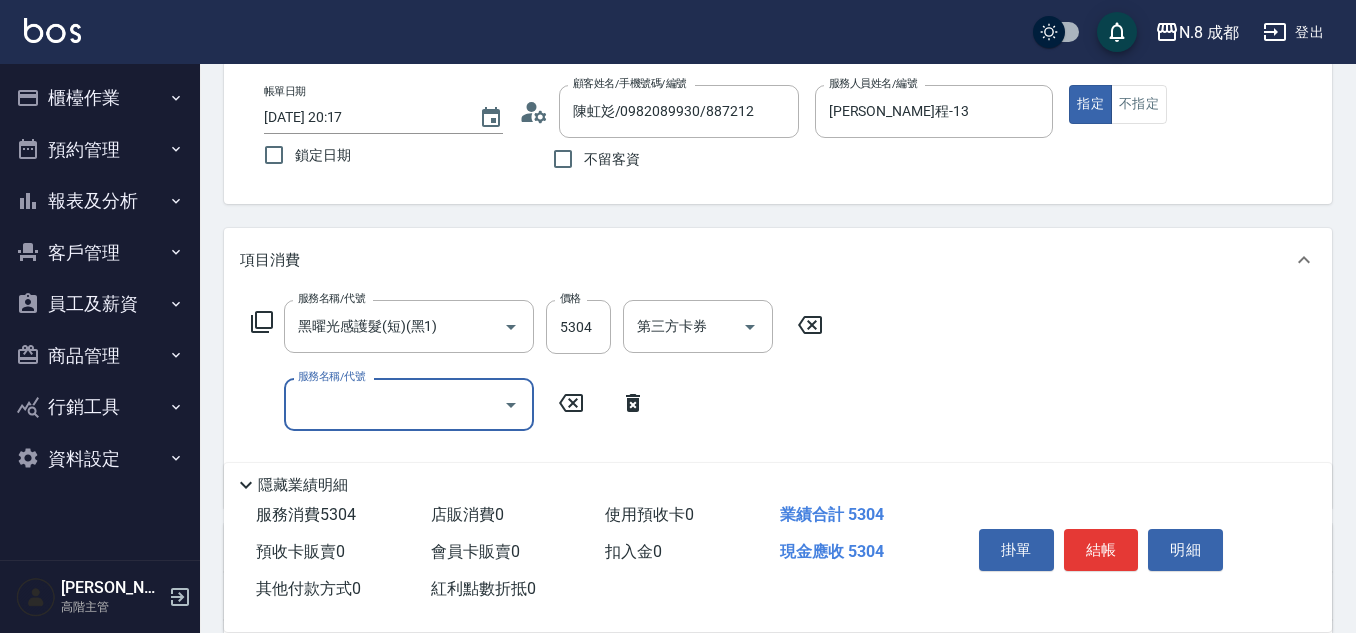 click on "服務名稱/代號" at bounding box center (394, 404) 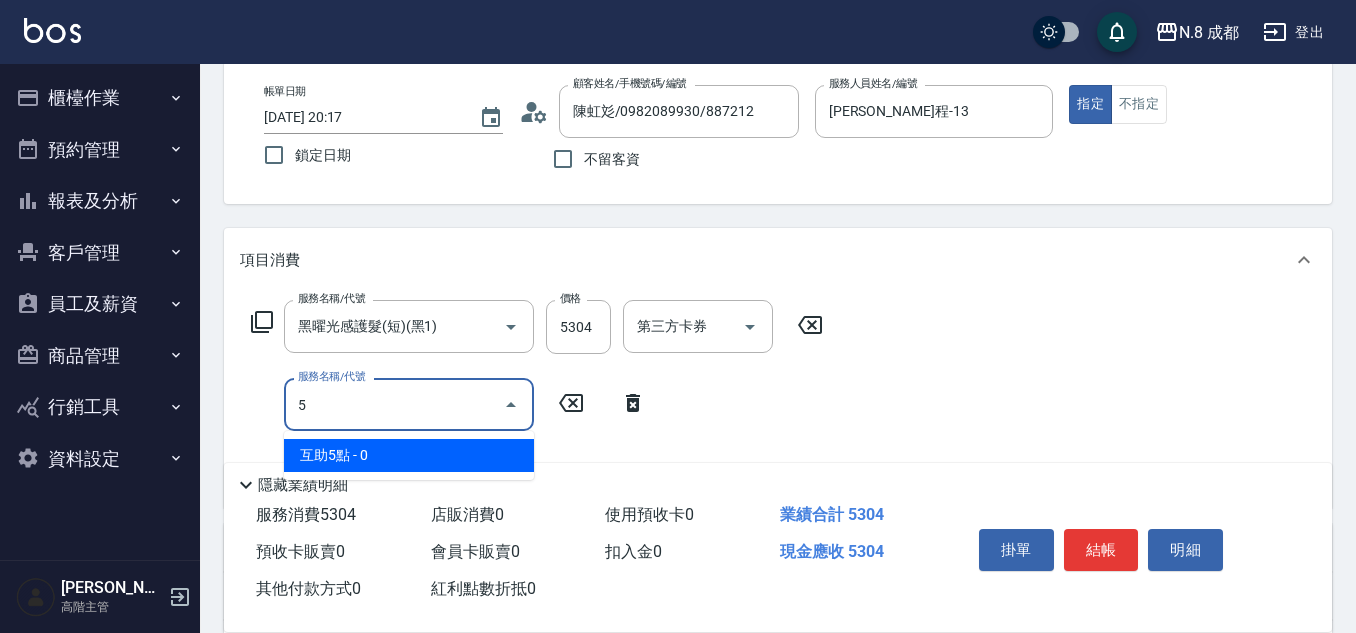 click on "互助5點 - 0" at bounding box center (409, 455) 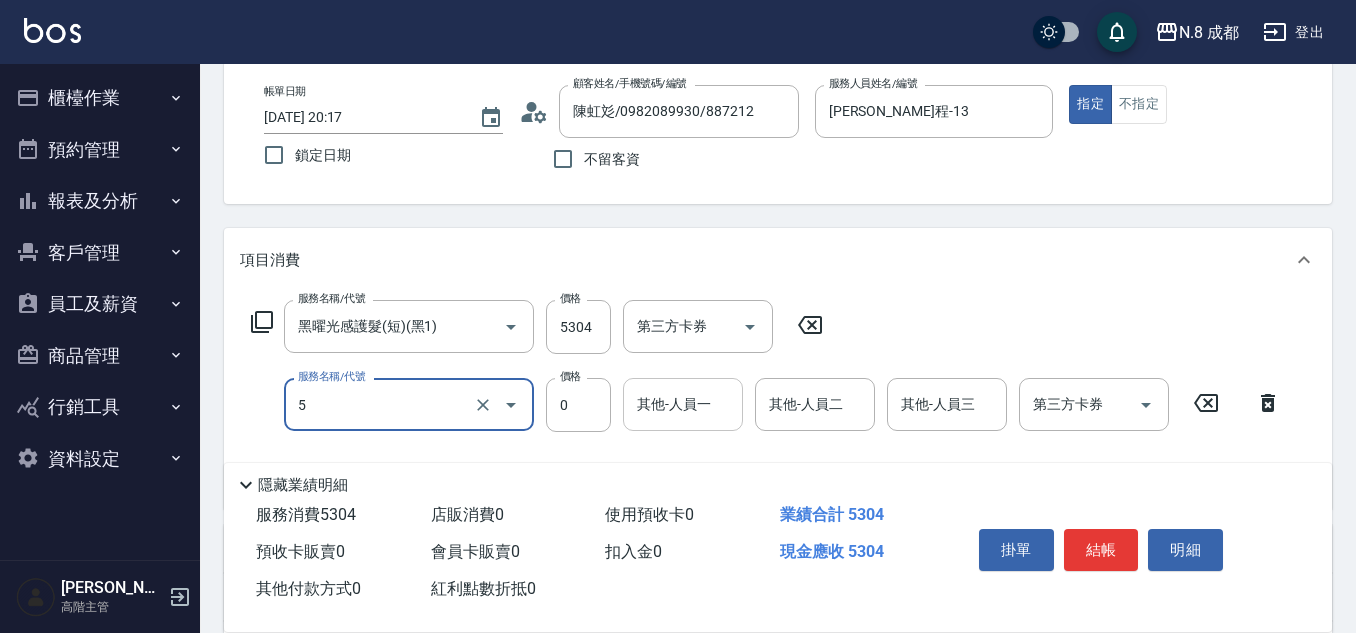 type on "互助5點(5)" 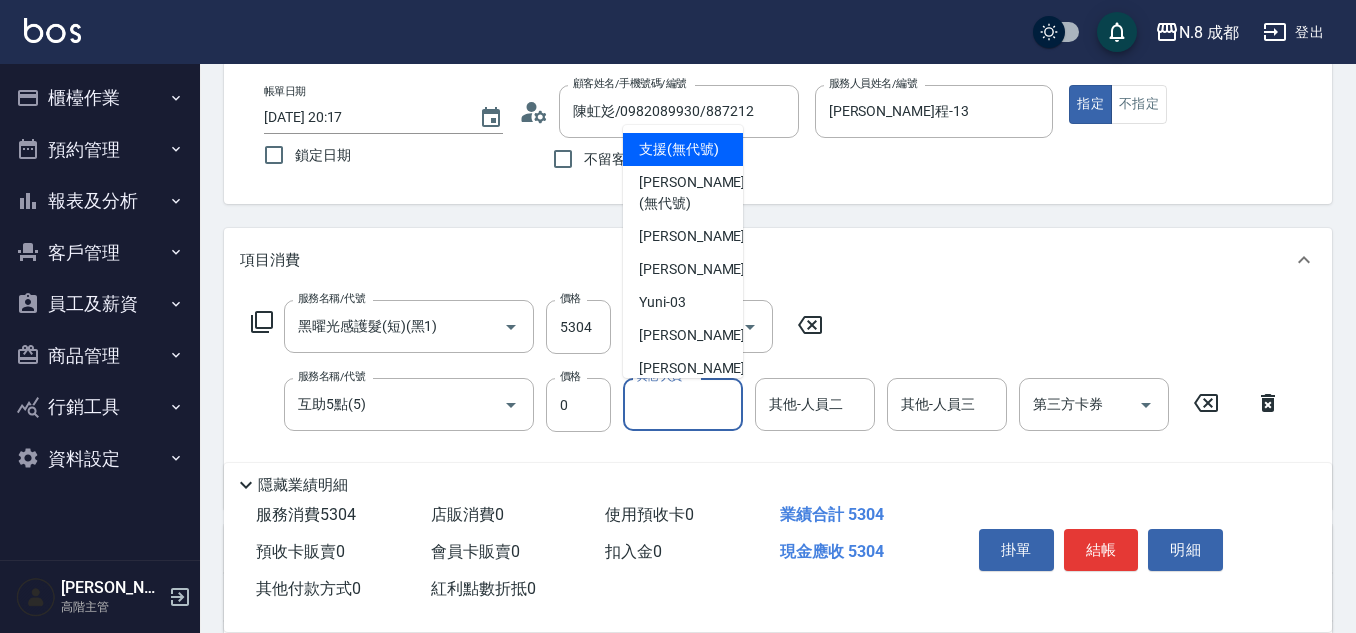 click on "其他-人員一" at bounding box center (683, 404) 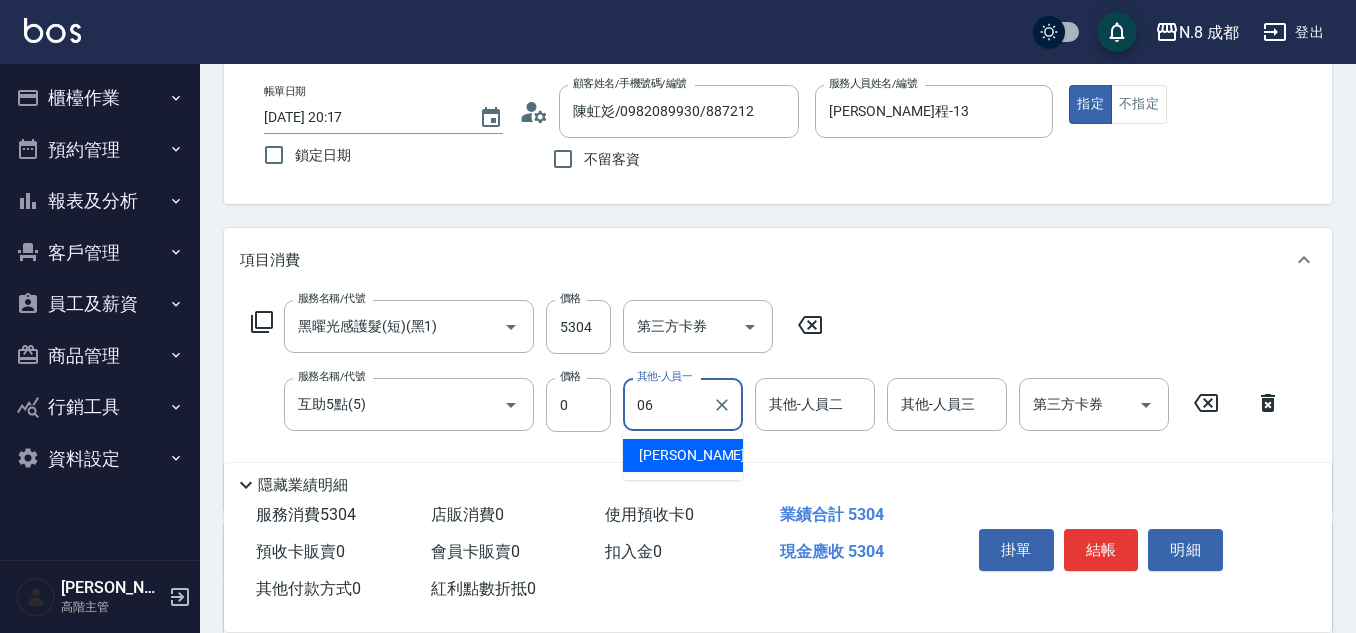click on "王瀧彬 -06" at bounding box center (683, 455) 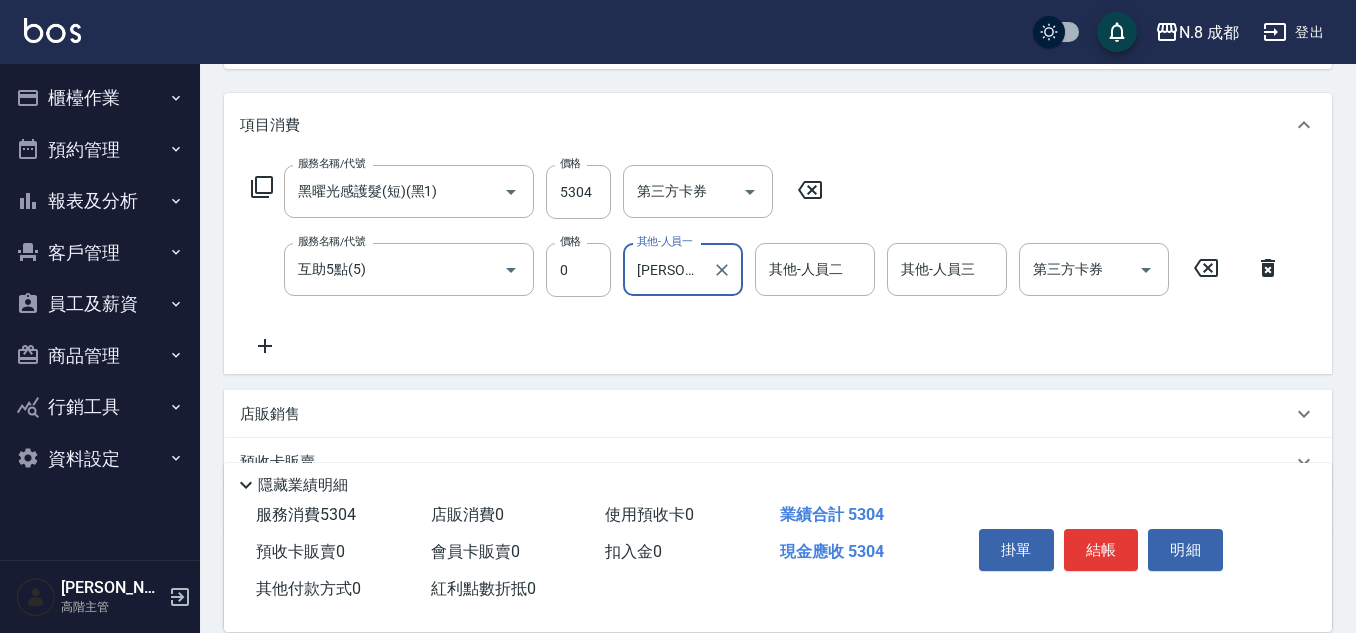scroll, scrollTop: 400, scrollLeft: 0, axis: vertical 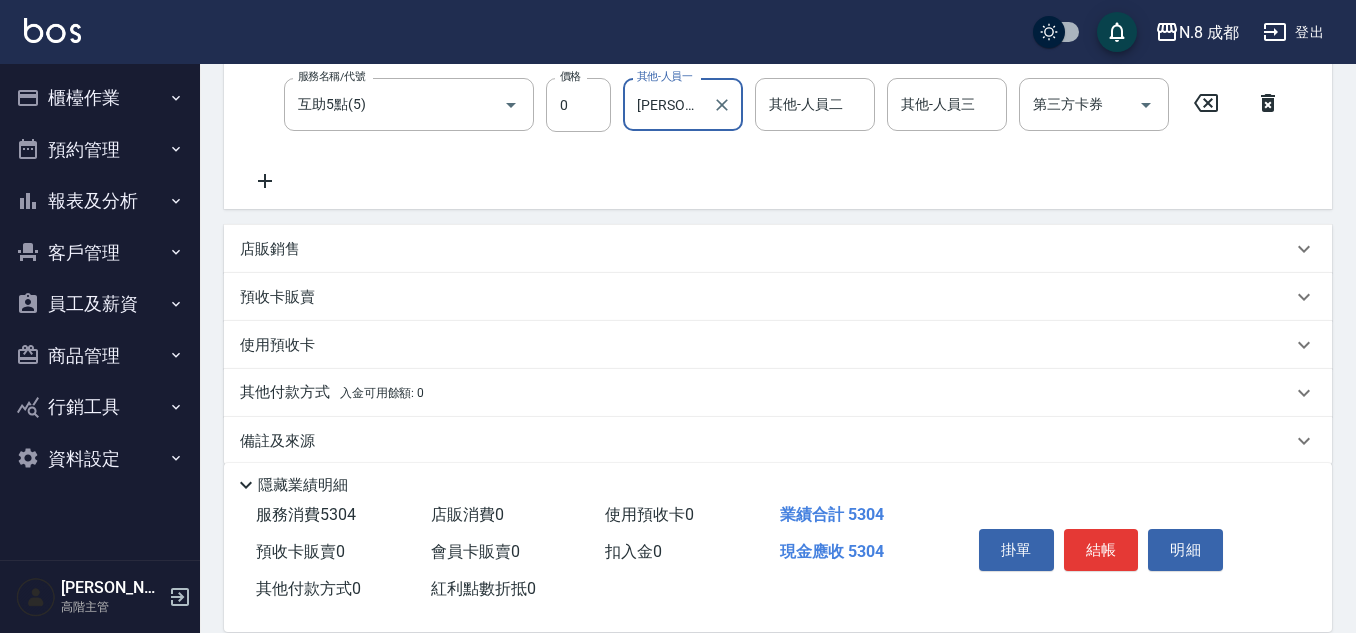 type on "王瀧彬-06" 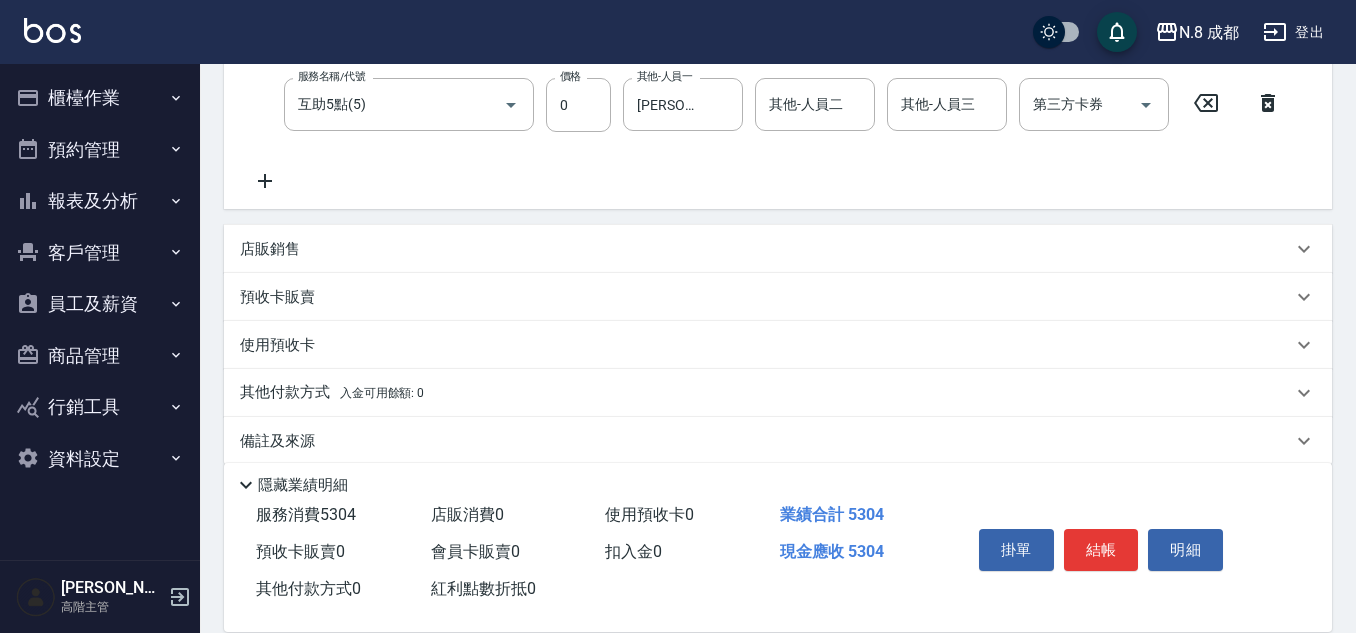 click on "其他付款方式 入金可用餘額: 0" at bounding box center [332, 393] 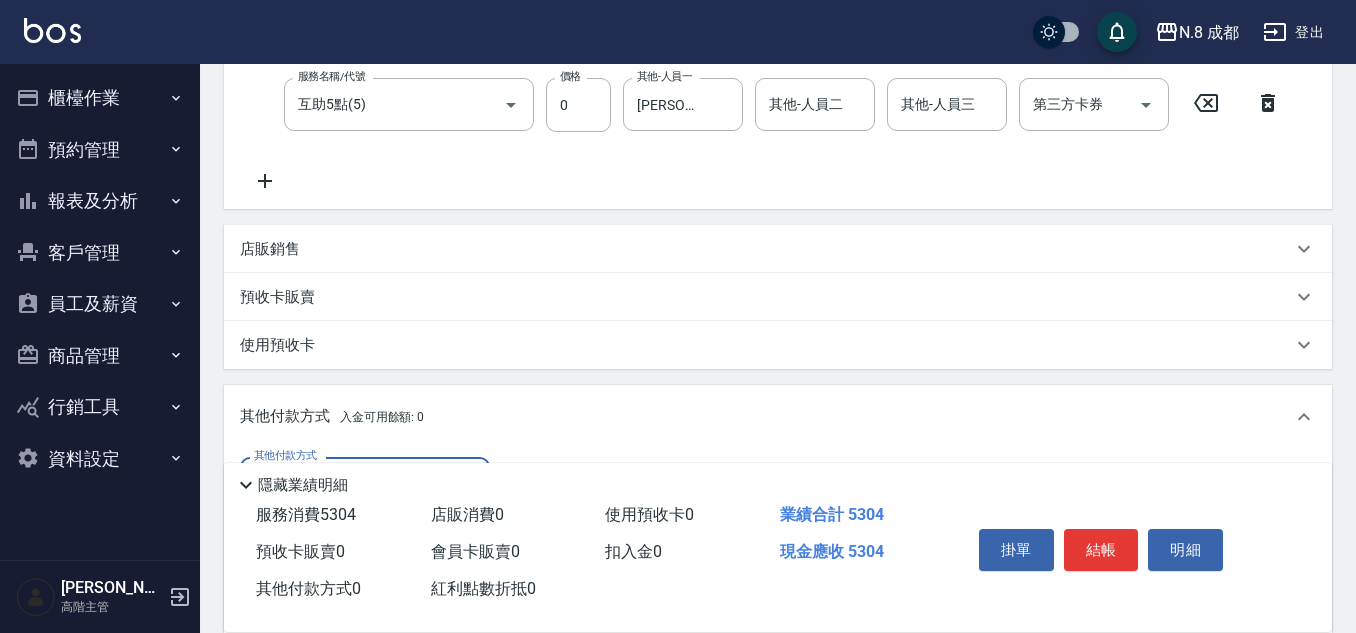 scroll, scrollTop: 0, scrollLeft: 0, axis: both 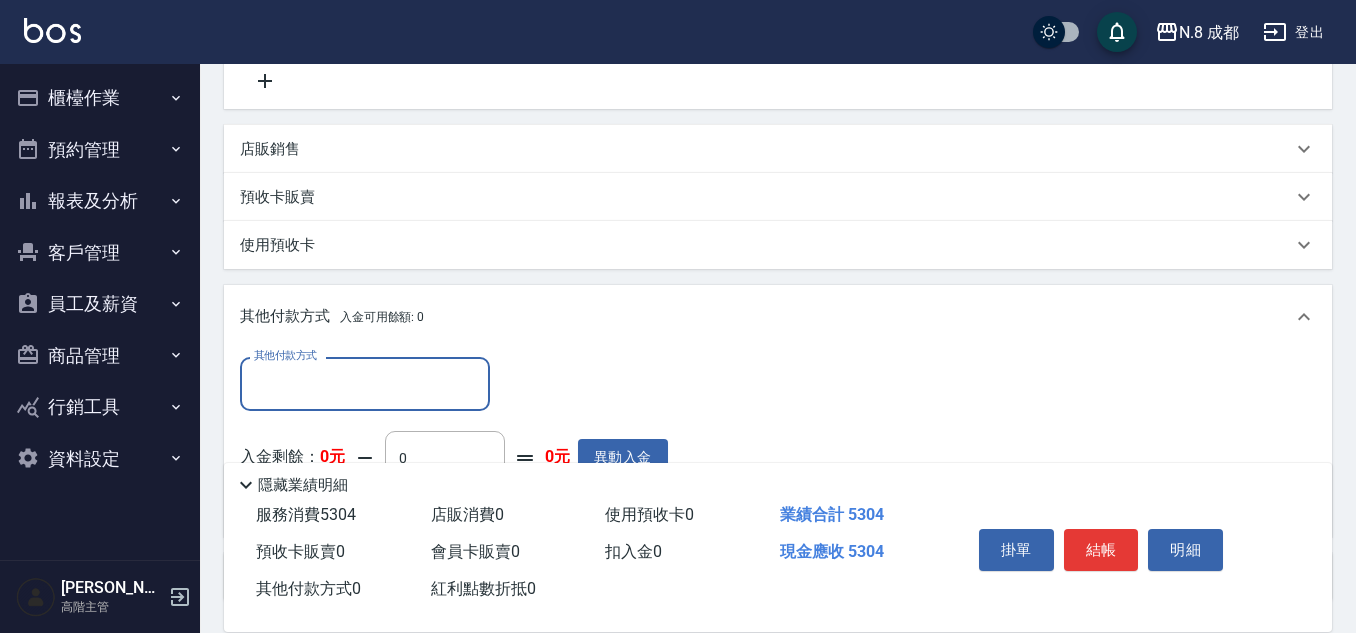 click on "其他付款方式" at bounding box center [365, 383] 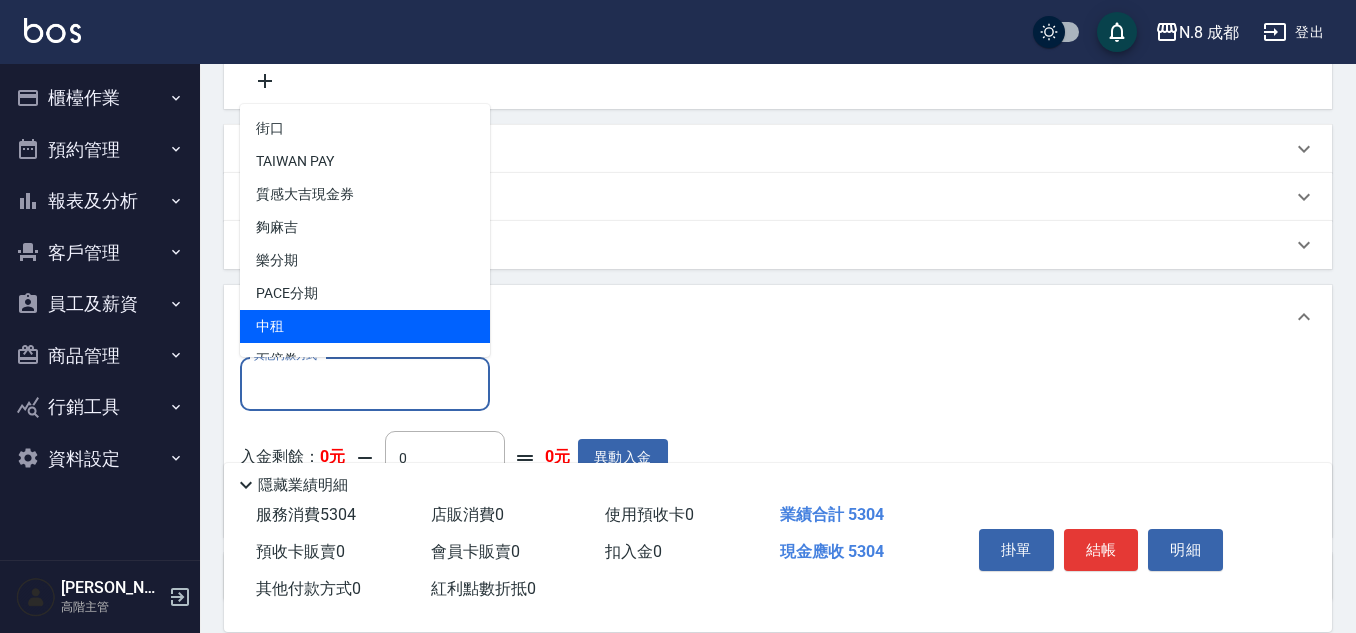 scroll, scrollTop: 60, scrollLeft: 0, axis: vertical 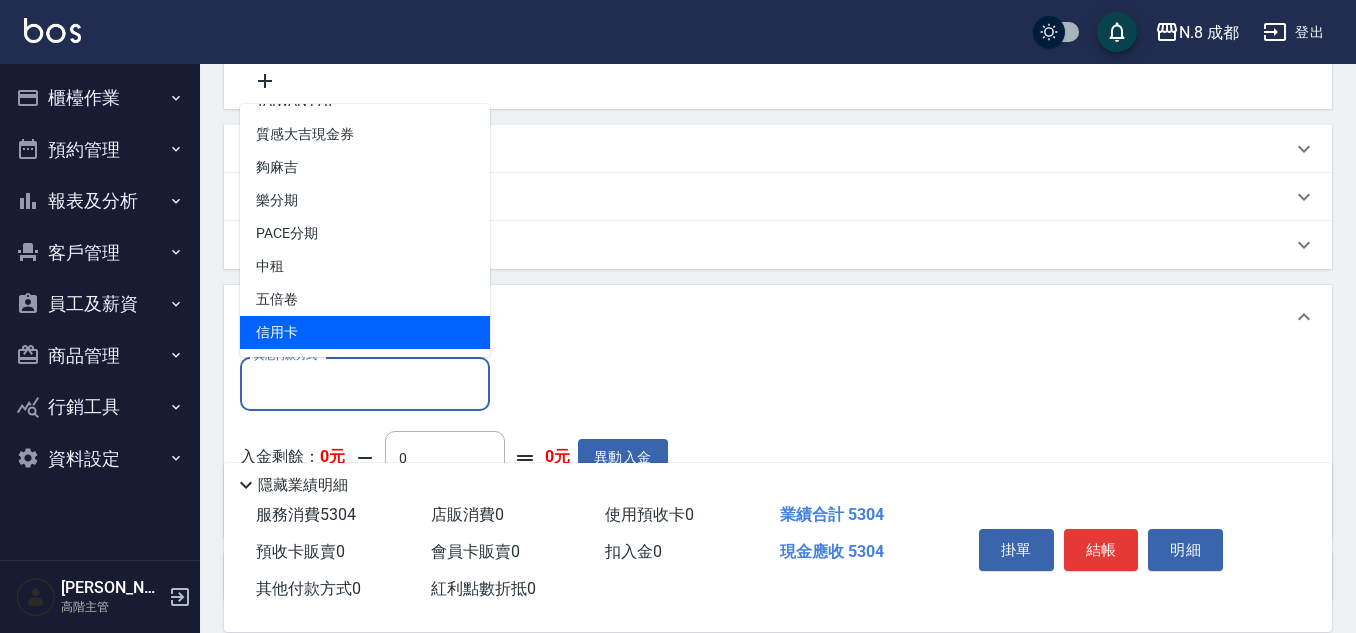 click on "信用卡" at bounding box center (365, 332) 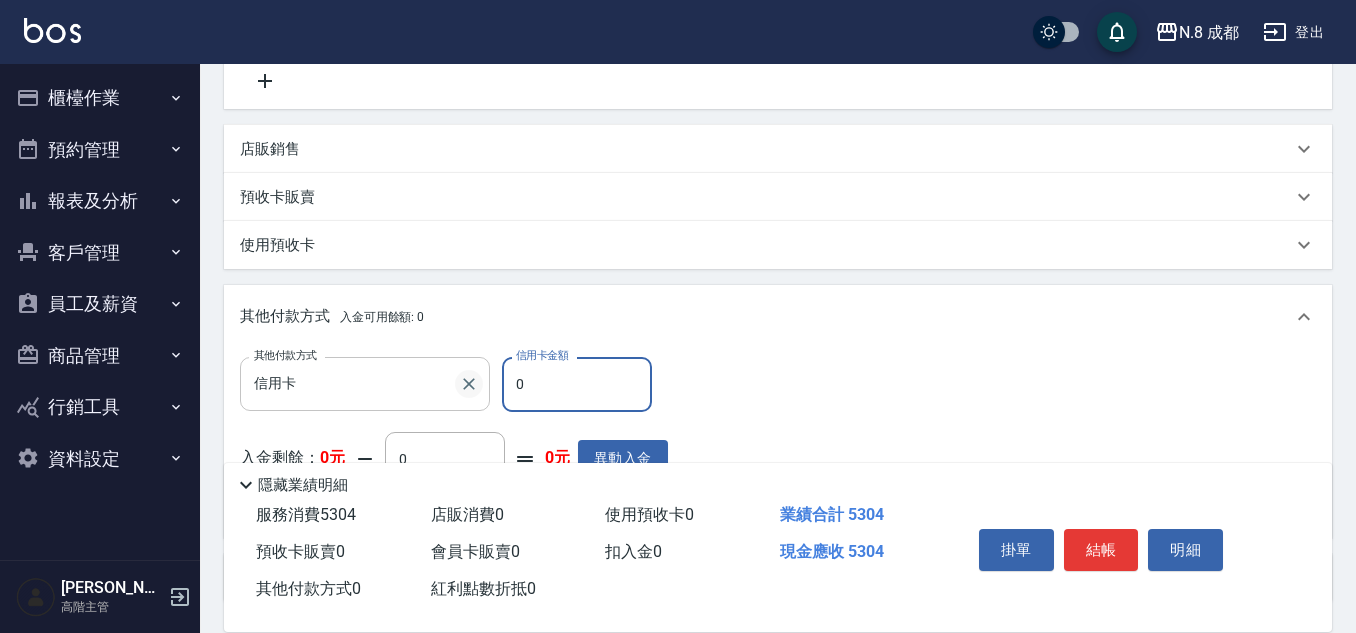 drag, startPoint x: 544, startPoint y: 390, endPoint x: 480, endPoint y: 391, distance: 64.00781 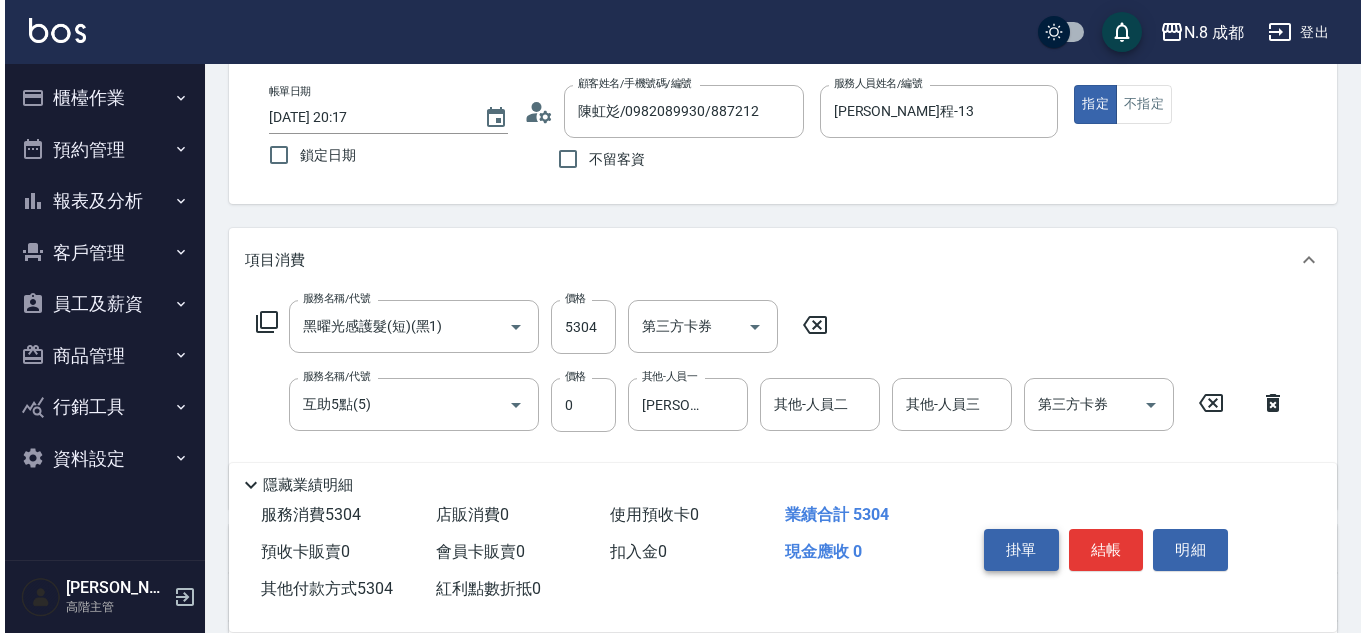 scroll, scrollTop: 0, scrollLeft: 0, axis: both 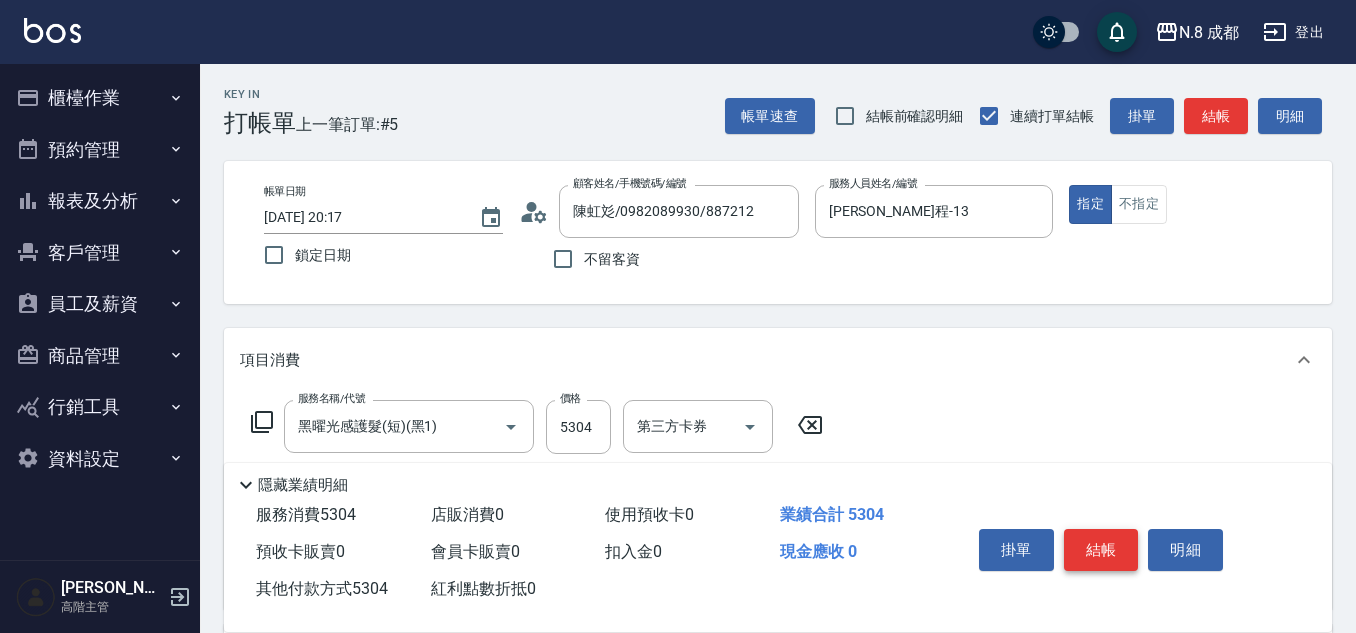 type on "5304" 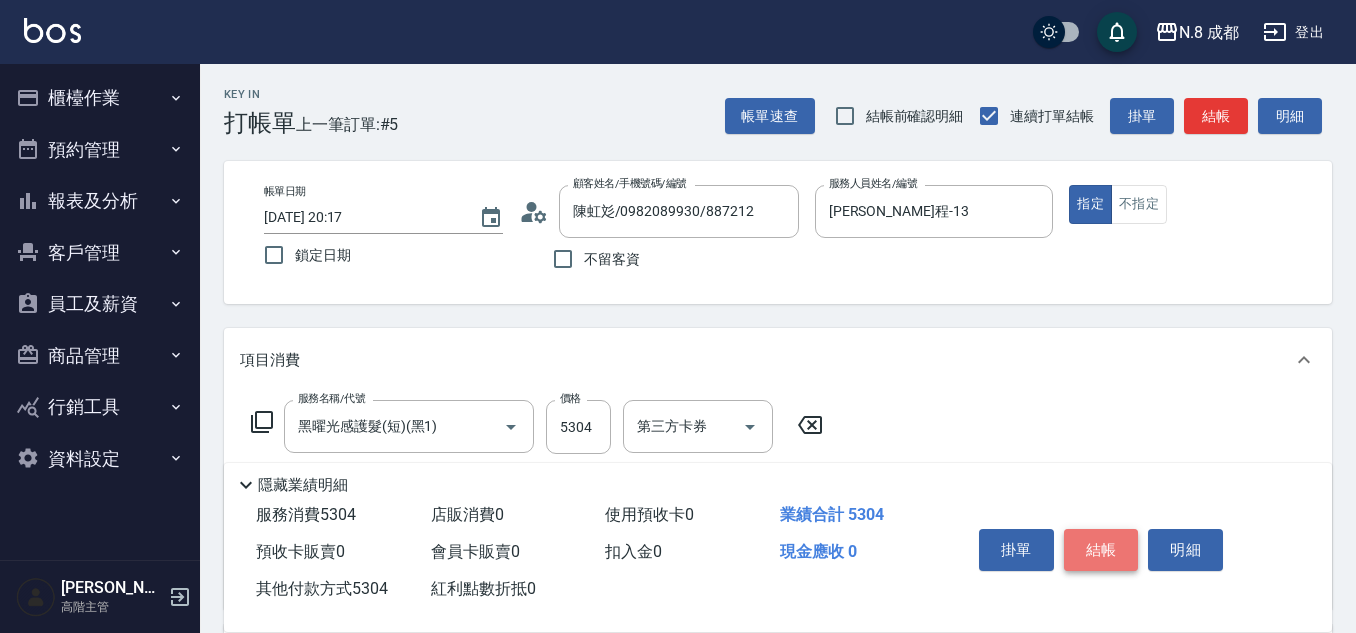 click on "結帳" at bounding box center (1101, 550) 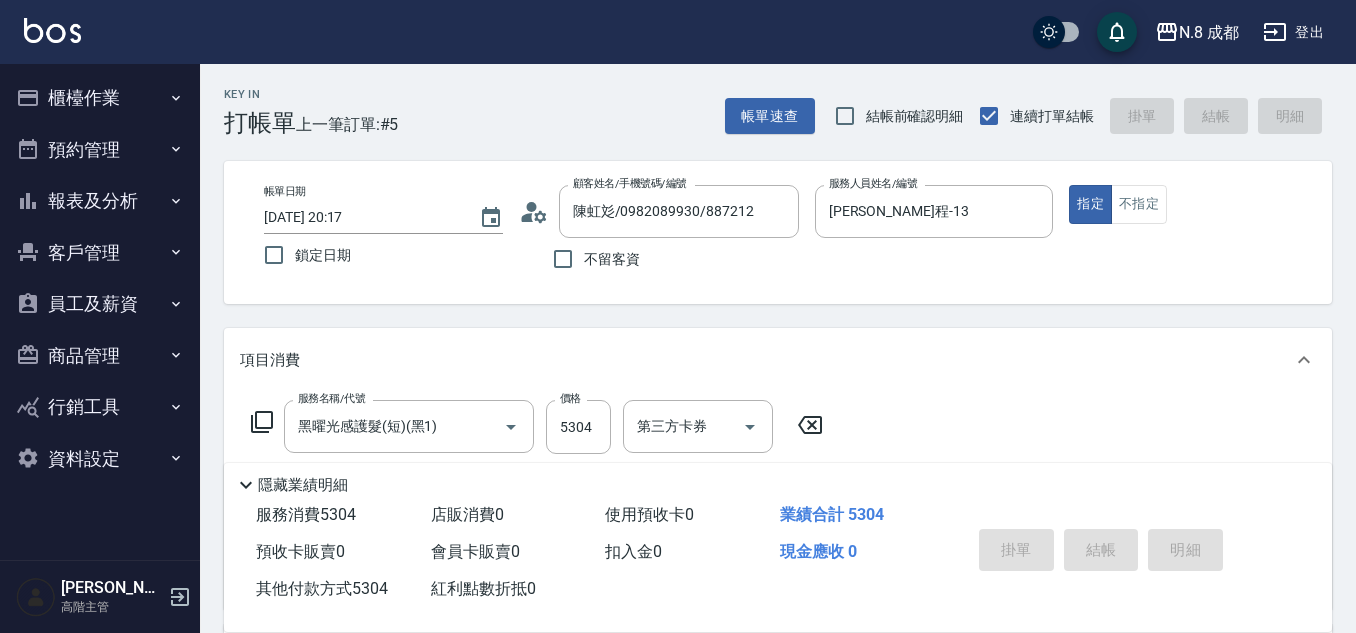 type on "2025/07/14 20:18" 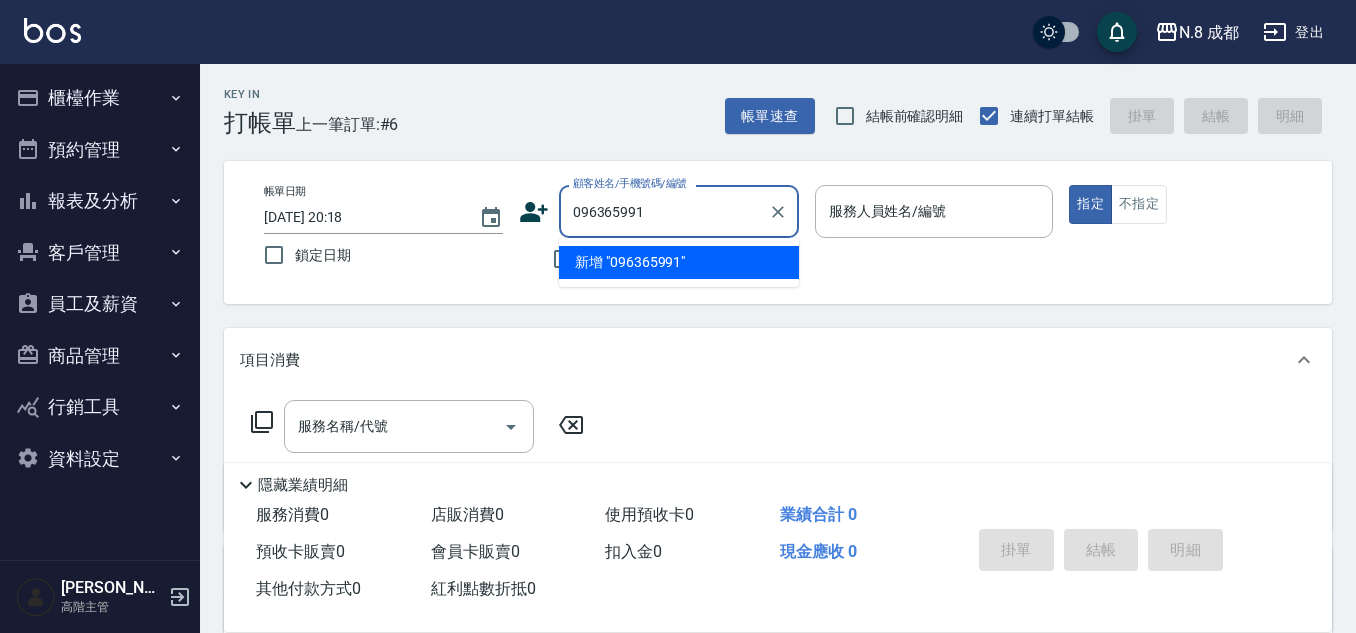 type on "0963659916" 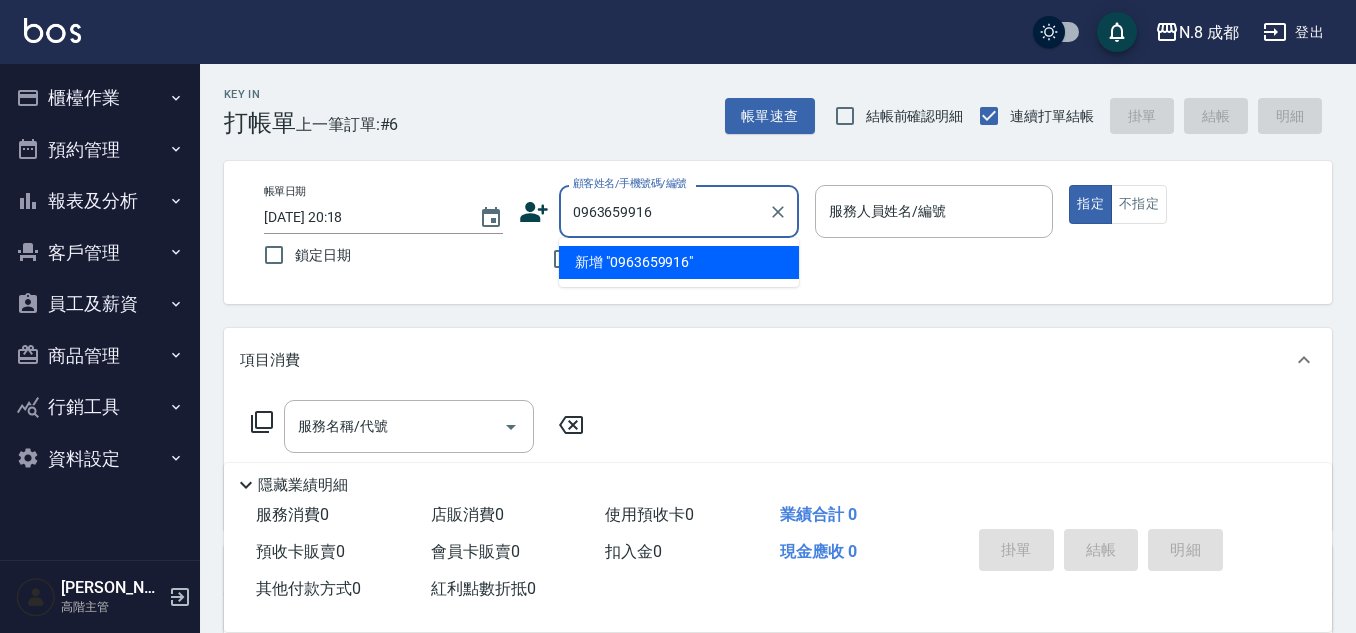 drag, startPoint x: 693, startPoint y: 216, endPoint x: 345, endPoint y: 188, distance: 349.12463 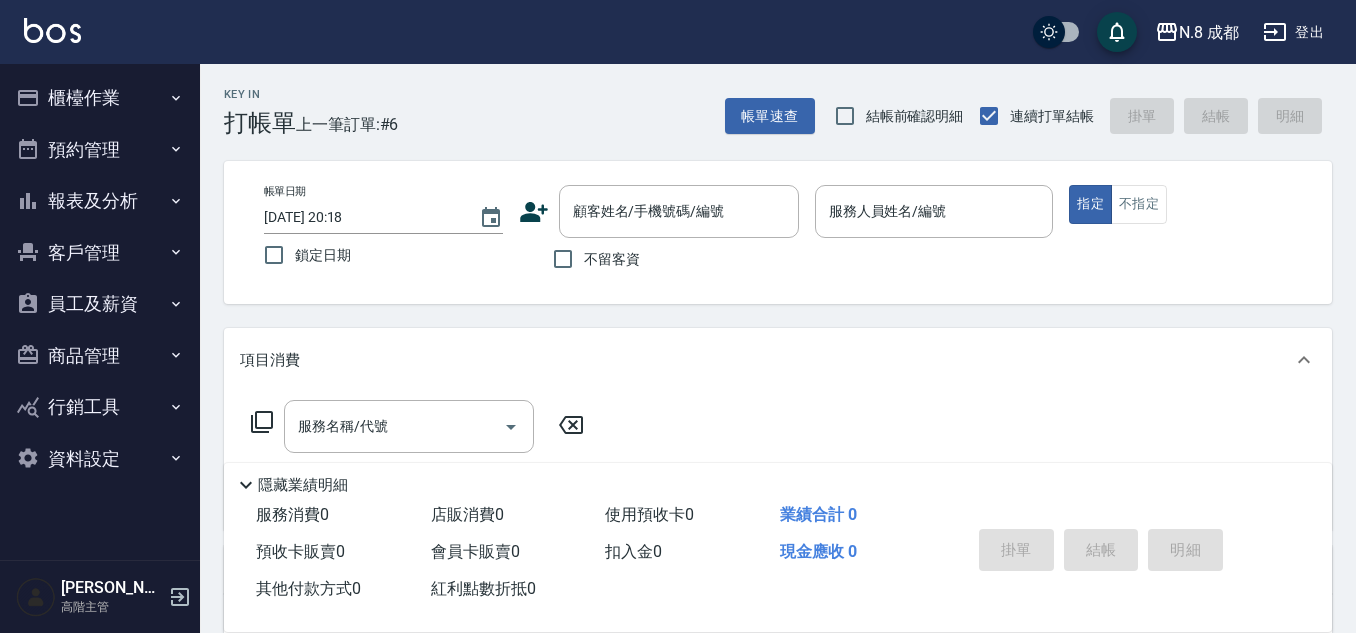 click 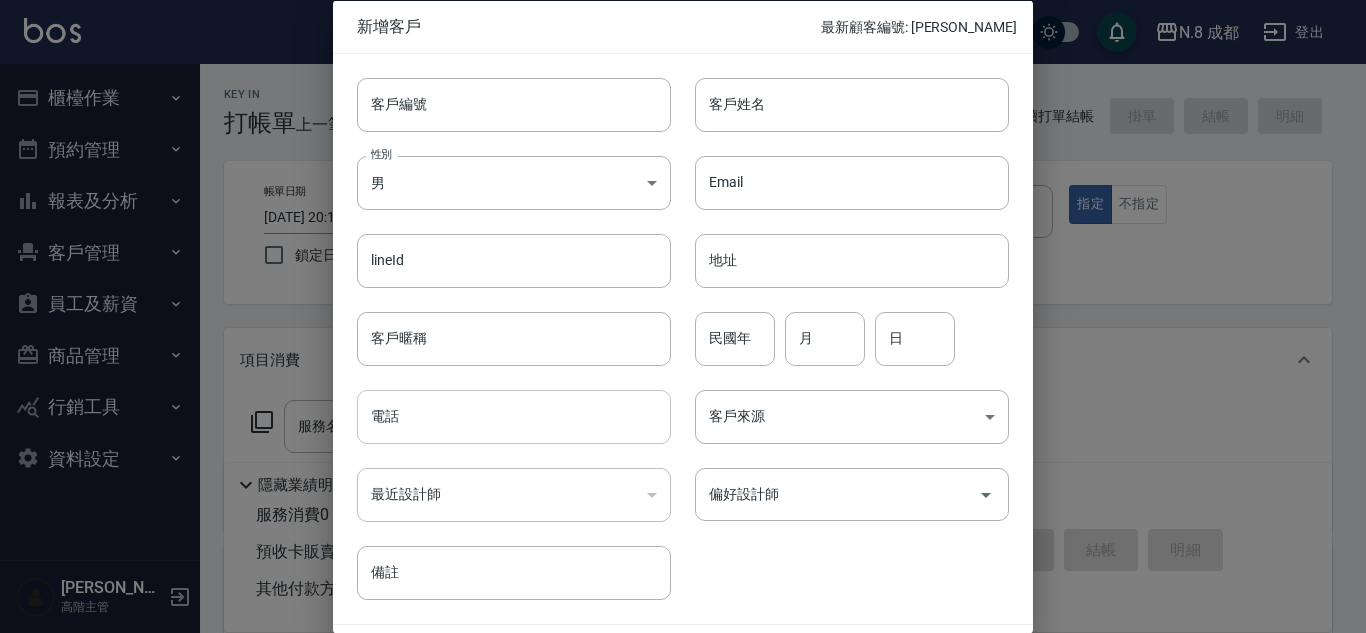 click on "電話" at bounding box center [514, 417] 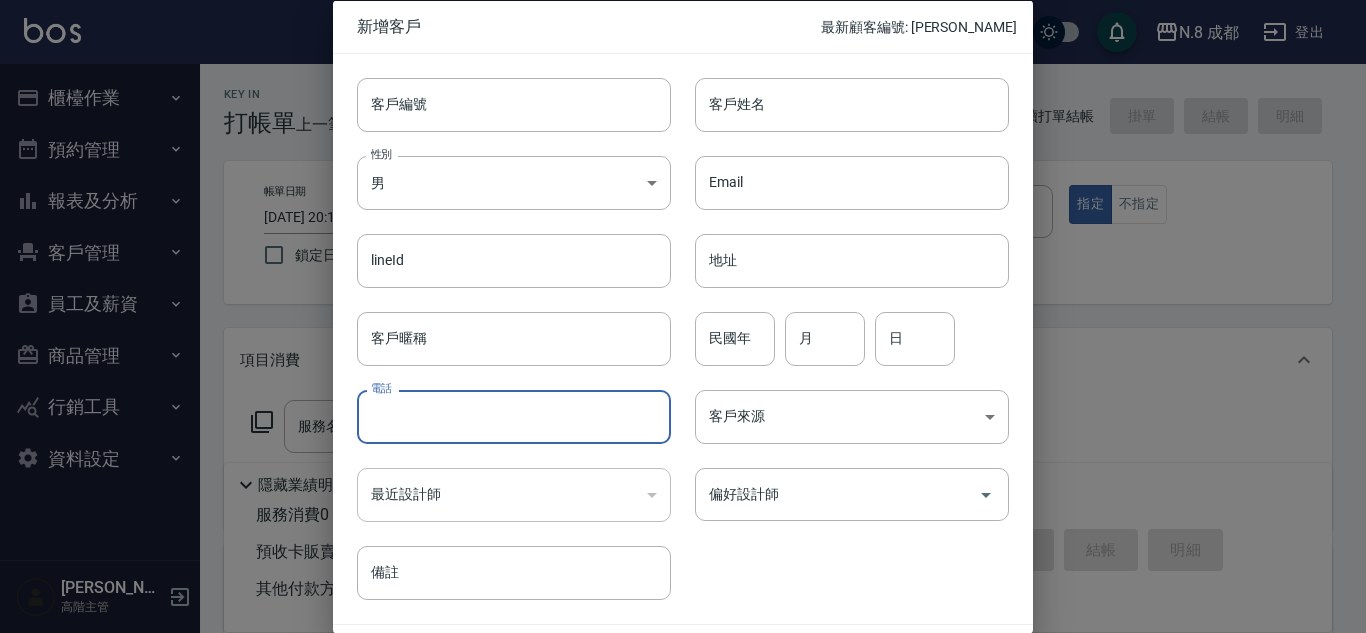 paste on "0963659916" 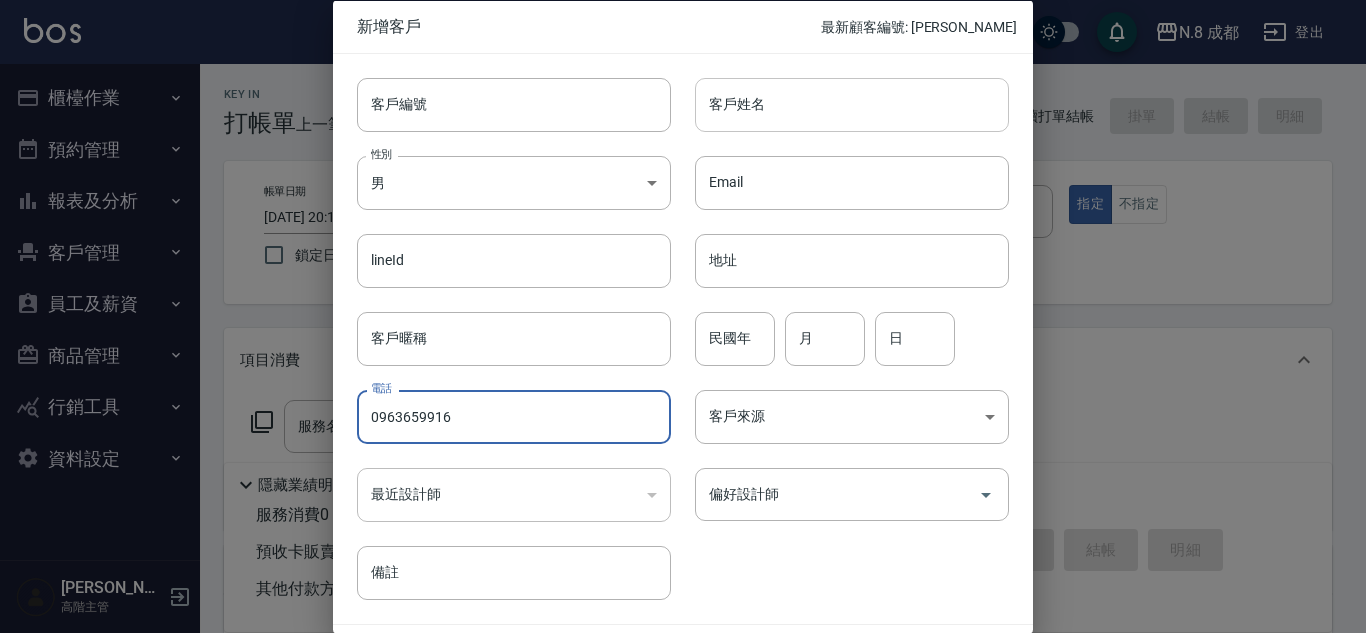 type on "0963659916" 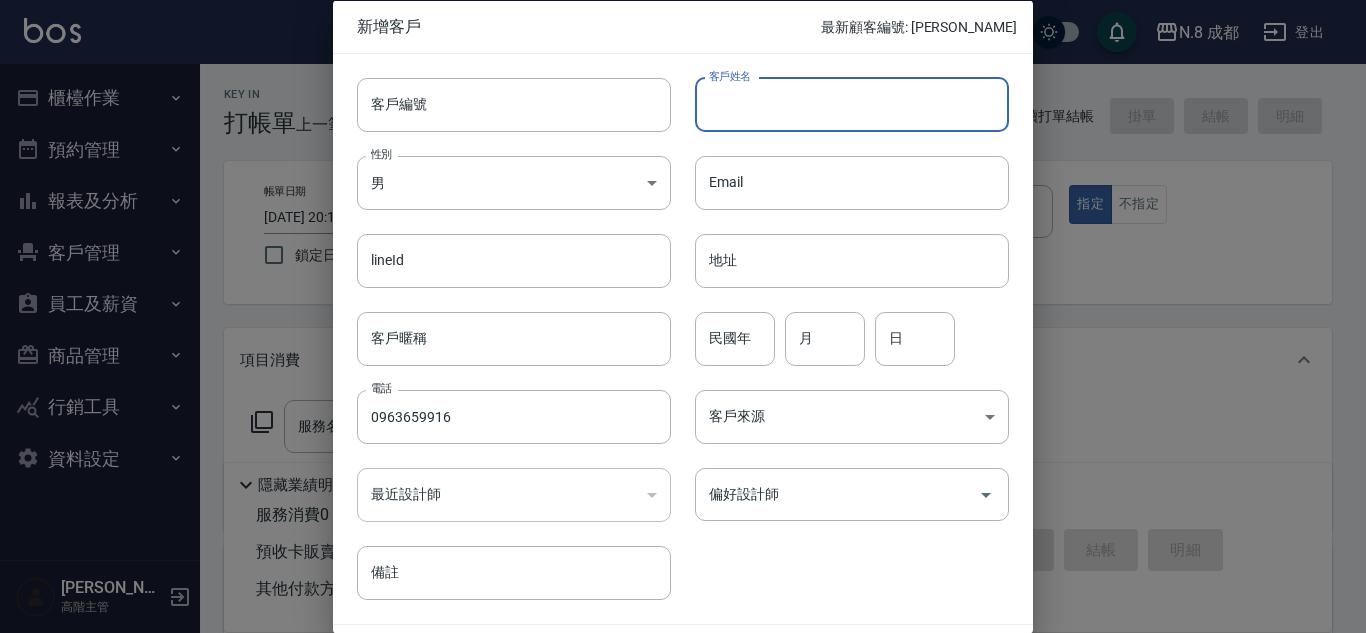 click on "客戶姓名" at bounding box center [852, 104] 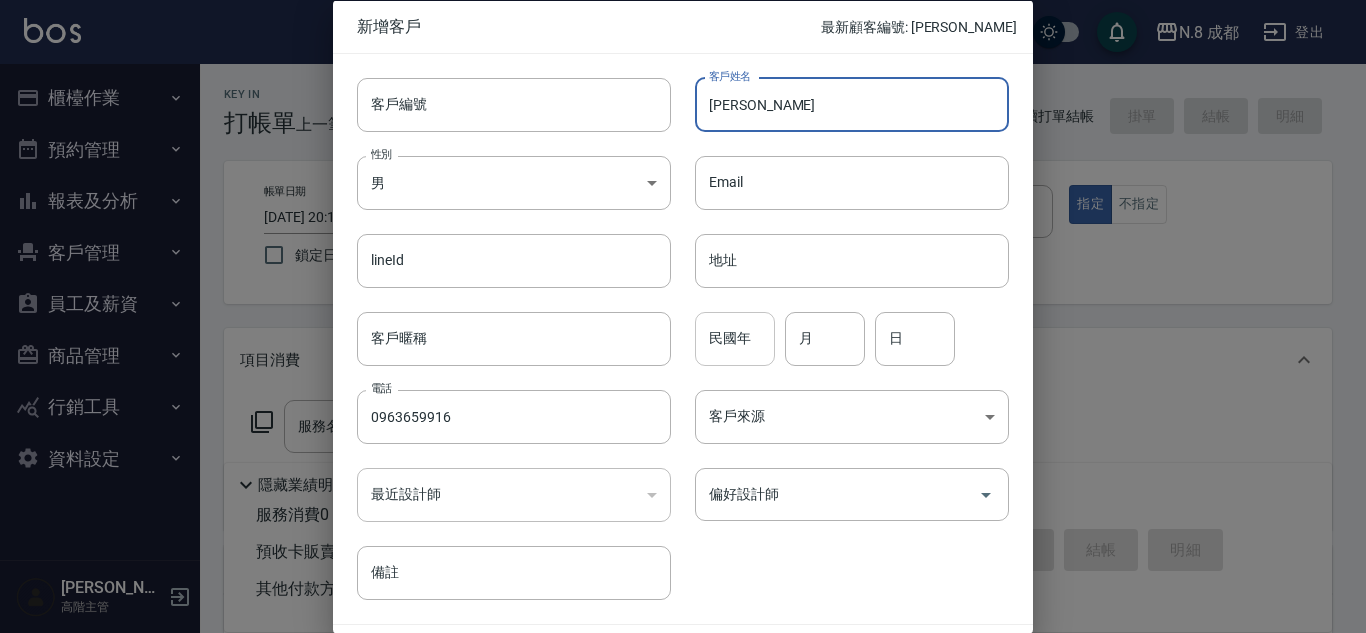 type on "翁宛萍" 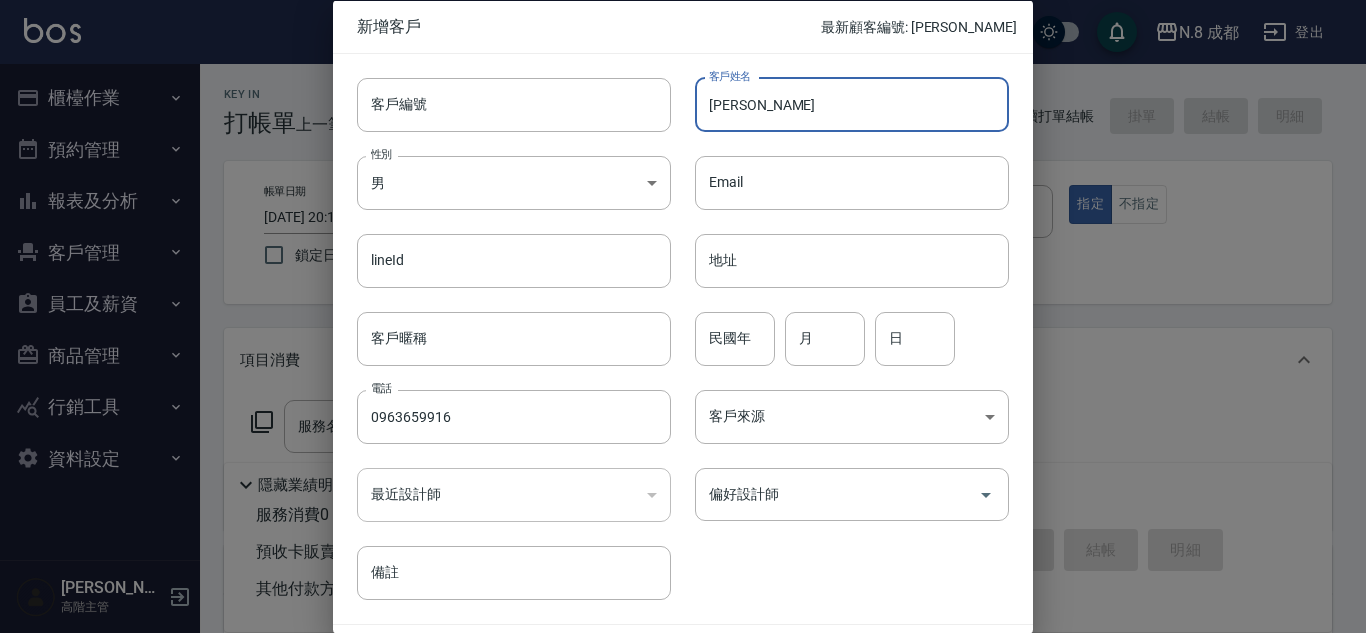 drag, startPoint x: 742, startPoint y: 355, endPoint x: 775, endPoint y: 363, distance: 33.955853 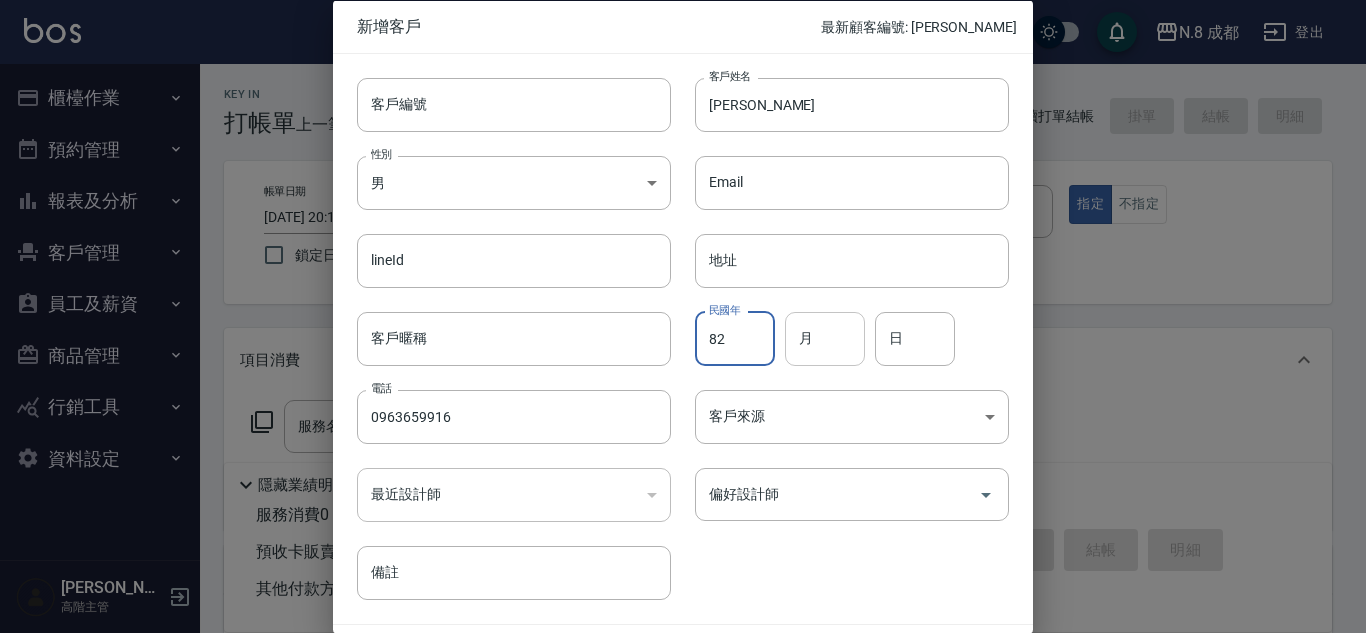 type on "82" 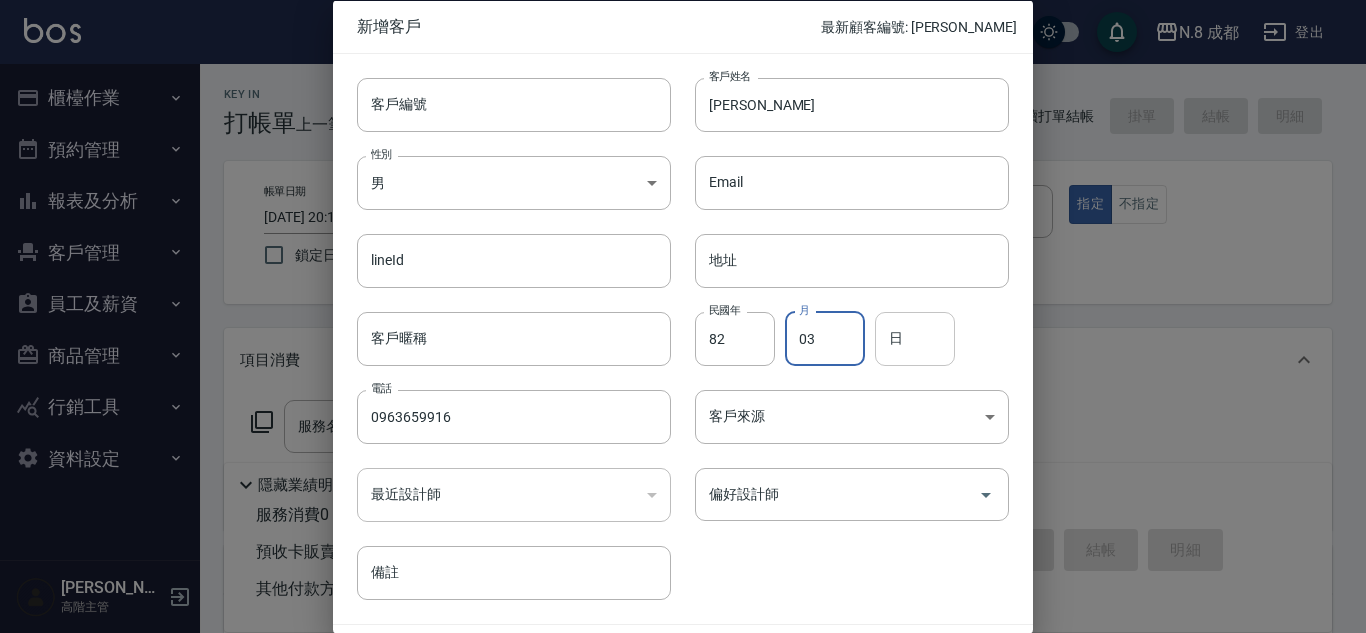 type on "03" 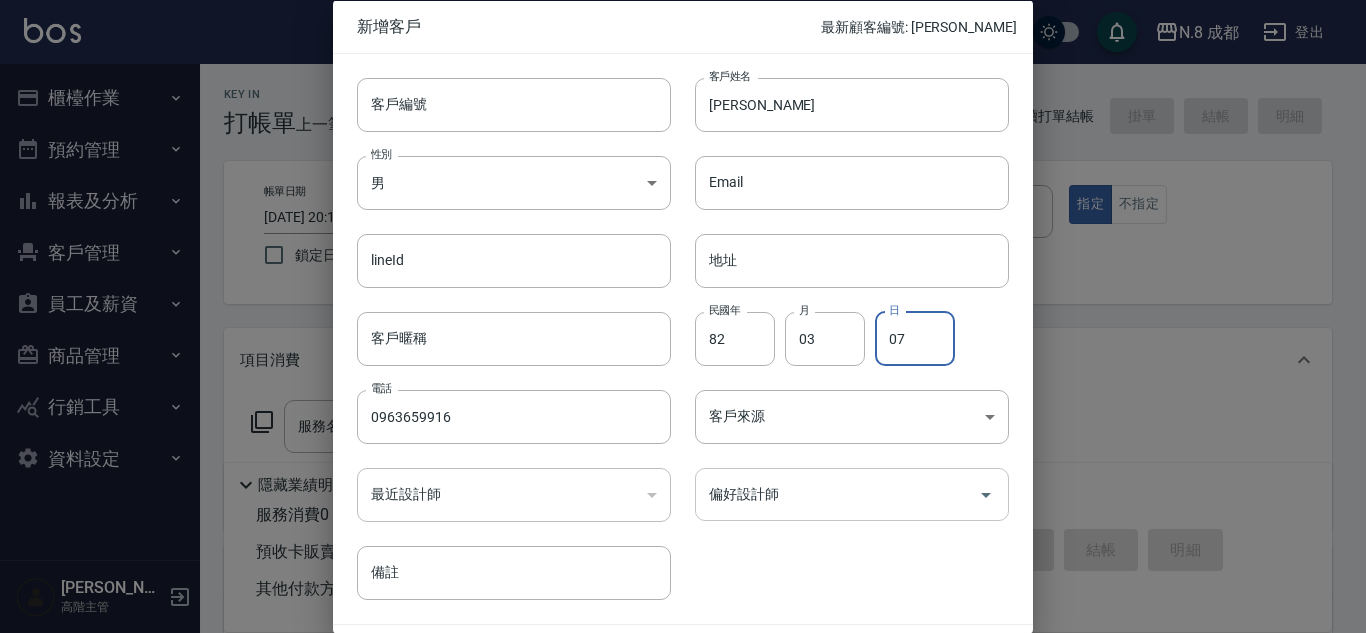 type on "07" 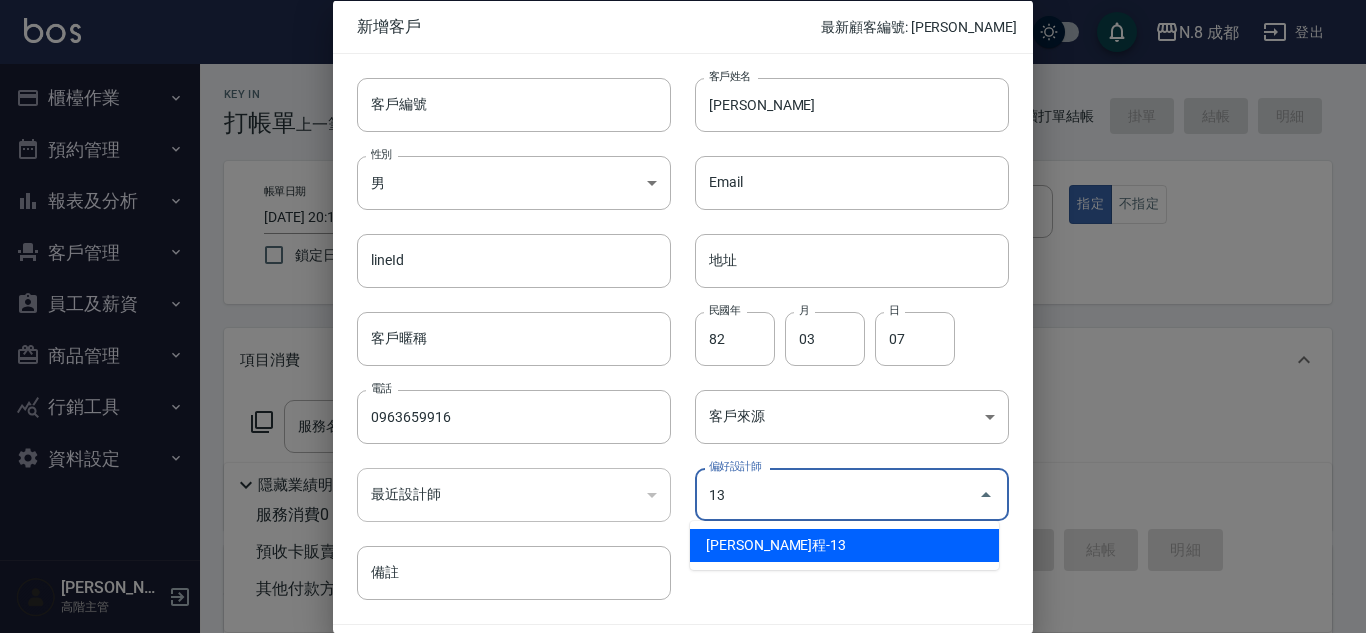 click on "高楷程-13" at bounding box center [844, 545] 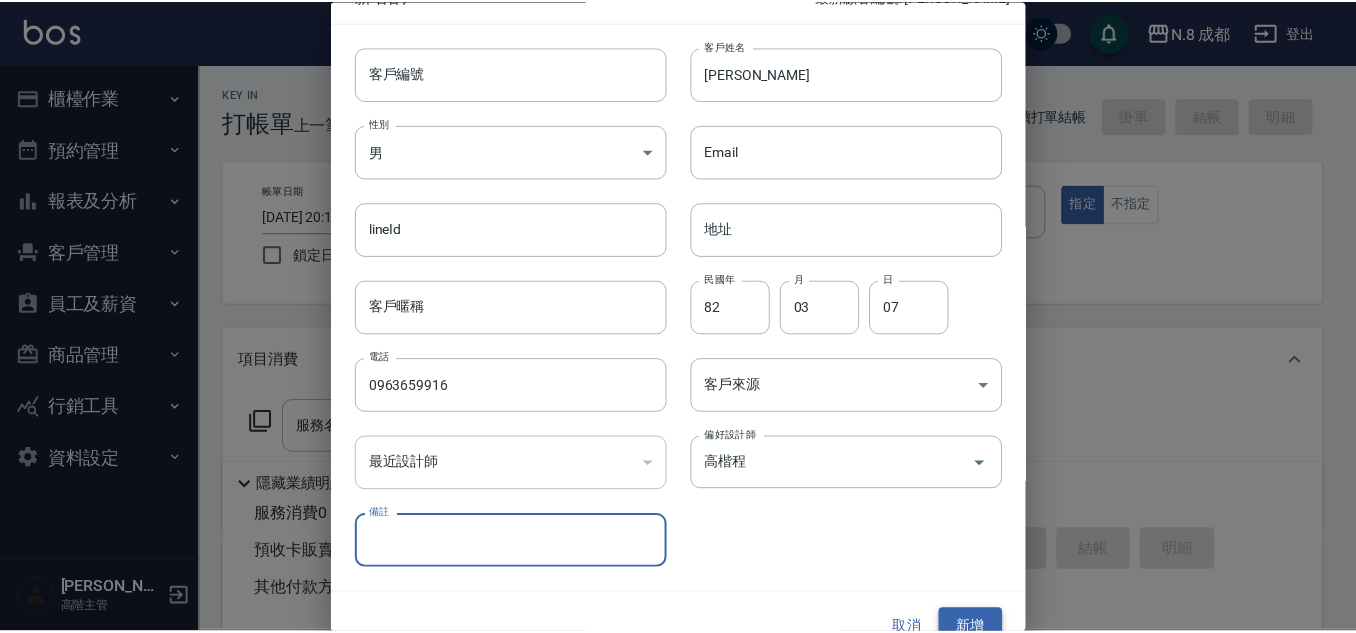 scroll, scrollTop: 60, scrollLeft: 0, axis: vertical 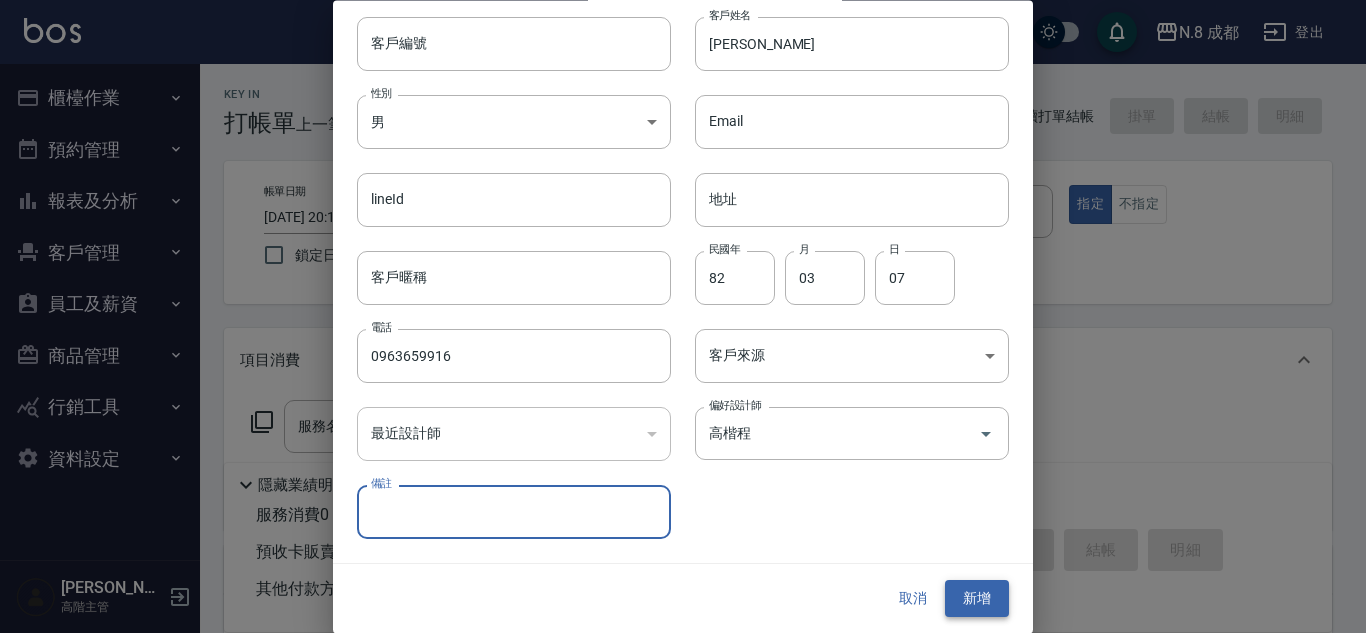 click on "新增" at bounding box center (977, 599) 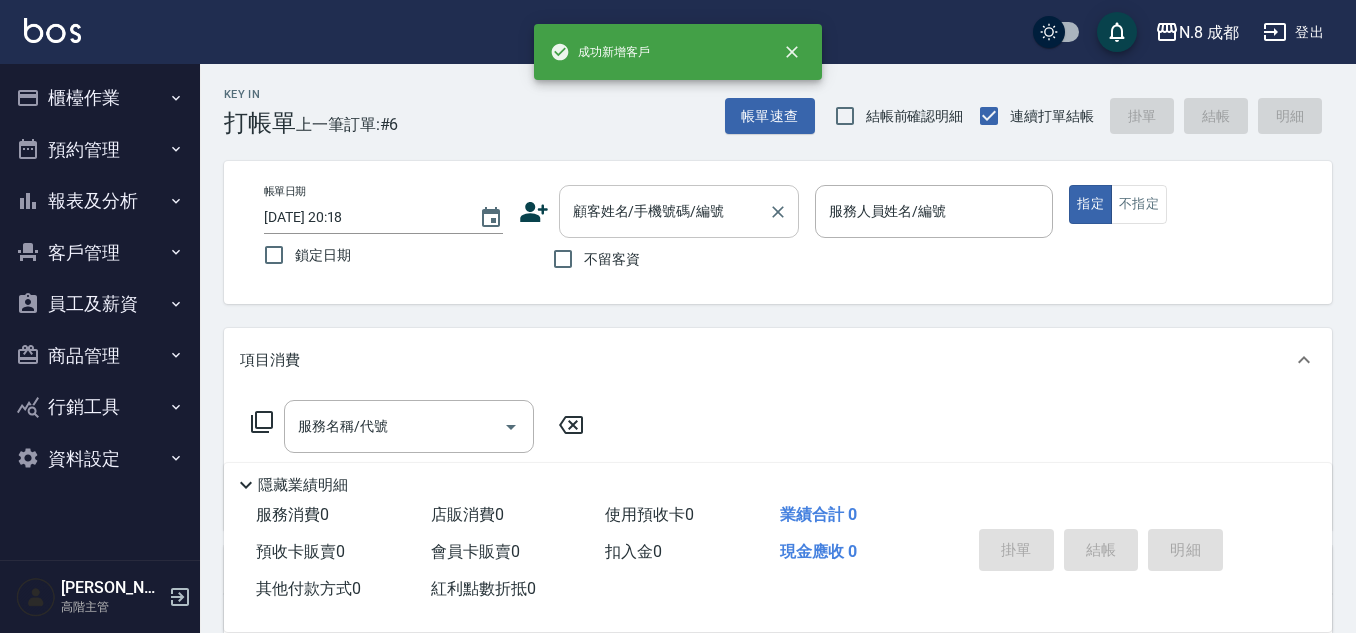 click on "顧客姓名/手機號碼/編號" at bounding box center [664, 211] 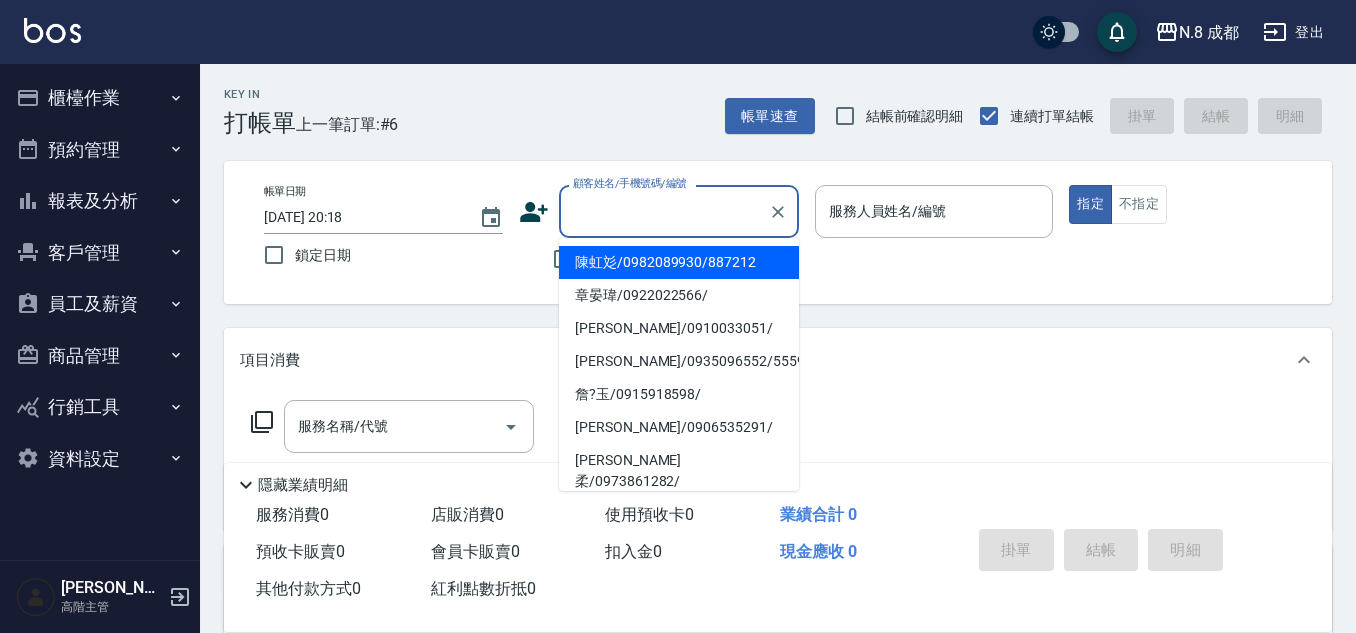 paste on "0963659916" 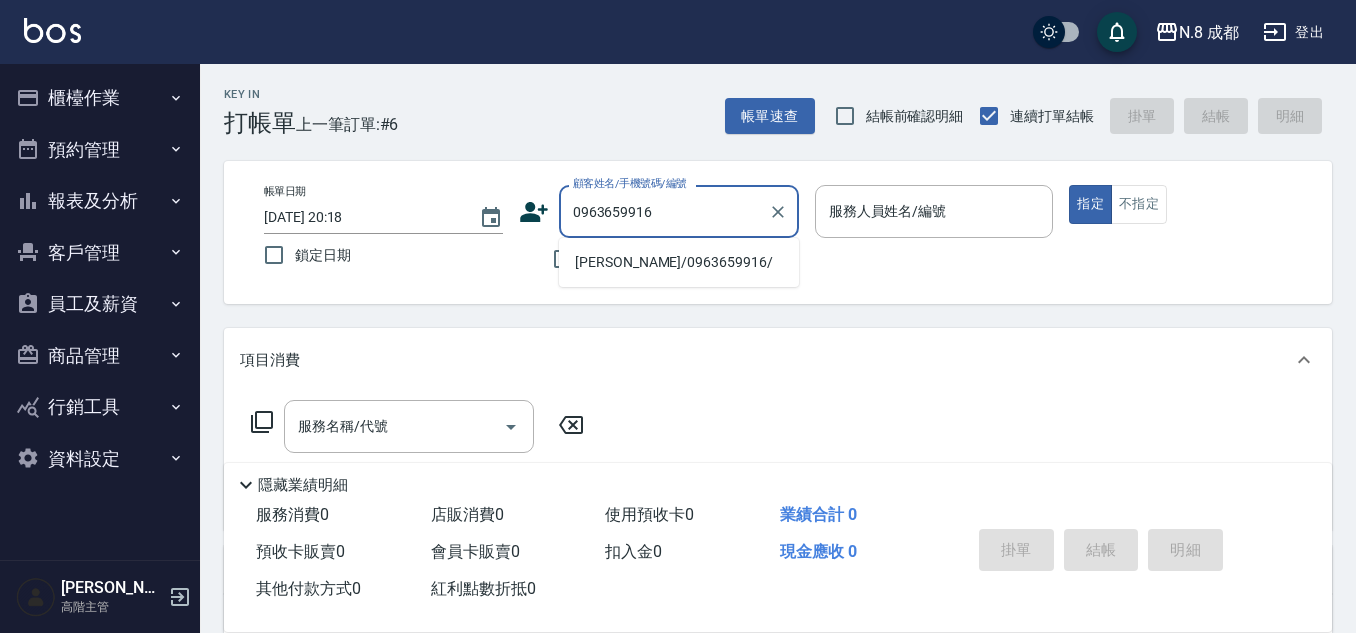 click on "翁宛萍/0963659916/" at bounding box center (679, 262) 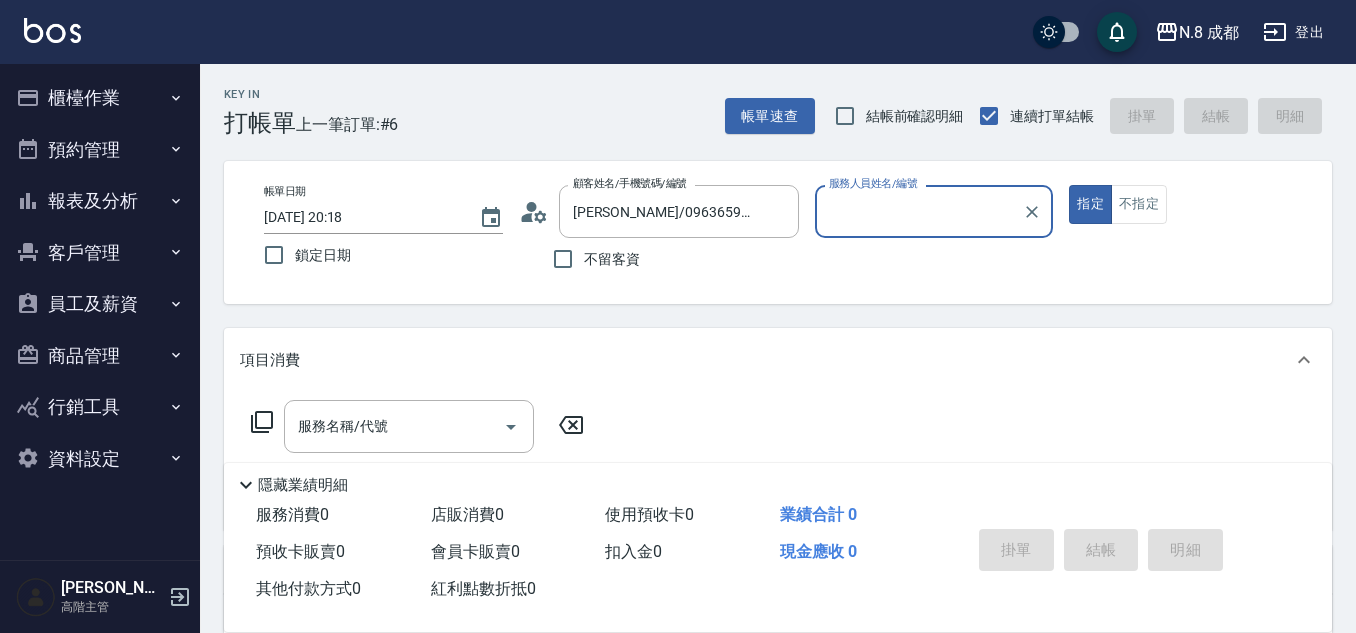 type on "高楷程-13" 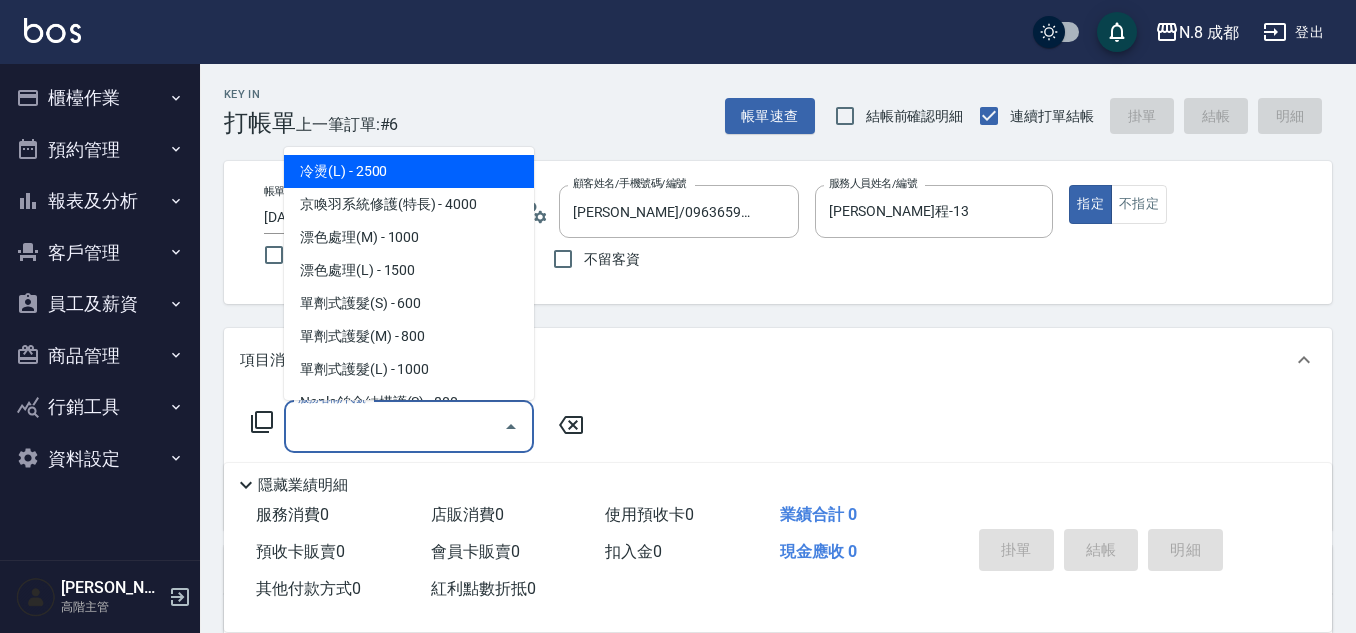 click on "服務名稱/代號" at bounding box center [394, 426] 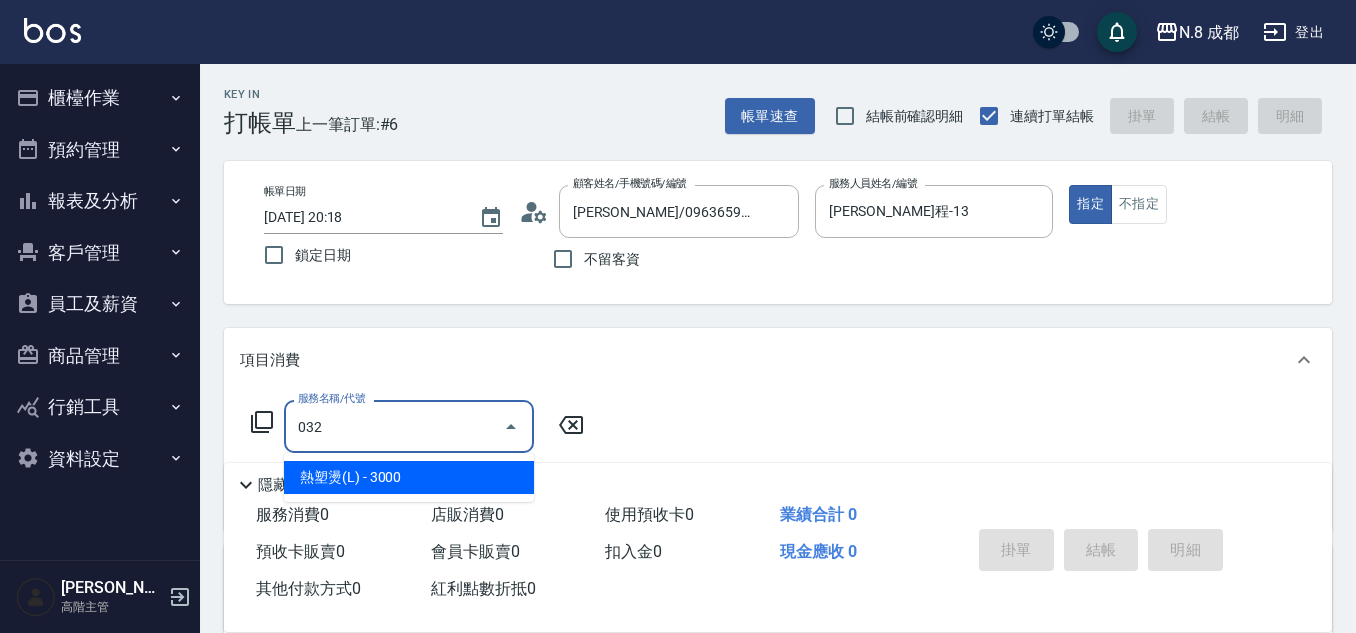 click on "熱塑燙(L) - 3000" at bounding box center (409, 477) 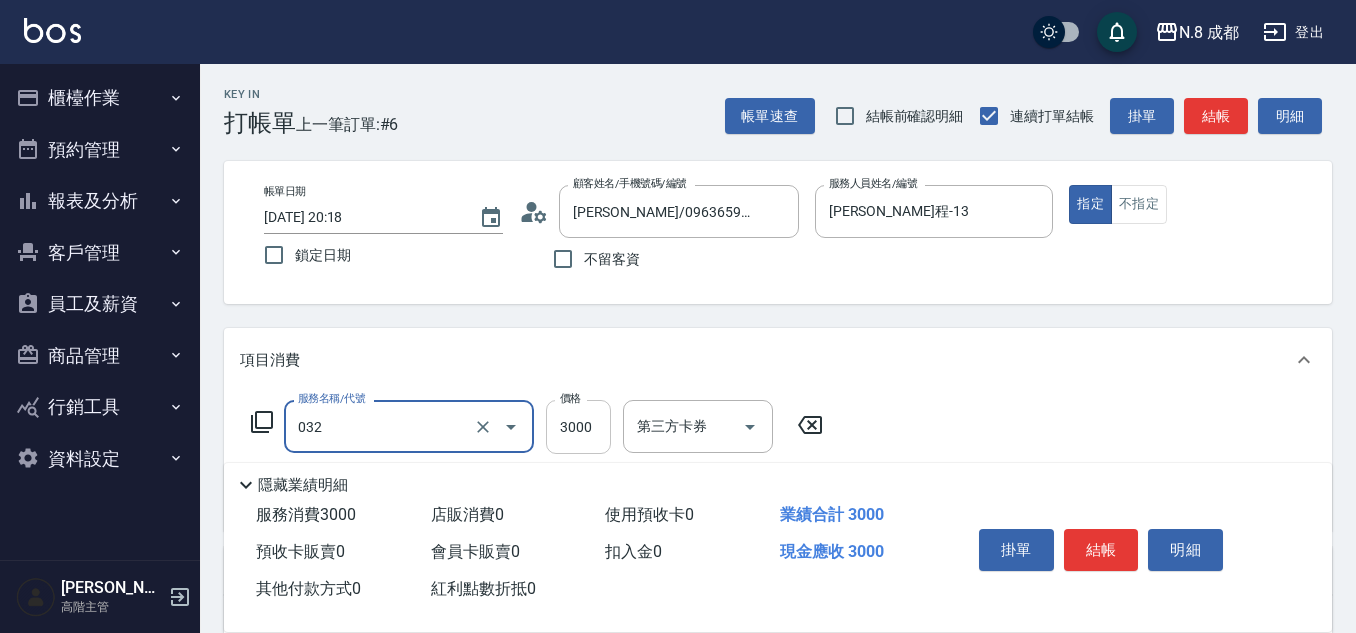 type on "熱塑燙(L)(032)" 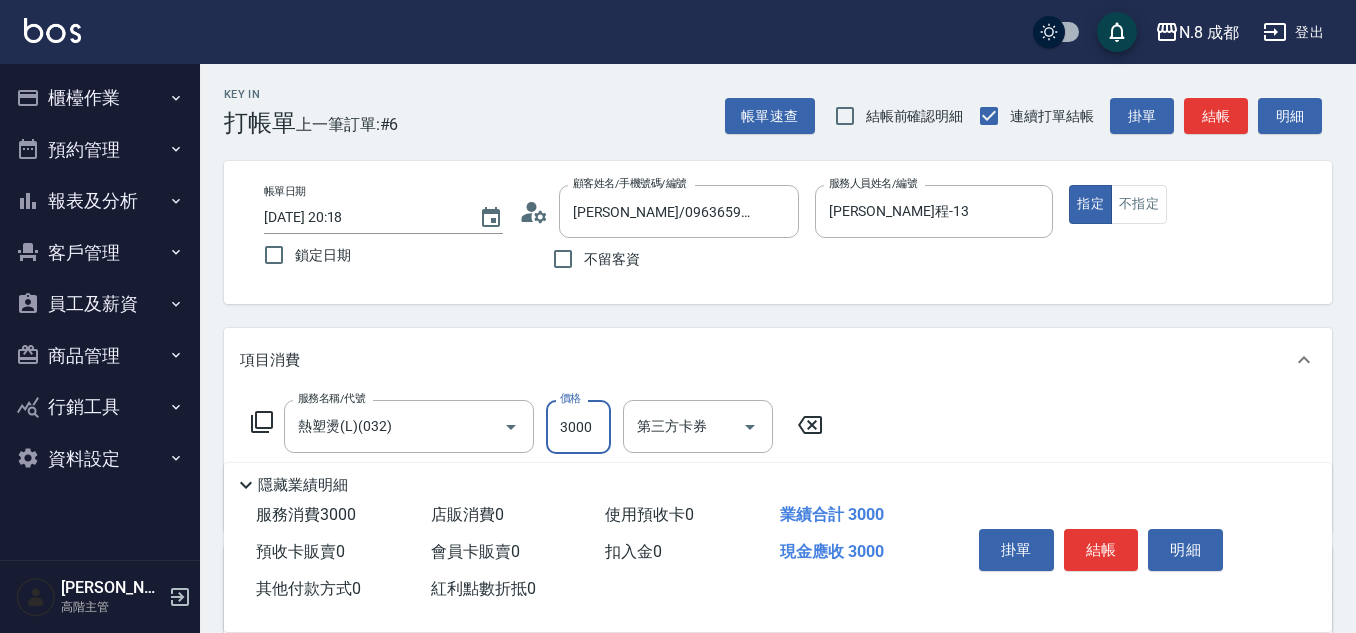 click on "3000" at bounding box center (578, 427) 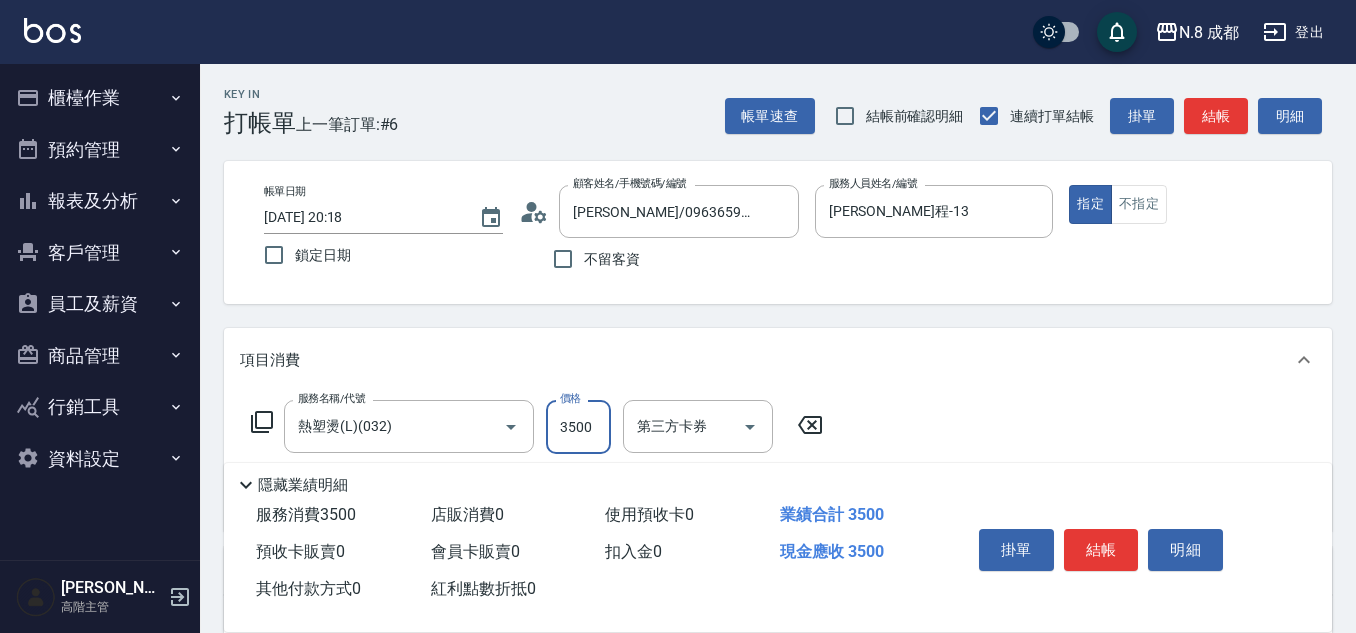 scroll, scrollTop: 100, scrollLeft: 0, axis: vertical 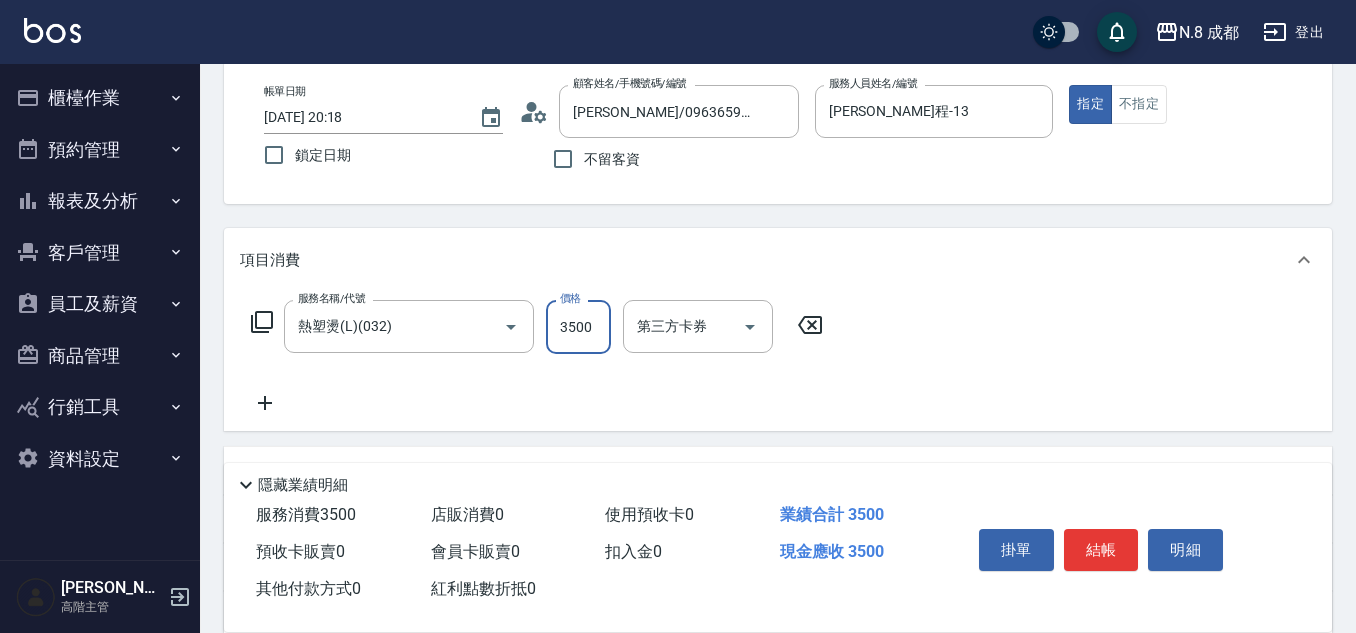 type on "3500" 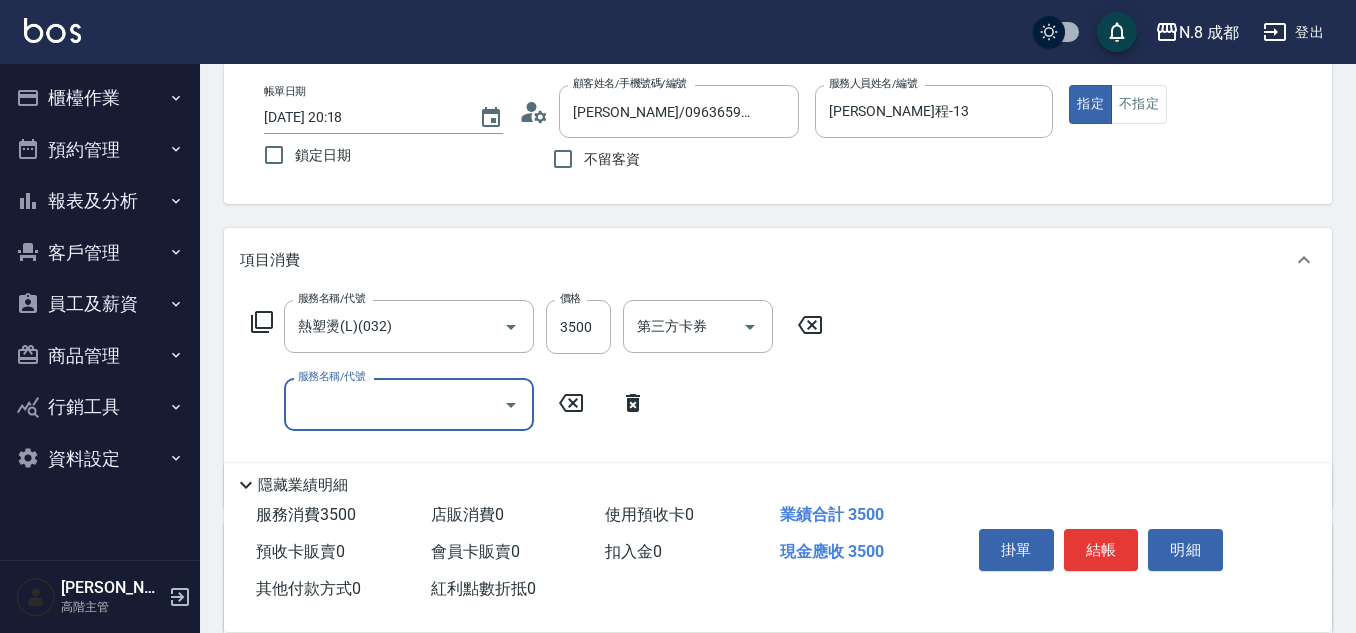 click on "服務名稱/代號" at bounding box center [394, 404] 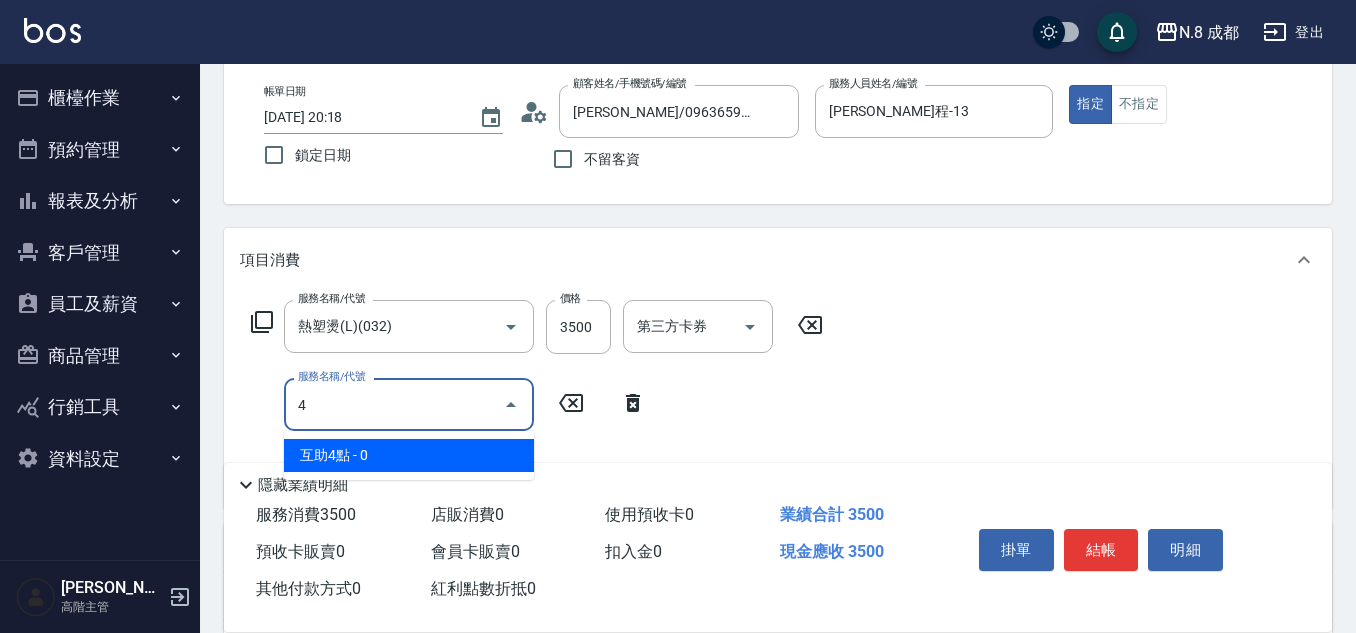 click on "互助4點 - 0" at bounding box center [409, 455] 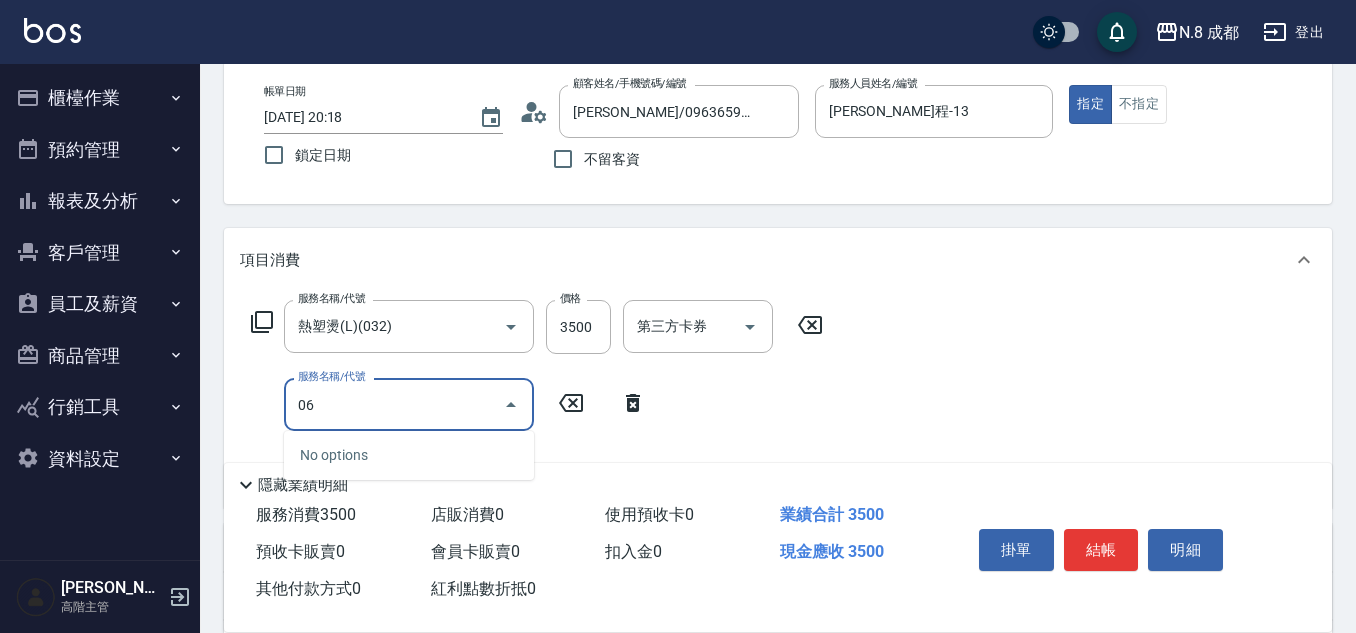 drag, startPoint x: 400, startPoint y: 419, endPoint x: 180, endPoint y: 412, distance: 220.11133 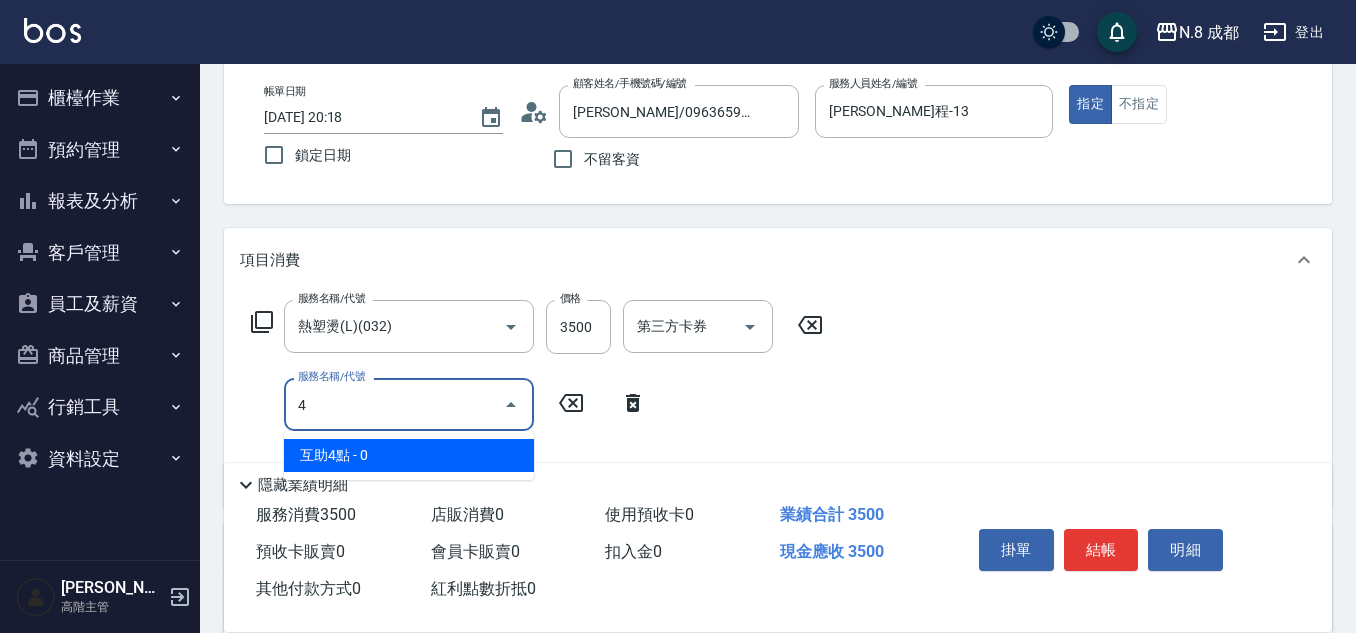click on "互助4點 - 0" at bounding box center (409, 455) 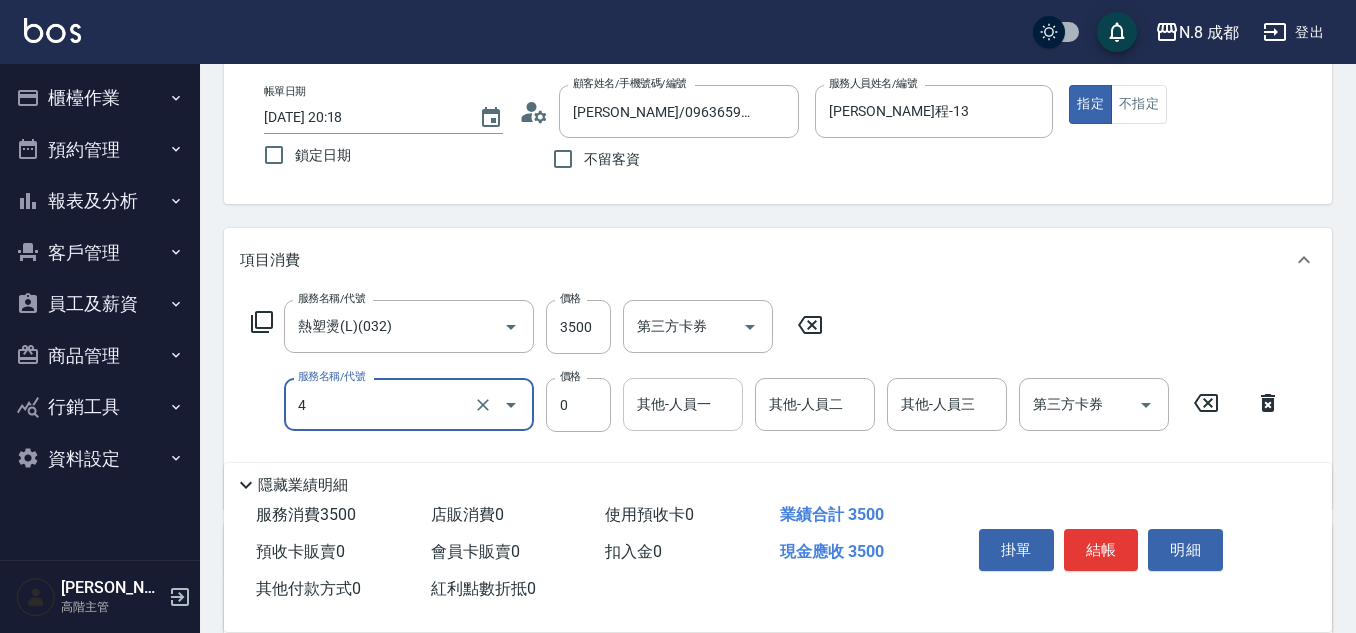 type on "互助4點(4)" 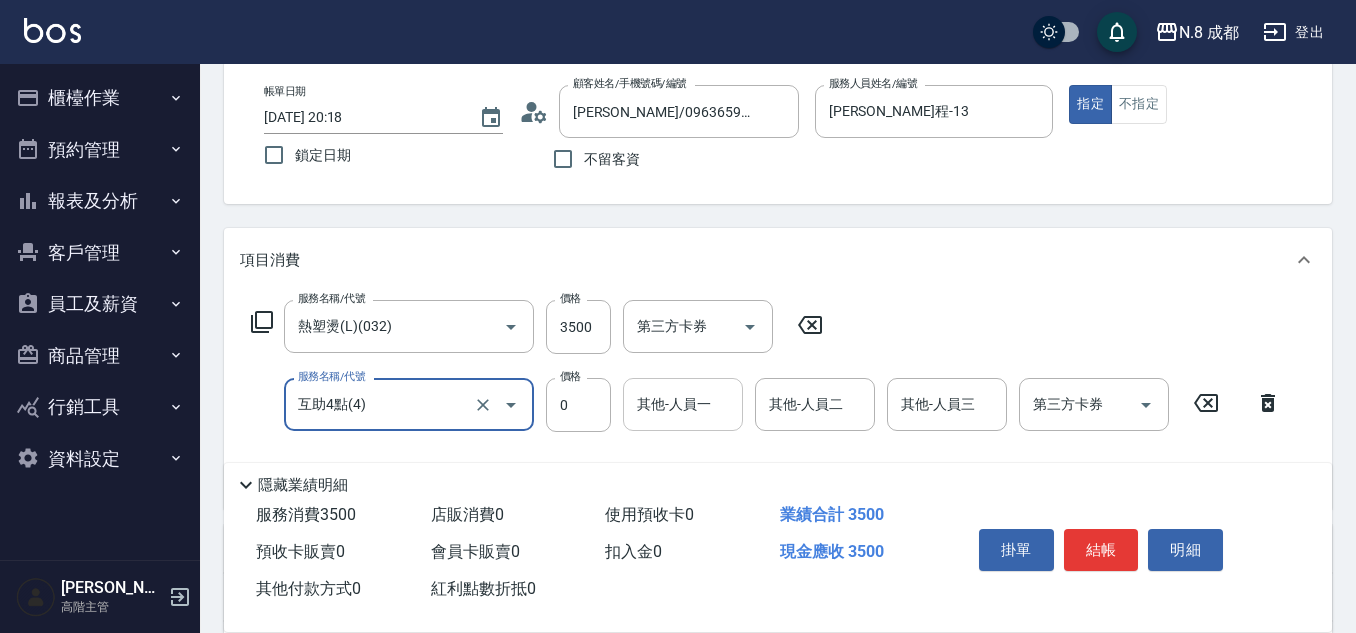 click on "其他-人員一" at bounding box center (683, 404) 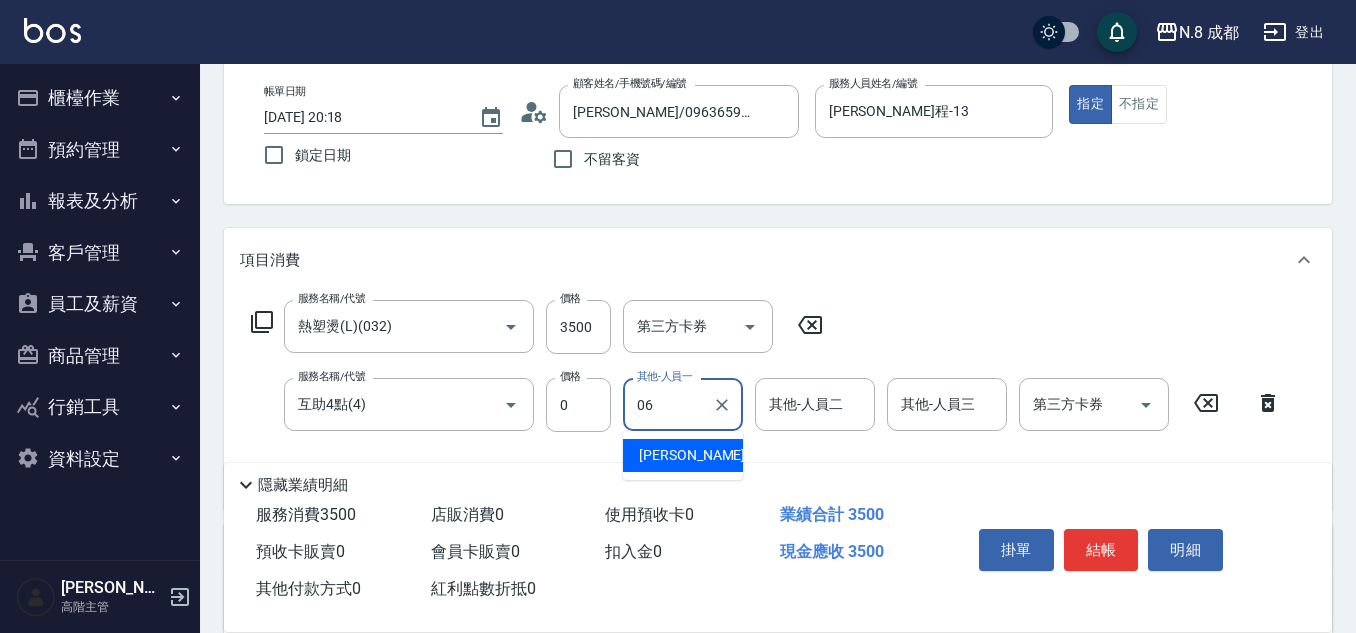 click on "王瀧彬 -06" at bounding box center (683, 455) 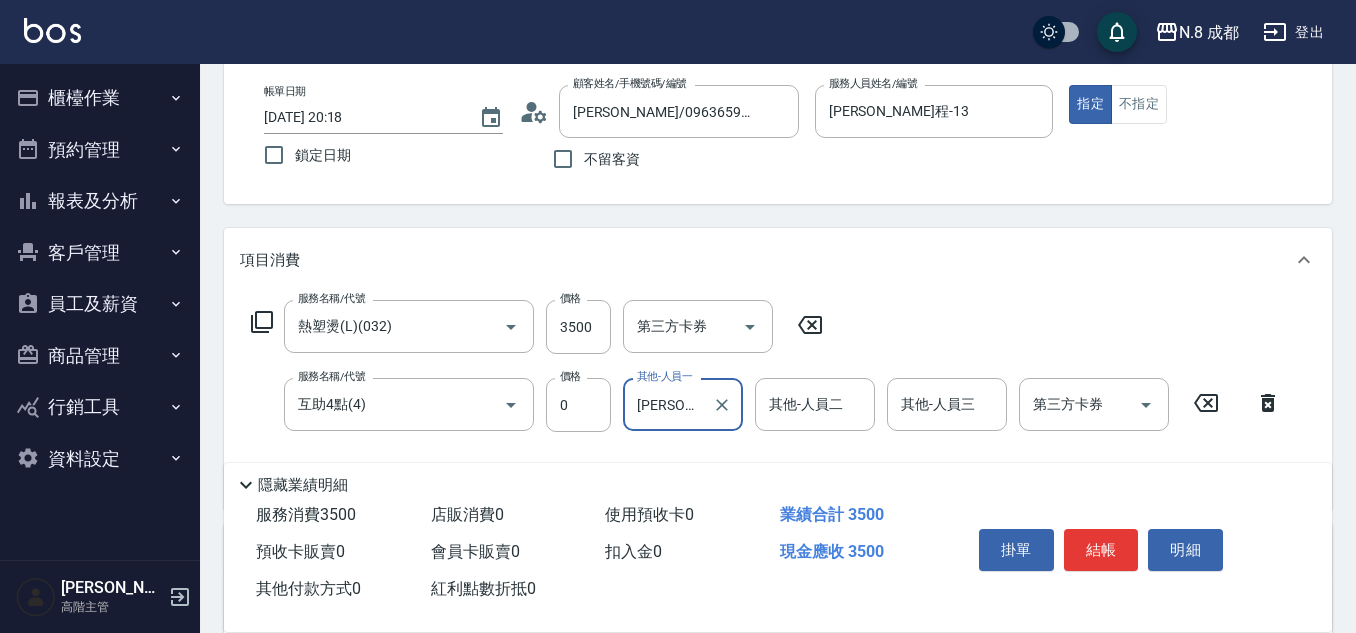 type on "王瀧彬-06" 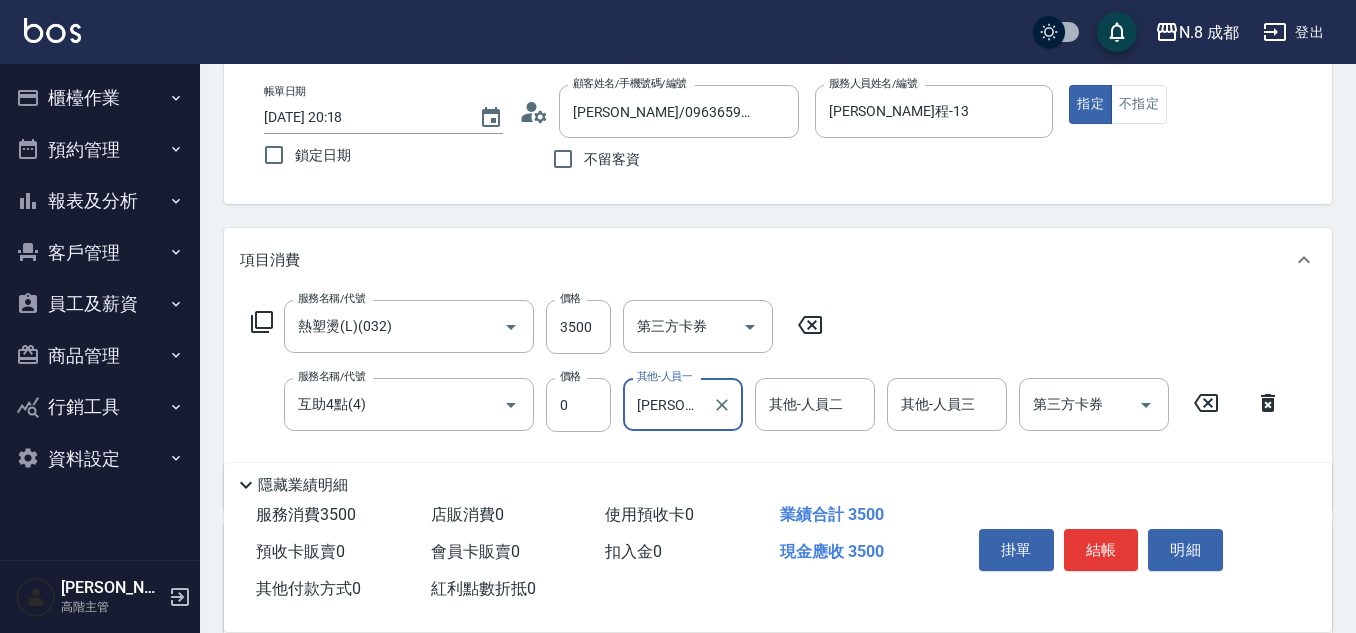 click on "結帳" at bounding box center [1101, 550] 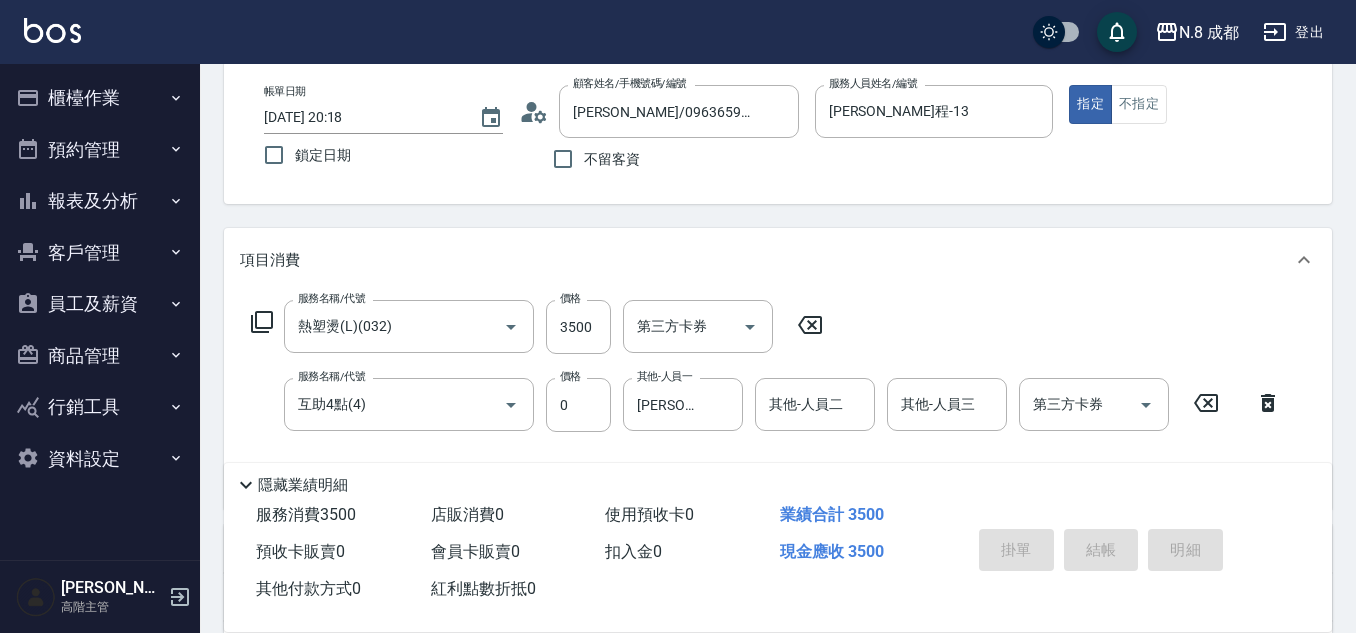 type on "2025/07/14 20:20" 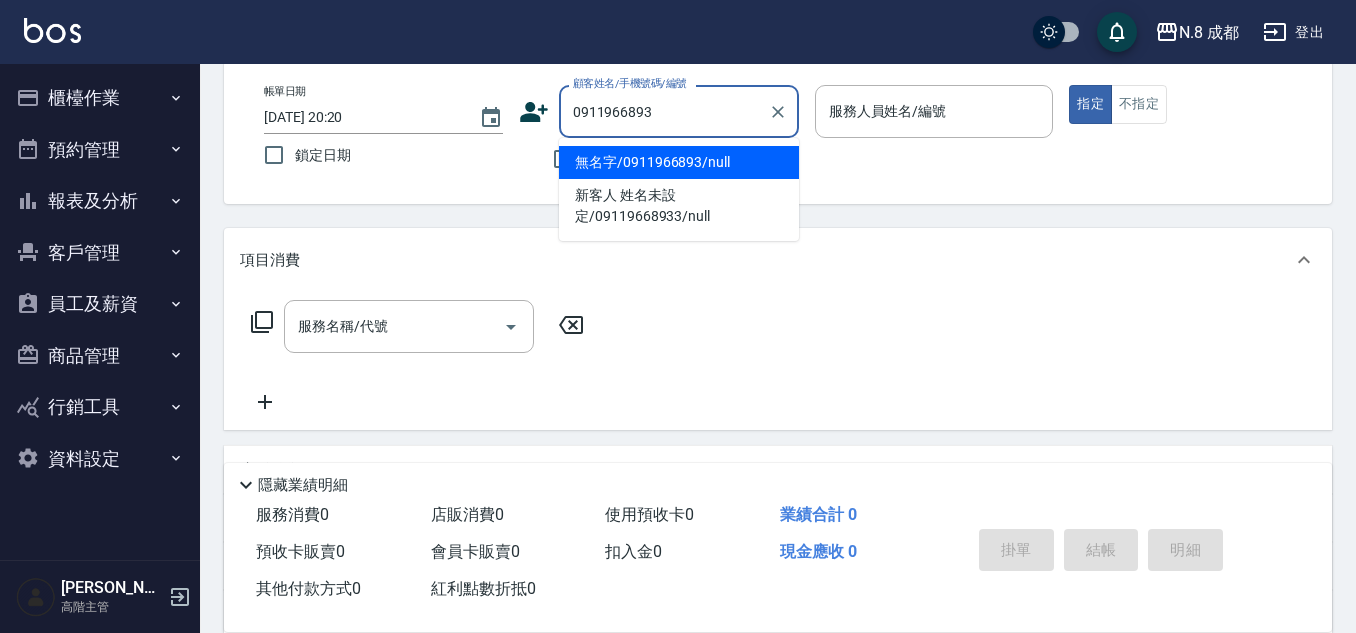 click on "無名字/0911966893/null" at bounding box center (679, 162) 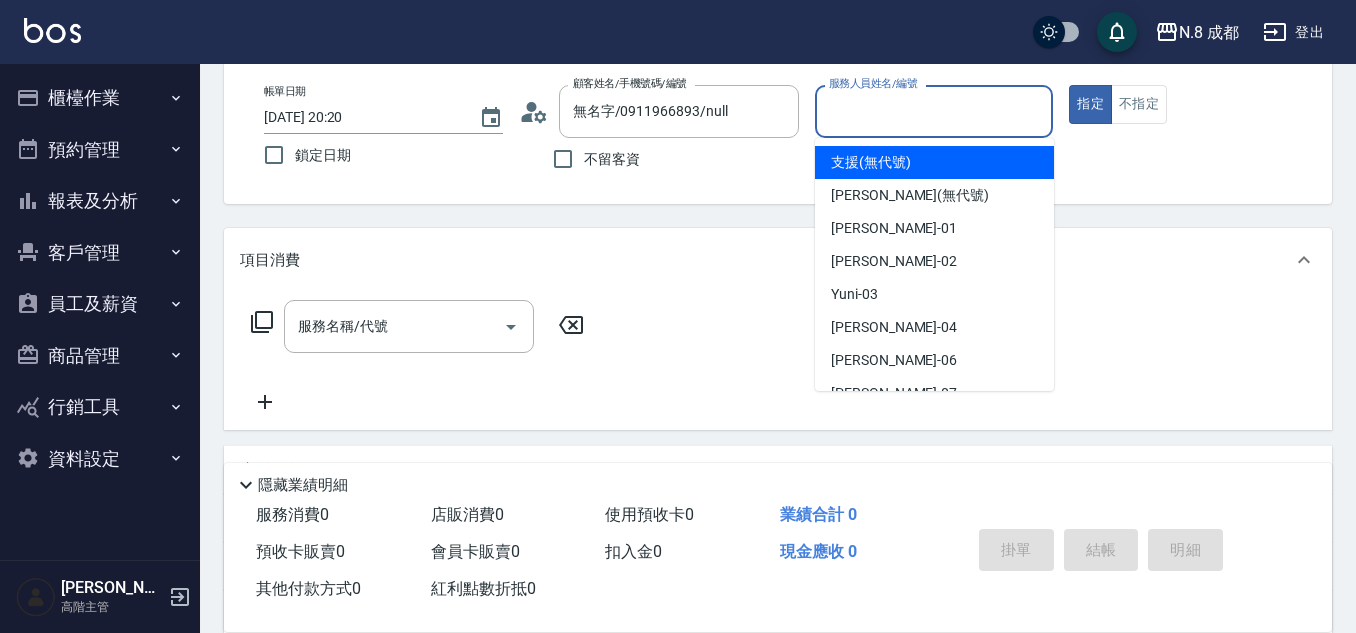 click on "服務人員姓名/編號" at bounding box center [934, 111] 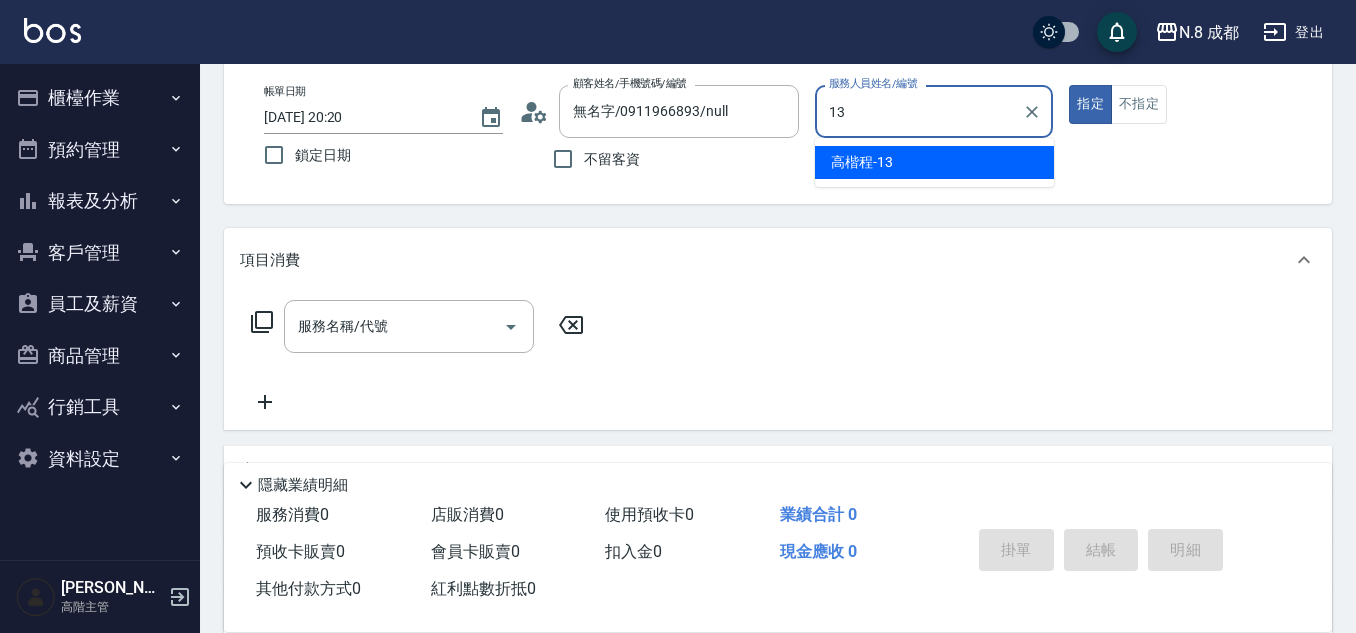 click on "高楷程 -13" at bounding box center (862, 162) 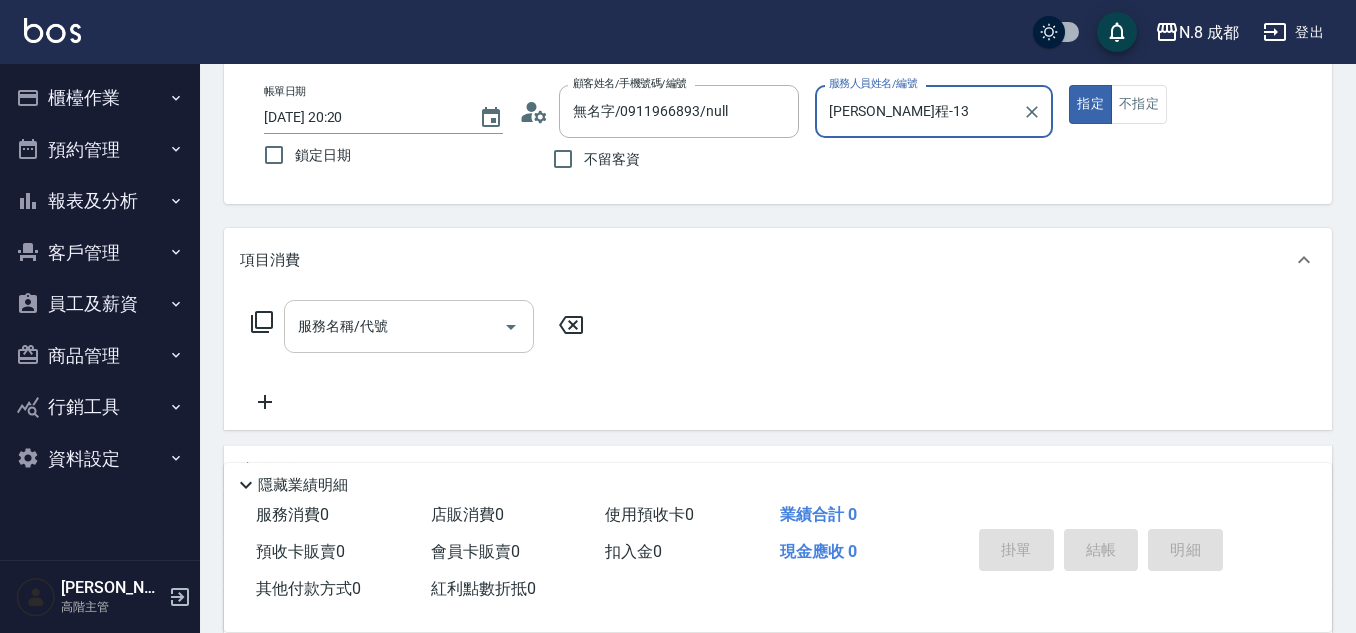 type on "高楷程-13" 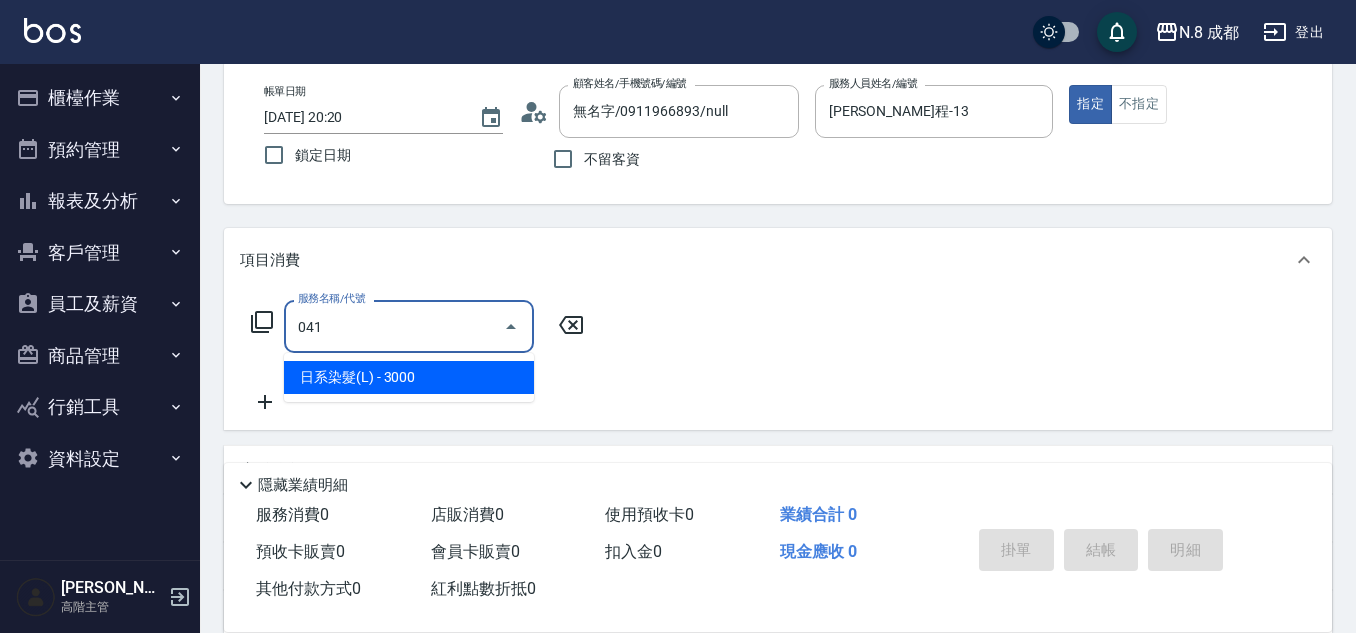 click on "日系染髮(L) - 3000" at bounding box center [409, 377] 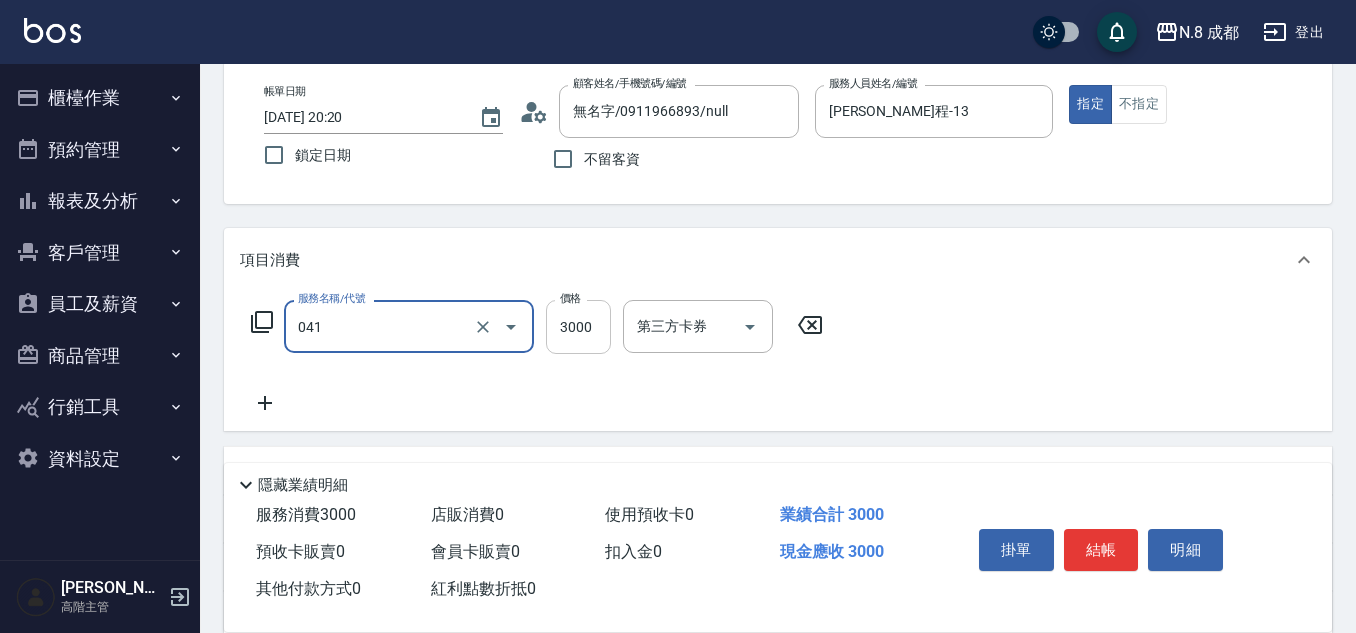 type on "日系染髮(L)(041)" 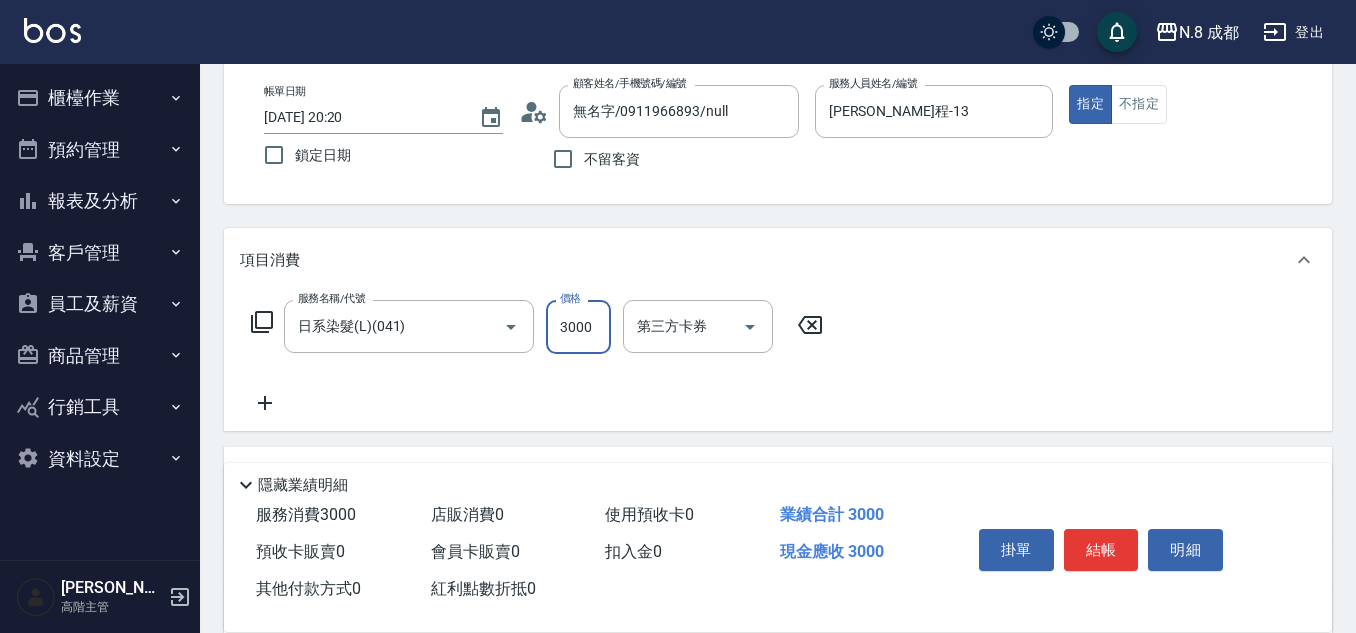 click on "3000" at bounding box center (578, 327) 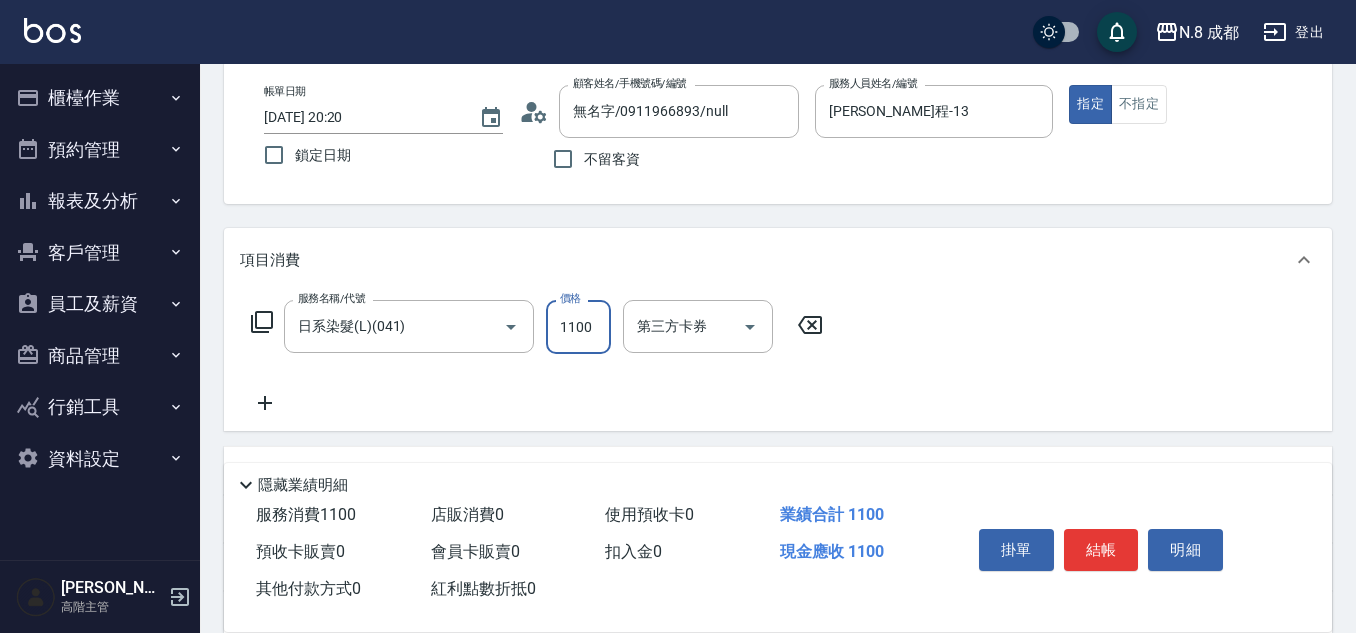 type on "1100" 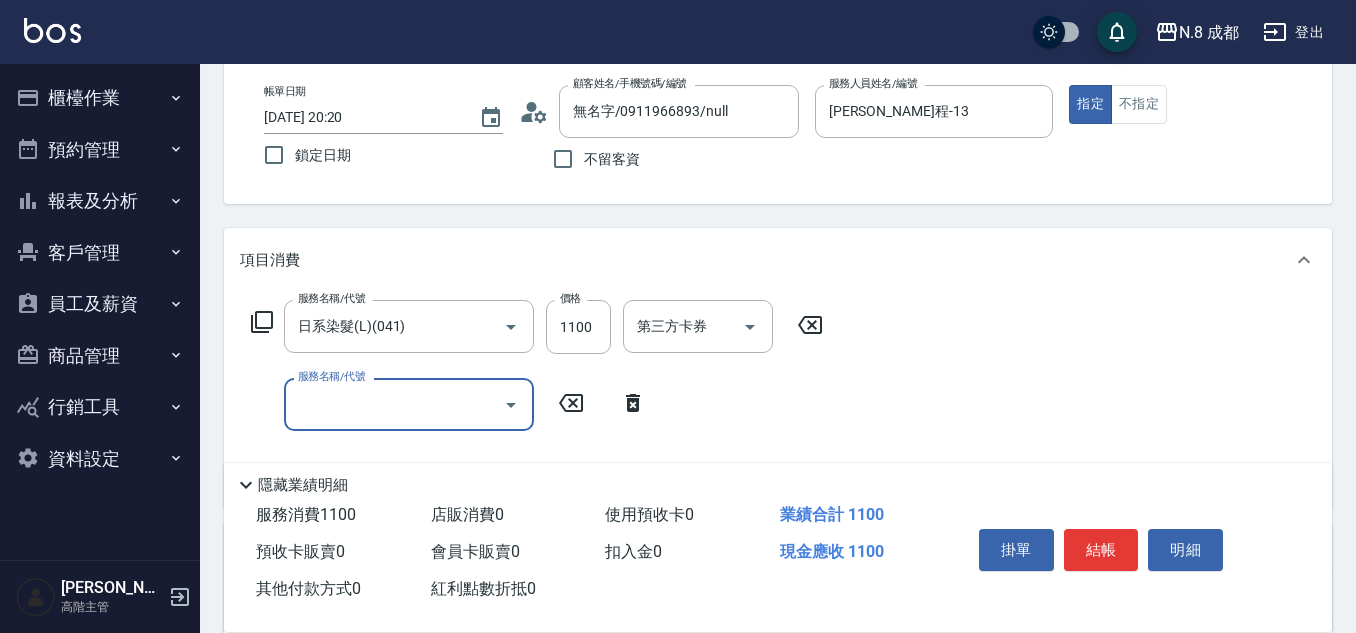 click on "服務名稱/代號" at bounding box center (394, 404) 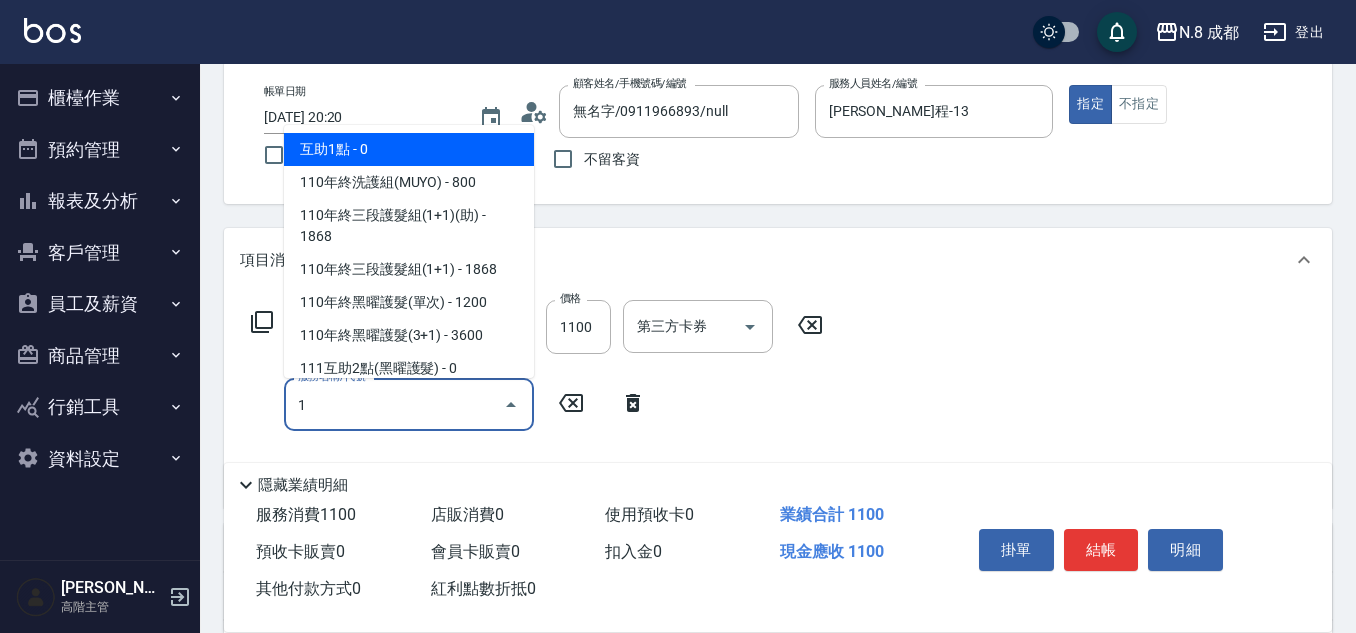 click on "互助1點 - 0" at bounding box center (409, 149) 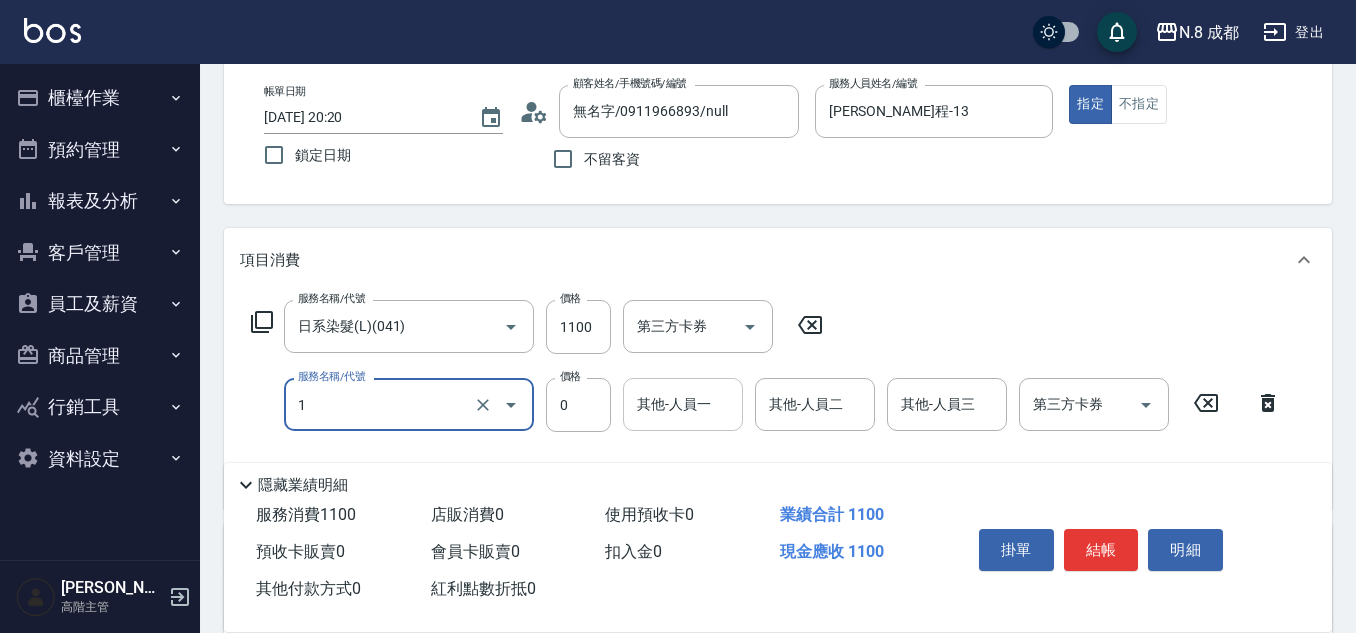 type on "互助1點(1)" 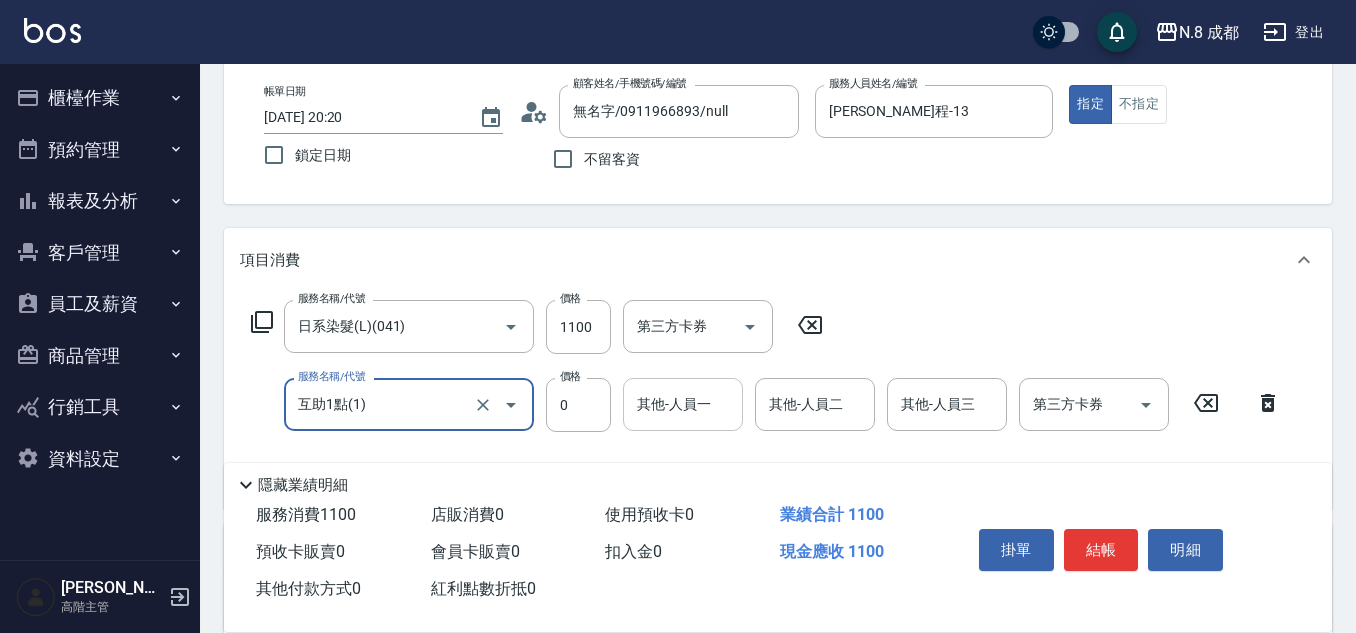 click on "其他-人員一 其他-人員一" at bounding box center [683, 404] 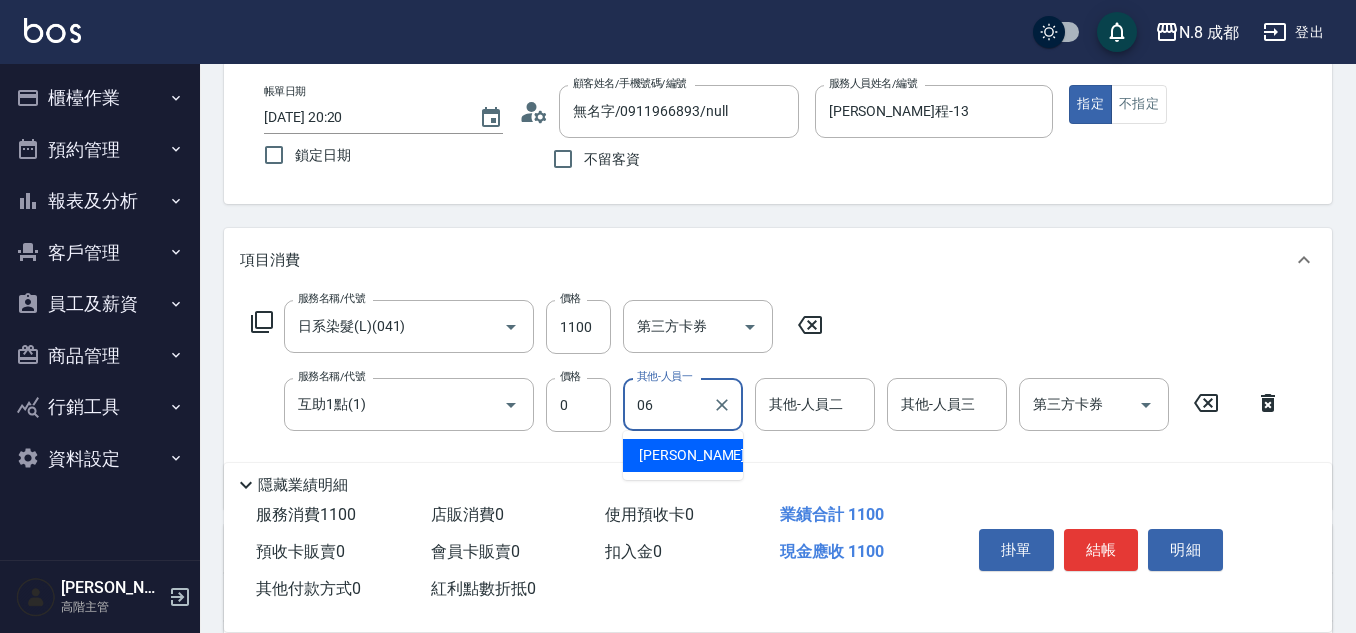 click on "王瀧彬 -06" at bounding box center [683, 455] 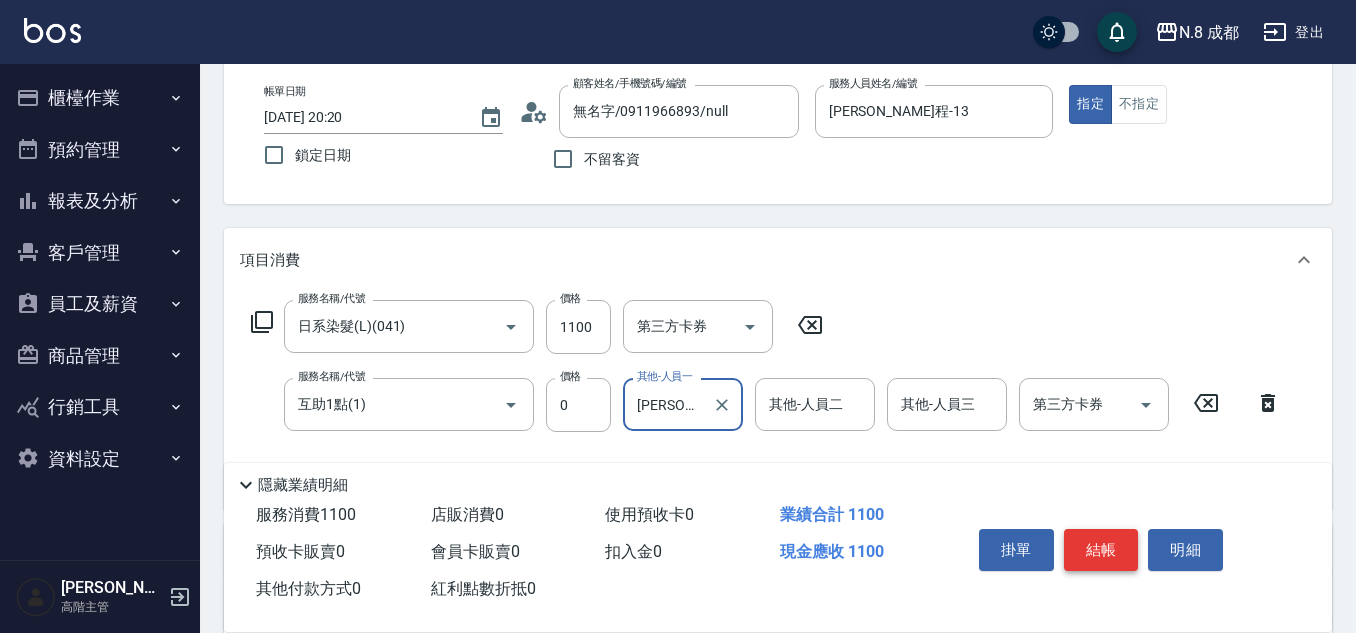 type on "王瀧彬-06" 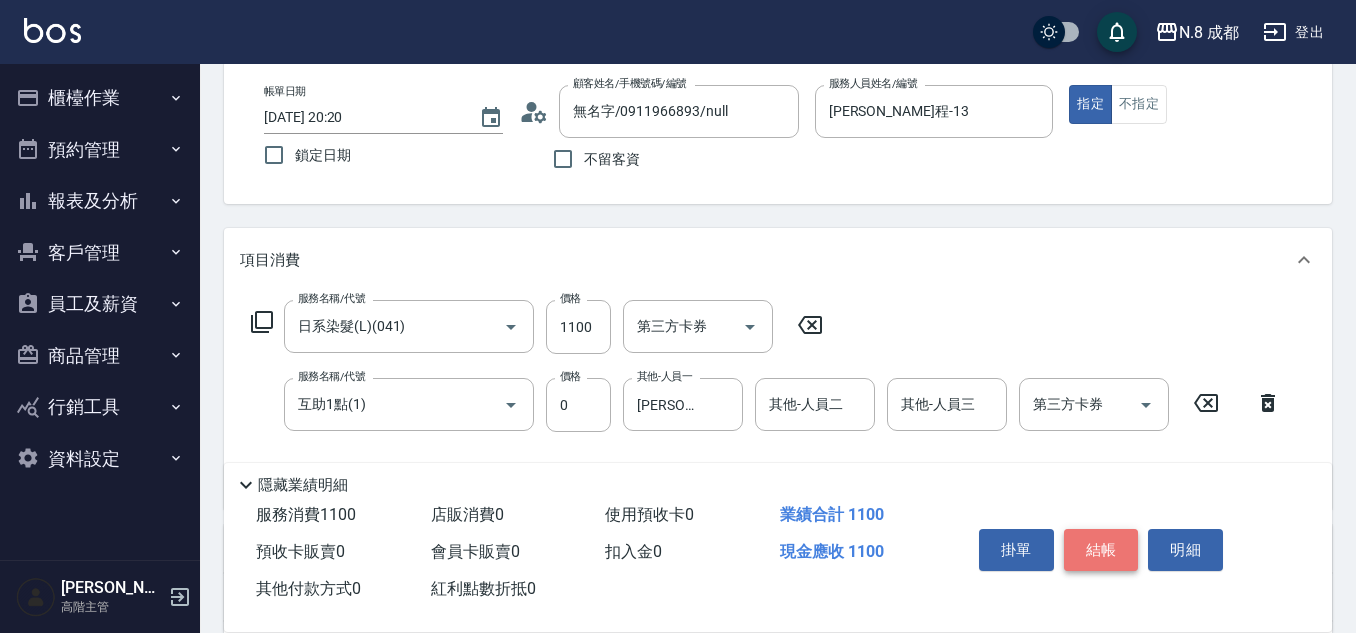 click on "結帳" at bounding box center (1101, 550) 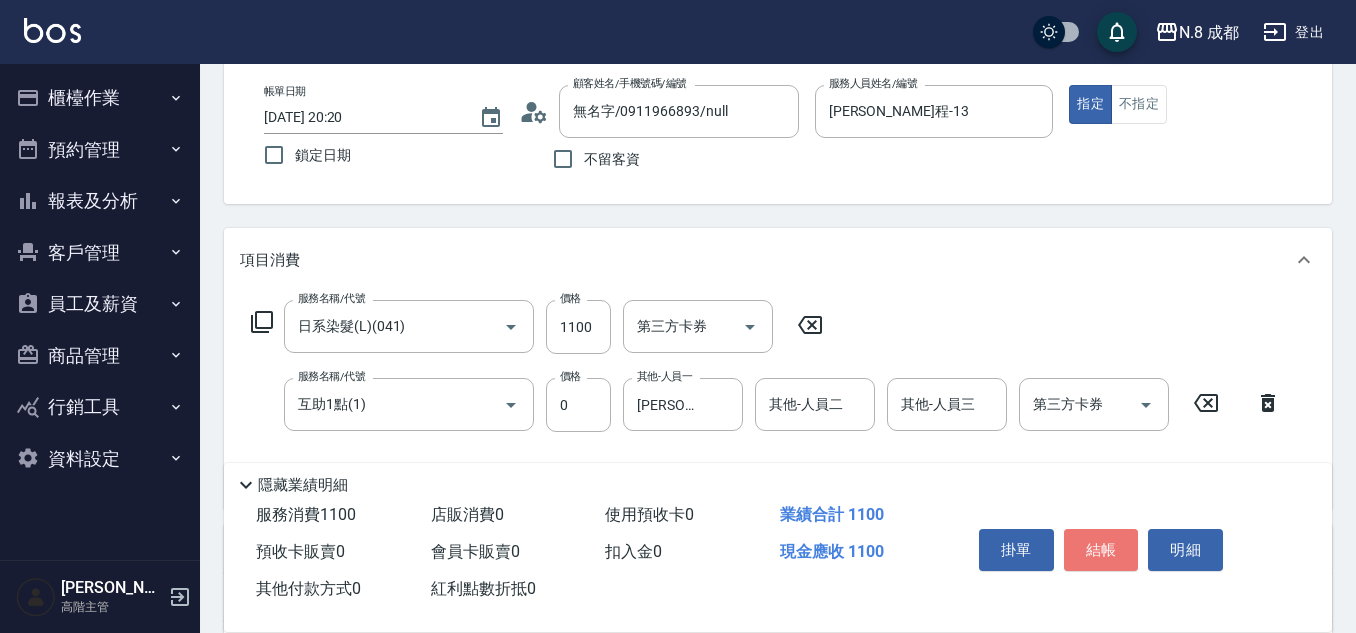 type on "2025/07/14 20:21" 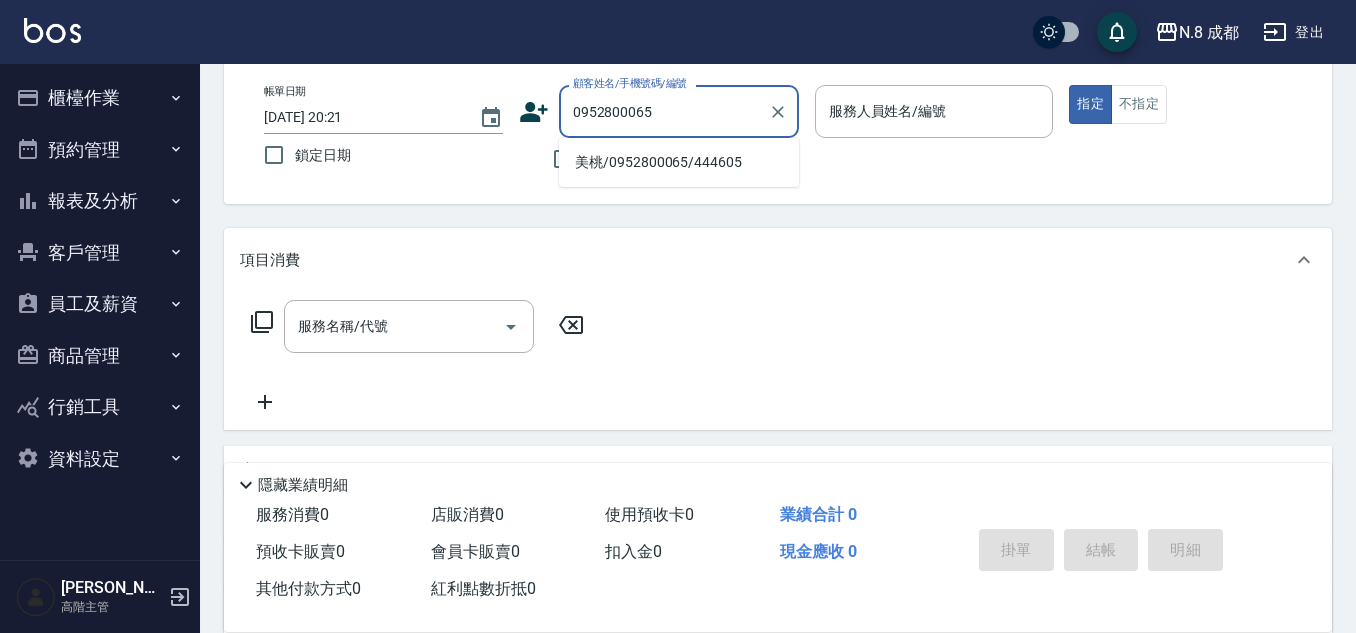 click on "美桃/0952800065/444605" at bounding box center (679, 162) 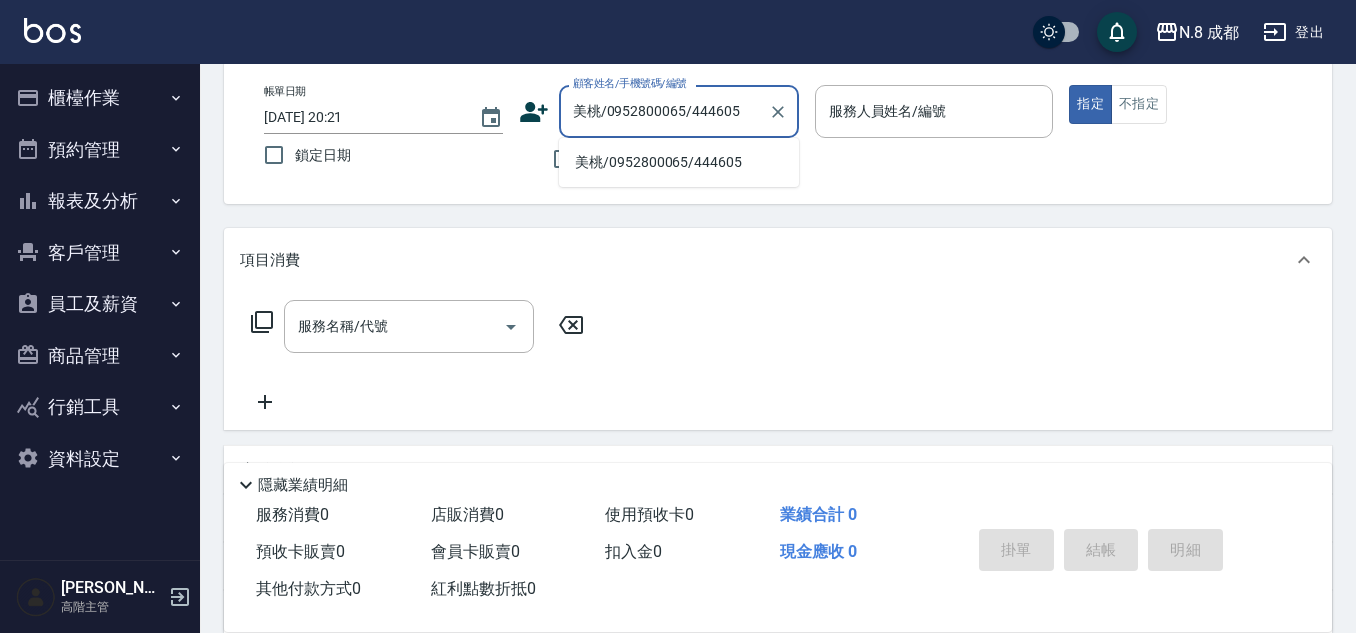 type on "高楷程-13" 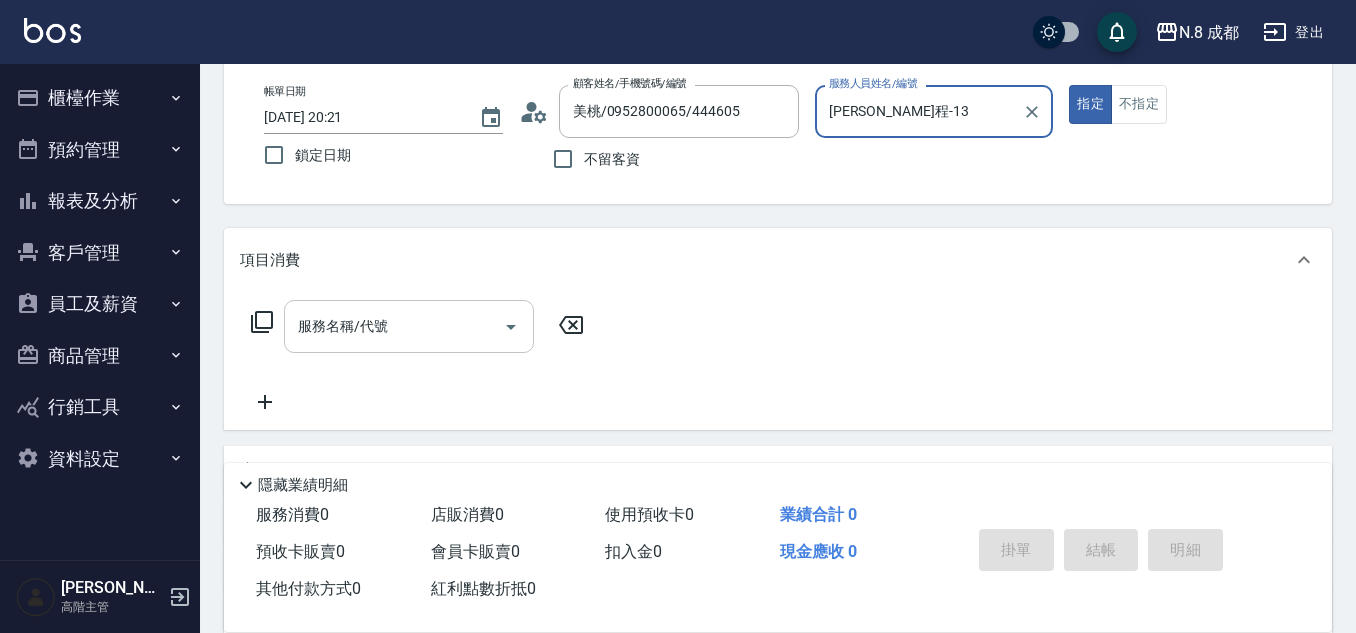 click on "服務名稱/代號" at bounding box center (394, 326) 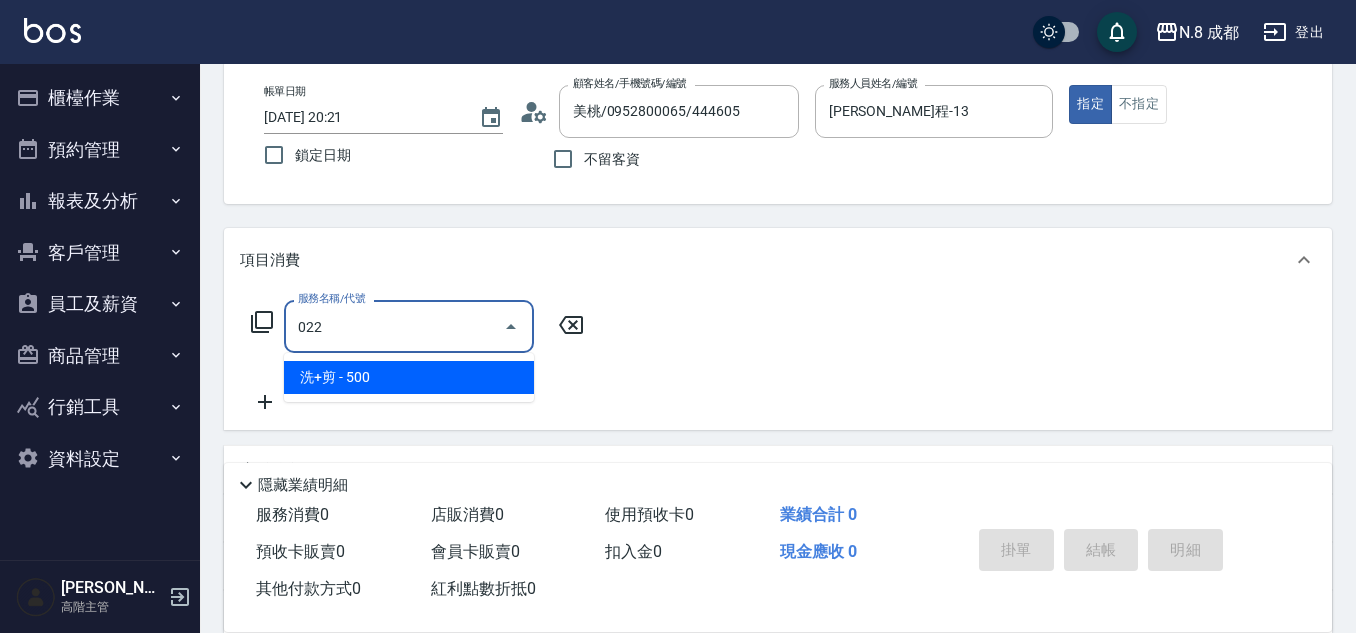 click on "洗+剪 - 500" at bounding box center (409, 377) 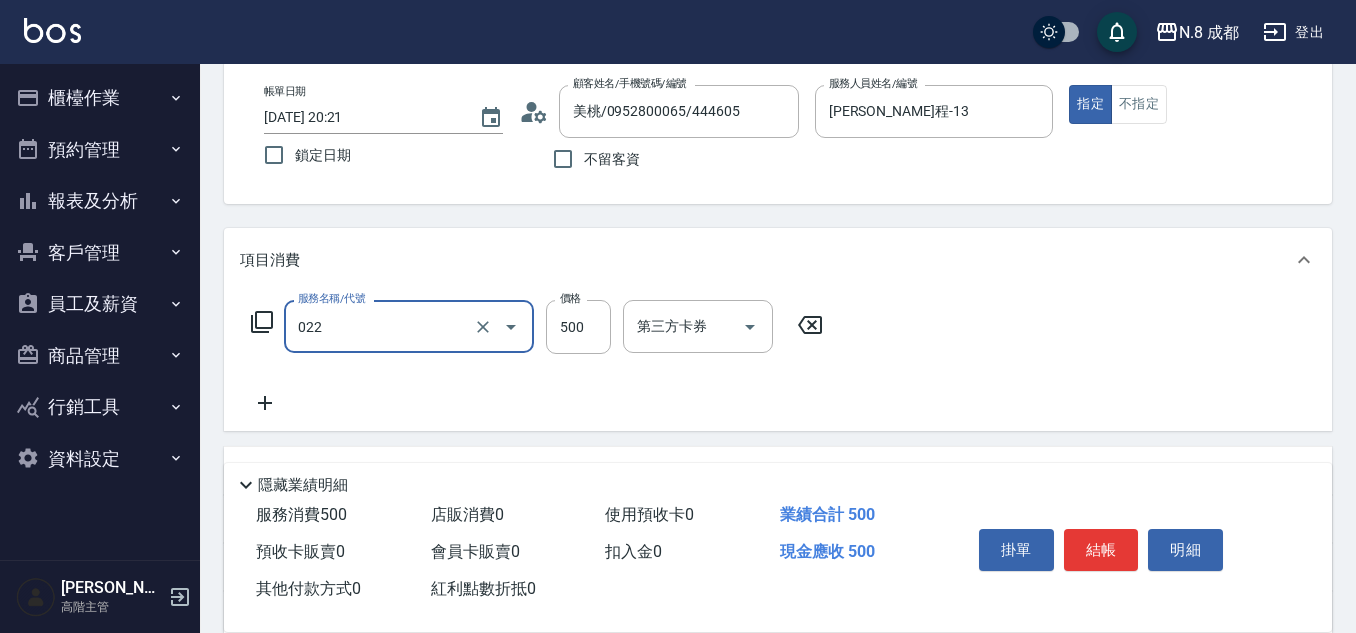 type on "洗+剪(022)" 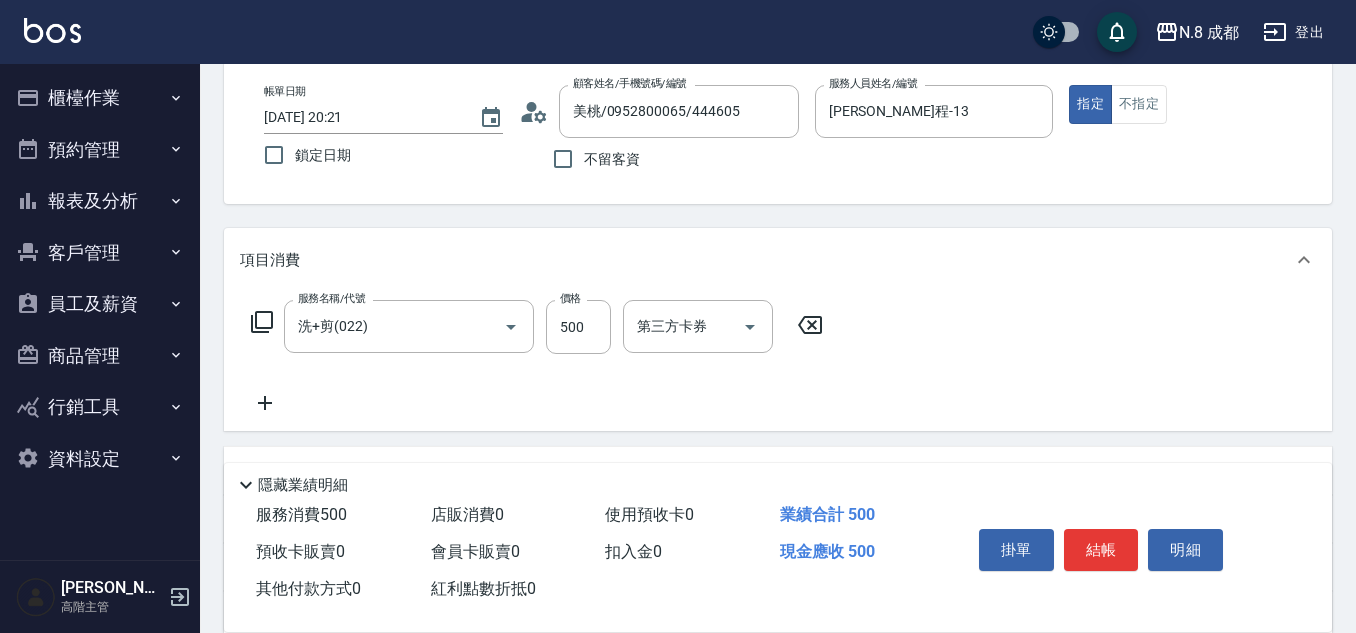 click 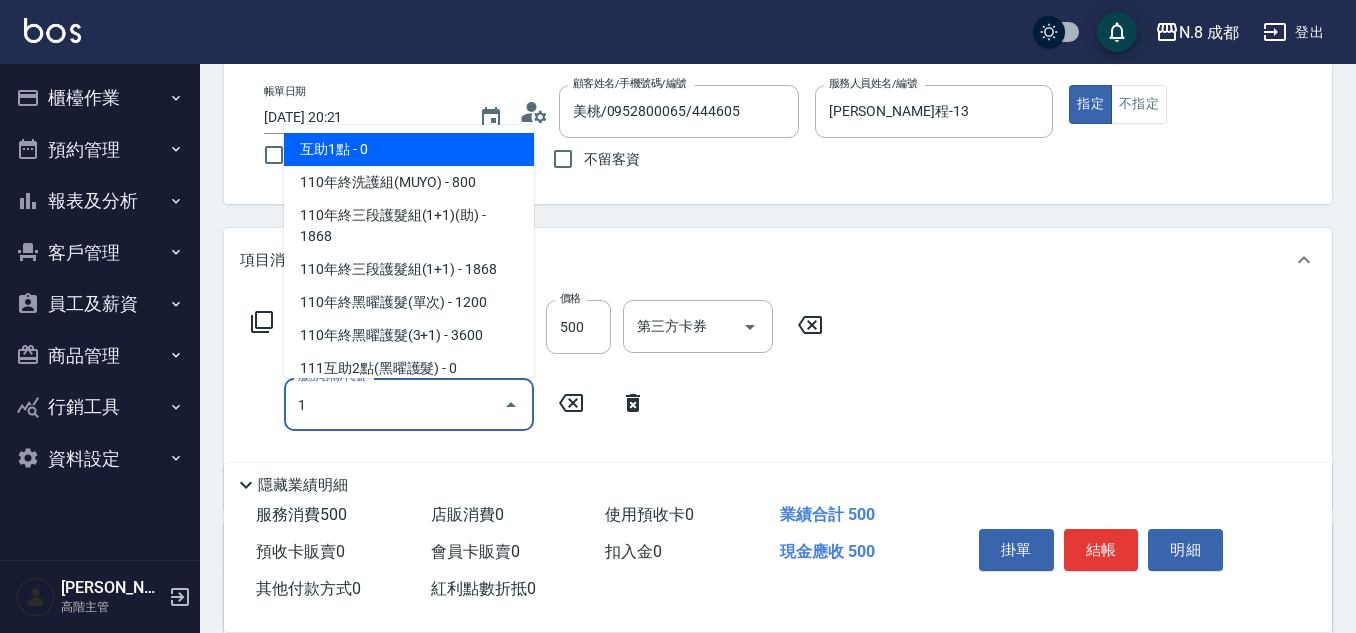click on "互助1點 - 0" at bounding box center (409, 149) 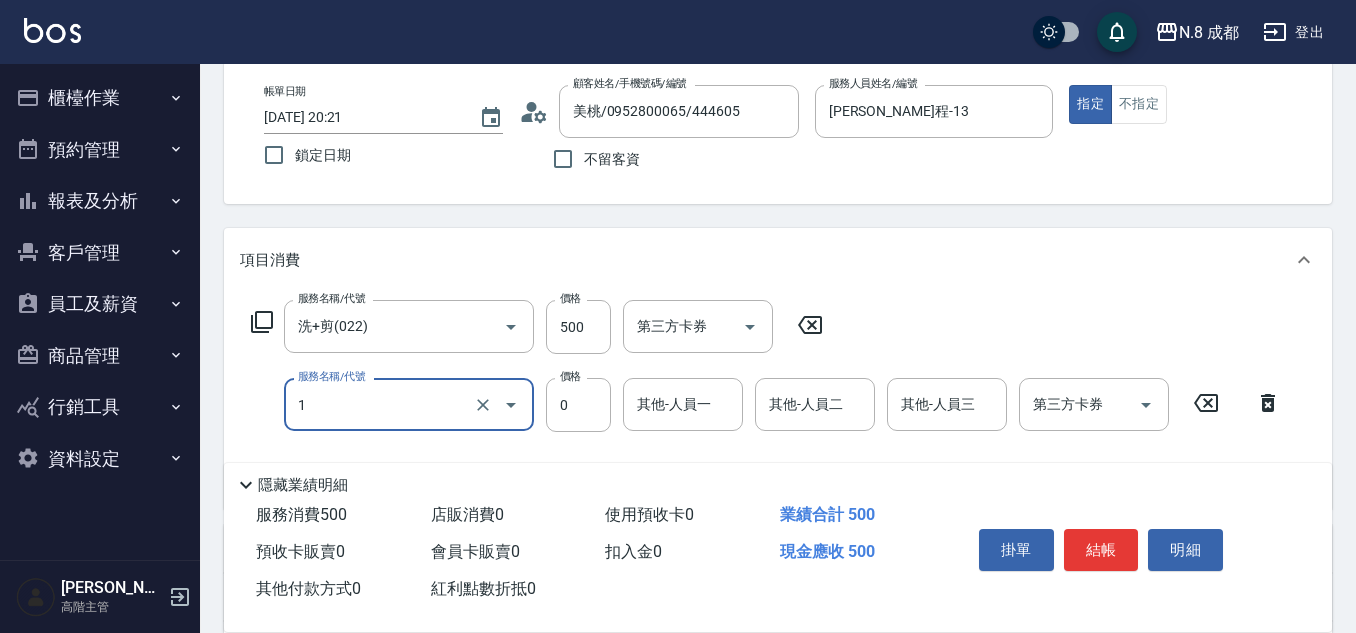 type on "互助1點(1)" 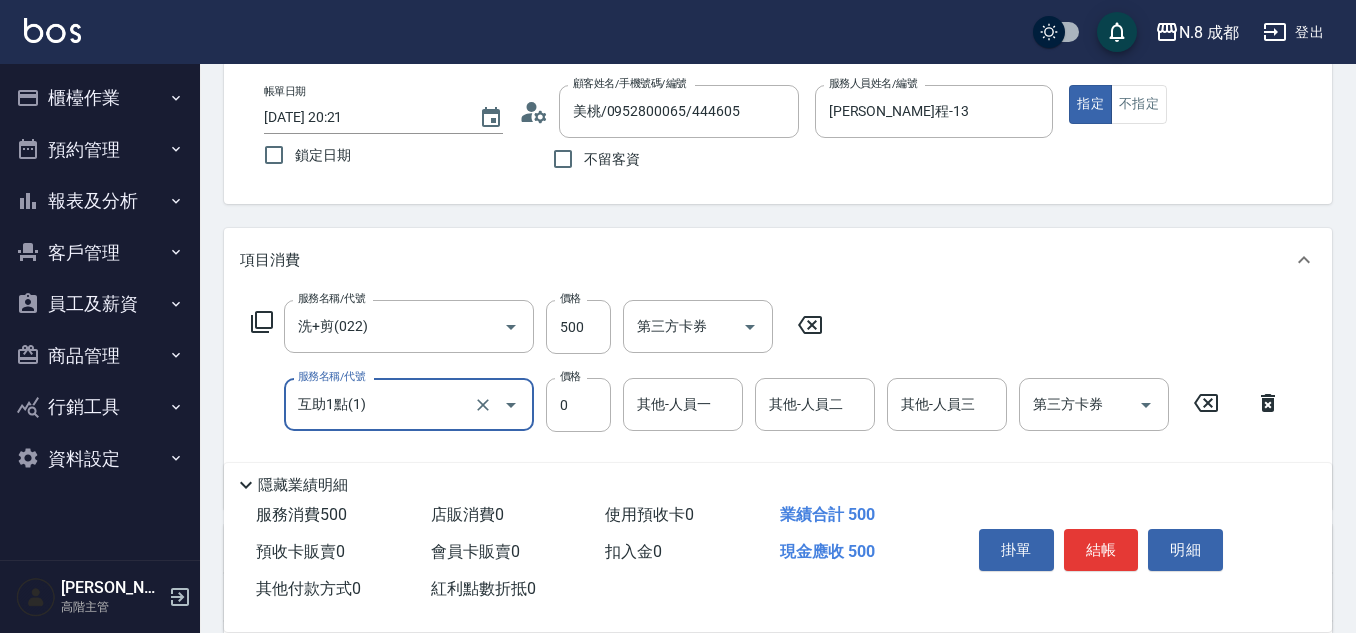 click on "其他-人員一 其他-人員一" at bounding box center (683, 404) 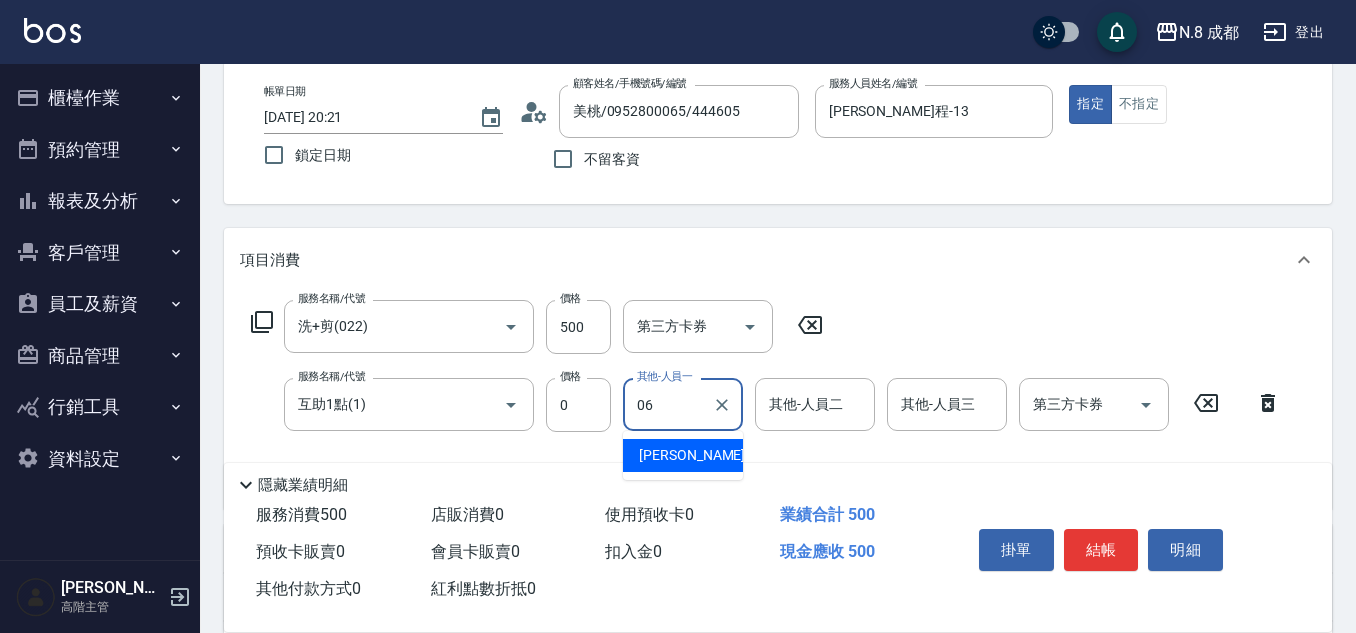click on "王瀧彬 -06" at bounding box center [702, 455] 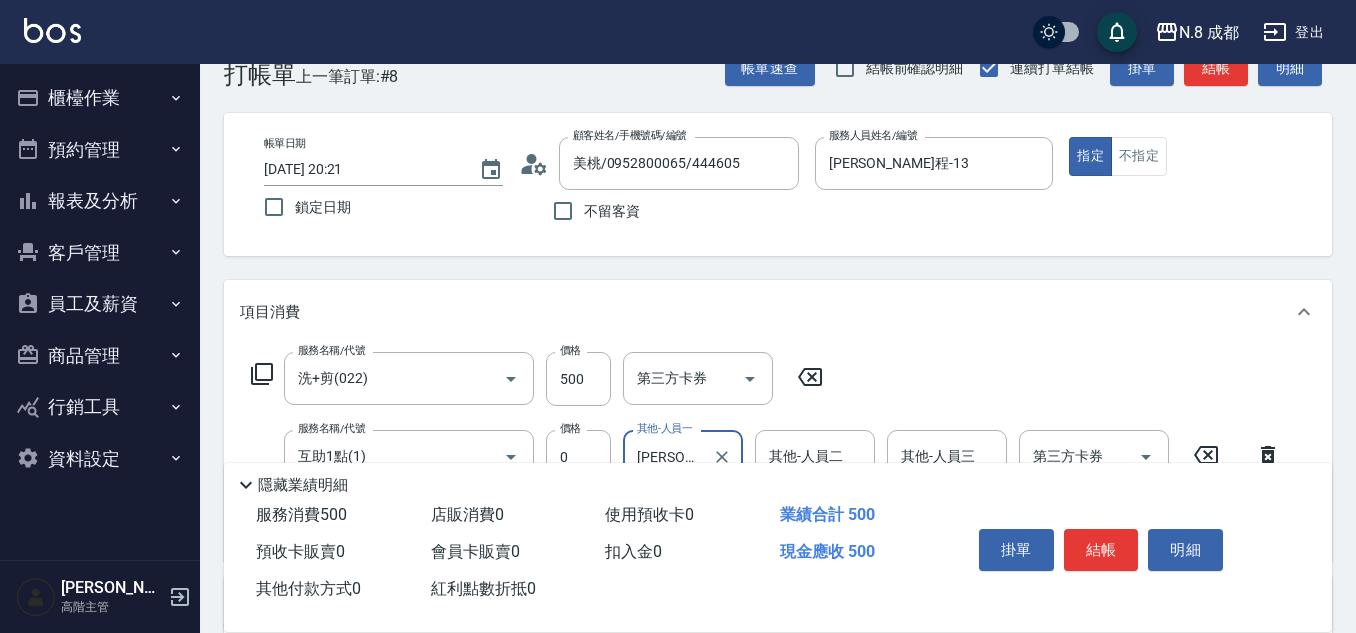scroll, scrollTop: 0, scrollLeft: 0, axis: both 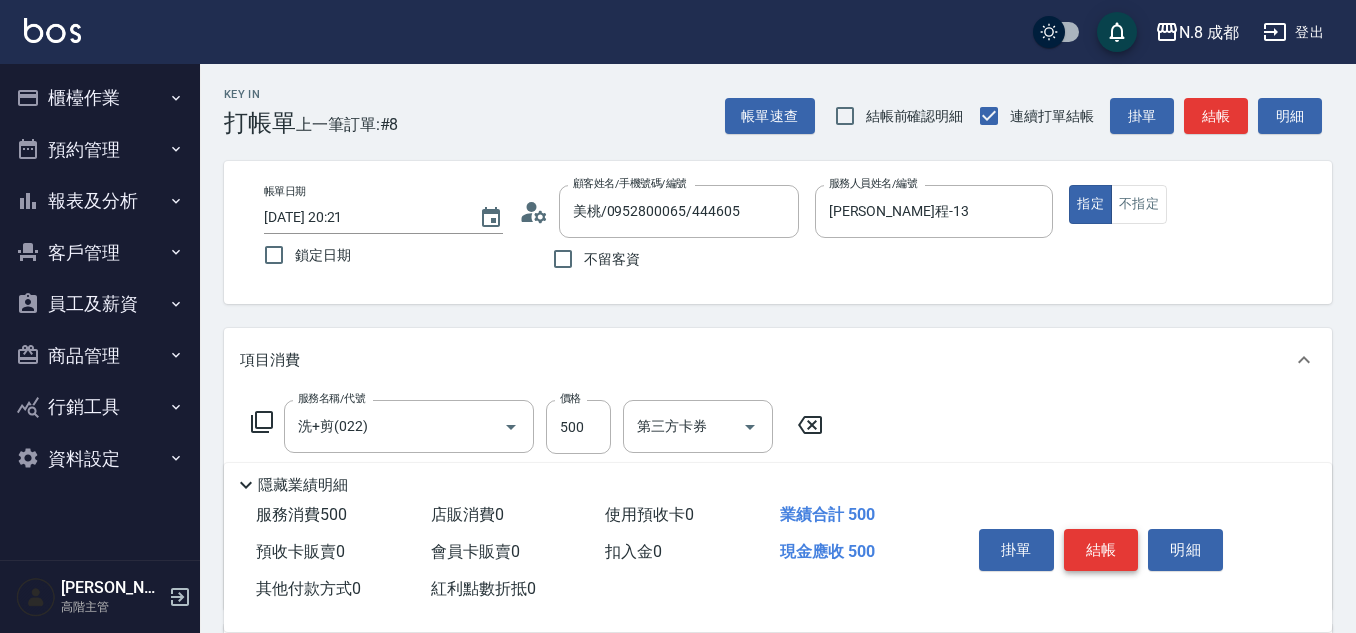 type on "王瀧彬-06" 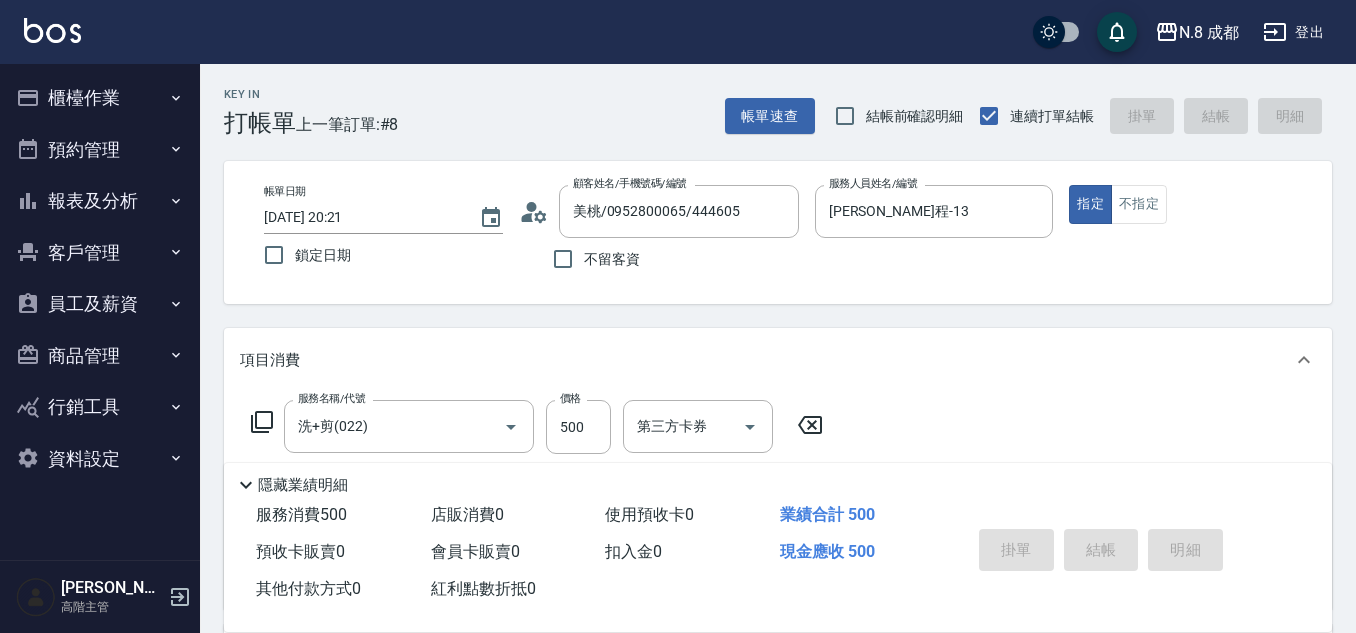 type on "[DATE] 20:22" 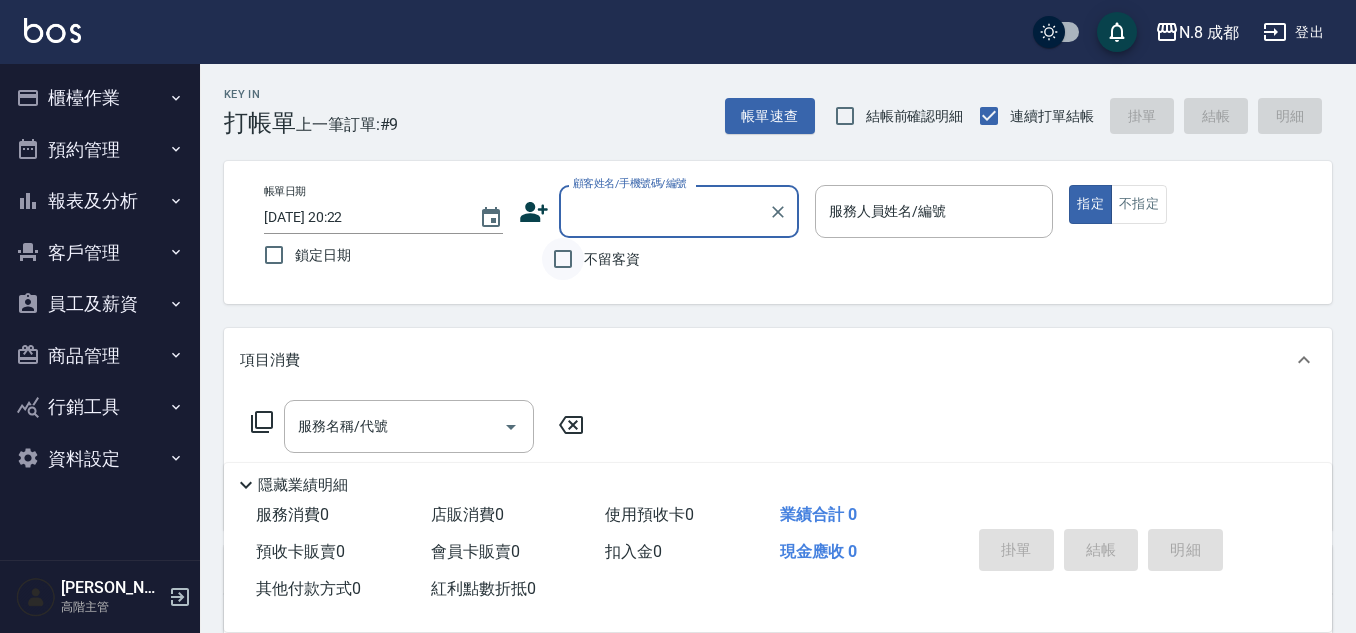 click on "不留客資" at bounding box center (563, 259) 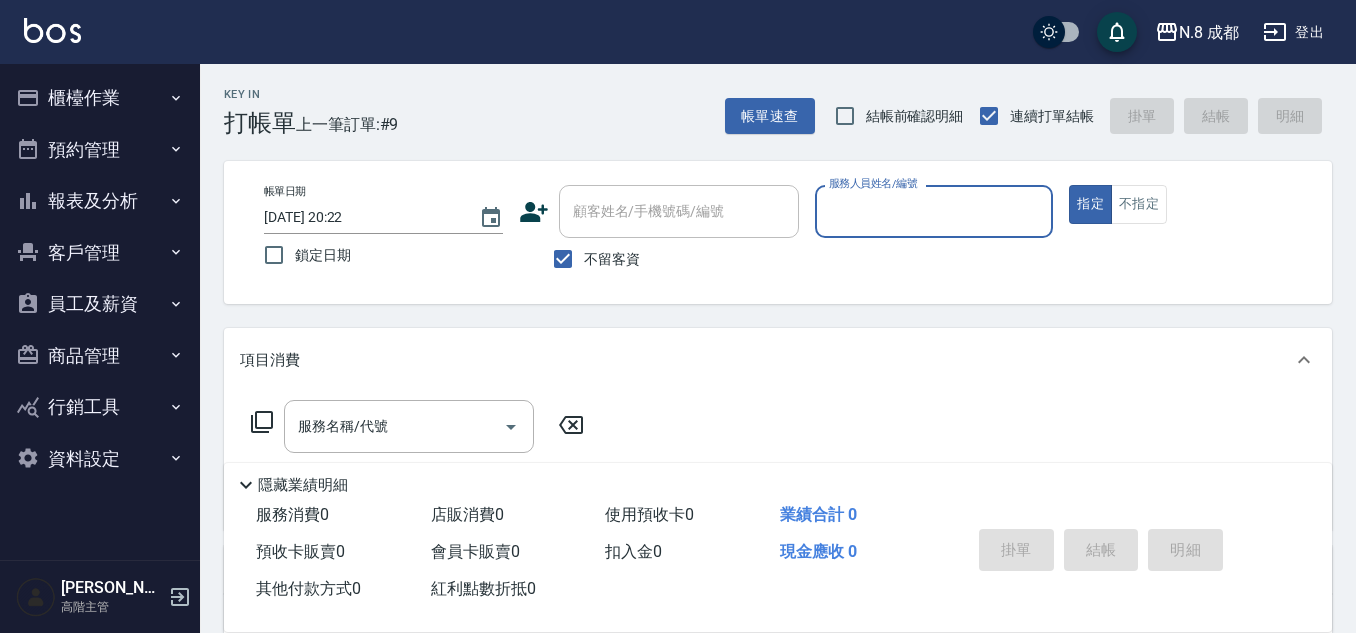click on "服務人員姓名/編號" at bounding box center [934, 211] 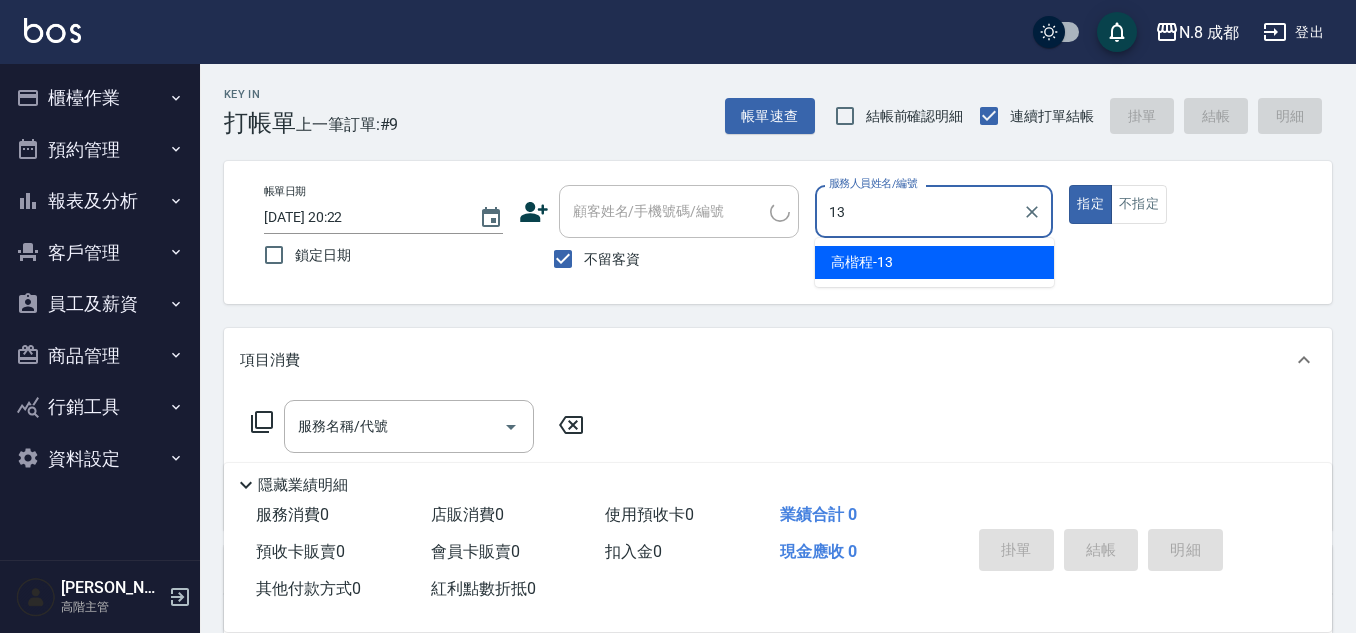 click on "高楷程 -13" at bounding box center (934, 262) 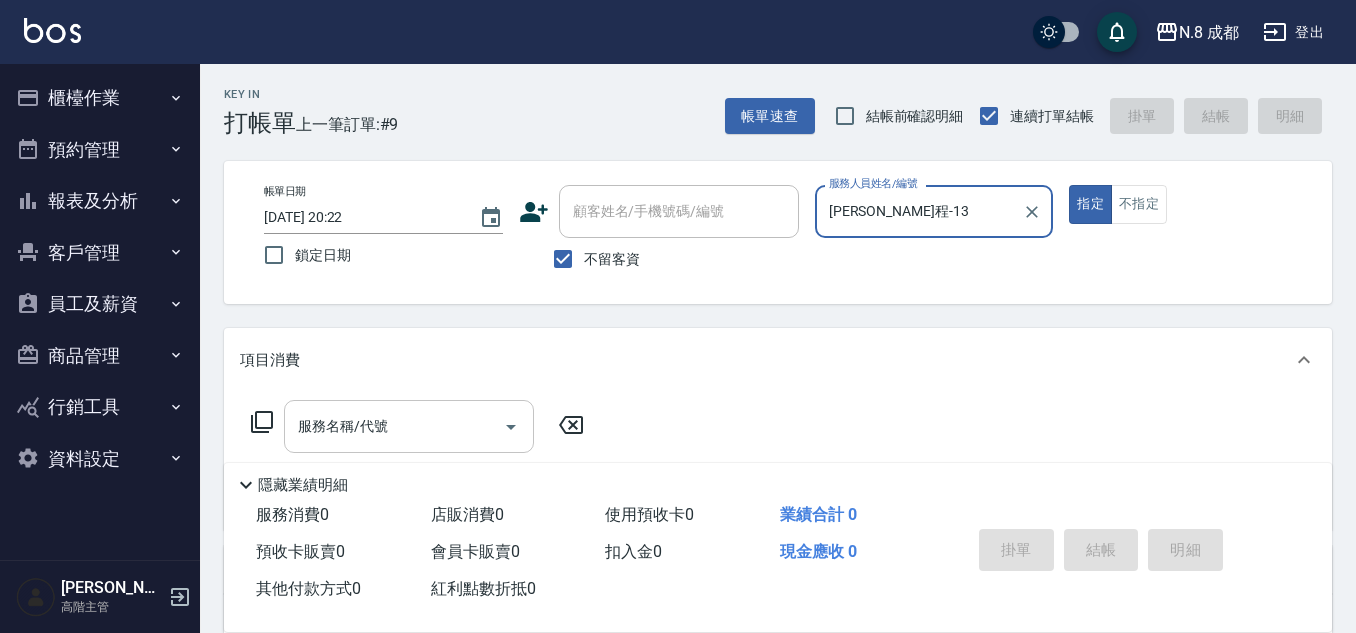 type on "高楷程-13" 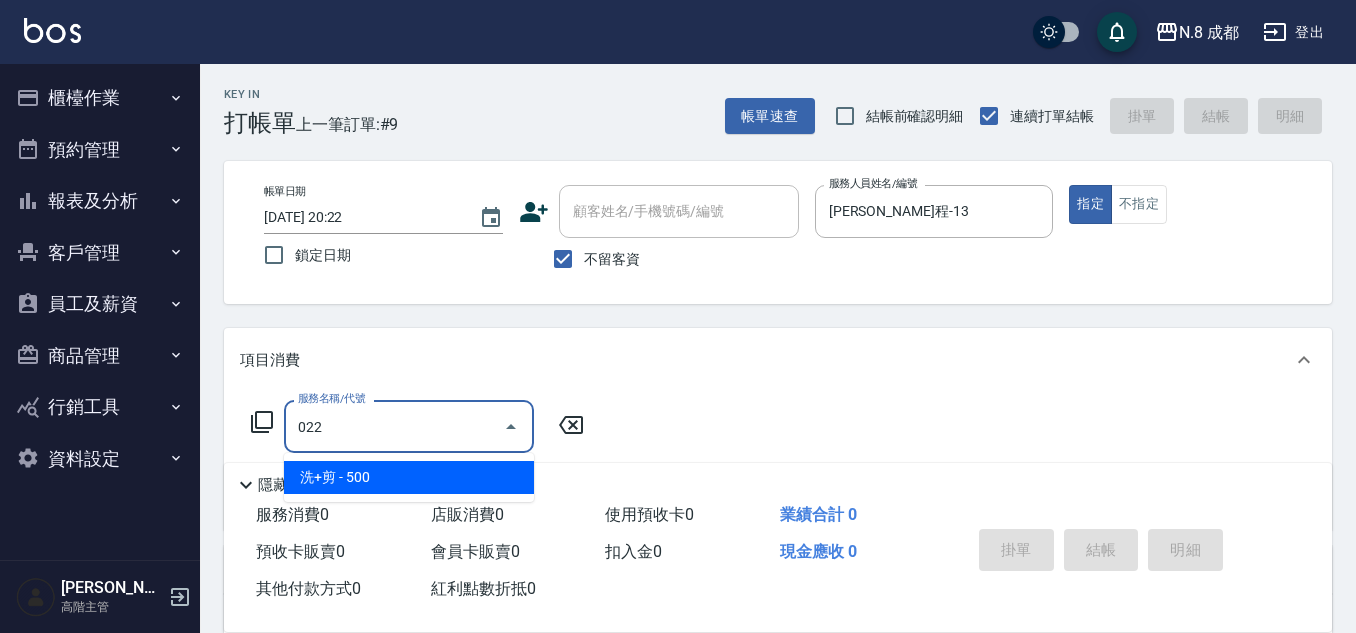 click on "洗+剪 - 500" at bounding box center (409, 477) 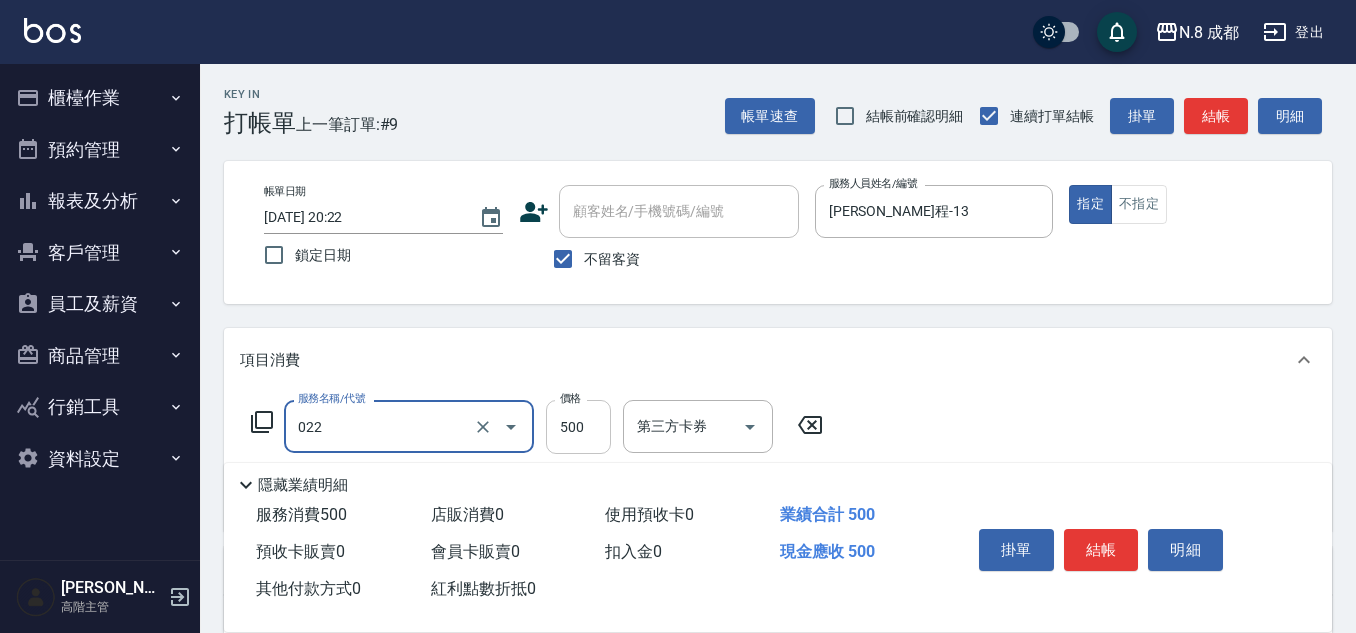 type on "洗+剪(022)" 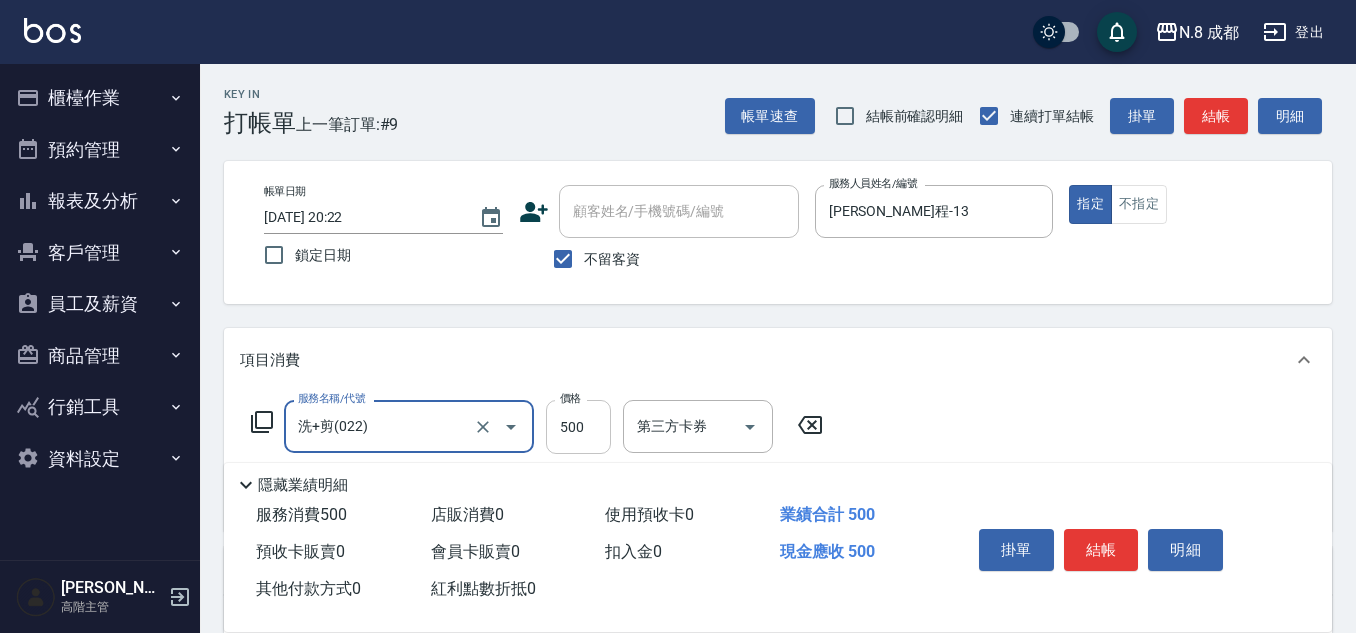 click on "500" at bounding box center [578, 427] 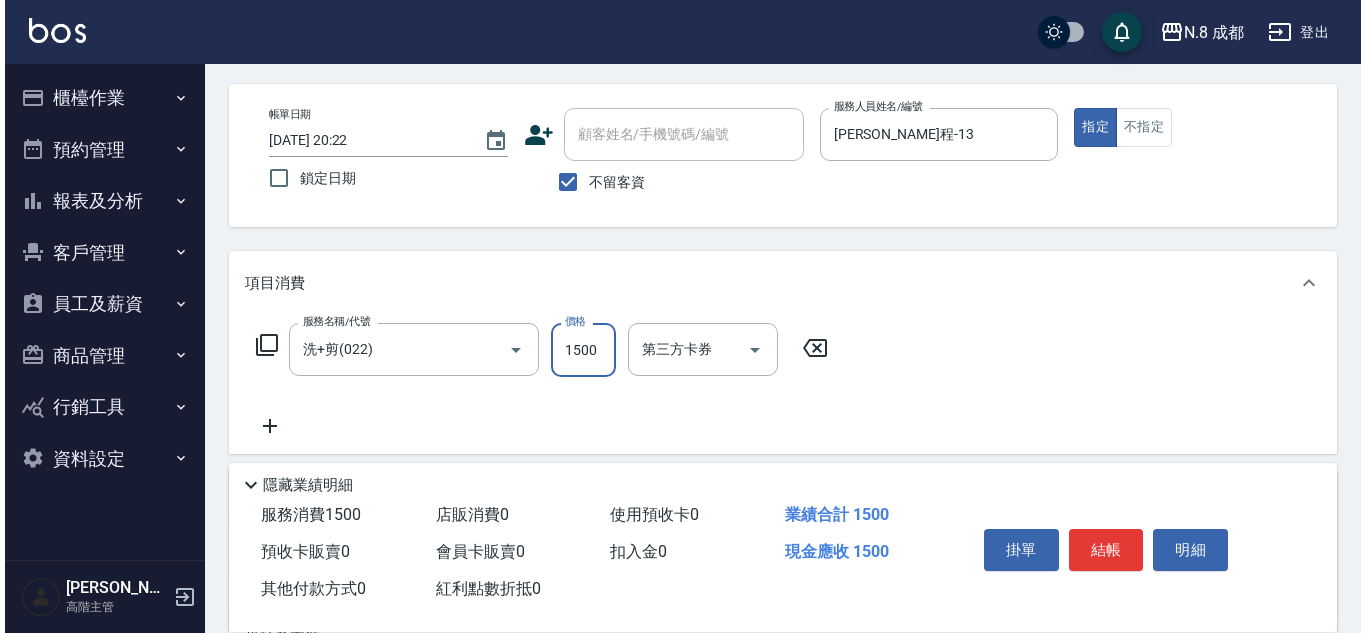 scroll, scrollTop: 100, scrollLeft: 0, axis: vertical 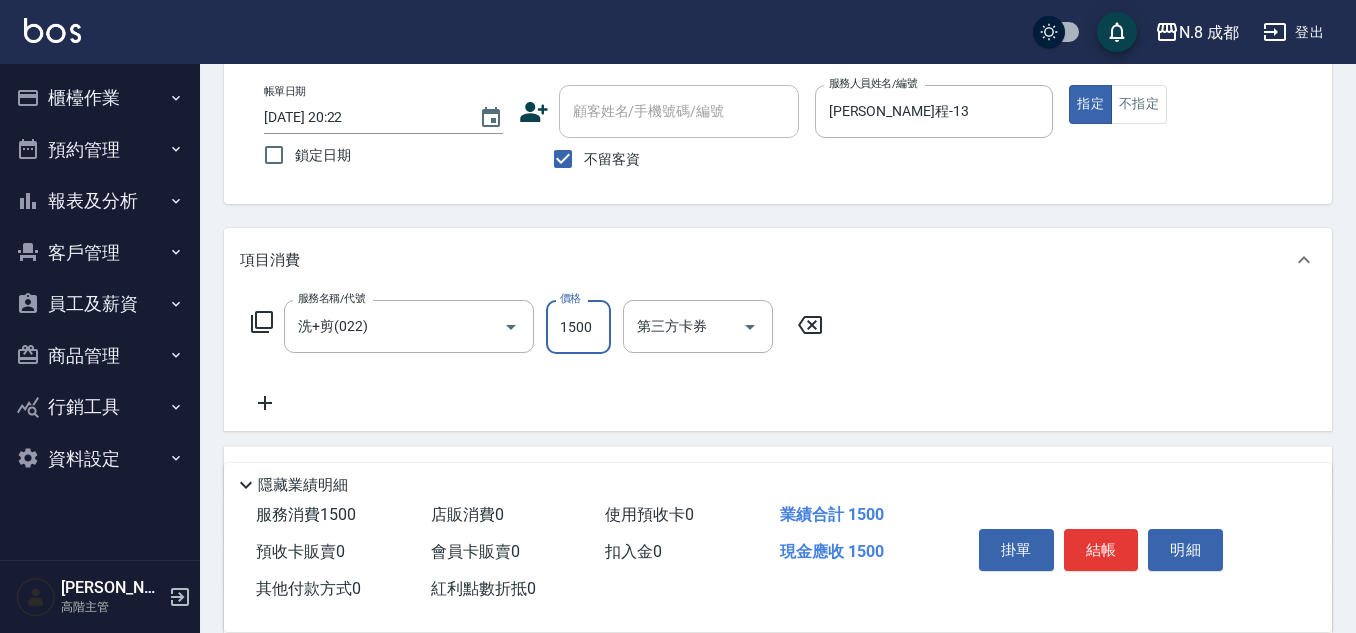 type on "1500" 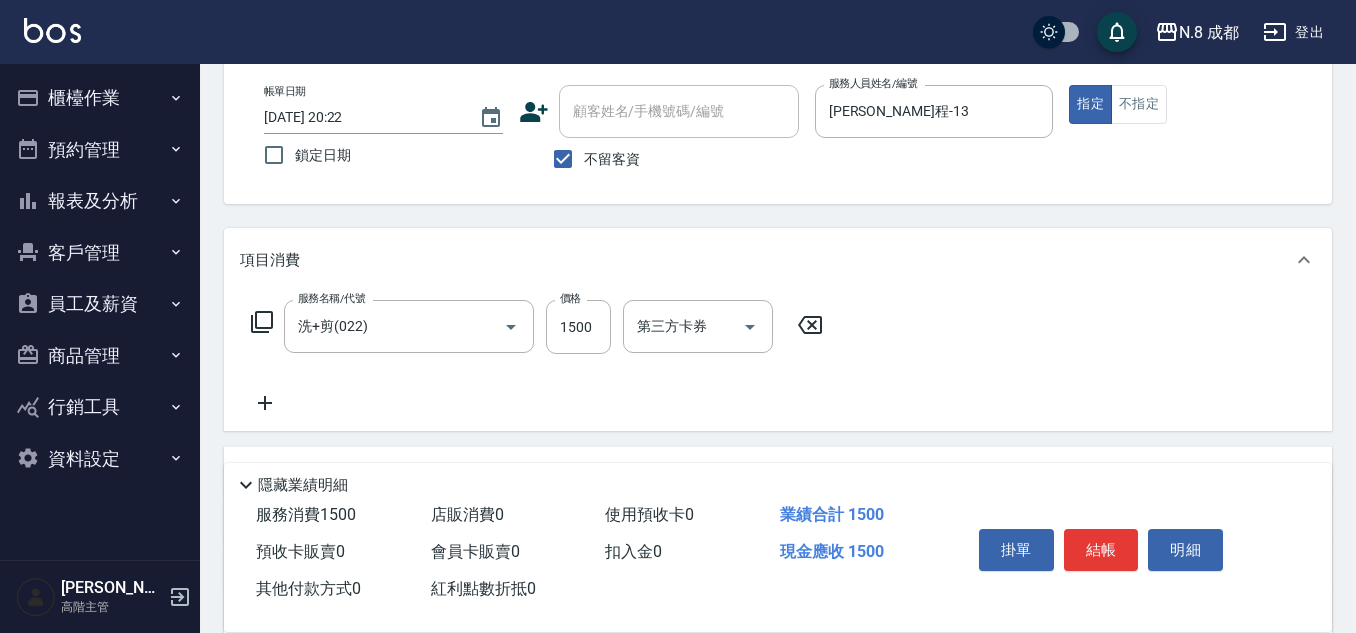 click 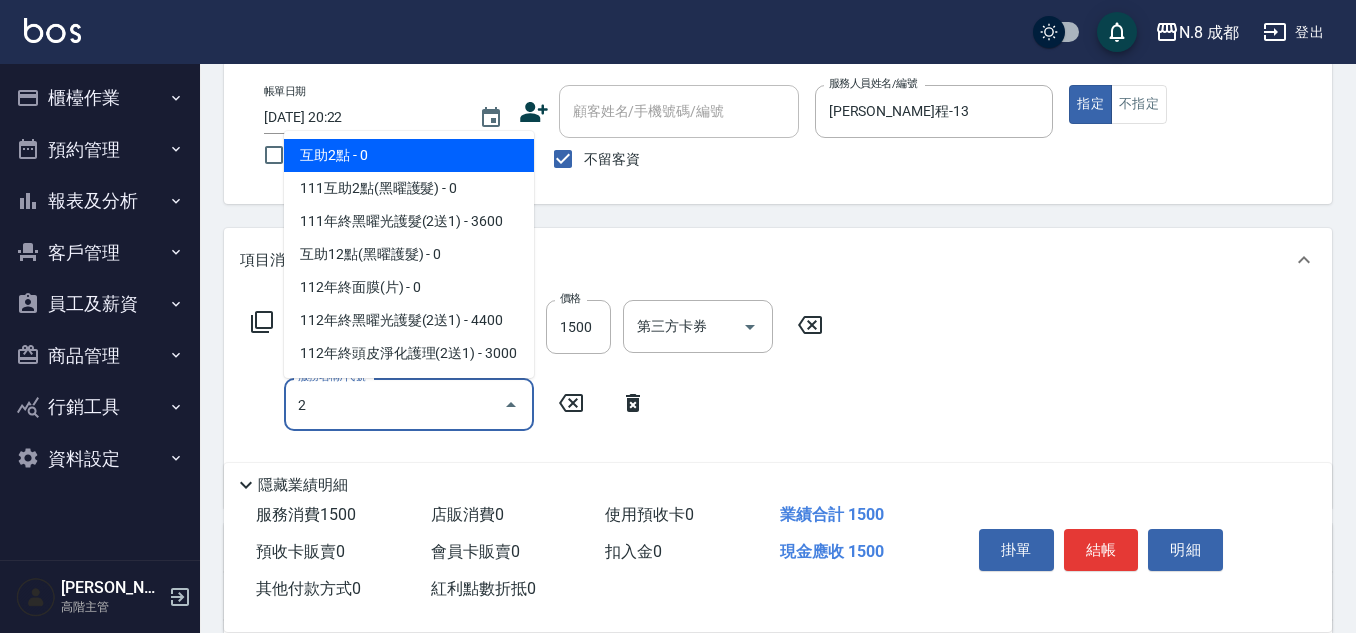 click on "互助2點 - 0" at bounding box center (409, 155) 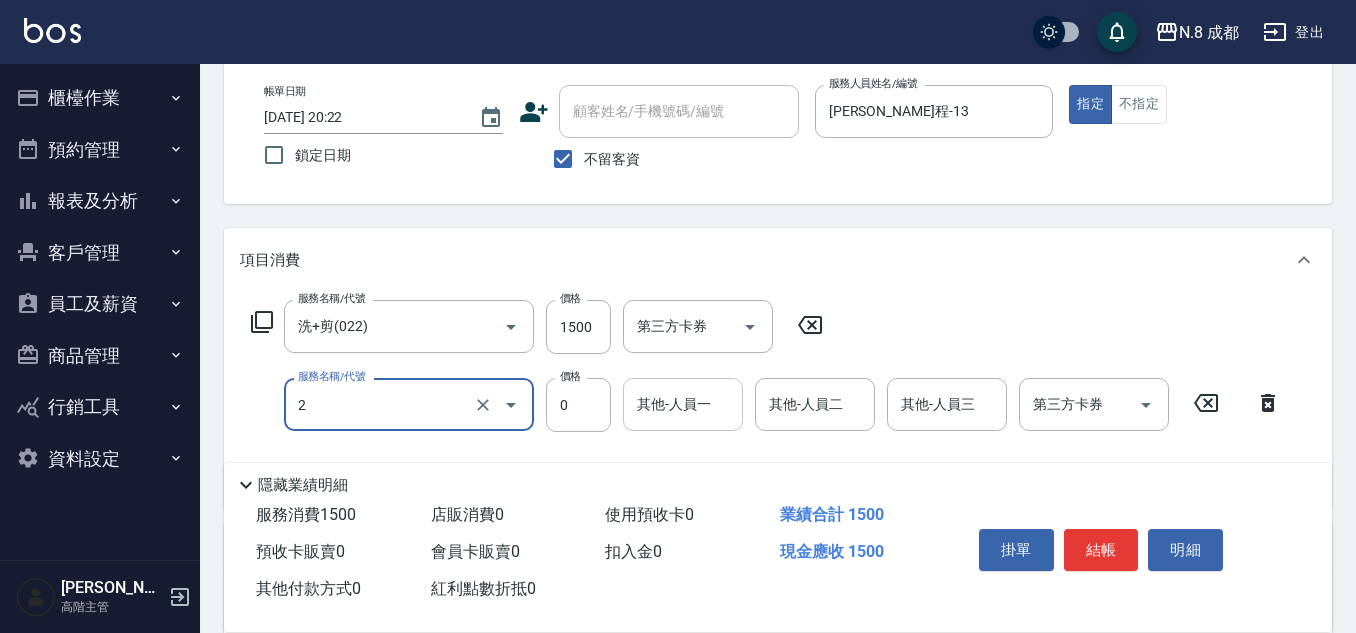 type on "互助2點(2)" 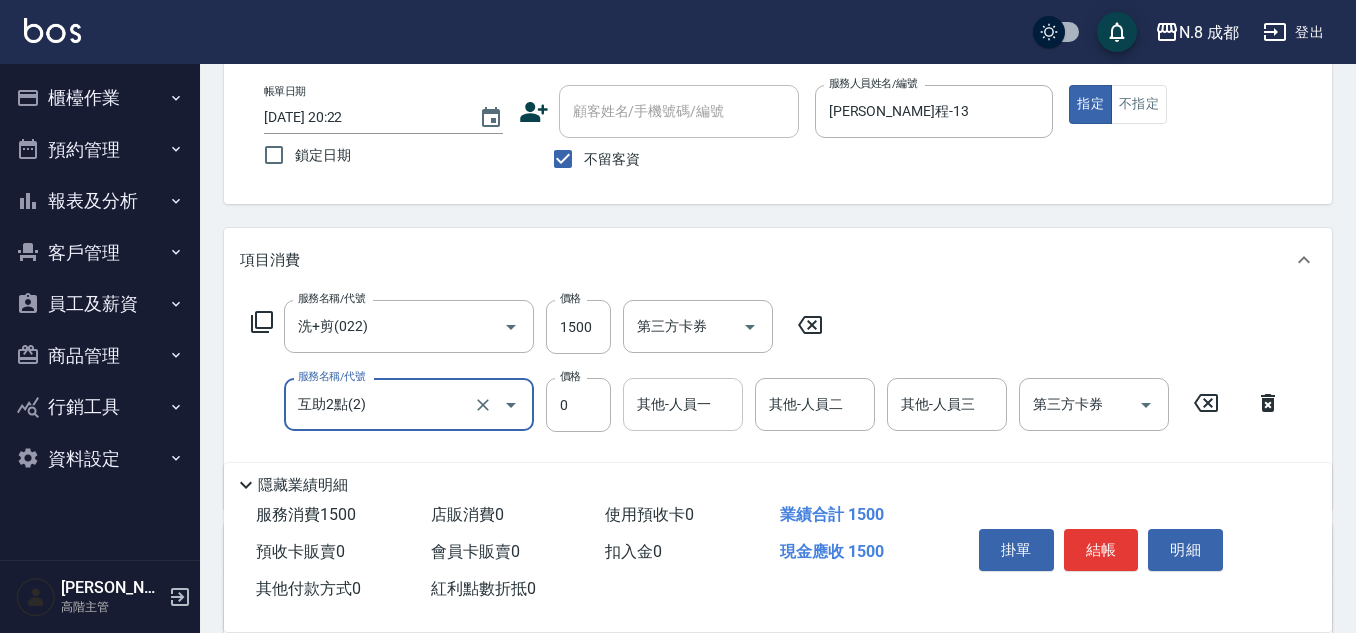 click on "其他-人員一" at bounding box center [683, 404] 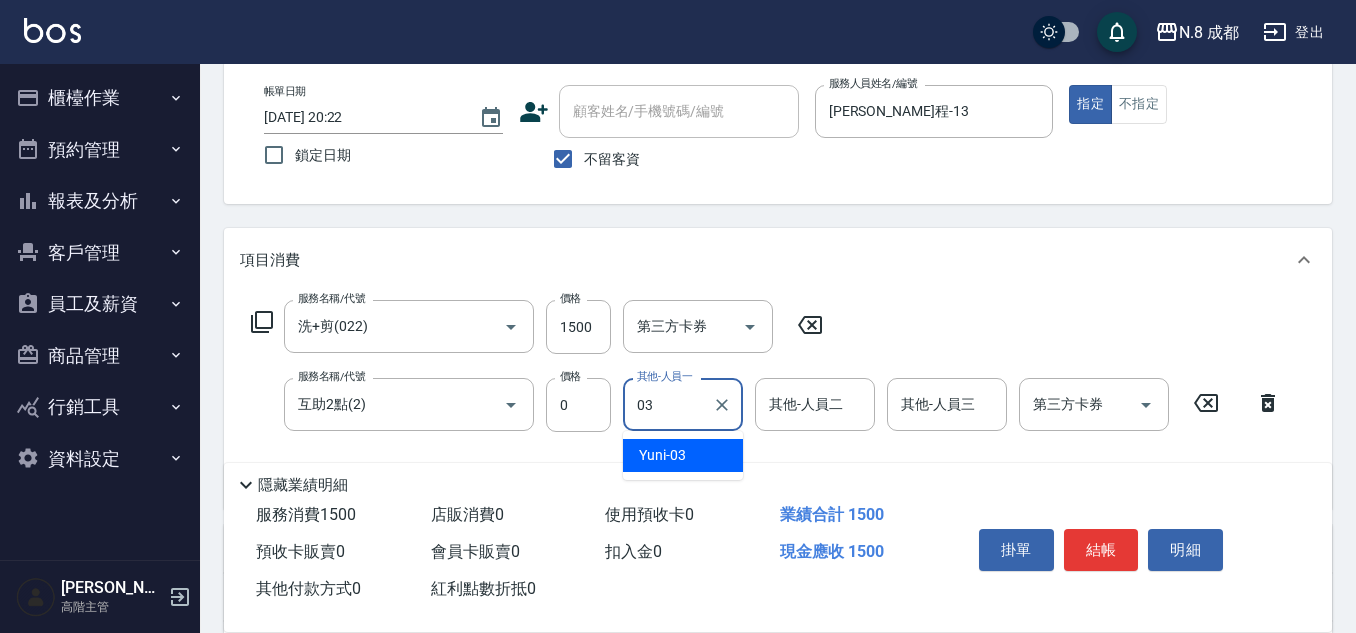 click on "Yuni -03" at bounding box center (683, 455) 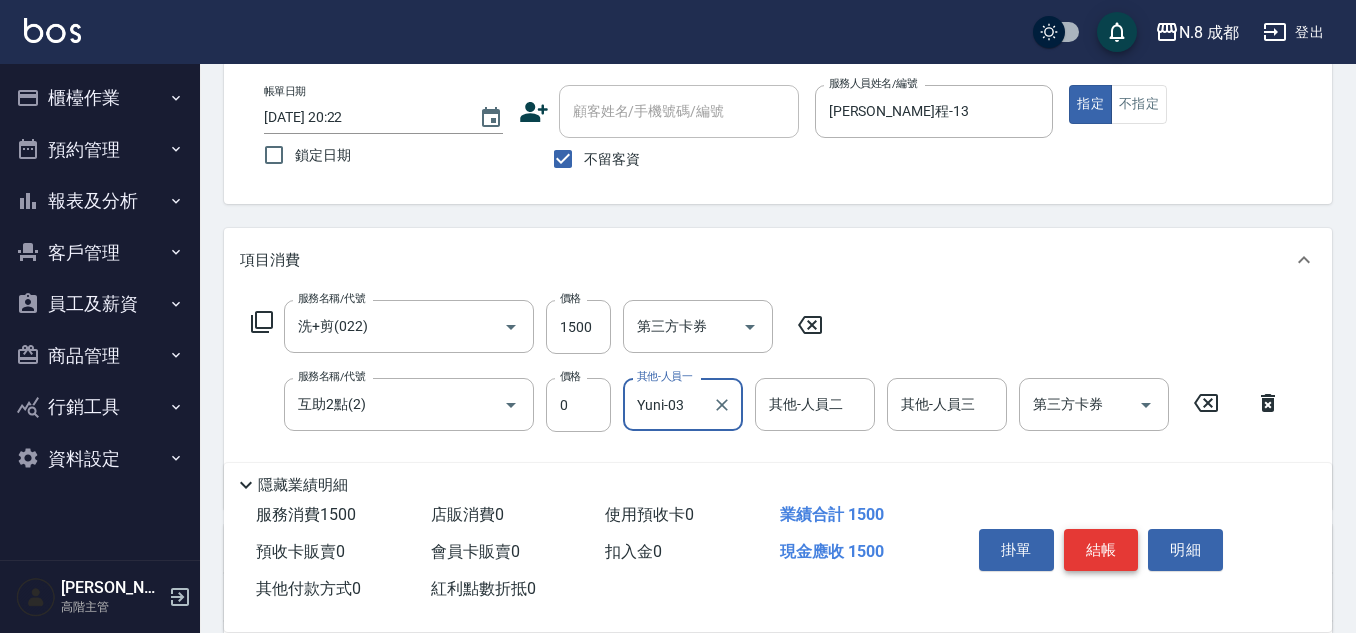 type on "Yuni-03" 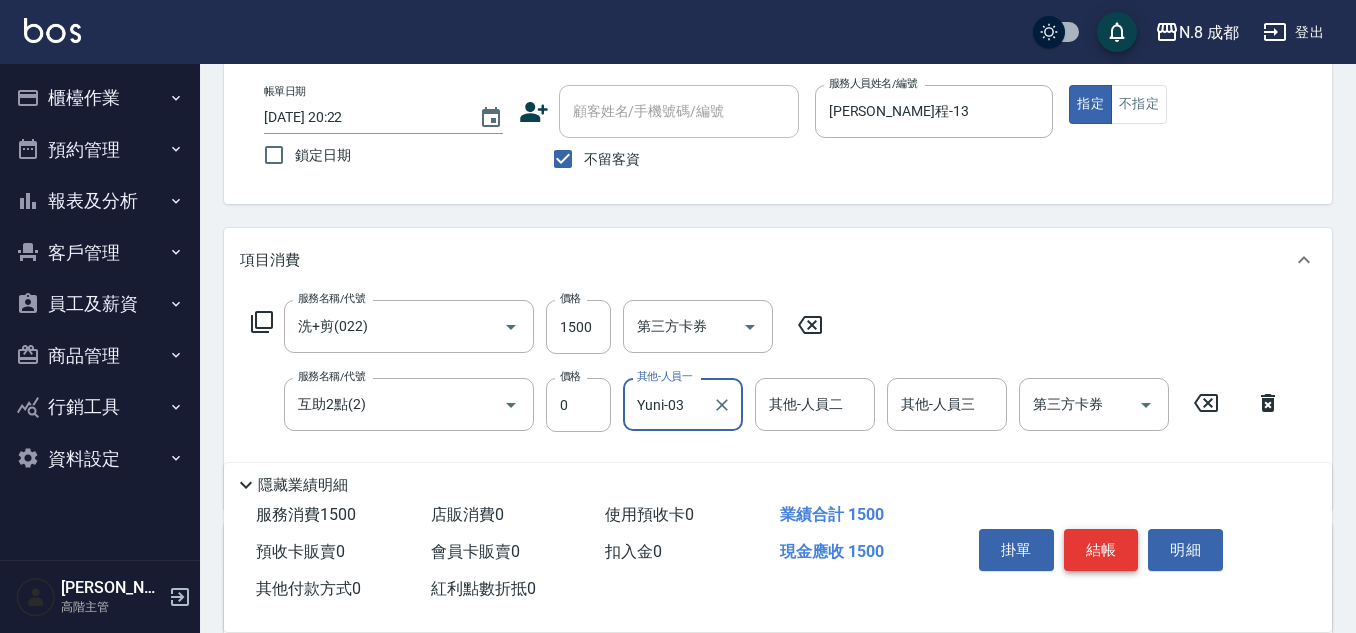 click on "結帳" at bounding box center (1101, 550) 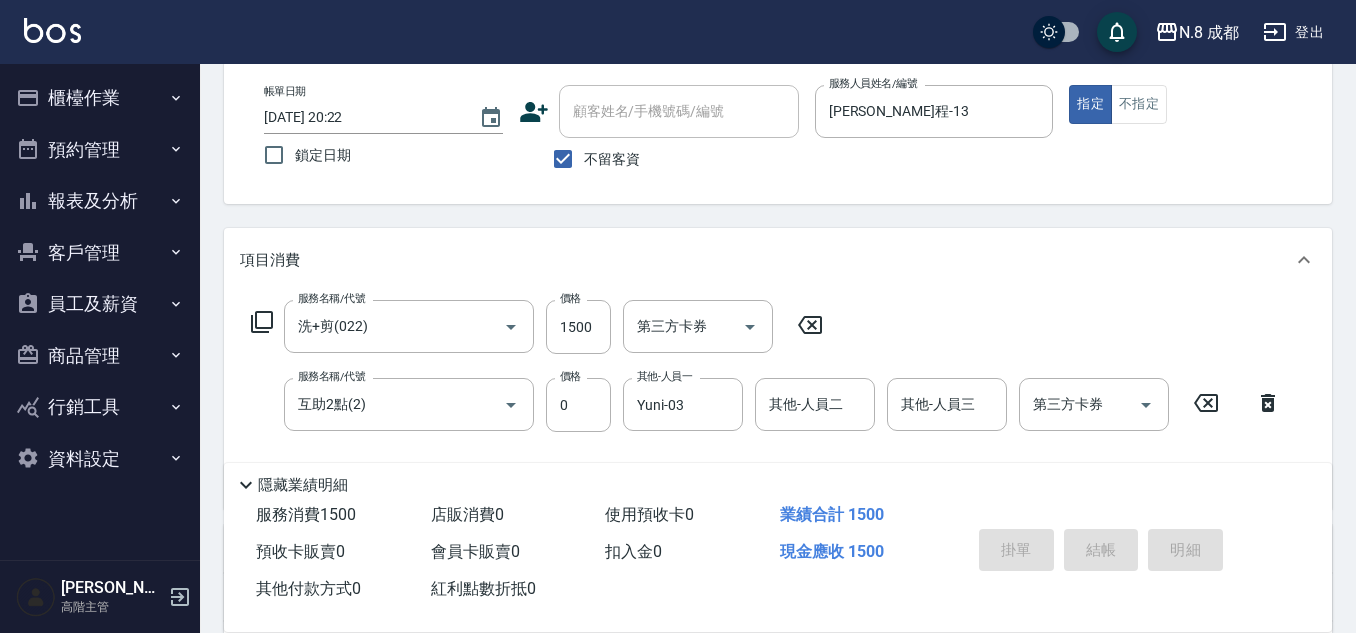 type 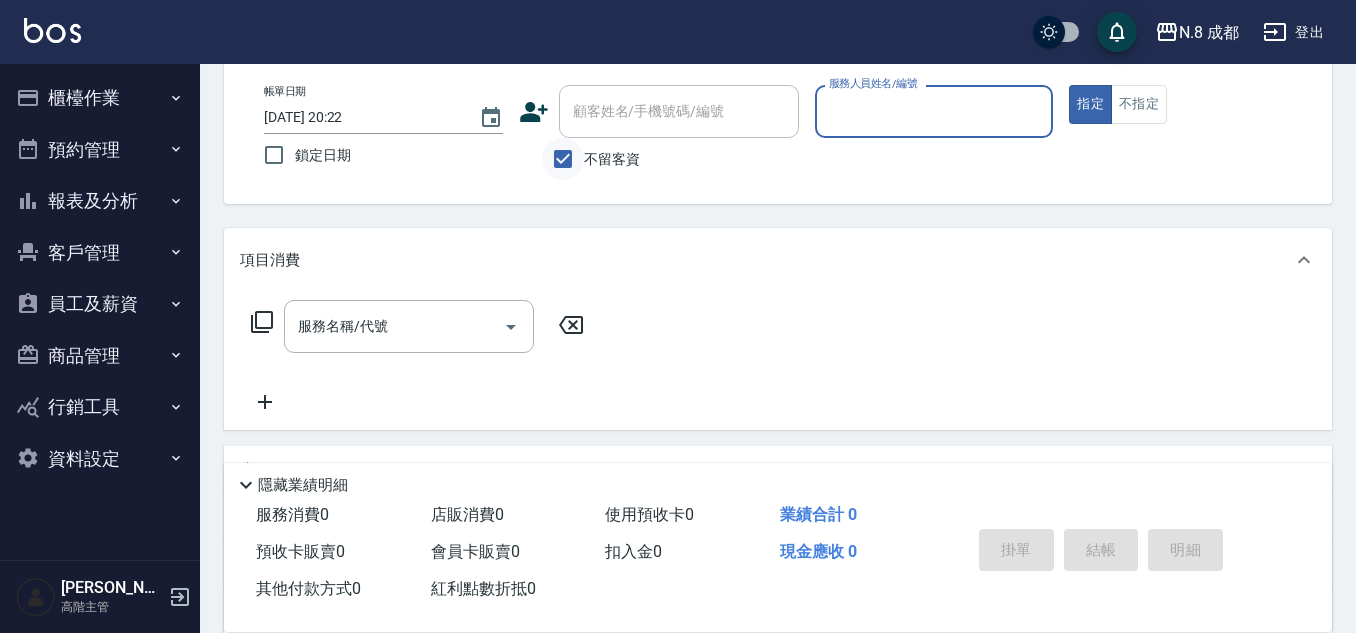 click on "不留客資" at bounding box center [563, 159] 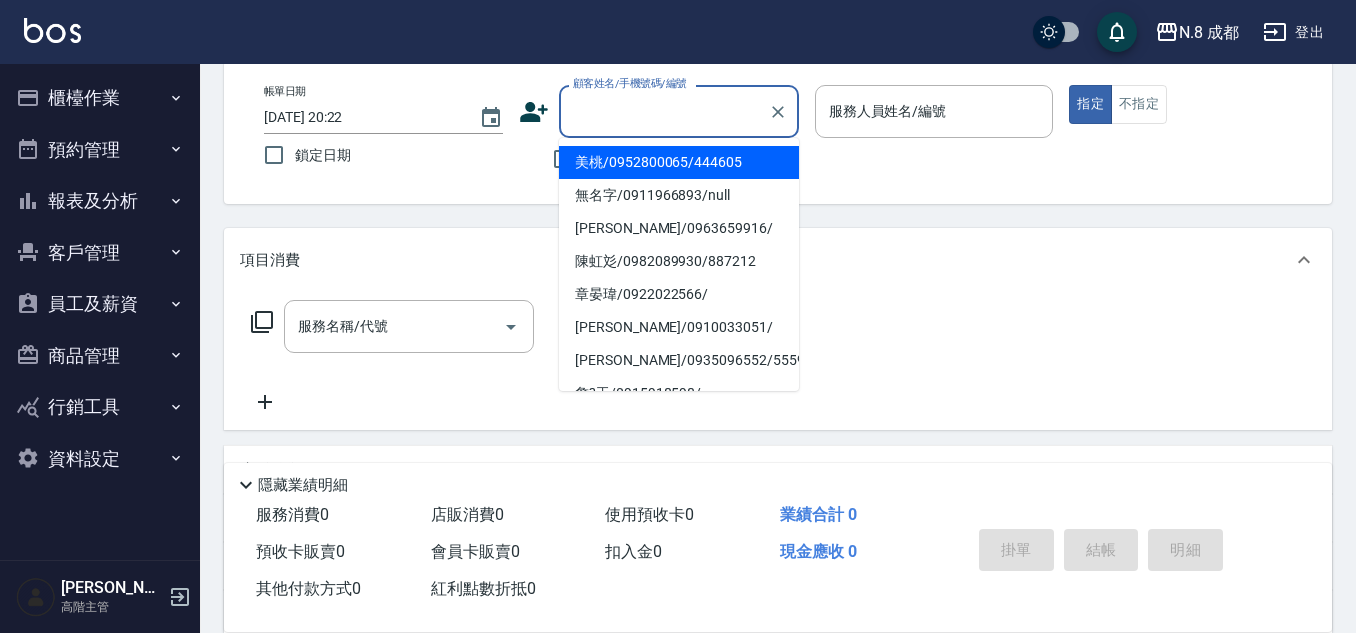 click on "顧客姓名/手機號碼/編號" at bounding box center (664, 111) 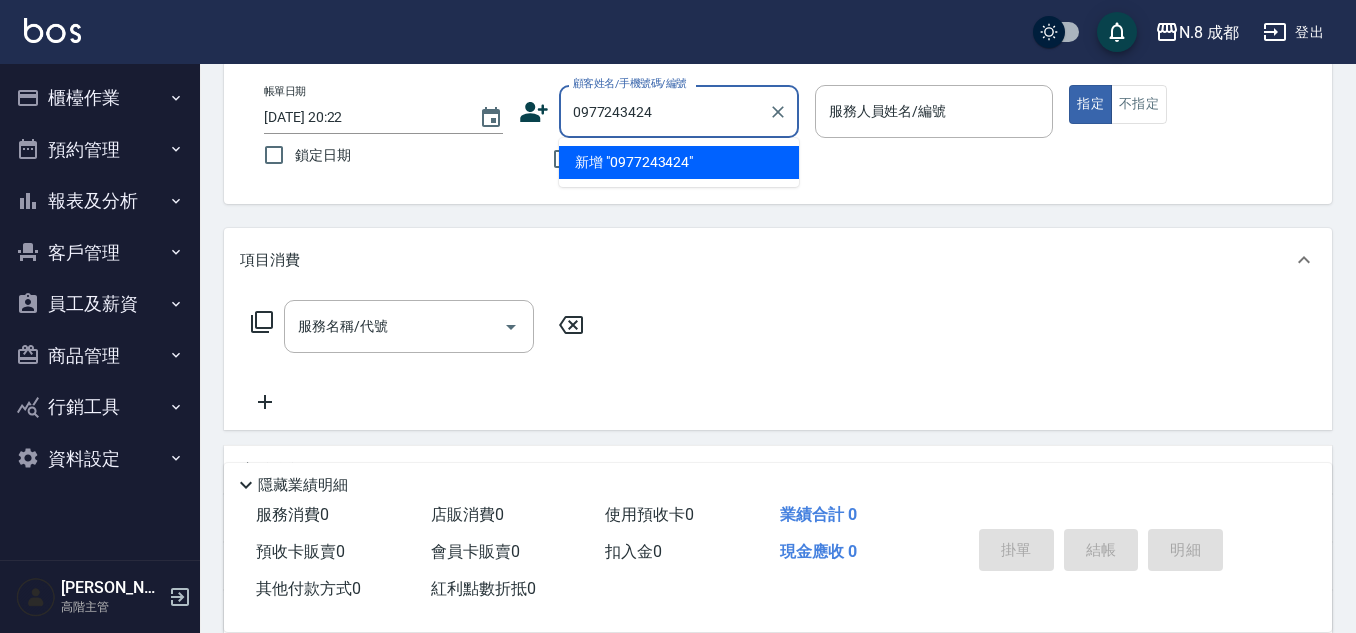 type on "0977243424" 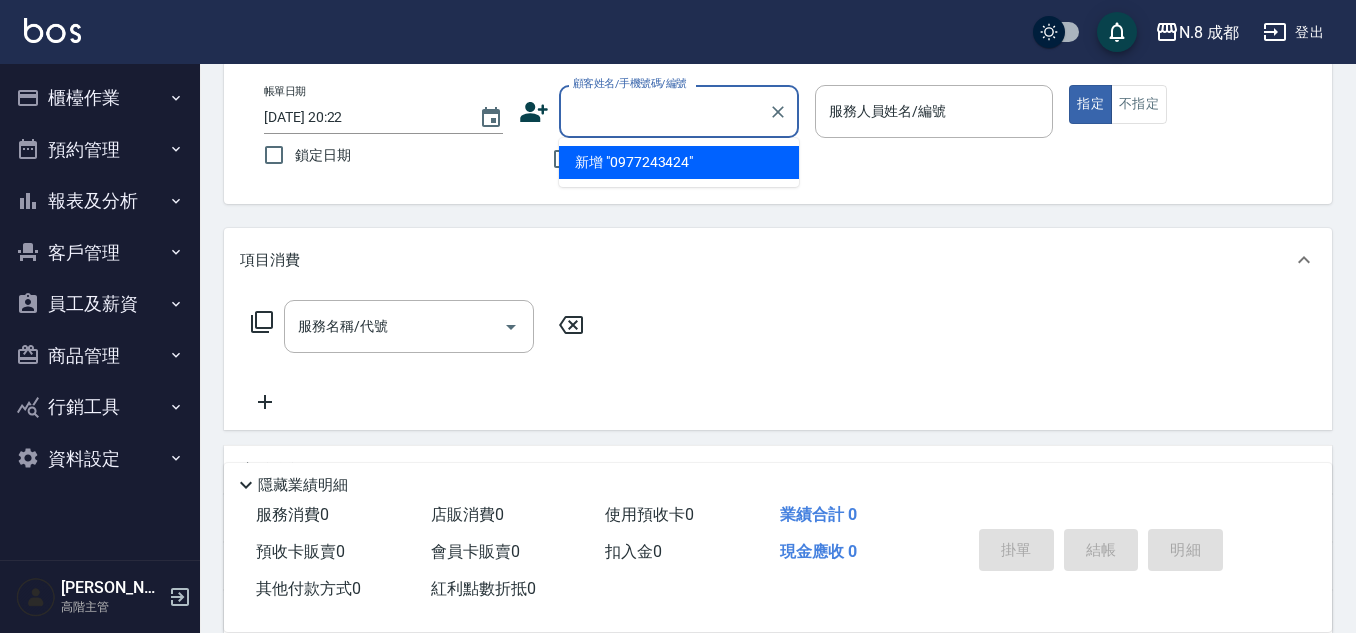 click on "櫃檯作業" at bounding box center (100, 98) 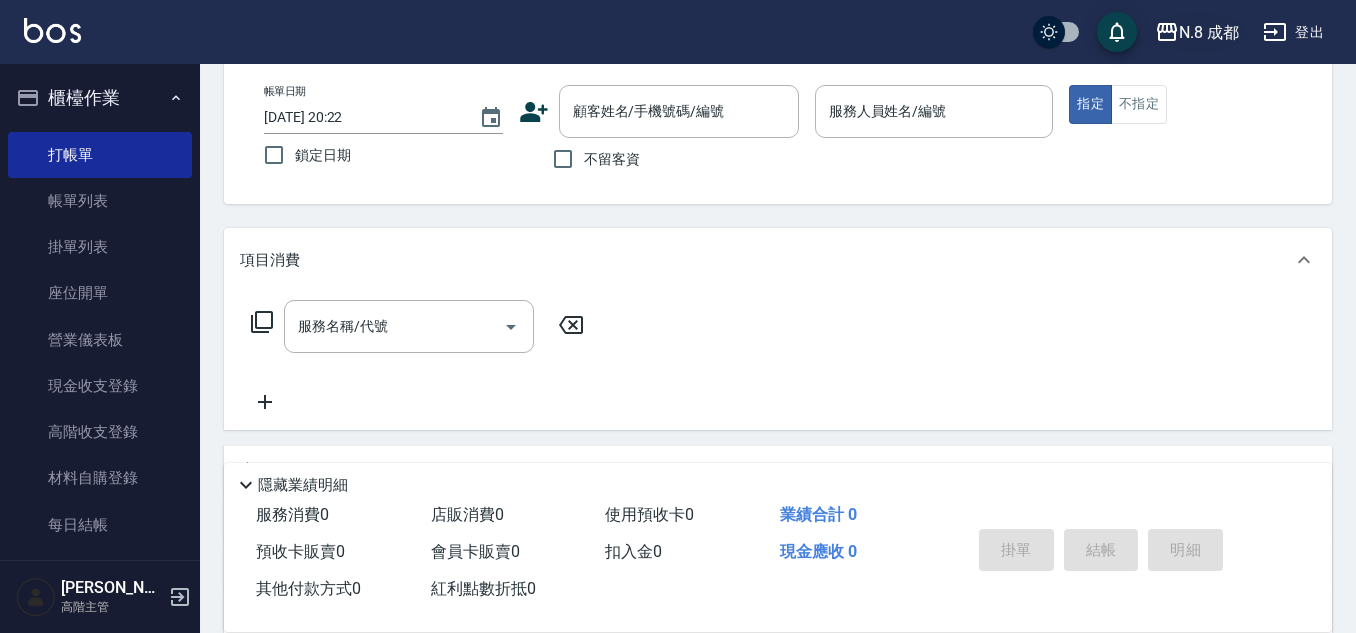 click on "N.8 成都" at bounding box center (1209, 32) 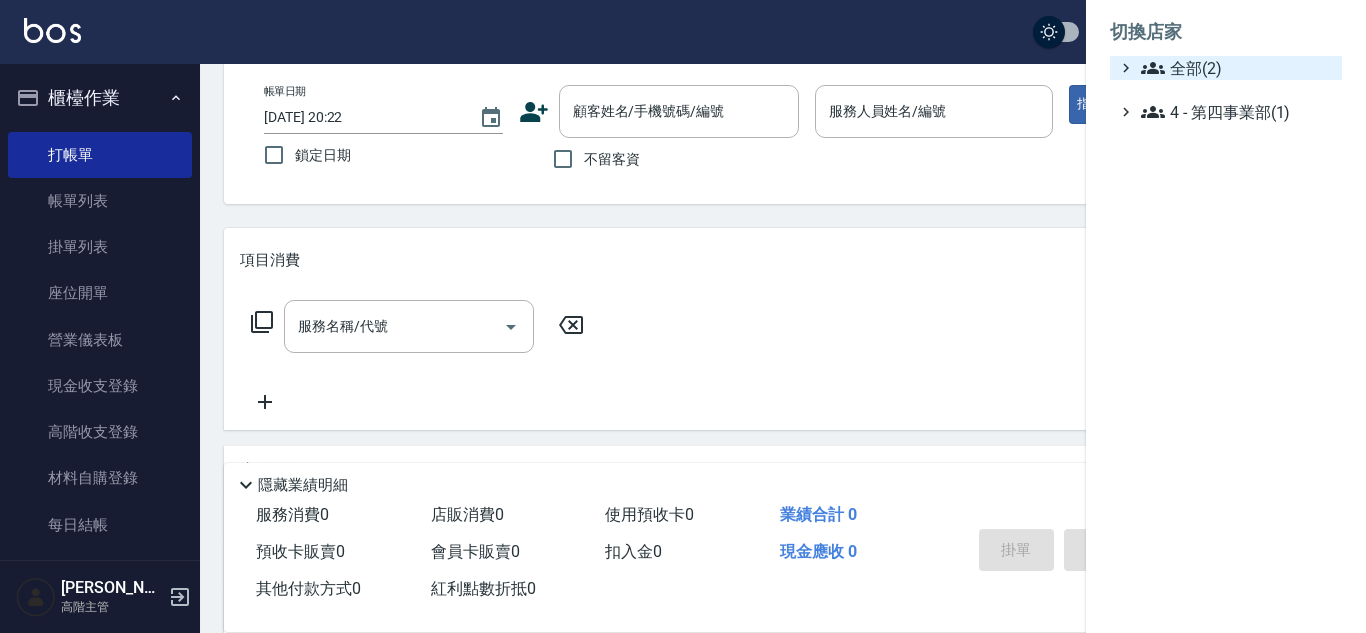 click on "全部(2)" at bounding box center [1237, 68] 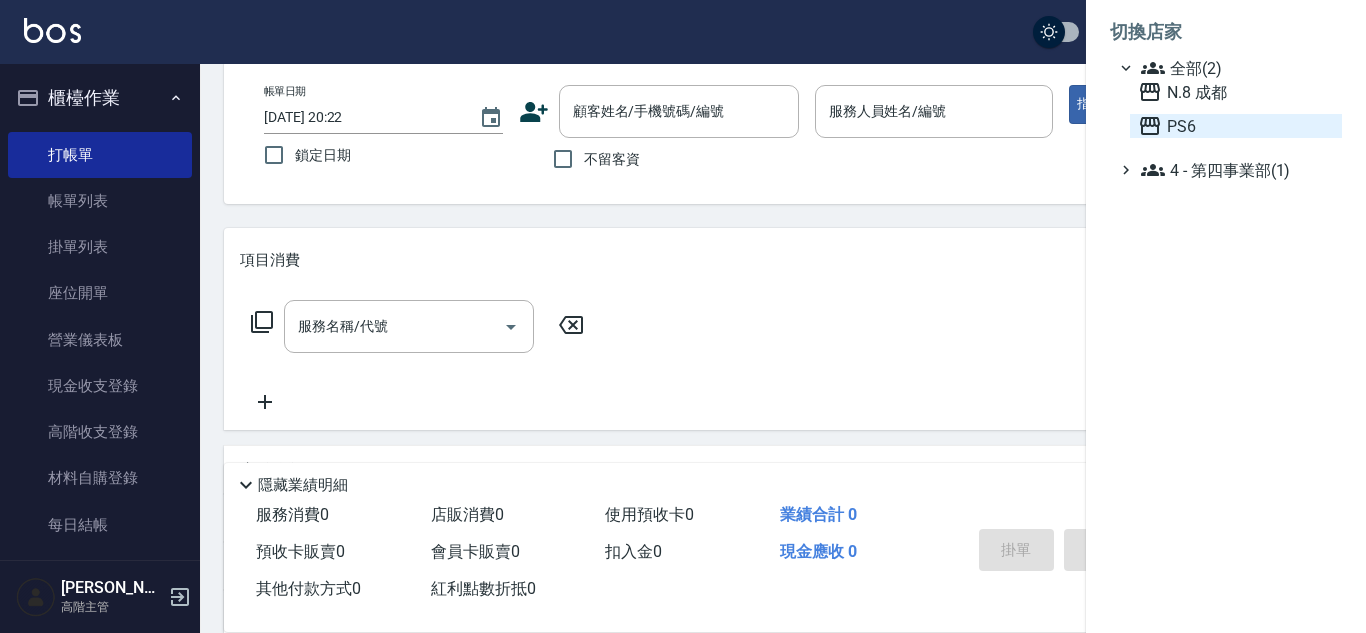 click on "PS6" at bounding box center [1236, 126] 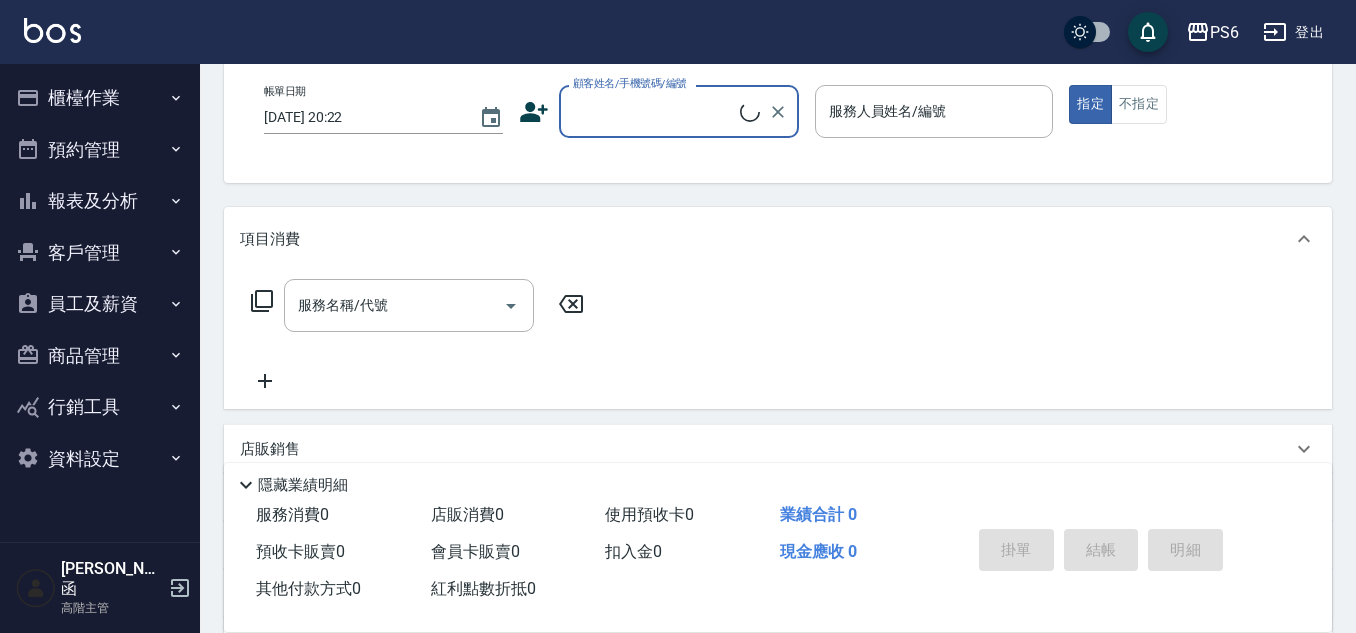 scroll, scrollTop: 100, scrollLeft: 0, axis: vertical 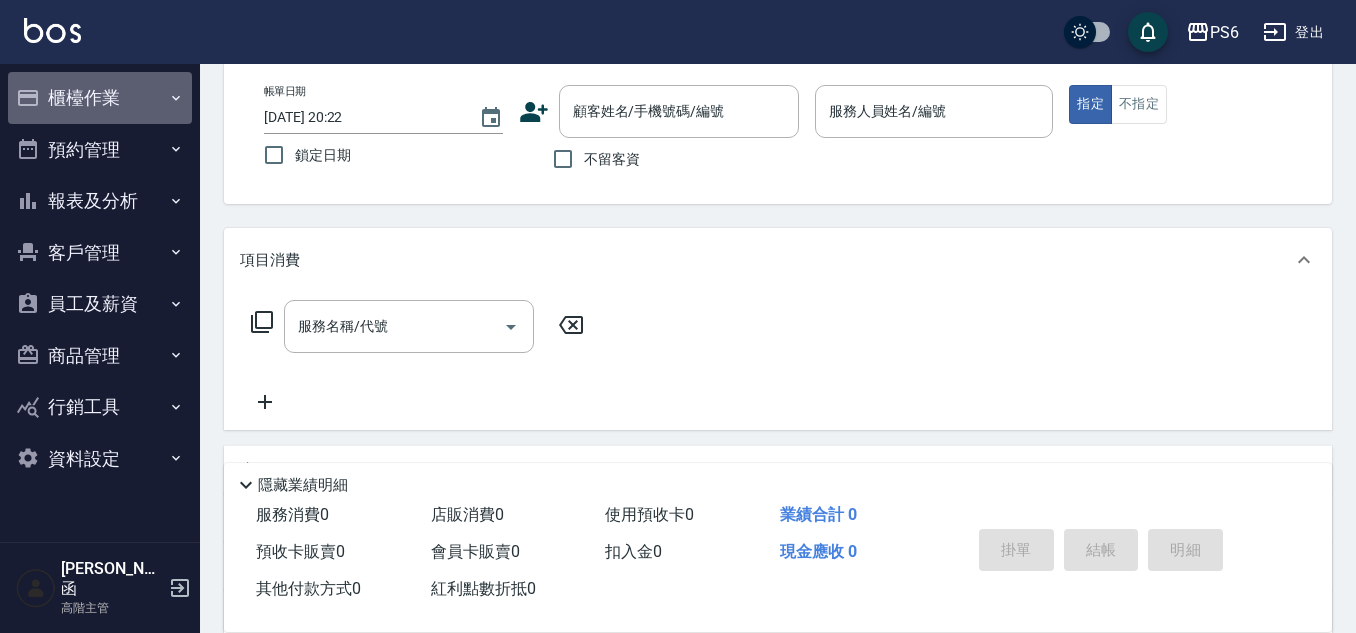 click on "櫃檯作業" at bounding box center (100, 98) 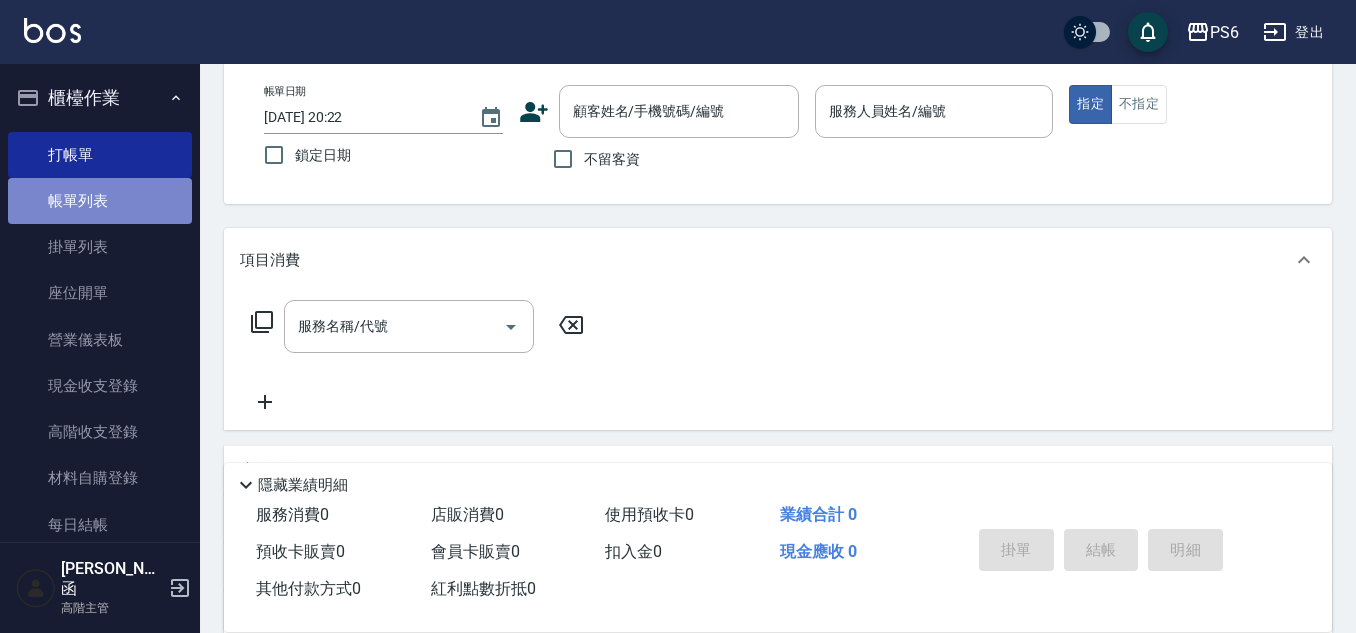 click on "帳單列表" at bounding box center [100, 201] 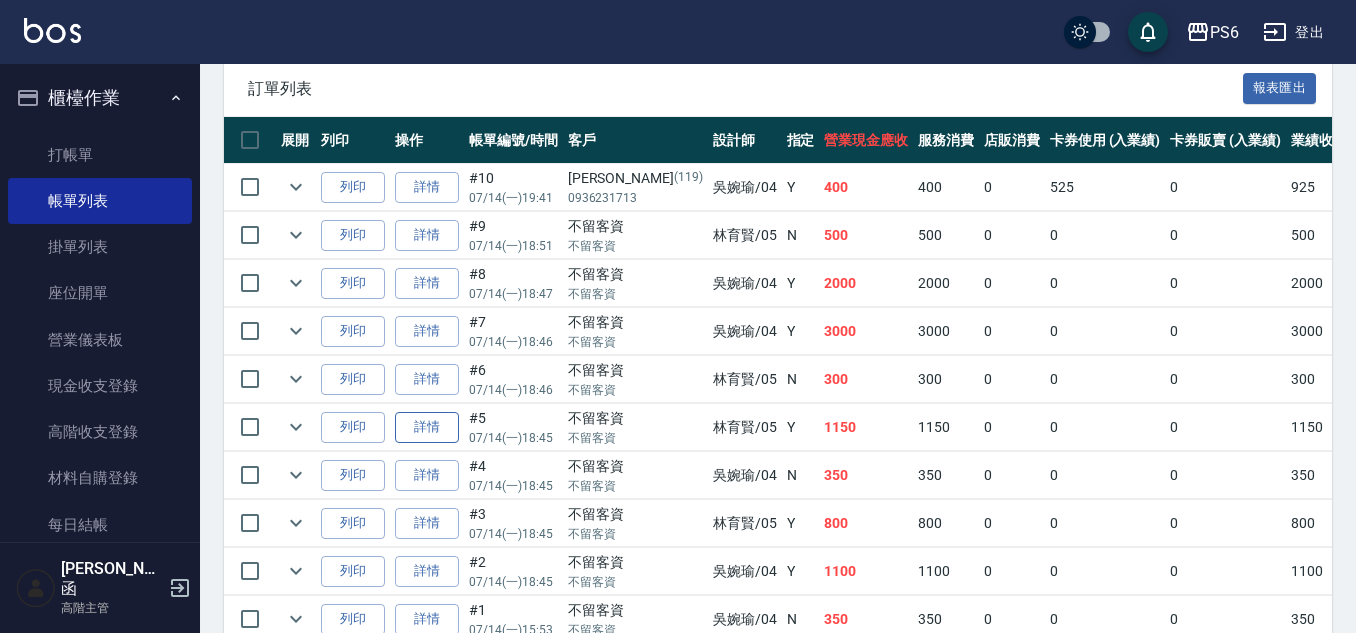 scroll, scrollTop: 405, scrollLeft: 0, axis: vertical 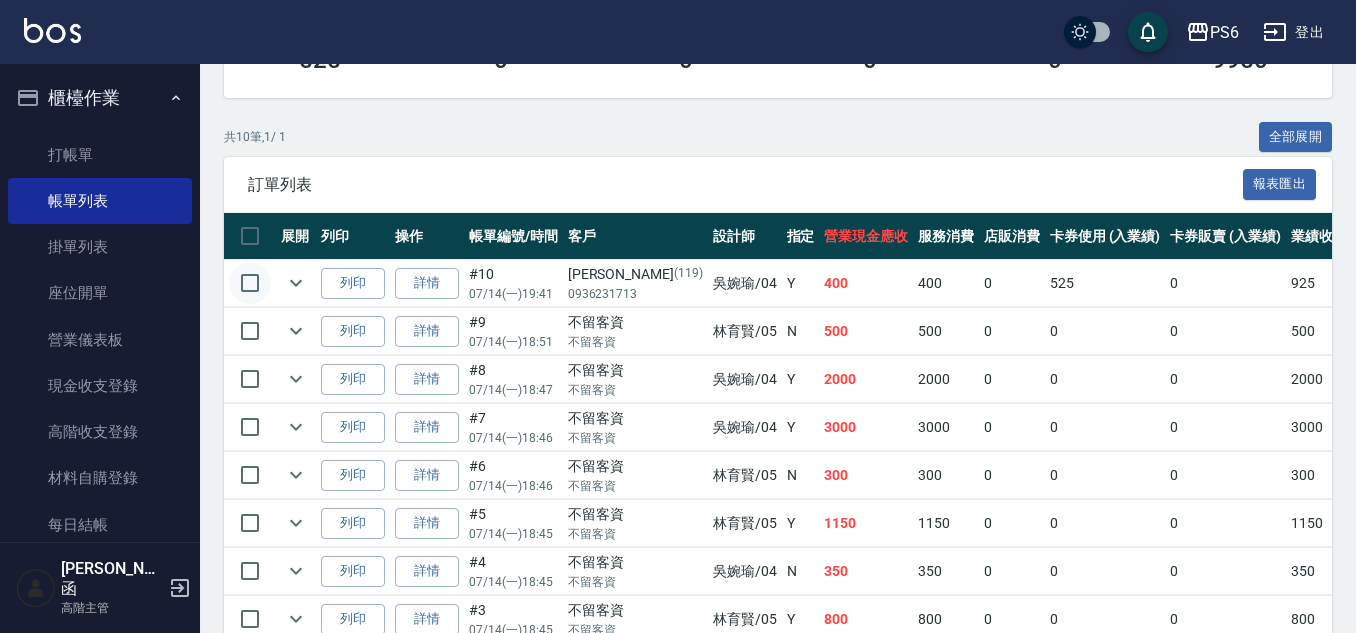 click at bounding box center (250, 283) 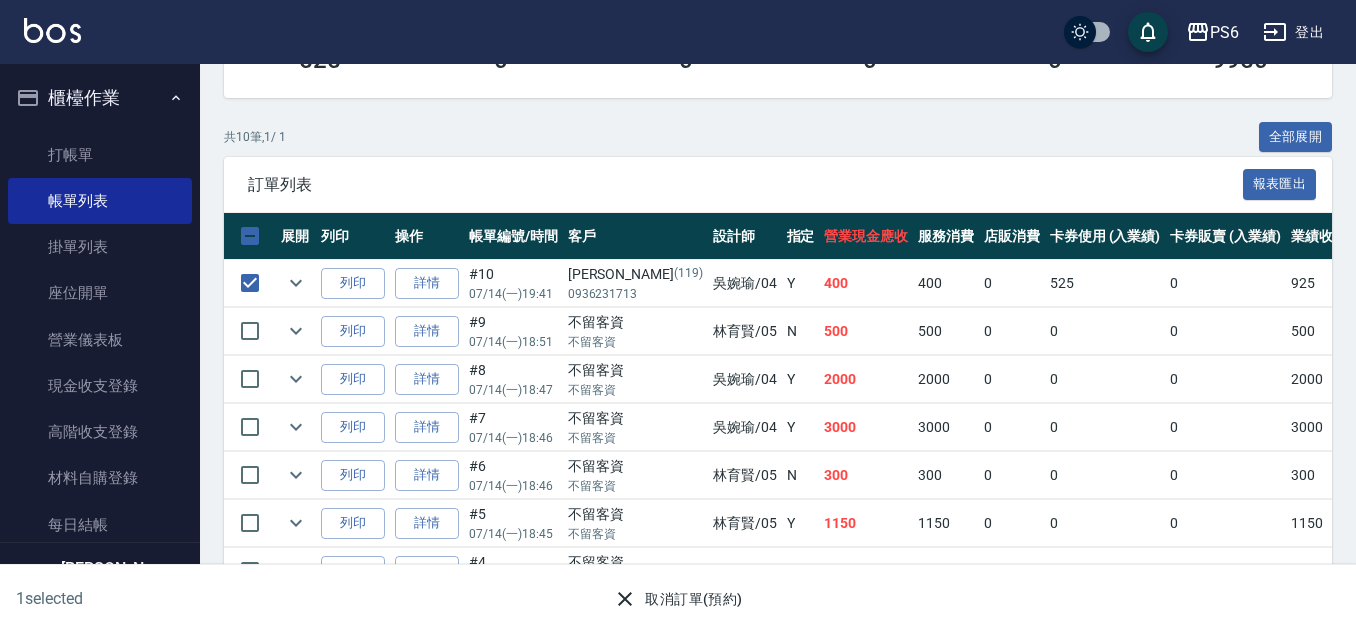 click on "取消訂單(預約)" at bounding box center [677, 599] 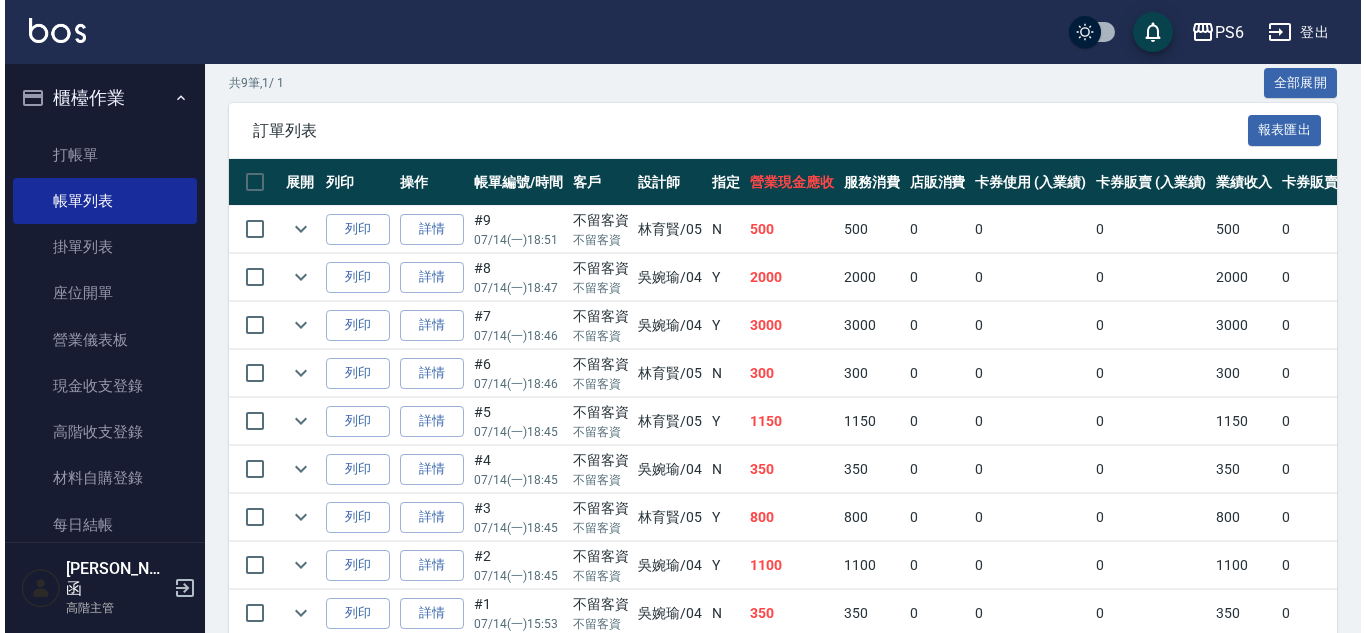 scroll, scrollTop: 557, scrollLeft: 0, axis: vertical 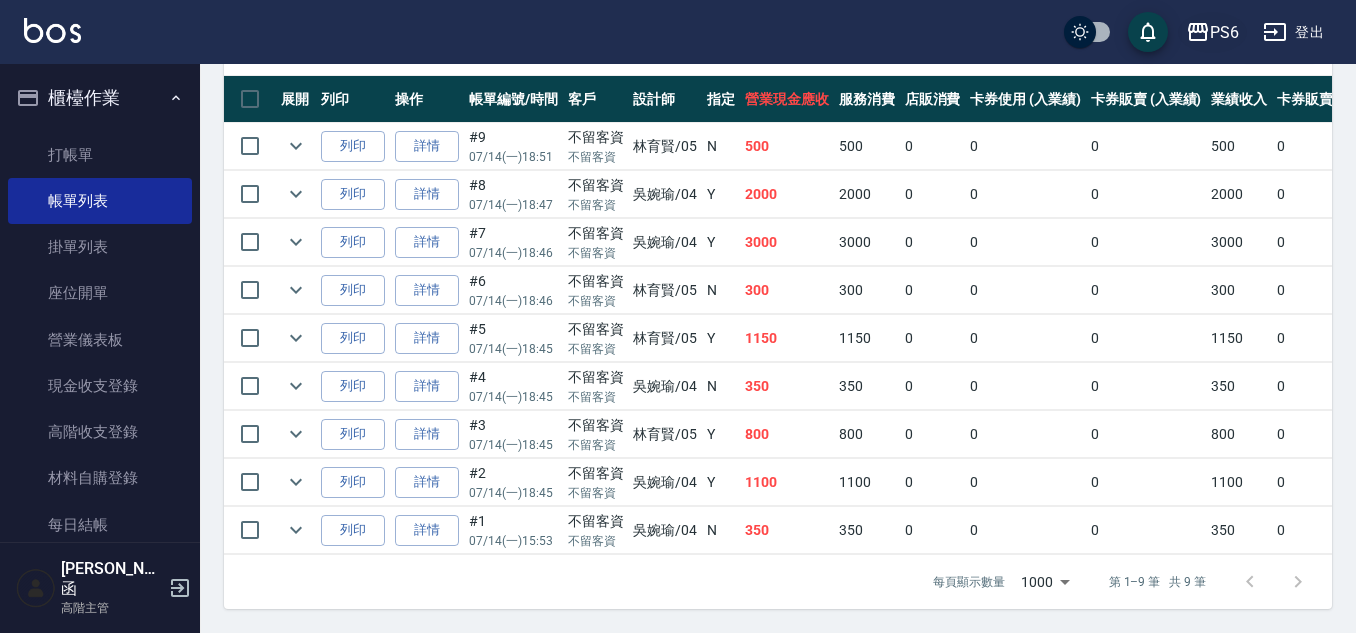 click on "PS6" at bounding box center (1224, 32) 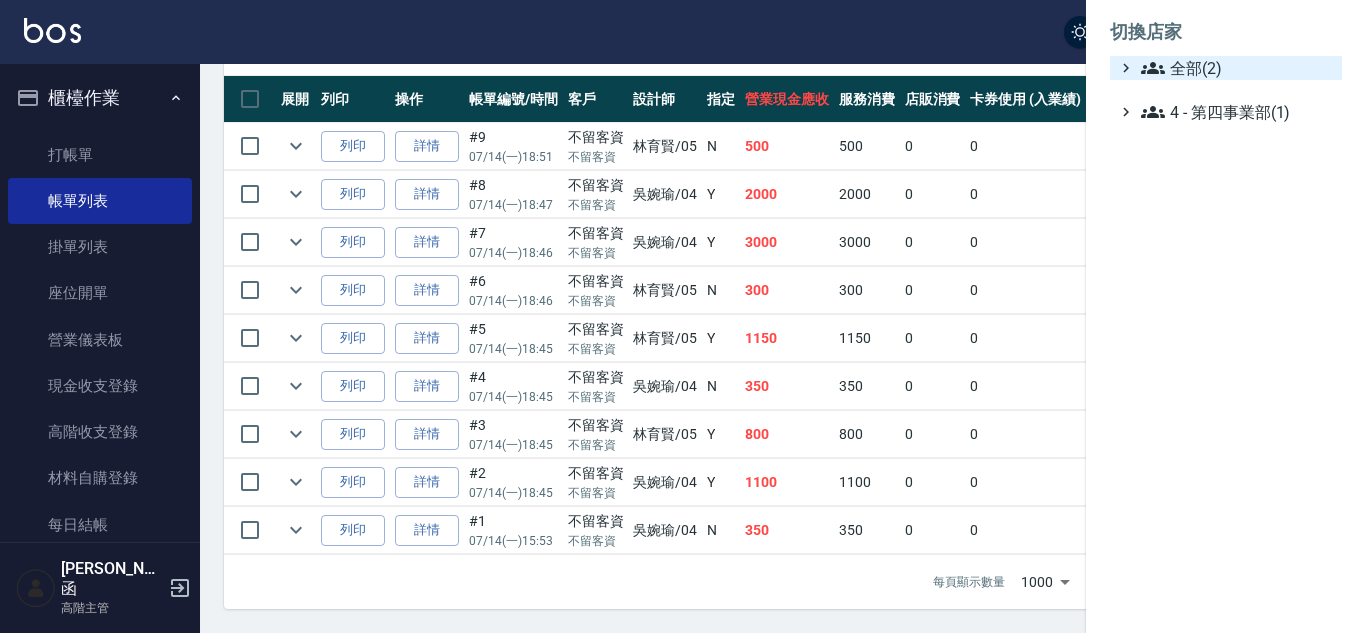 click on "全部(2)" at bounding box center [1237, 68] 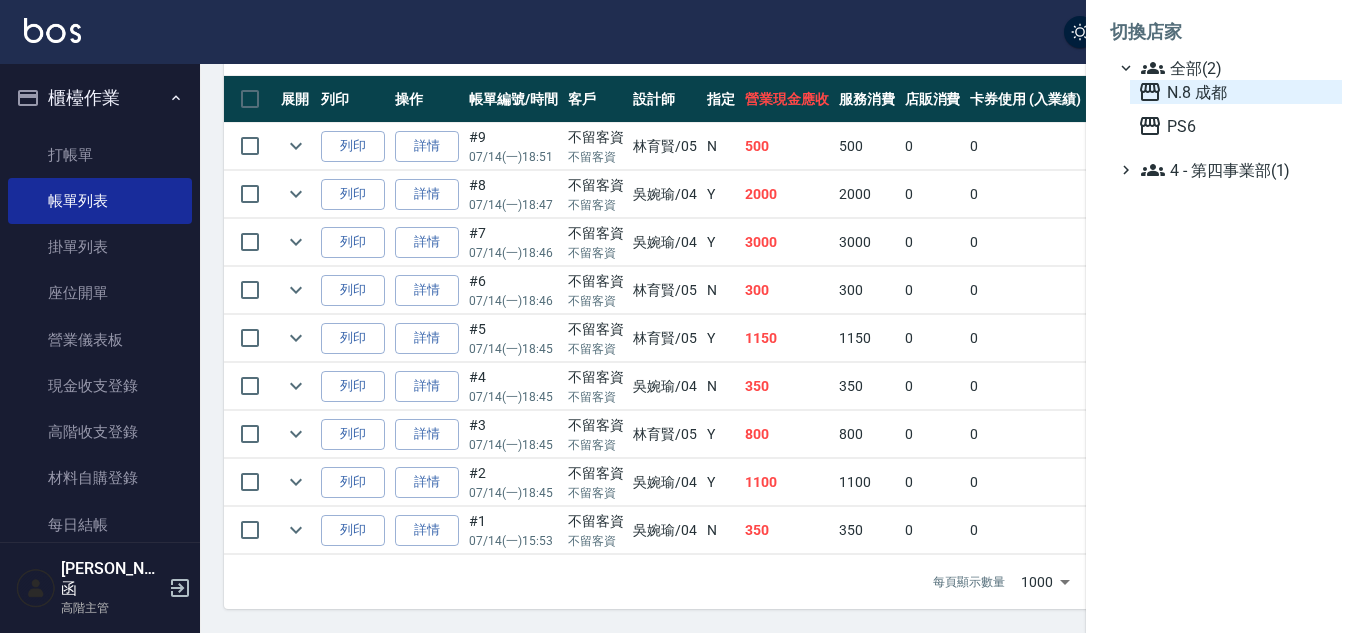 click on "N.8 成都" at bounding box center (1236, 92) 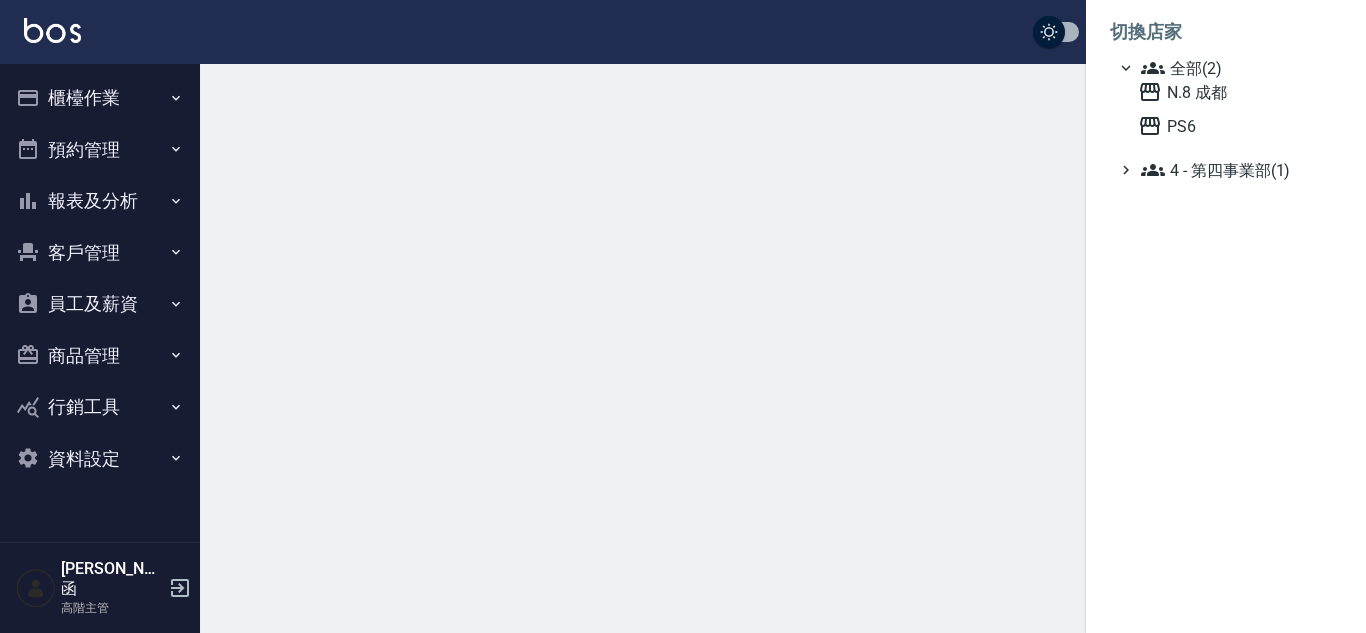 scroll, scrollTop: 0, scrollLeft: 0, axis: both 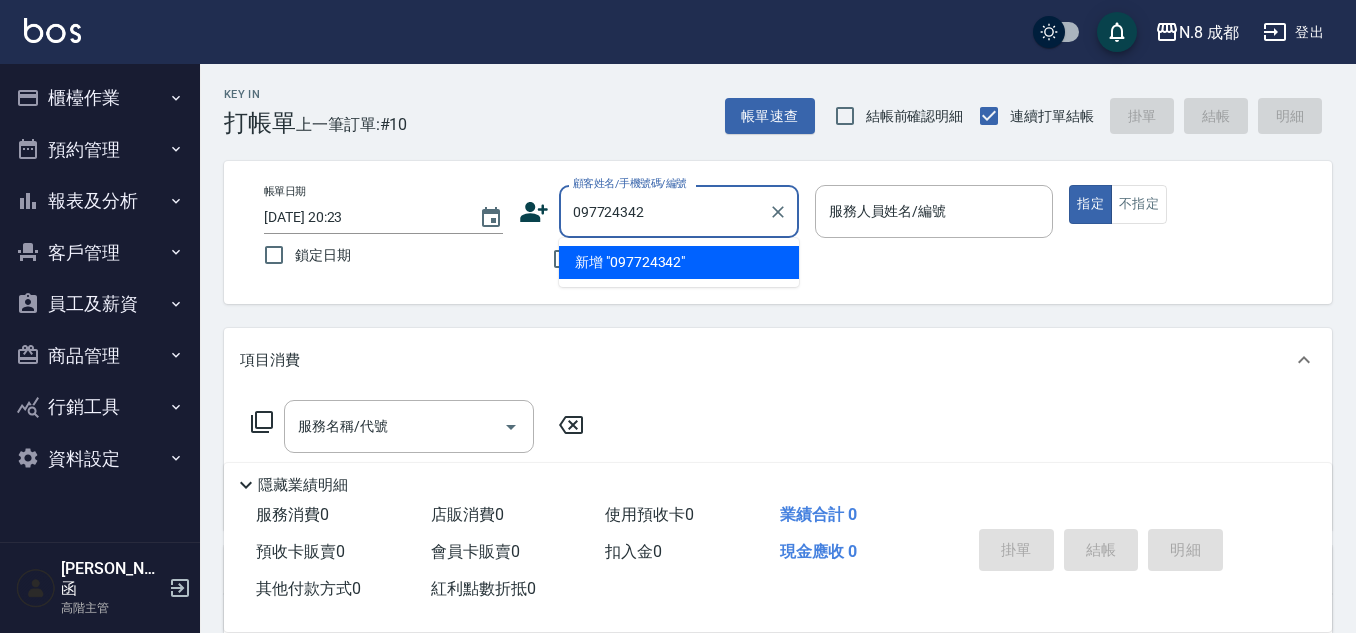 type on "0977243424" 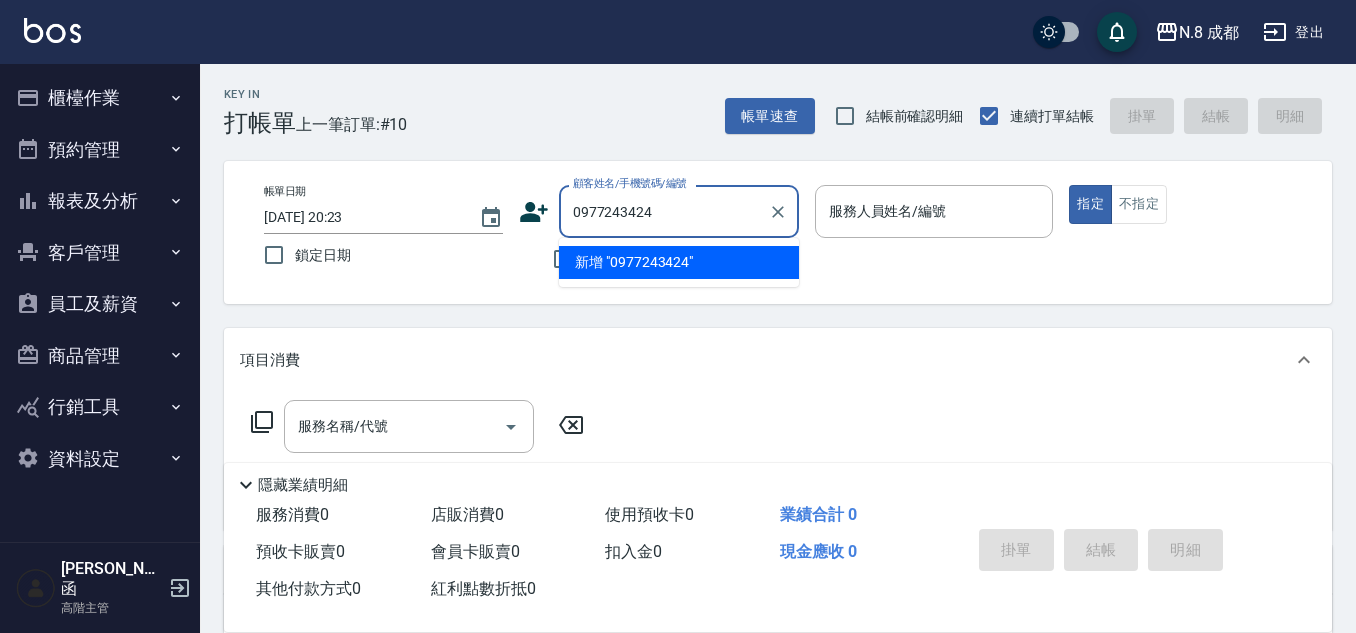 drag, startPoint x: 660, startPoint y: 222, endPoint x: 449, endPoint y: 220, distance: 211.00948 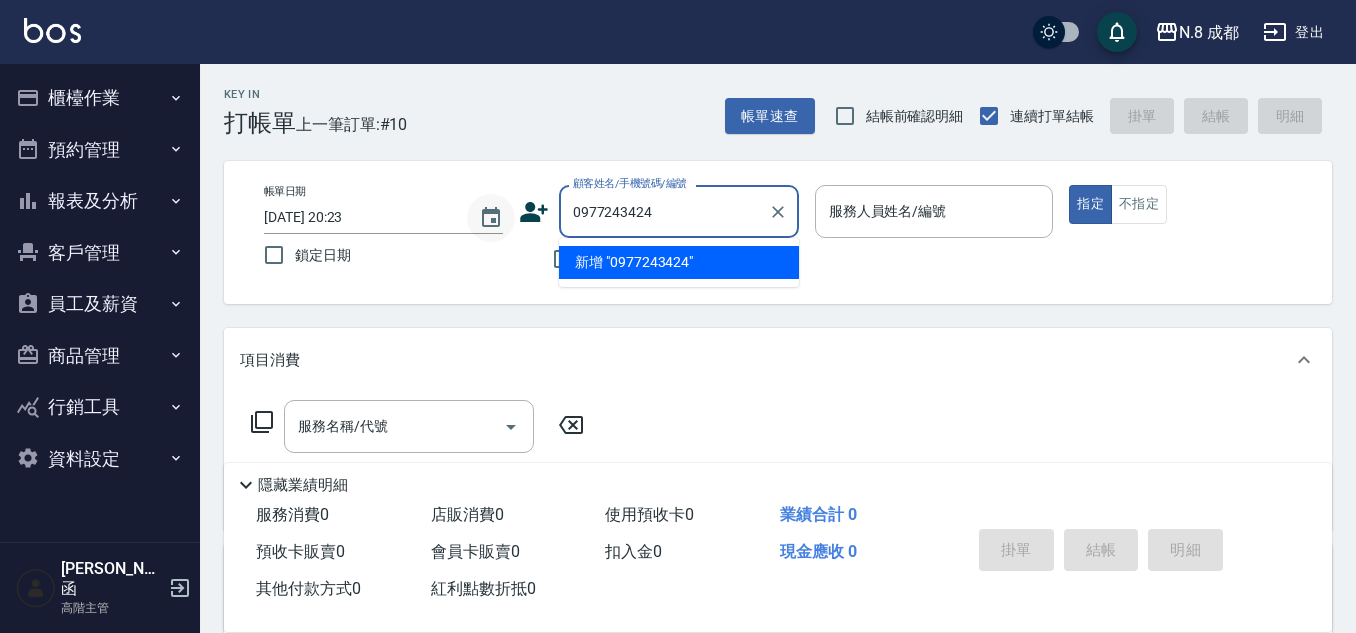 type 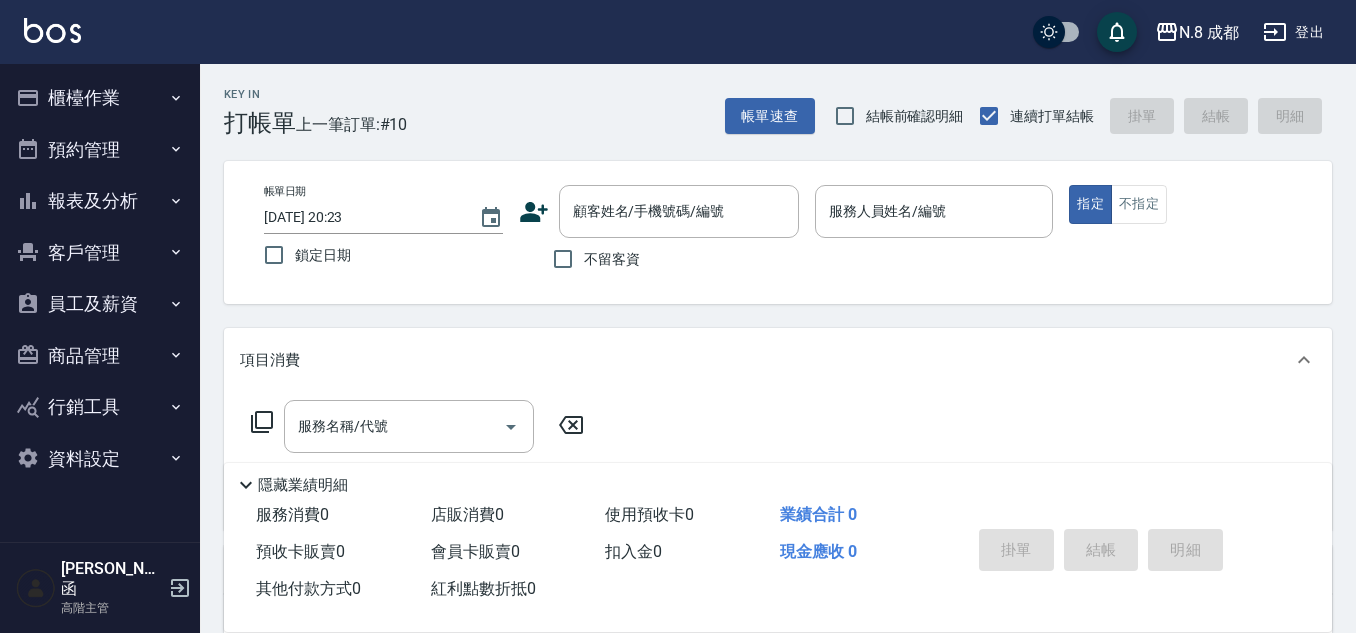 click 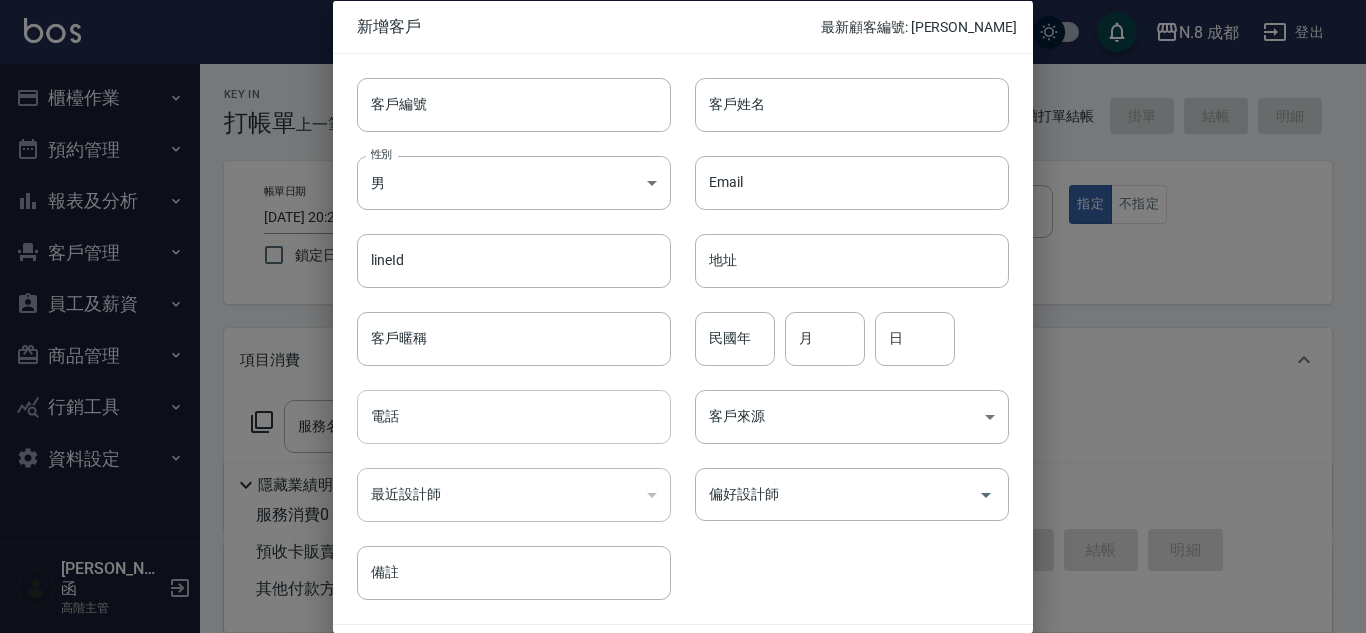 click on "電話" at bounding box center [514, 417] 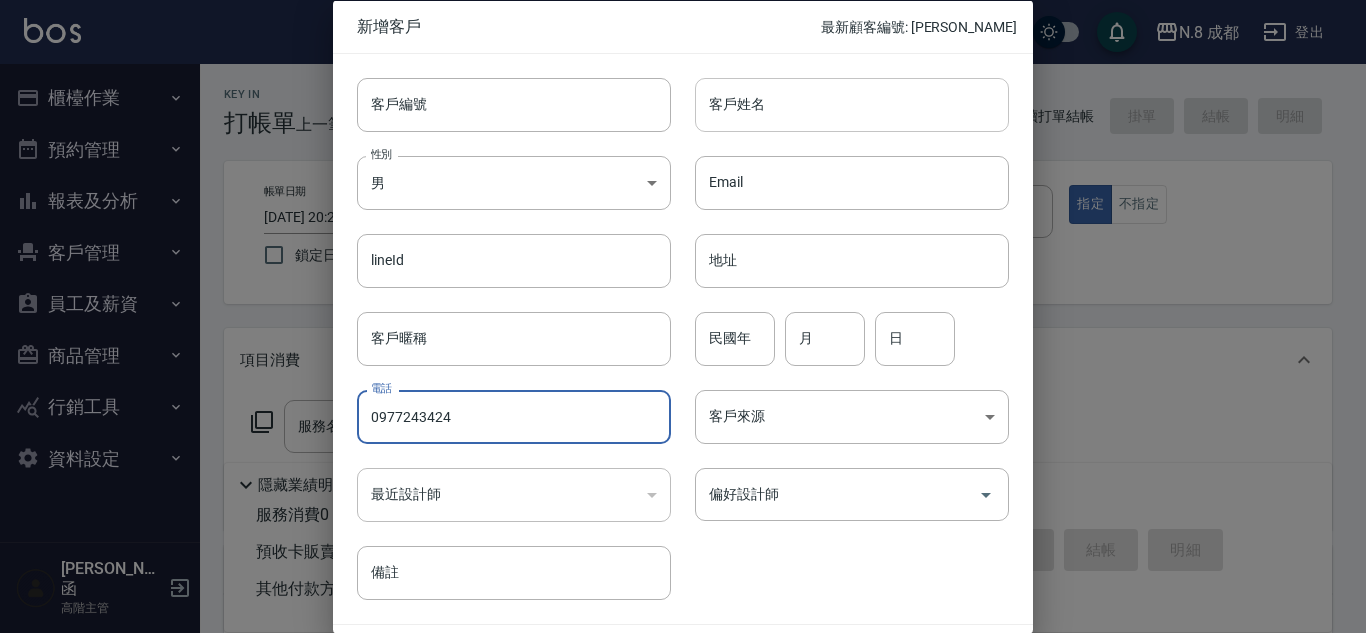 type on "0977243424" 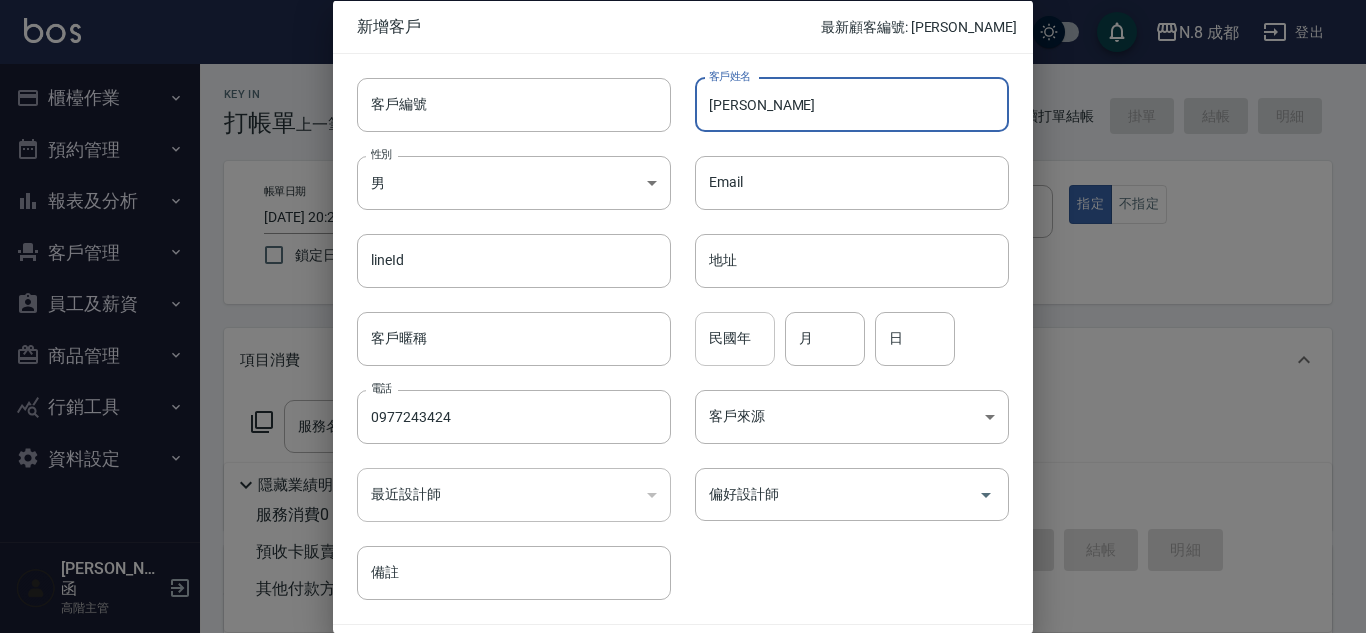 type on "劉羿岑" 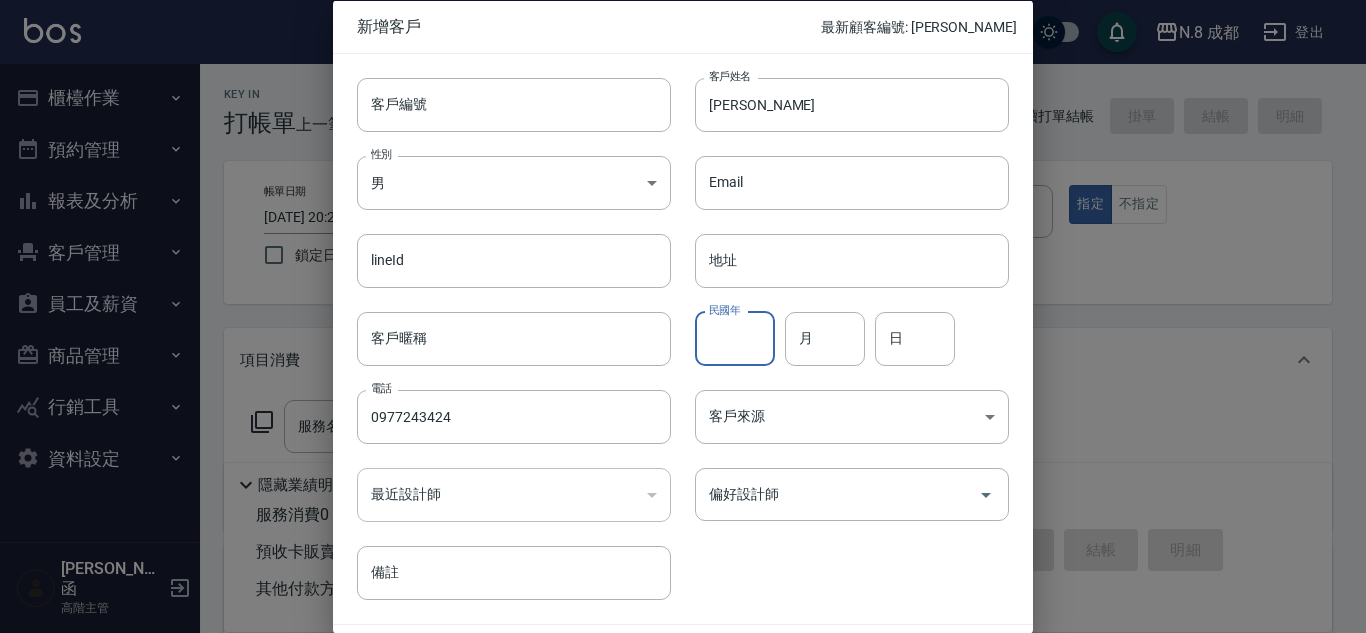 click on "民國年" at bounding box center [735, 338] 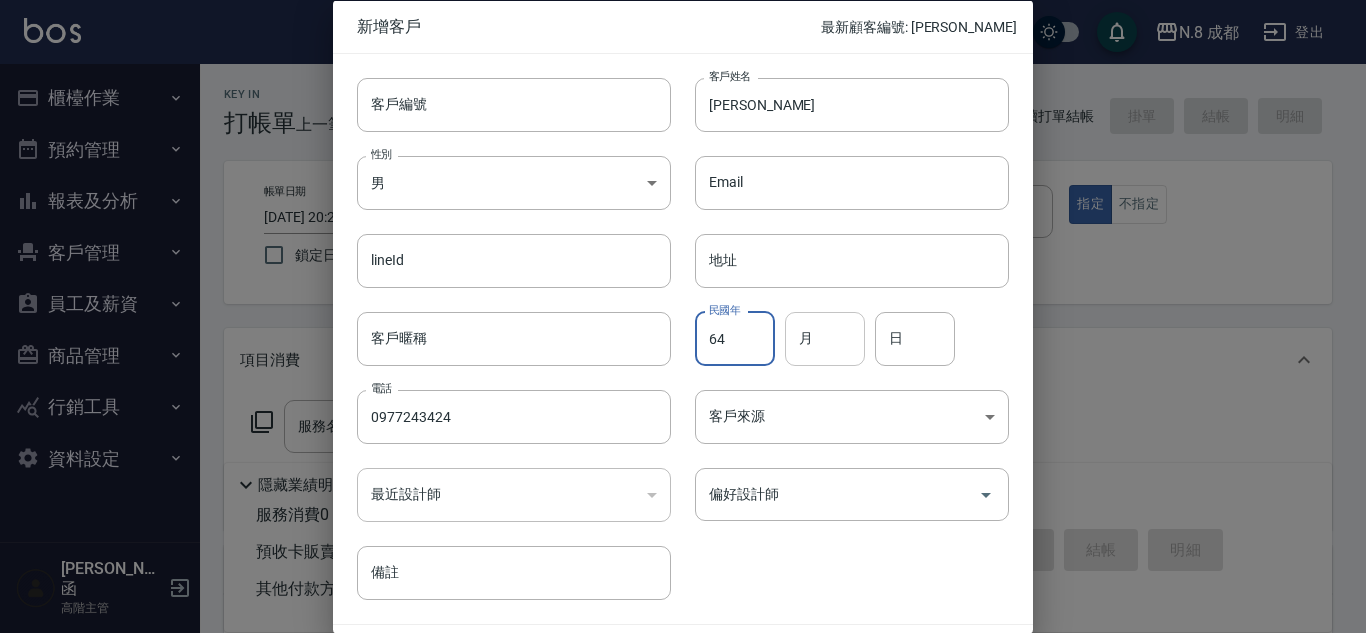 type on "64" 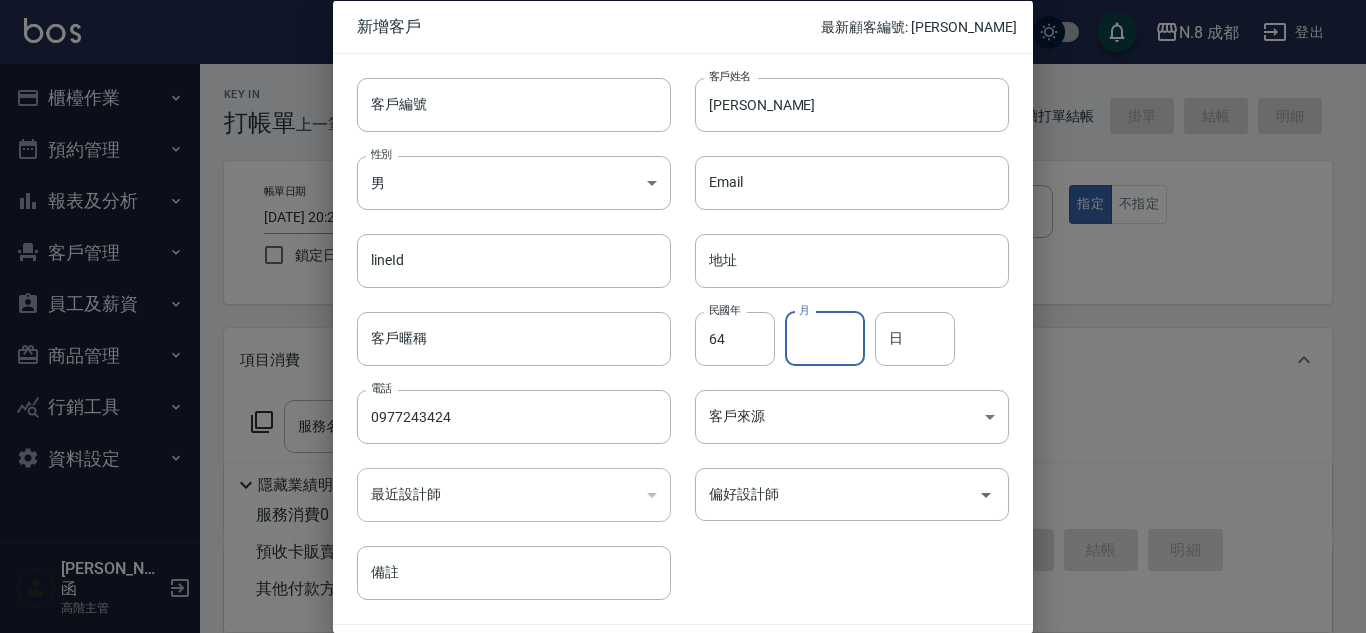 click on "月" at bounding box center [825, 338] 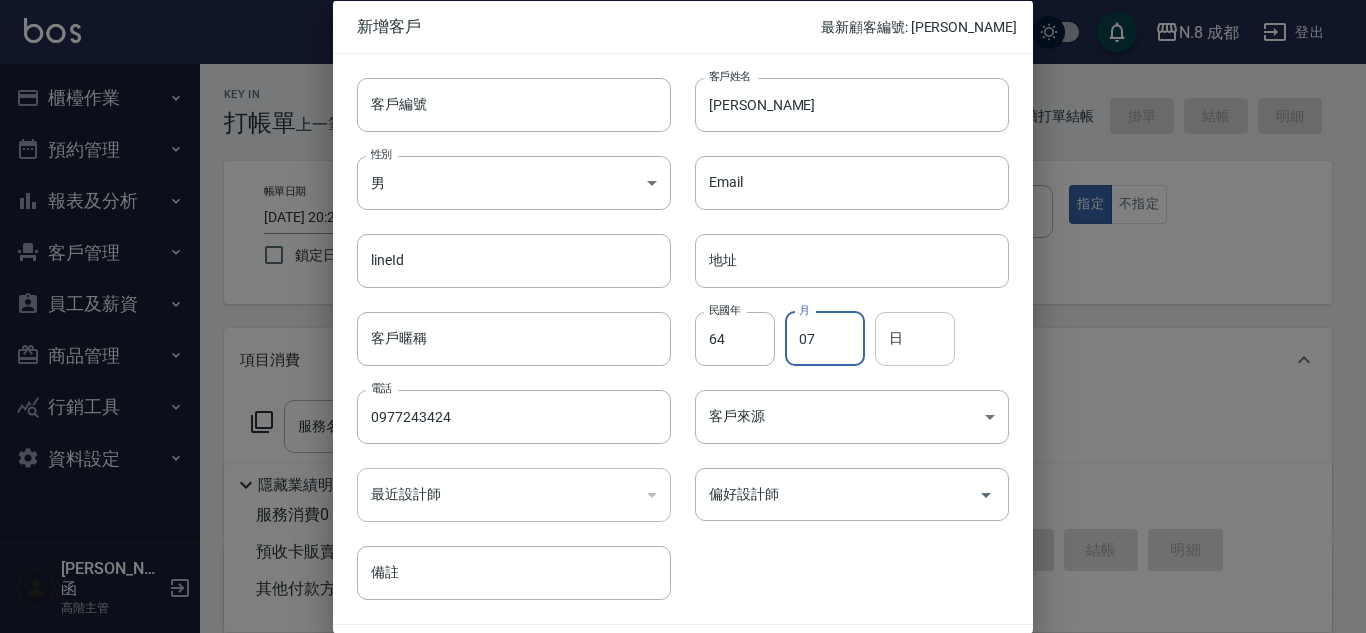 type on "07" 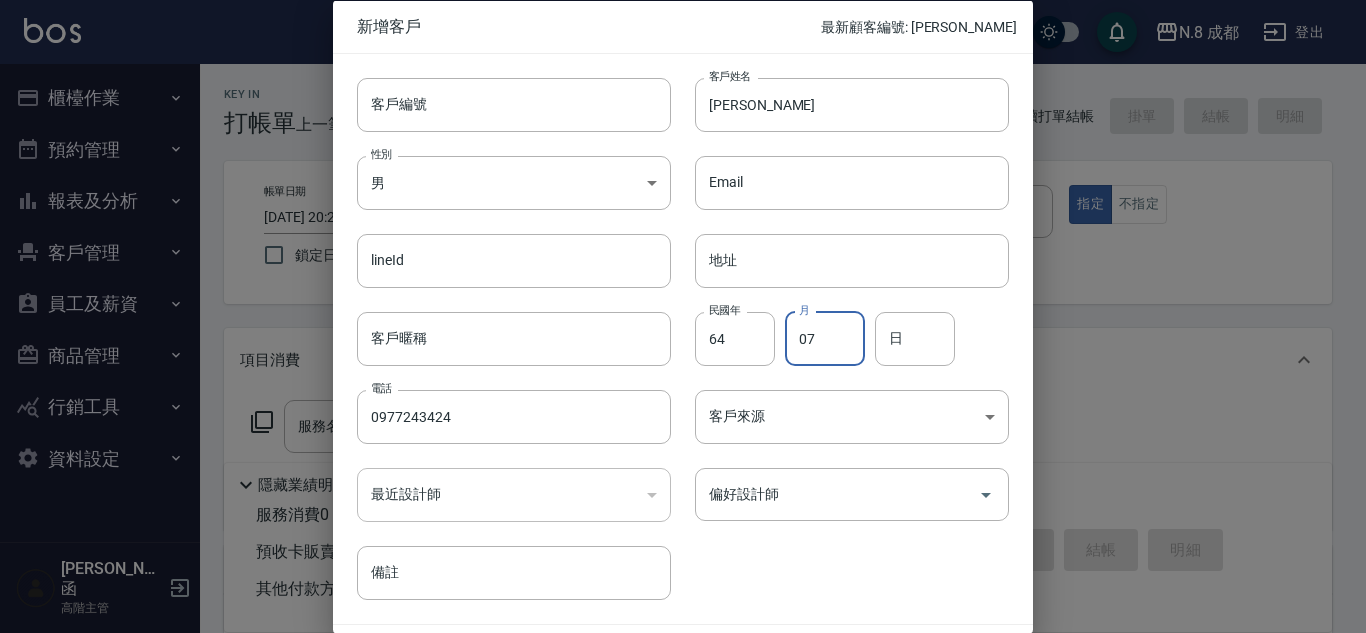 click on "日" at bounding box center [915, 338] 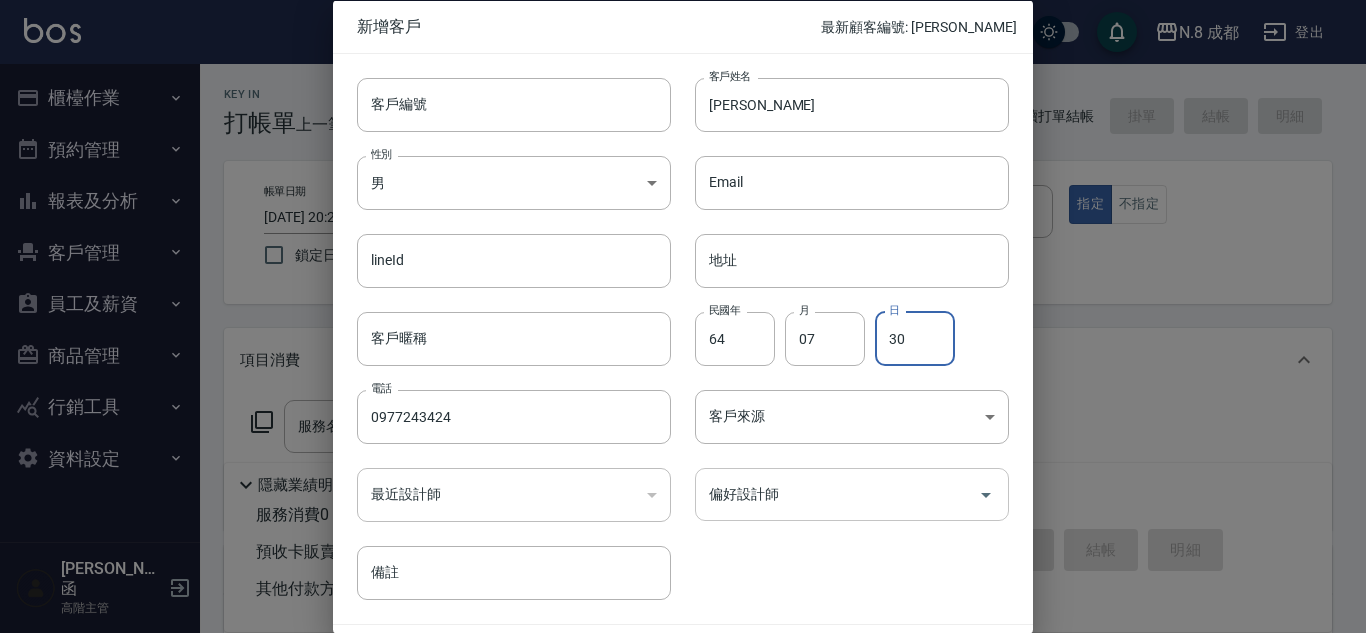 type on "30" 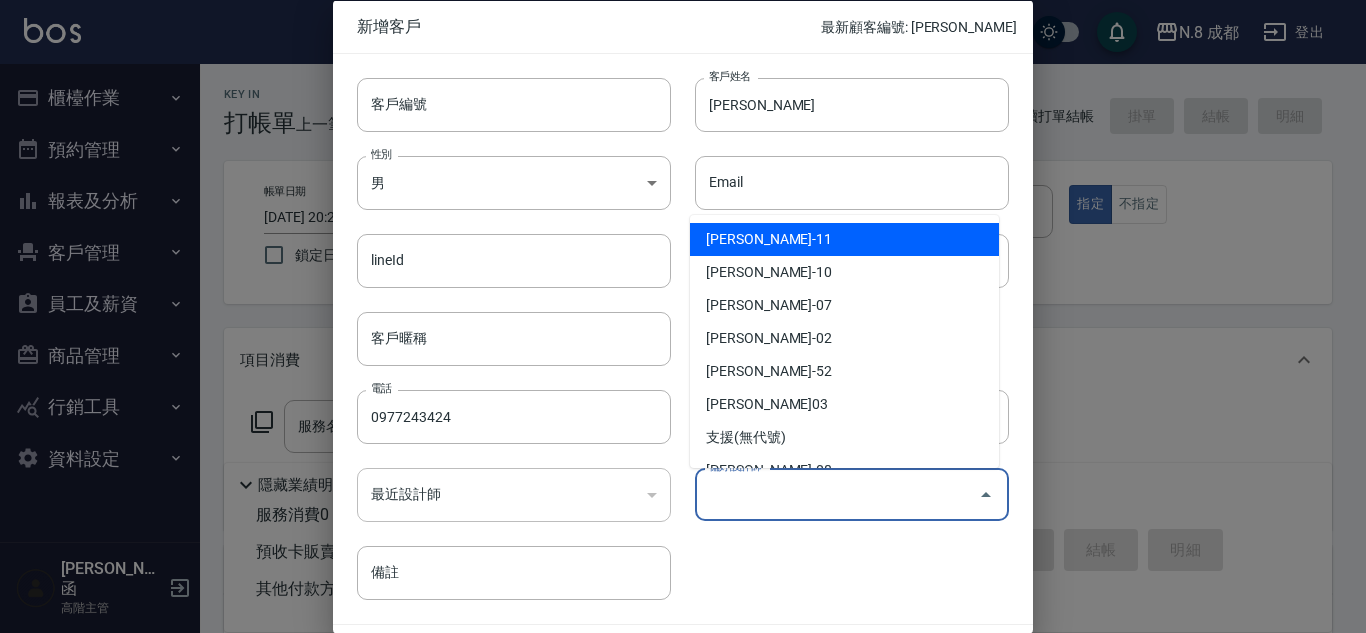 click on "偏好設計師" at bounding box center (837, 494) 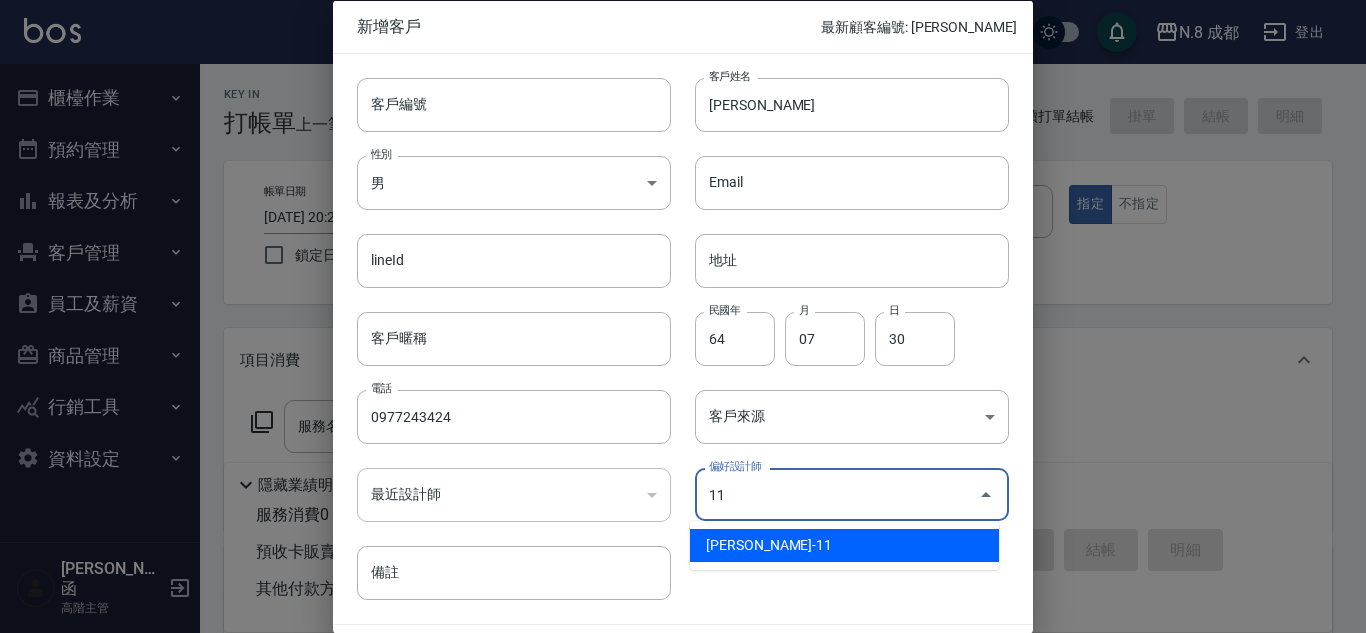 click on "葉真甄-11" at bounding box center (844, 545) 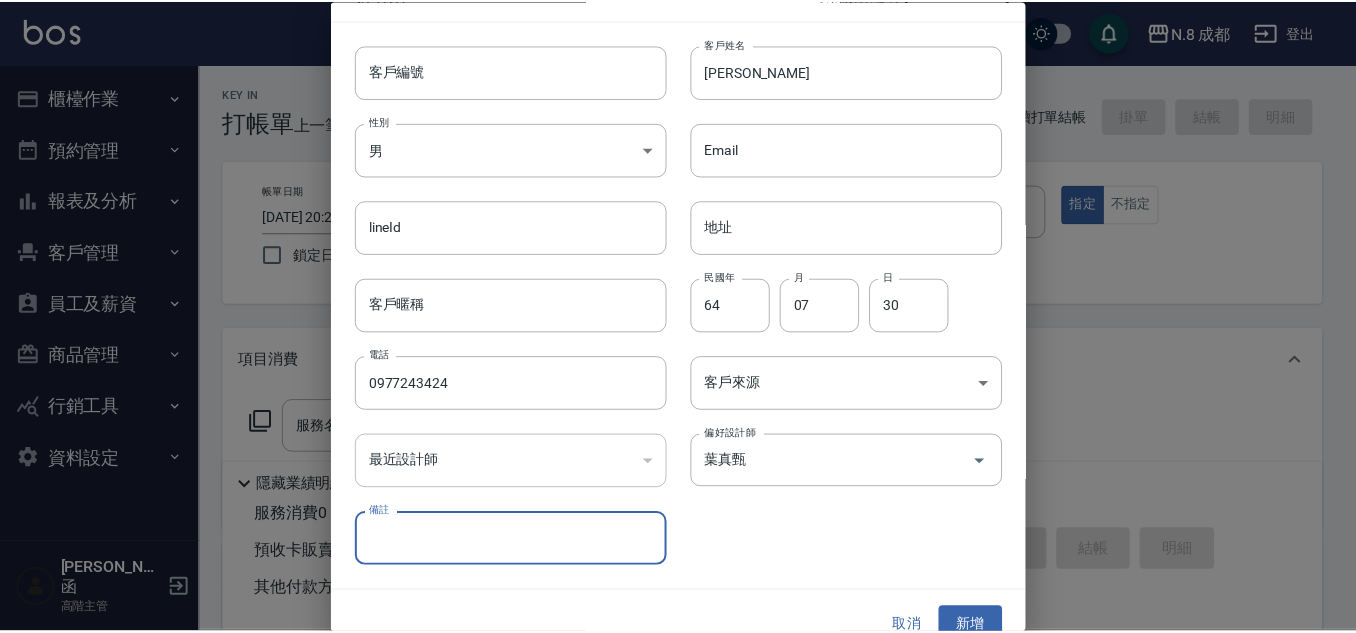 scroll, scrollTop: 60, scrollLeft: 0, axis: vertical 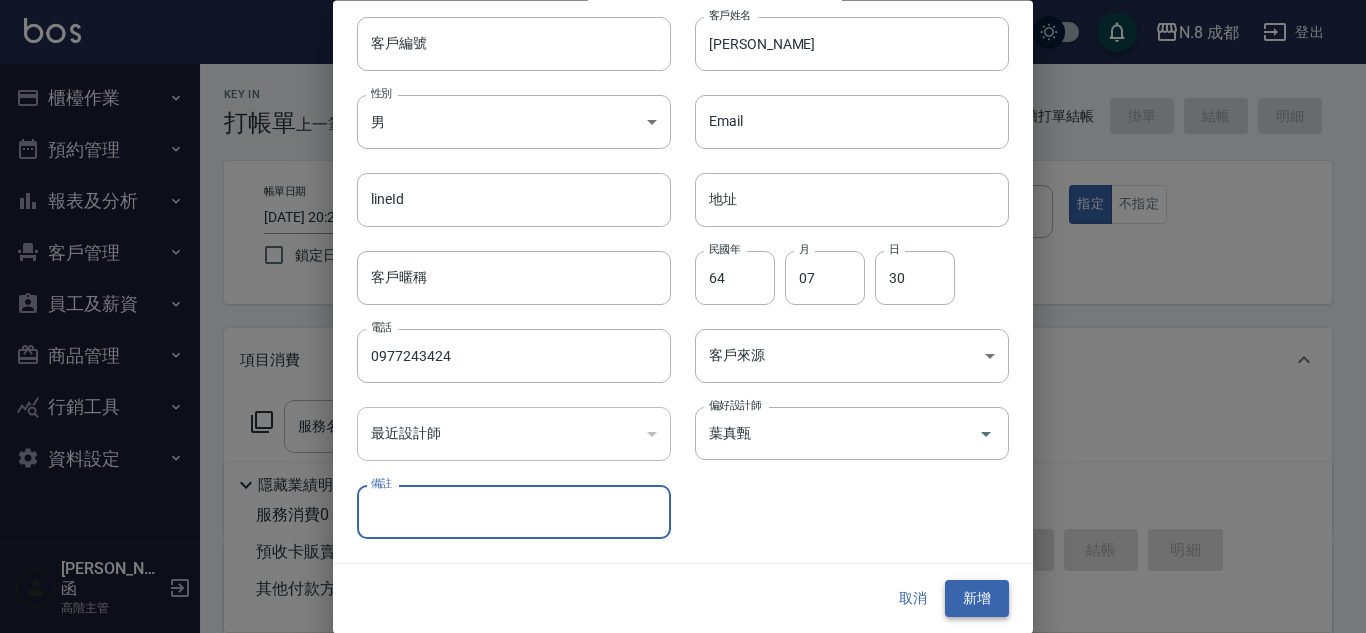 click on "新增" at bounding box center [977, 599] 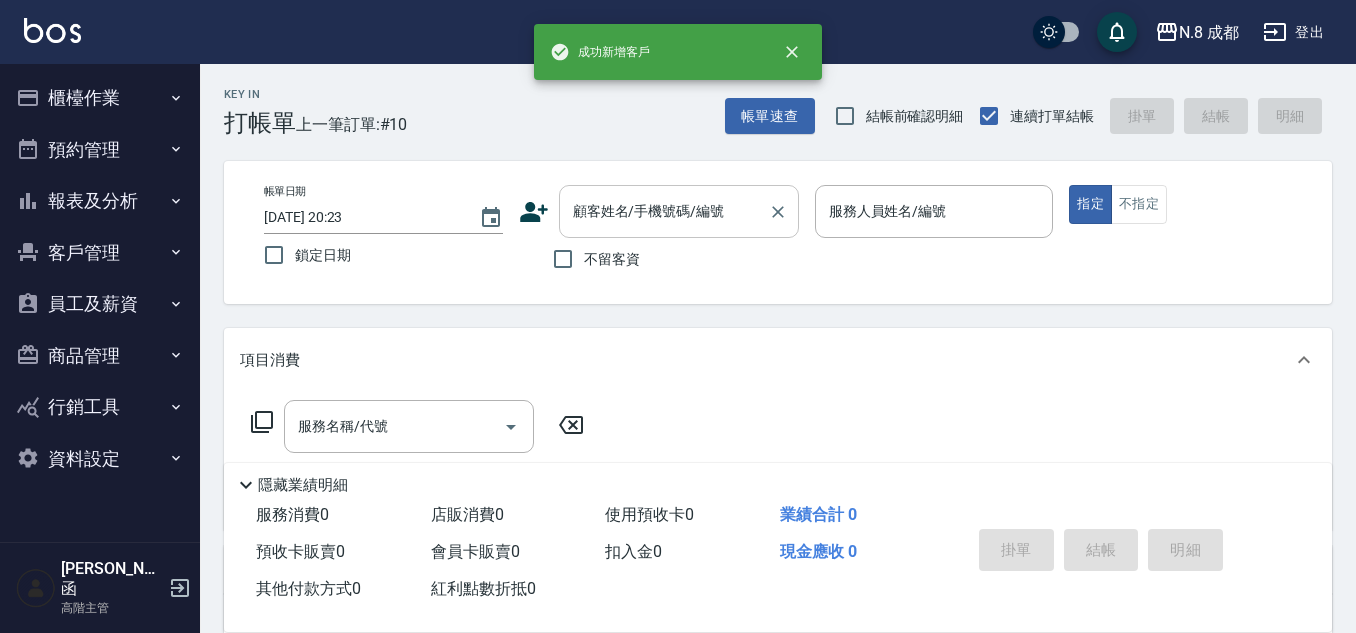 click on "顧客姓名/手機號碼/編號" at bounding box center (664, 211) 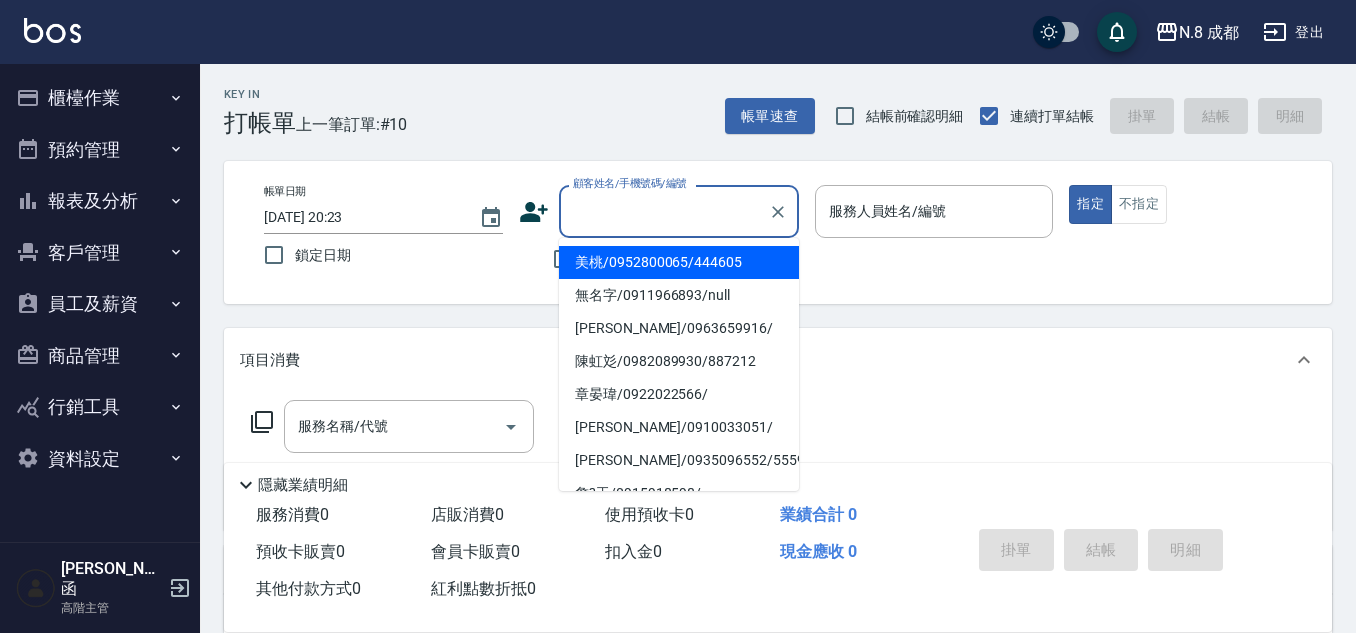 paste on "0977243424" 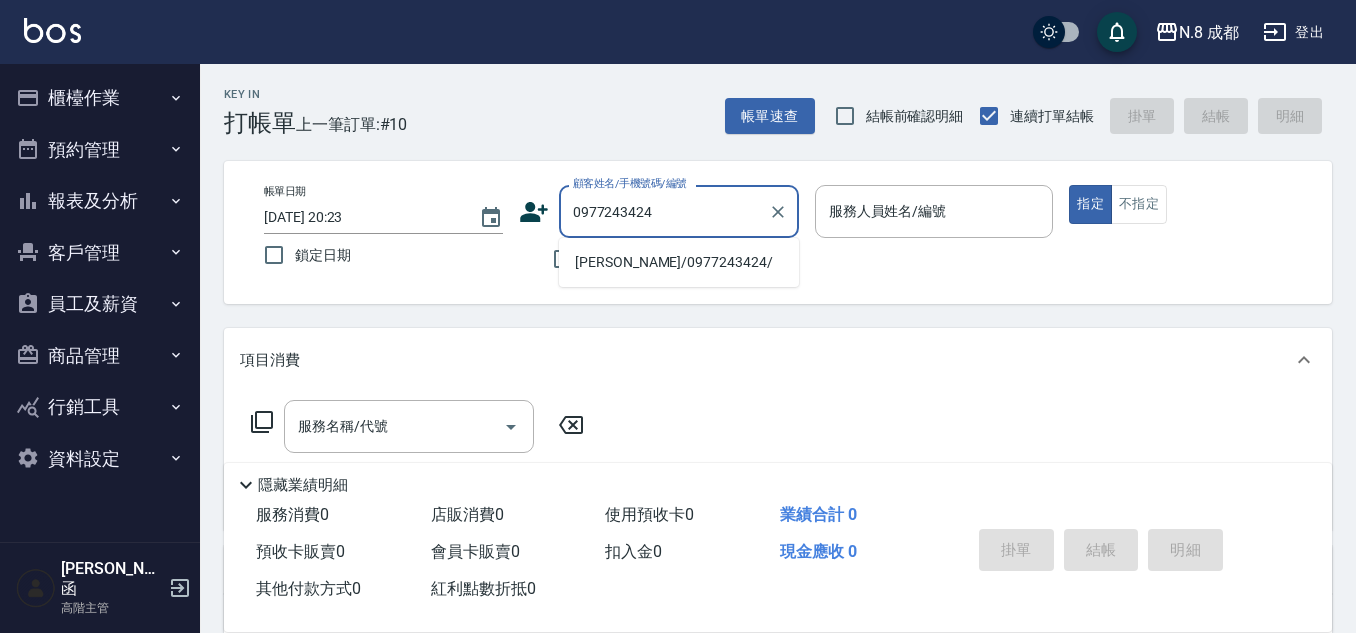 click on "劉羿岑/0977243424/" at bounding box center [679, 262] 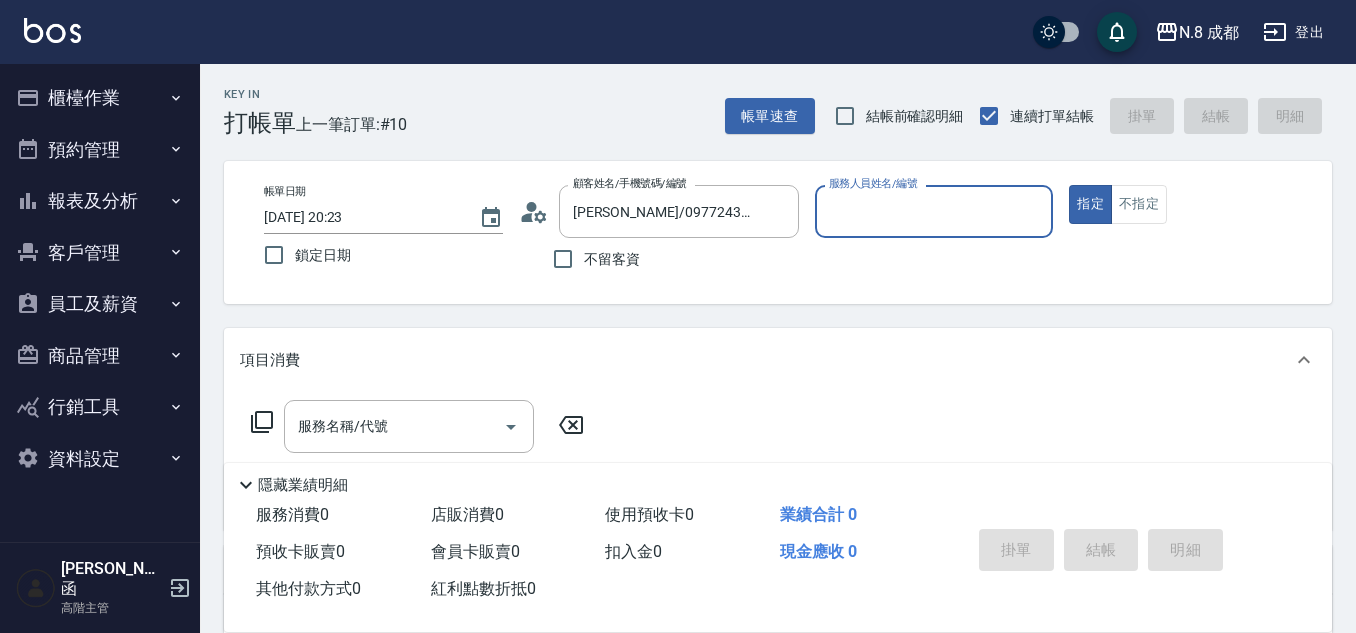type on "葉真甄-11" 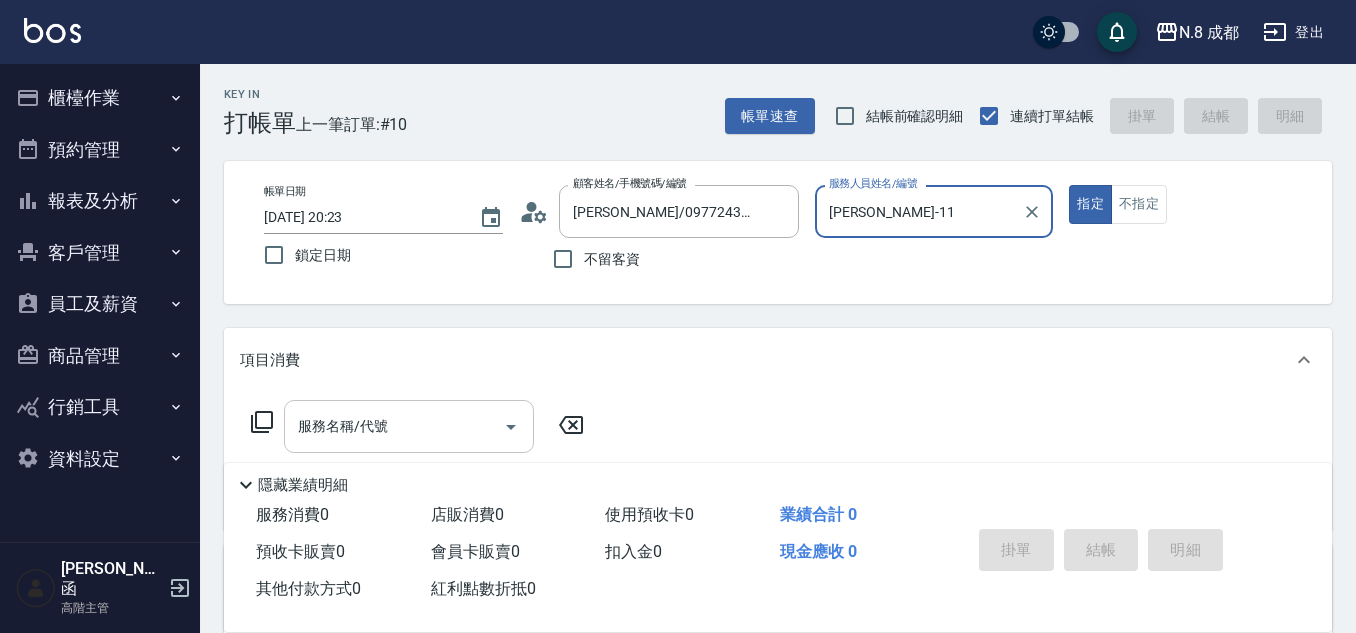 click on "服務名稱/代號" at bounding box center [394, 426] 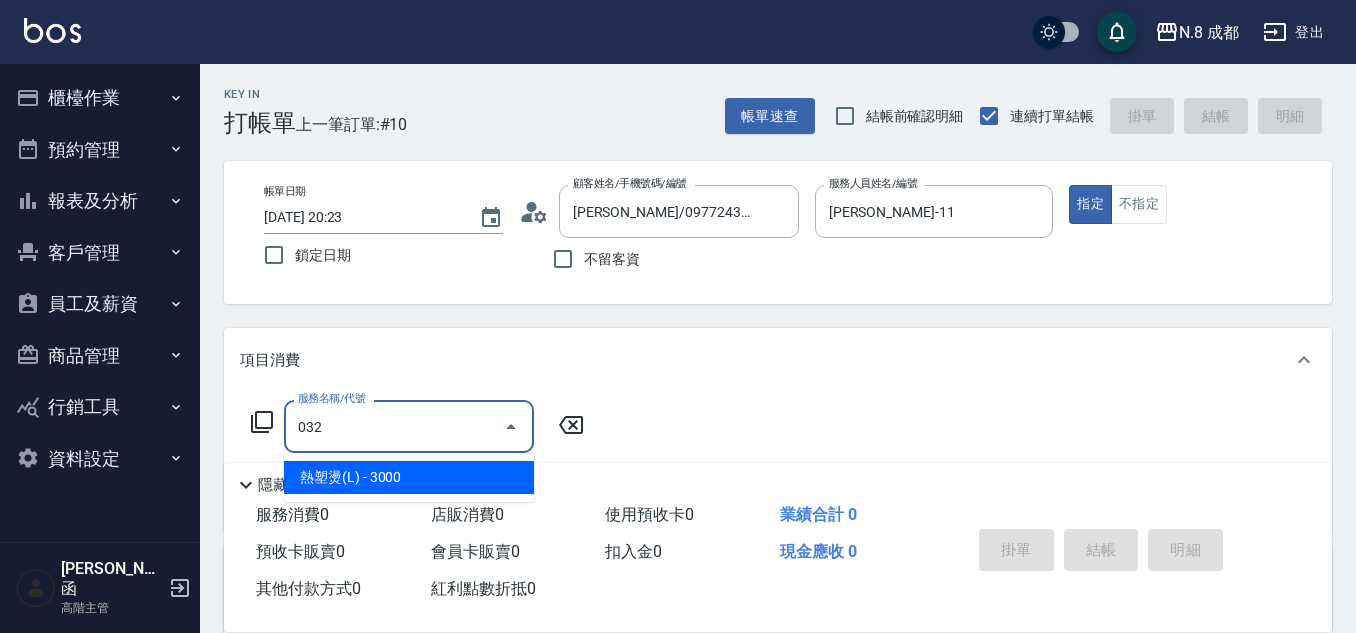 click on "熱塑燙(L) - 3000" at bounding box center [409, 477] 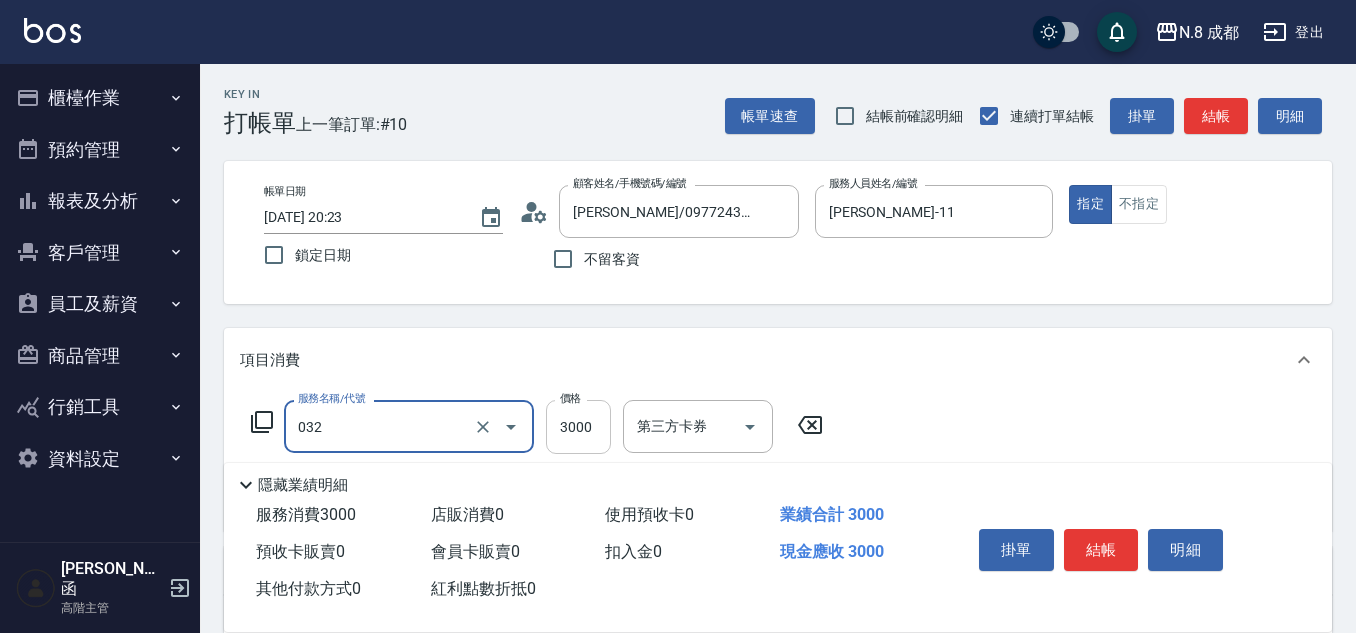 type on "熱塑燙(L)(032)" 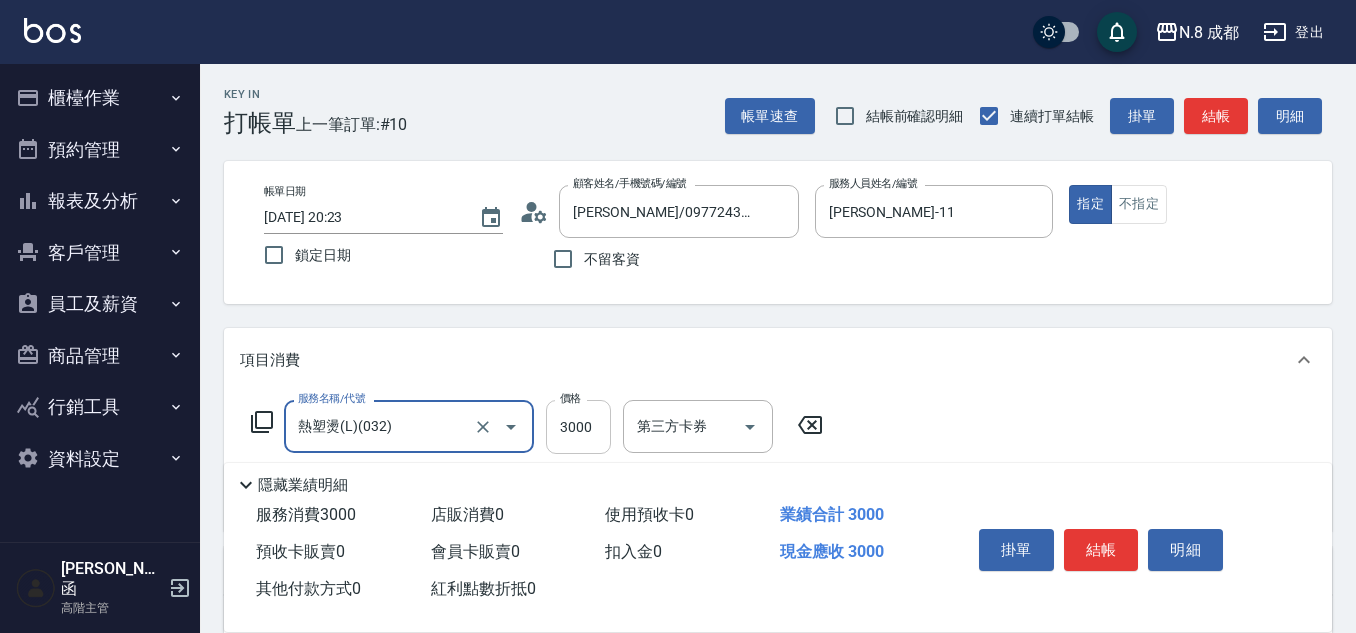 click on "3000" at bounding box center [578, 427] 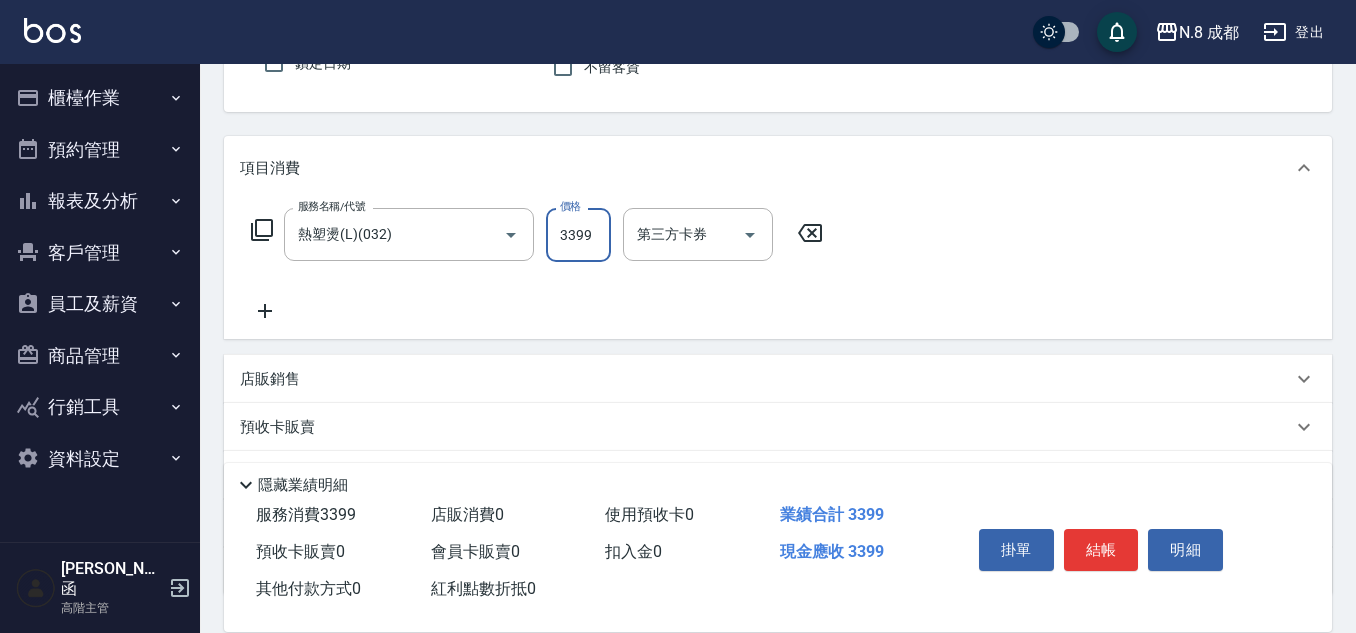 scroll, scrollTop: 200, scrollLeft: 0, axis: vertical 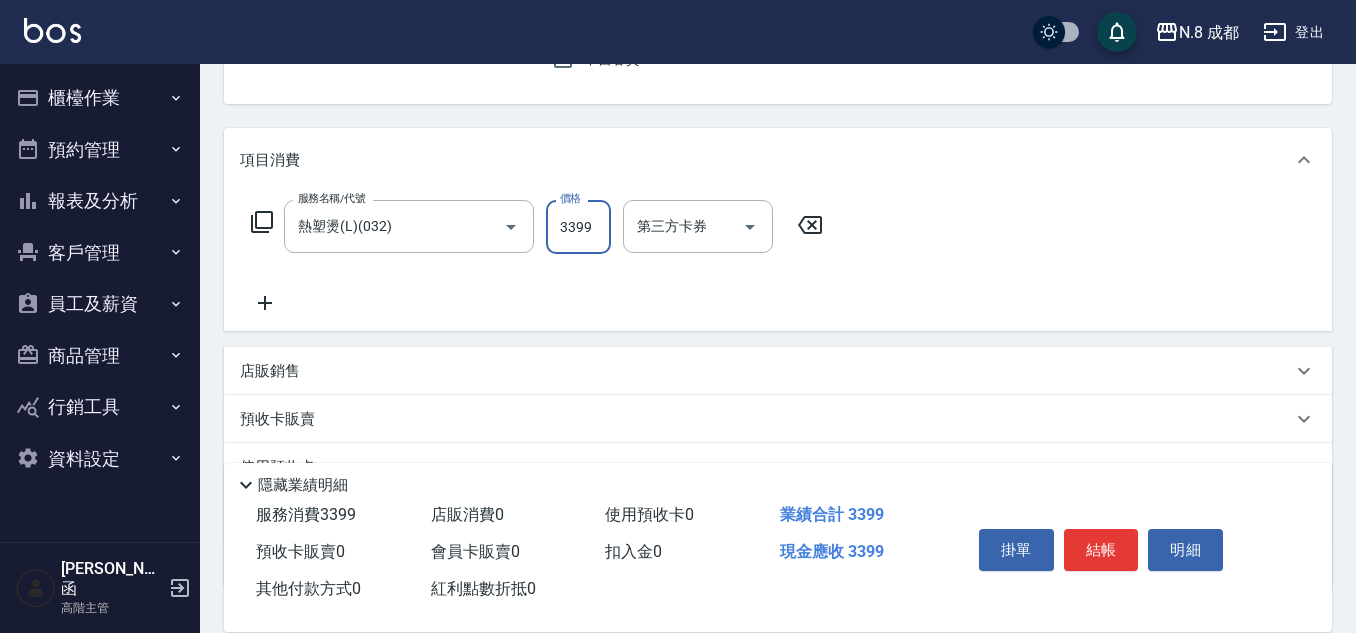 type on "3399" 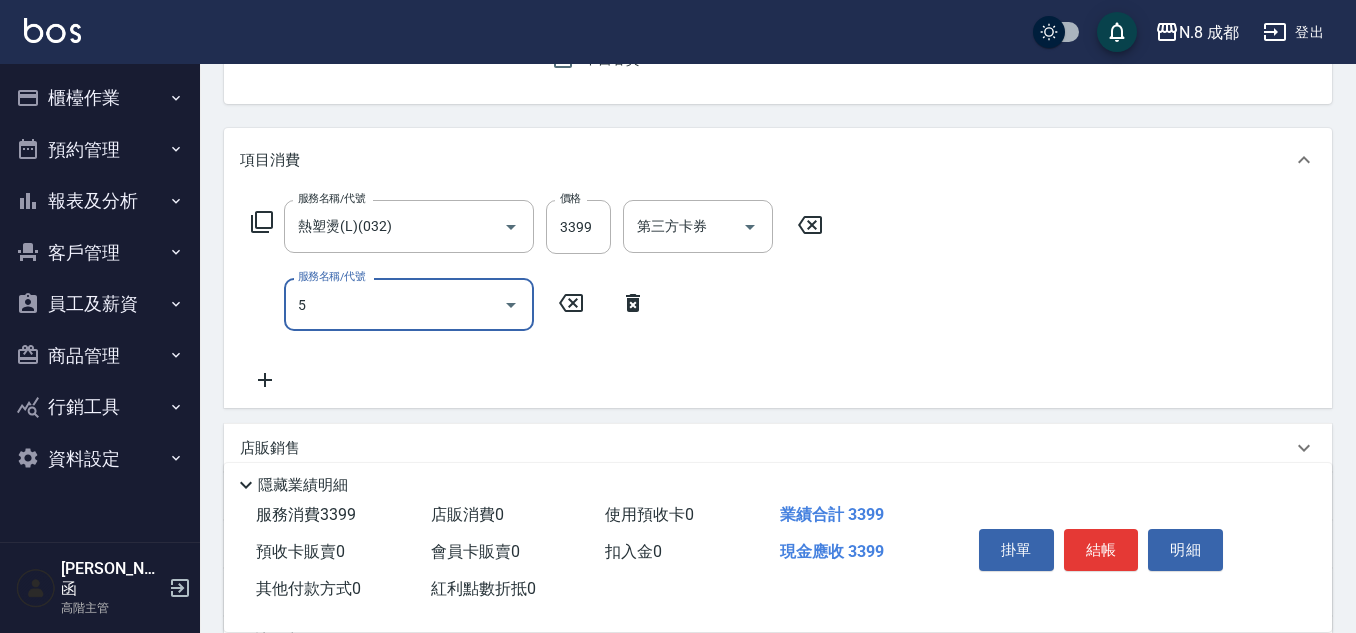 click on "5" at bounding box center [394, 304] 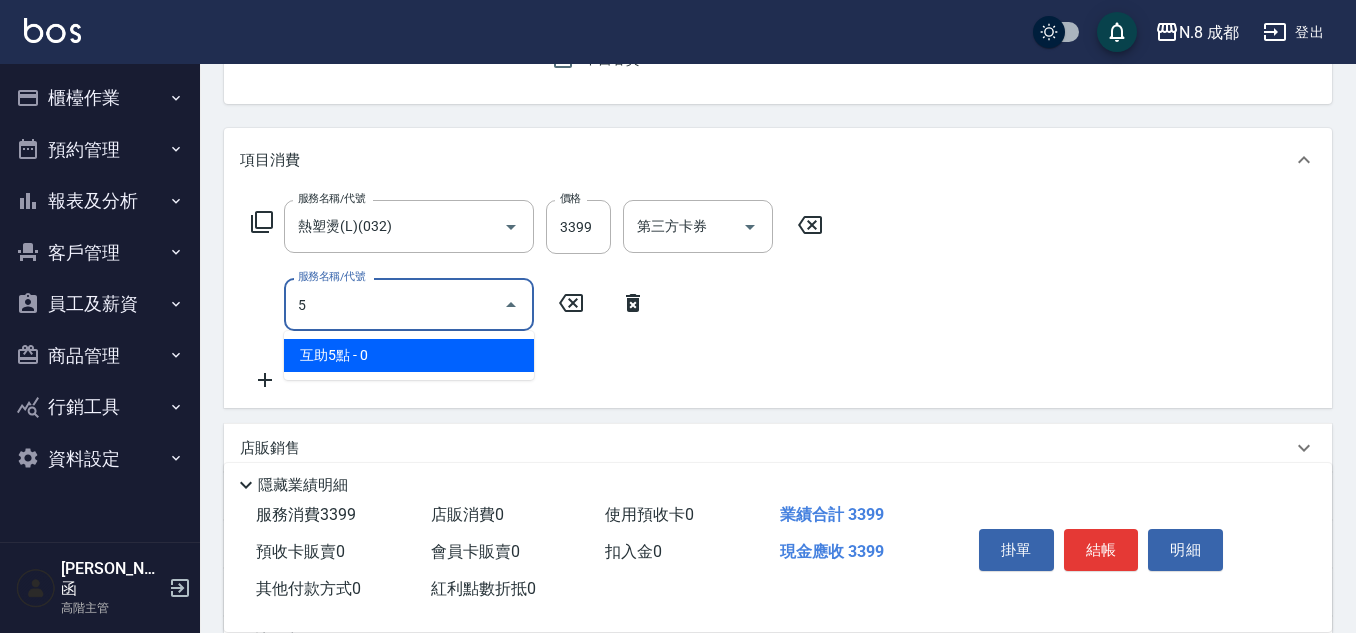 click on "互助5點 - 0" at bounding box center [409, 355] 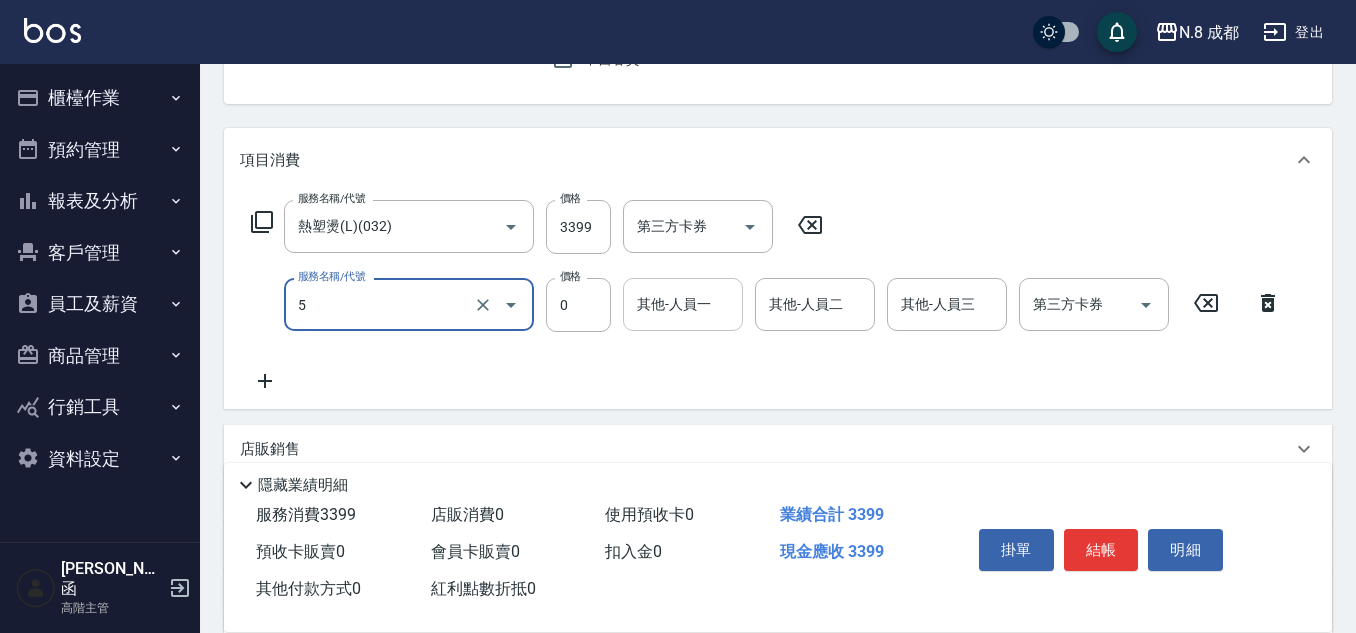 type on "互助5點(5)" 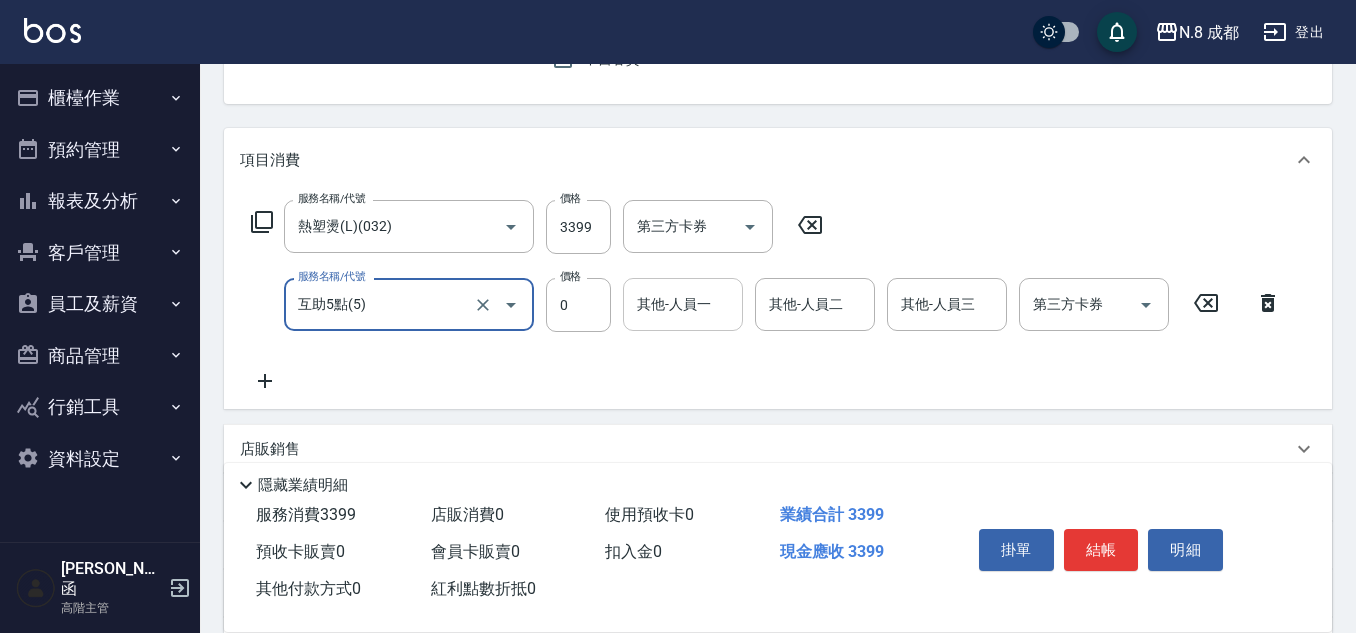 click on "其他-人員一" at bounding box center (683, 304) 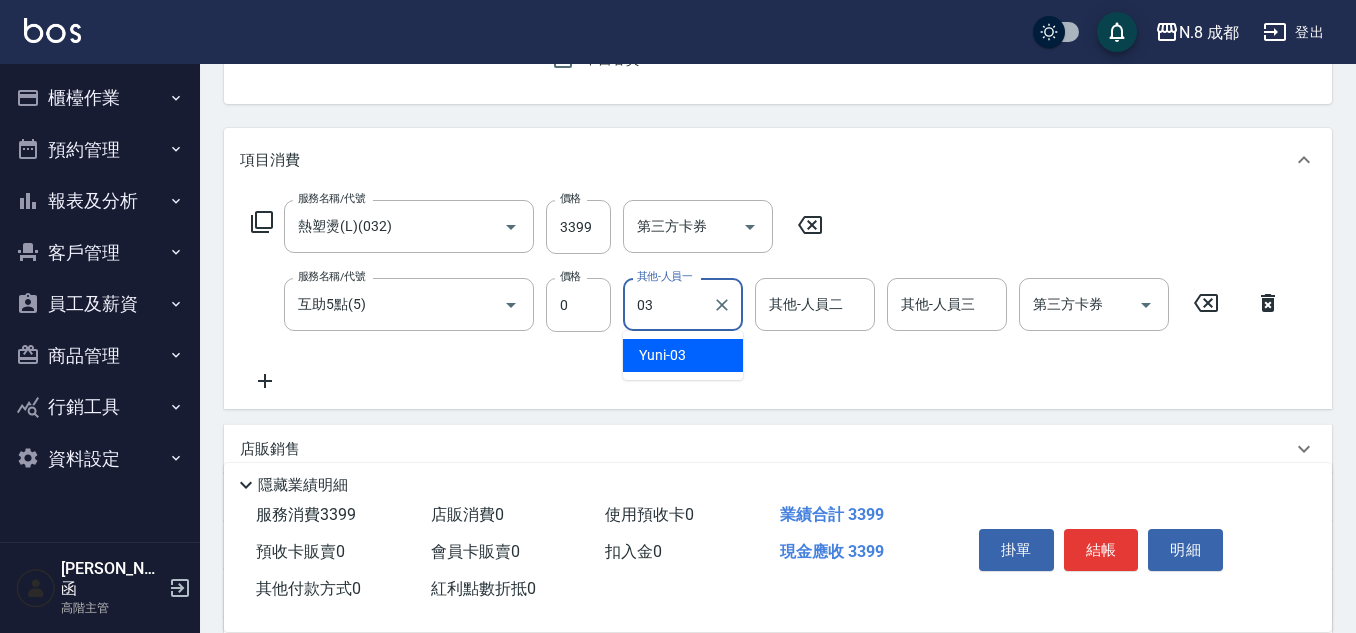 click on "Yuni -03" at bounding box center [683, 355] 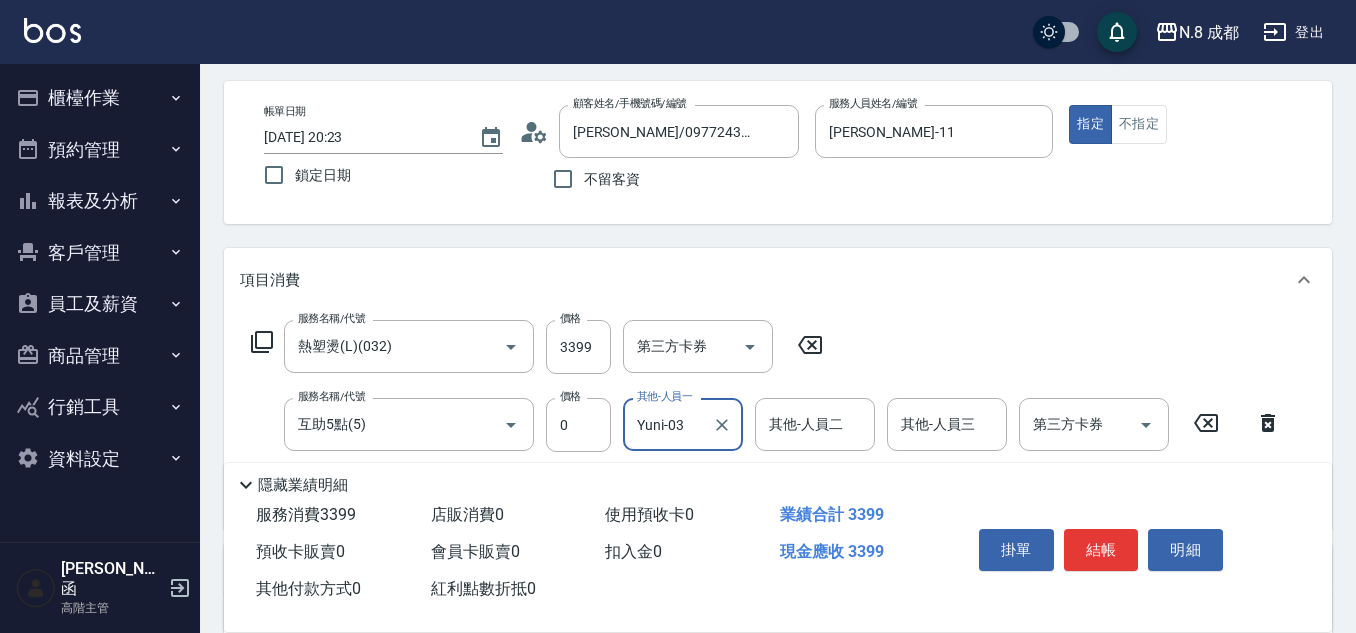 scroll, scrollTop: 0, scrollLeft: 0, axis: both 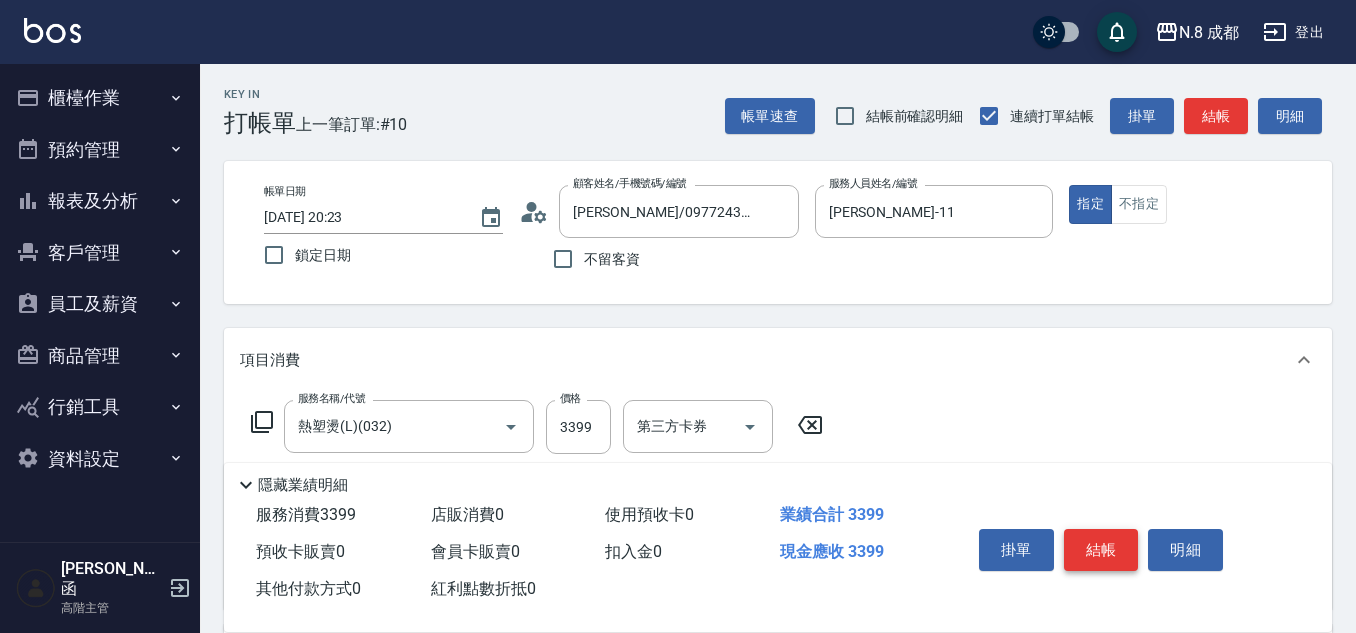 type on "Yuni-03" 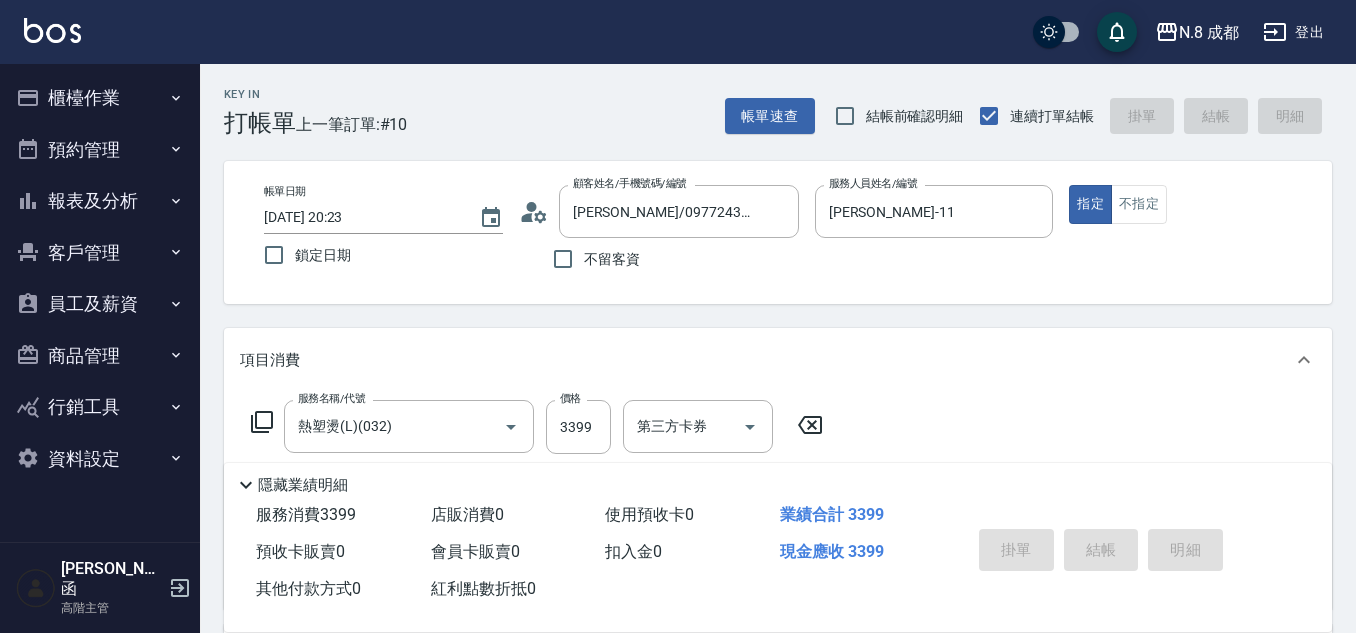 type on "2025/07/14 20:24" 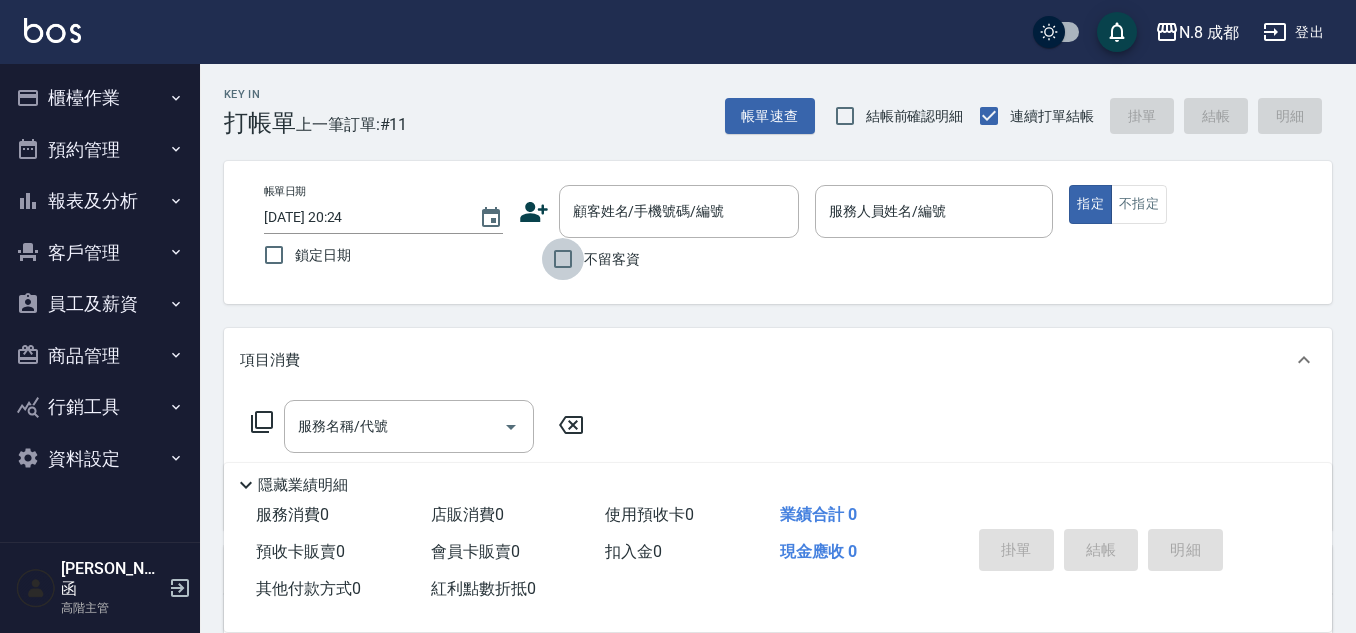 click on "不留客資" at bounding box center [563, 259] 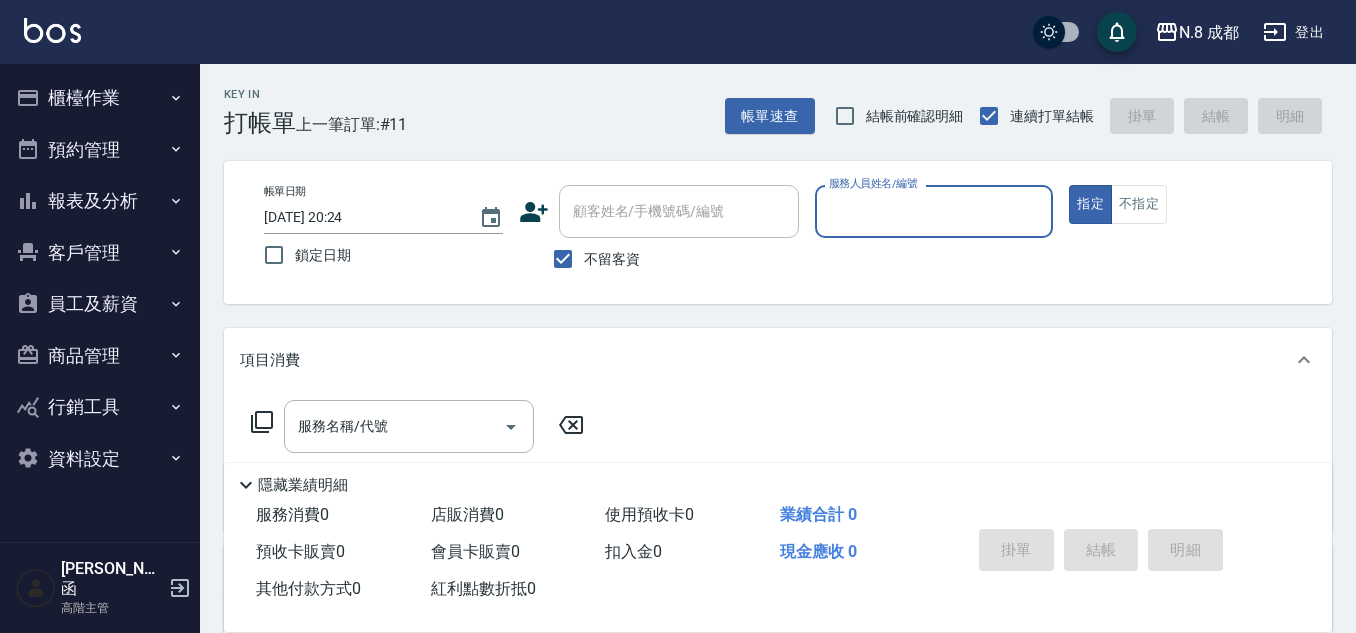 click on "服務人員姓名/編號" at bounding box center (934, 211) 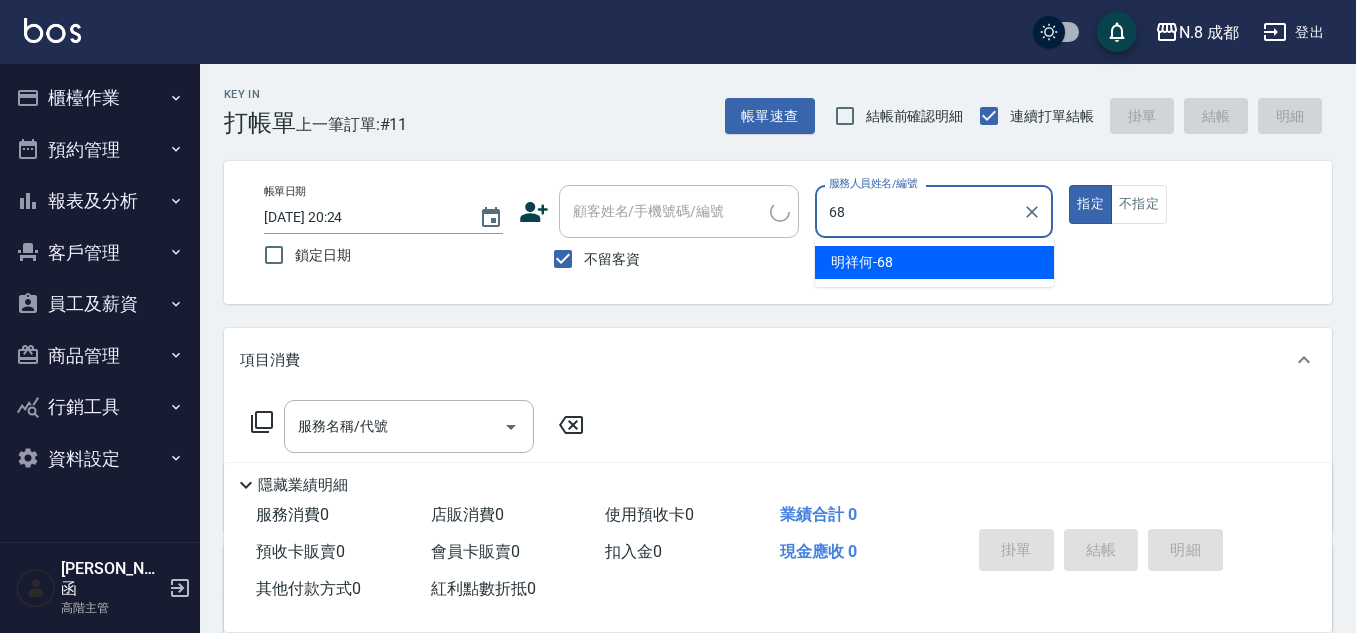 click on "明祥何 -68" at bounding box center (862, 262) 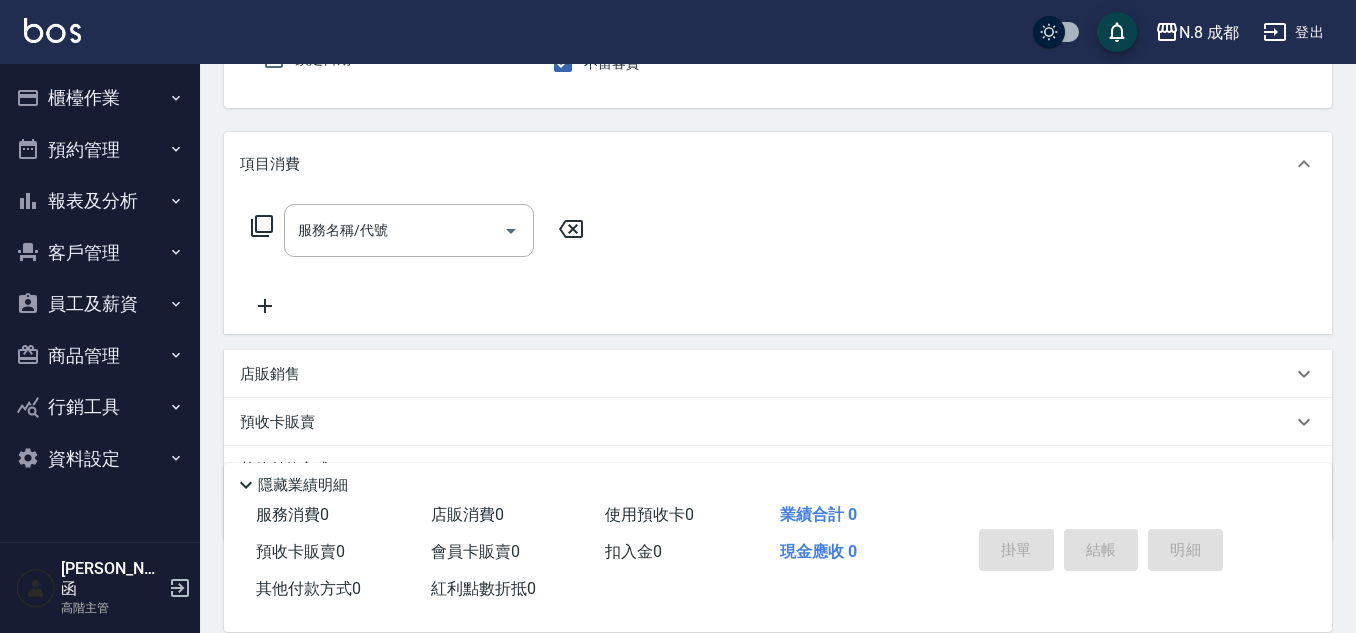 scroll, scrollTop: 297, scrollLeft: 0, axis: vertical 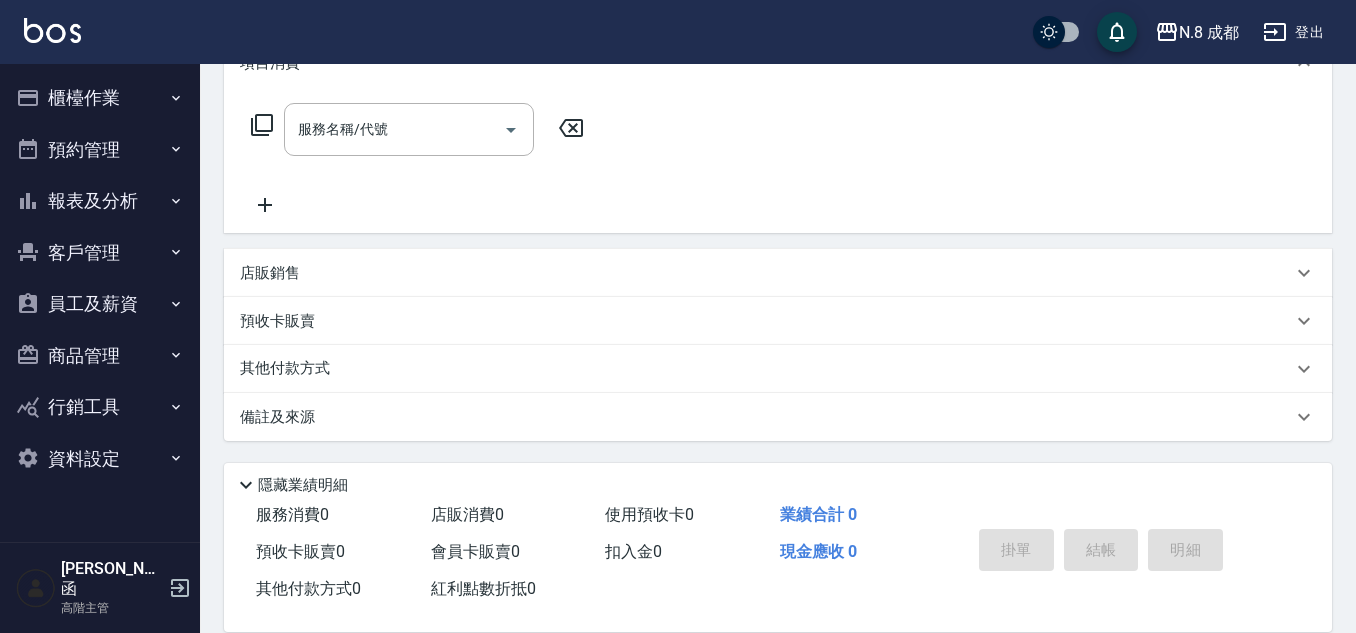 click on "店販銷售" at bounding box center (270, 273) 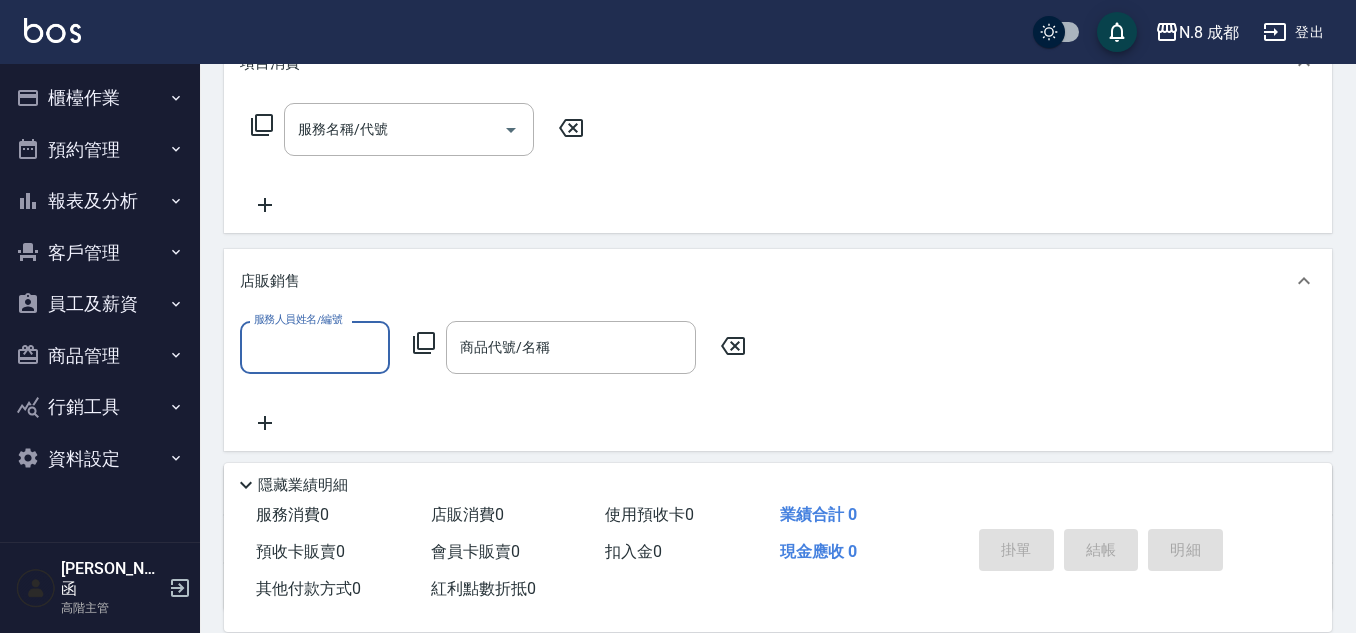 scroll, scrollTop: 0, scrollLeft: 0, axis: both 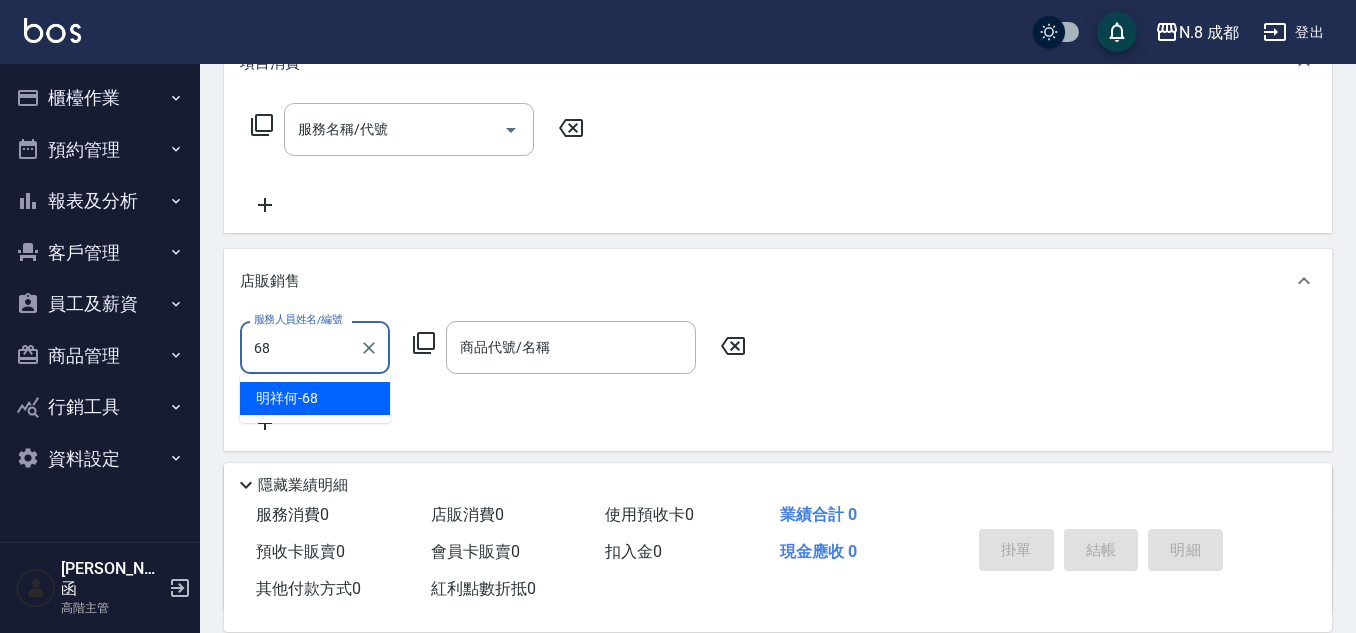 click on "明祥何 -68" at bounding box center [315, 398] 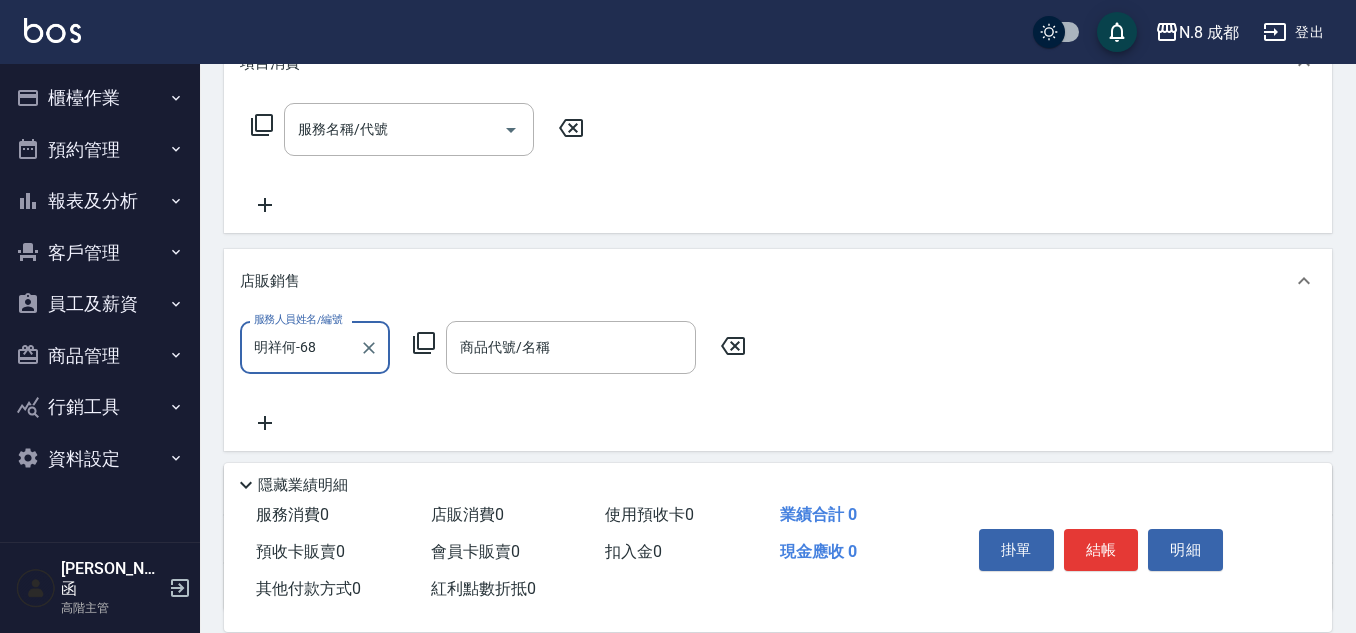 type on "明祥何-68" 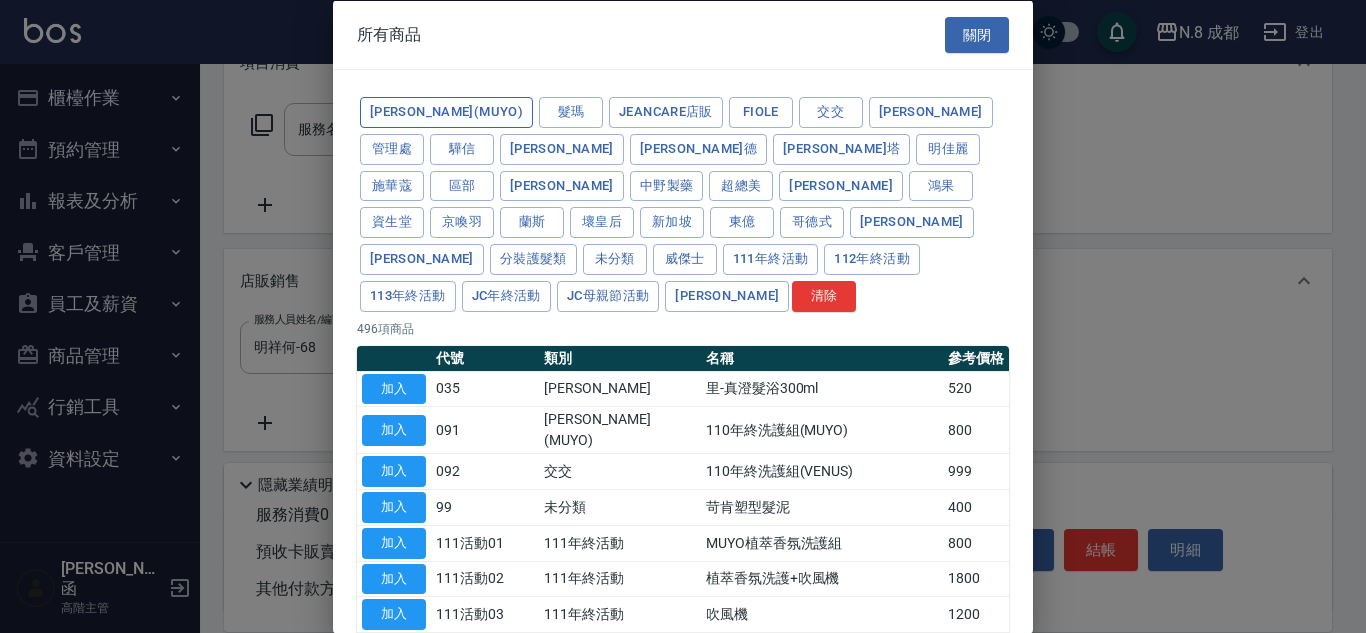 click on "雷娜塔(MUYO)" at bounding box center [446, 112] 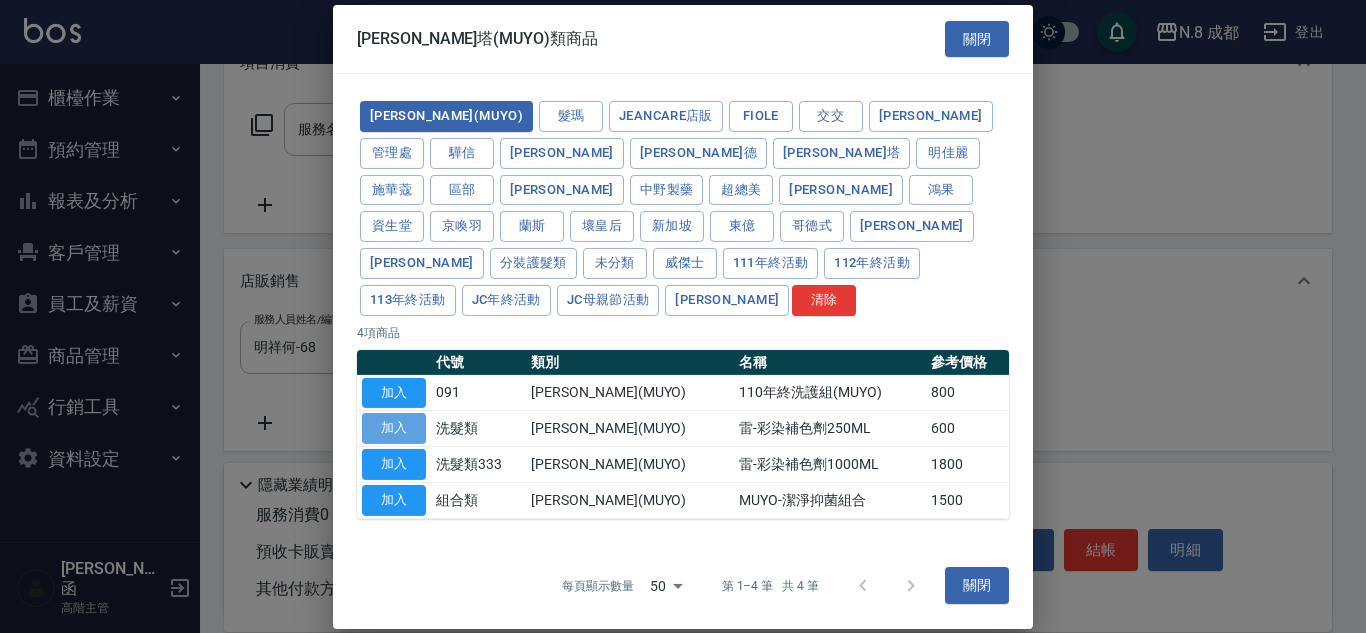 click on "加入" at bounding box center (394, 428) 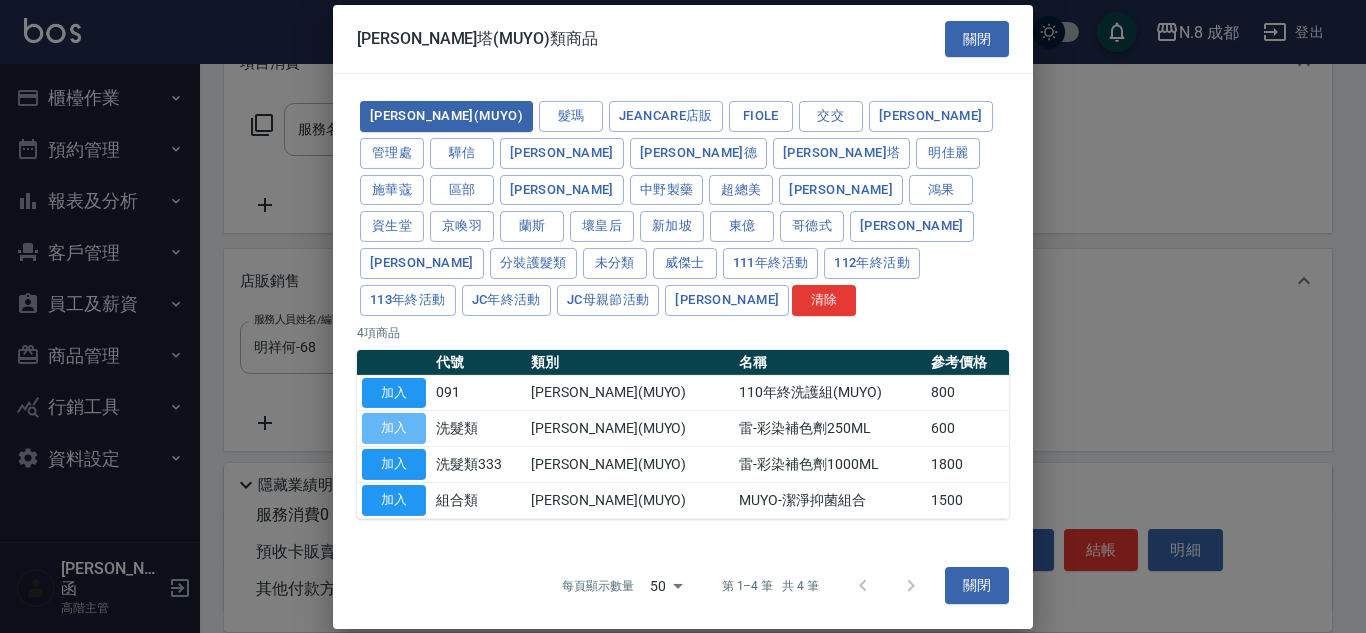 type on "雷-彩染補色劑250ML" 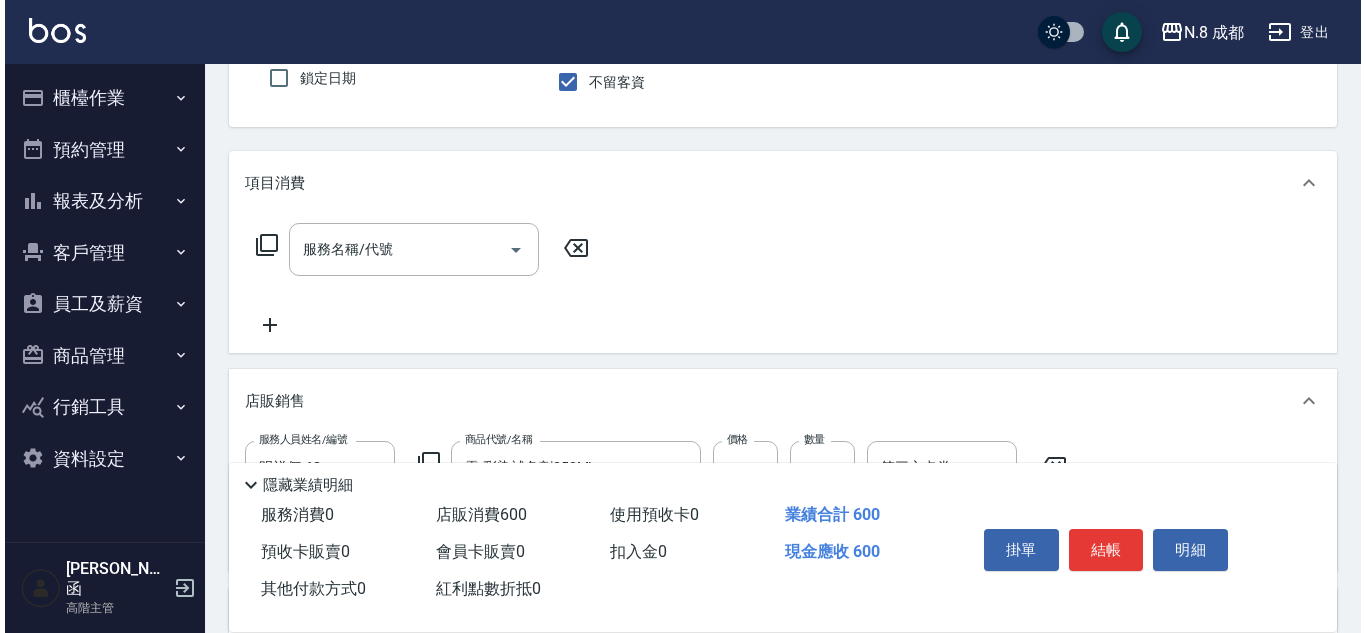 scroll, scrollTop: 0, scrollLeft: 0, axis: both 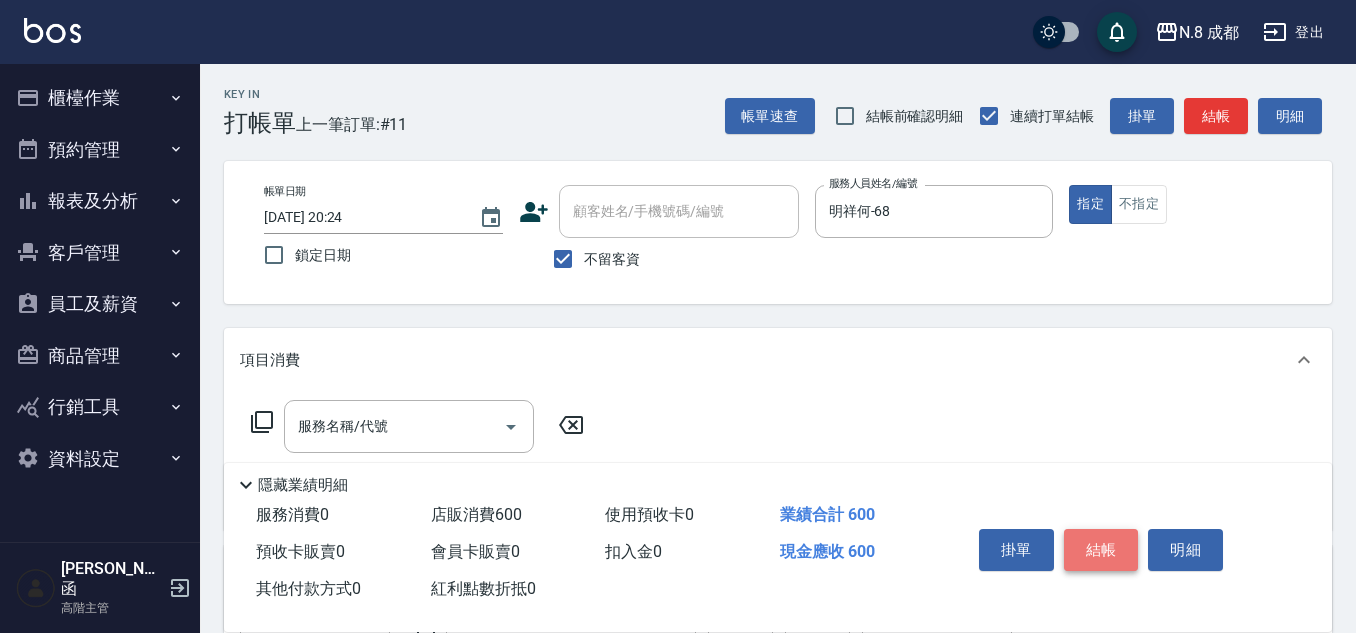 click on "結帳" at bounding box center [1101, 550] 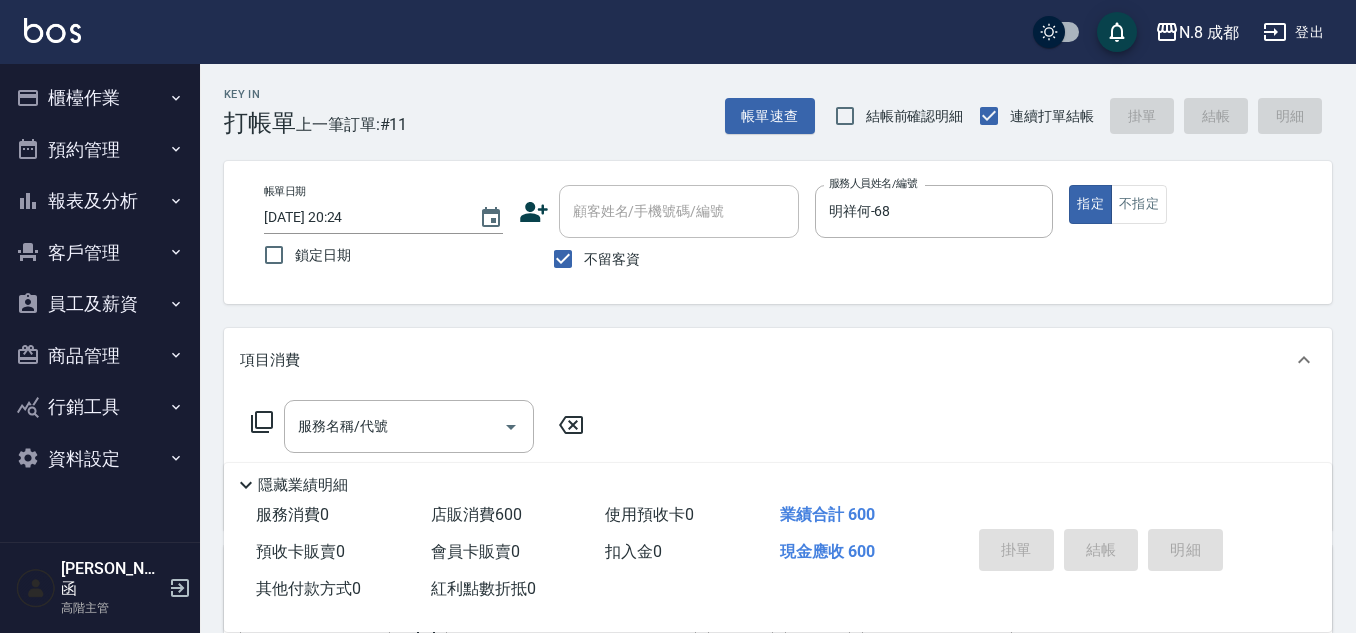 type 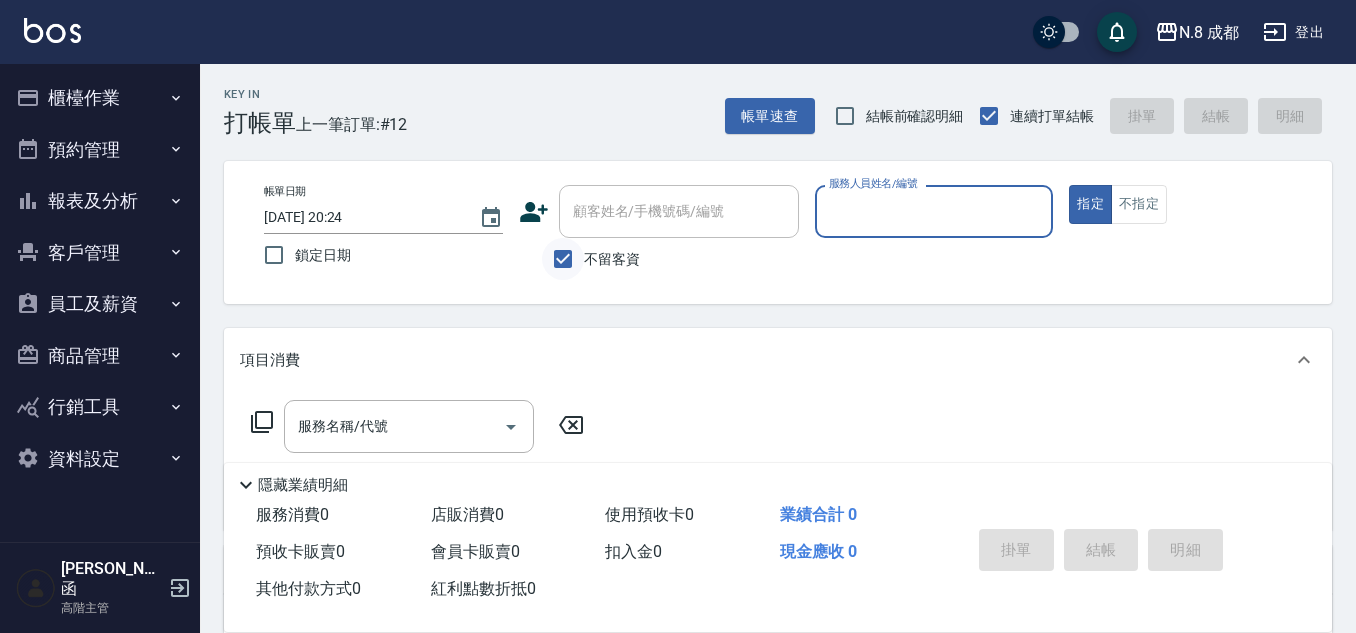 click on "不留客資" at bounding box center (563, 259) 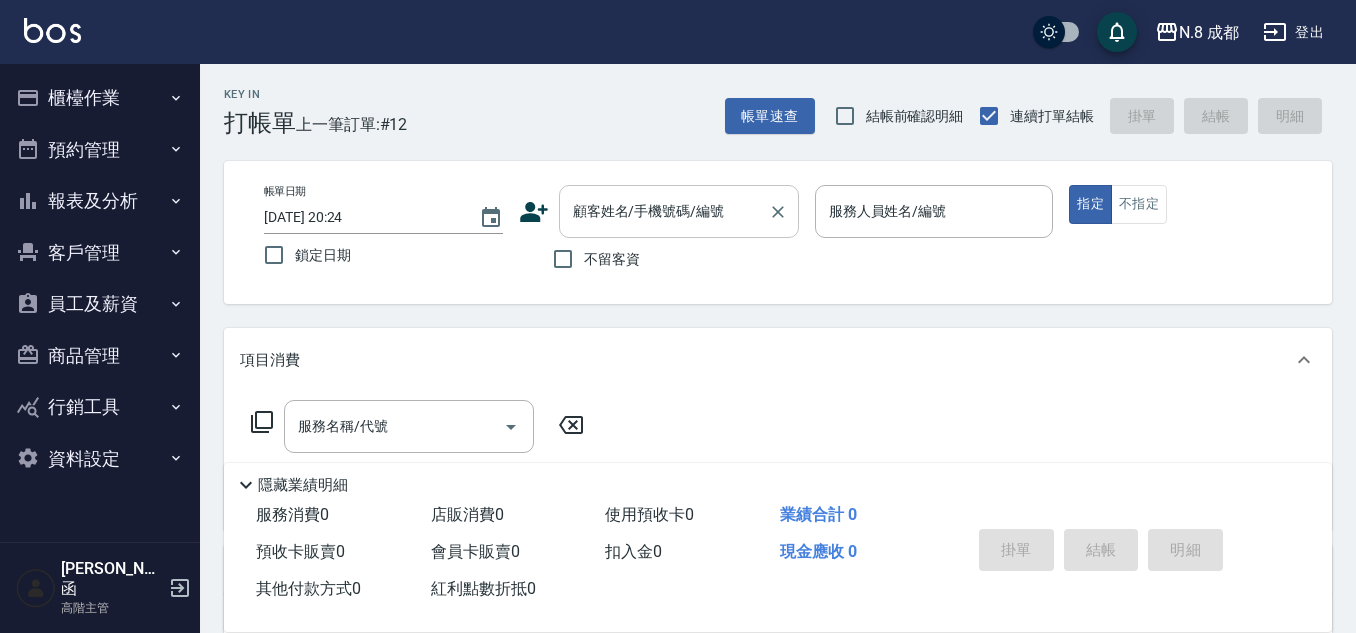 click on "顧客姓名/手機號碼/編號" at bounding box center [664, 211] 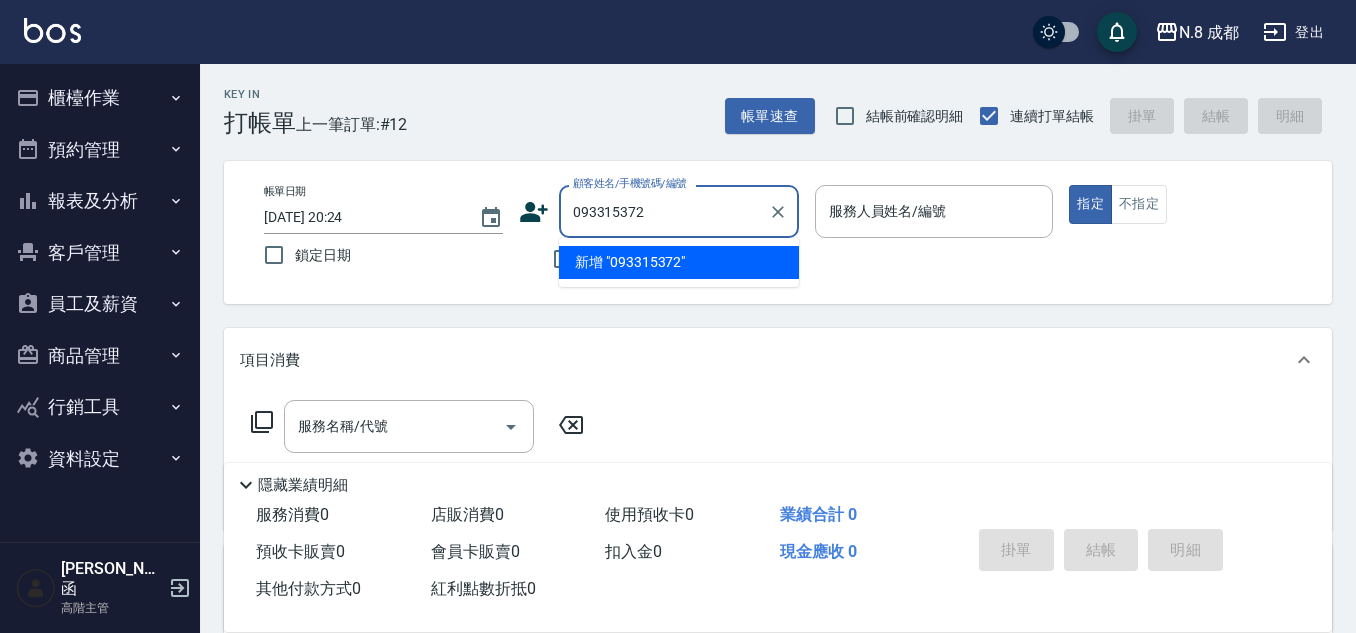 type on "0933153720" 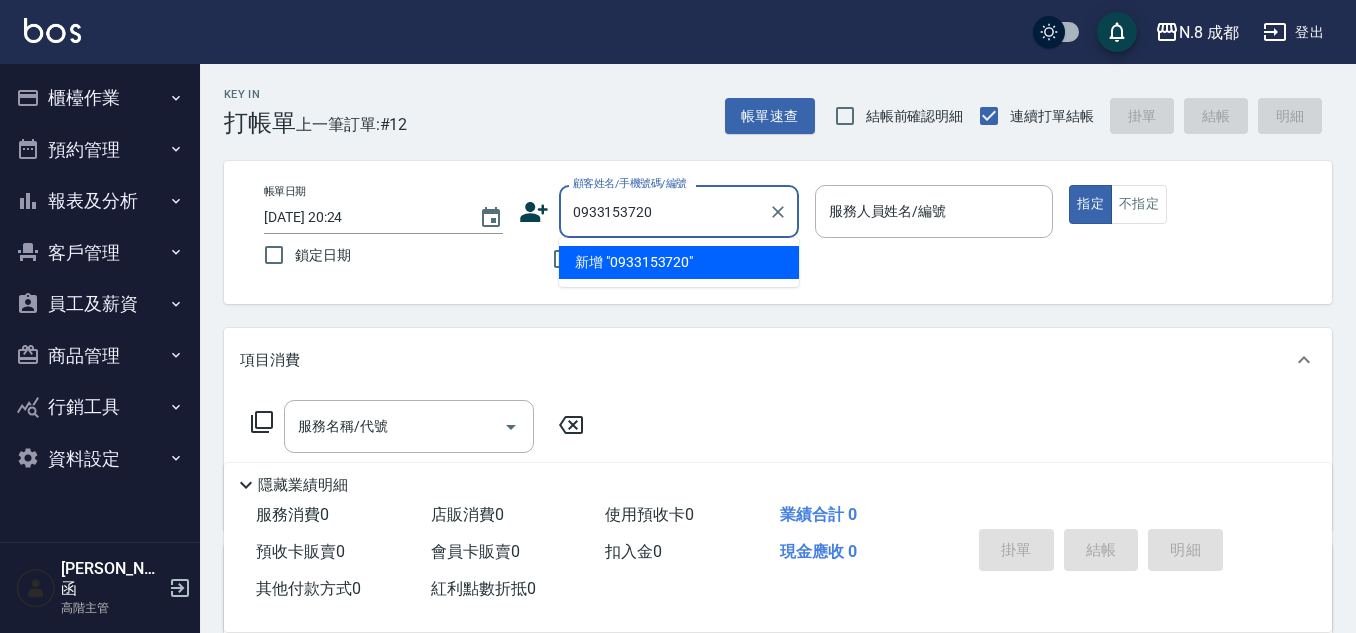 drag, startPoint x: 688, startPoint y: 208, endPoint x: 536, endPoint y: 208, distance: 152 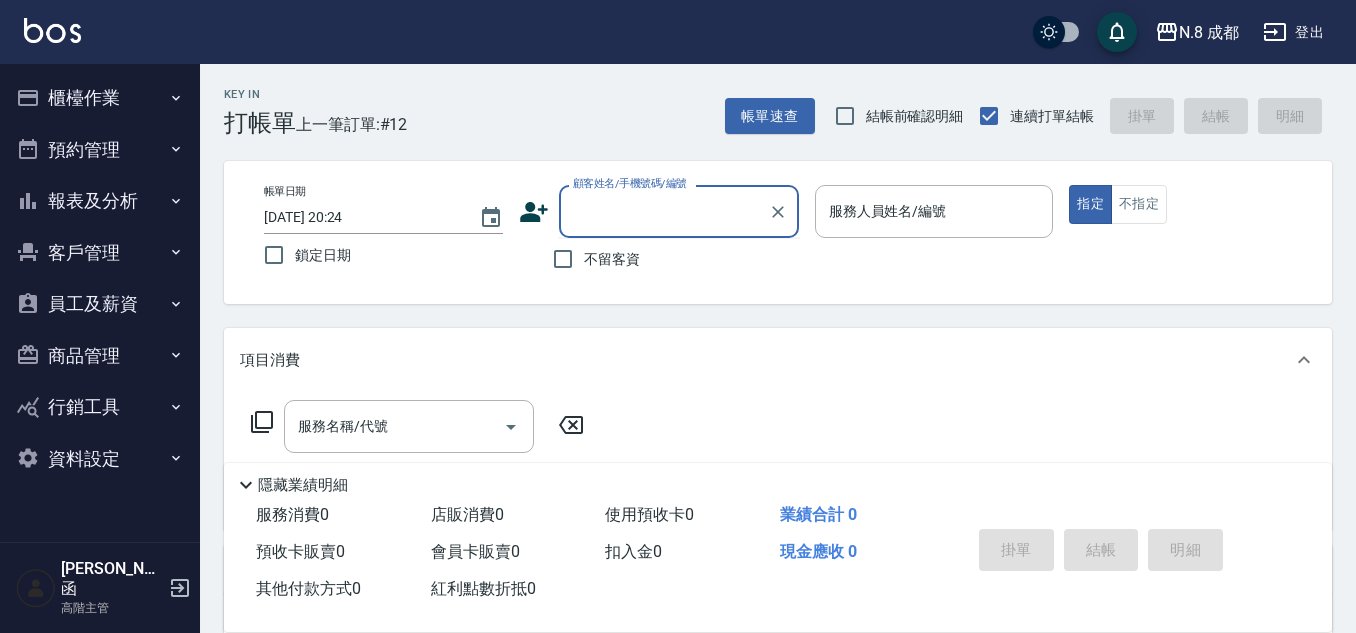 click 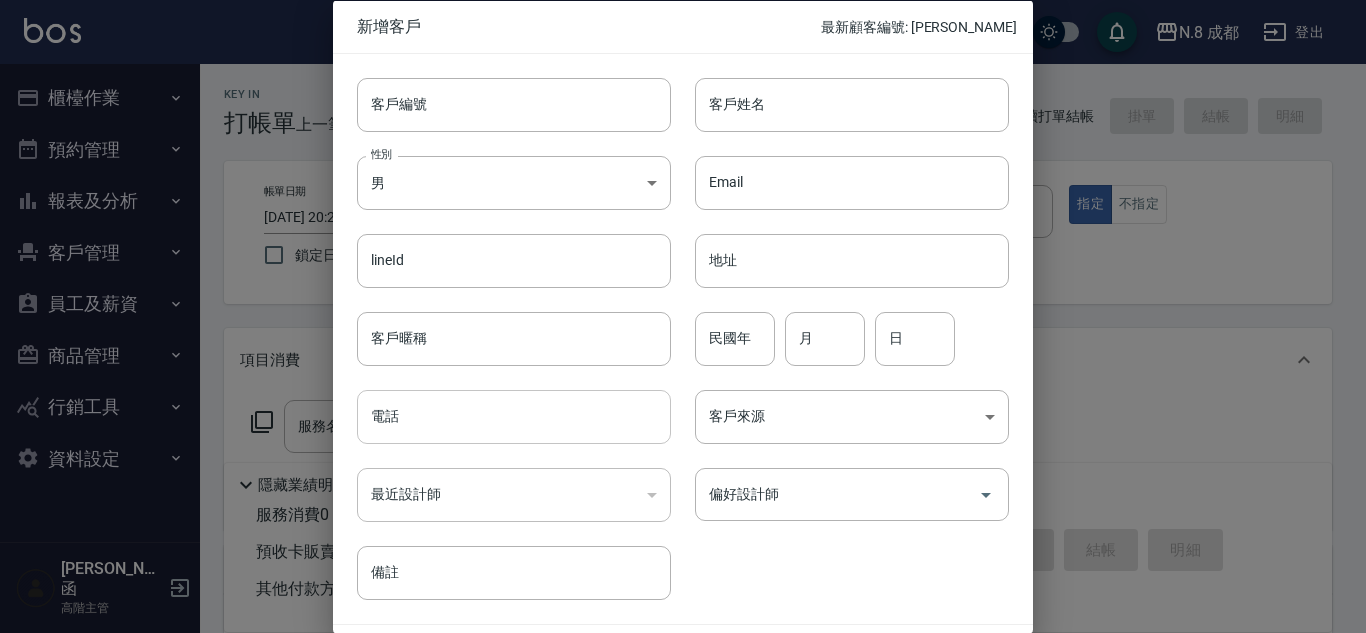 click on "電話" at bounding box center [514, 417] 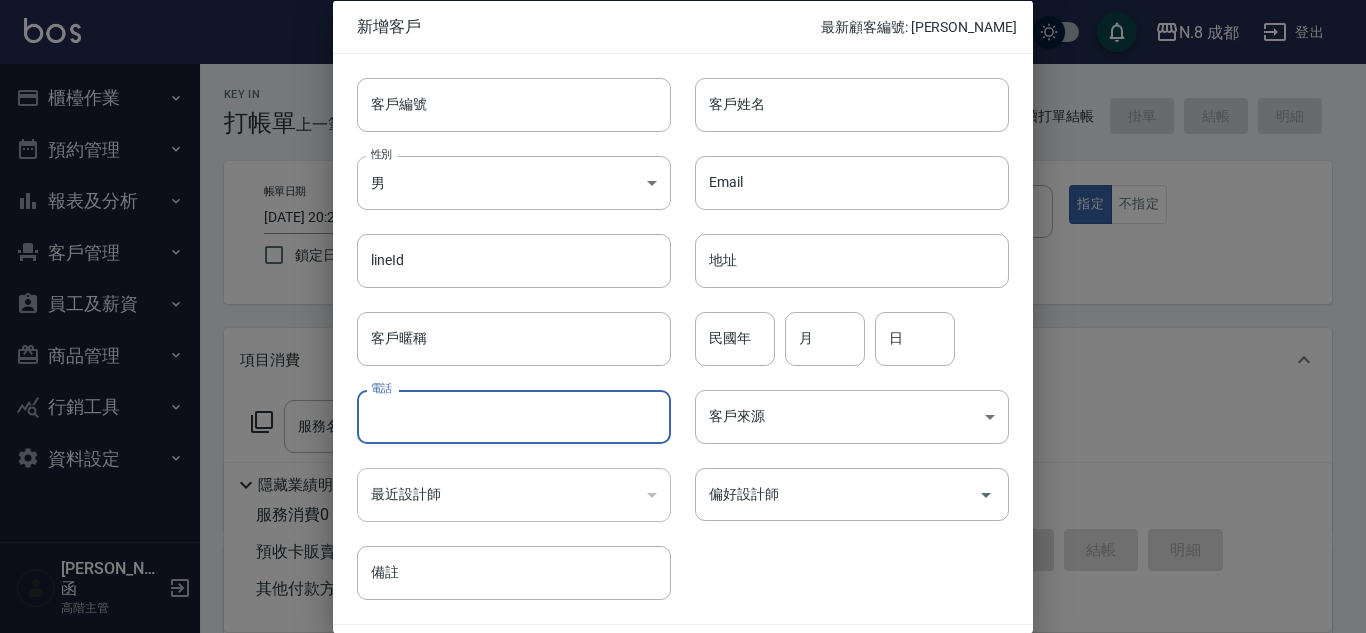 paste on "0933153720" 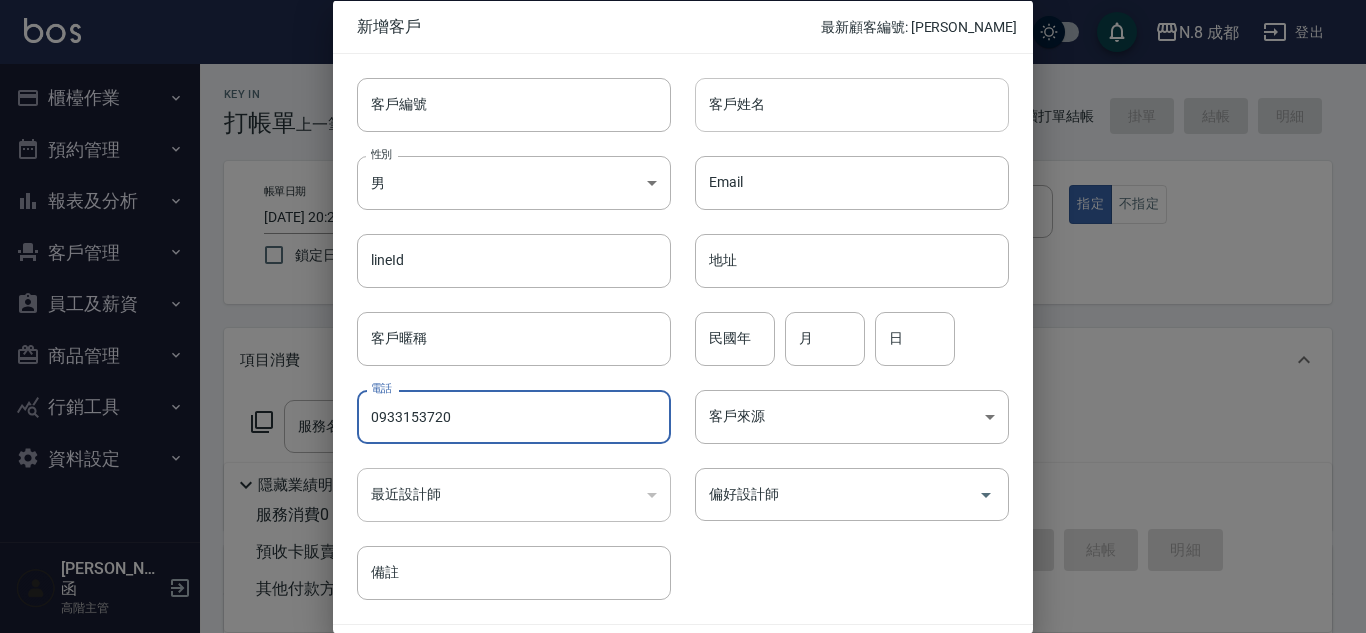 type on "0933153720" 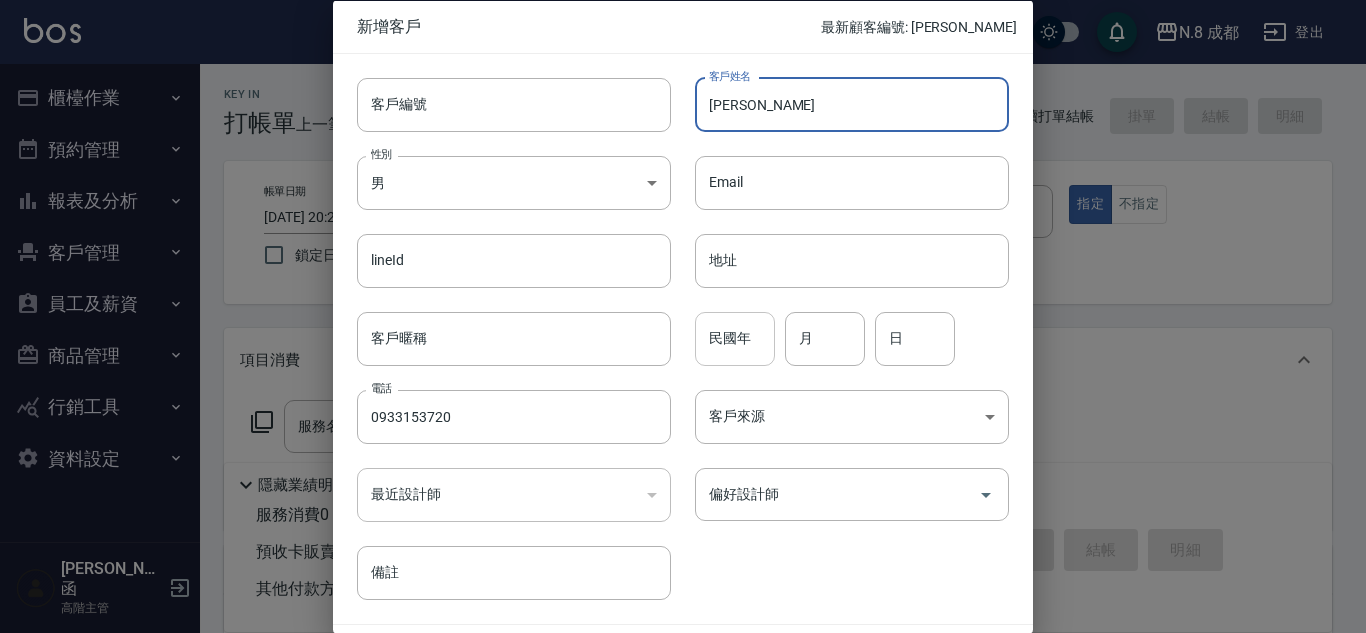 type on "曾玉美" 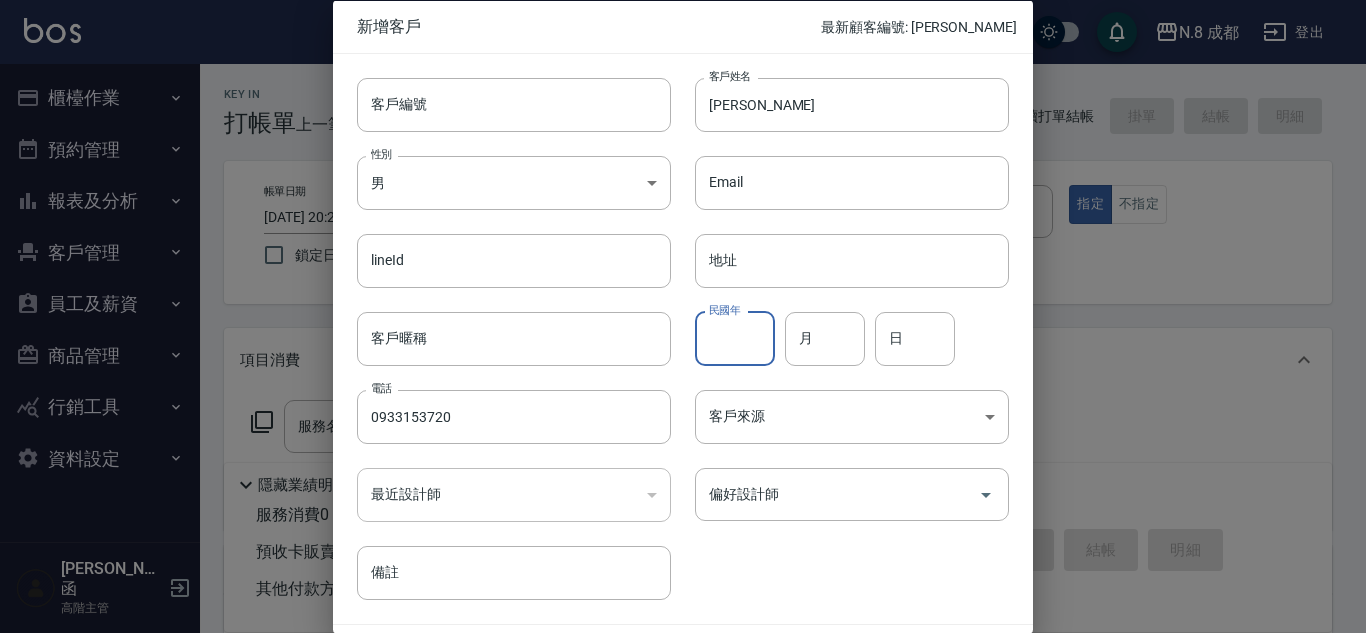 click on "民國年" at bounding box center (735, 338) 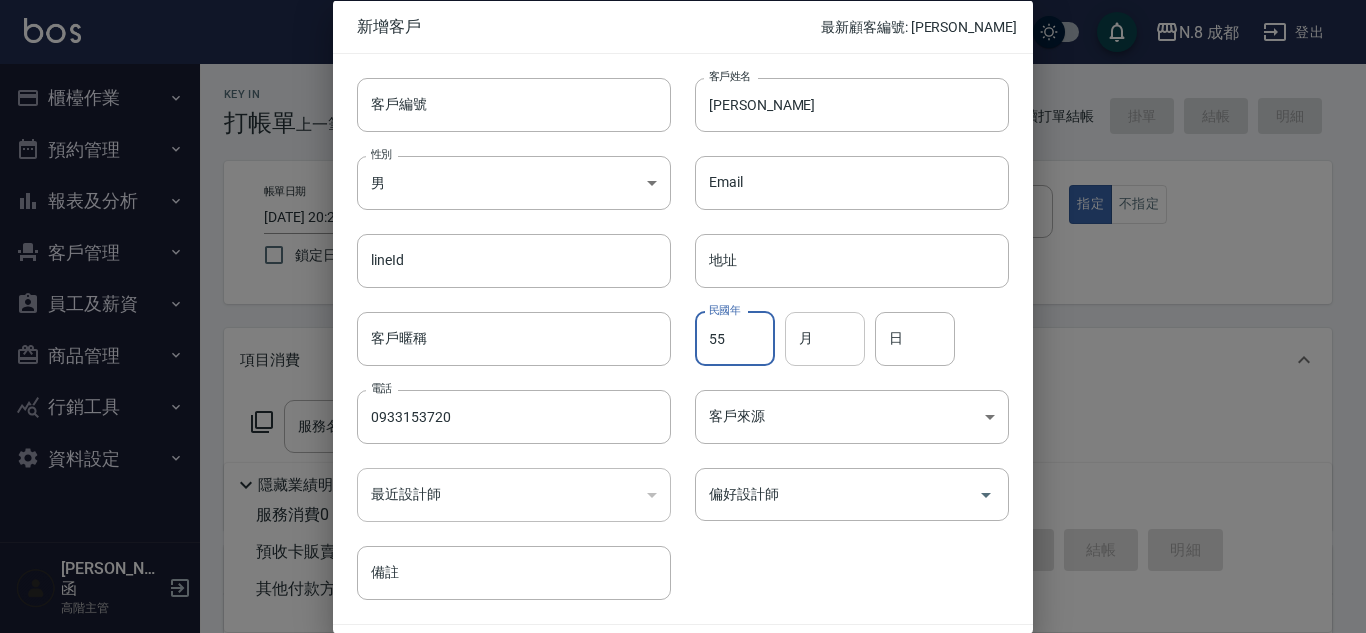 type on "55" 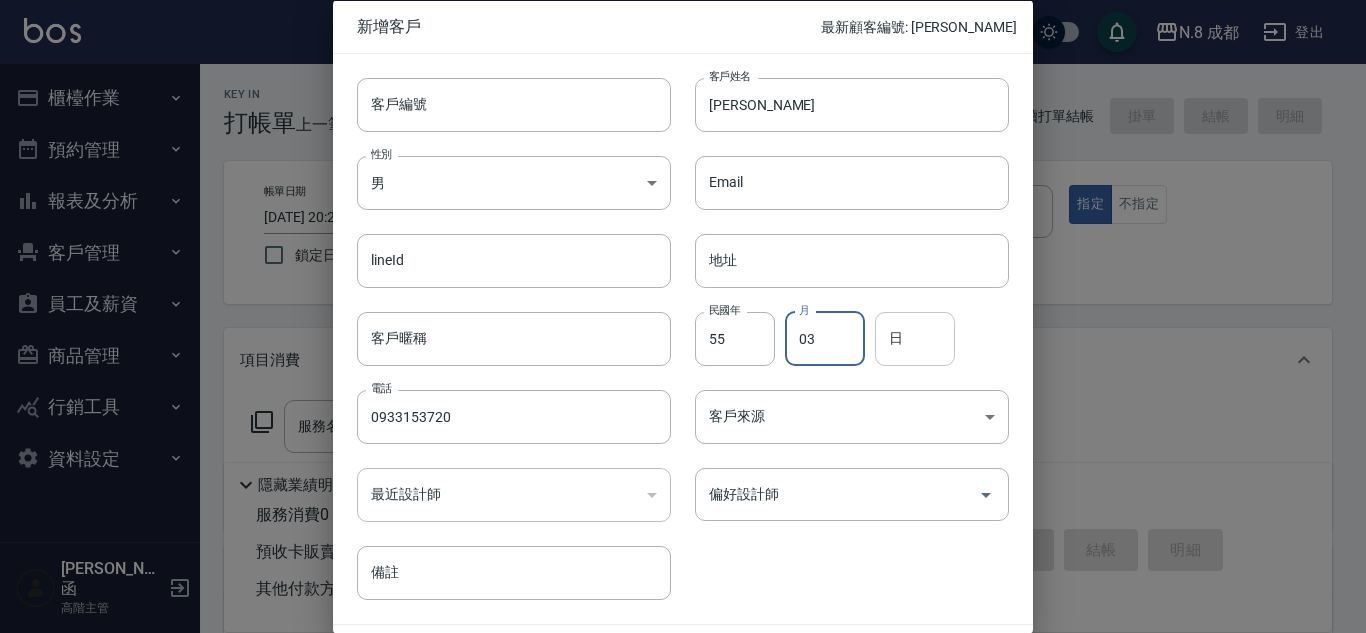 type on "03" 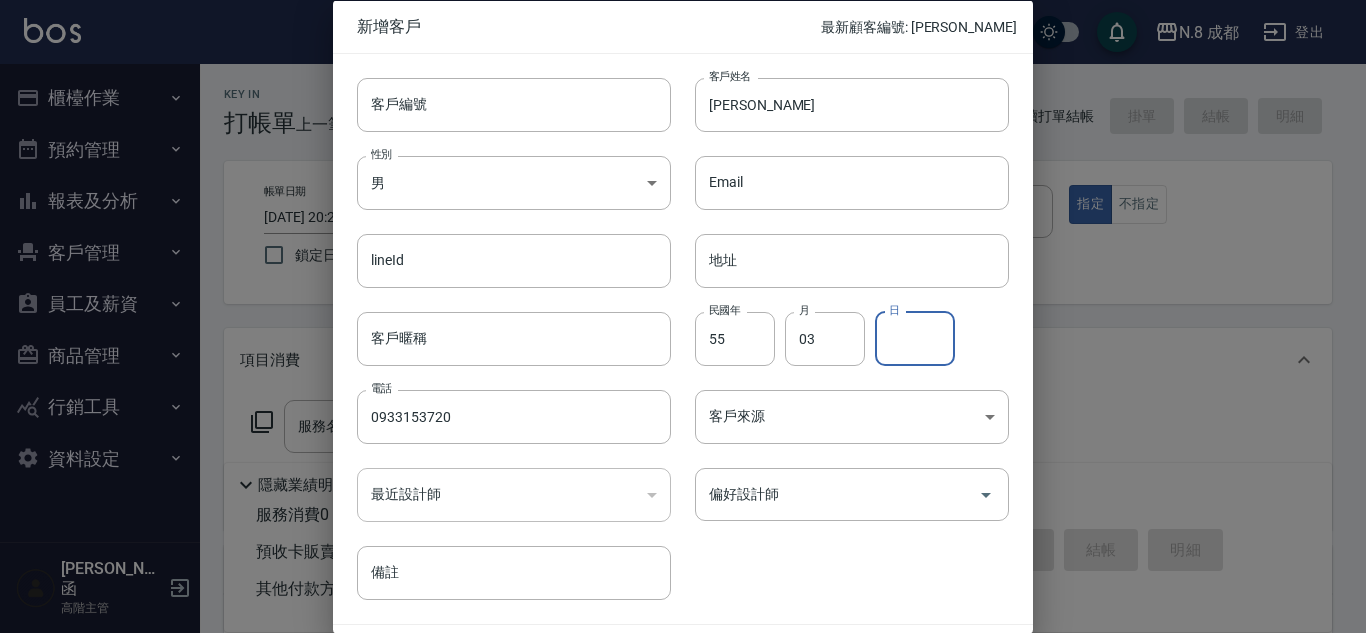 click on "日" at bounding box center [915, 338] 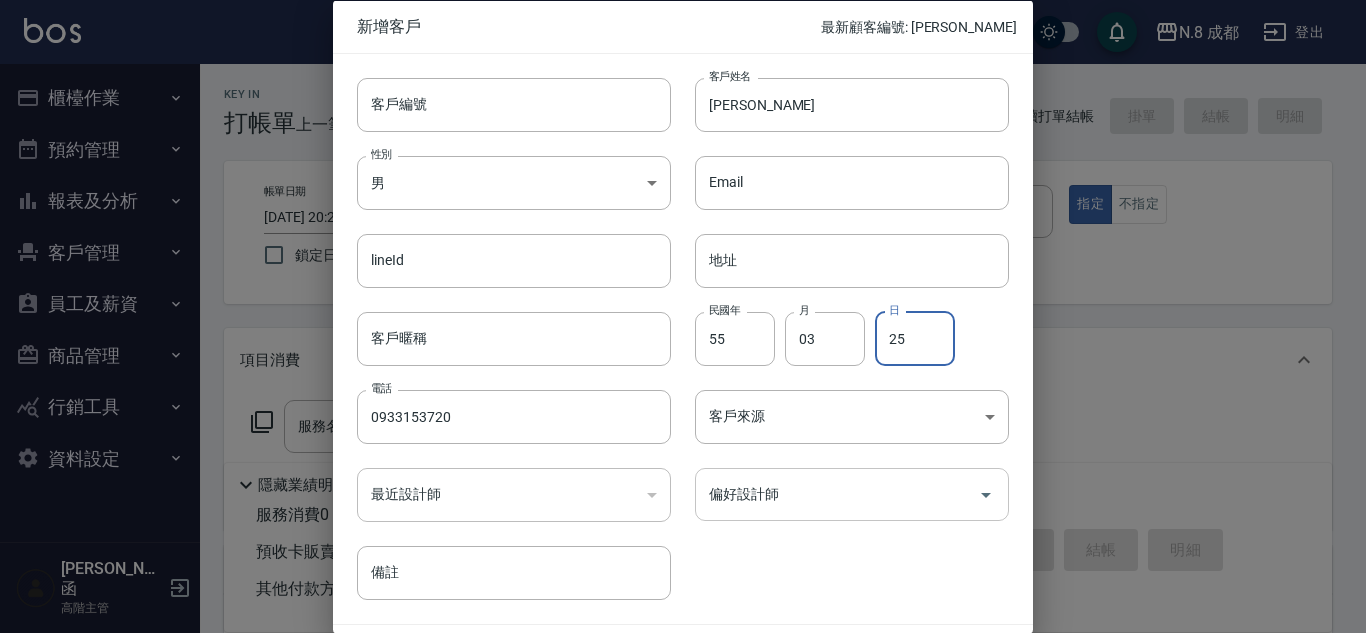 type on "25" 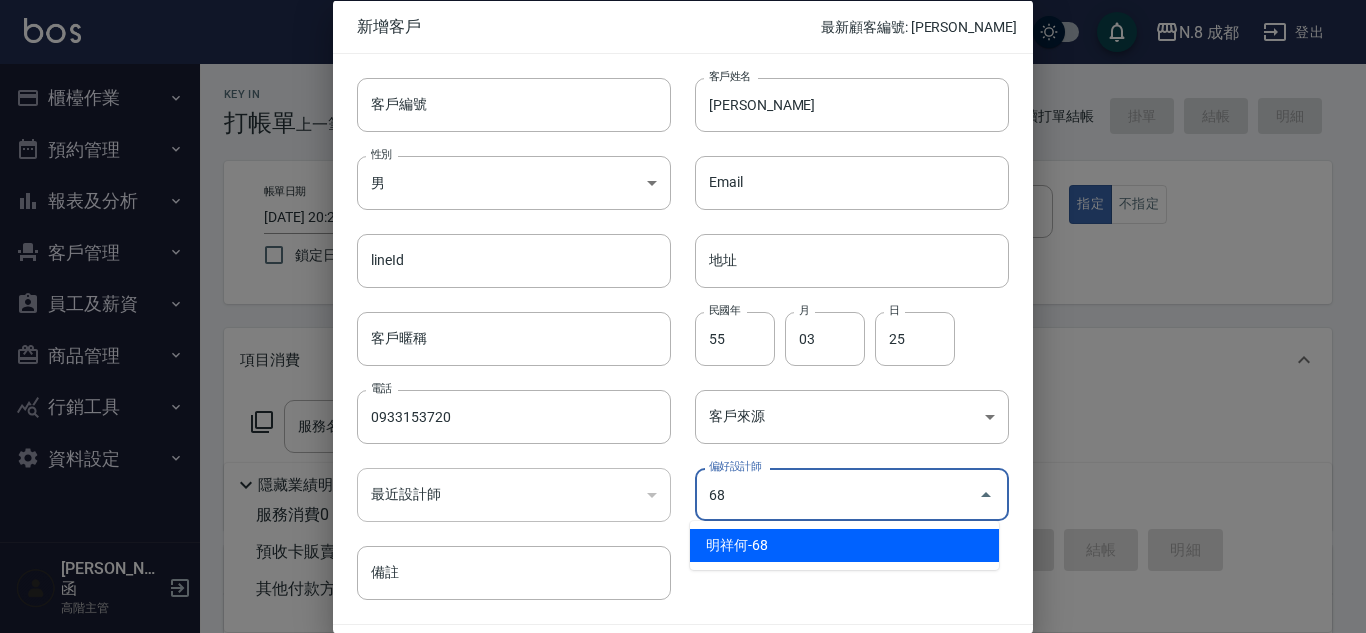click on "明祥何-68" at bounding box center (844, 545) 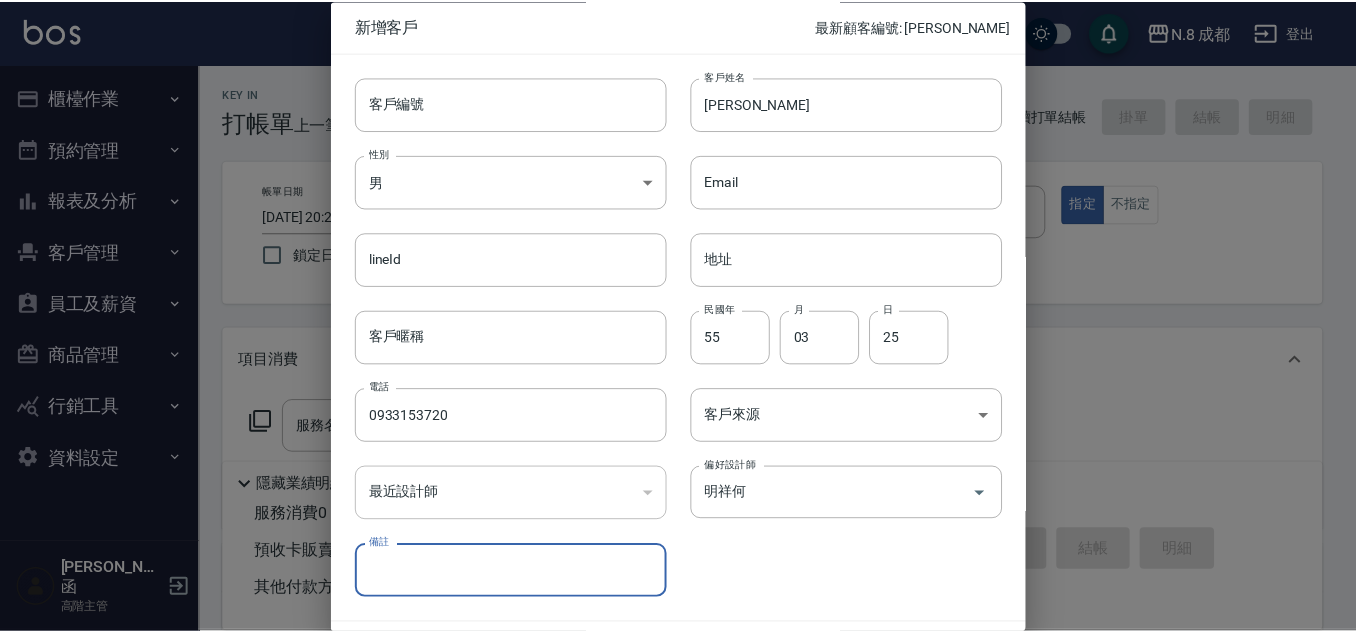 scroll, scrollTop: 60, scrollLeft: 0, axis: vertical 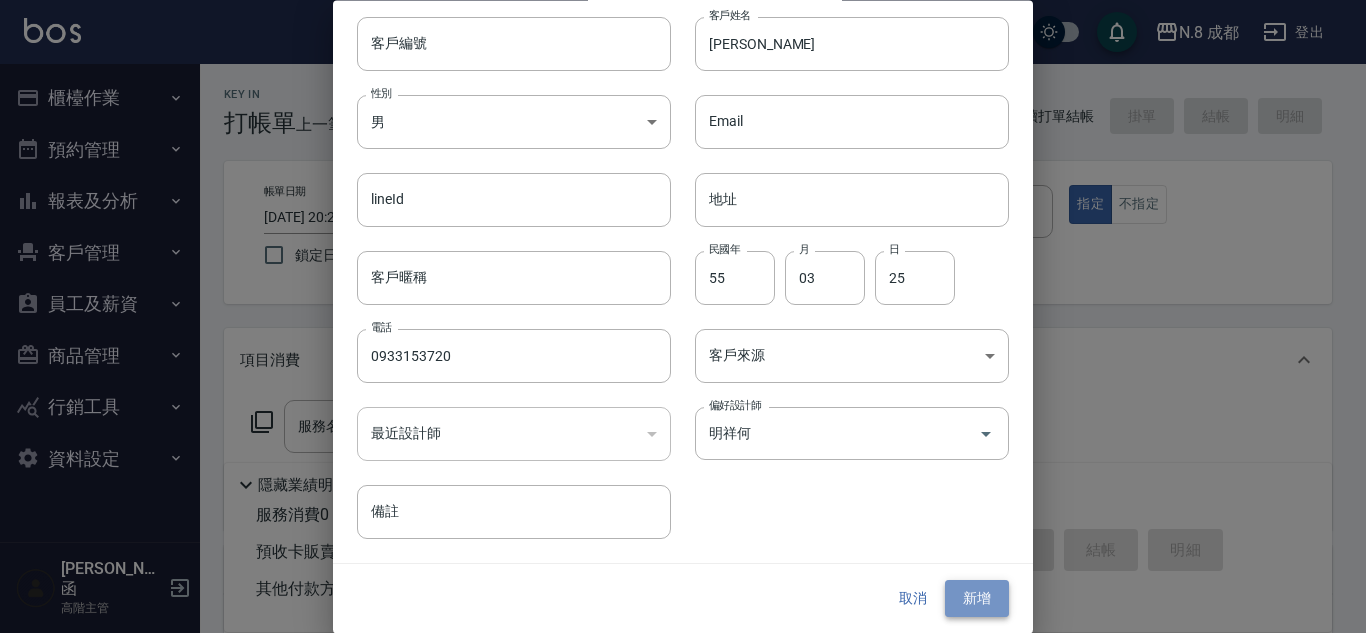 click on "新增" at bounding box center (977, 599) 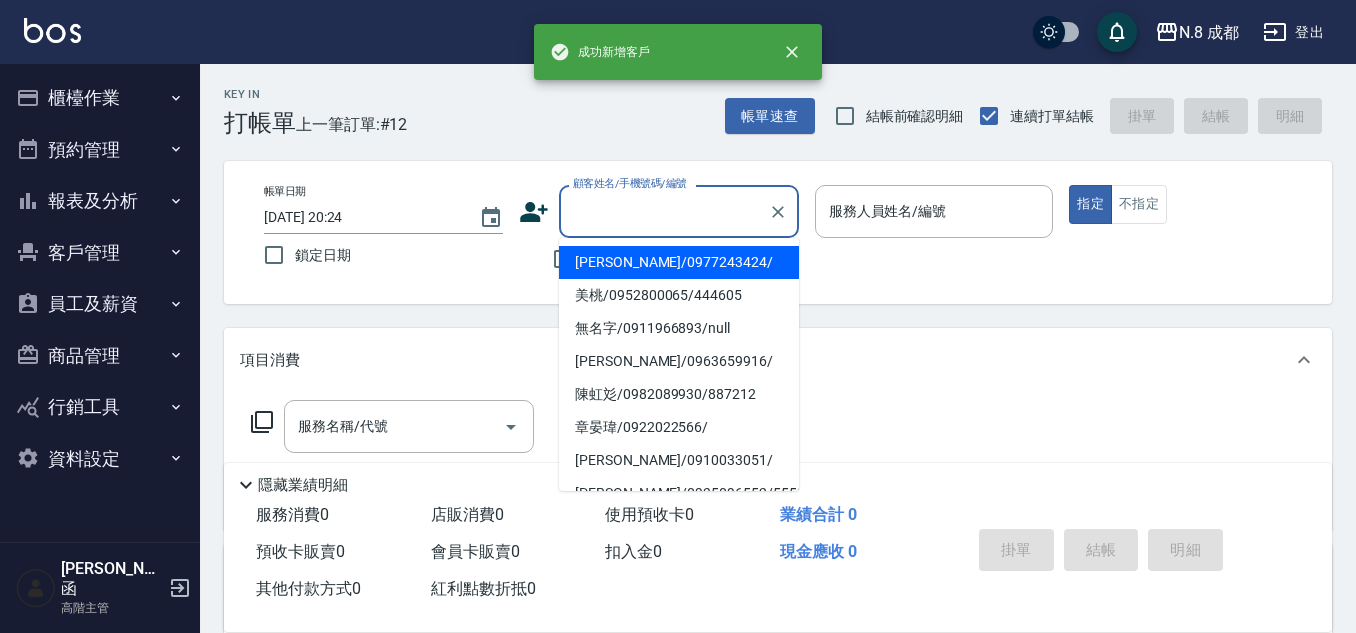 click on "顧客姓名/手機號碼/編號" at bounding box center [664, 211] 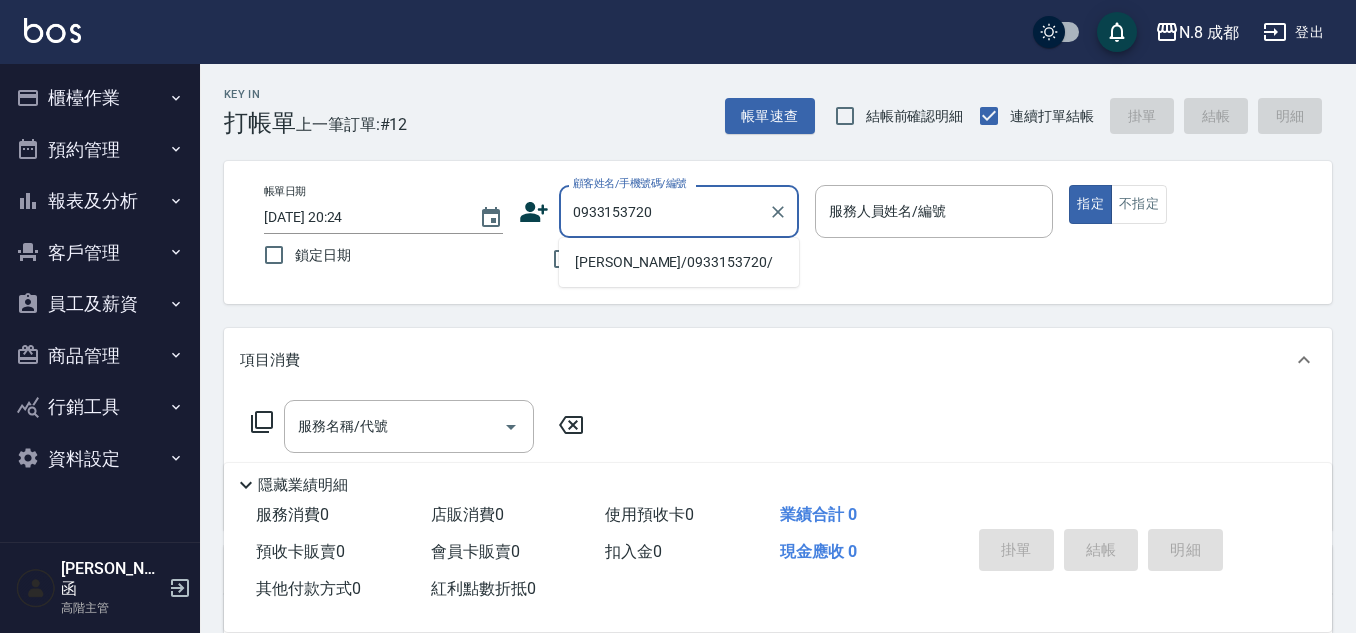 click on "曾玉美/0933153720/" at bounding box center (679, 262) 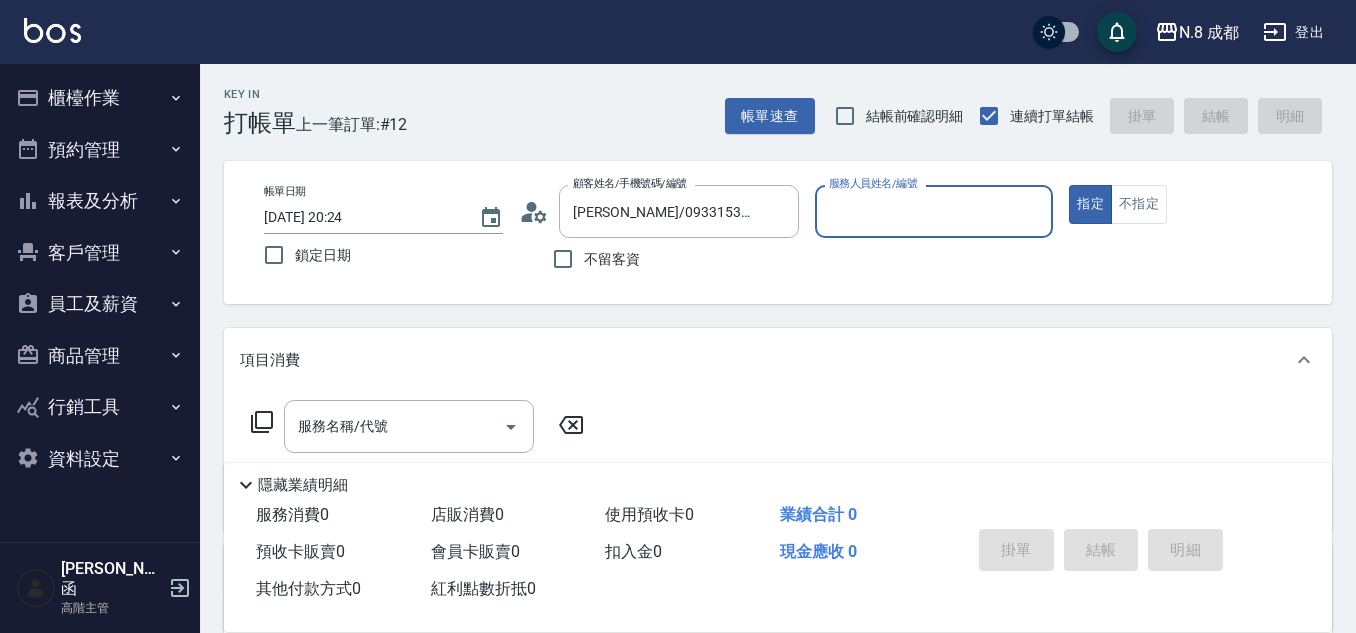 type on "明祥何-68" 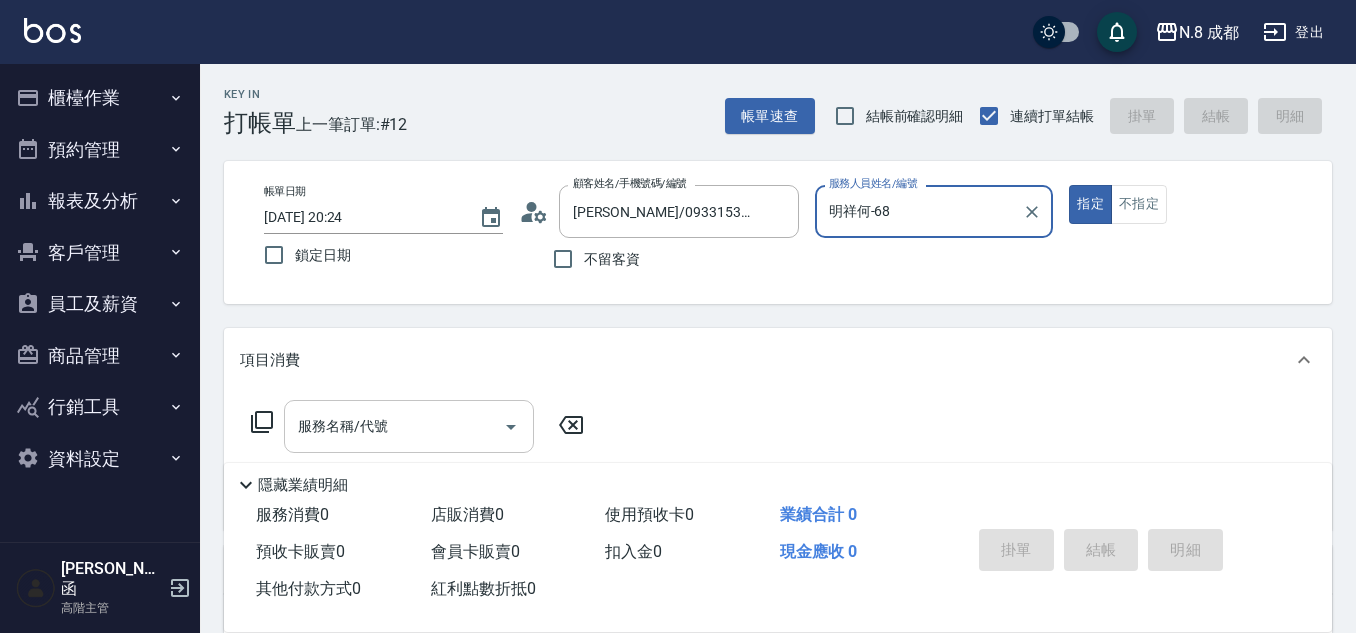 click on "服務名稱/代號" at bounding box center [394, 426] 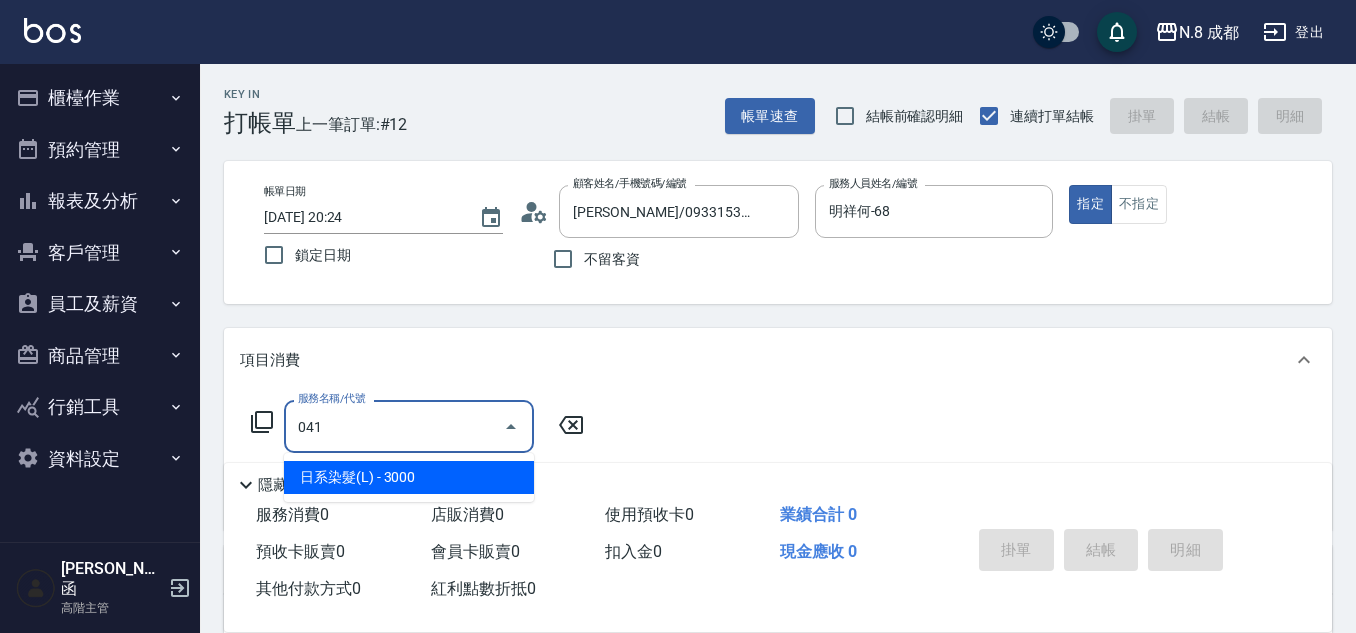 click on "日系染髮(L) - 3000" at bounding box center (409, 477) 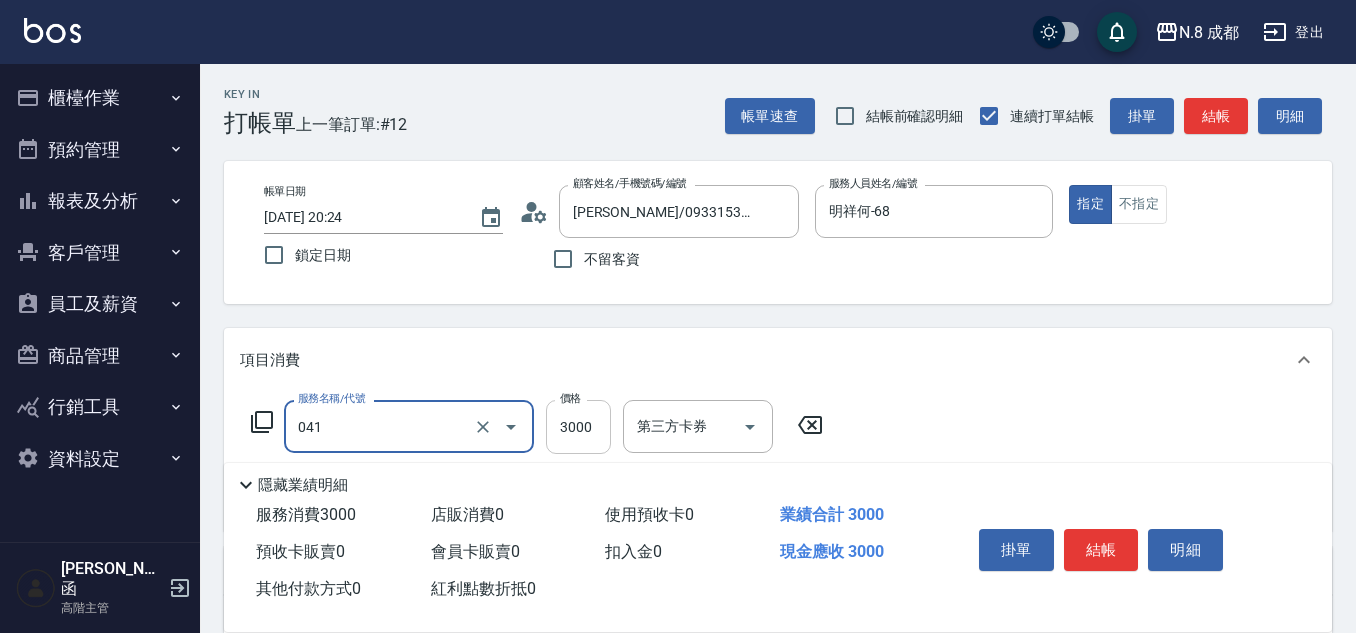 type on "日系染髮(L)(041)" 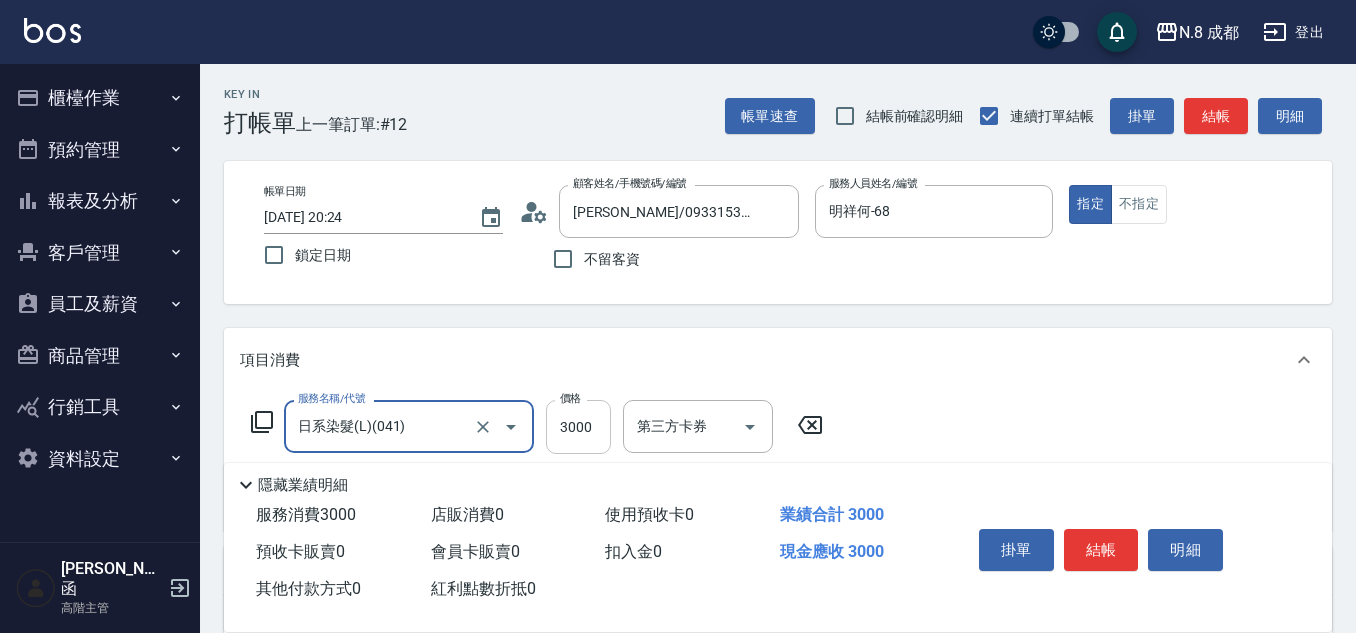 click on "3000" at bounding box center (578, 427) 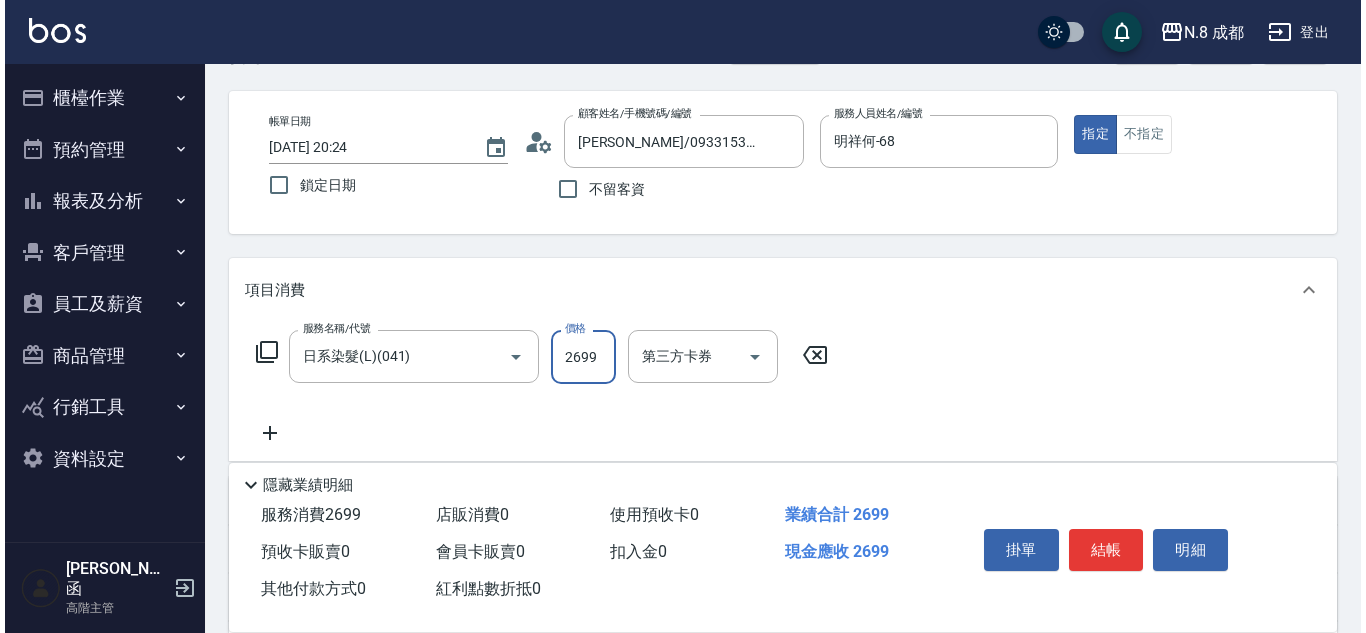 scroll, scrollTop: 100, scrollLeft: 0, axis: vertical 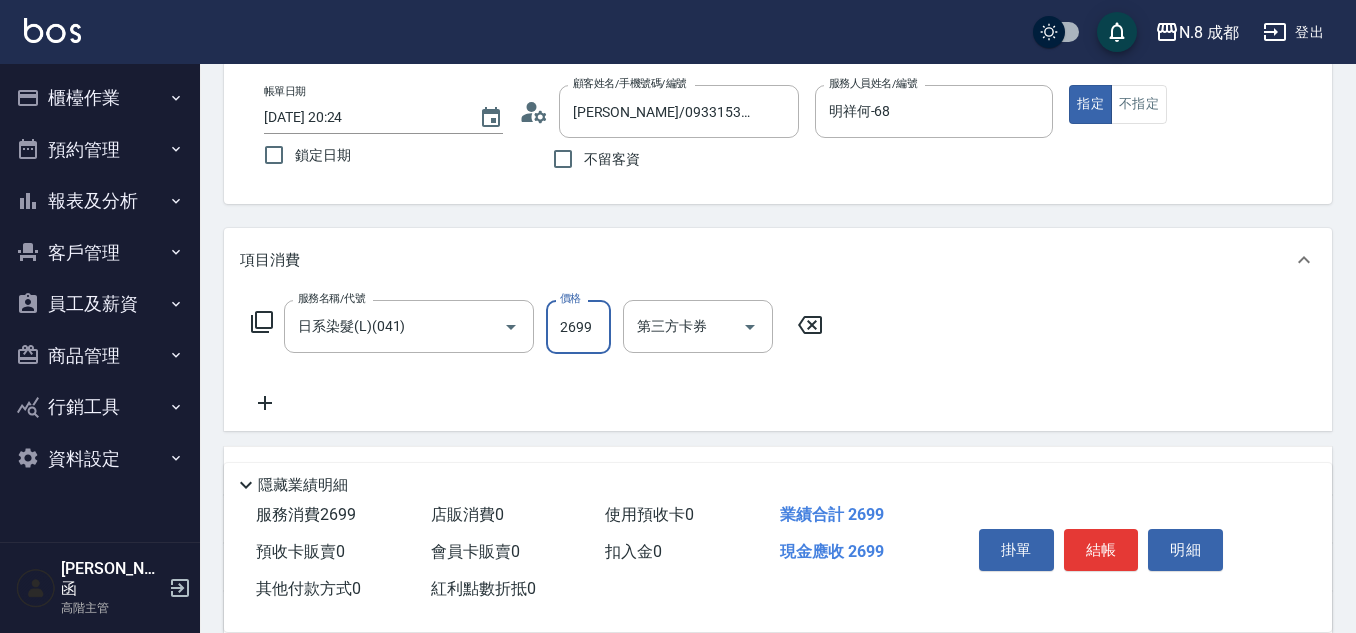 type on "2699" 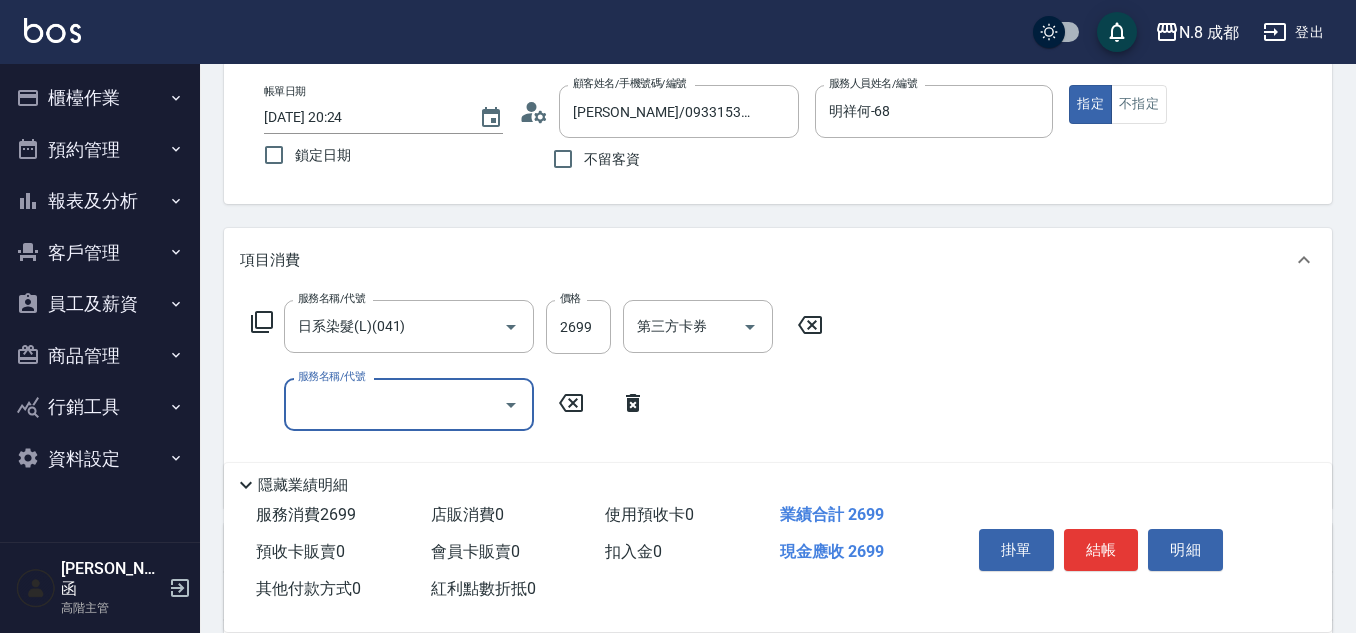 click on "服務名稱/代號" at bounding box center [394, 404] 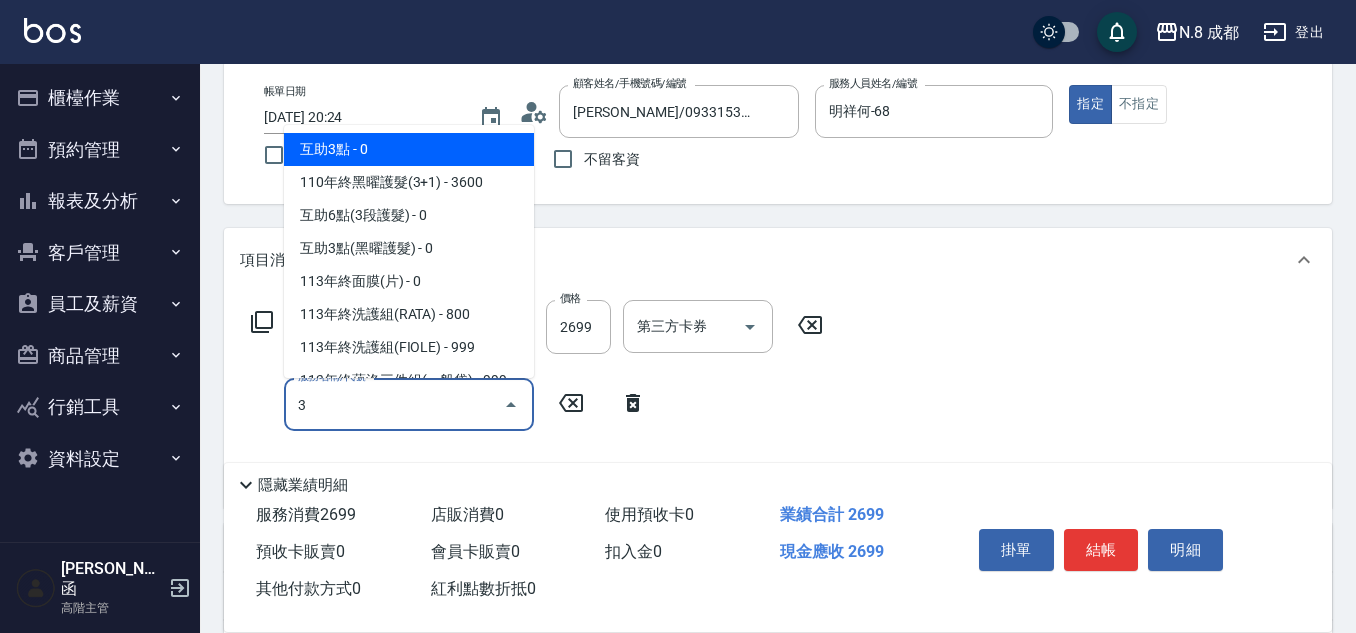 click on "互助3點 - 0" at bounding box center [409, 149] 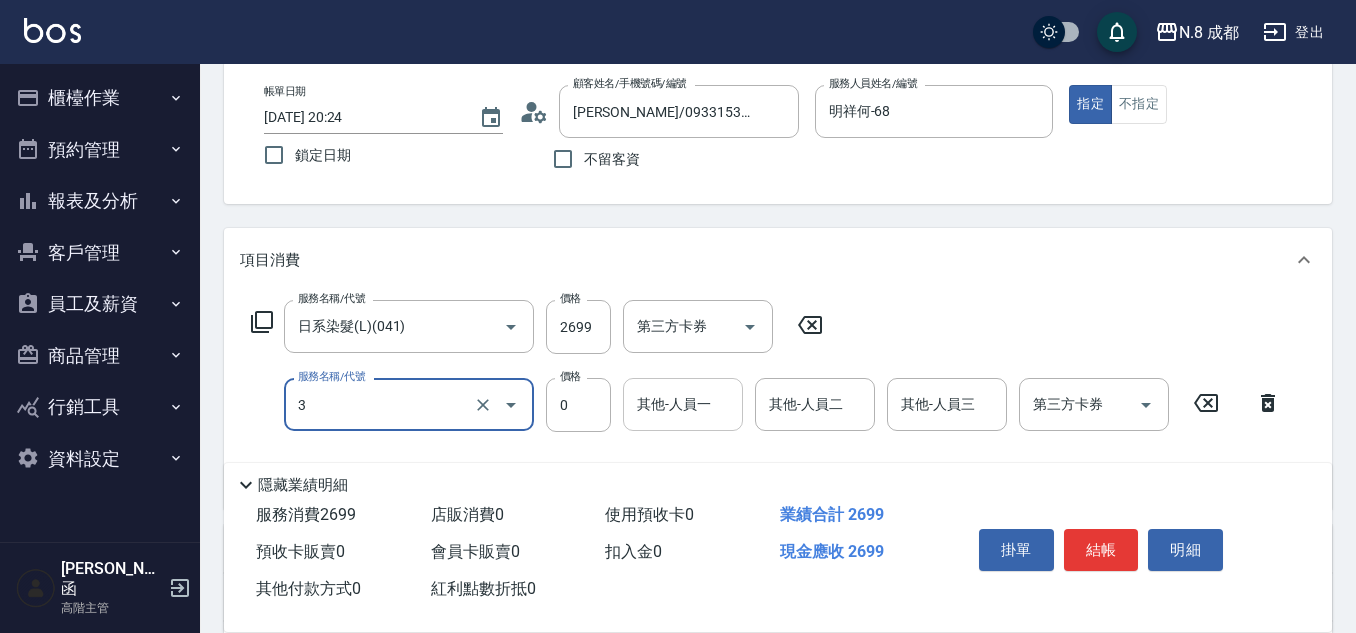 type on "互助3點(3)" 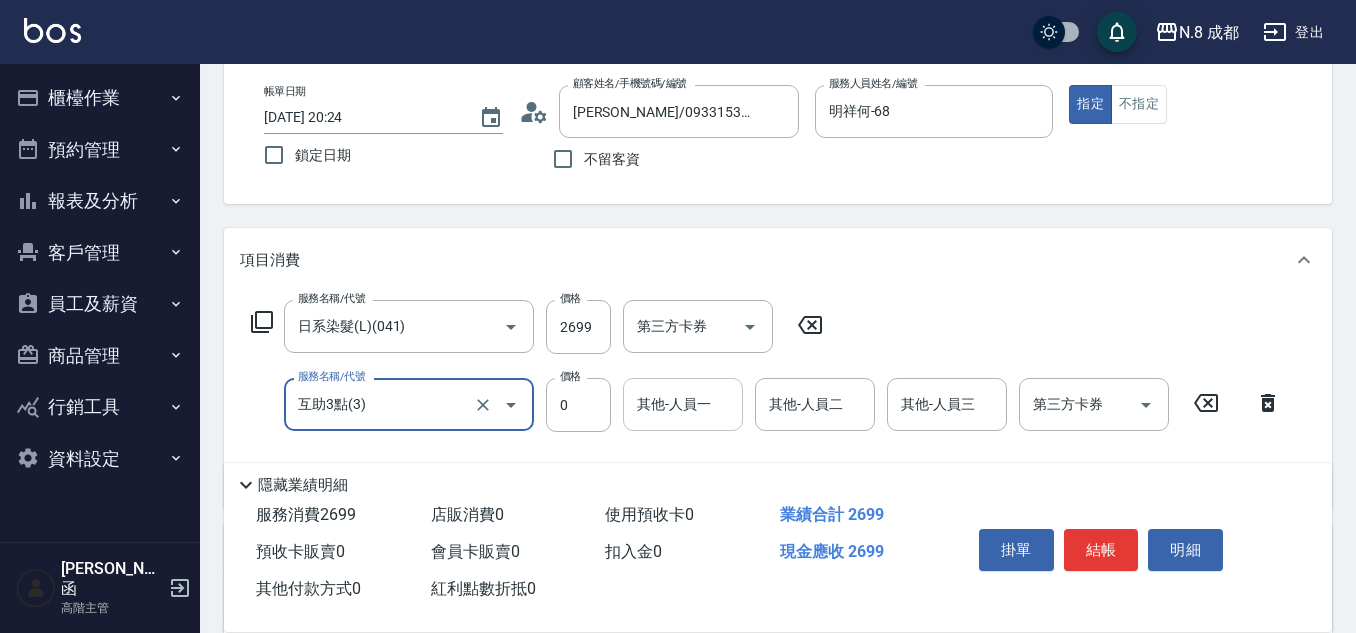 click on "其他-人員一" at bounding box center [683, 404] 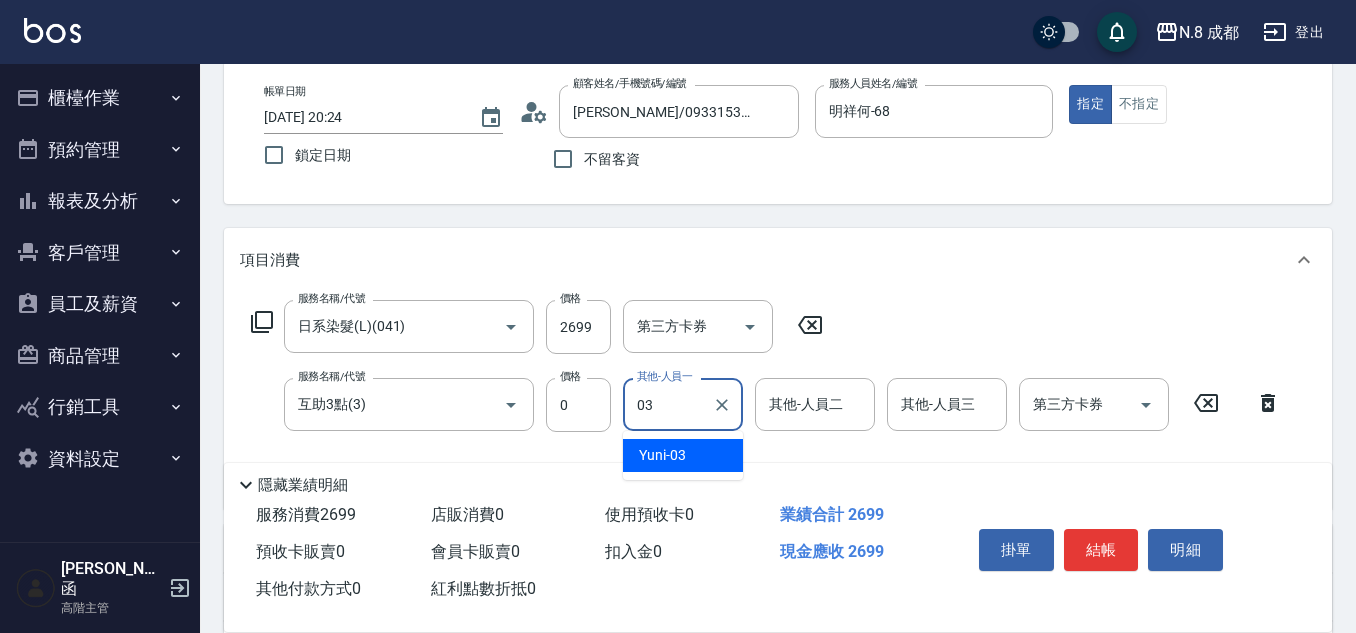 click on "Yuni -03" at bounding box center (662, 455) 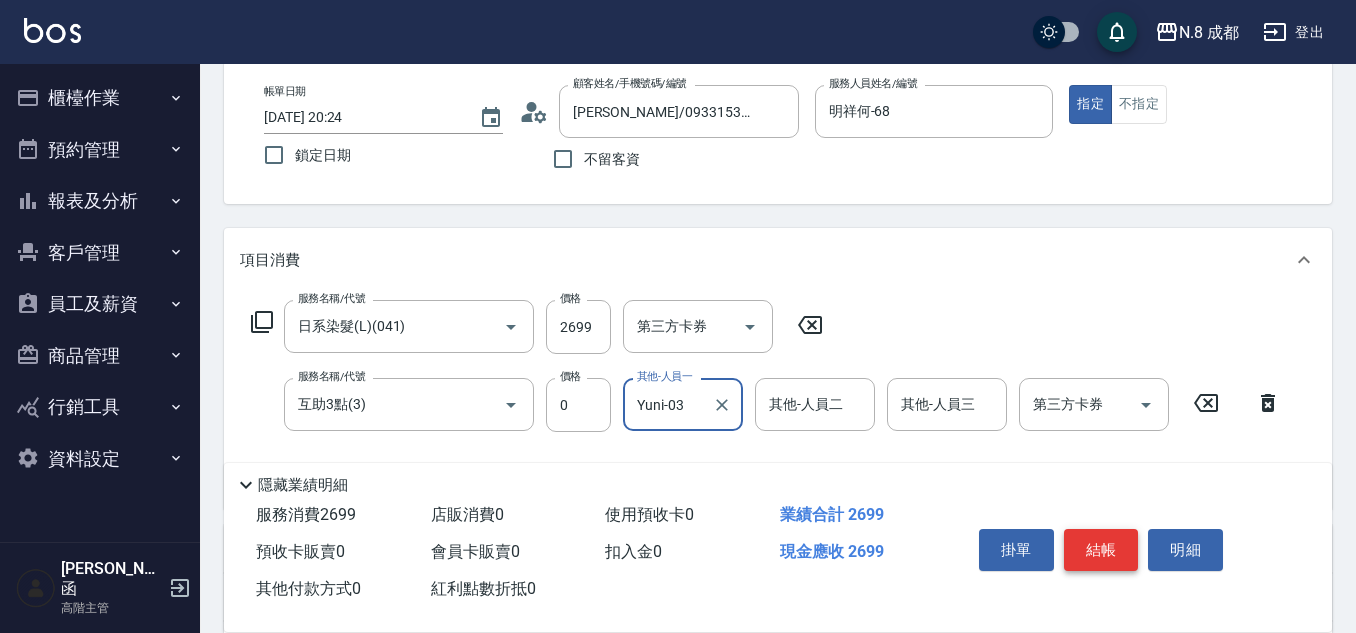 type on "Yuni-03" 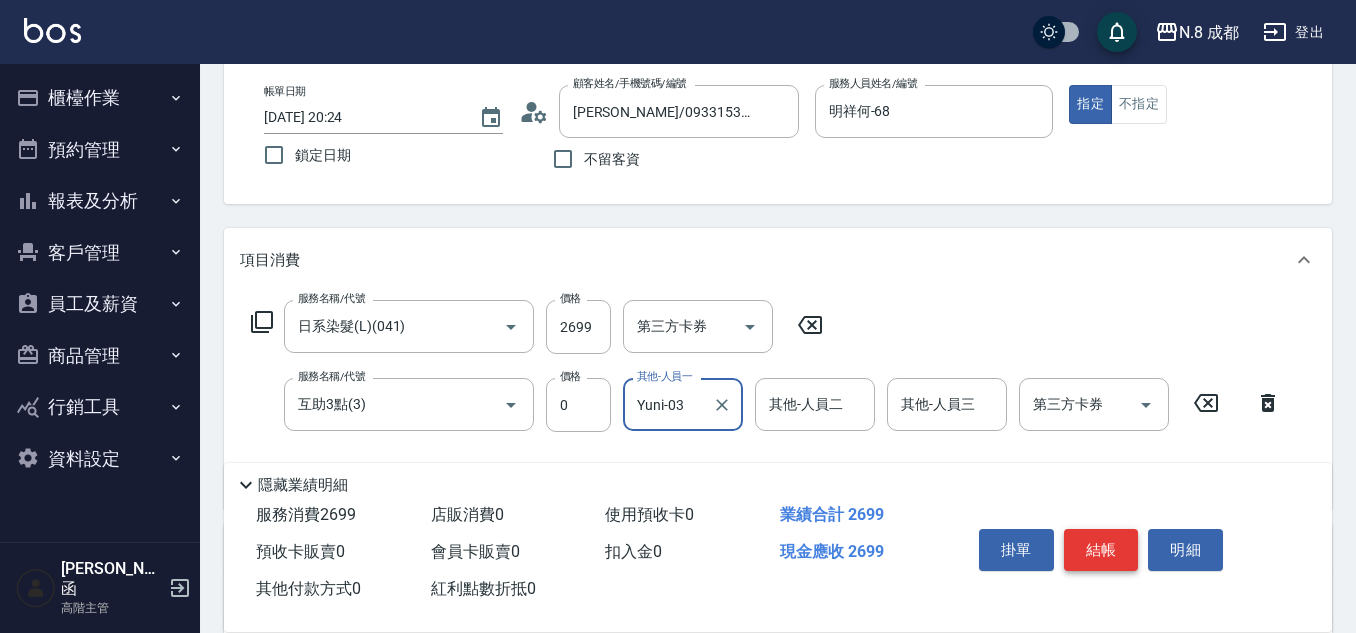 click on "結帳" at bounding box center [1101, 550] 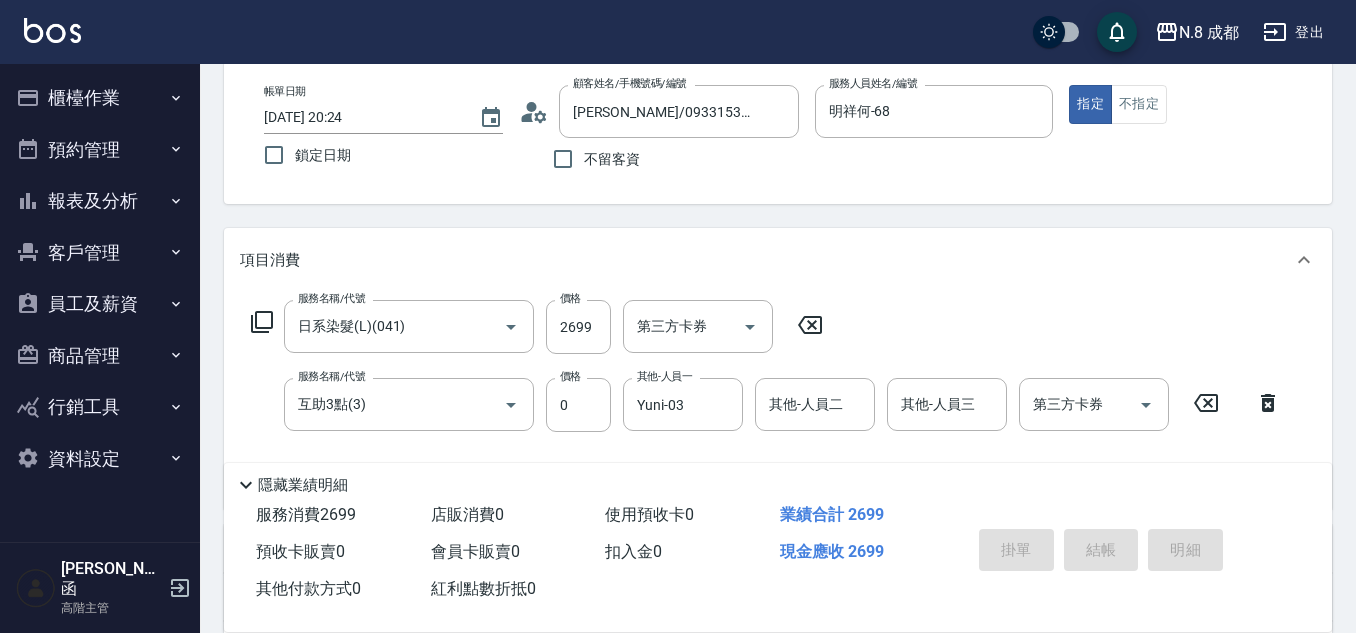 type on "2025/07/14 20:26" 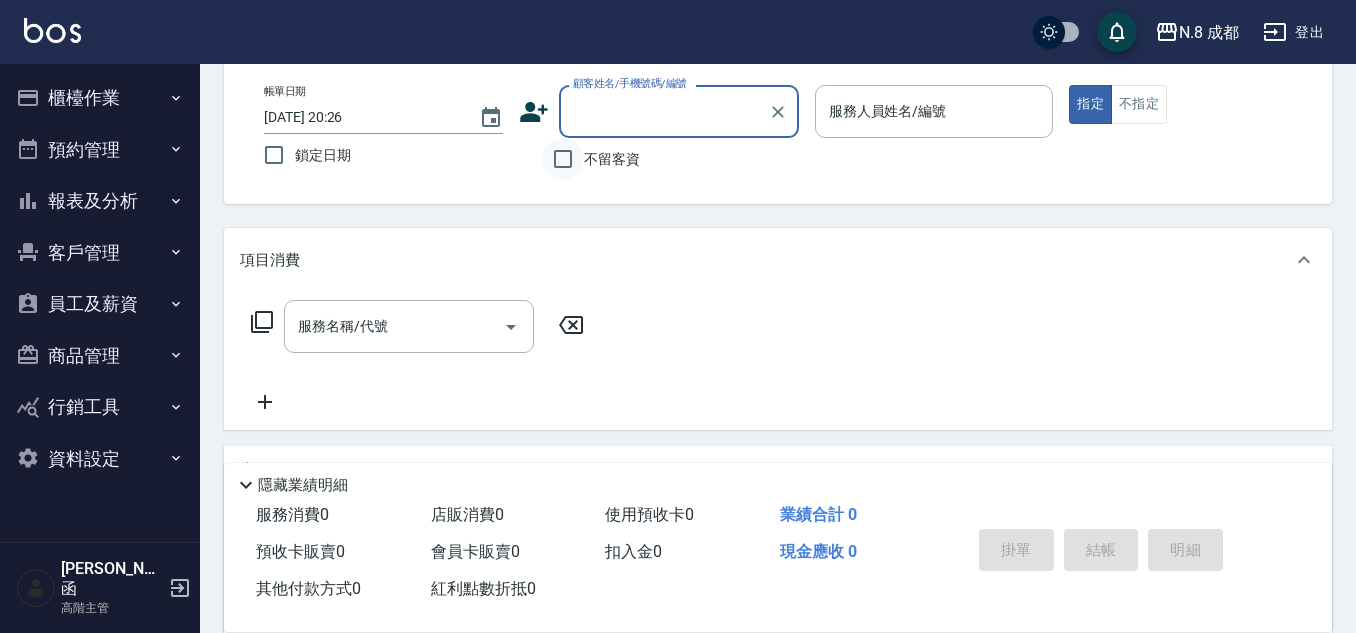 click on "不留客資" at bounding box center (563, 159) 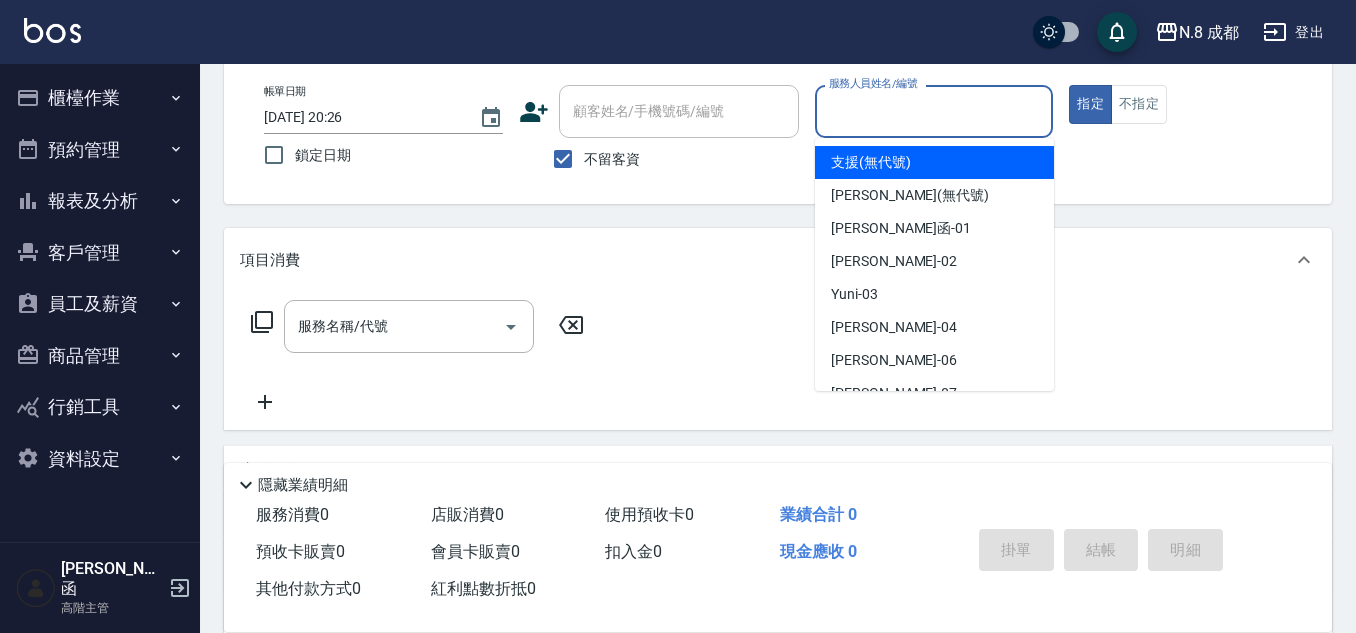 click on "服務人員姓名/編號" at bounding box center (934, 111) 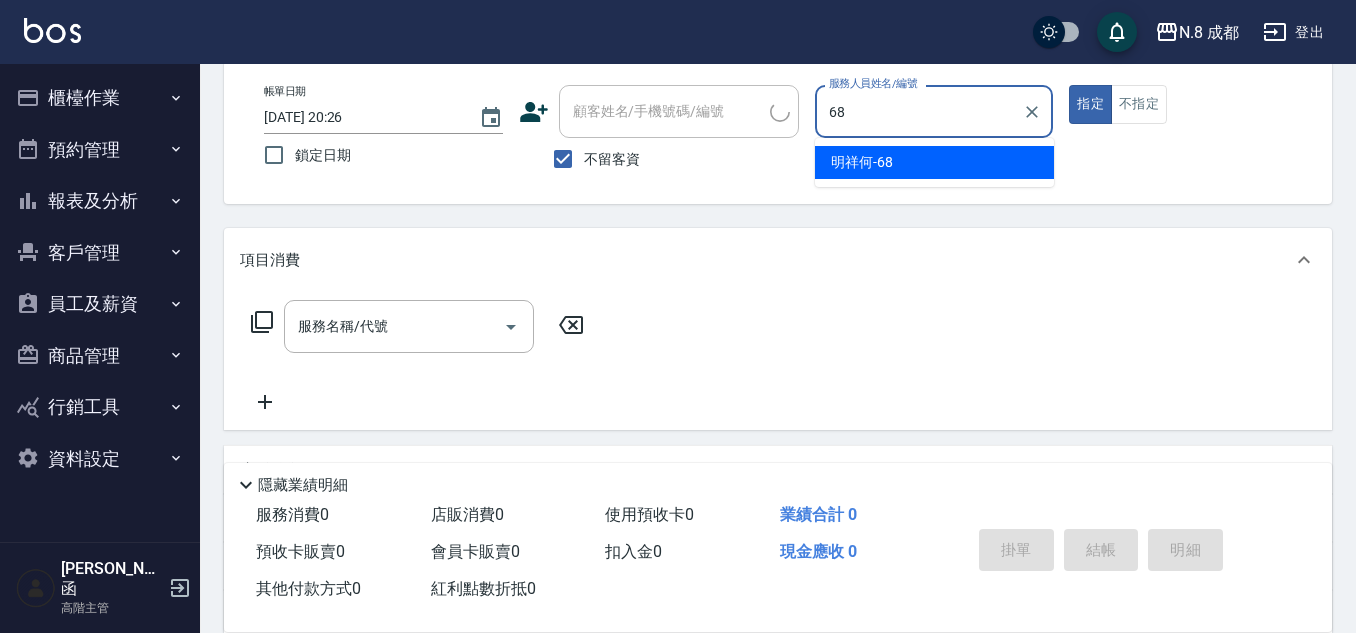 click on "明祥何 -68" at bounding box center (862, 162) 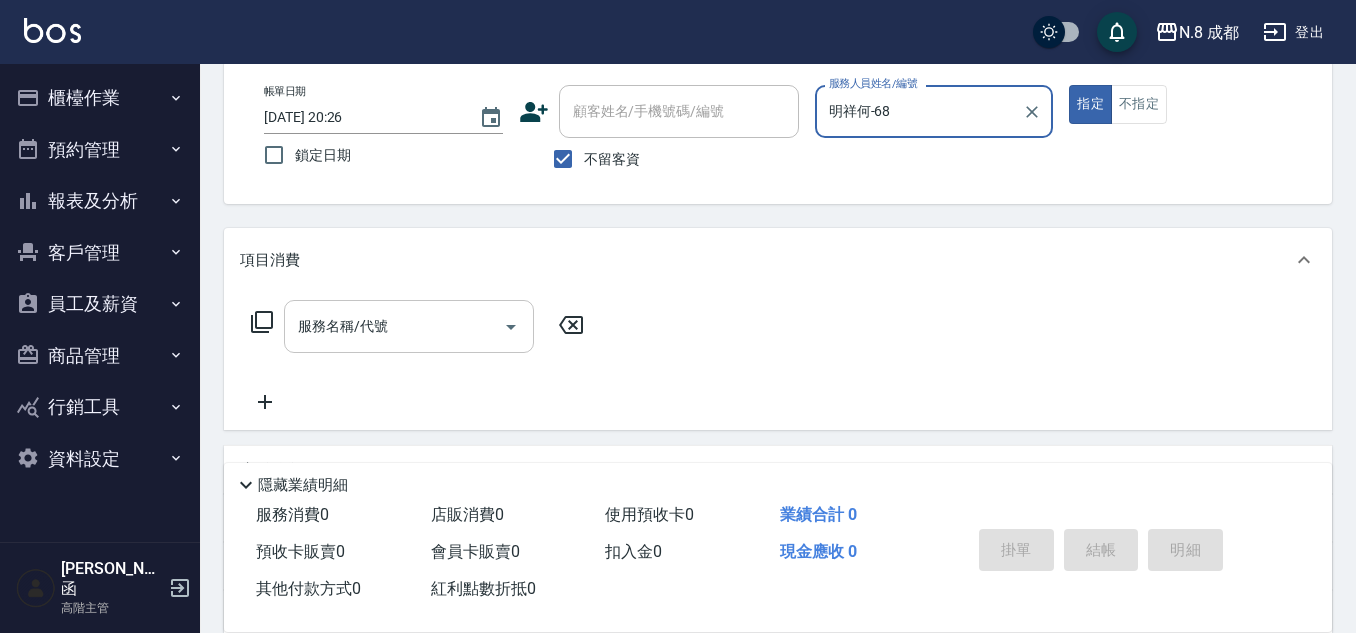 type on "明祥何-68" 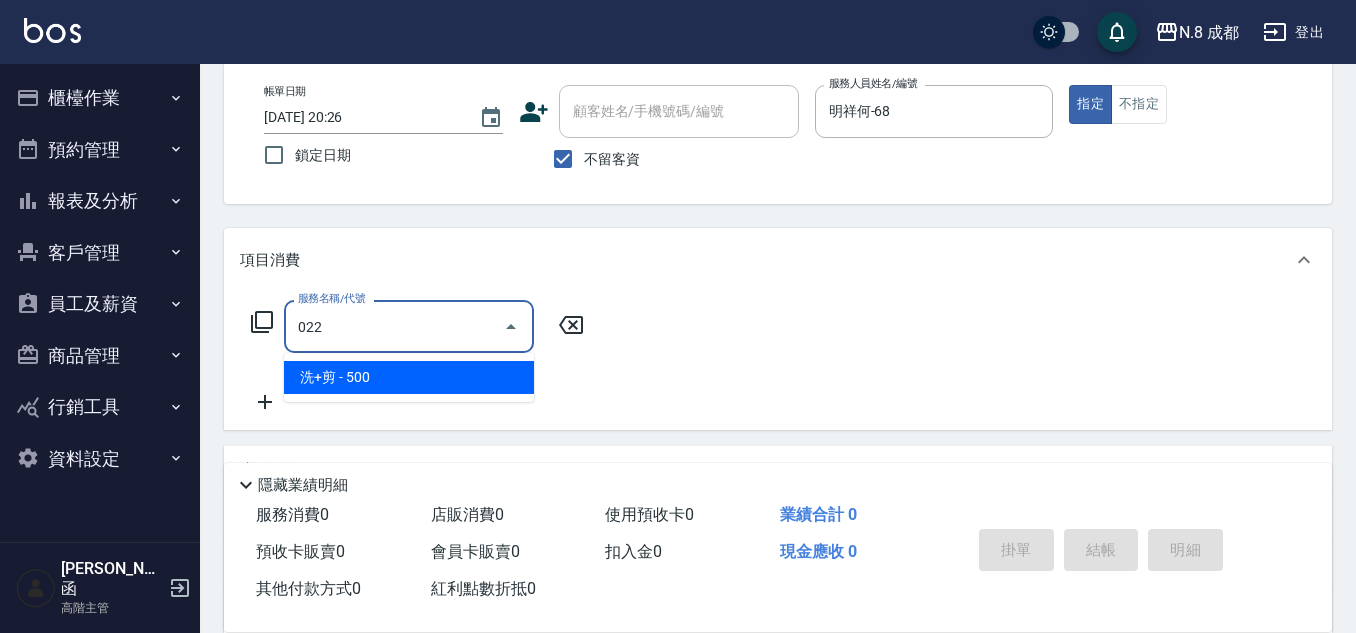 click on "洗+剪 - 500" at bounding box center (409, 377) 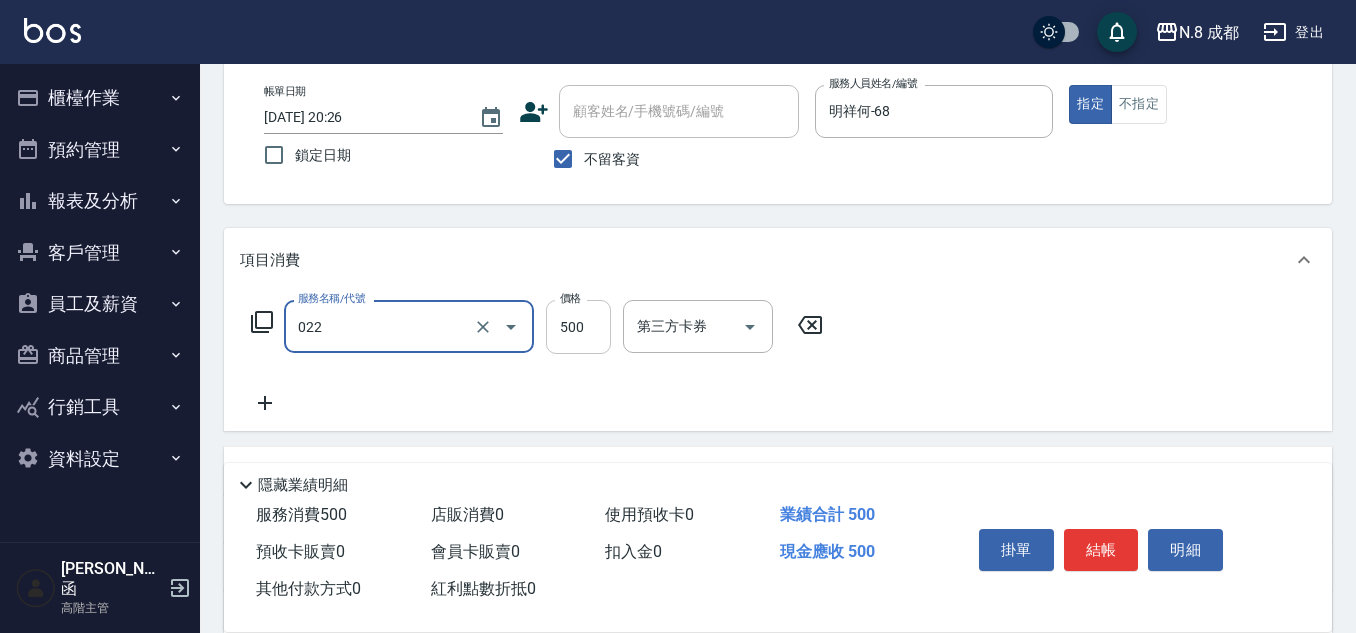type on "洗+剪(022)" 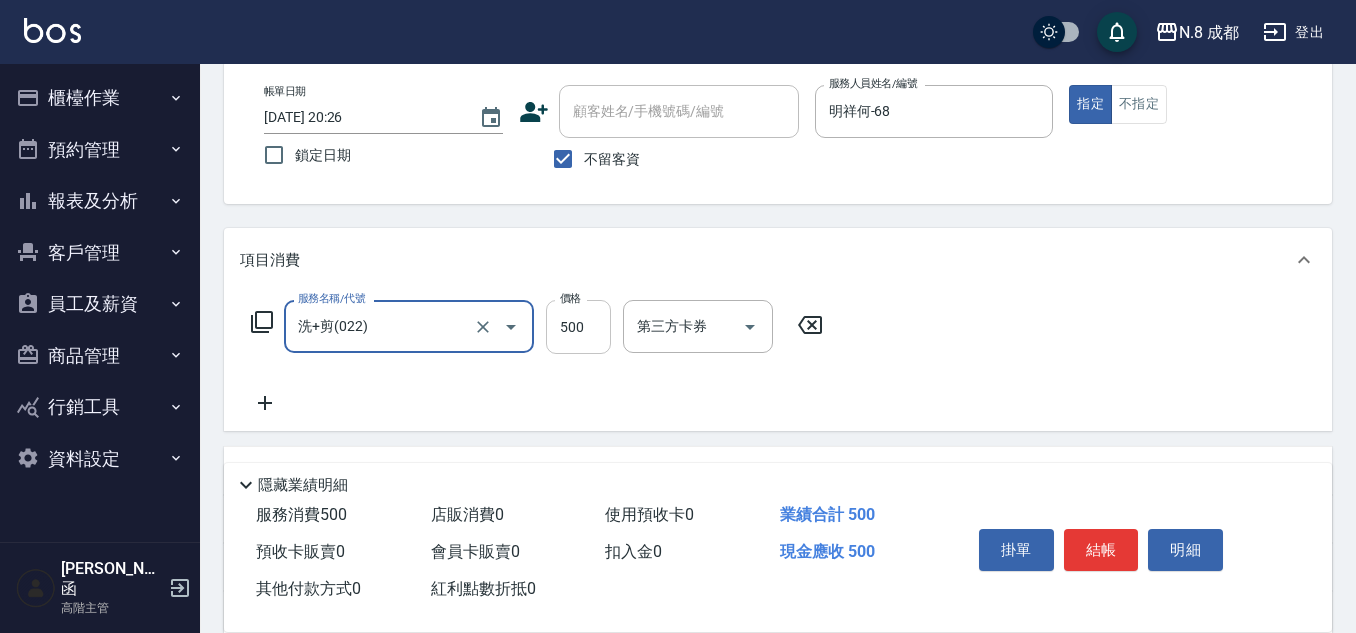 click on "500" at bounding box center [578, 327] 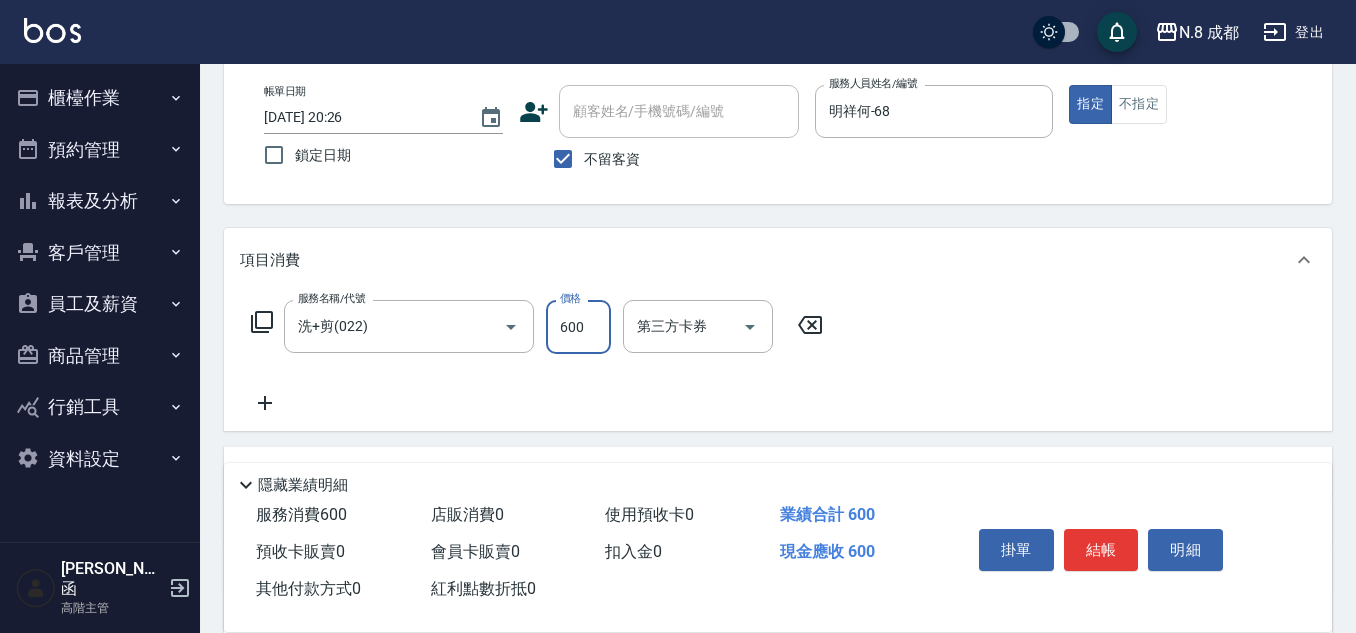 type on "600" 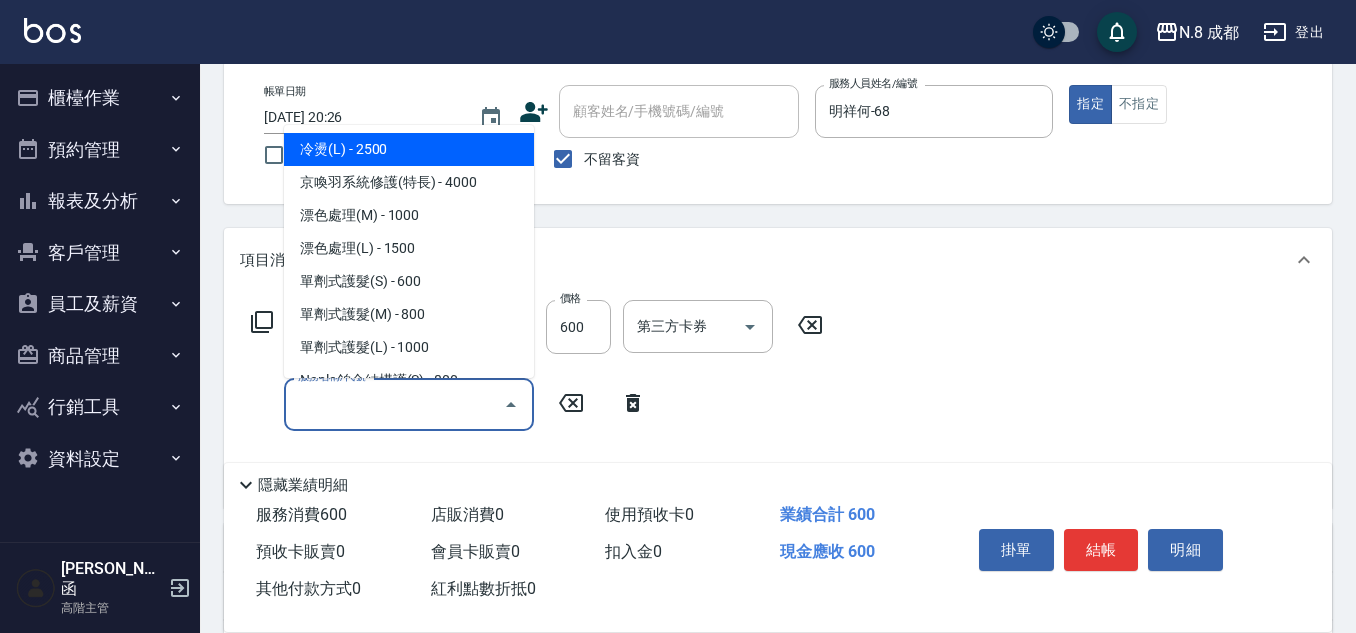 click on "服務名稱/代號" at bounding box center (394, 404) 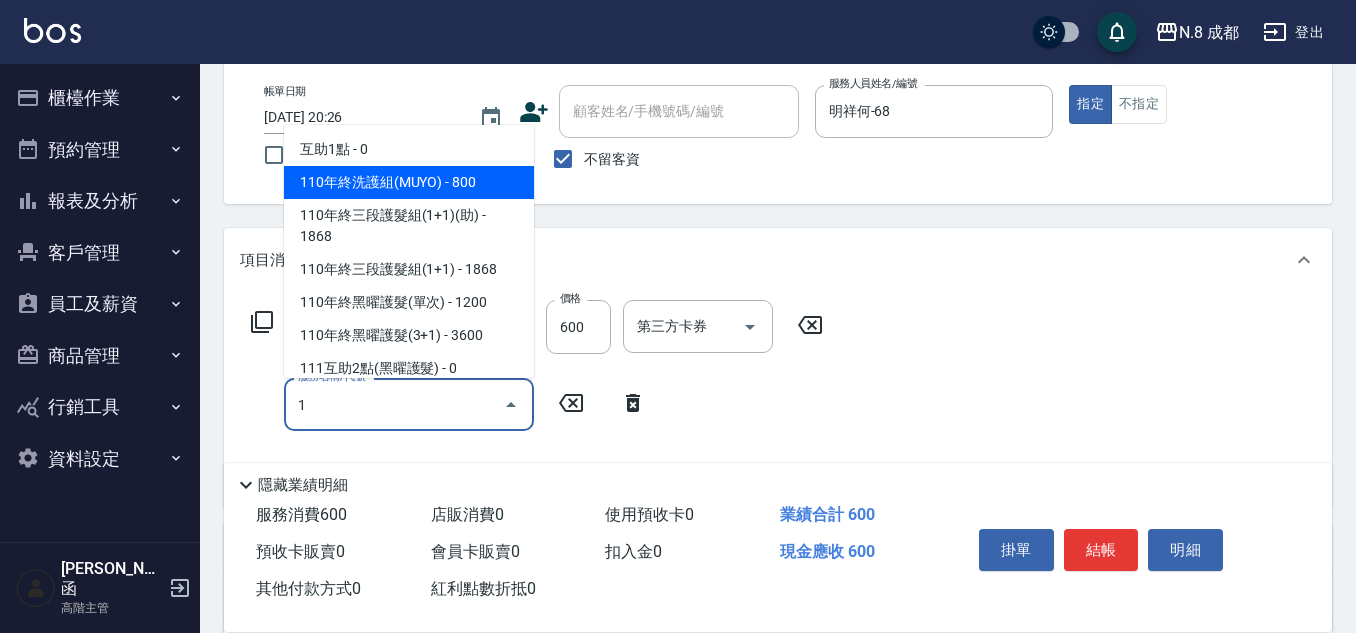 click on "互助1點 - 0" at bounding box center [409, 149] 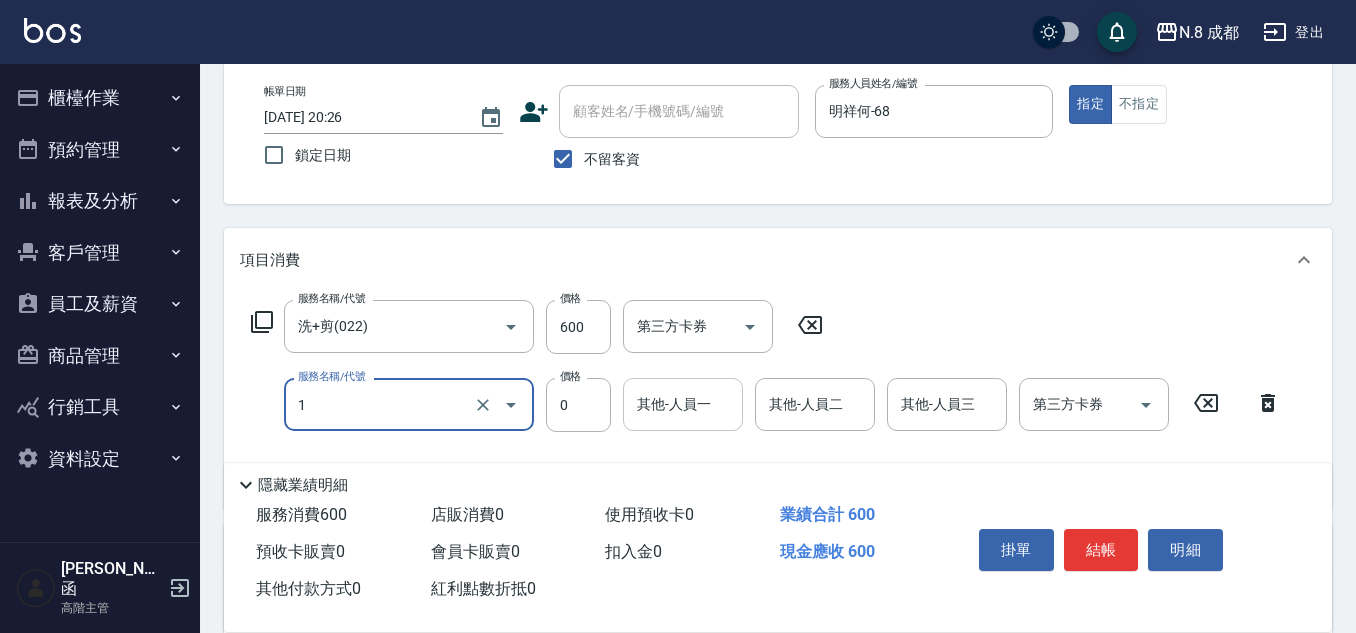 type on "互助1點(1)" 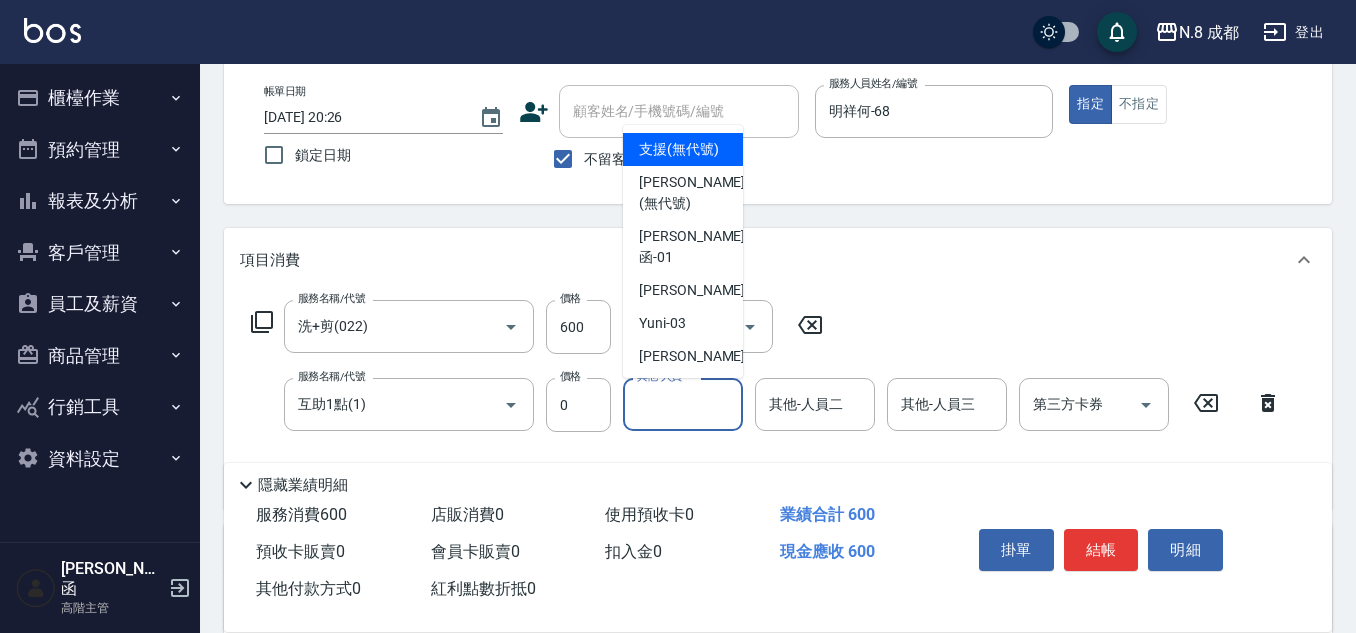 click on "其他-人員一" at bounding box center [683, 404] 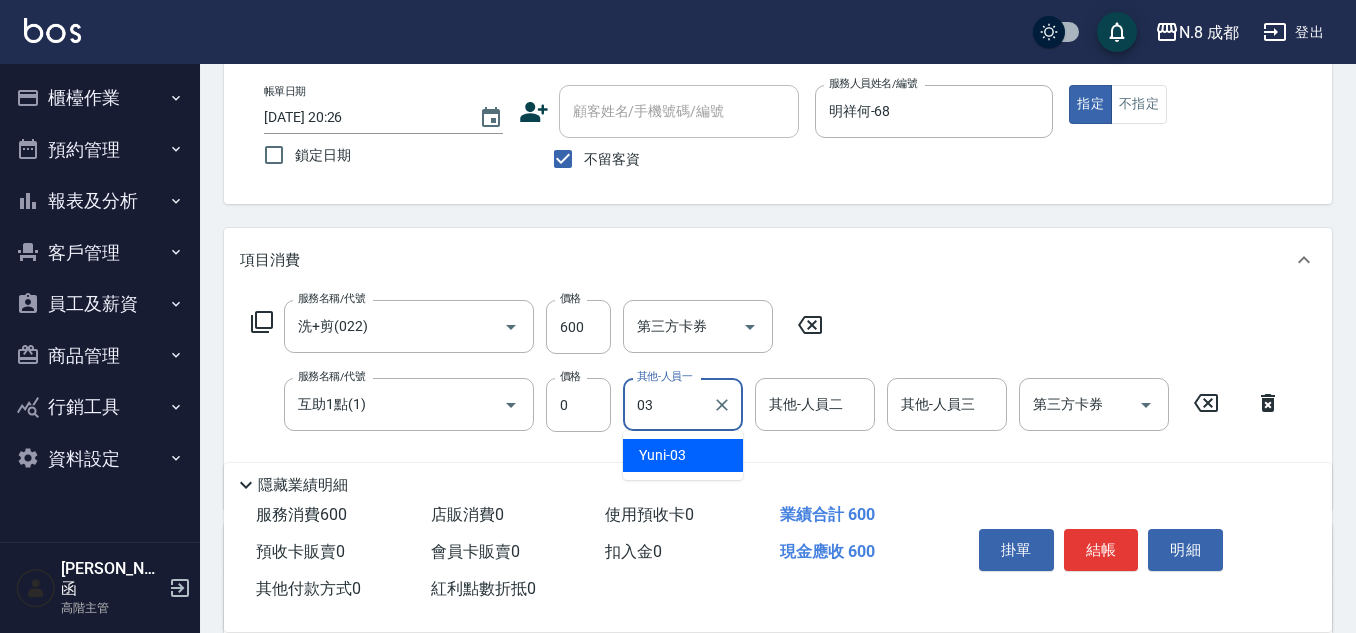 click on "Yuni -03" at bounding box center [662, 455] 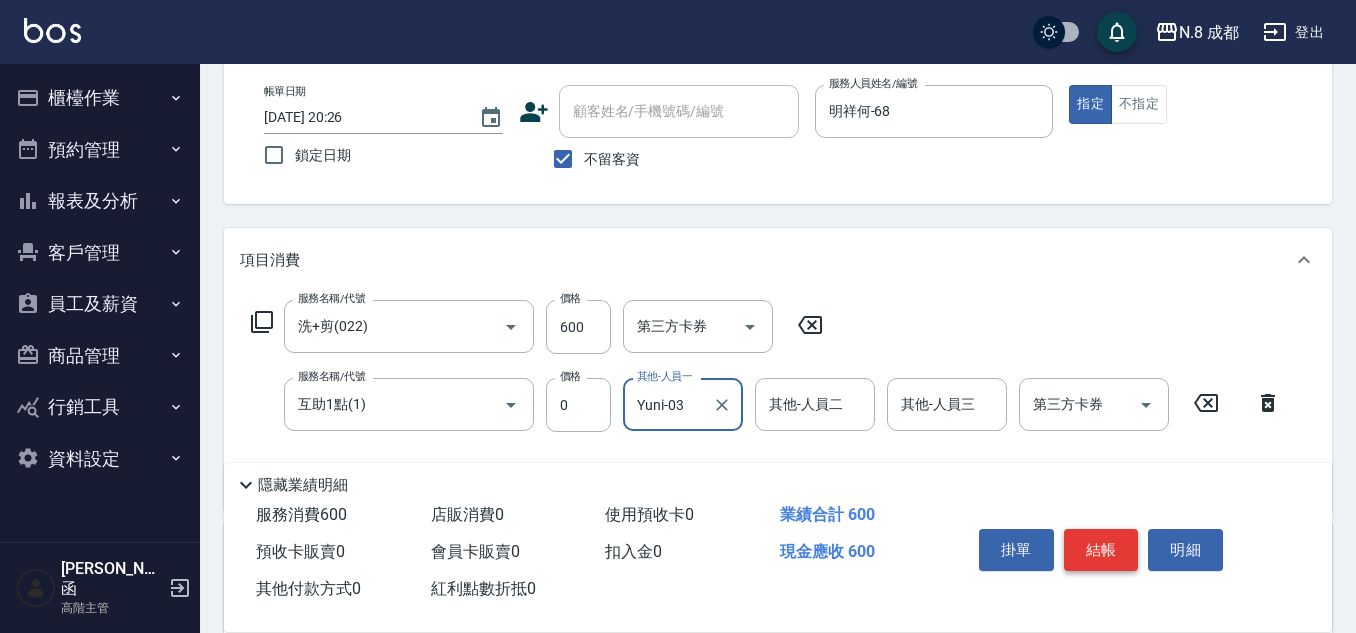 type on "Yuni-03" 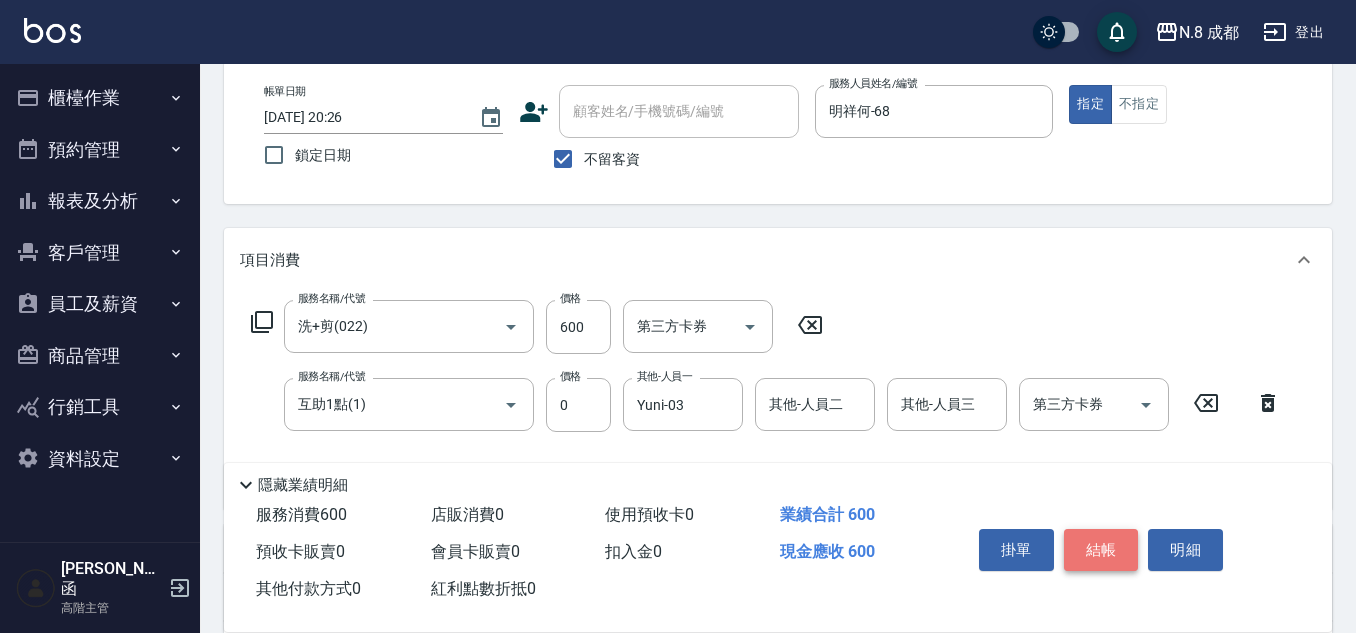 click on "結帳" at bounding box center [1101, 550] 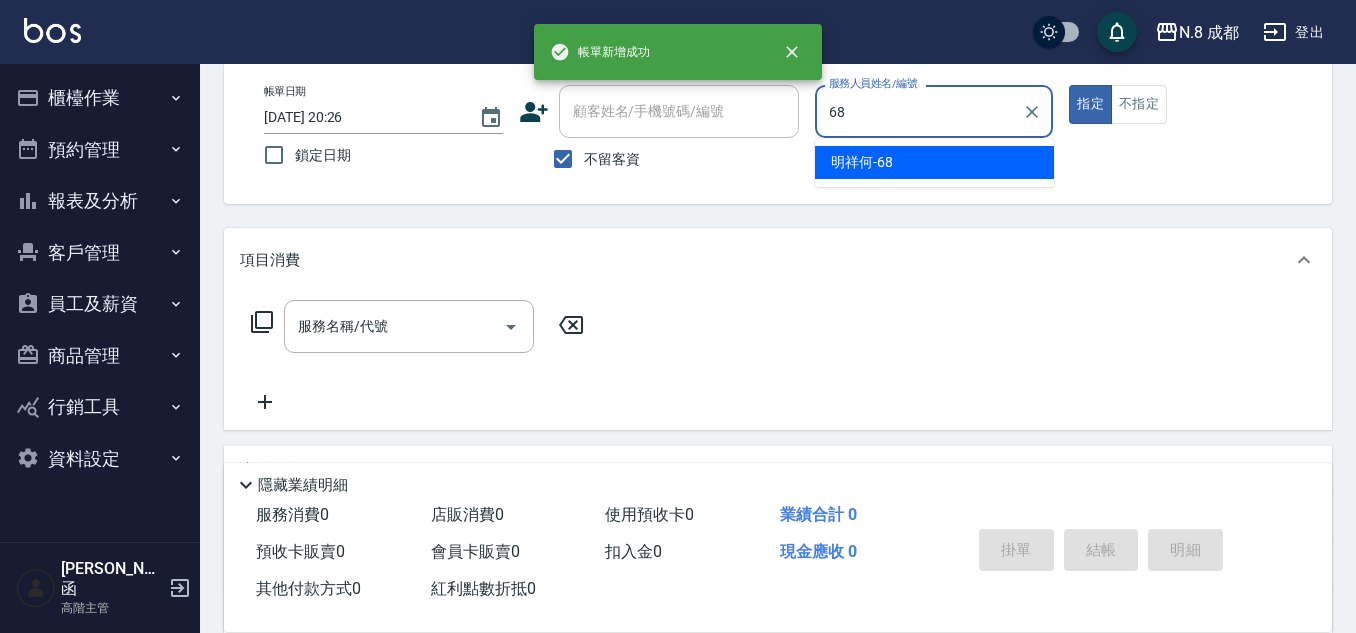 drag, startPoint x: 891, startPoint y: 138, endPoint x: 891, endPoint y: 156, distance: 18 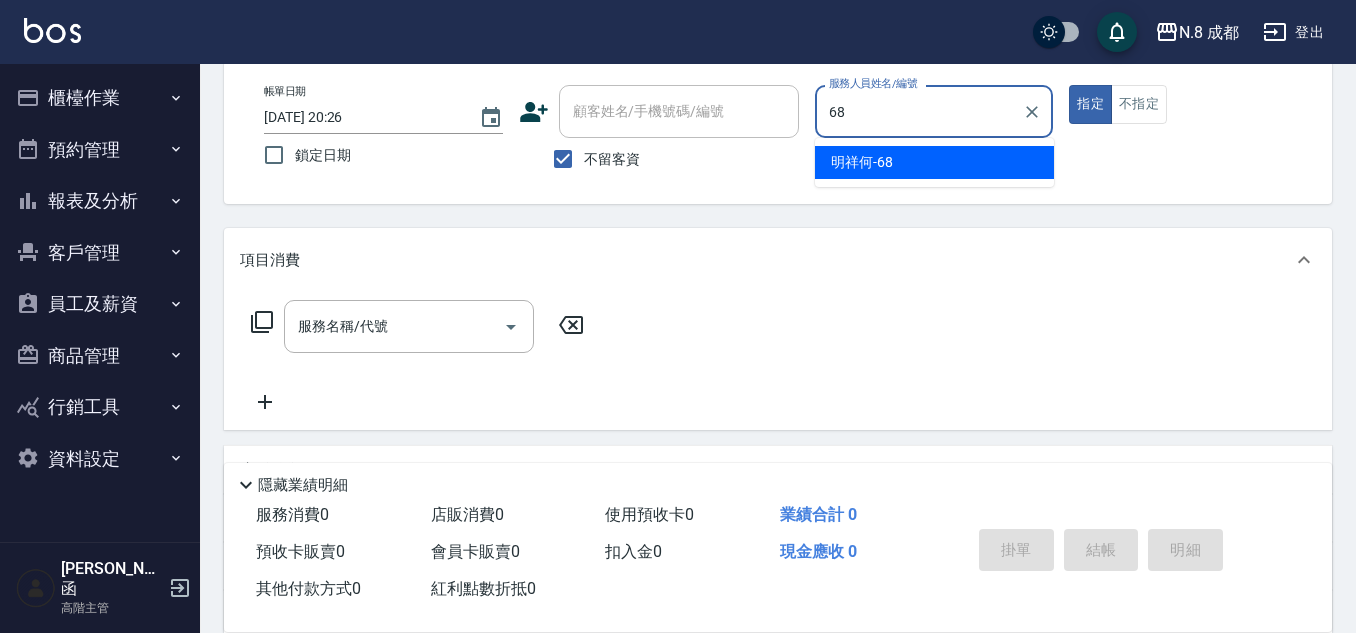 click on "明祥何 -68" at bounding box center (862, 162) 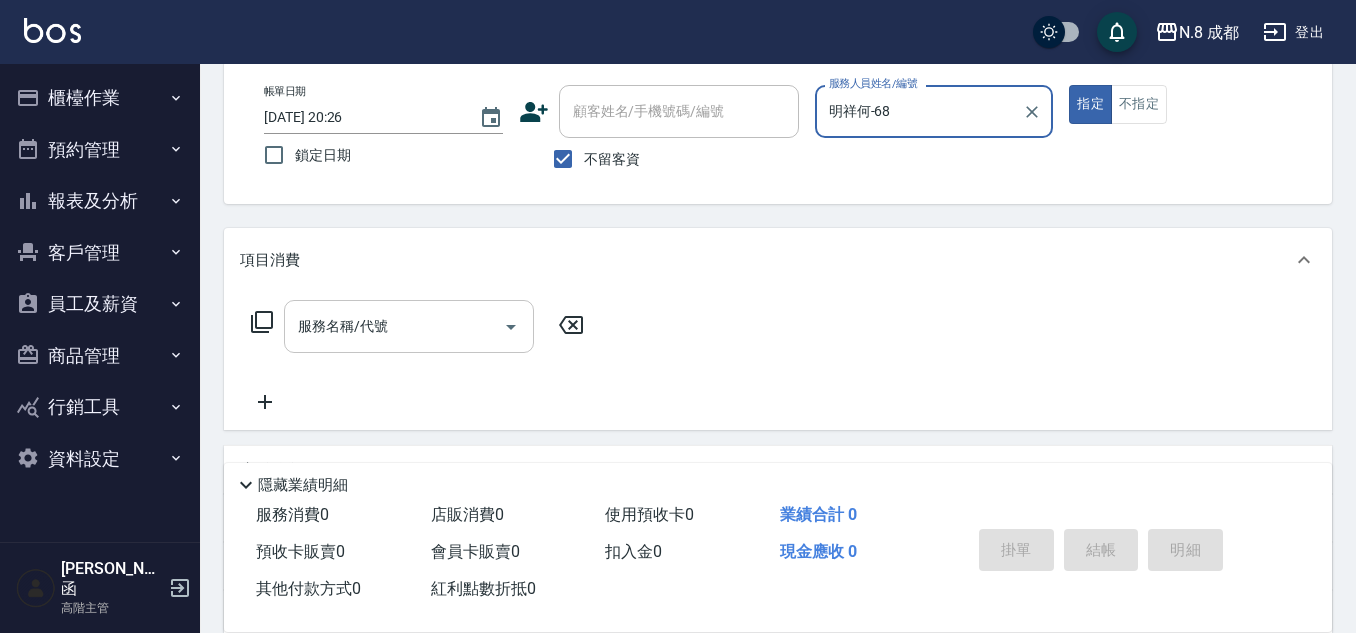 type on "明祥何-68" 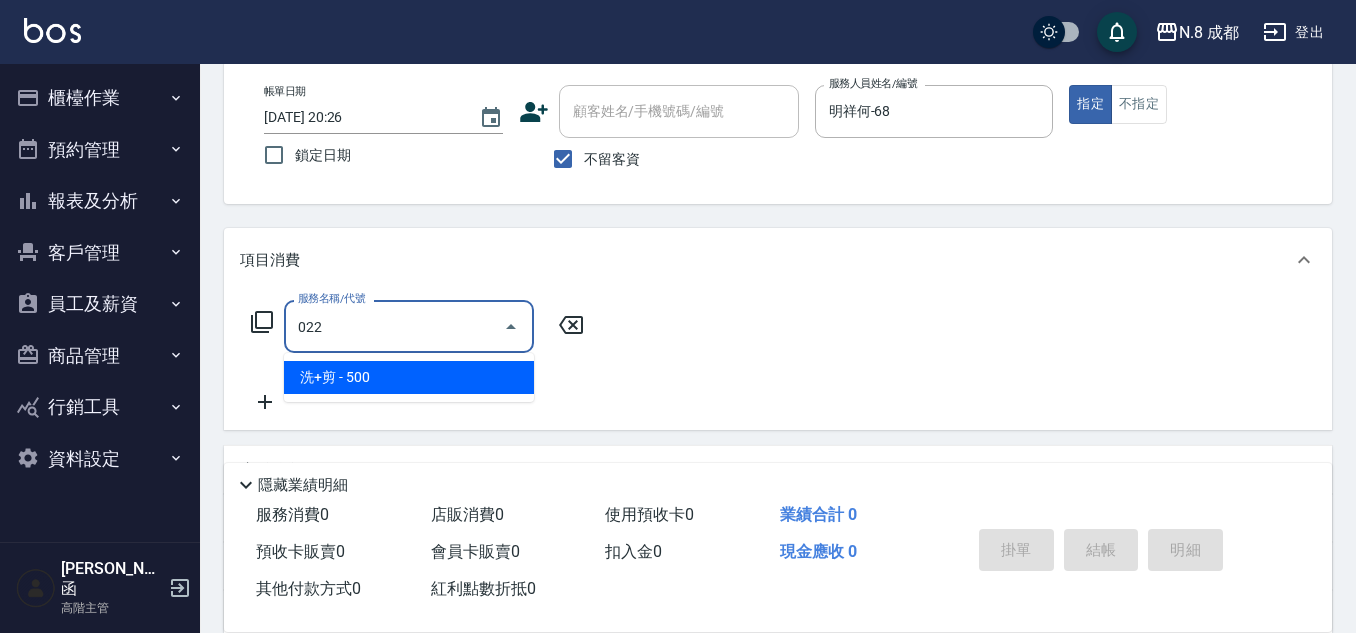 drag, startPoint x: 334, startPoint y: 360, endPoint x: 484, endPoint y: 368, distance: 150.21318 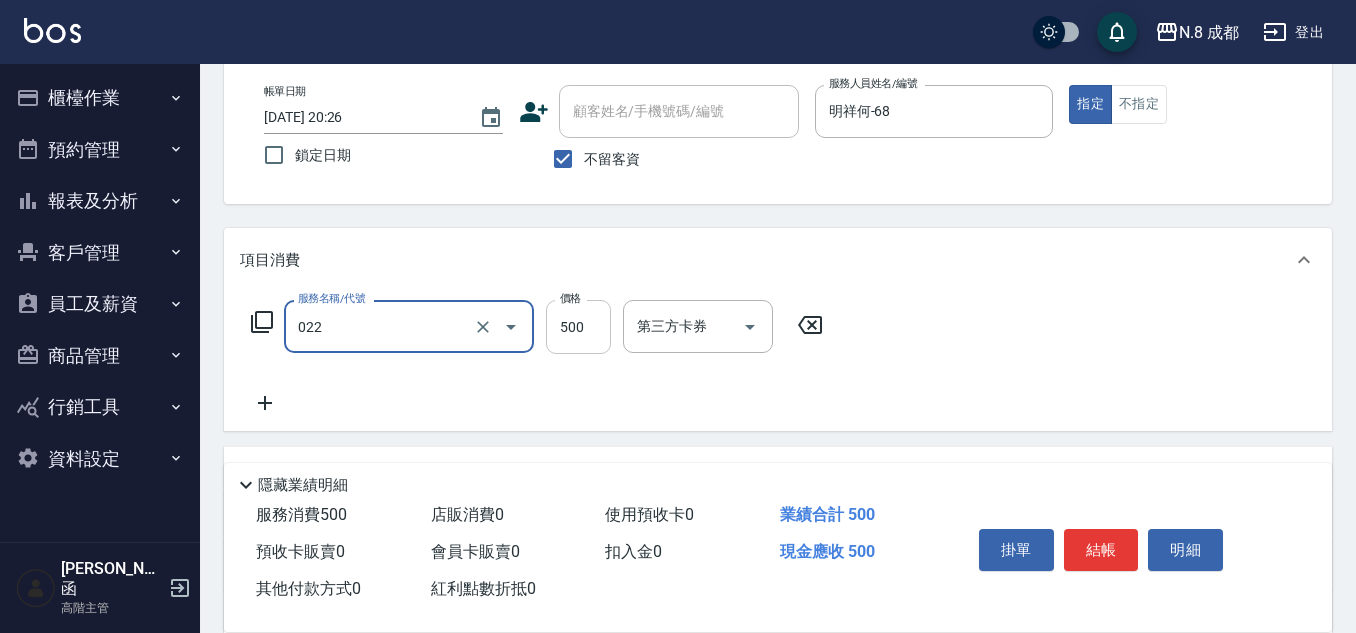 type on "洗+剪(022)" 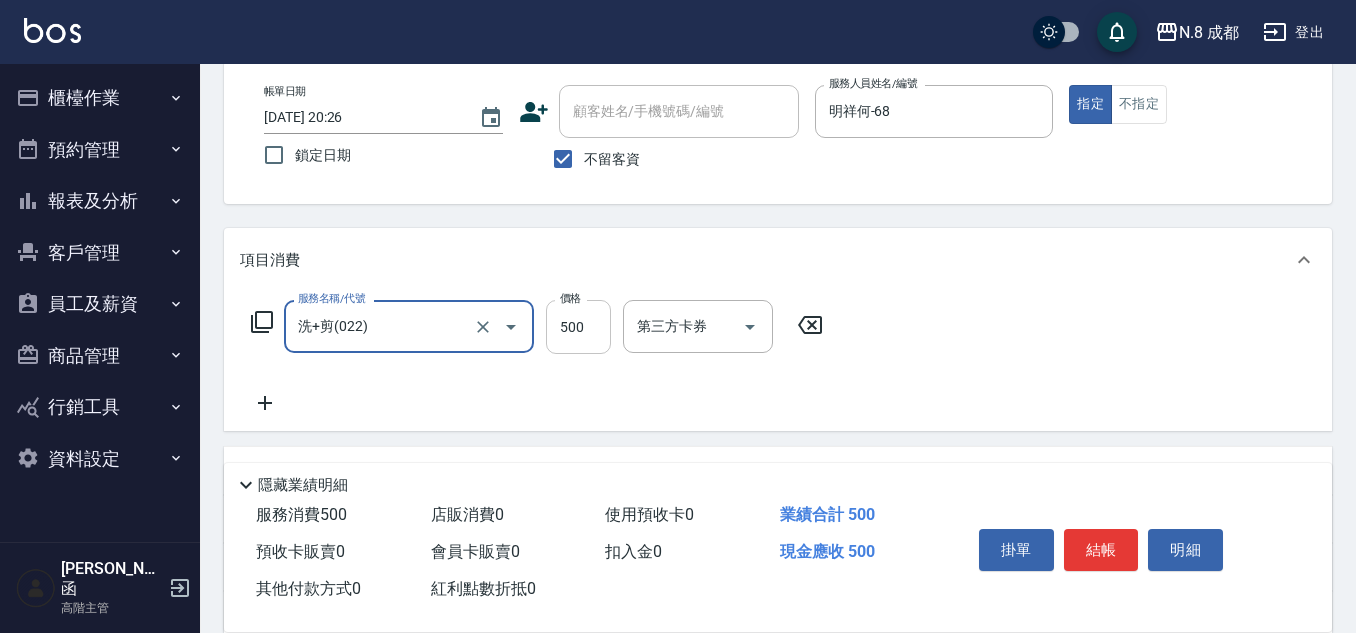 click on "500" at bounding box center (578, 327) 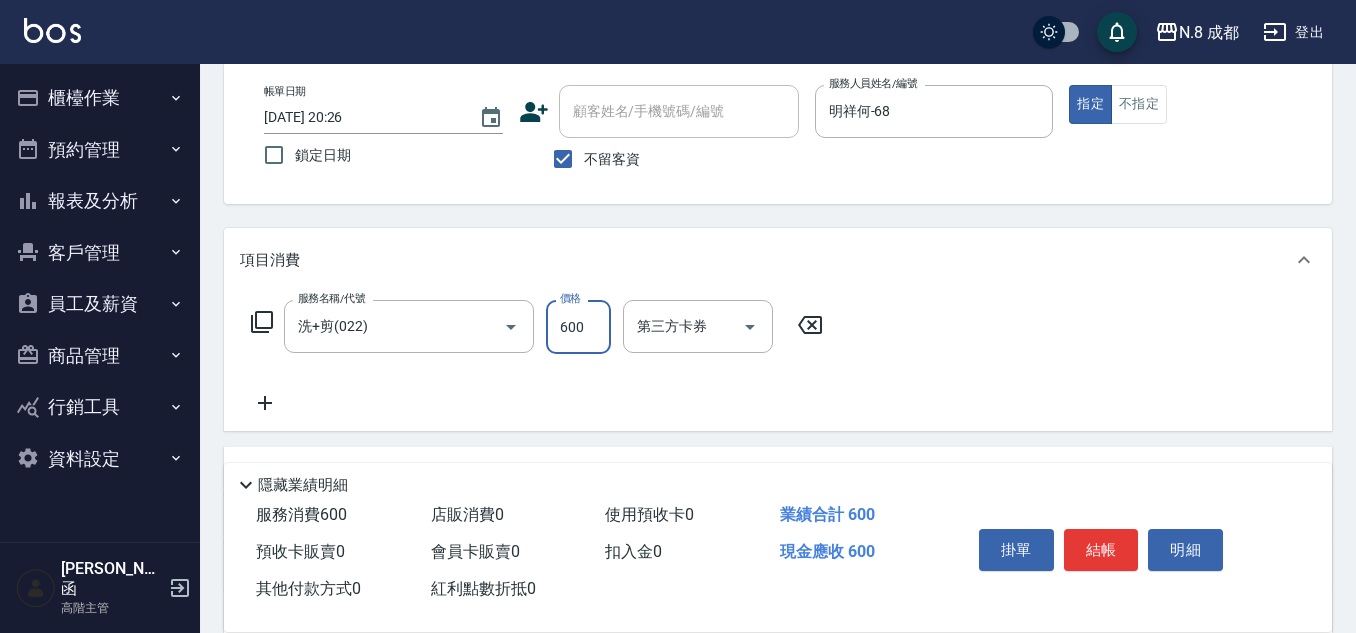 type on "600" 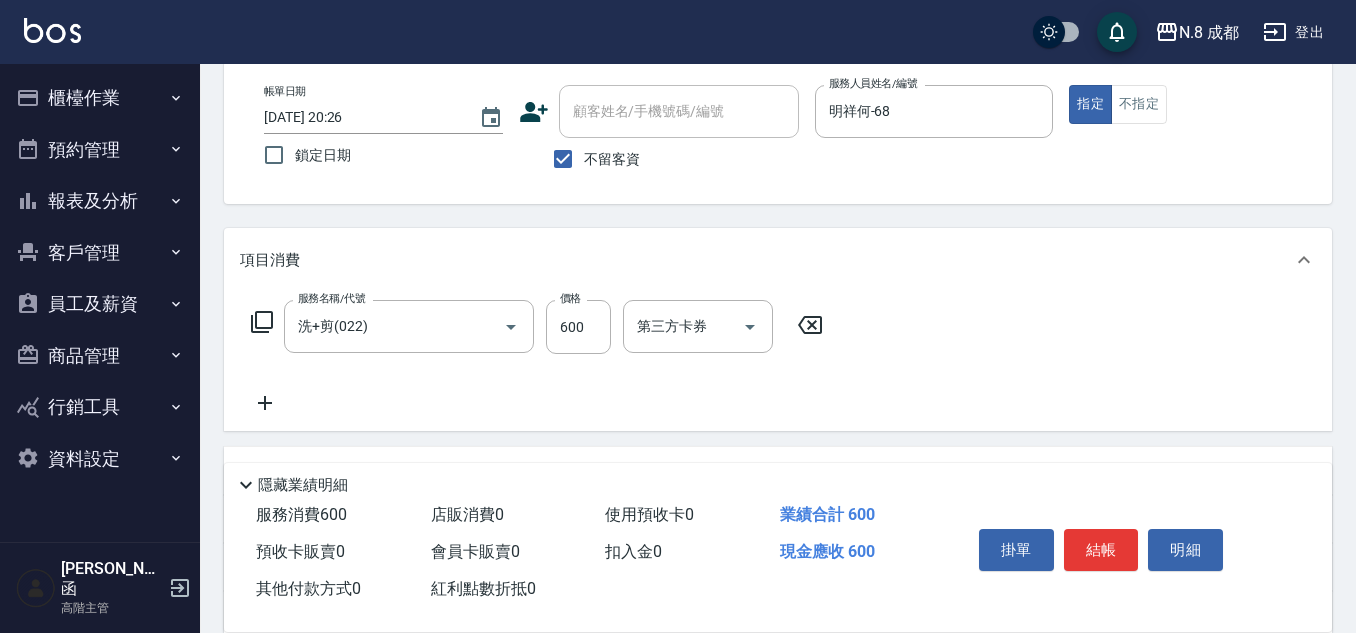 click 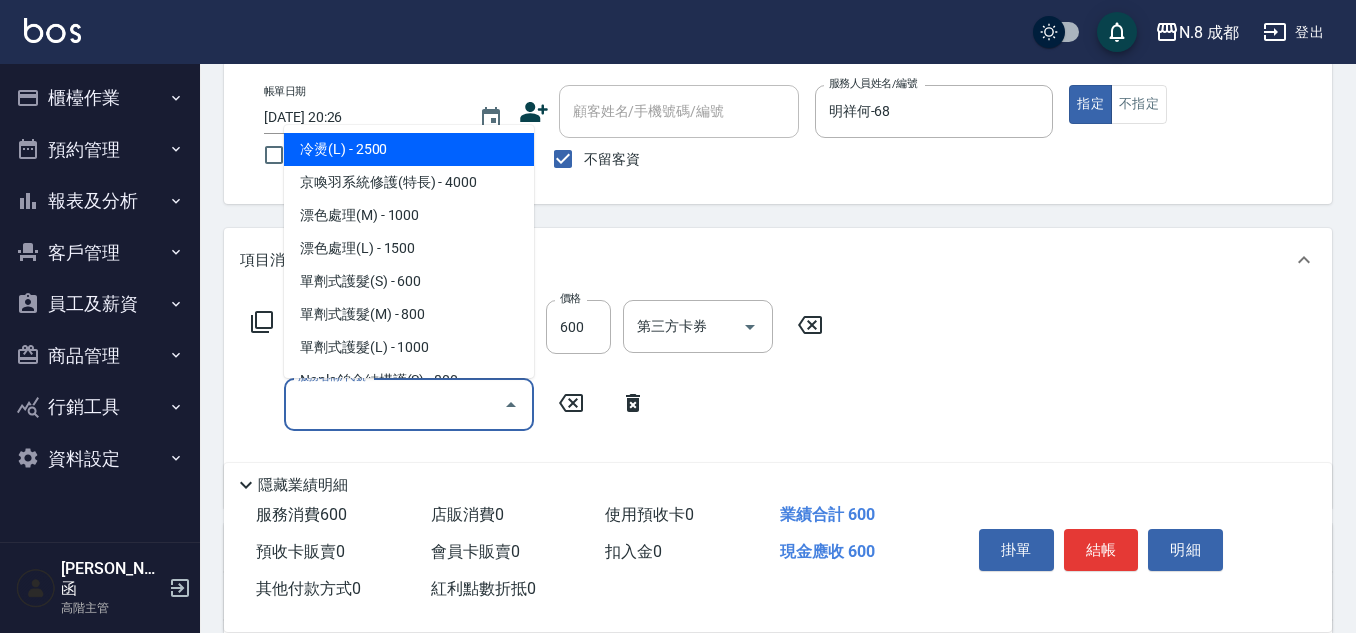 click on "服務名稱/代號" at bounding box center [394, 404] 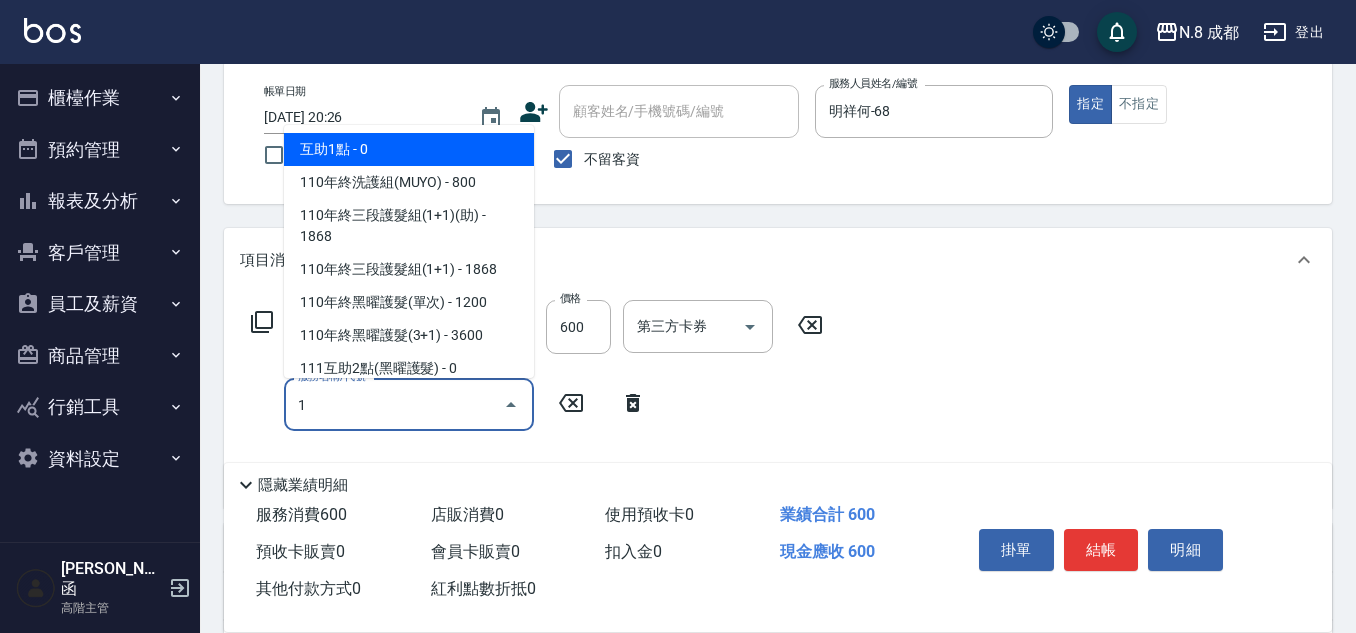 click on "互助1點 - 0" at bounding box center (409, 149) 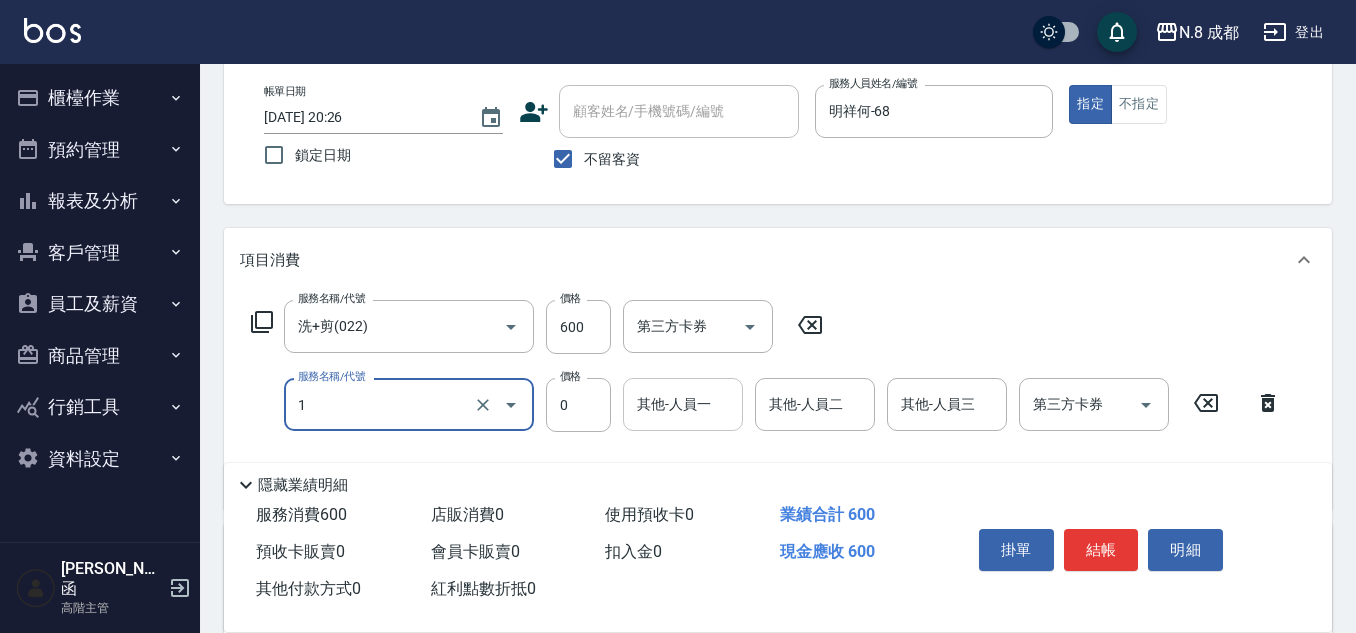 type on "互助1點(1)" 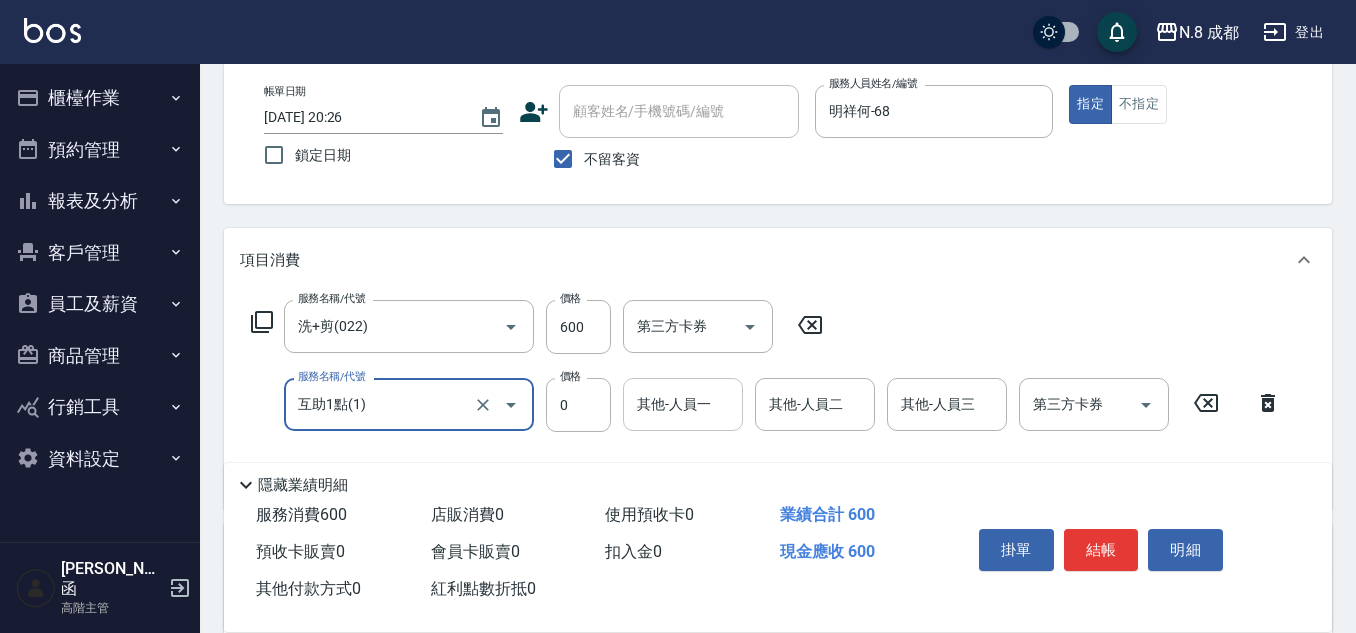 click on "其他-人員一" at bounding box center (683, 404) 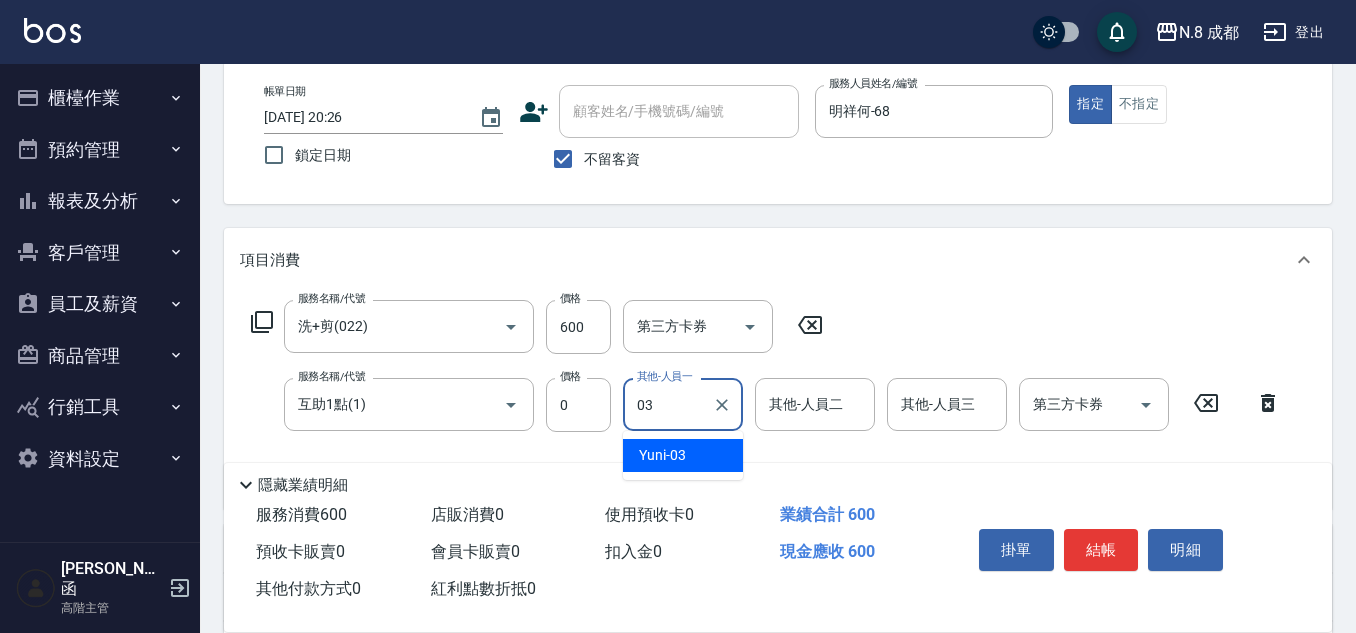 click on "Yuni -03" at bounding box center (662, 455) 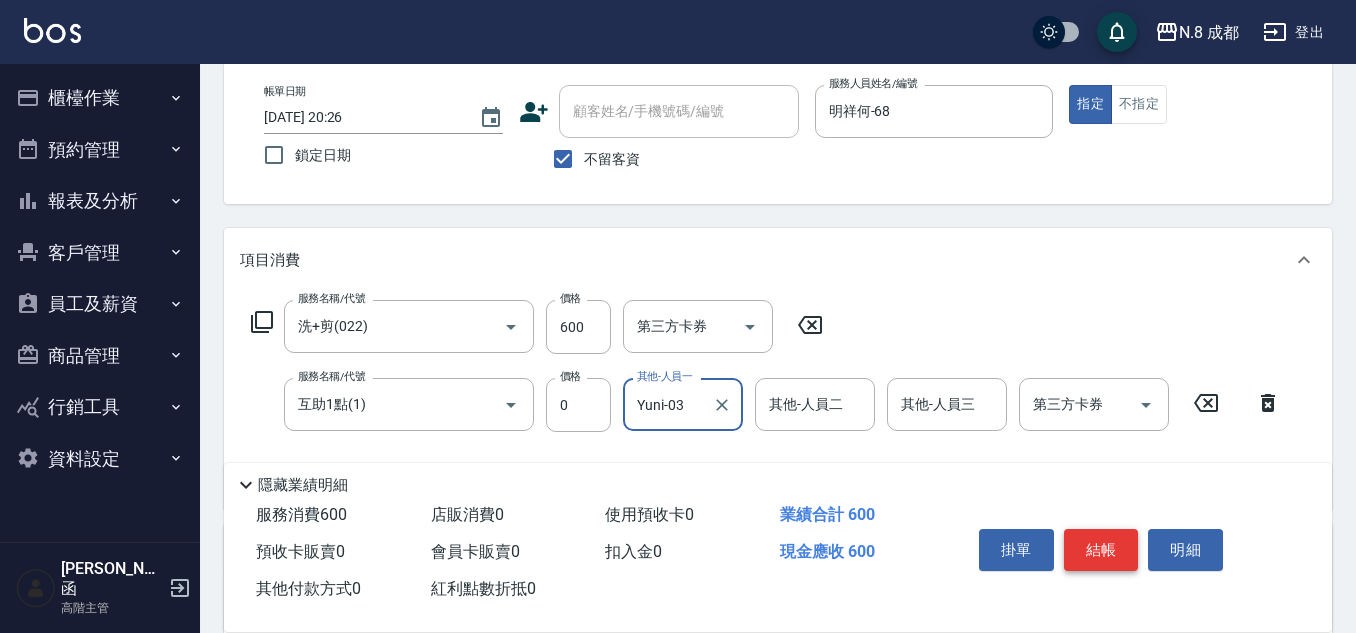 type on "Yuni-03" 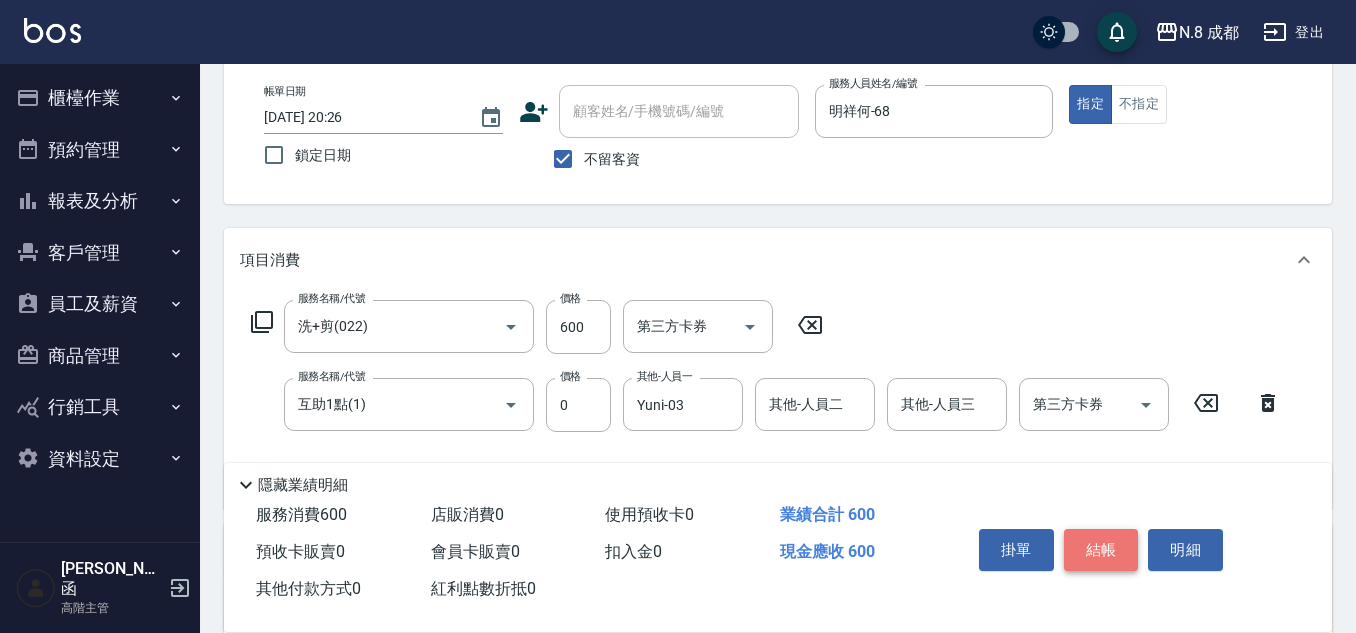 click on "結帳" at bounding box center (1101, 550) 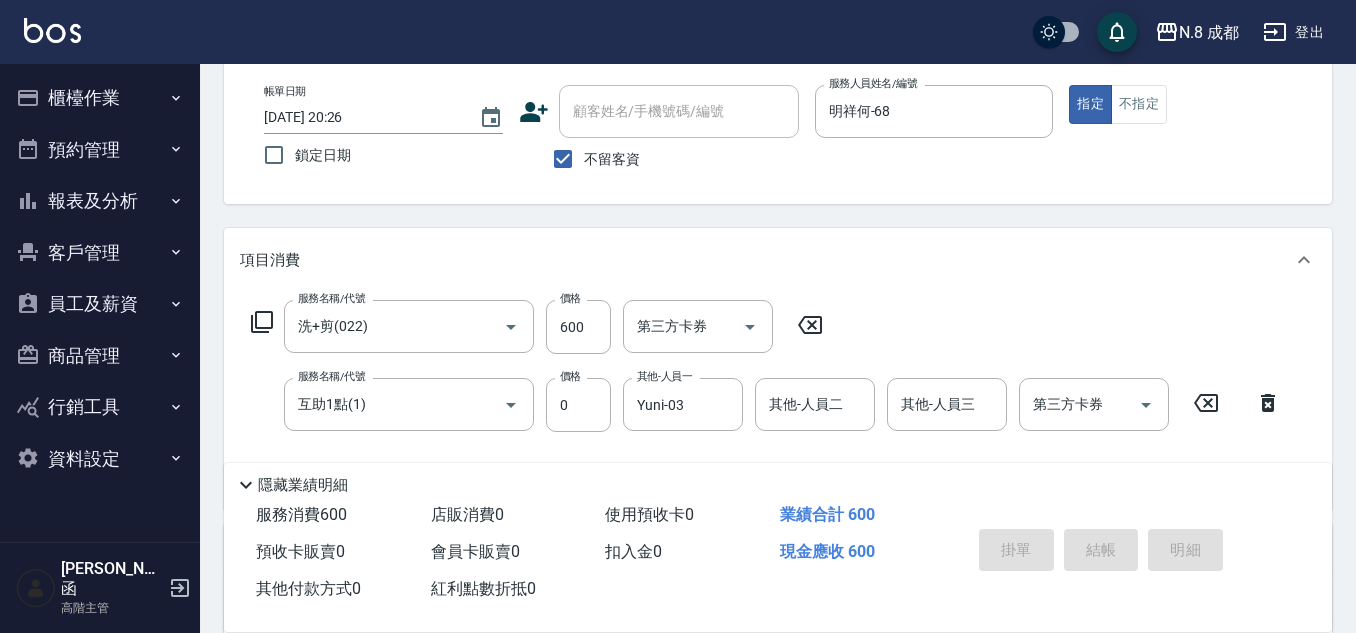 type 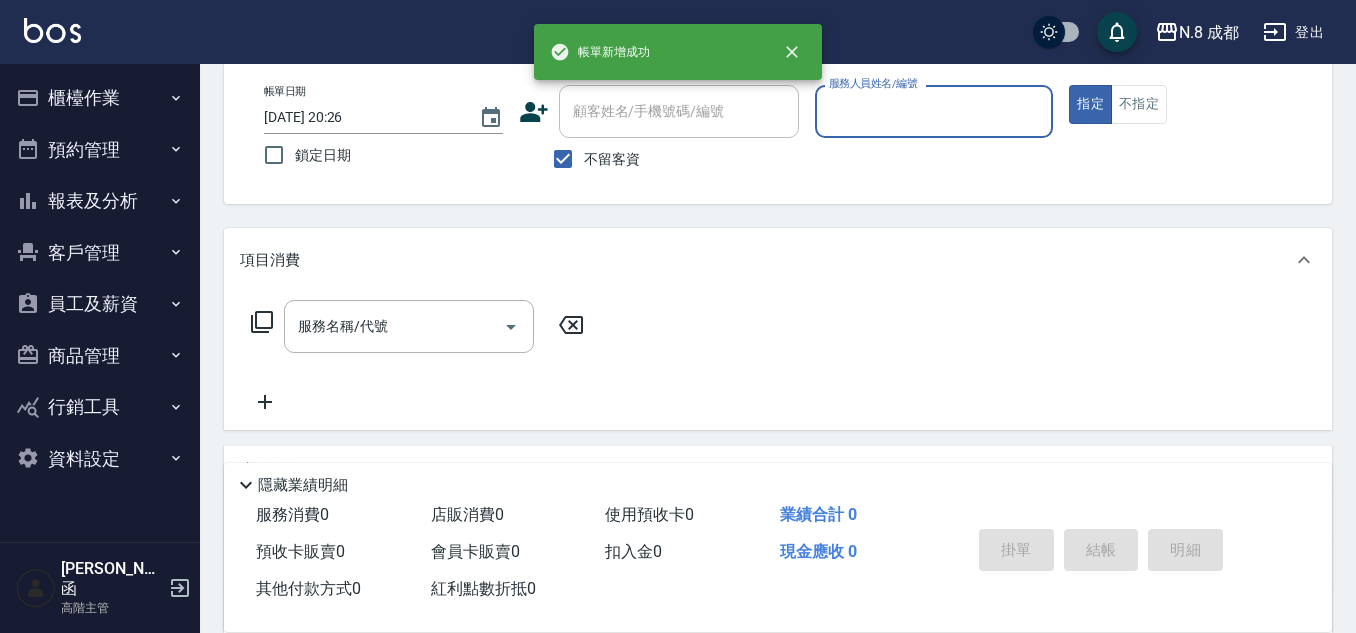 click on "服務人員姓名/編號" at bounding box center (934, 111) 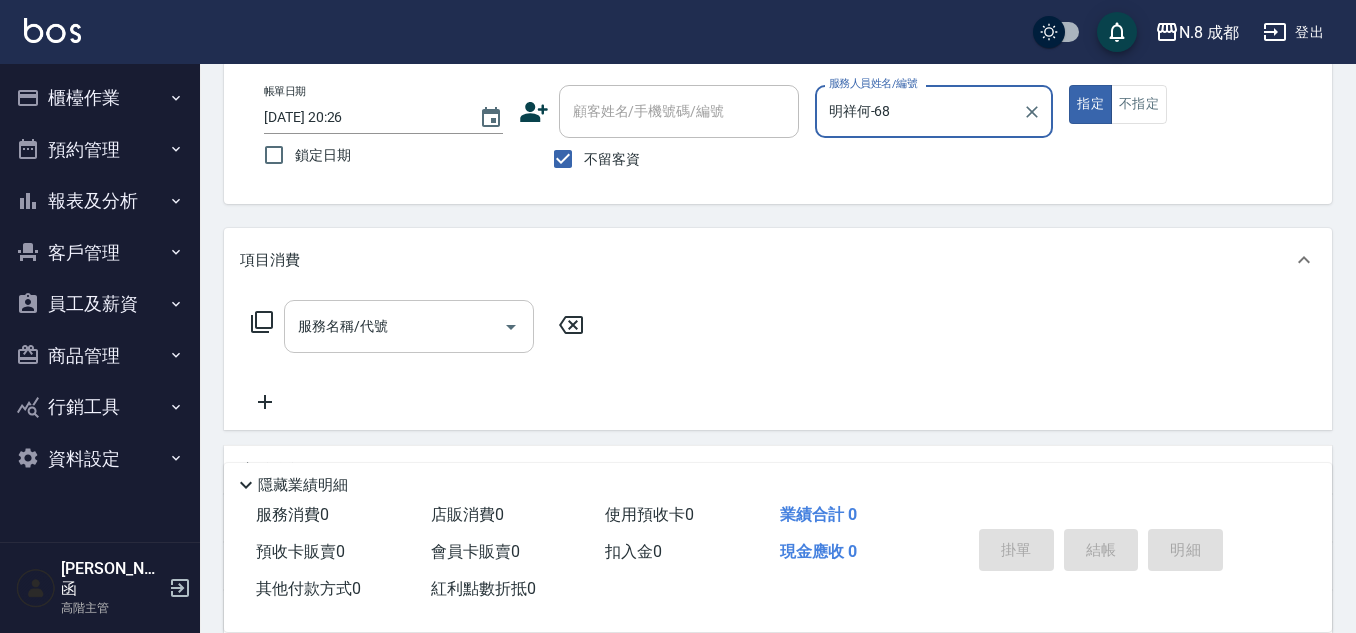 type on "明祥何-68" 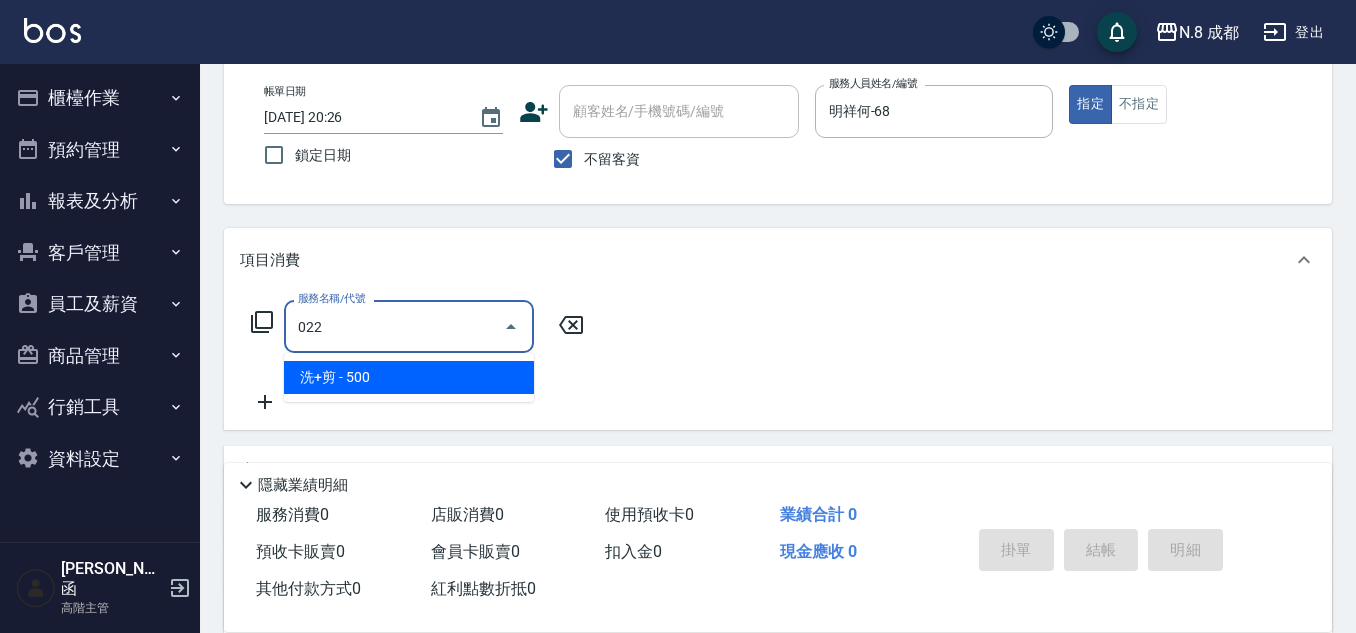 click on "洗+剪 - 500" at bounding box center [409, 377] 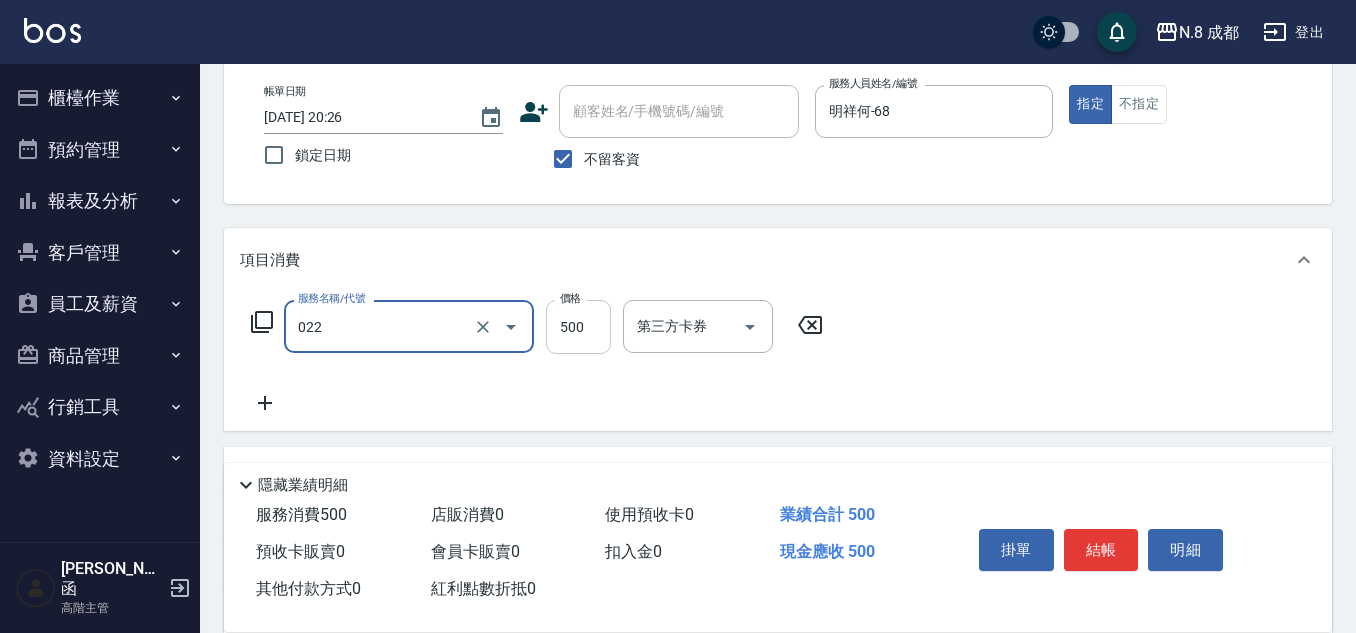 type on "洗+剪(022)" 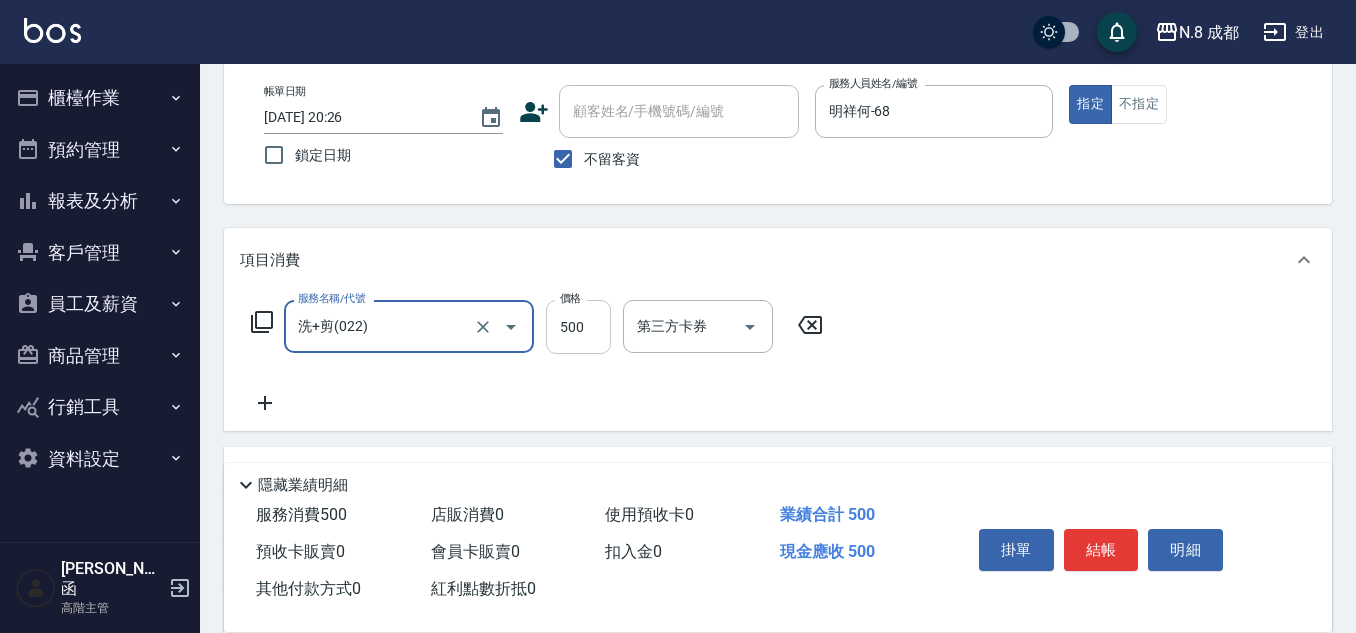 click on "500" at bounding box center [578, 327] 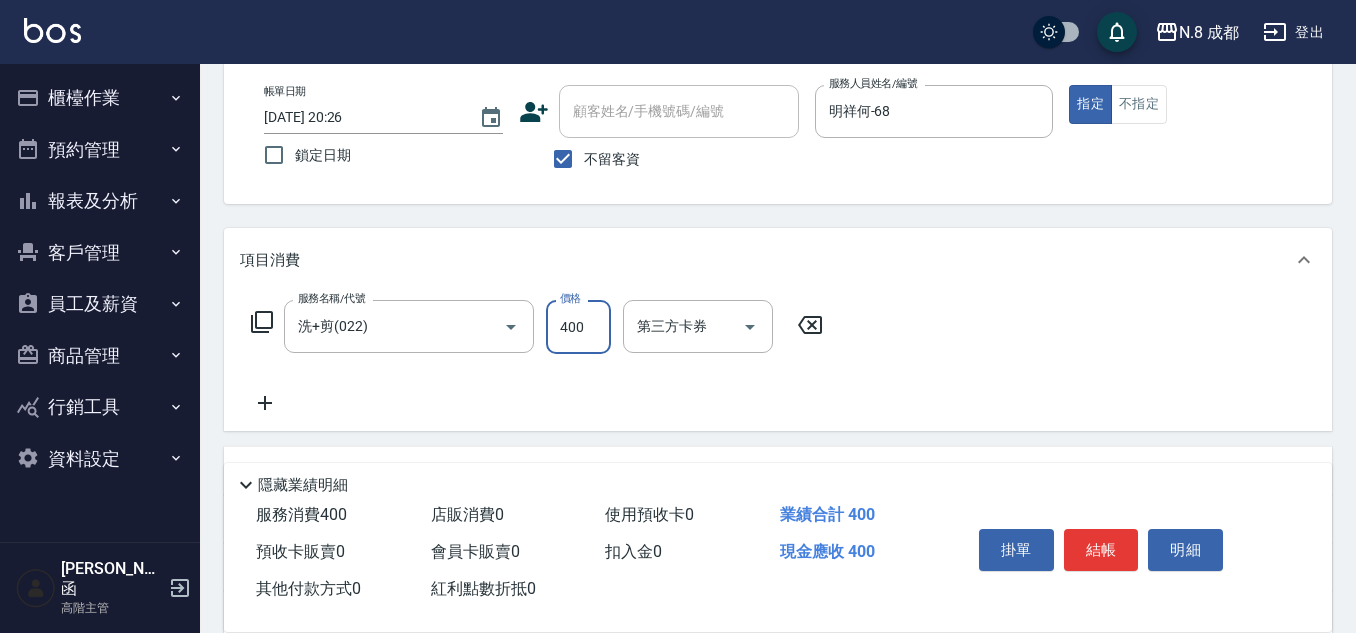 type on "400" 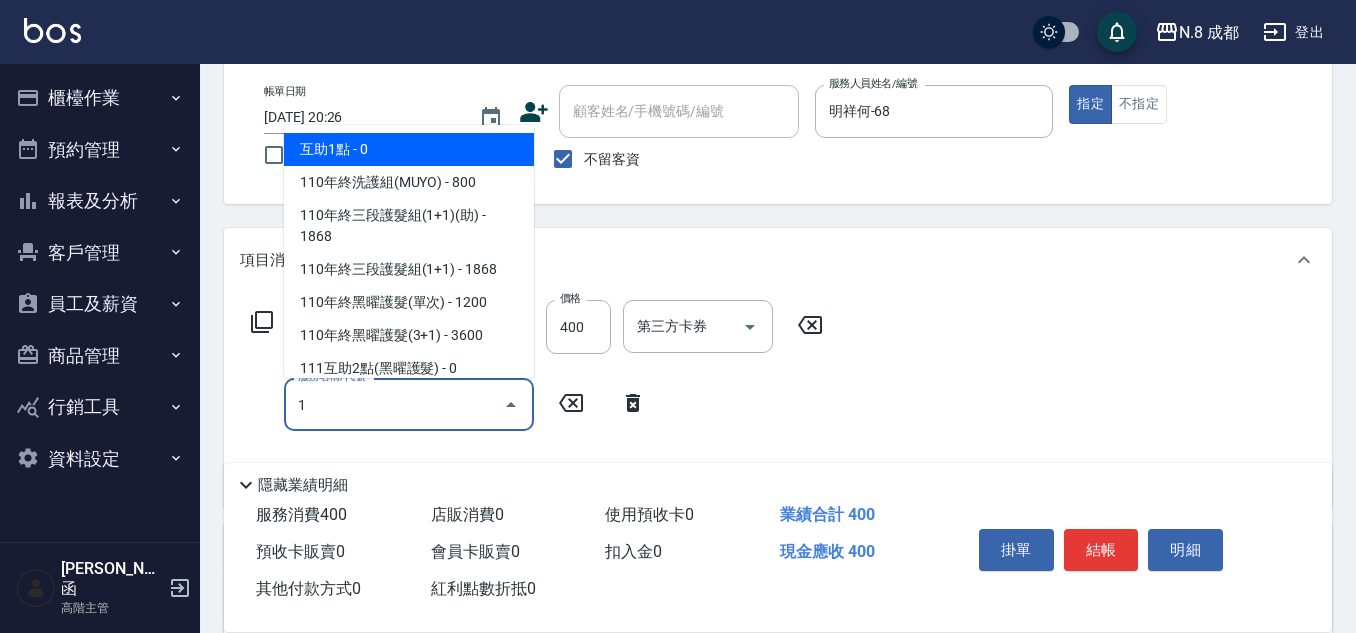 click on "互助1點 - 0" at bounding box center [409, 149] 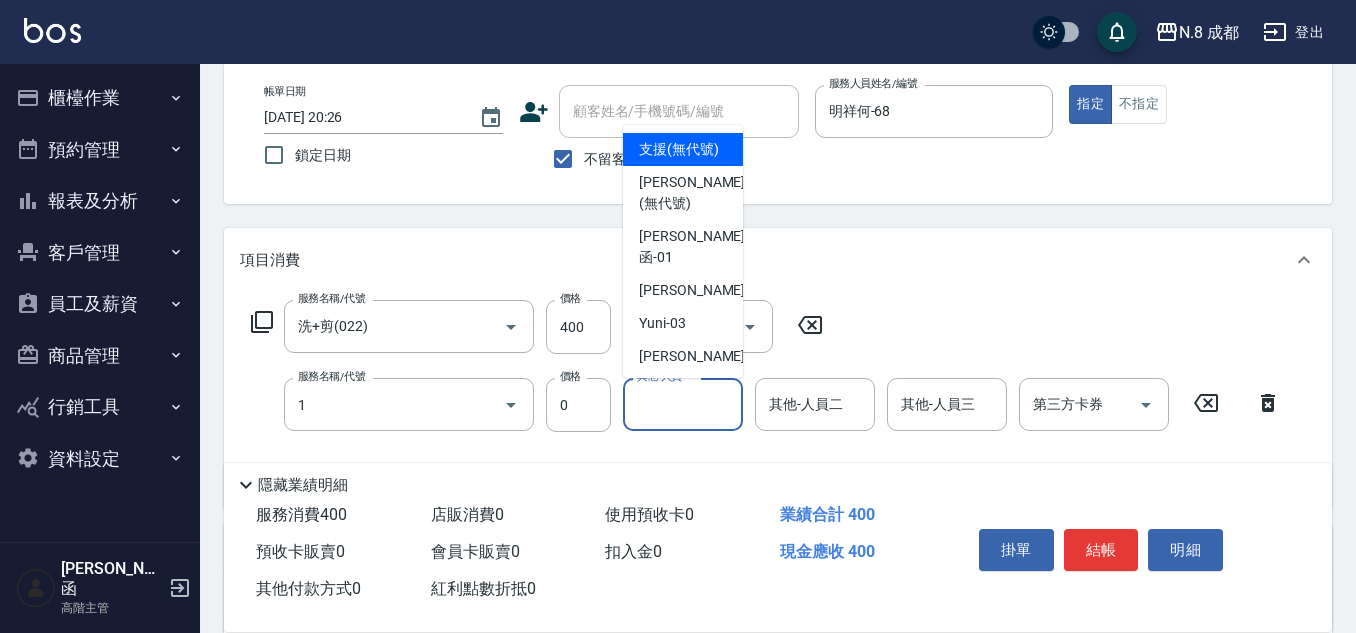type on "互助1點(1)" 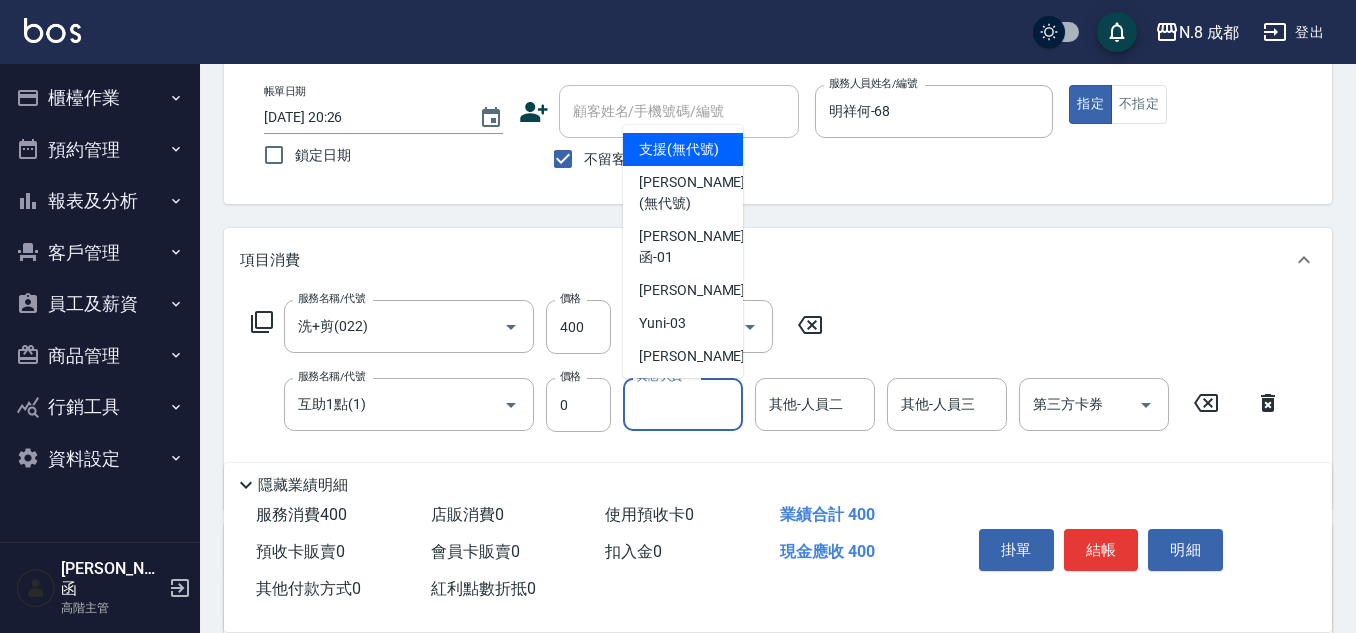 click on "其他-人員一" at bounding box center [683, 404] 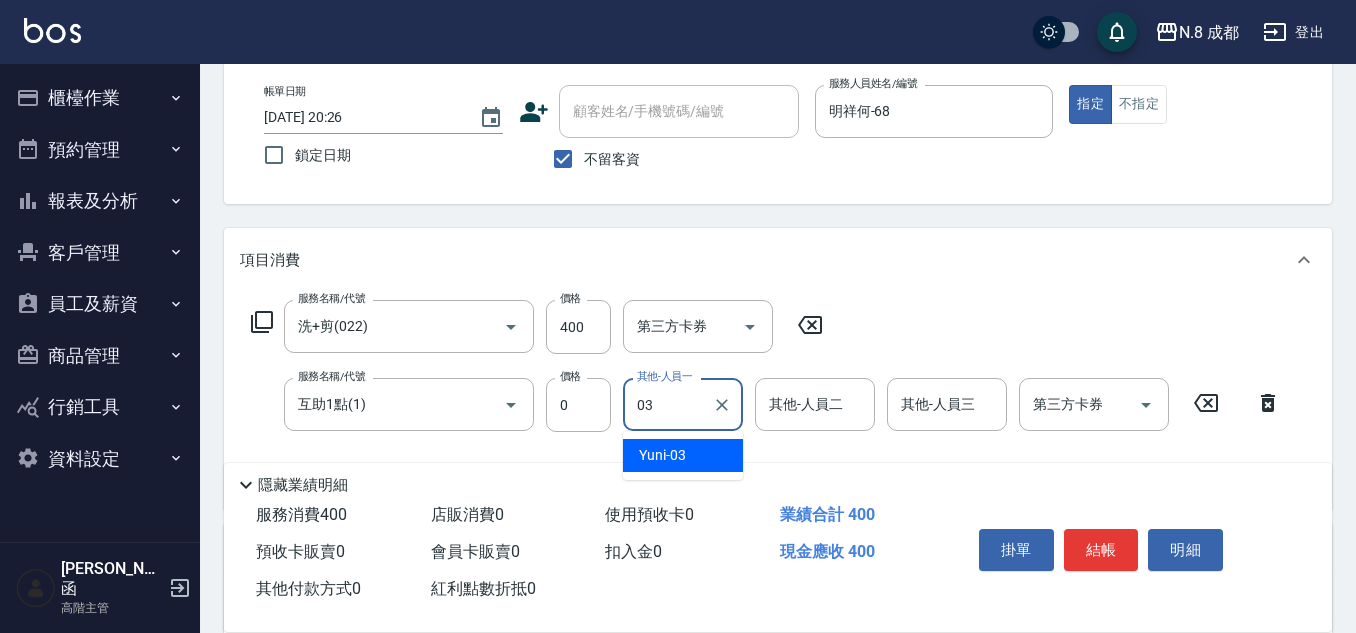 click on "Yuni -03" at bounding box center [662, 455] 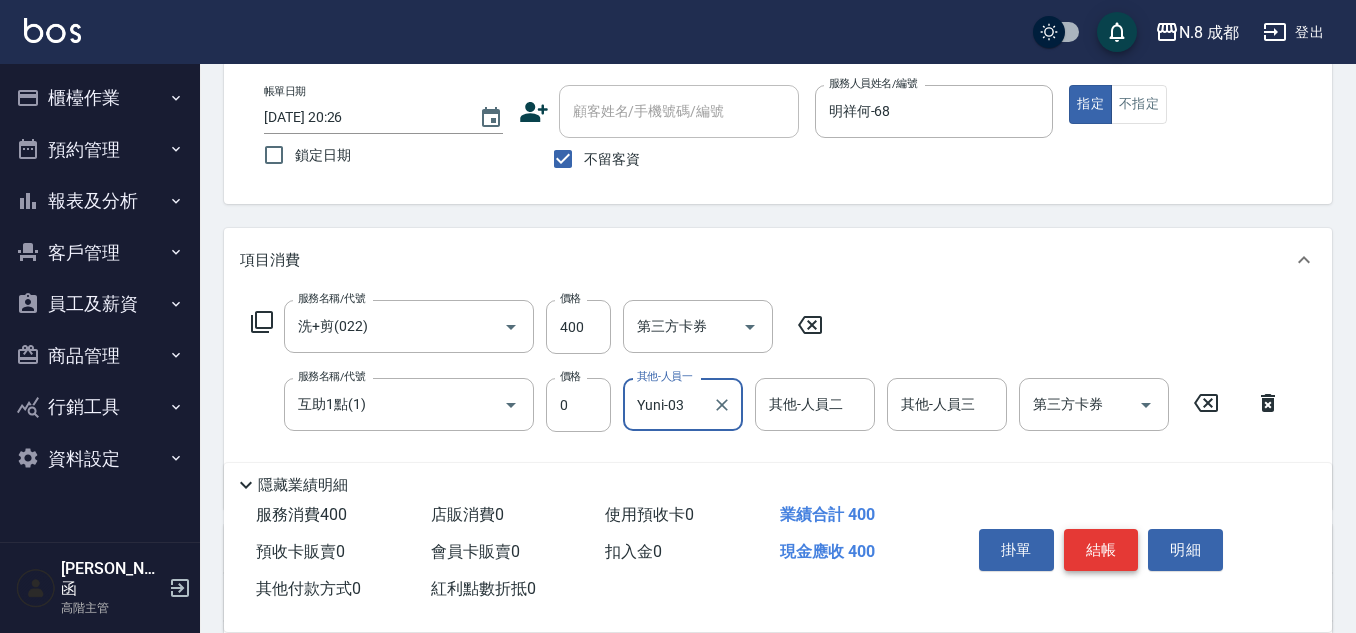 type on "Yuni-03" 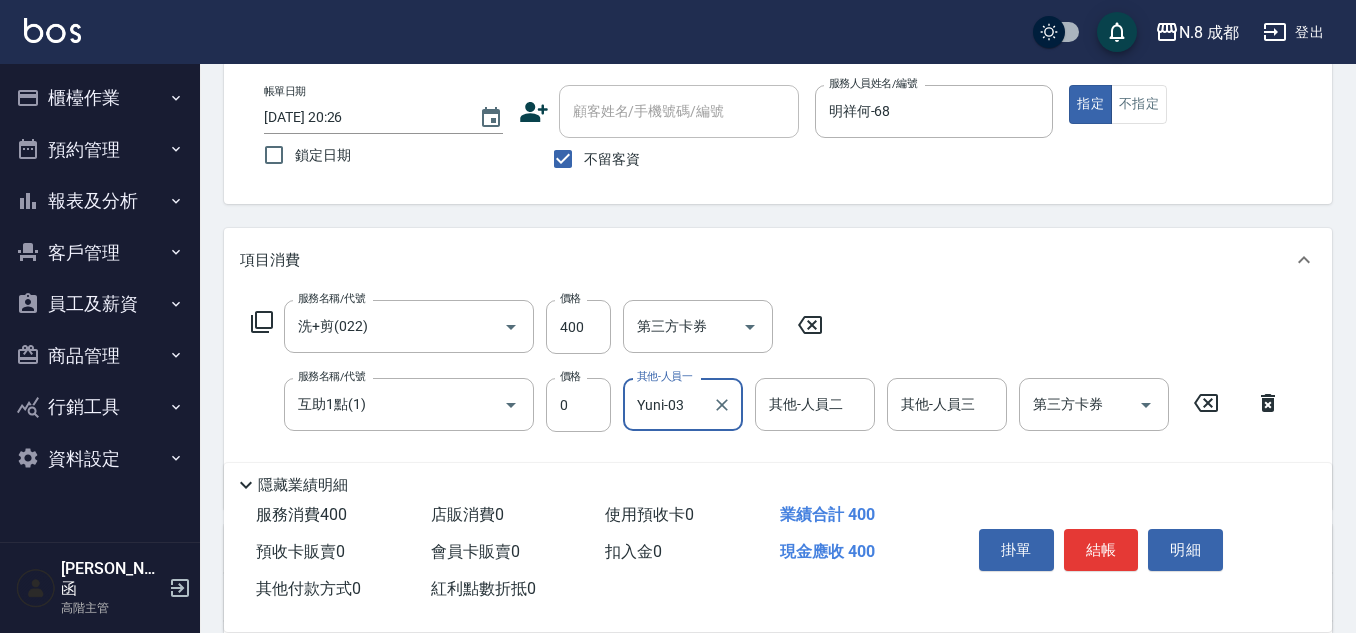 click on "結帳" at bounding box center (1101, 550) 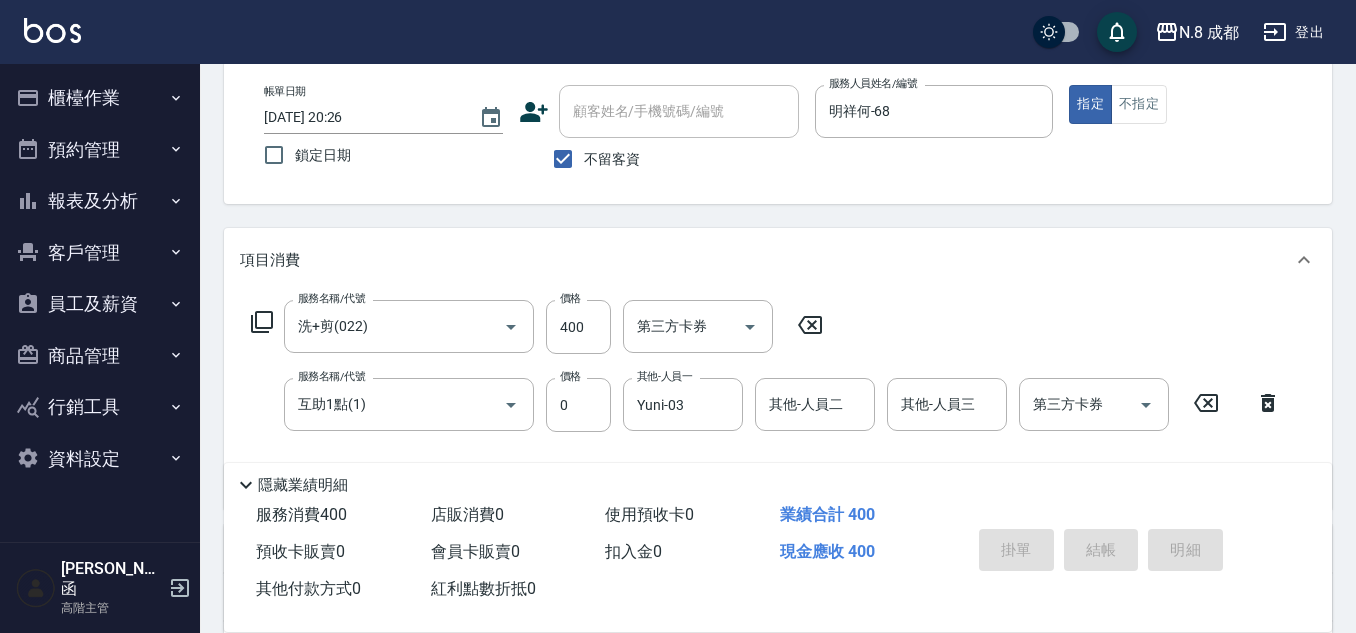 type on "2025/07/14 20:27" 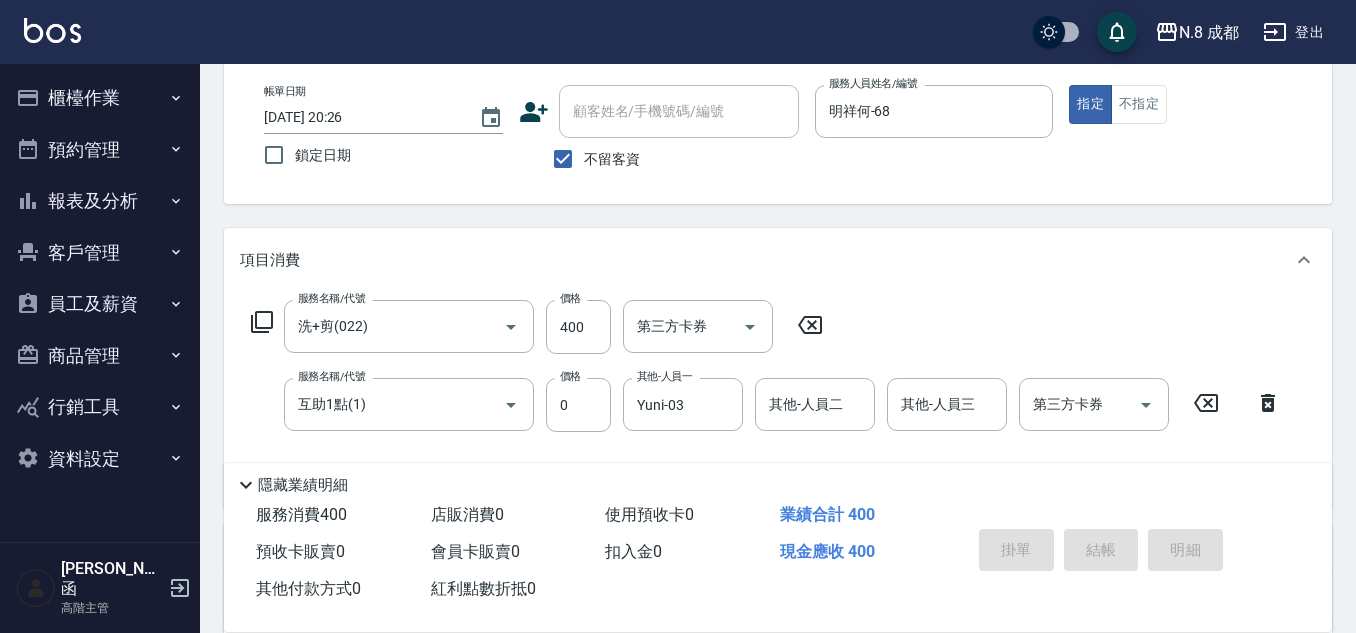 type 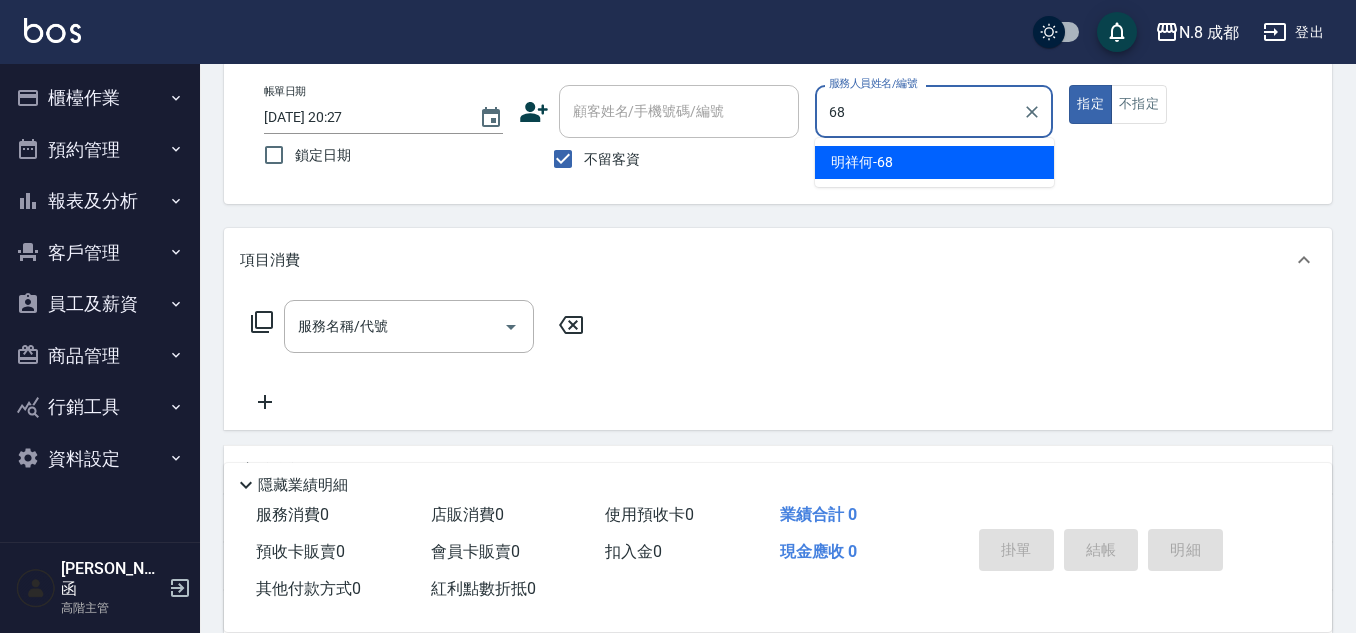 click on "明祥何 -68" at bounding box center [934, 162] 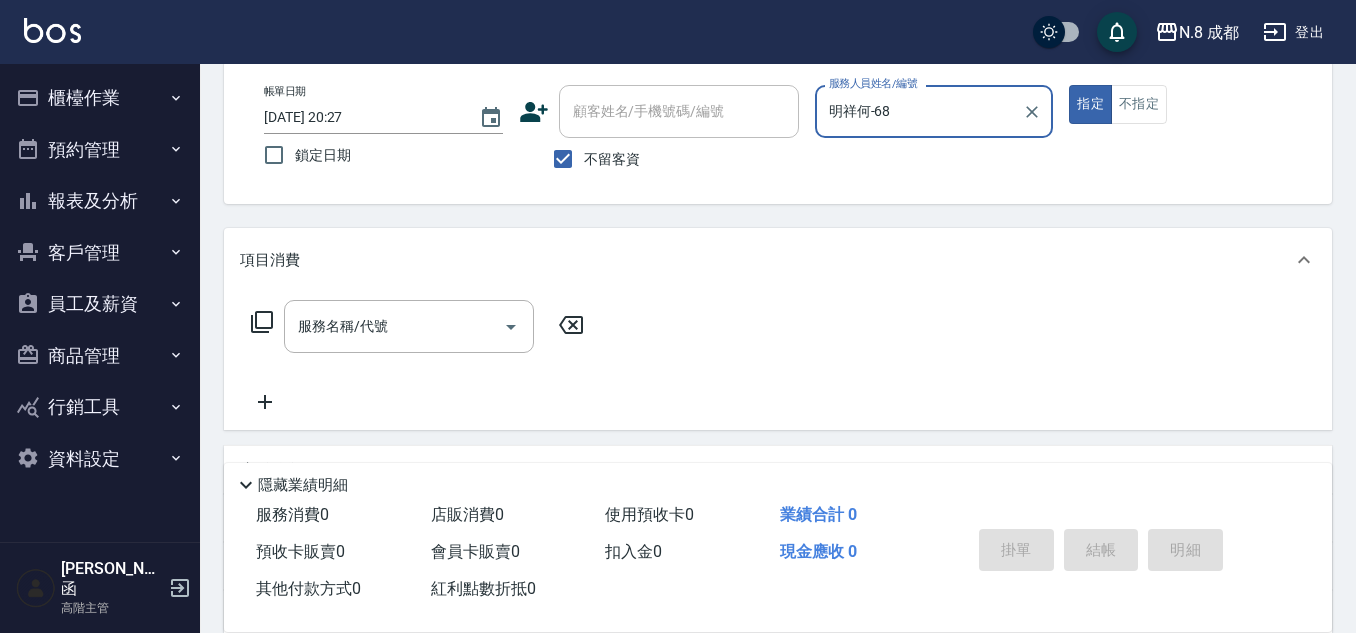 type on "明祥何-68" 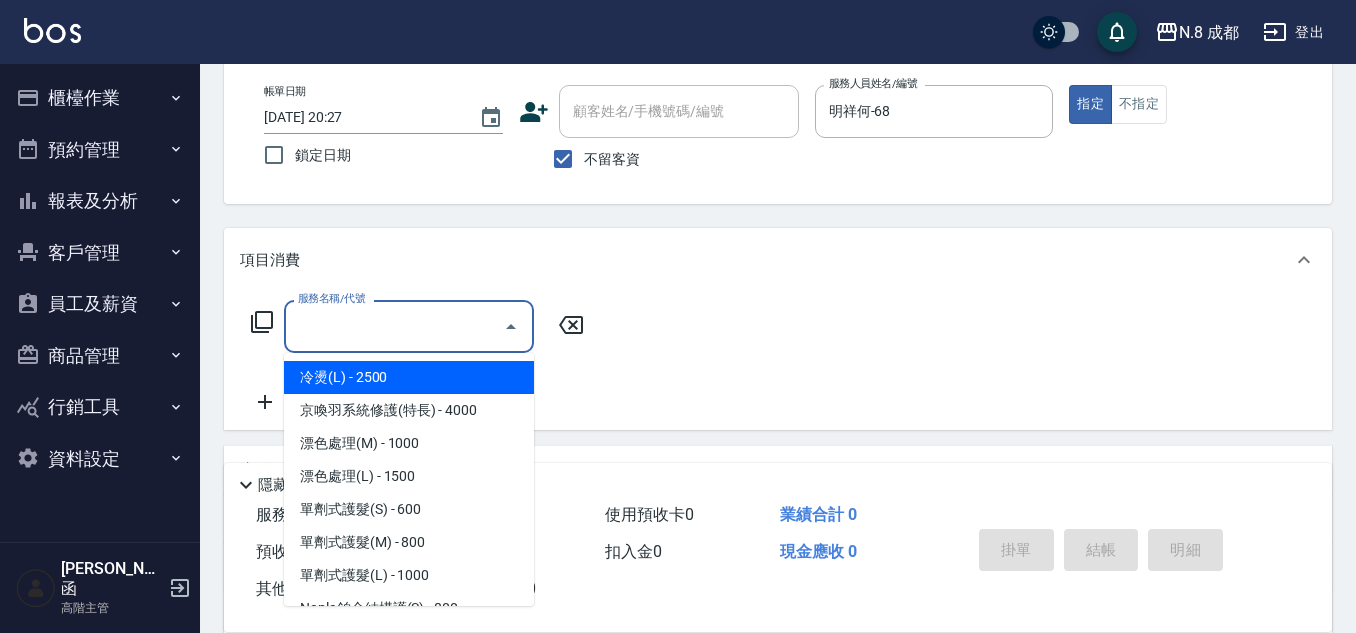 click on "服務名稱/代號" at bounding box center (394, 326) 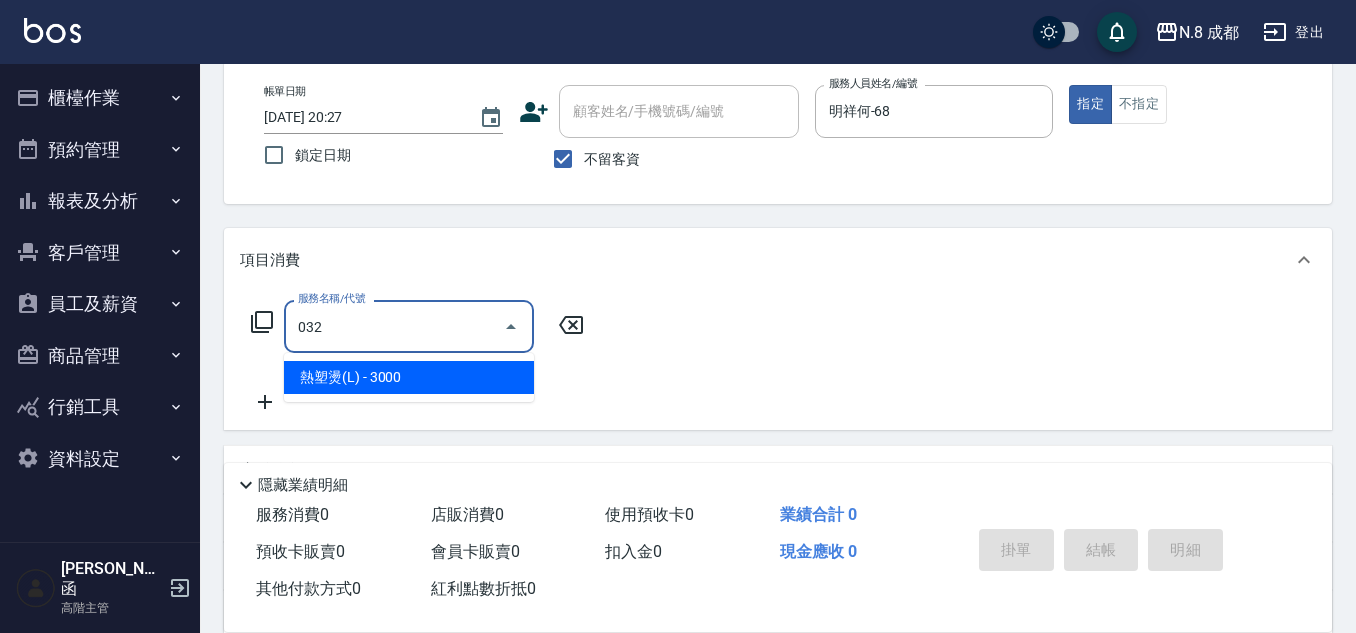 click on "熱塑燙(L) - 3000" at bounding box center [409, 377] 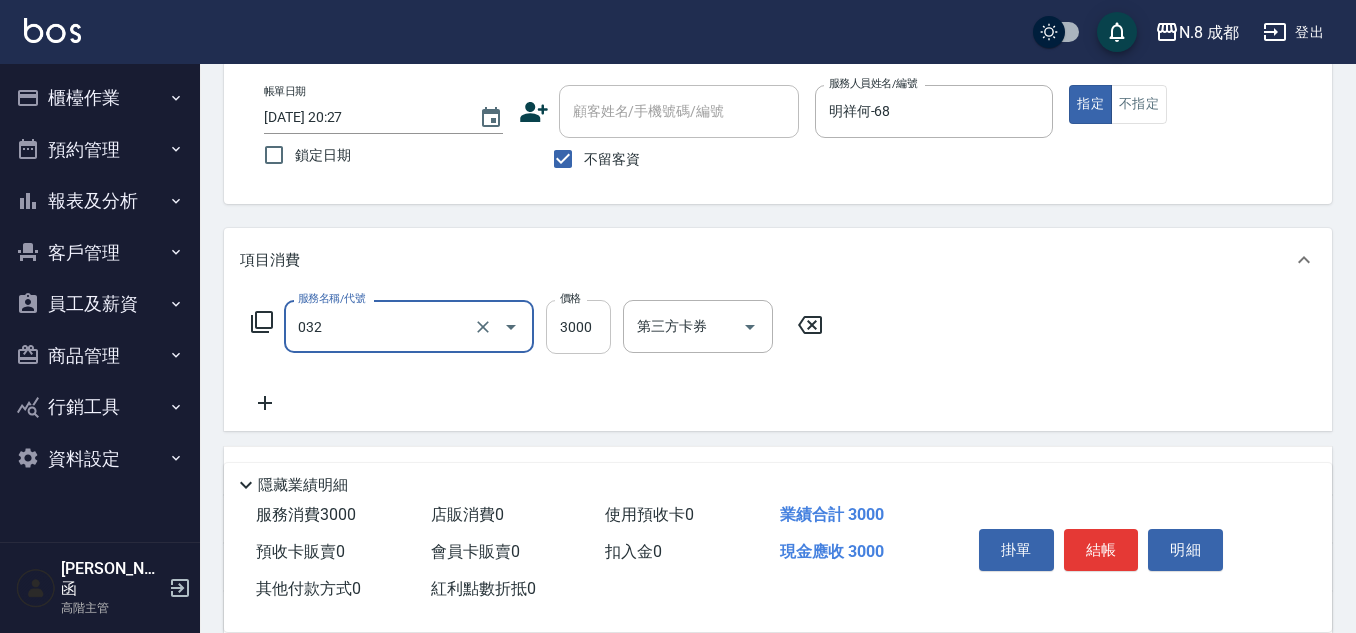 type on "熱塑燙(L)(032)" 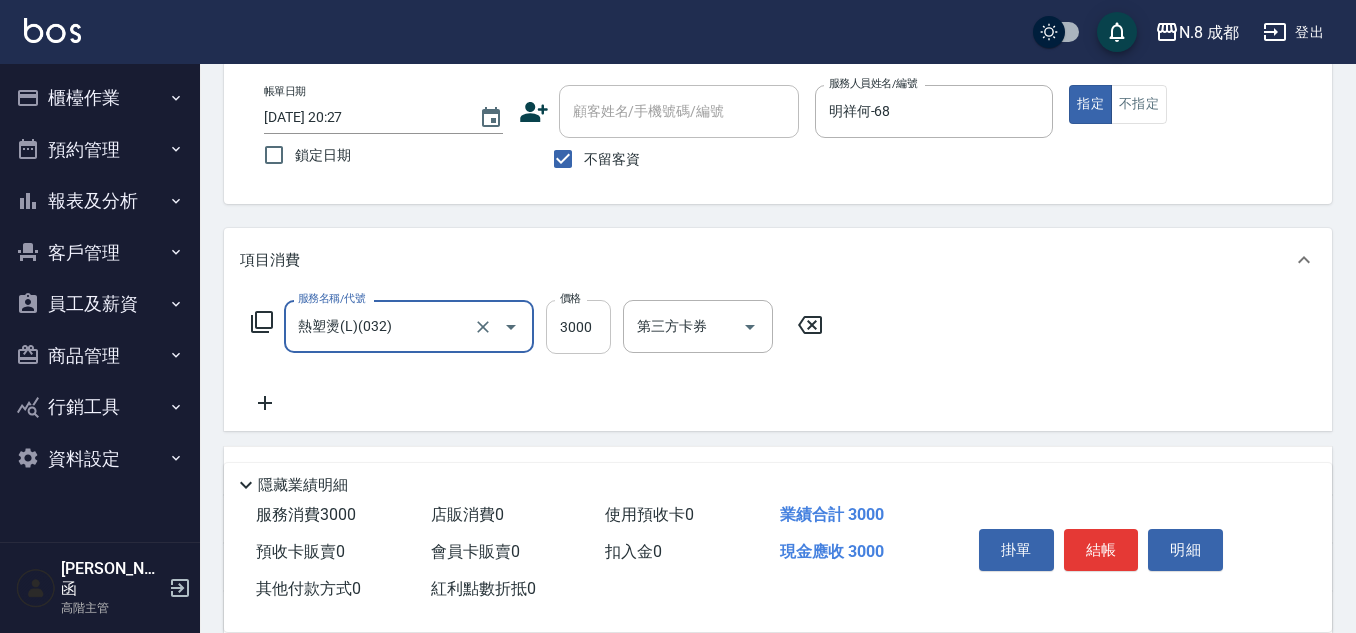 click on "3000" at bounding box center (578, 327) 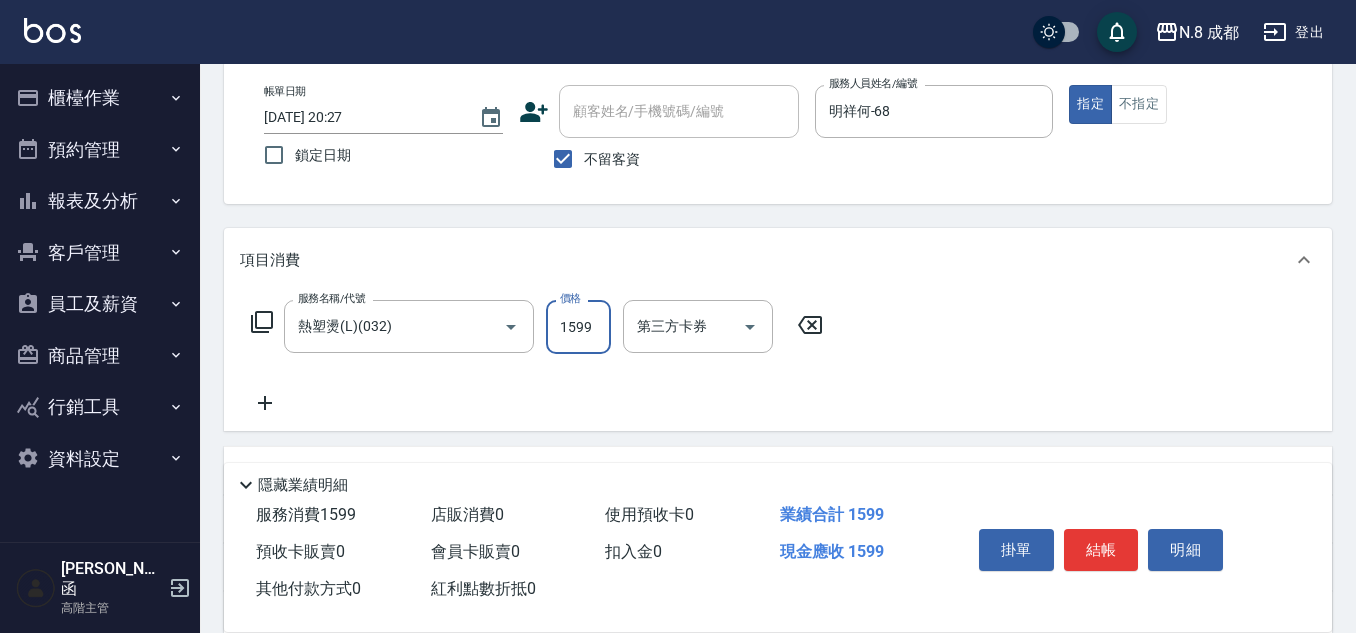 type on "1599" 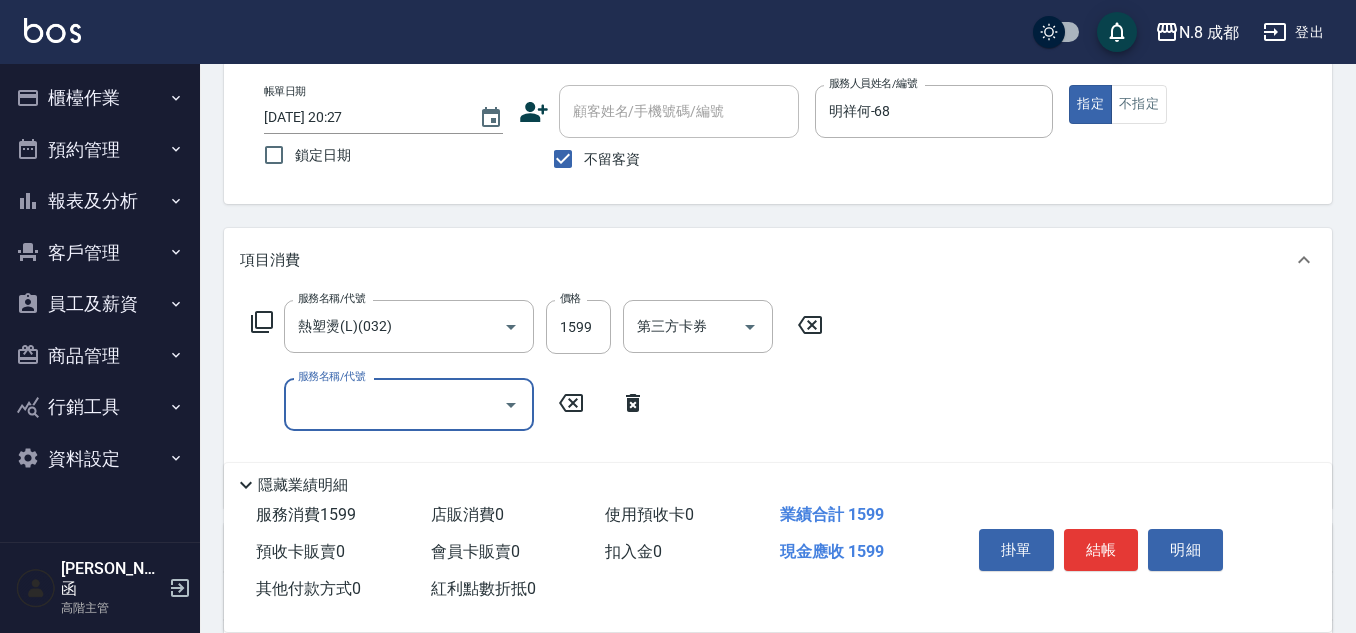 click on "服務名稱/代號" at bounding box center (394, 404) 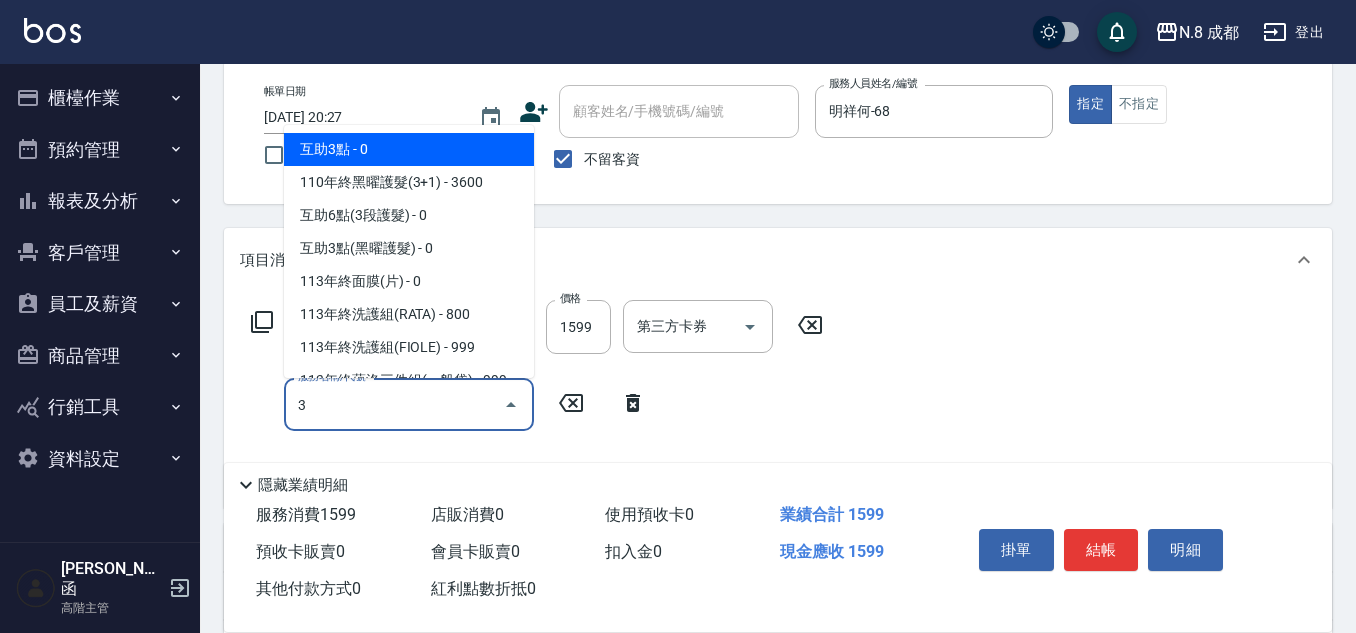 click on "互助3點 - 0" at bounding box center (409, 149) 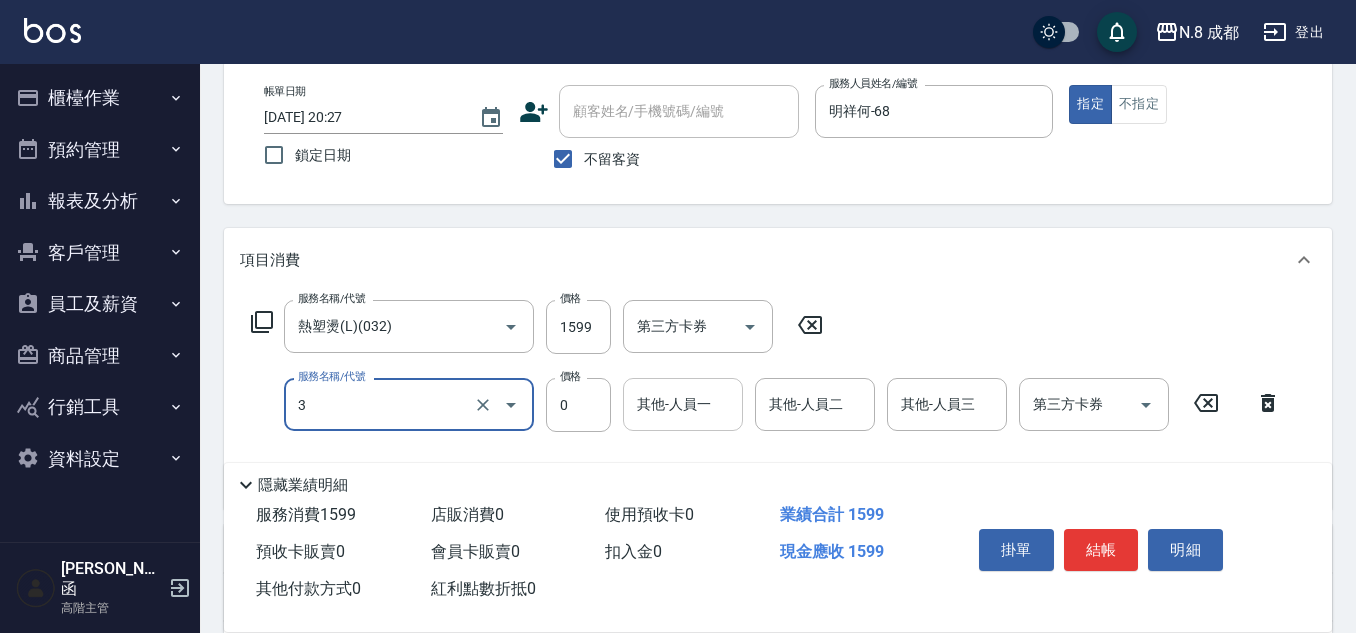 type on "互助3點(3)" 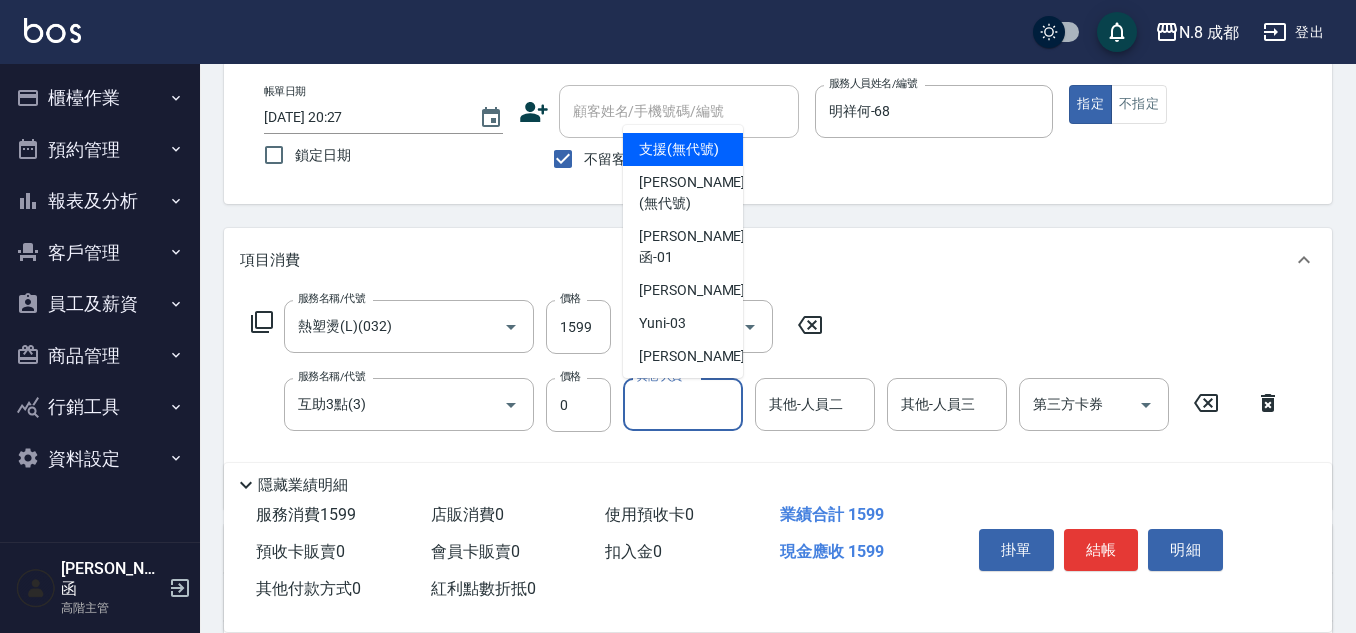 click on "其他-人員一" at bounding box center [683, 404] 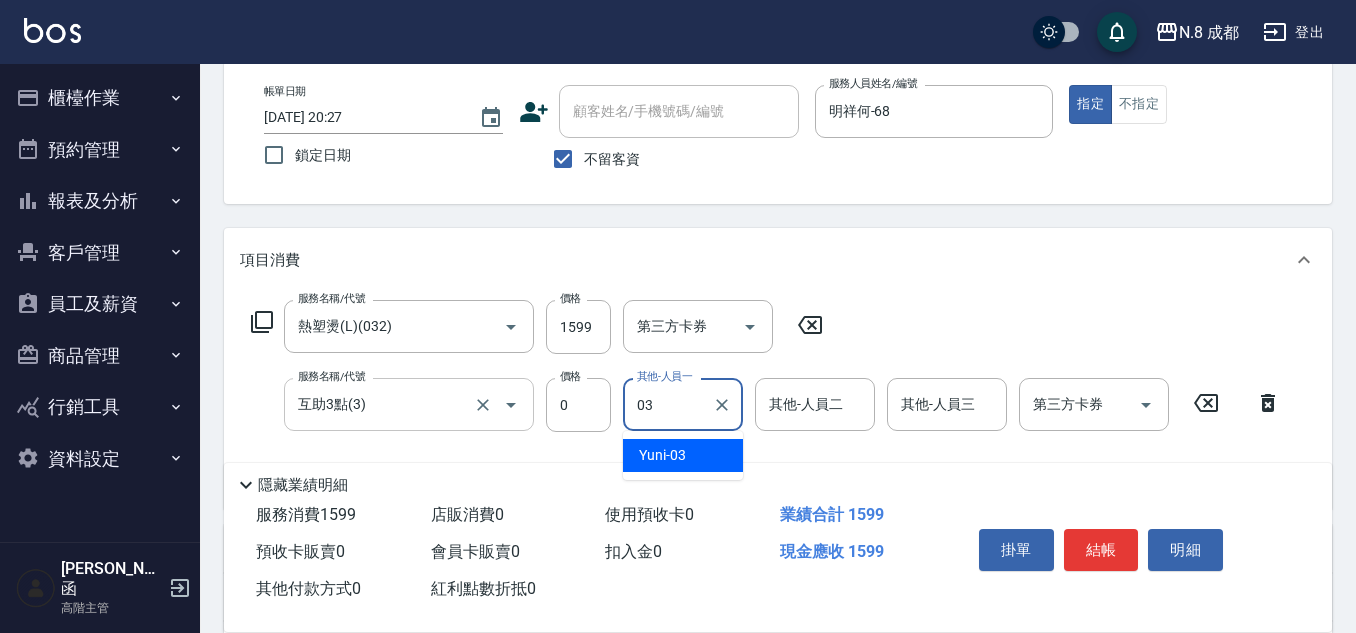 type on "03" 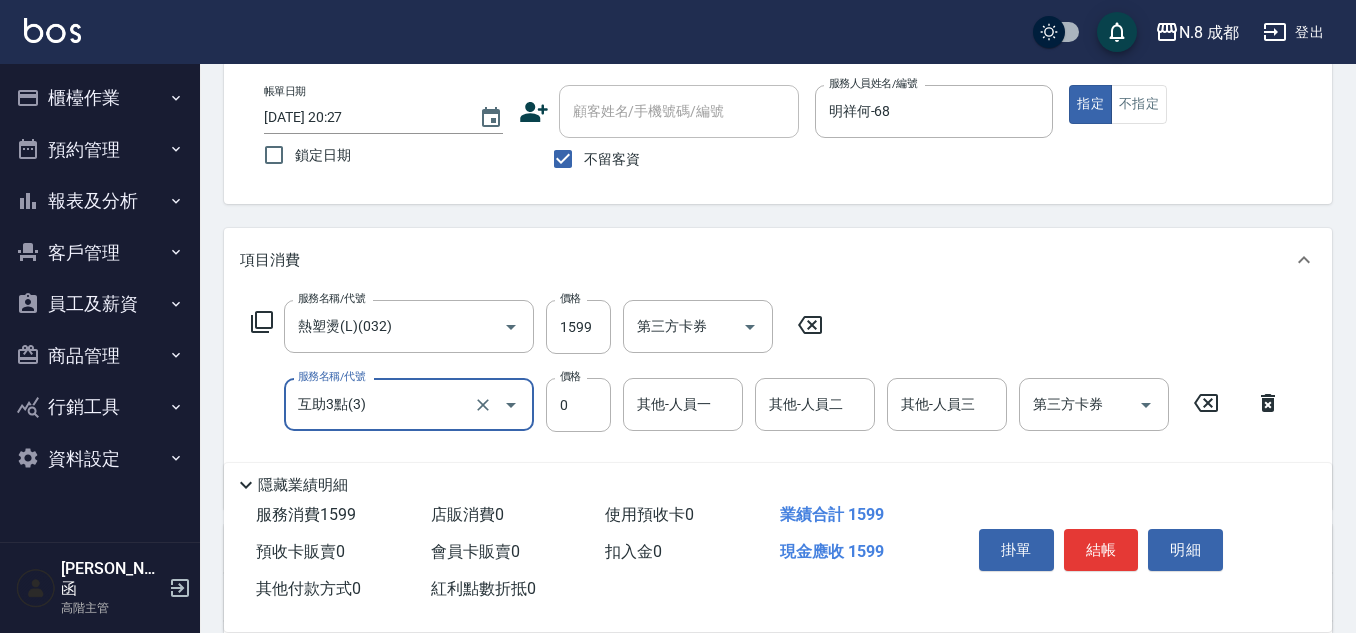 click on "互助3點(3)" at bounding box center [381, 404] 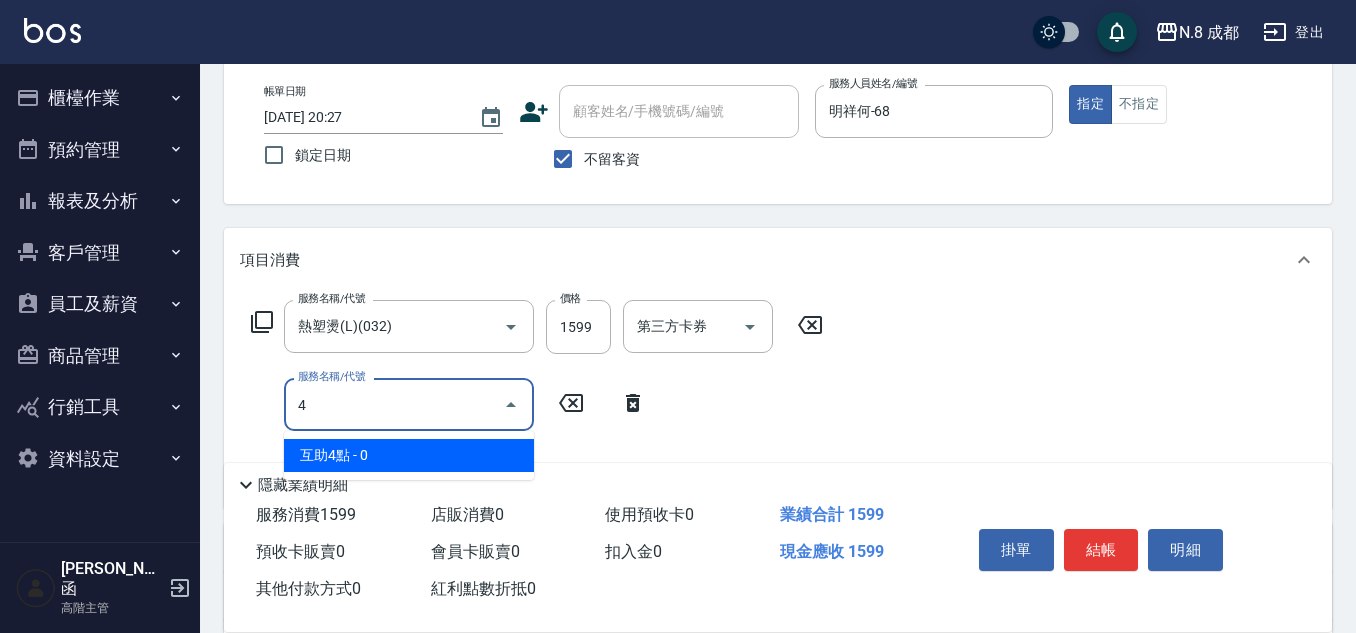 click on "互助4點 - 0" at bounding box center [409, 455] 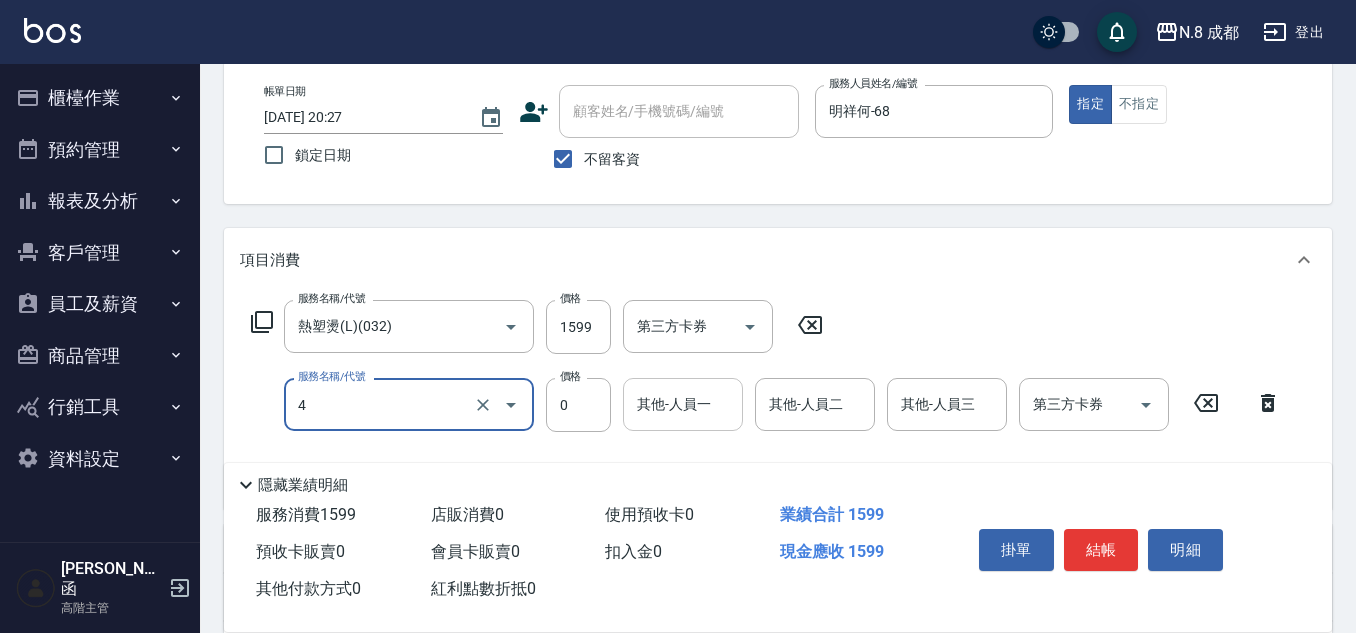 type on "互助4點(4)" 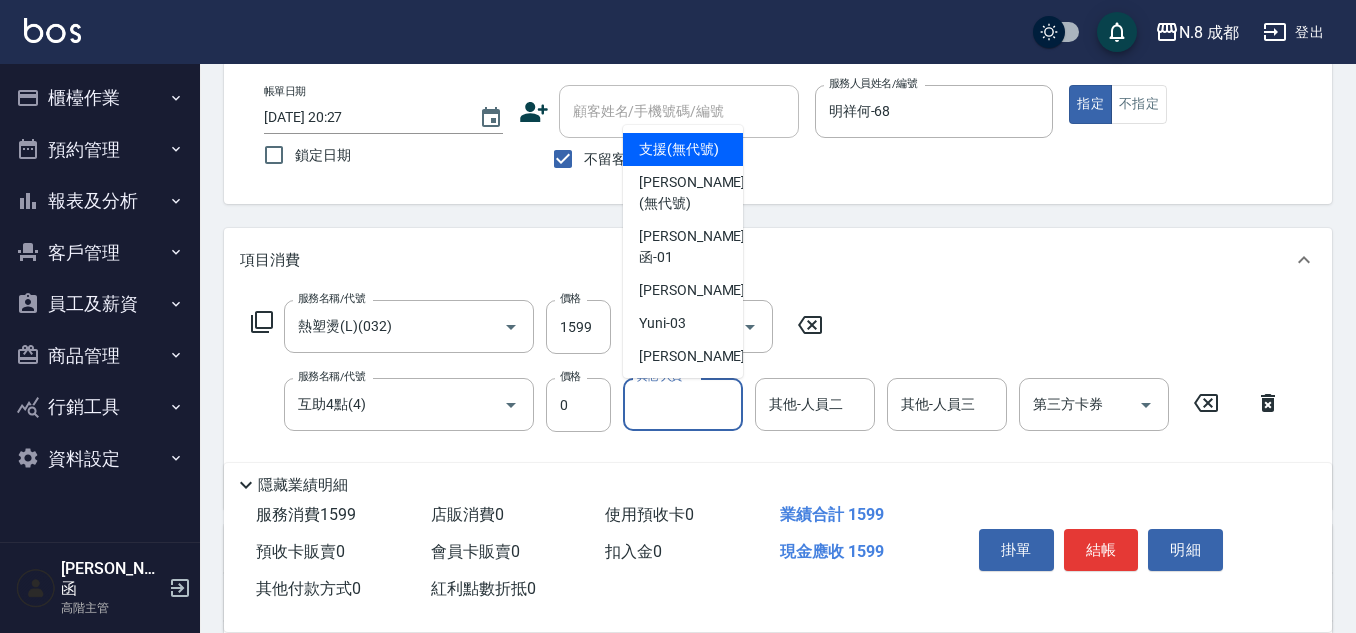 click on "其他-人員一" at bounding box center (683, 404) 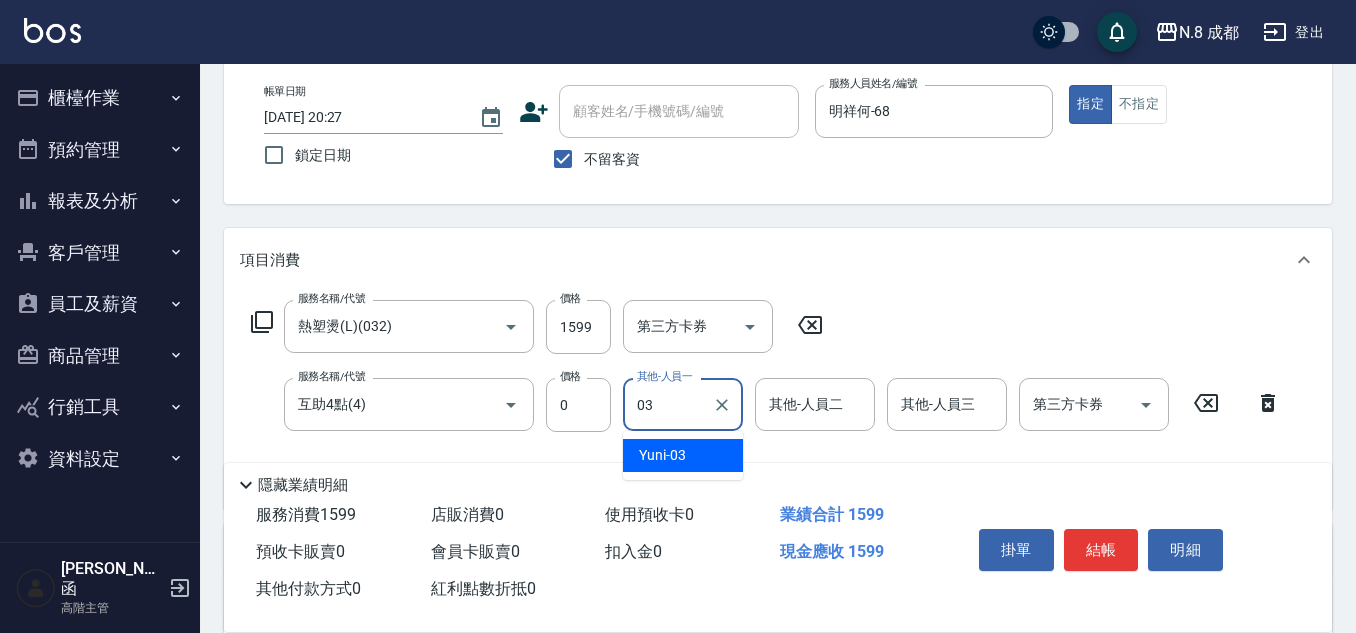 click on "Yuni -03" at bounding box center (683, 455) 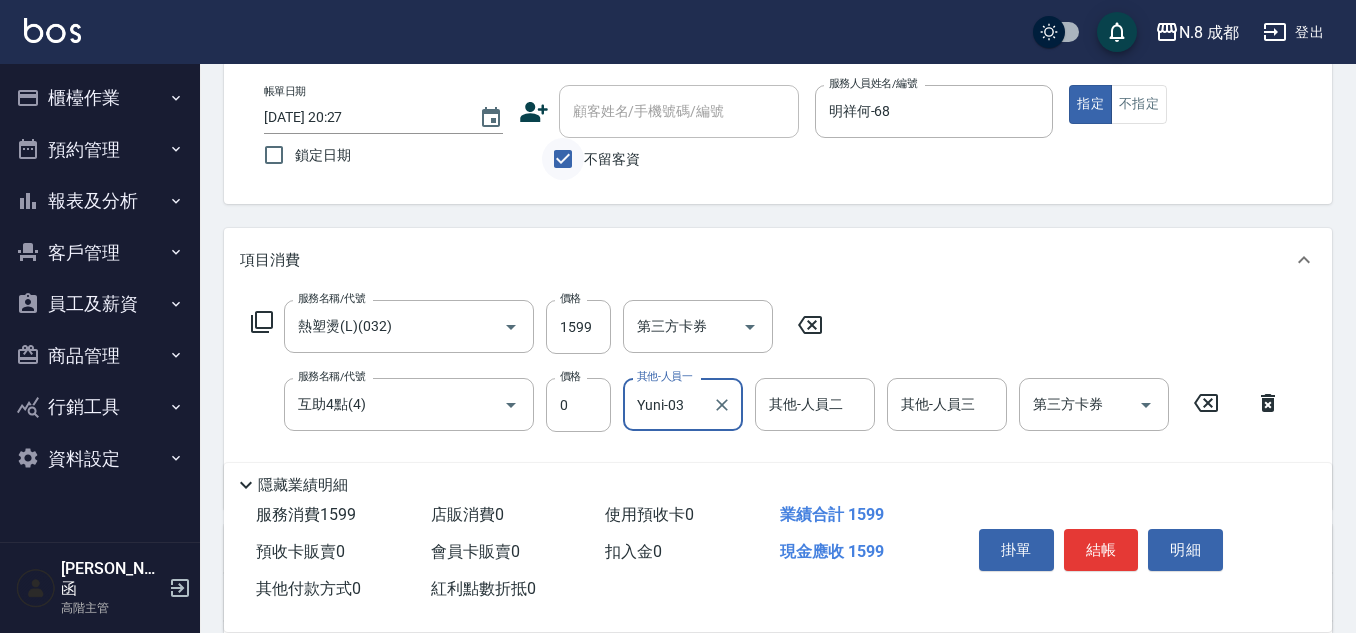 type on "Yuni-03" 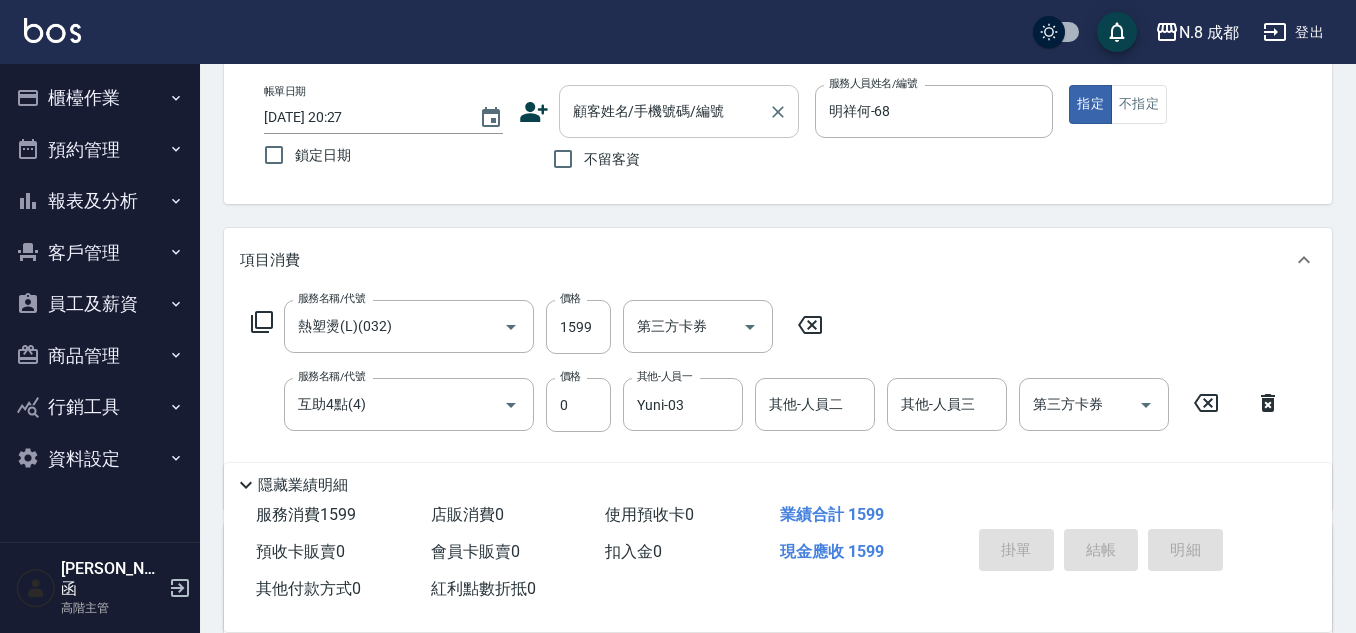 click on "顧客姓名/手機號碼/編號" at bounding box center (664, 111) 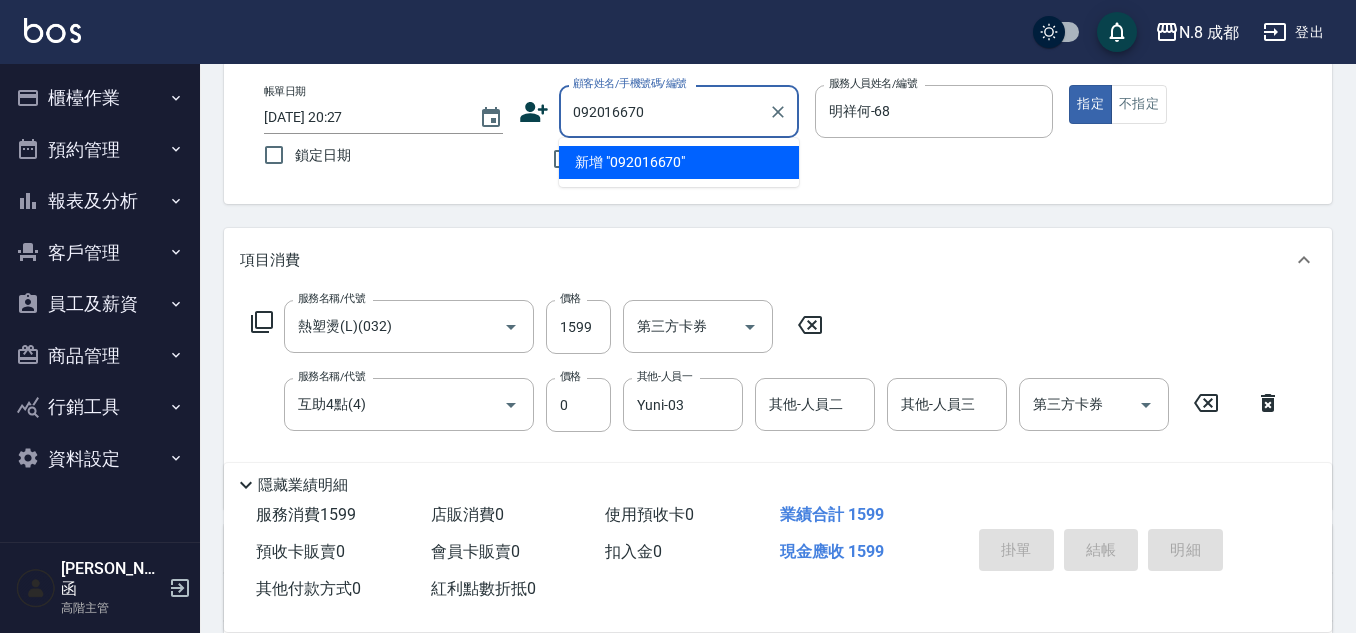 type on "0920166709" 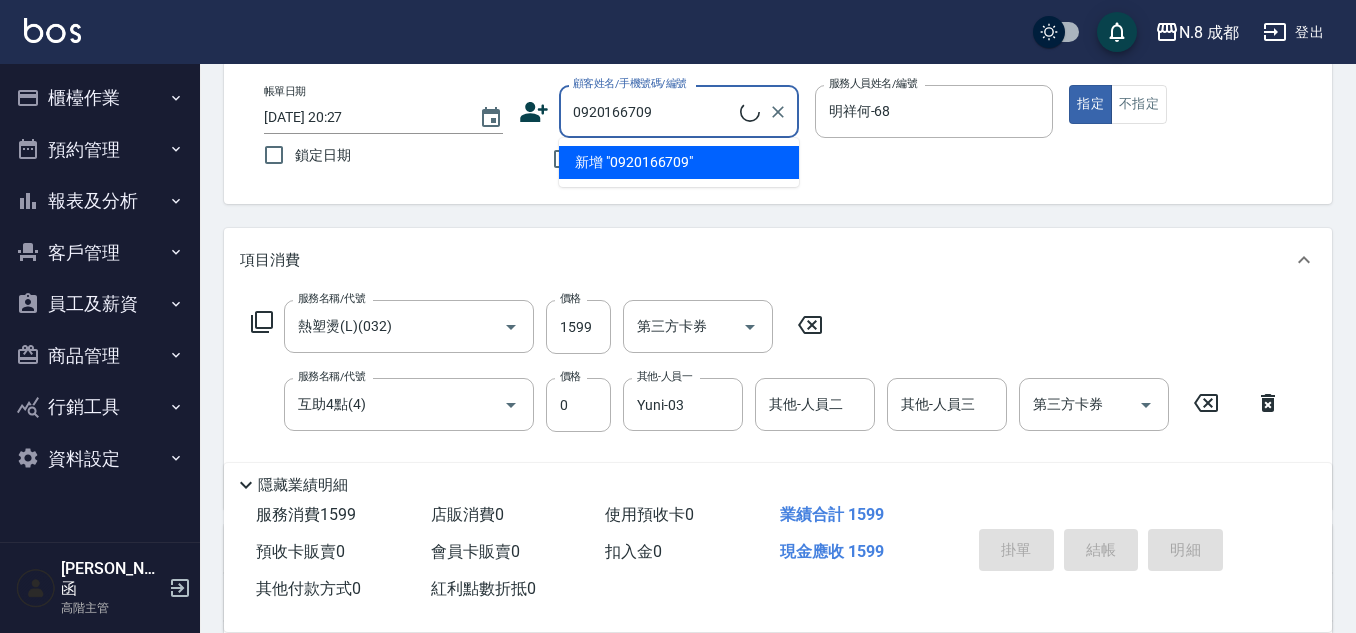 drag, startPoint x: 673, startPoint y: 115, endPoint x: 383, endPoint y: 111, distance: 290.0276 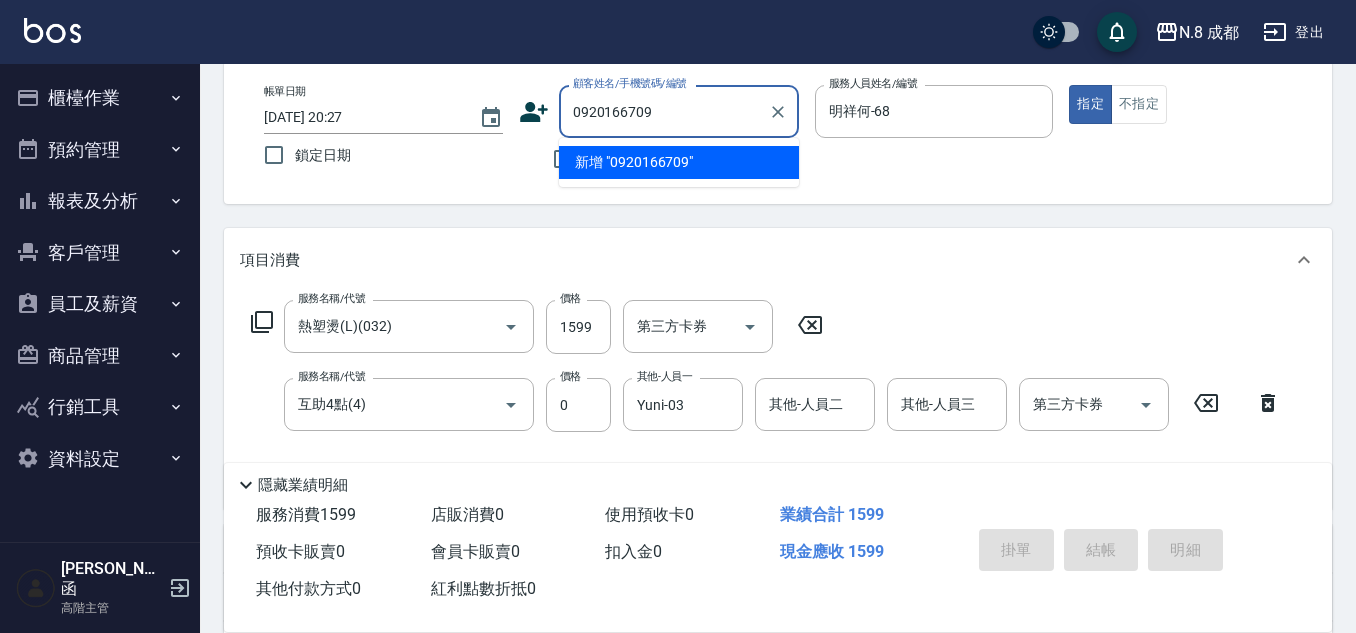 type 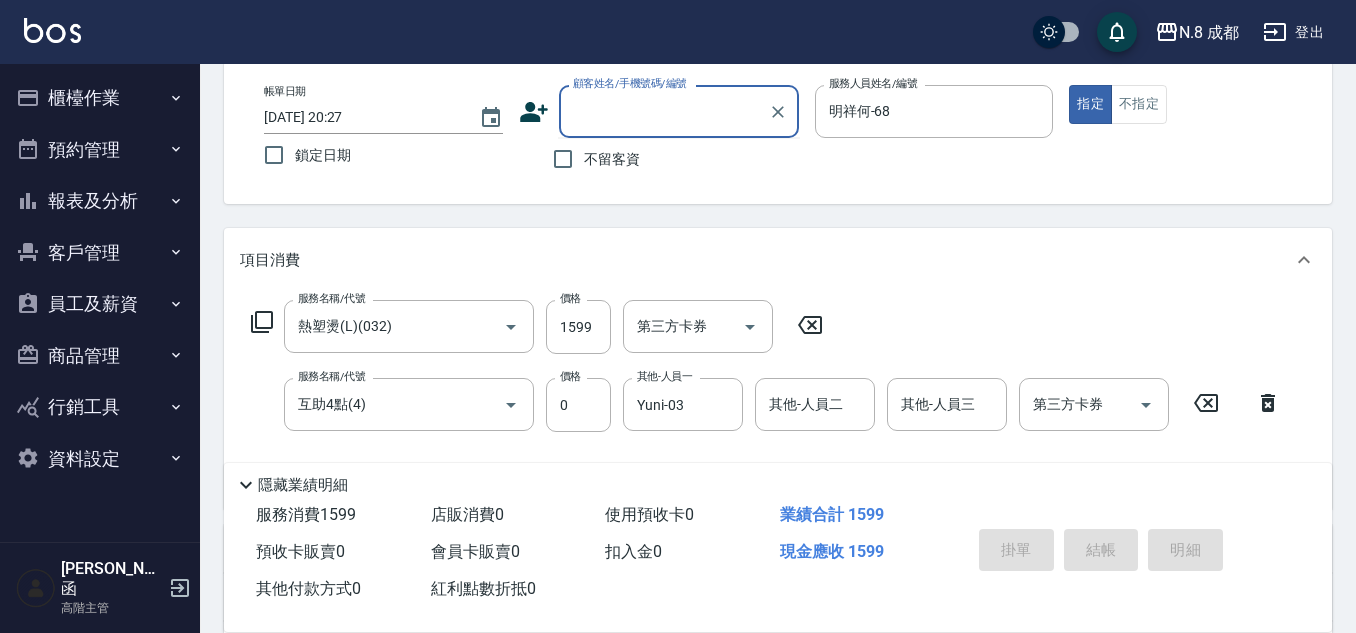 click 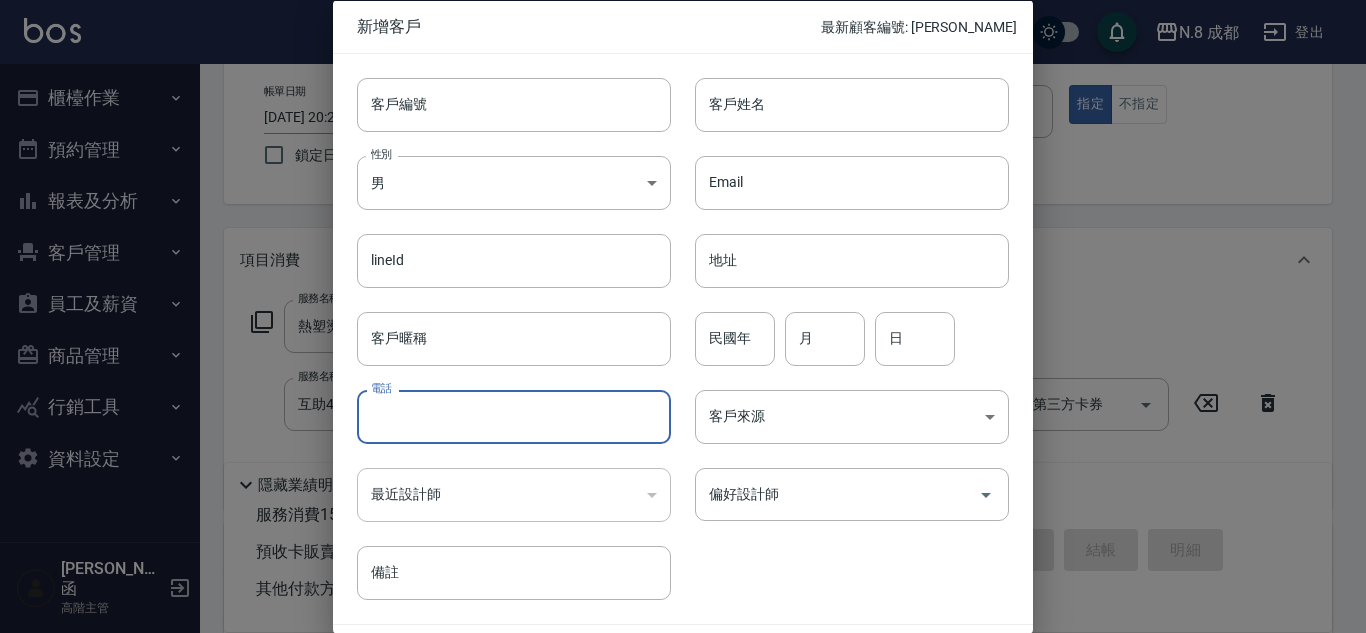 click on "電話" at bounding box center (514, 417) 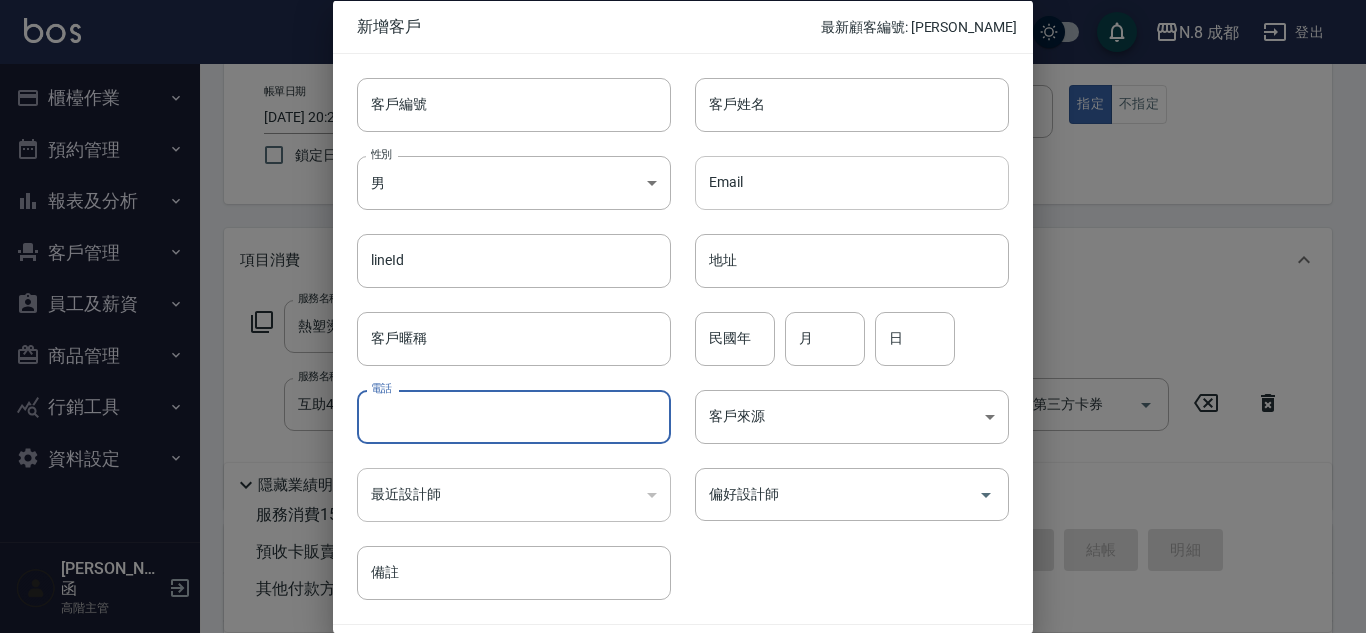 paste on "0920166709" 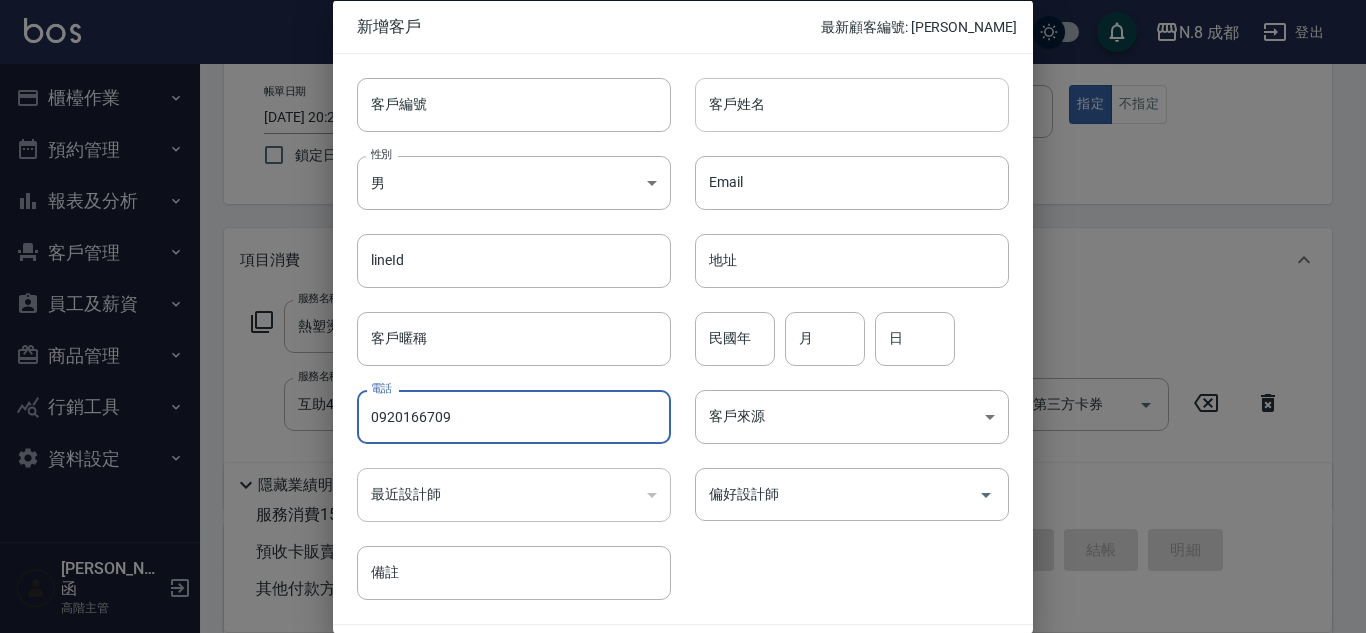 type on "0920166709" 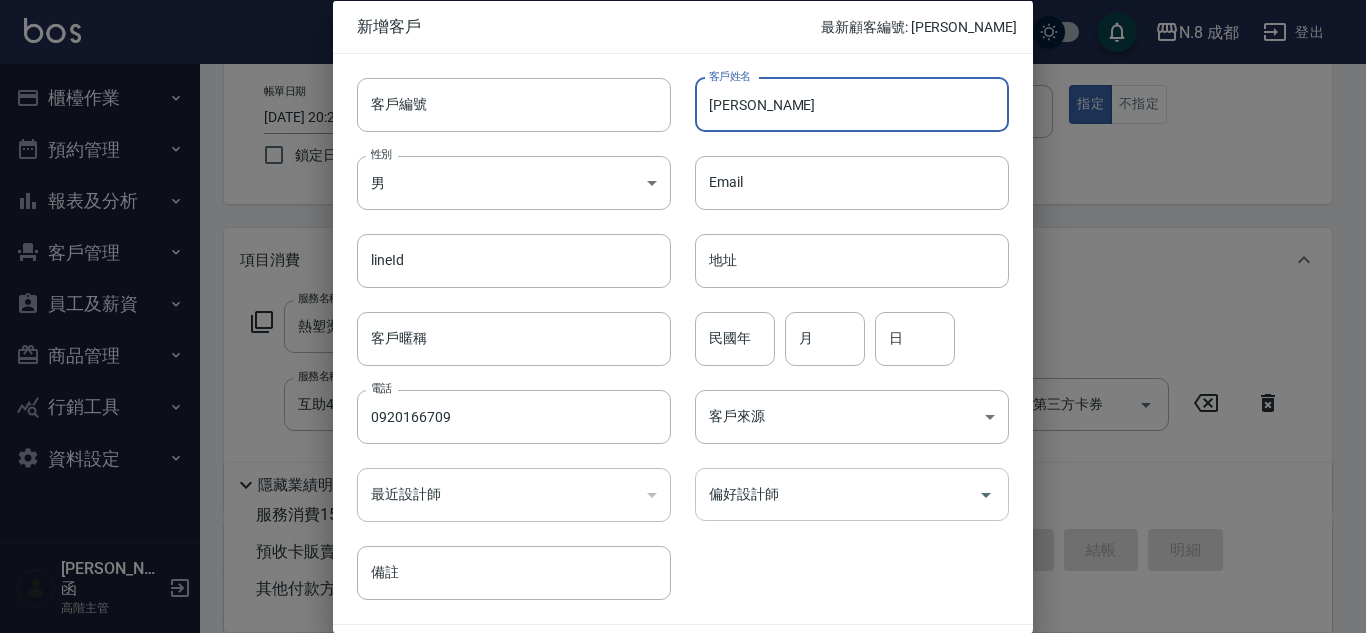 type on "劉金枝" 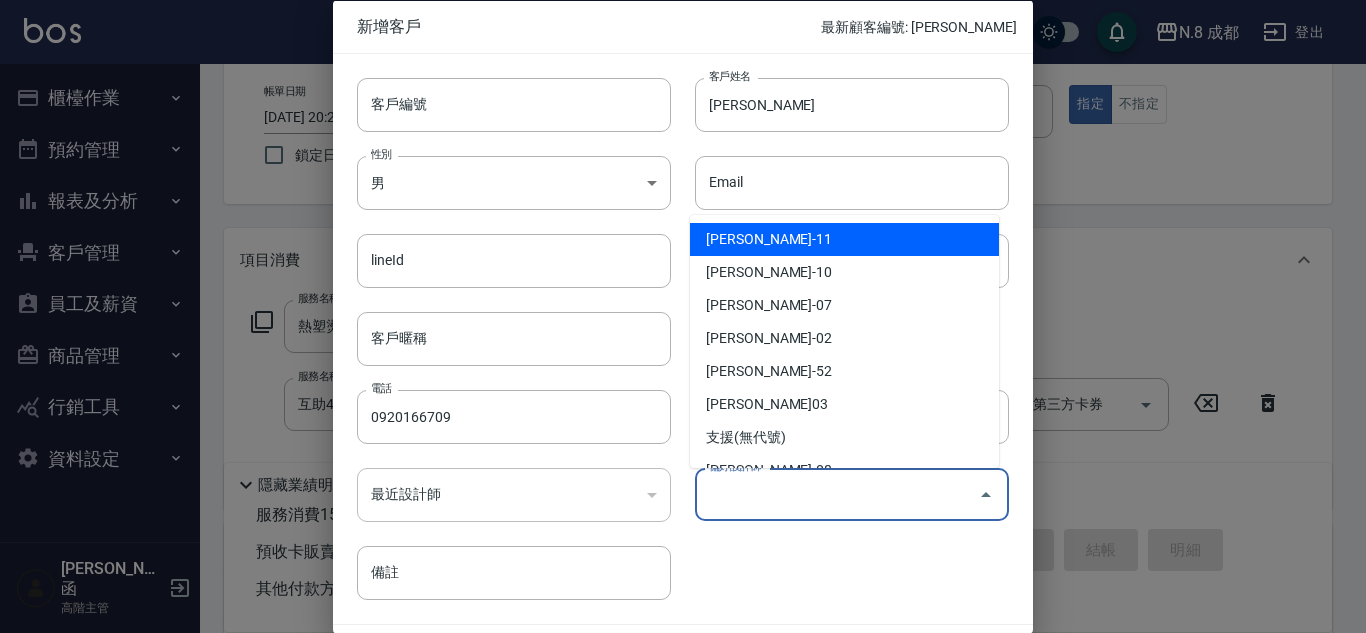 click on "偏好設計師" at bounding box center [837, 494] 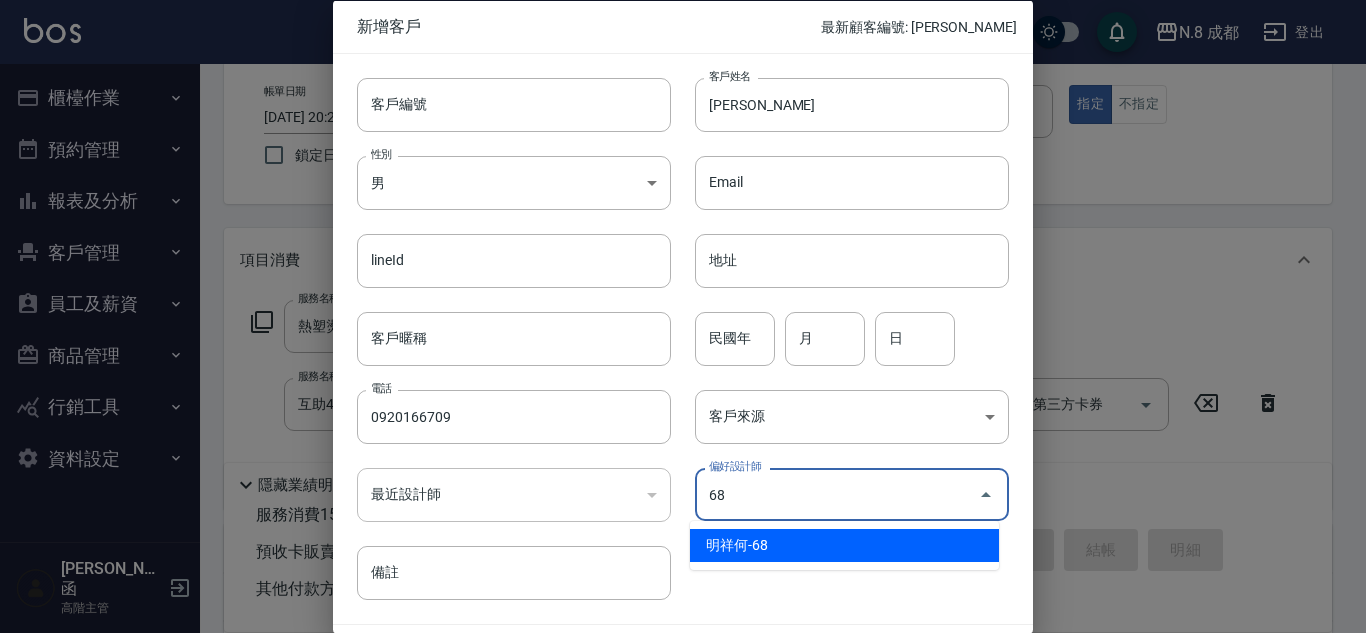 click on "明祥何-68" at bounding box center (844, 545) 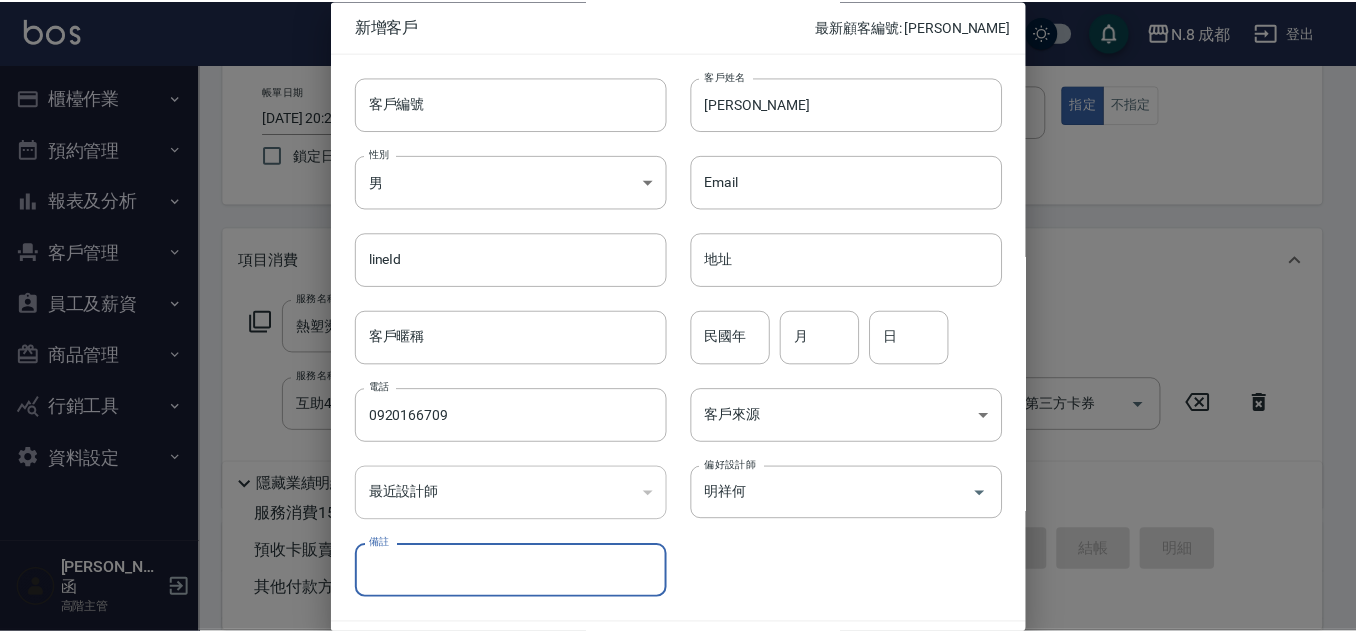scroll, scrollTop: 60, scrollLeft: 0, axis: vertical 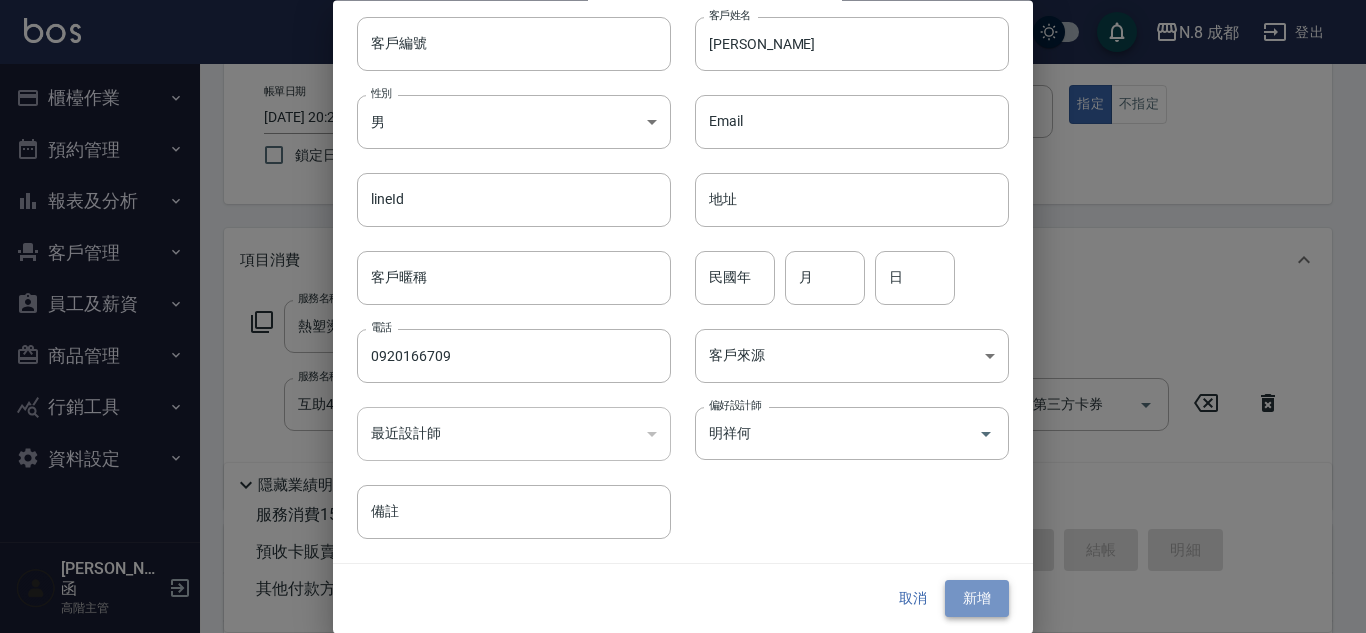 click on "新增" at bounding box center [977, 599] 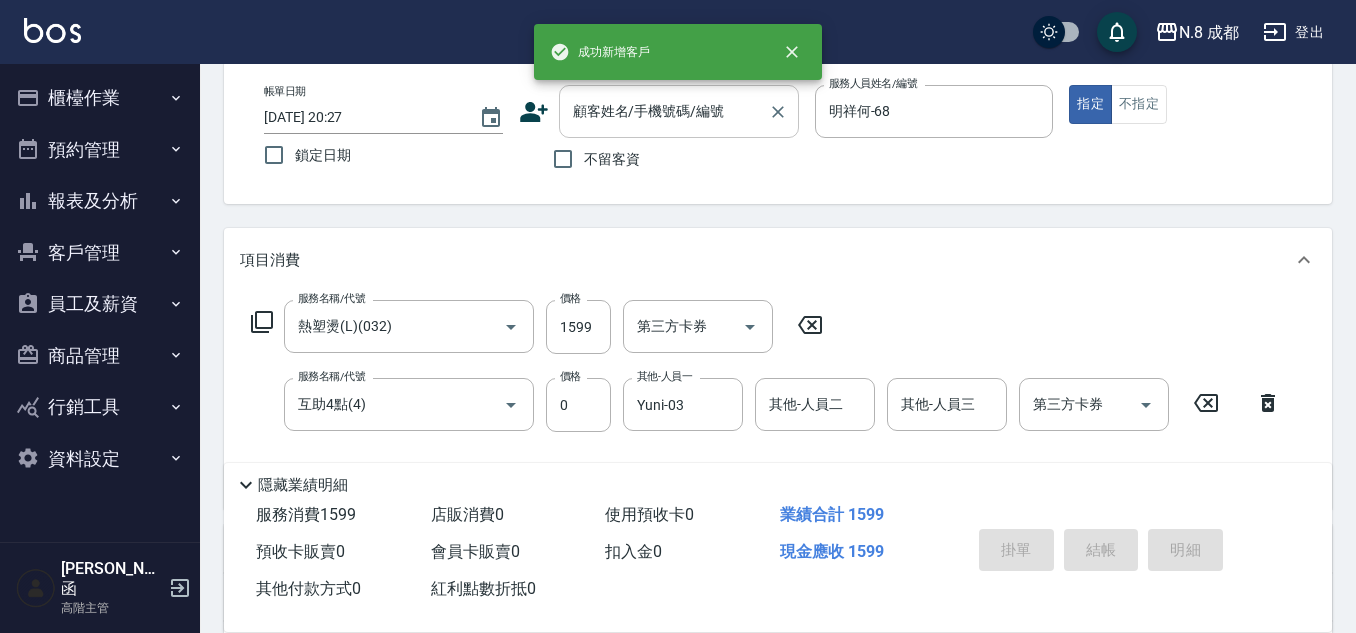 click on "顧客姓名/手機號碼/編號" at bounding box center [664, 111] 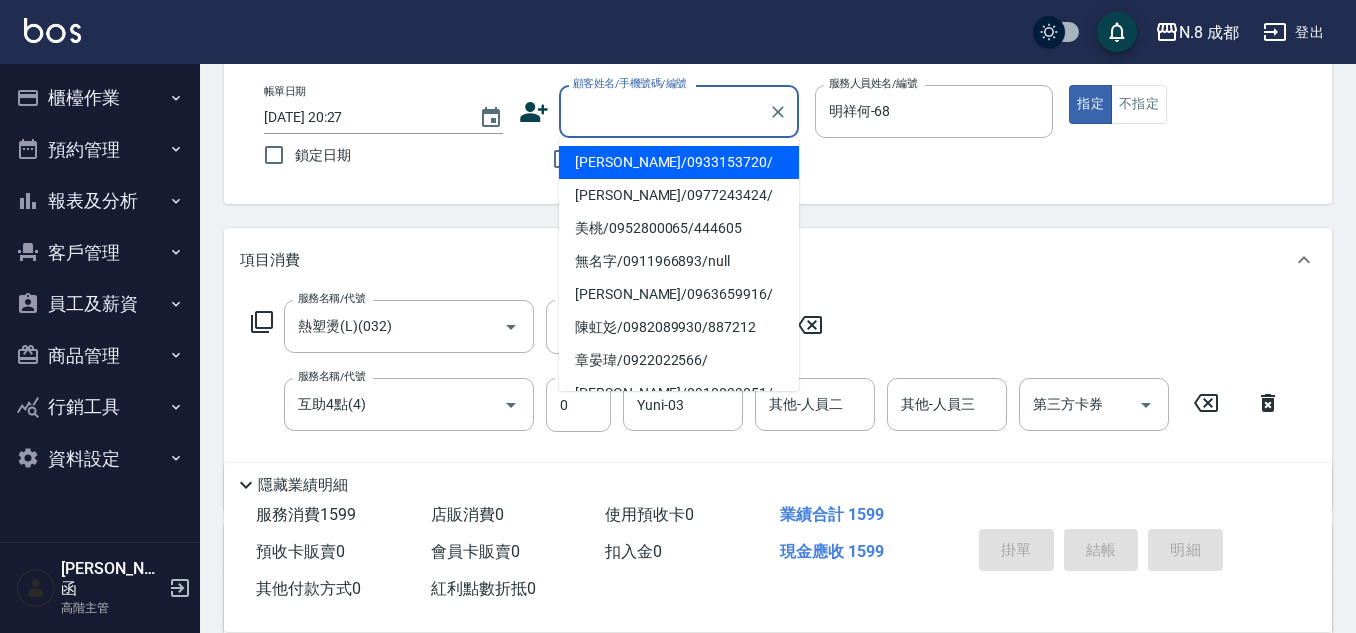 paste on "0920166709" 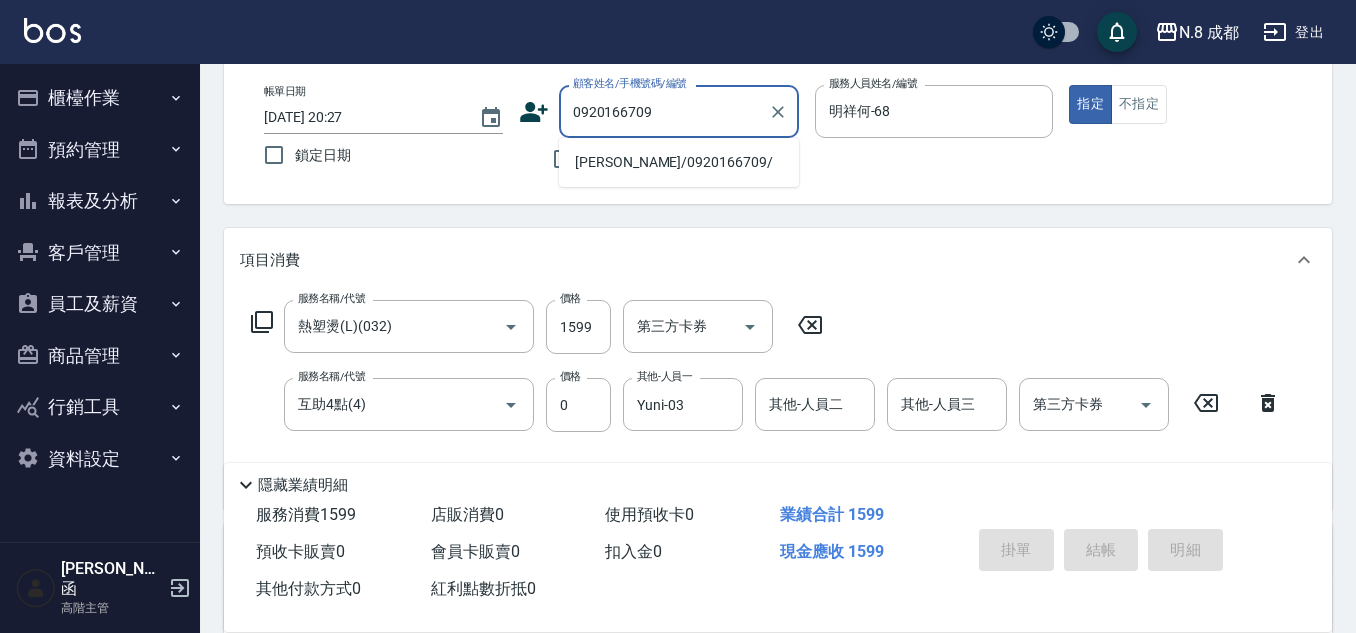 click on "劉金枝/0920166709/" at bounding box center [679, 162] 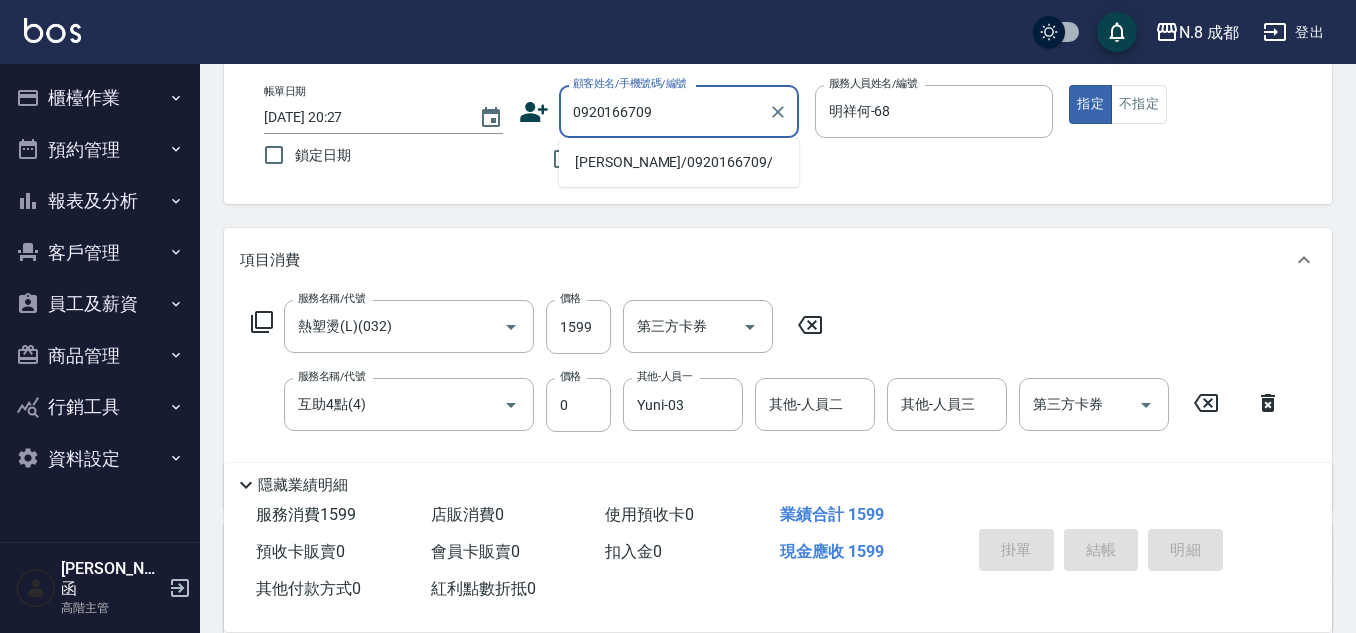 type on "劉金枝/0920166709/" 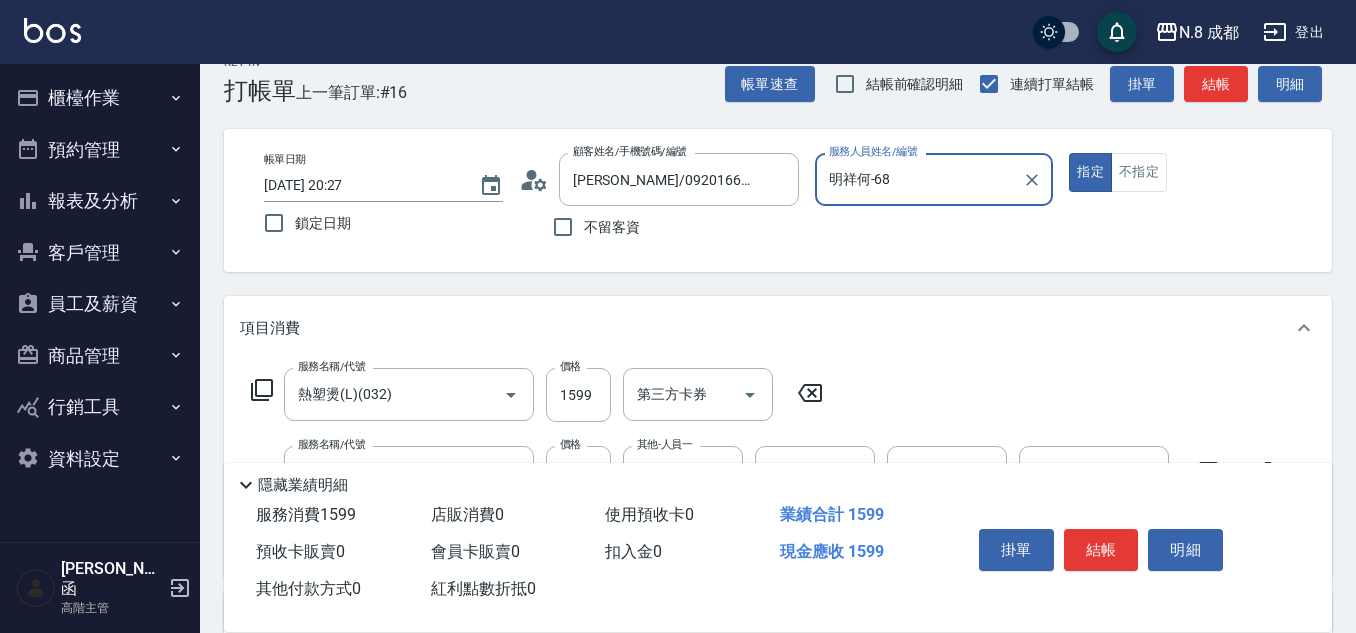 scroll, scrollTop: 0, scrollLeft: 0, axis: both 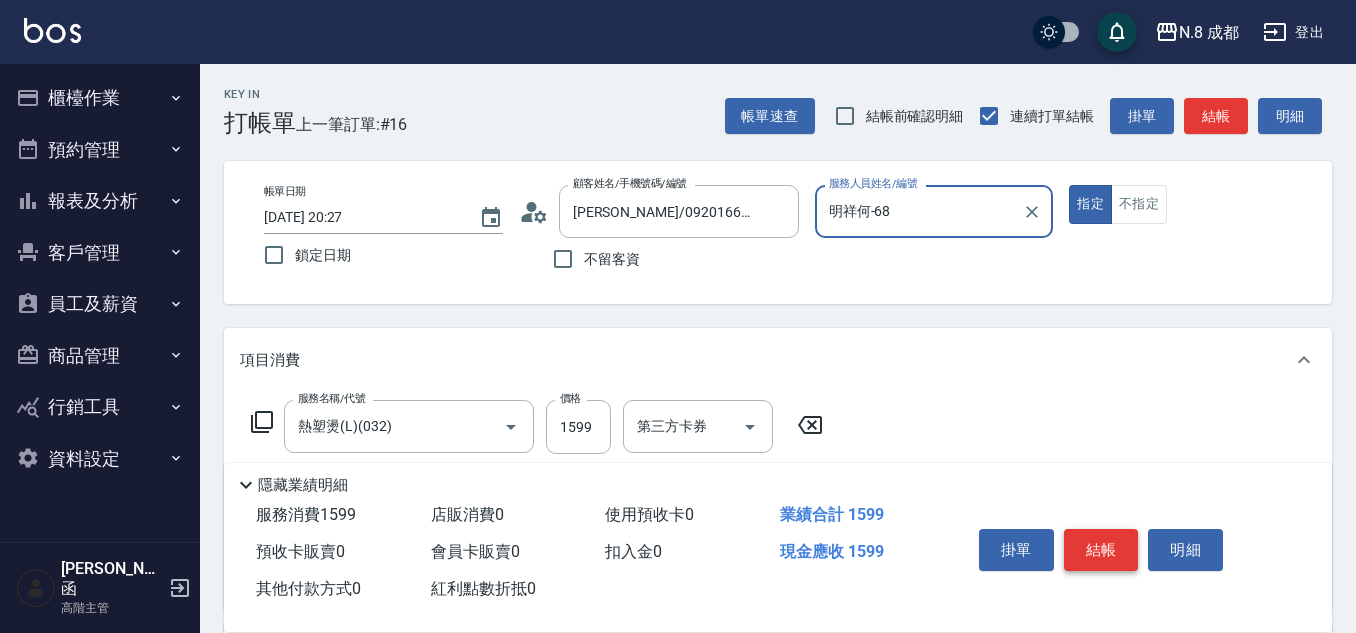 click on "結帳" at bounding box center [1101, 550] 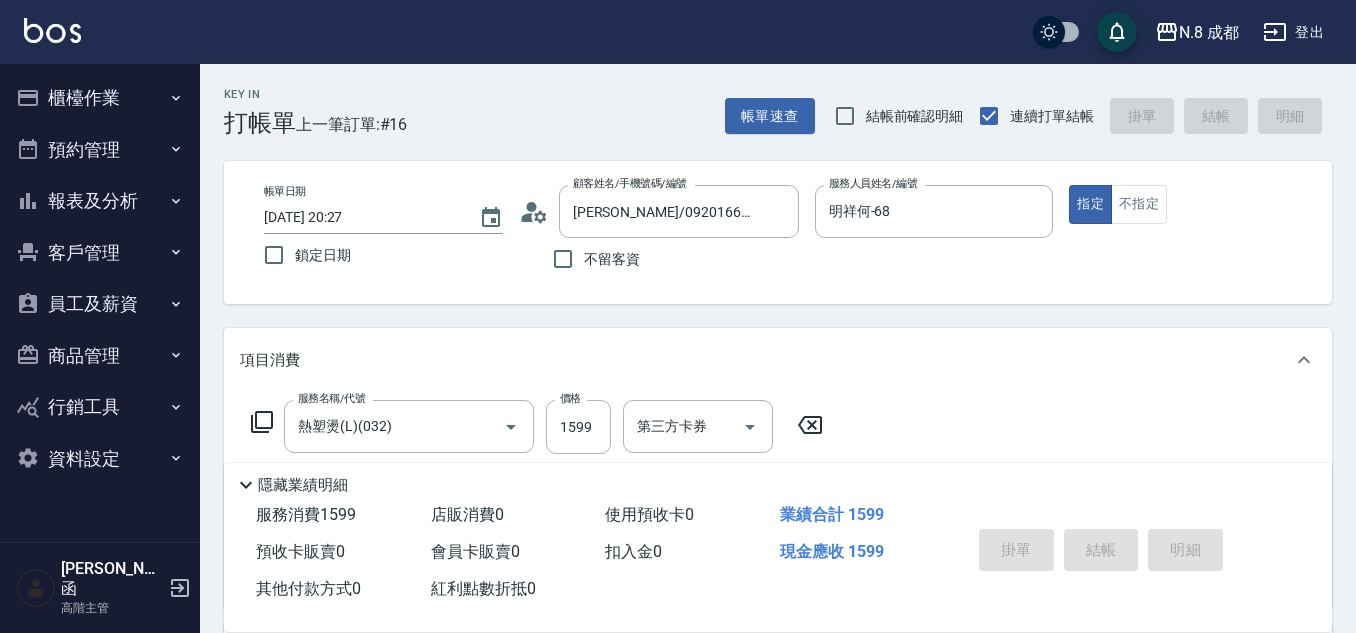 type on "2025/07/14 20:29" 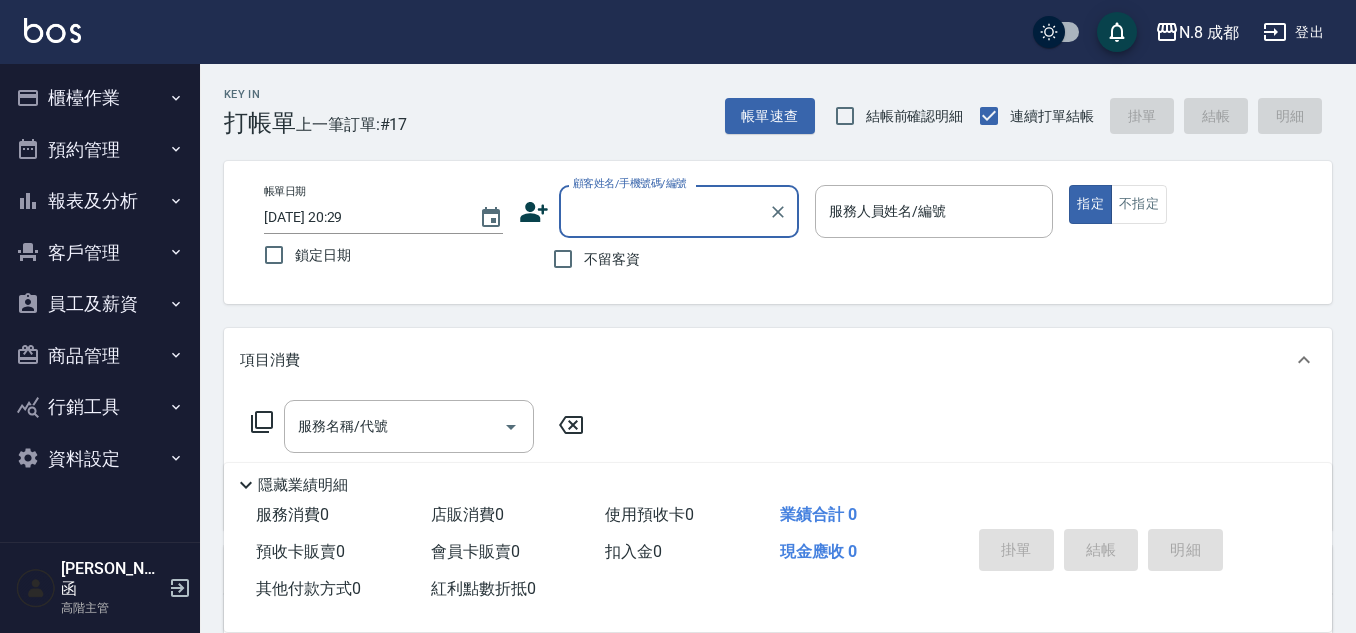 click on "不留客資" at bounding box center (563, 259) 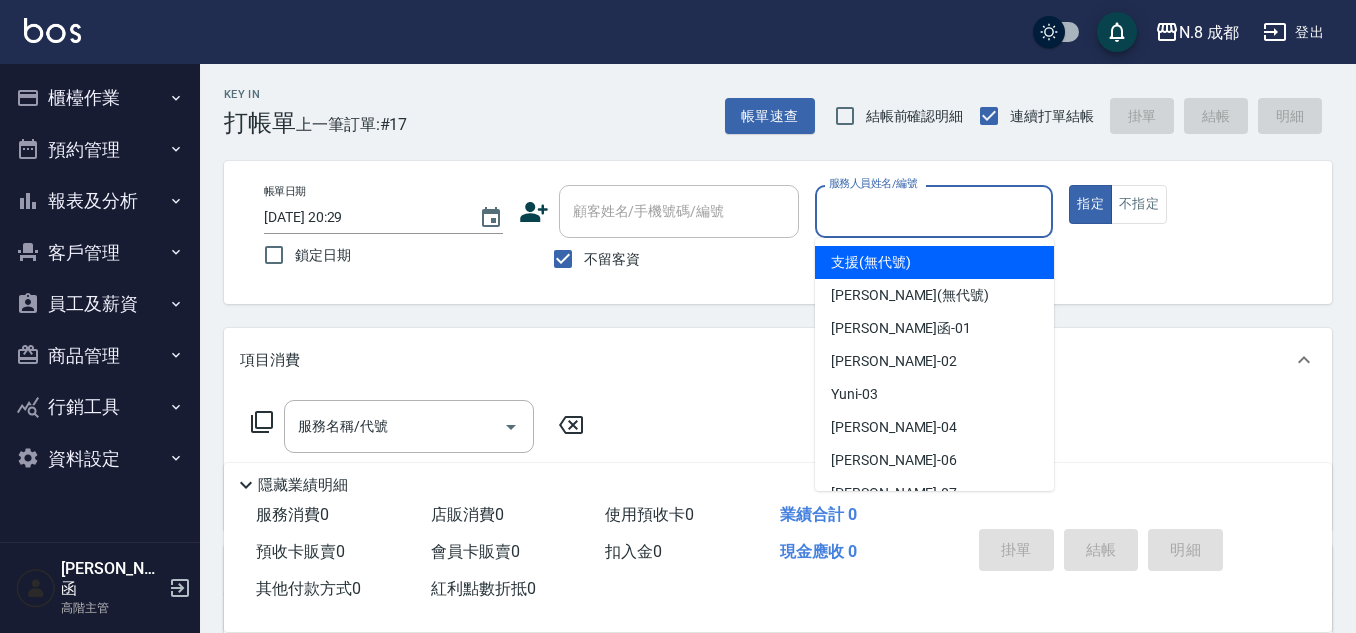 click on "服務人員姓名/編號" at bounding box center [934, 211] 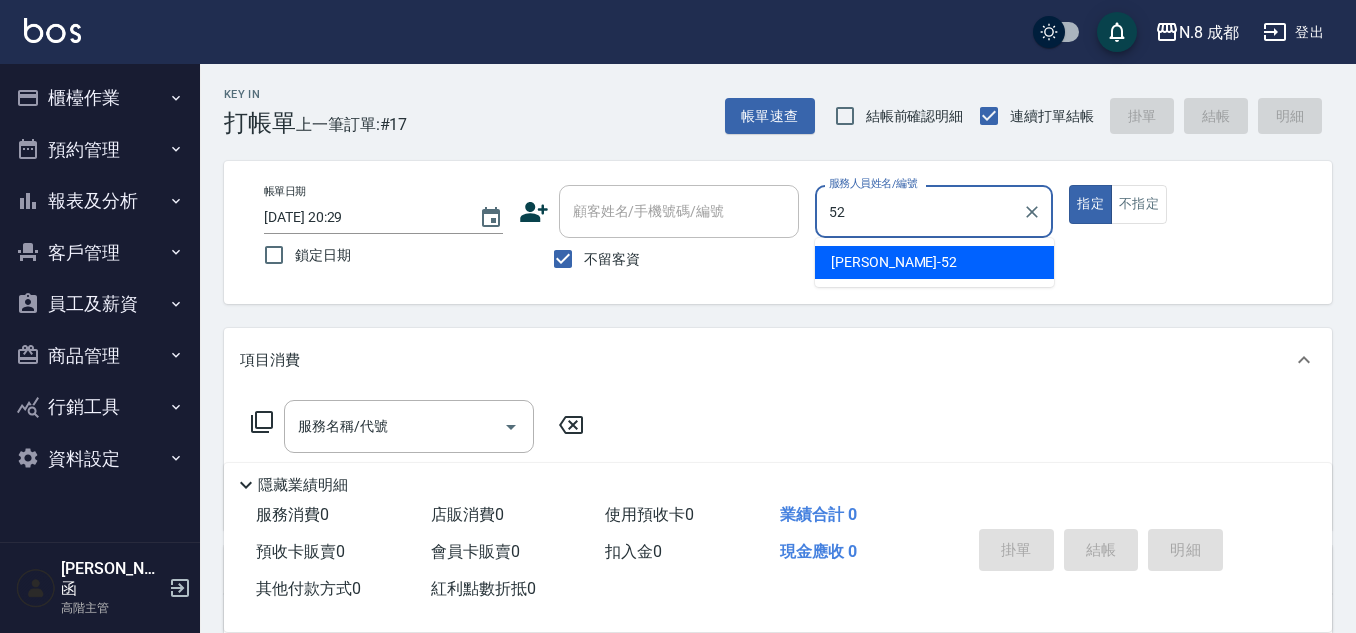 click on "楊博舜 -52" at bounding box center (894, 262) 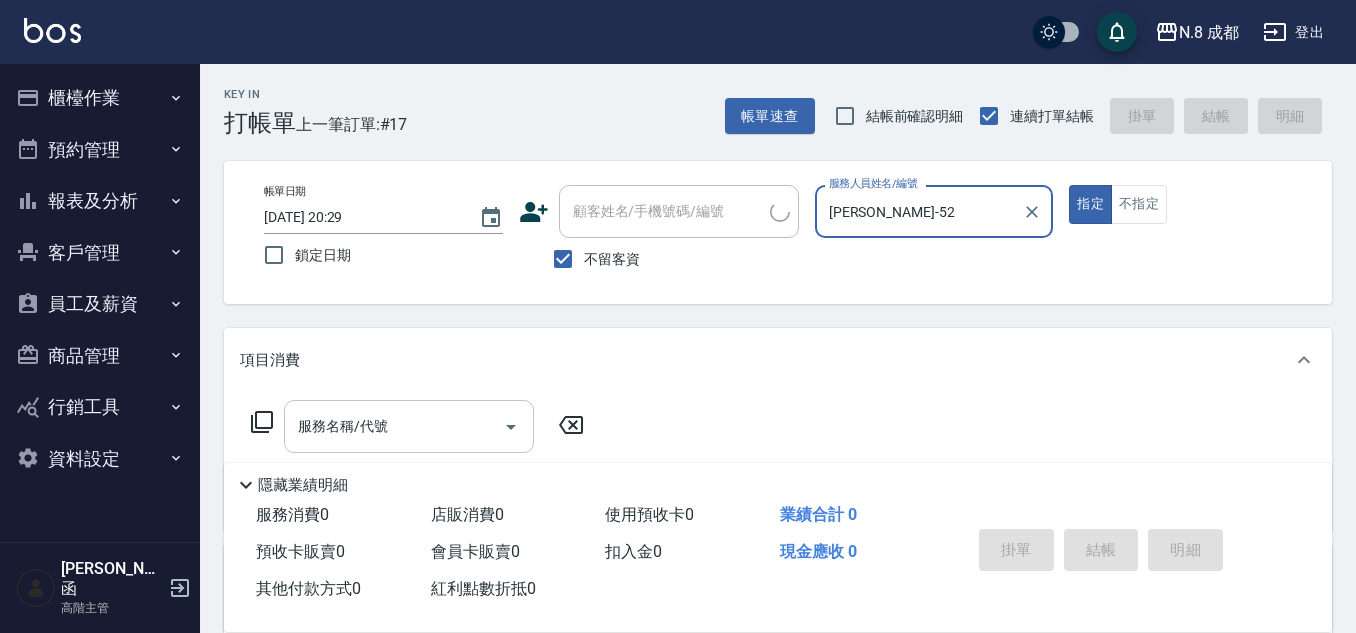 type on "楊博舜-52" 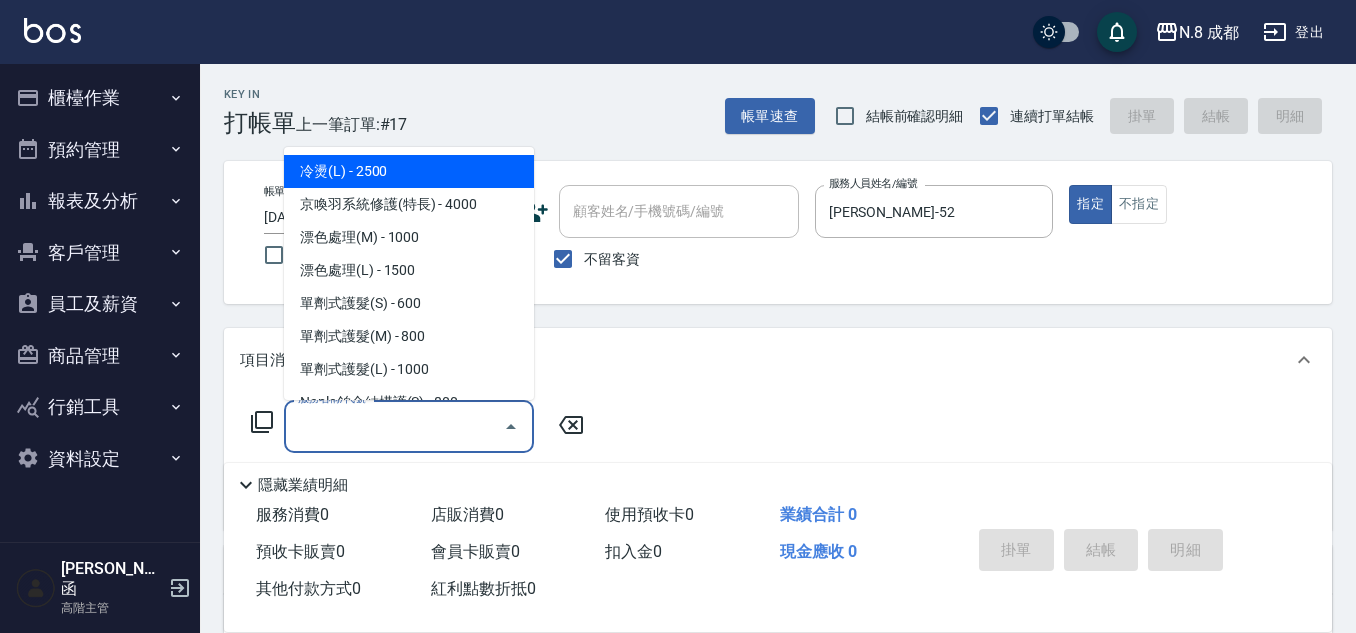 click on "服務名稱/代號" at bounding box center (394, 426) 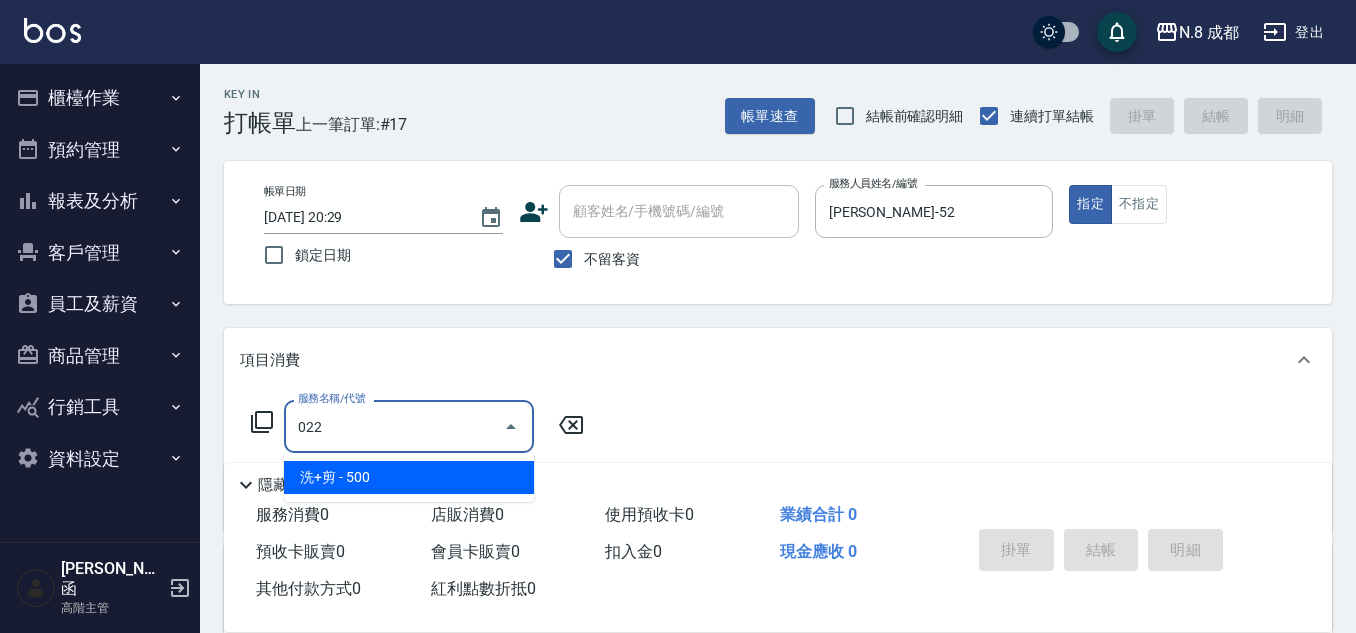 click on "洗+剪 - 500" at bounding box center (409, 477) 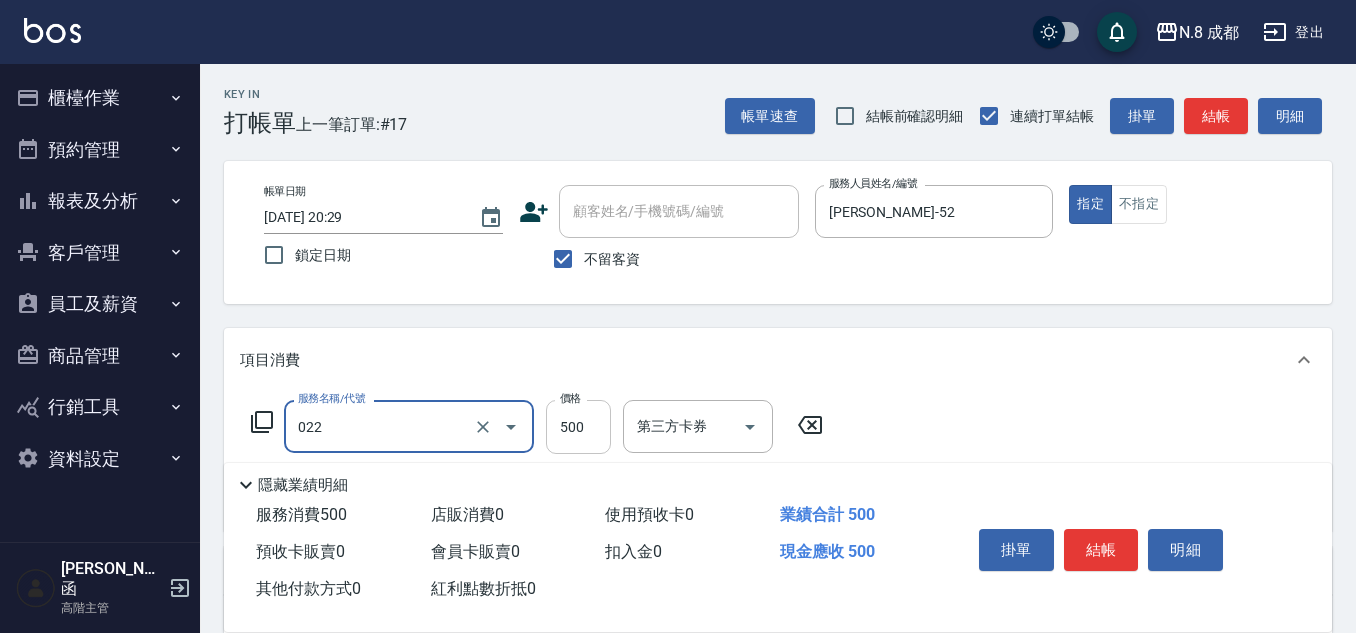 type on "洗+剪(022)" 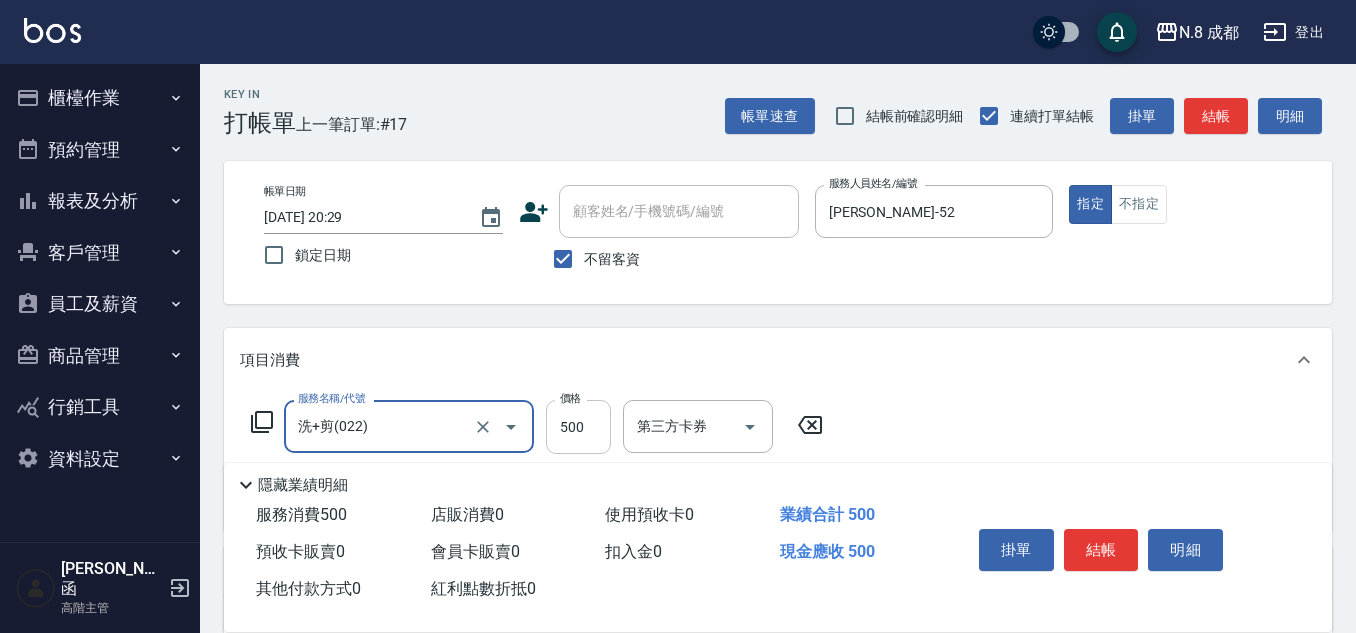 click on "500" at bounding box center [578, 427] 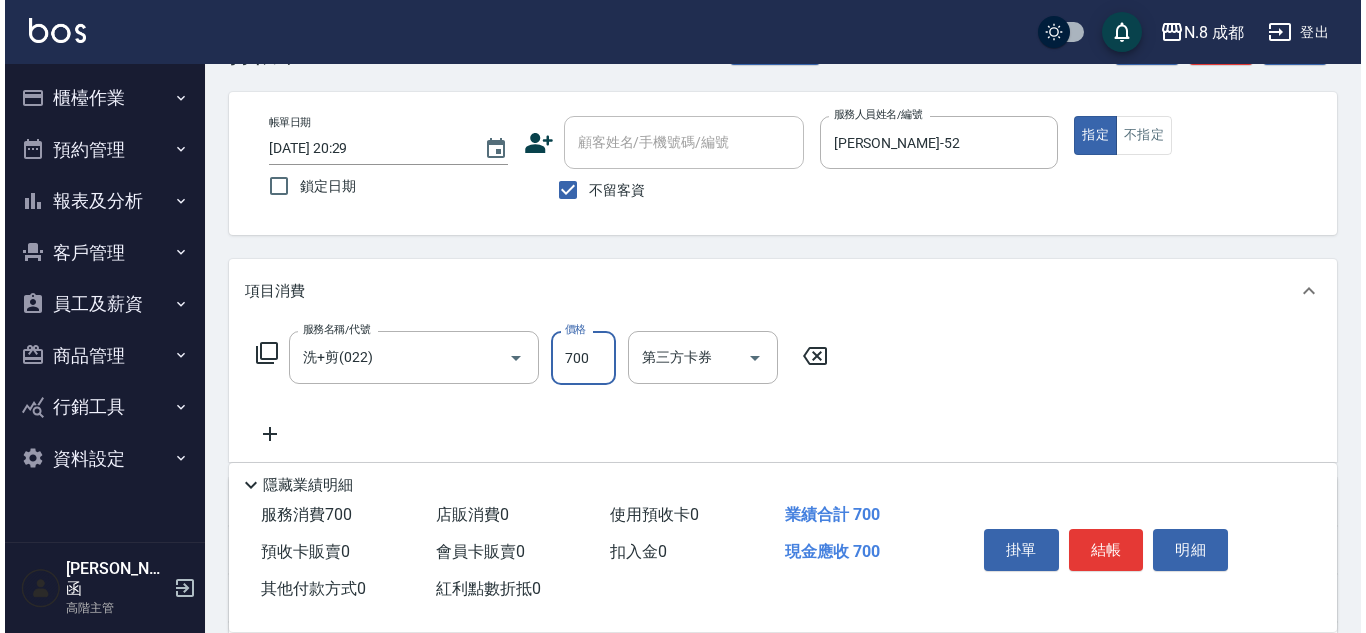 scroll, scrollTop: 100, scrollLeft: 0, axis: vertical 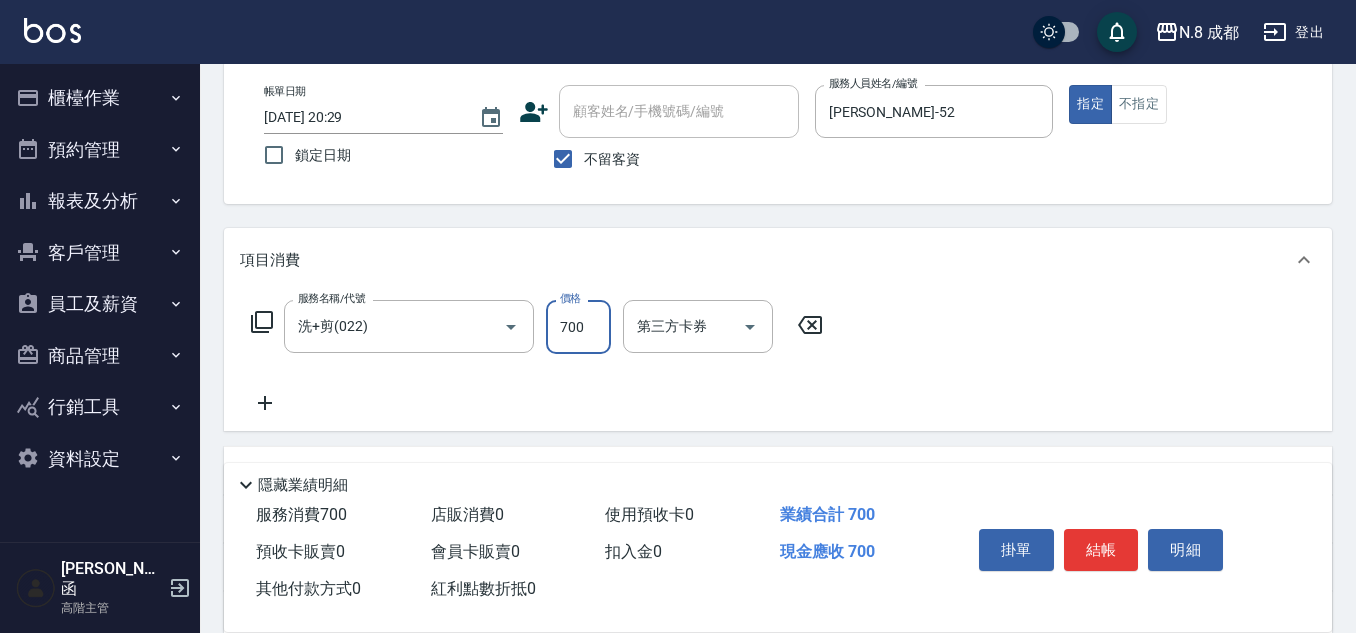 type on "700" 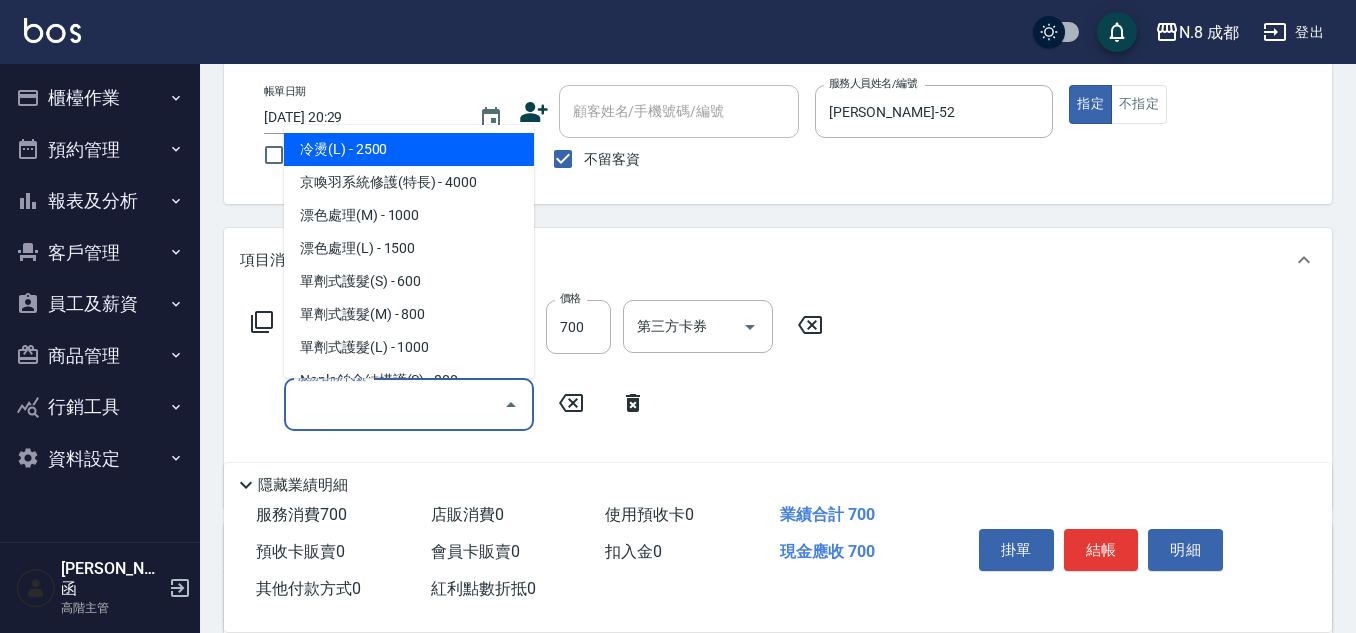 click on "服務名稱/代號" at bounding box center [394, 404] 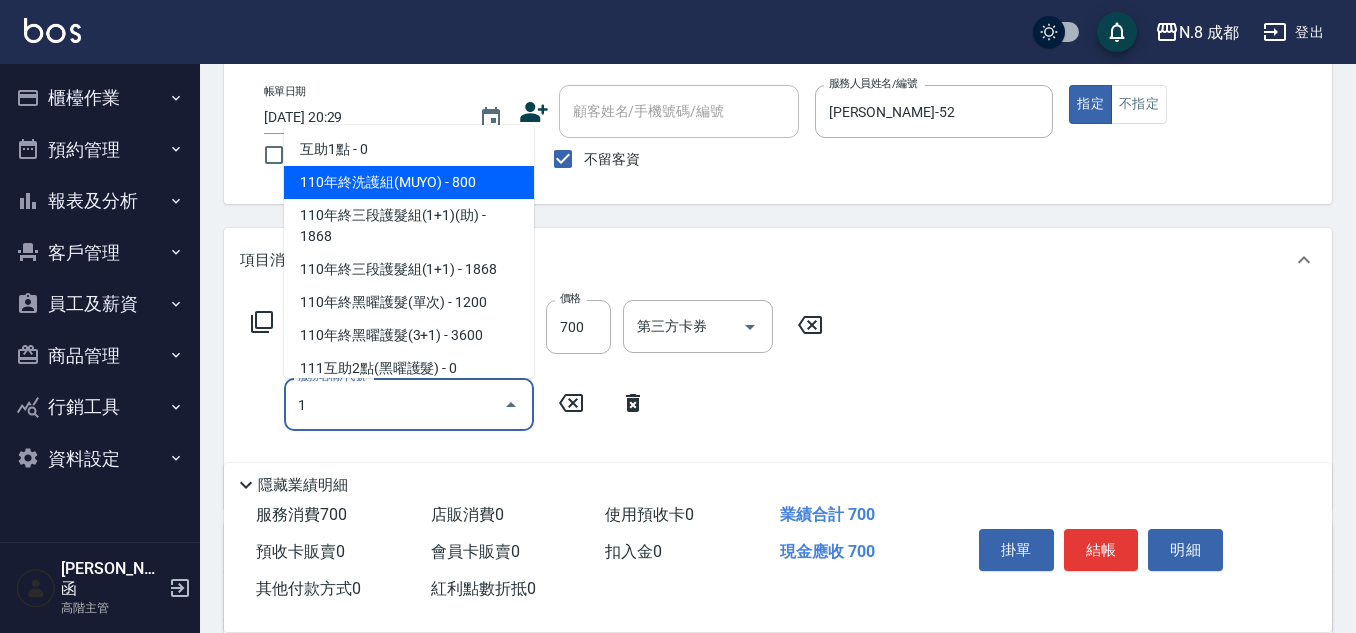 click on "互助1點 - 0" at bounding box center (409, 149) 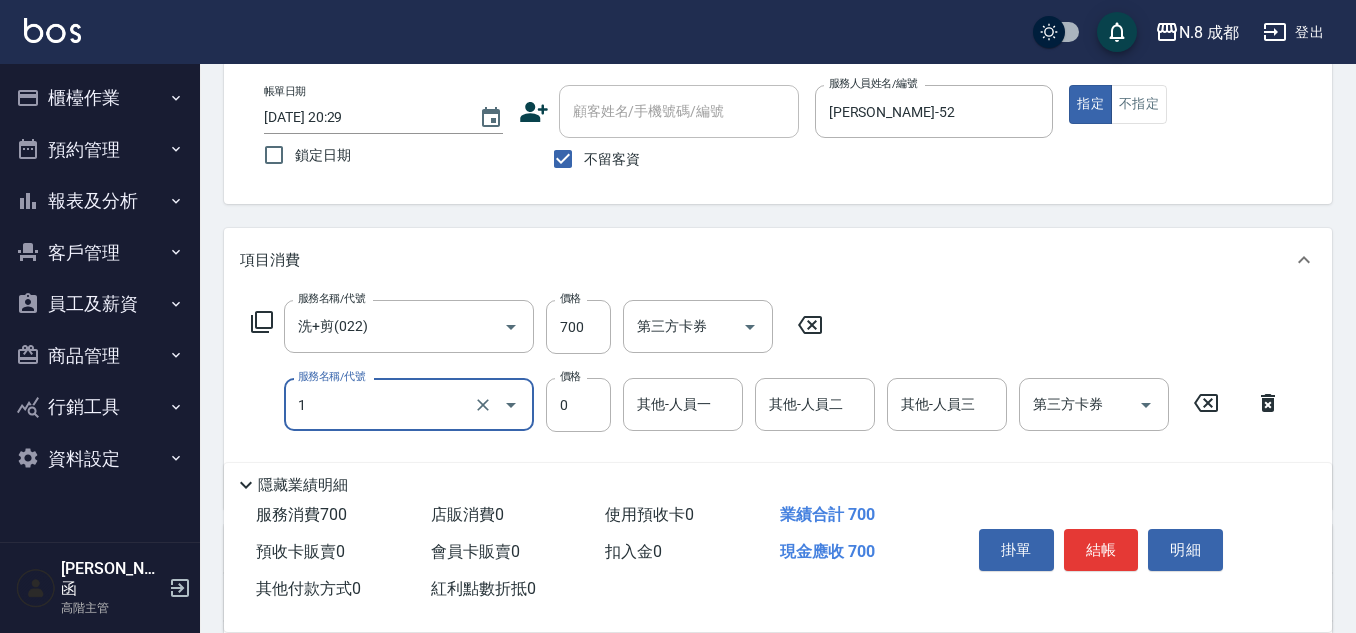 type on "互助1點(1)" 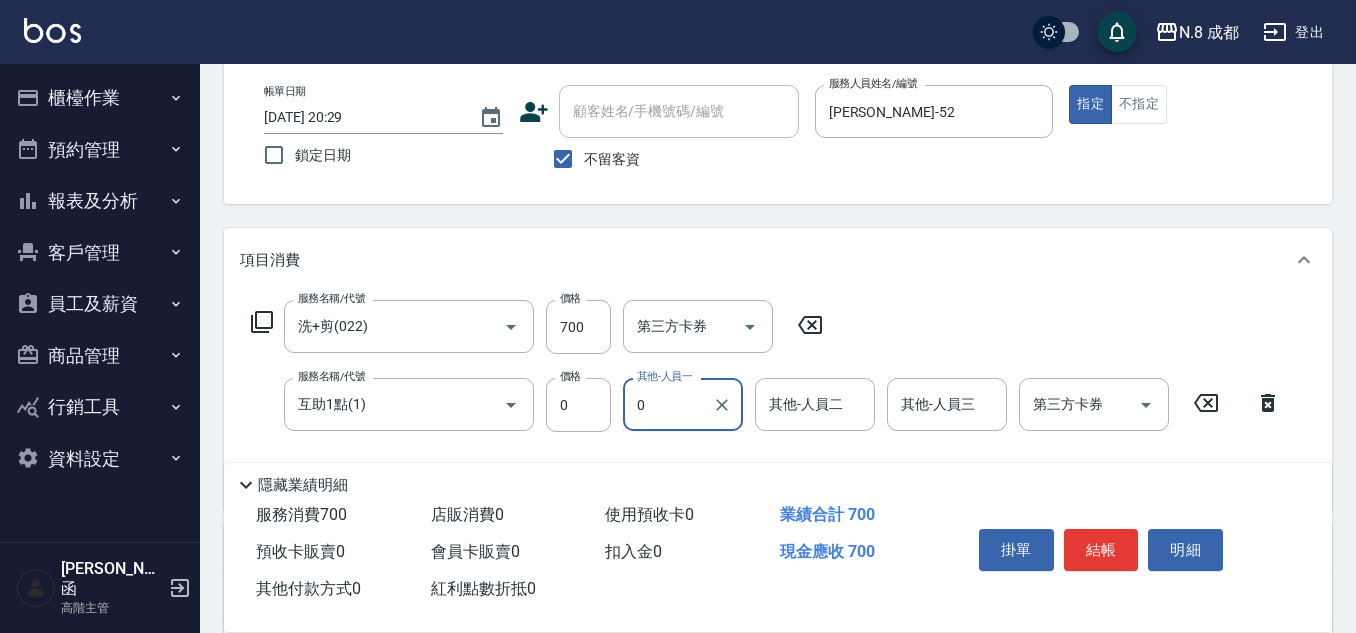 click on "0" at bounding box center [668, 404] 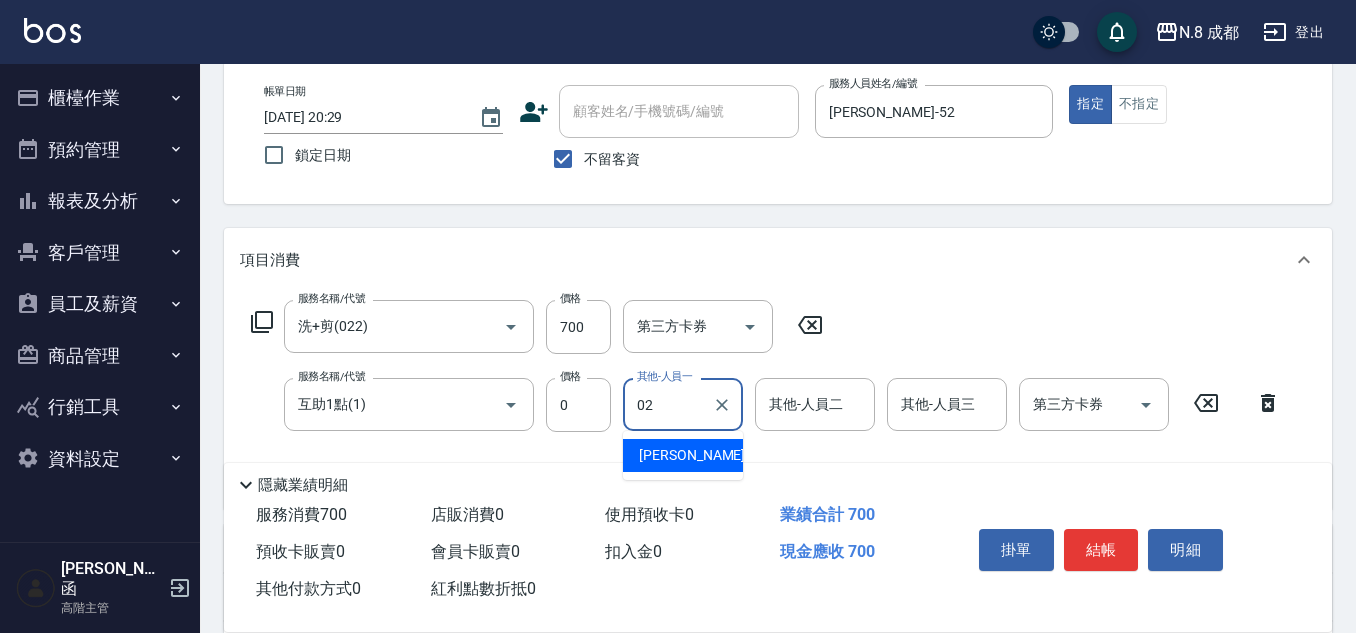 click on "朱若瑀 -02" at bounding box center (702, 455) 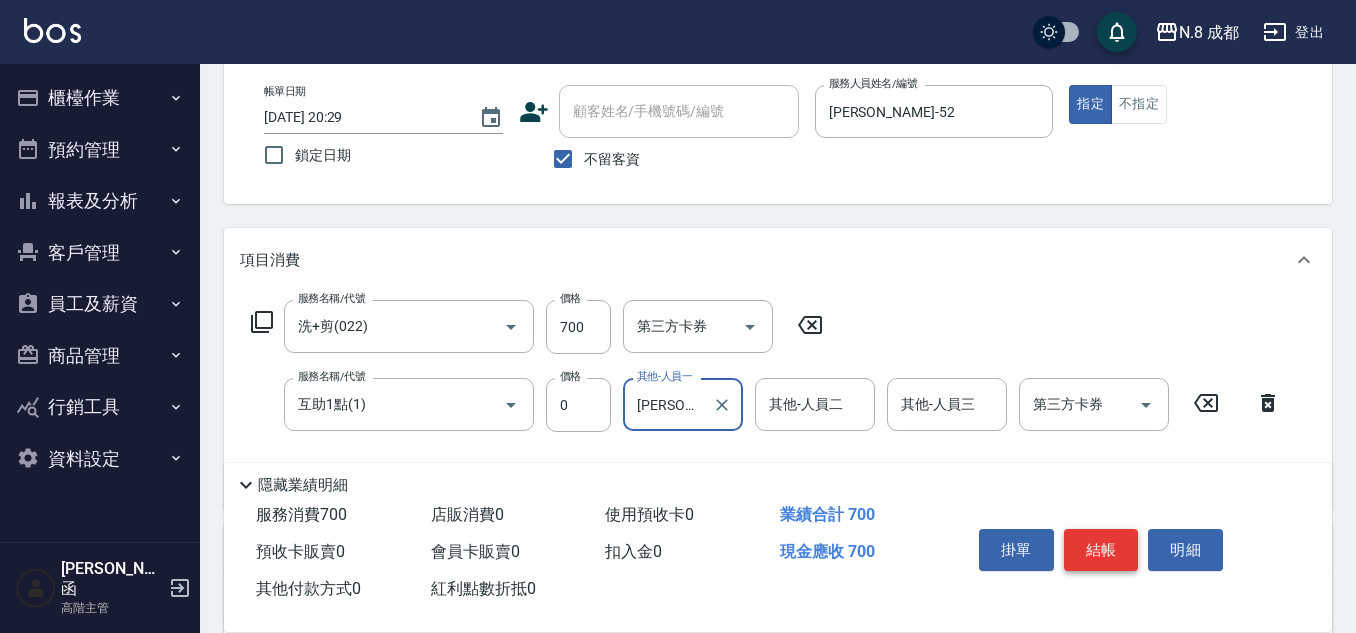 type on "朱若瑀-02" 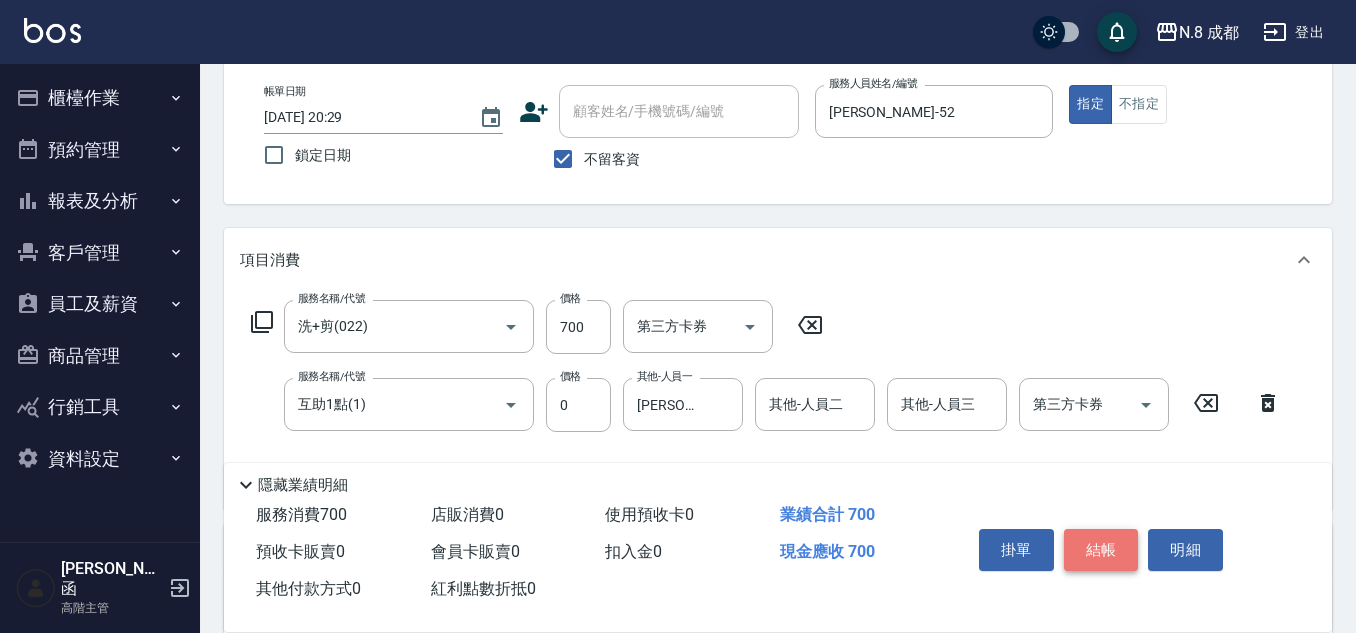 click on "結帳" at bounding box center [1101, 550] 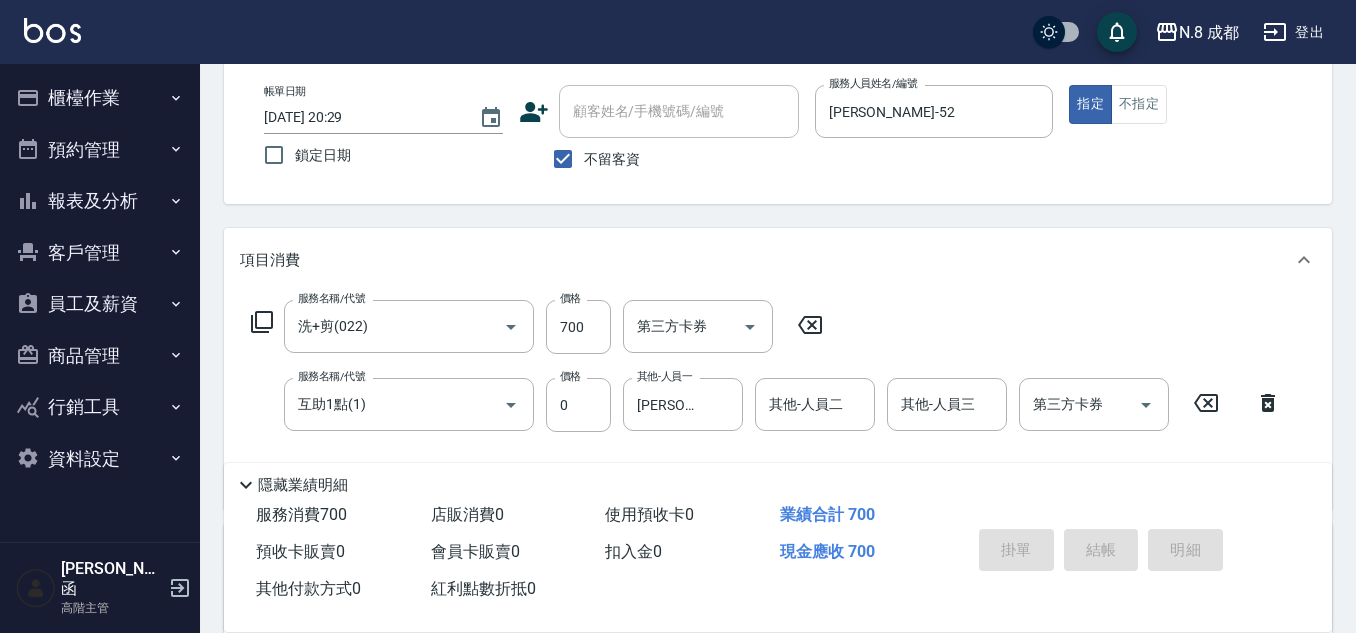 type 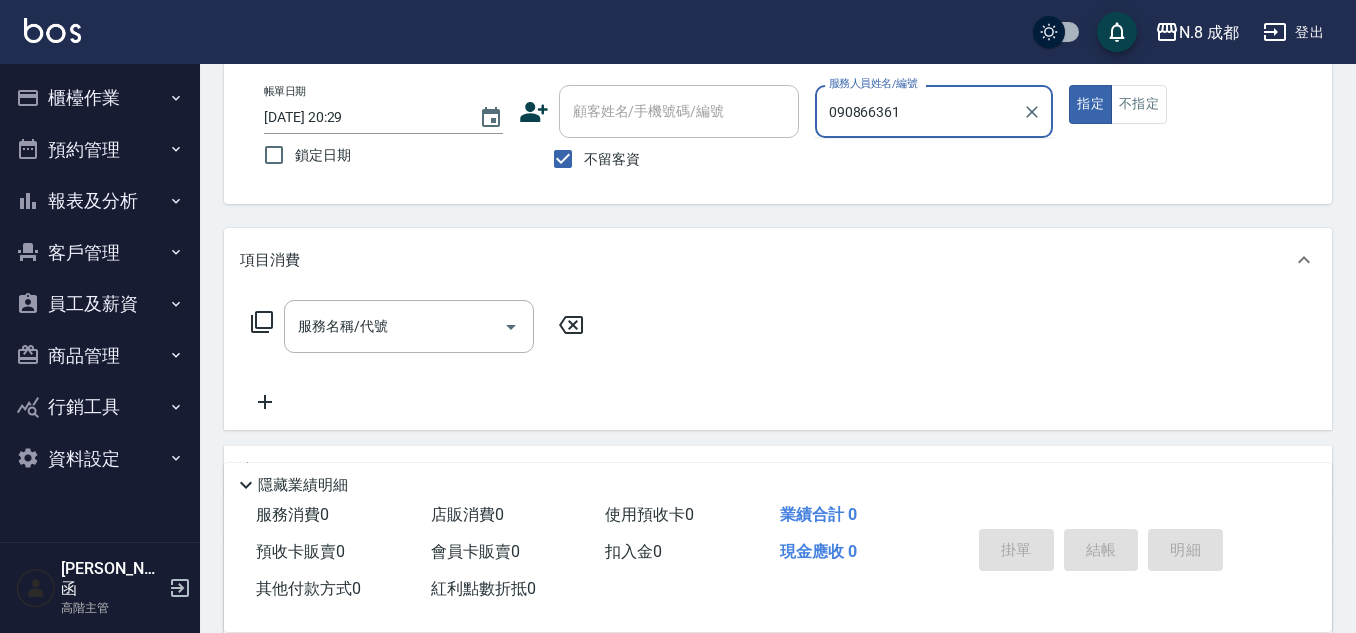 type on "0908663613" 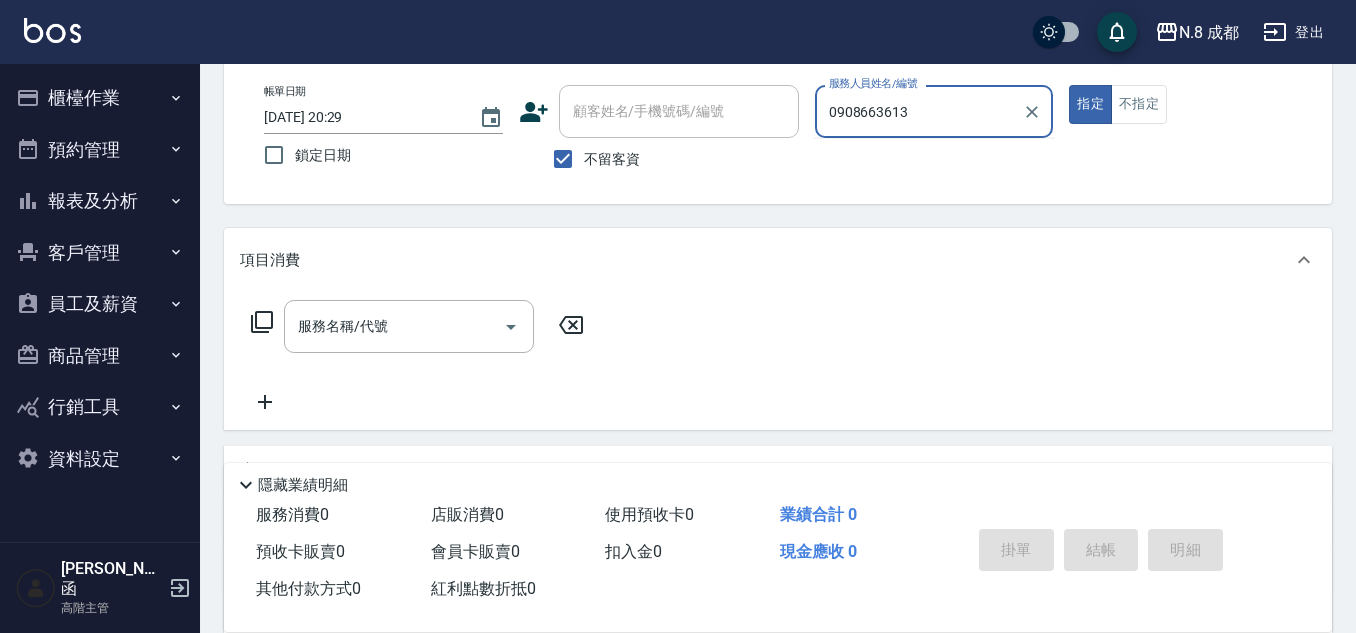 click on "帳單日期 2025/07/14 20:29 鎖定日期 顧客姓名/手機號碼/編號 顧客姓名/手機號碼/編號 不留客資 服務人員姓名/編號 0908663613 服務人員姓名/編號 指定 不指定" at bounding box center (778, 132) 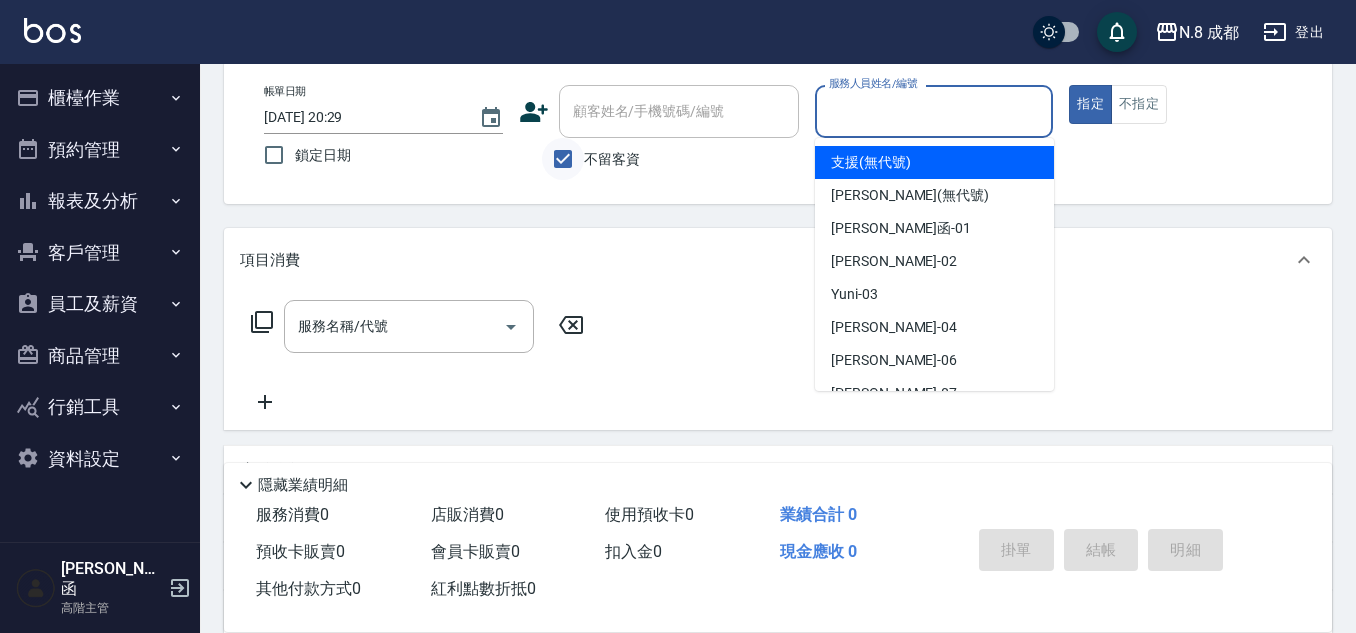 drag, startPoint x: 562, startPoint y: 161, endPoint x: 623, endPoint y: 119, distance: 74.06078 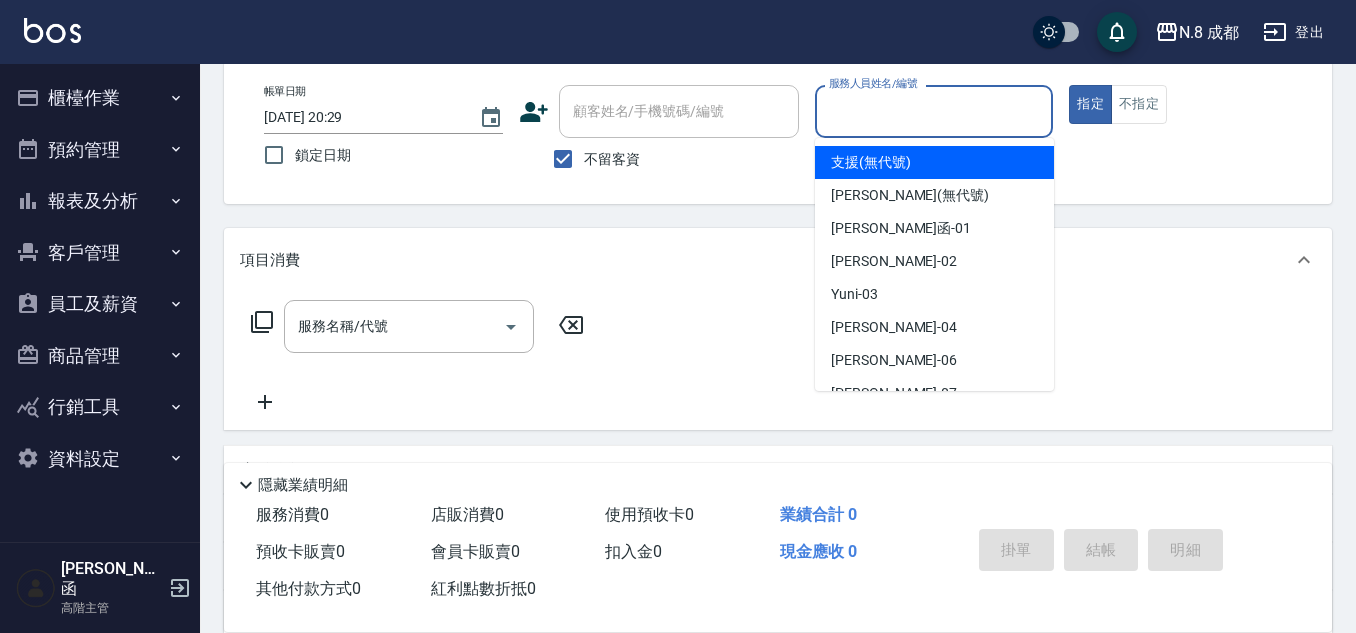 click on "不留客資" at bounding box center (563, 159) 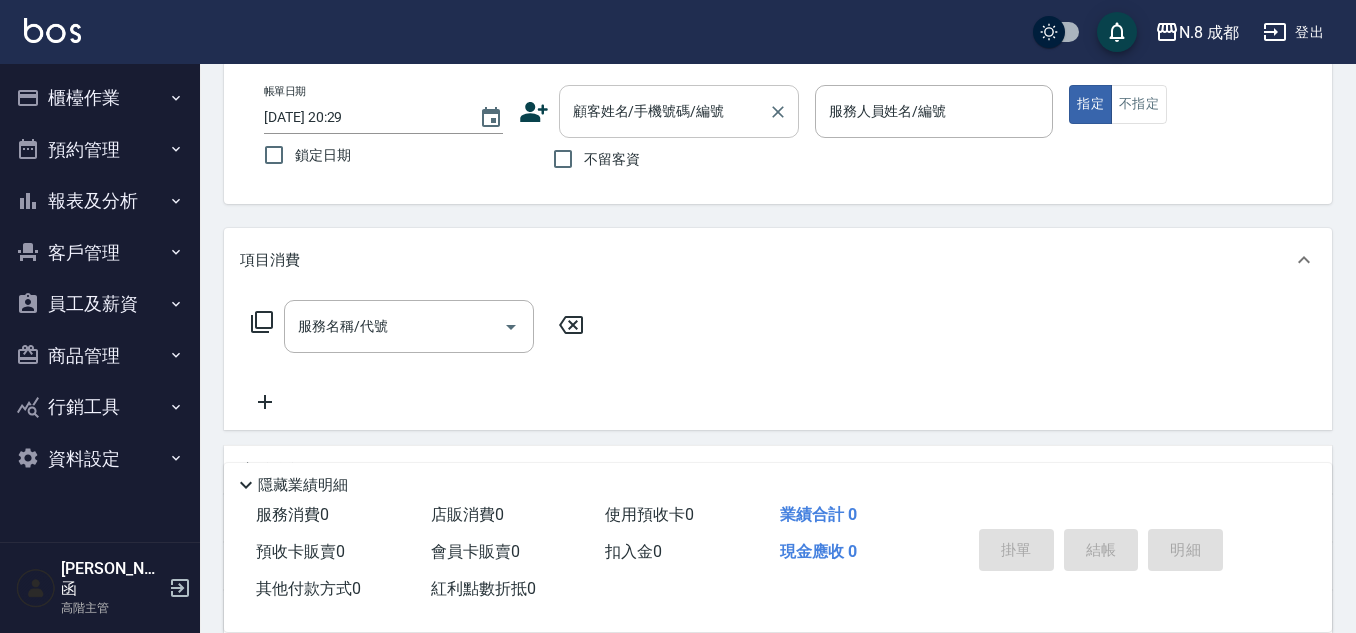 click on "顧客姓名/手機號碼/編號" at bounding box center [664, 111] 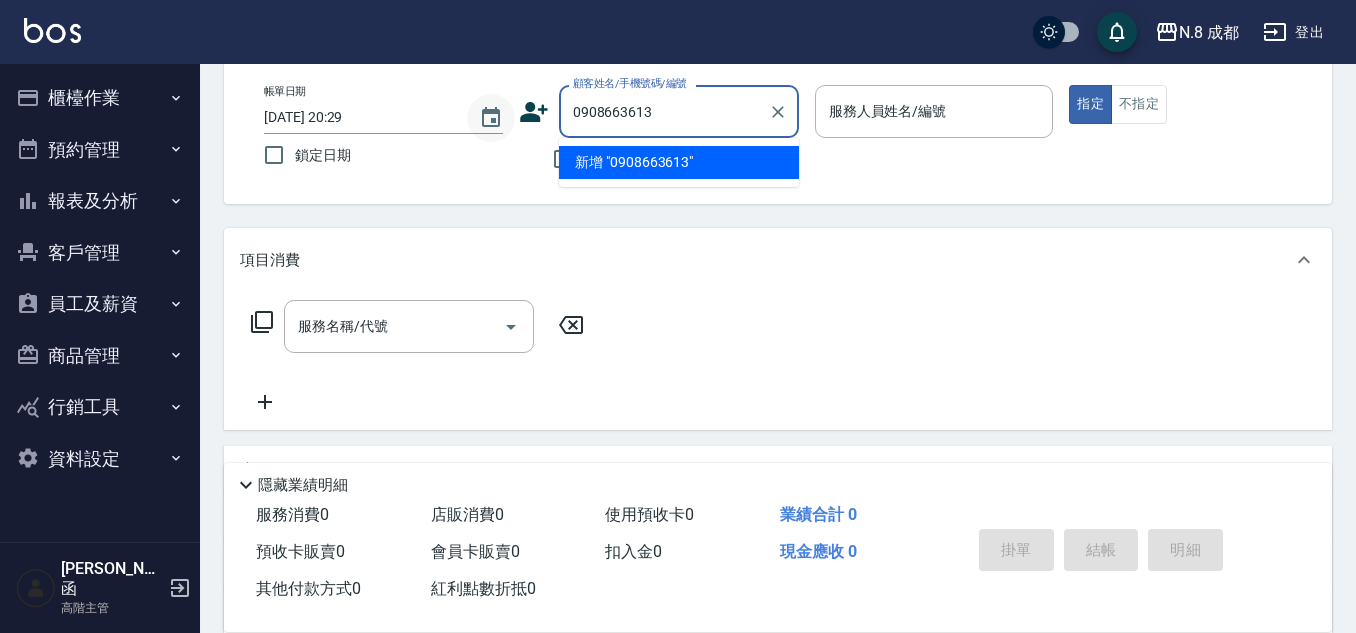 drag, startPoint x: 714, startPoint y: 112, endPoint x: 469, endPoint y: 119, distance: 245.09998 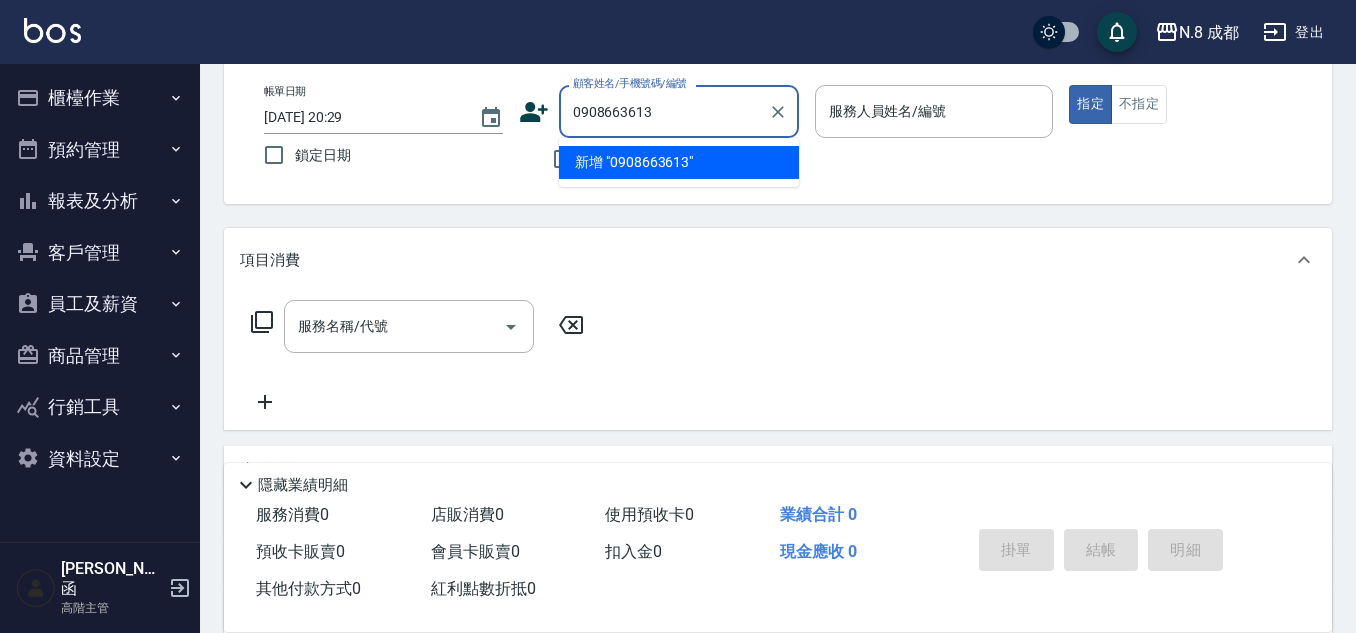 type 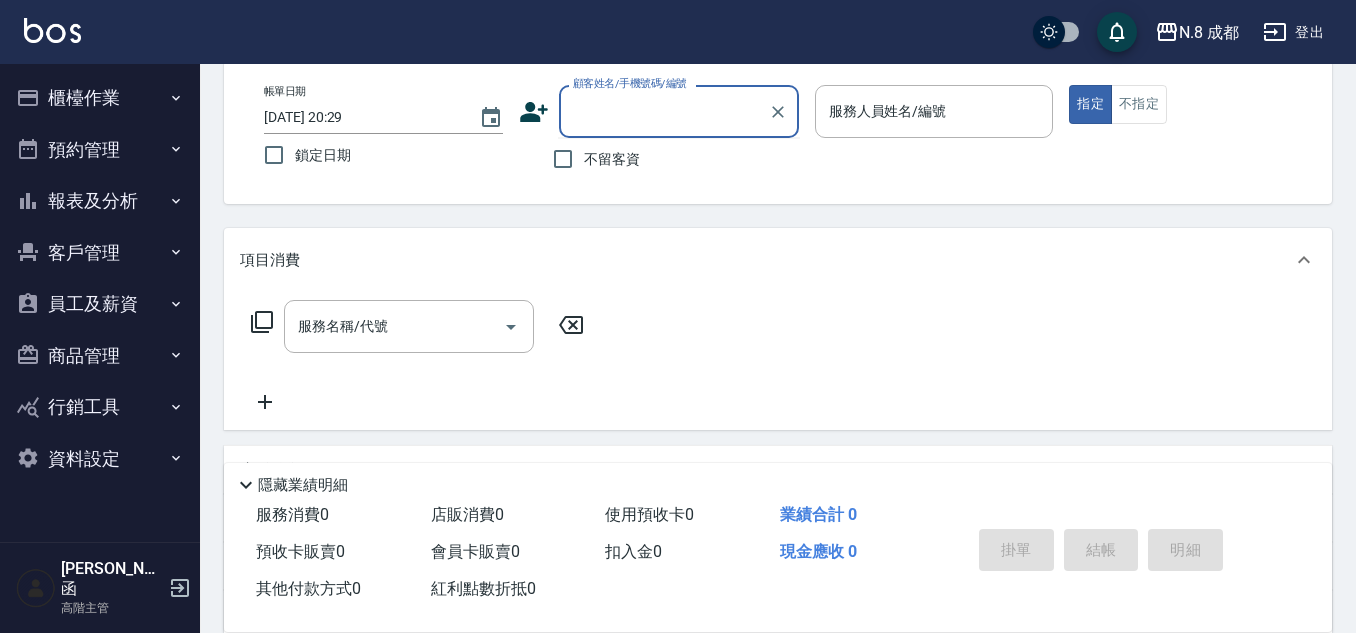 click 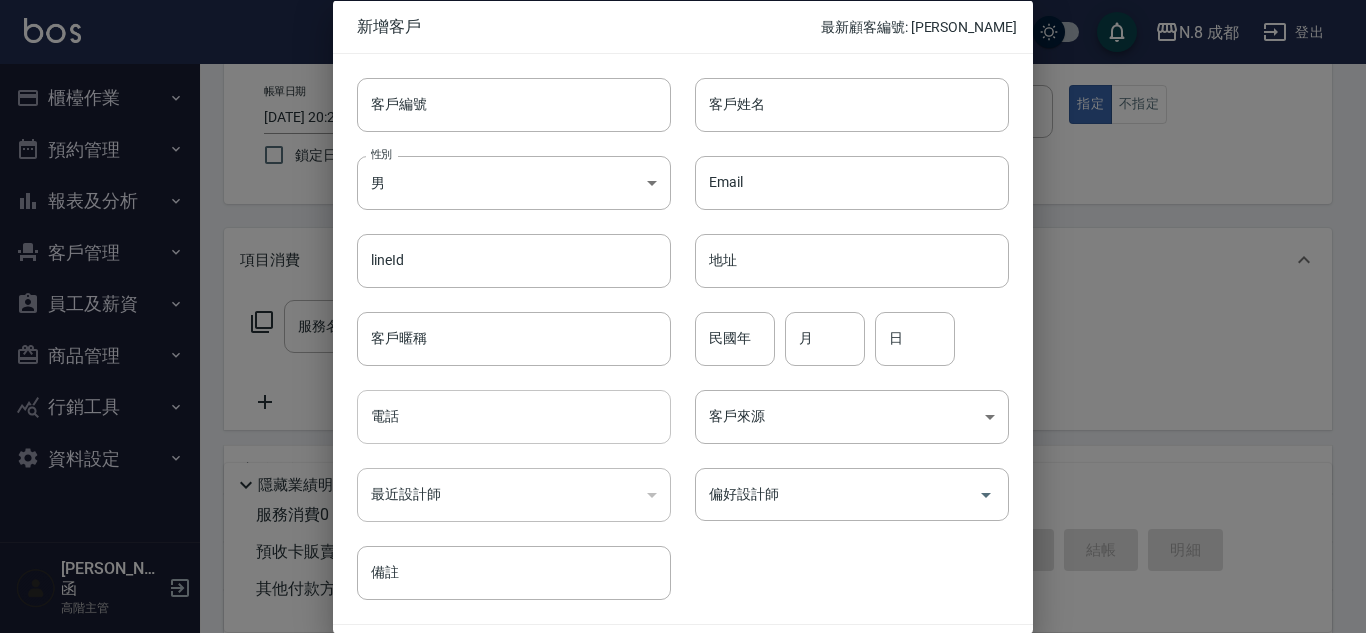 click on "電話" at bounding box center [514, 417] 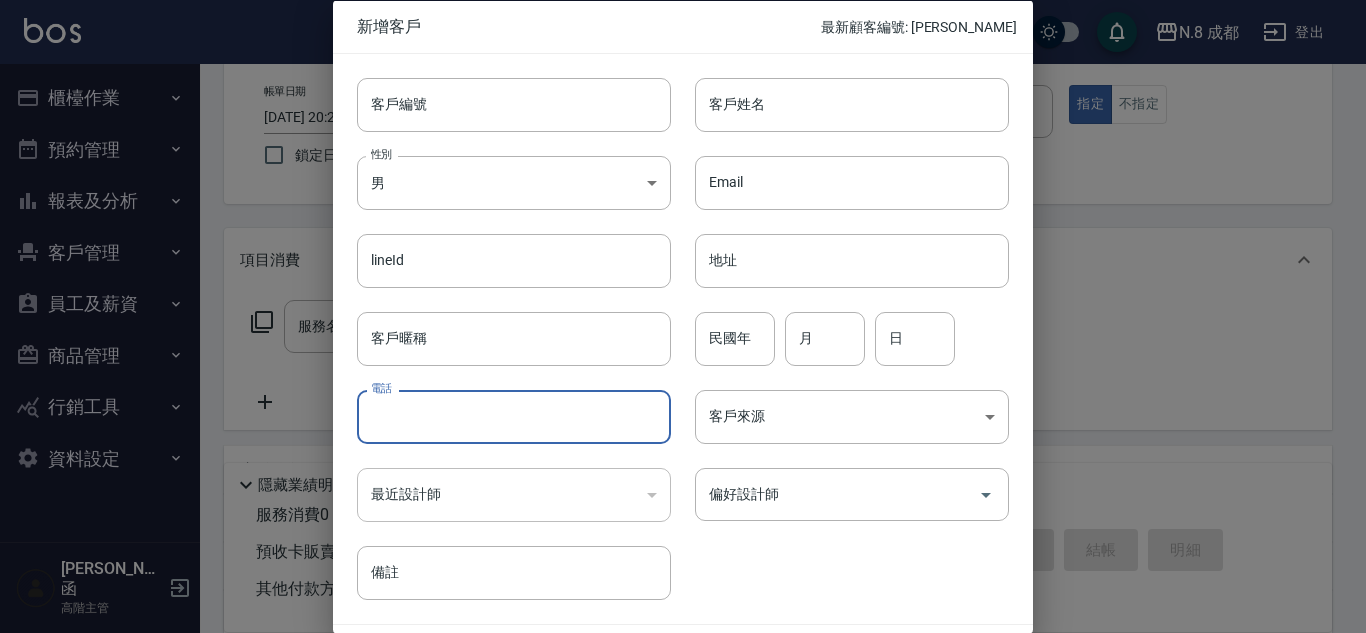 paste on "0908663613" 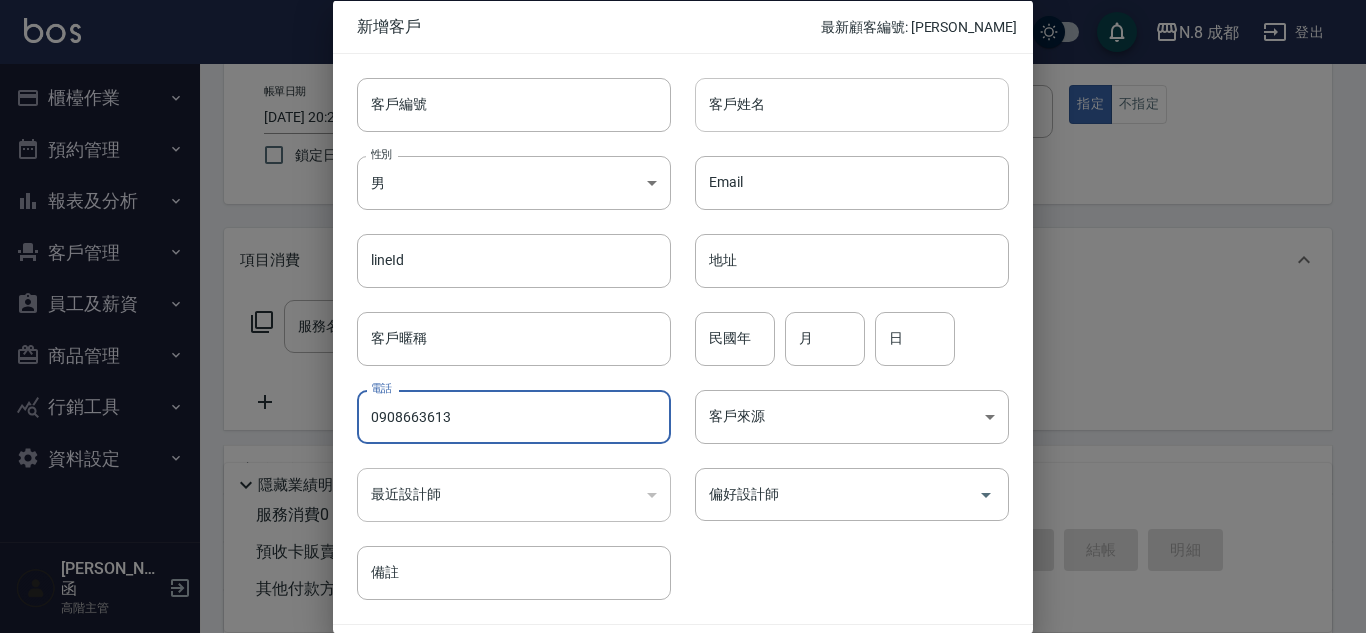 type on "0908663613" 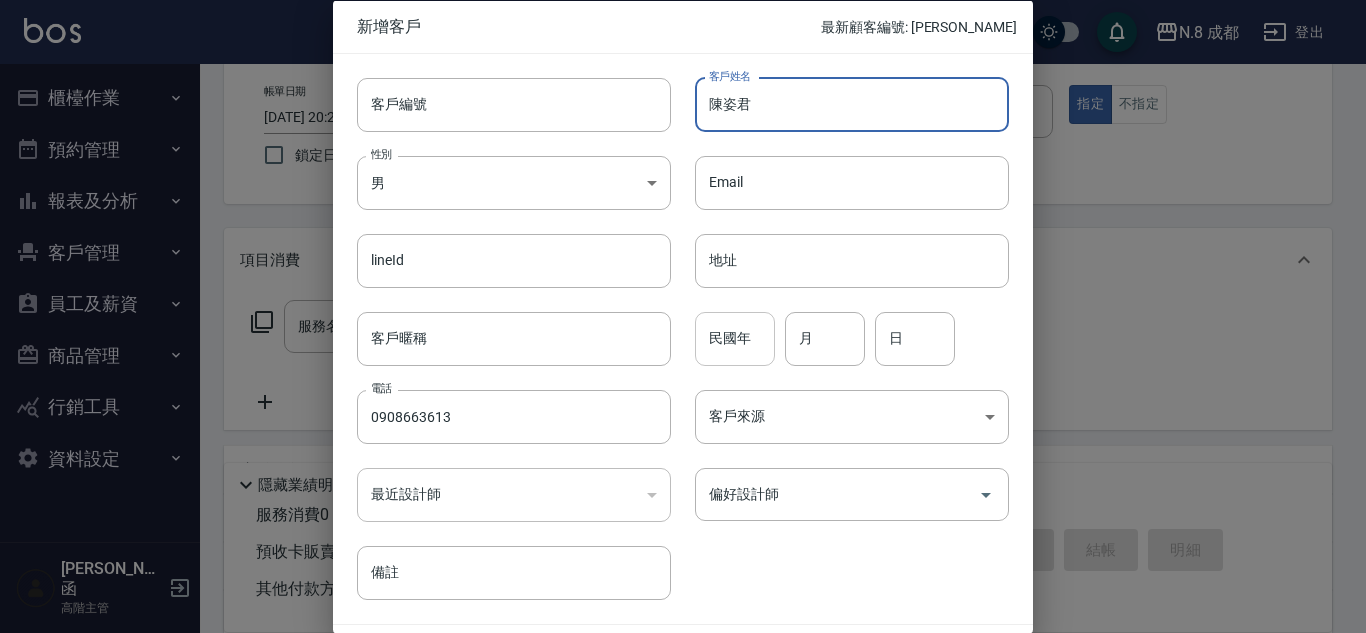 type on "陳姿君" 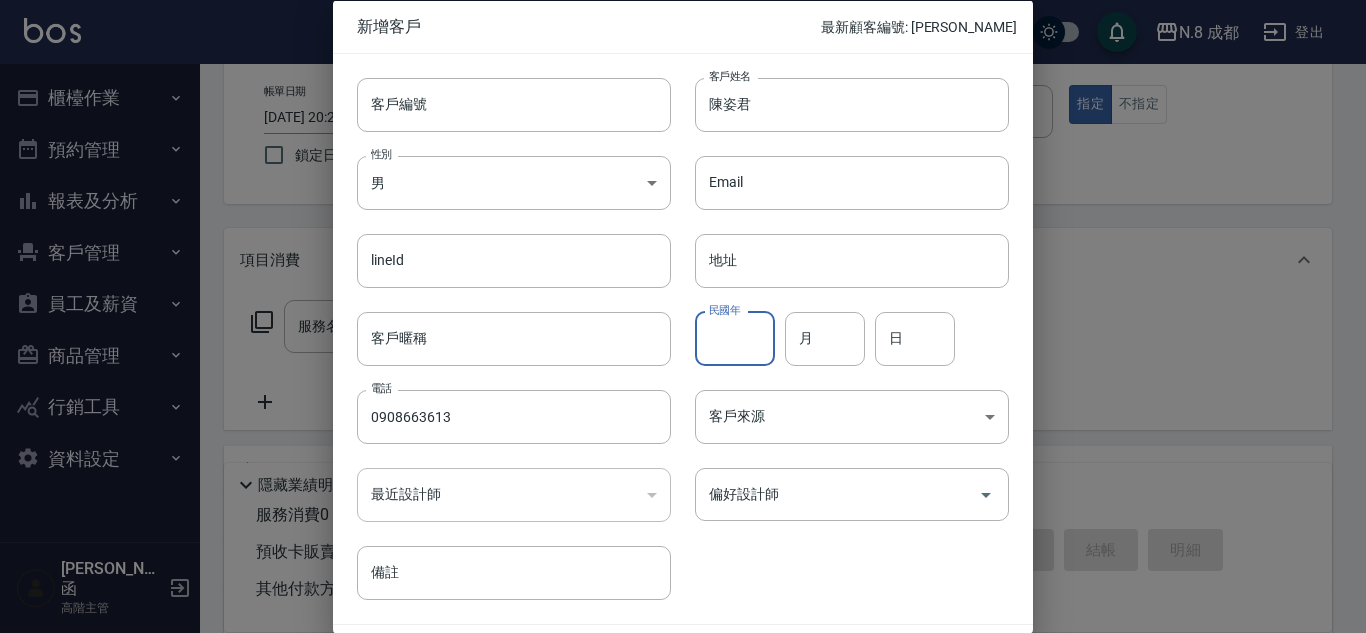 click on "民國年" at bounding box center (735, 338) 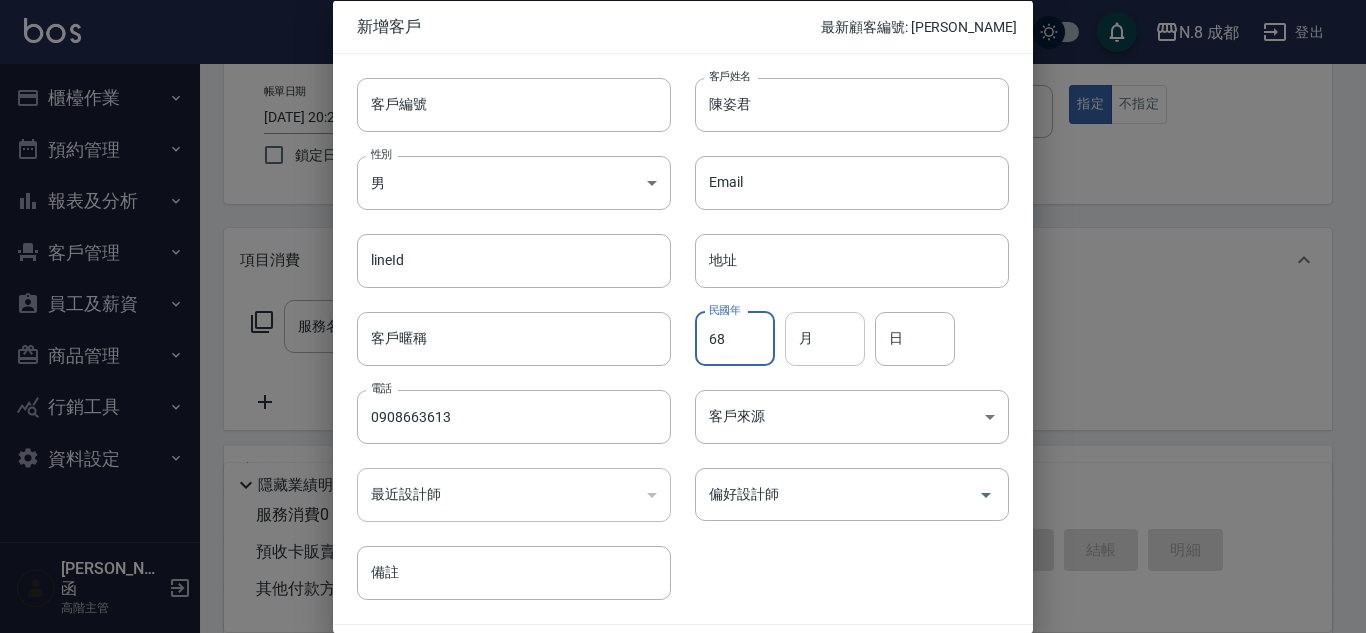 type on "68" 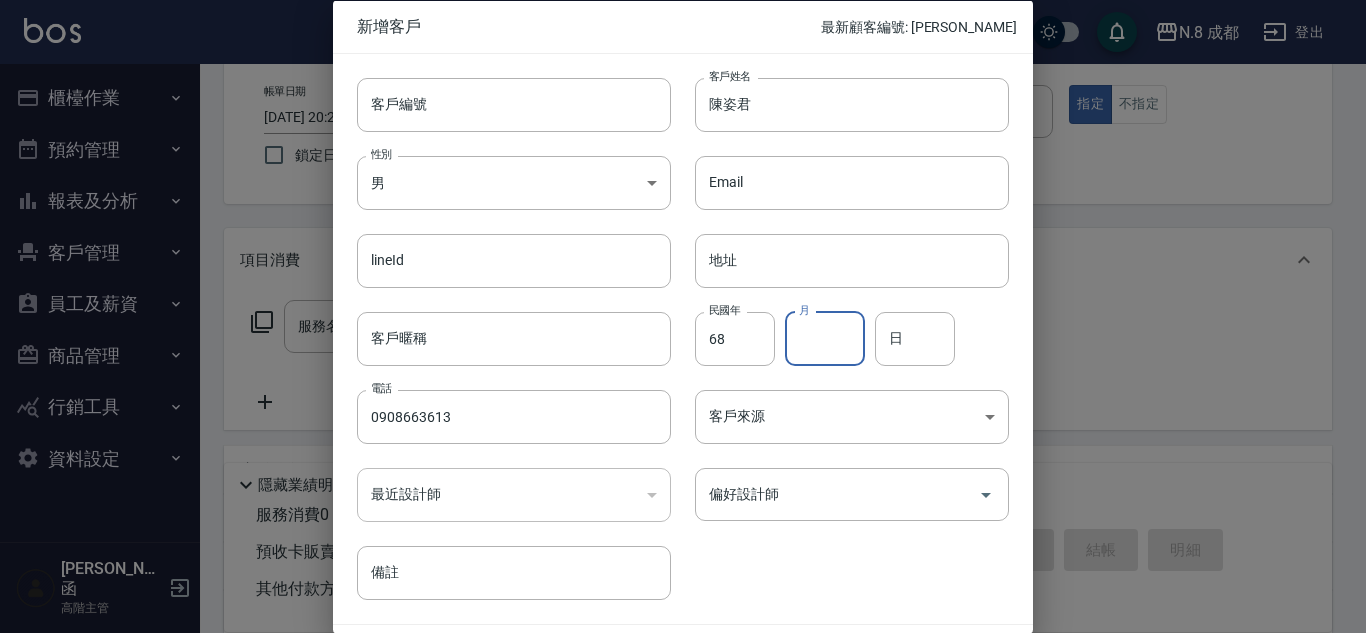 click on "月" at bounding box center [825, 338] 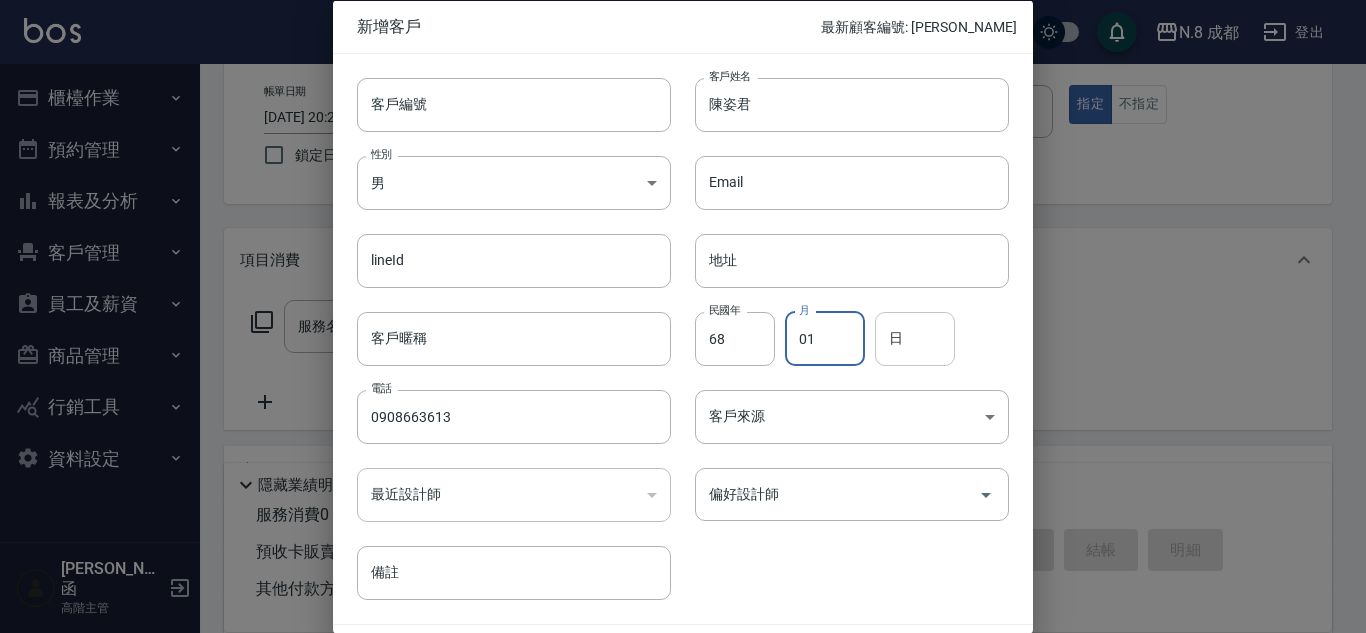 type on "01" 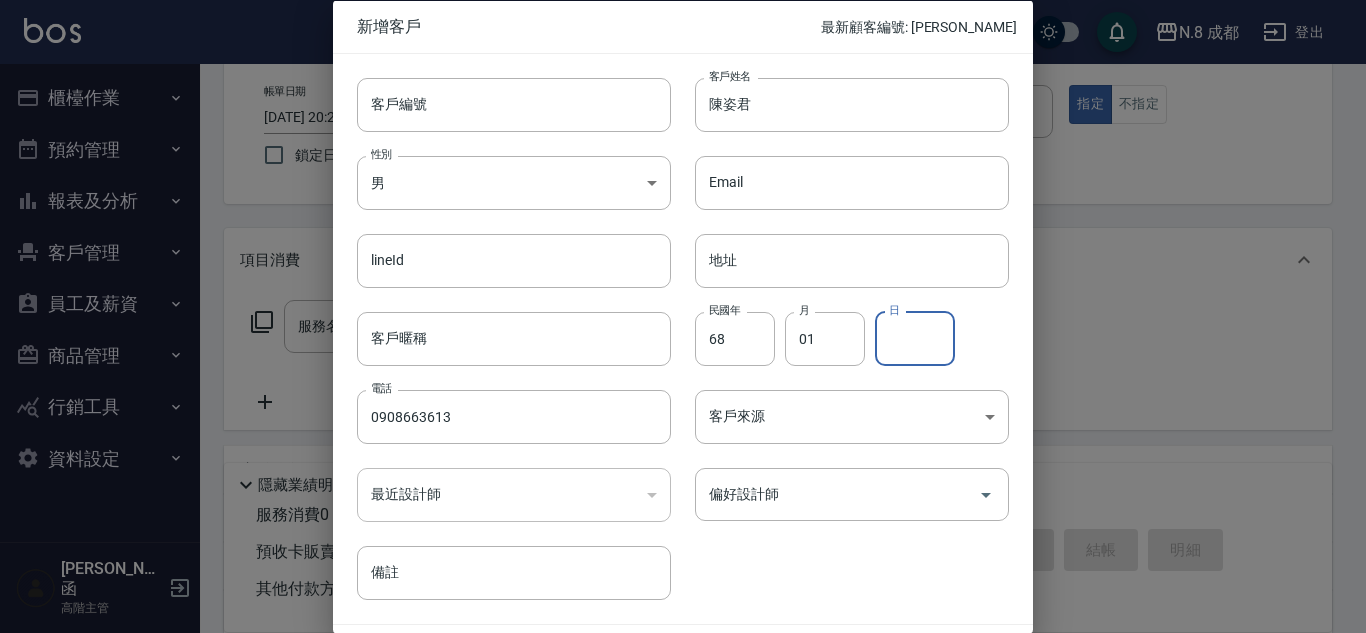 click on "日" at bounding box center (915, 338) 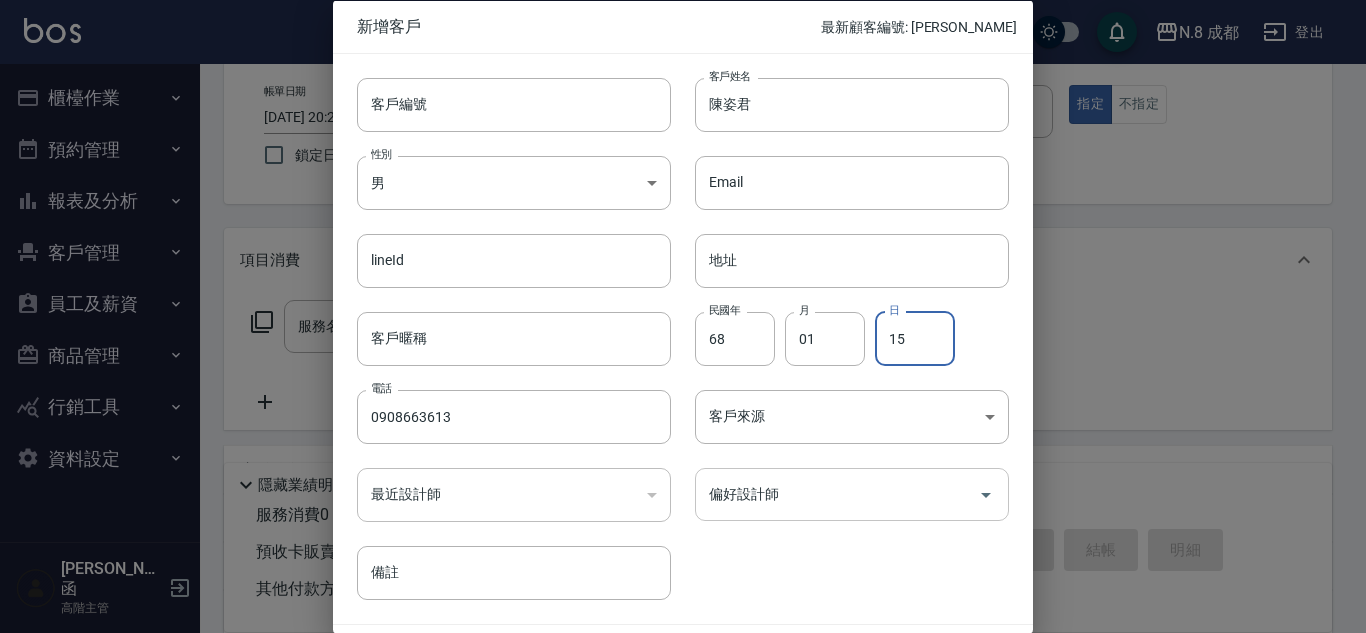type on "15" 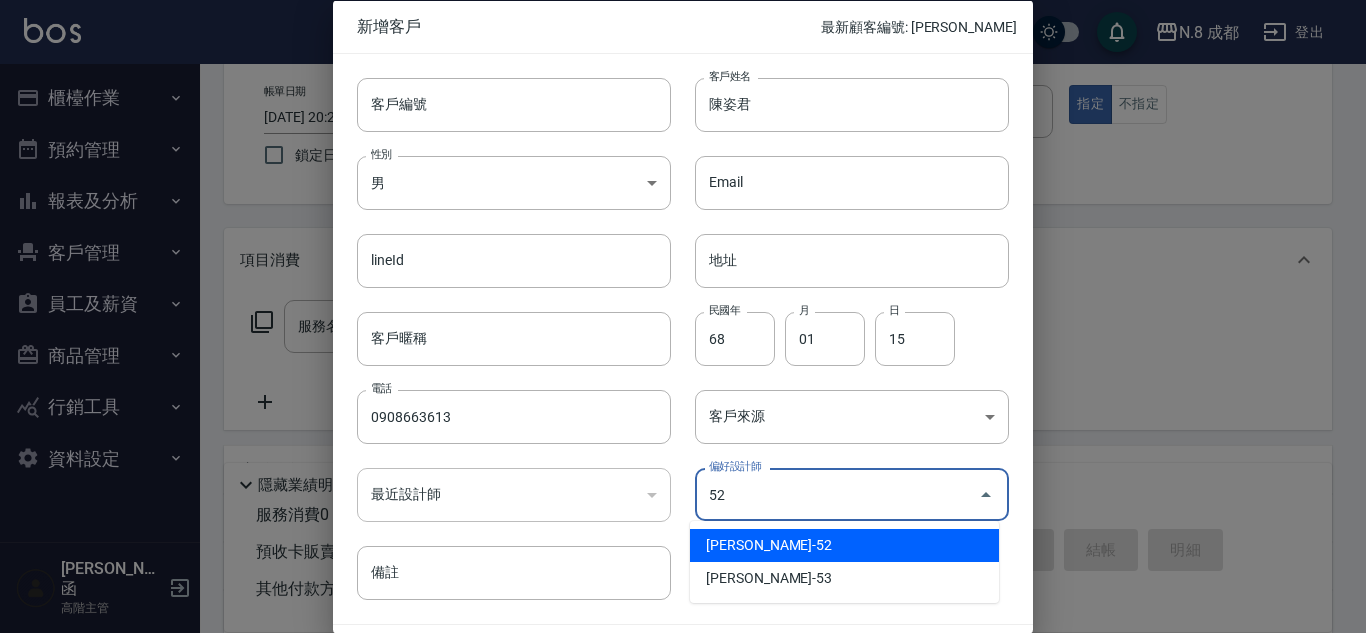 click on "楊博舜-52" at bounding box center [844, 545] 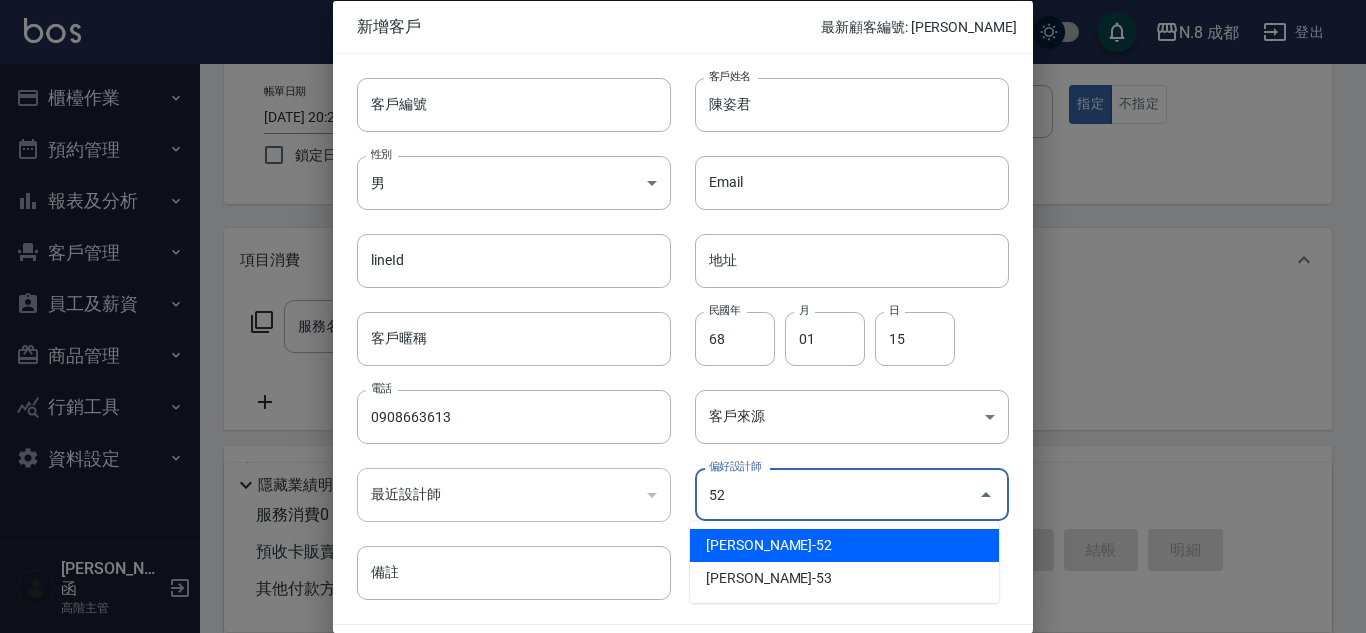type on "楊博舜" 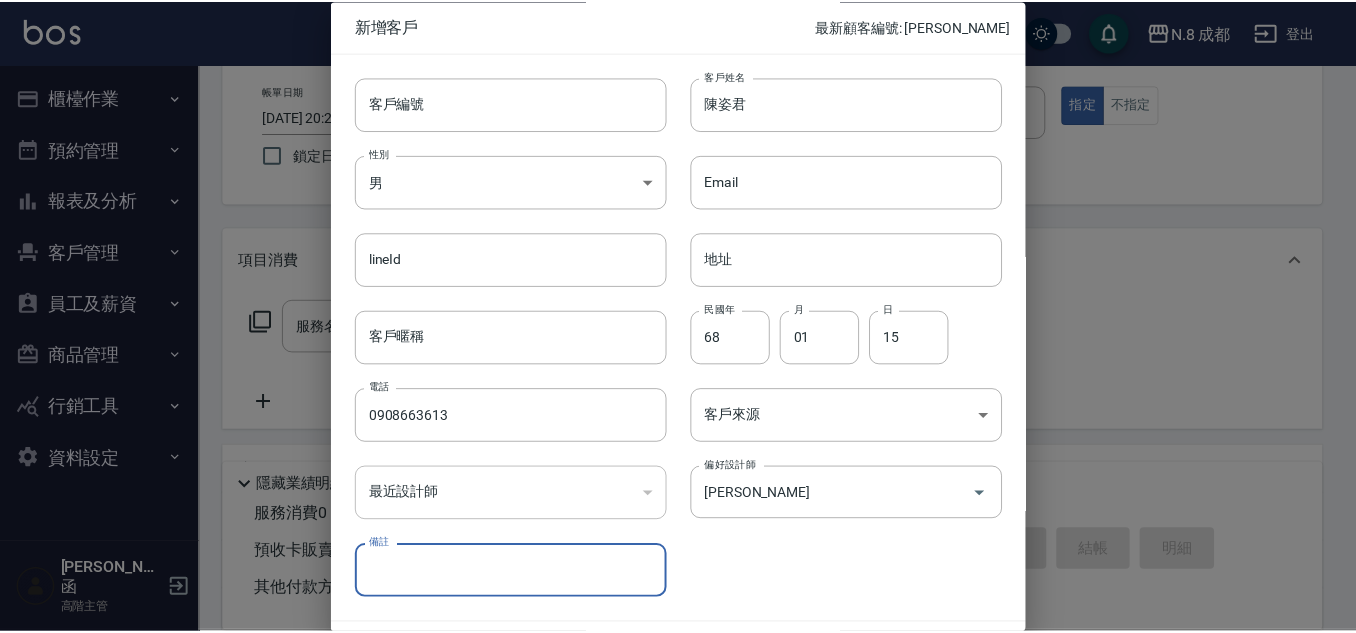 scroll, scrollTop: 60, scrollLeft: 0, axis: vertical 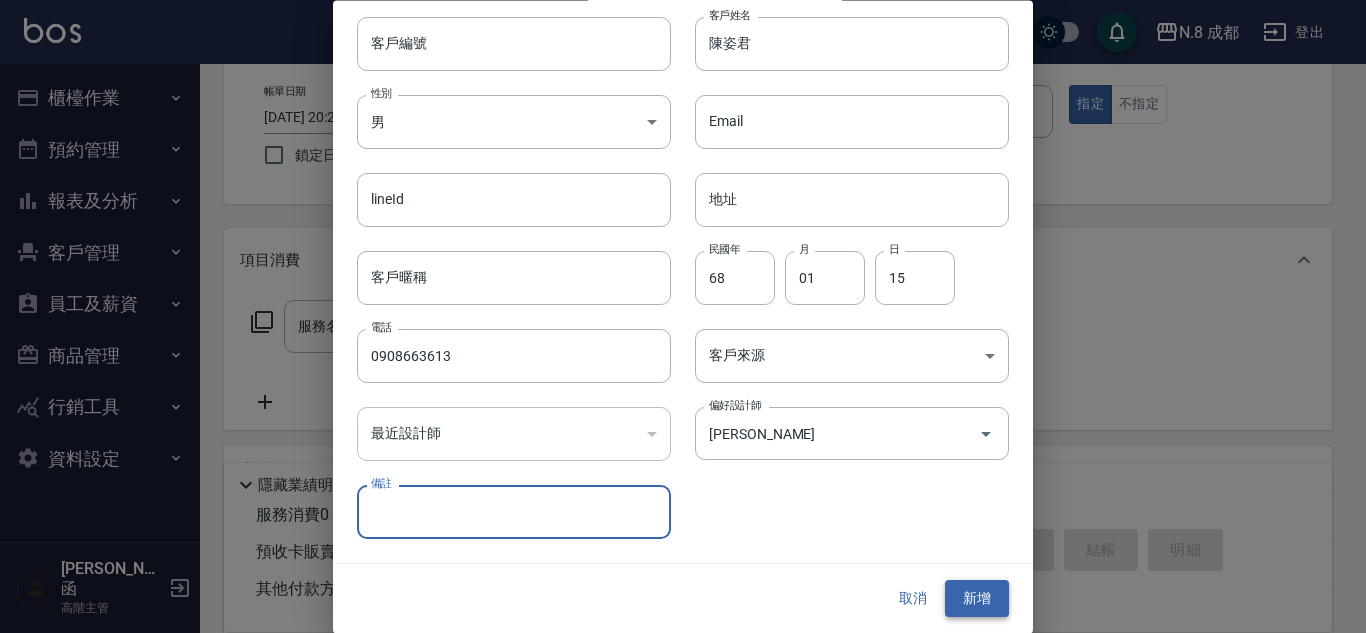 click on "新增" at bounding box center (977, 599) 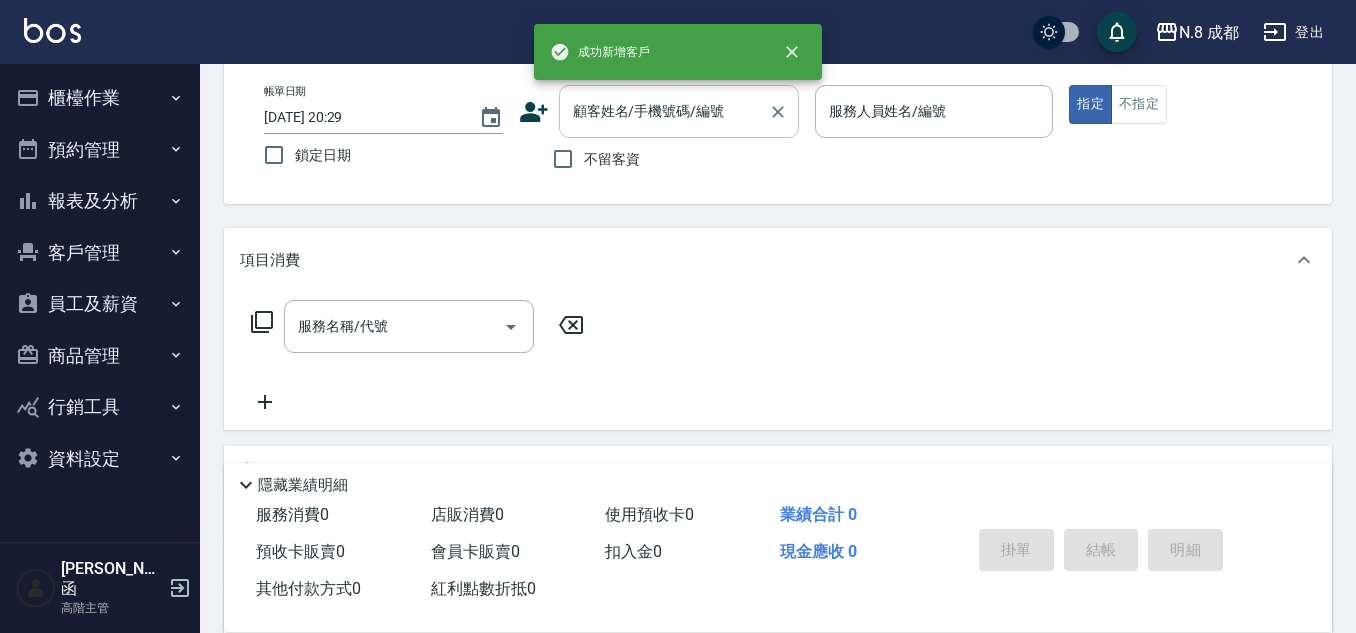 click on "顧客姓名/手機號碼/編號" at bounding box center [664, 111] 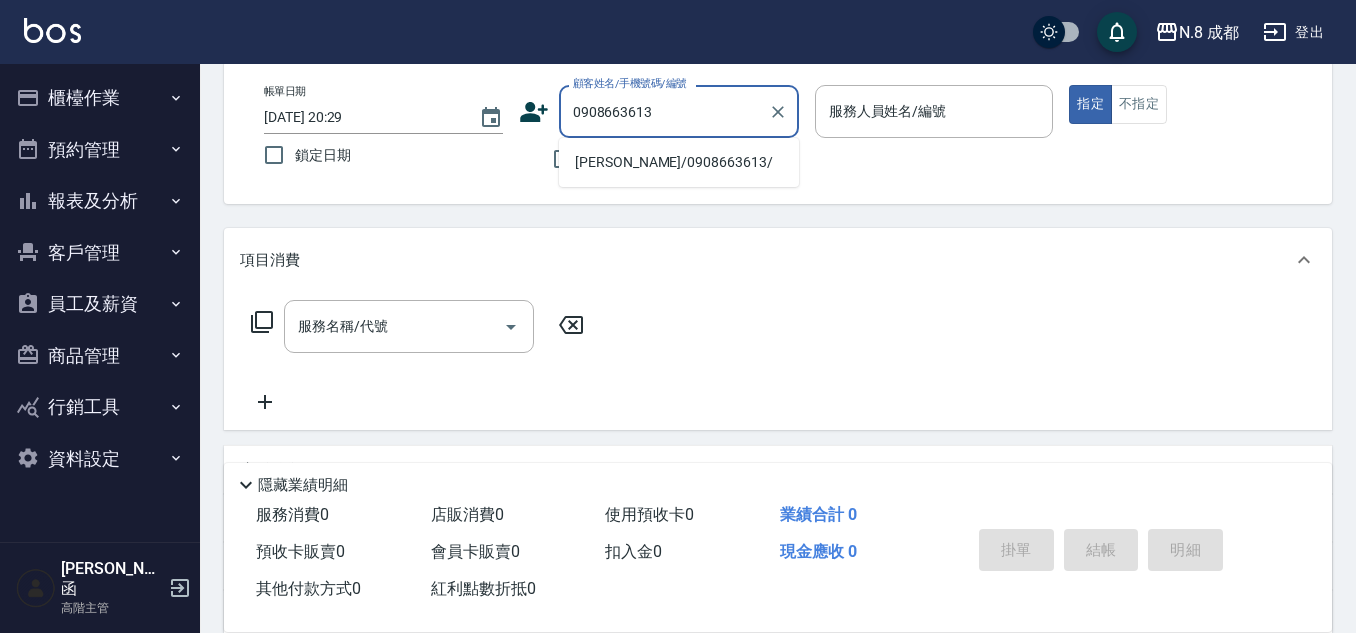 click on "陳姿君/0908663613/" at bounding box center [679, 162] 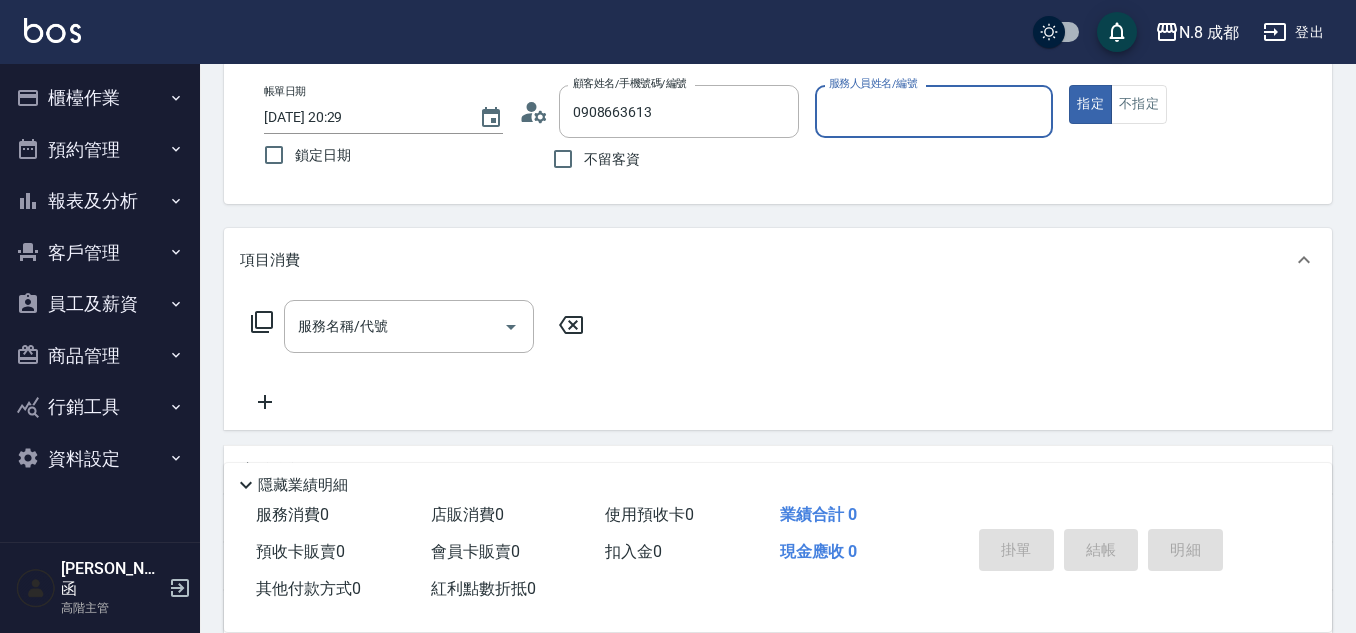 type on "陳姿君/0908663613/" 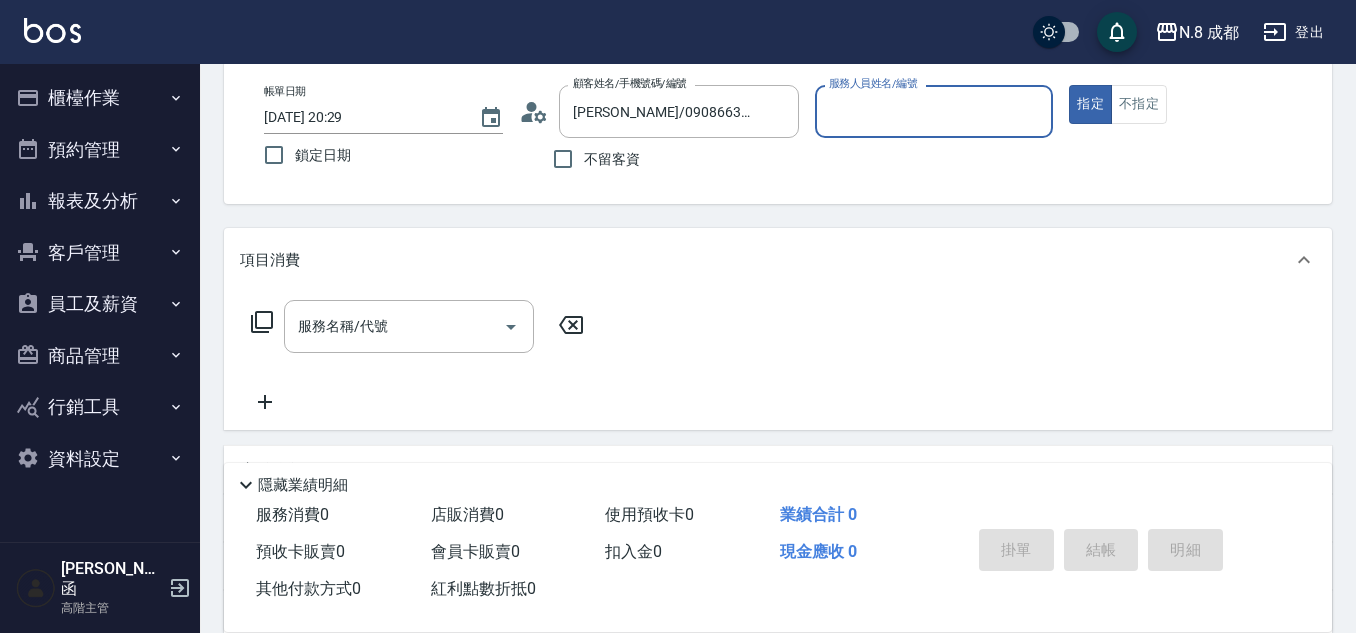 type on "楊博舜-52" 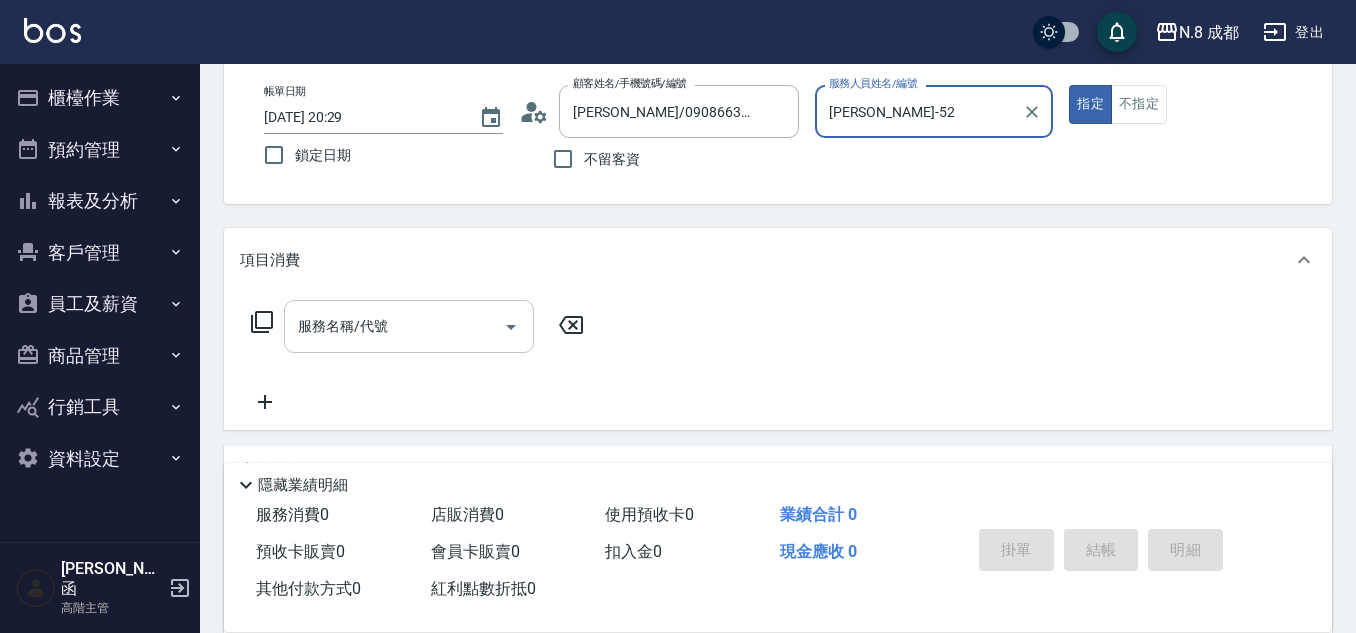 click on "服務名稱/代號" at bounding box center [394, 326] 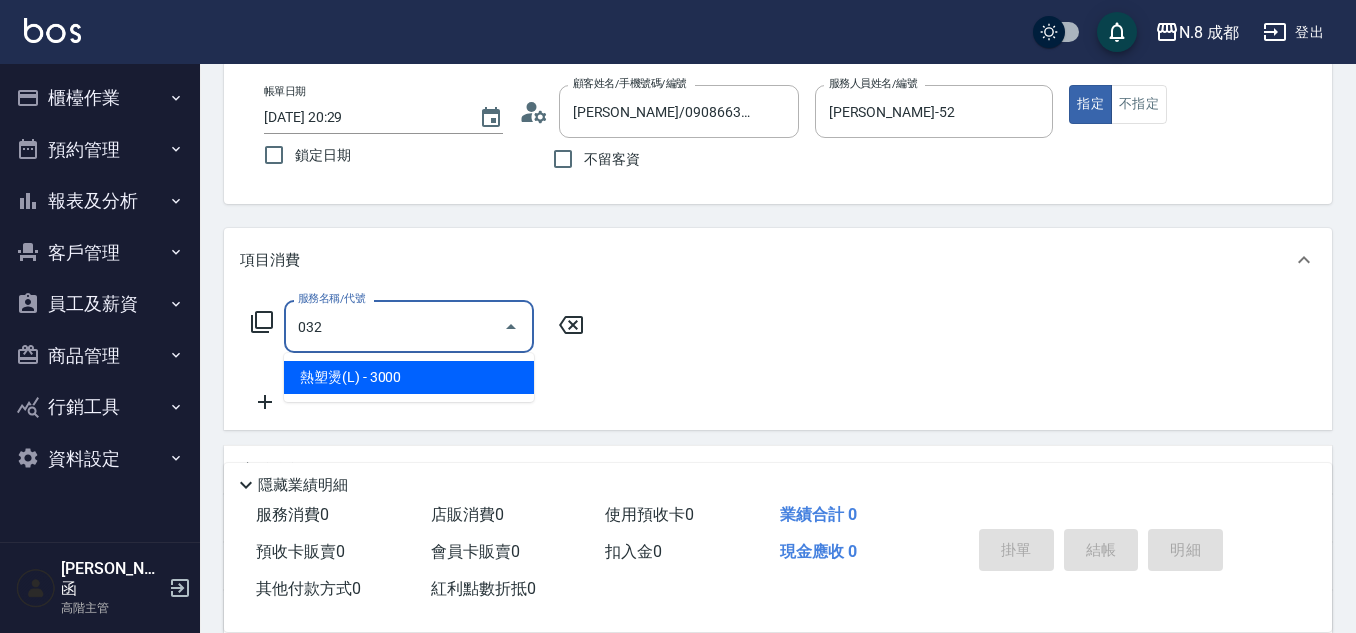 click on "熱塑燙(L) - 3000" at bounding box center [409, 377] 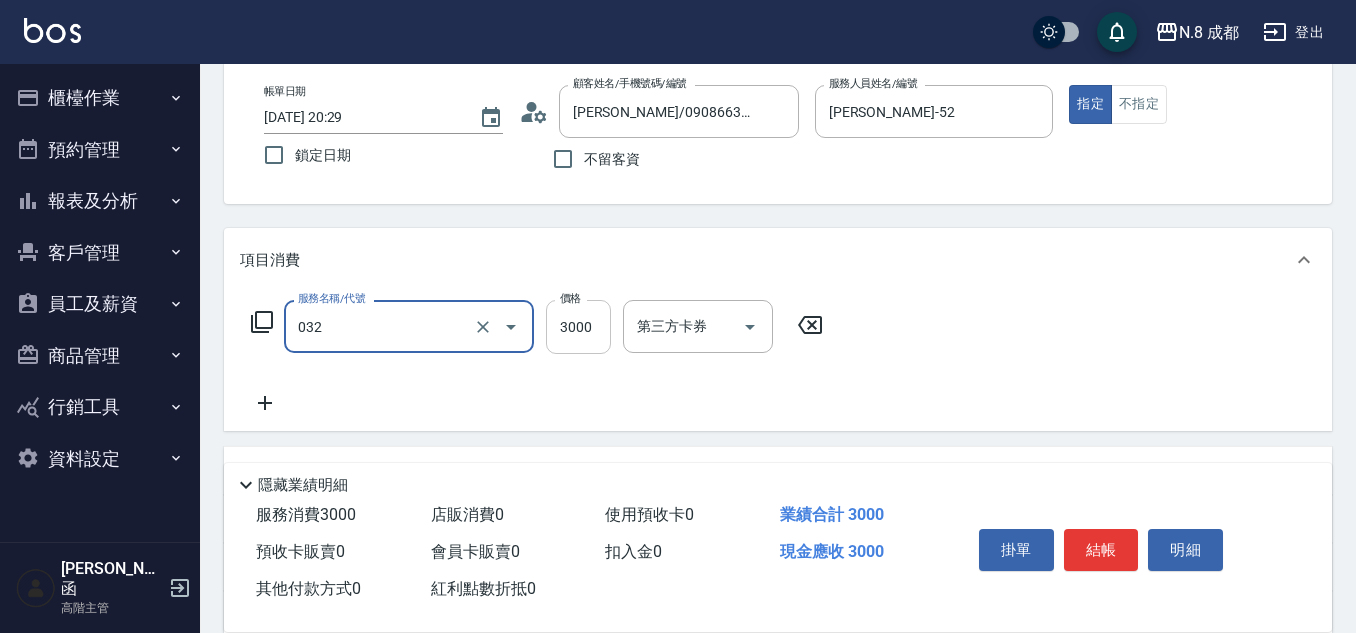 type on "熱塑燙(L)(032)" 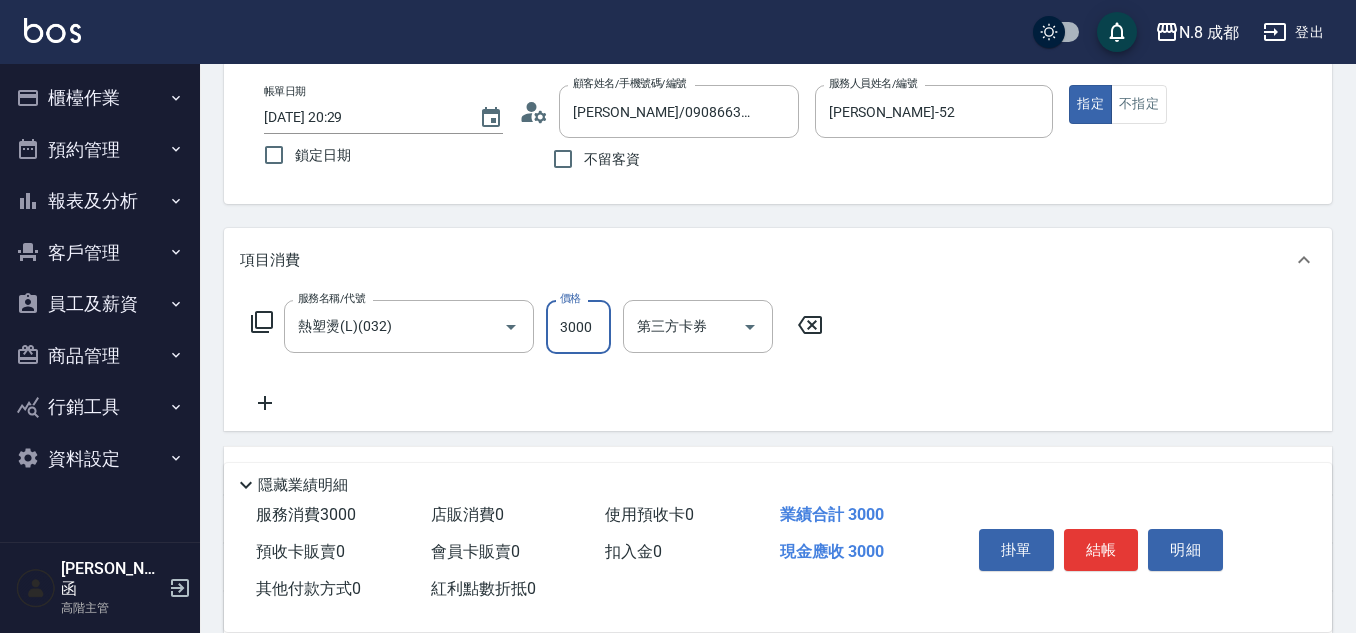 click on "3000" at bounding box center (578, 327) 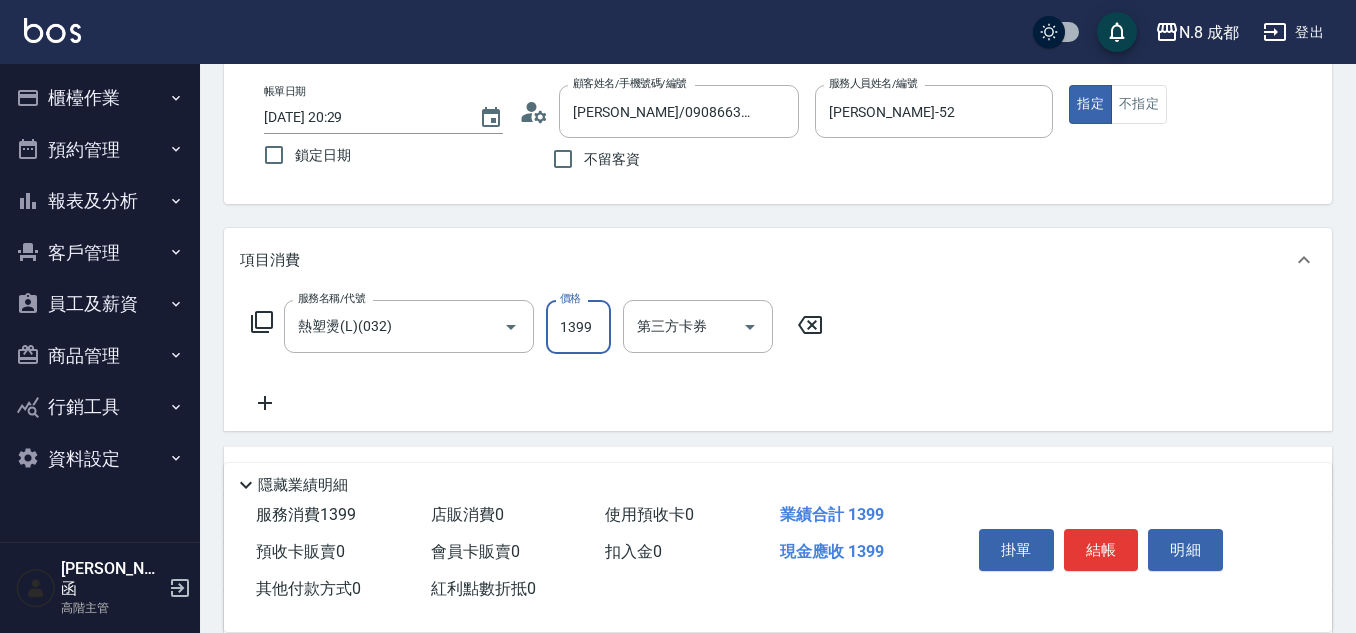 type on "1399" 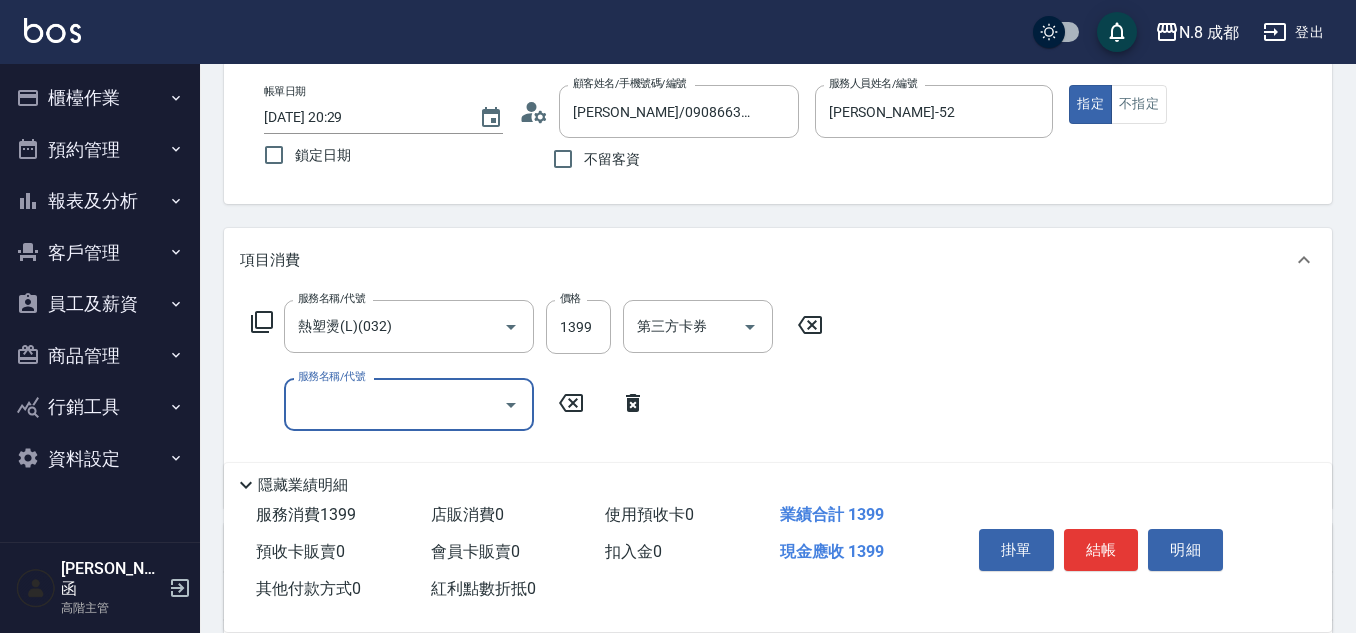drag, startPoint x: 283, startPoint y: 404, endPoint x: 333, endPoint y: 404, distance: 50 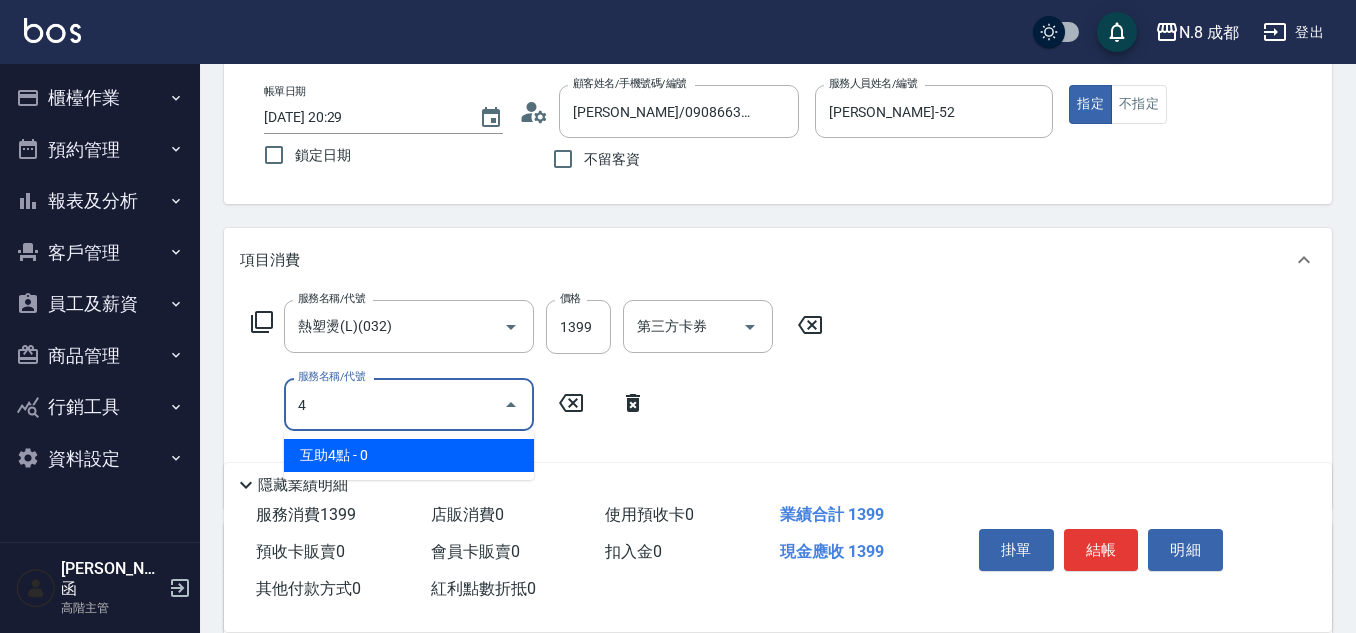 click on "互助4點 - 0" at bounding box center (409, 455) 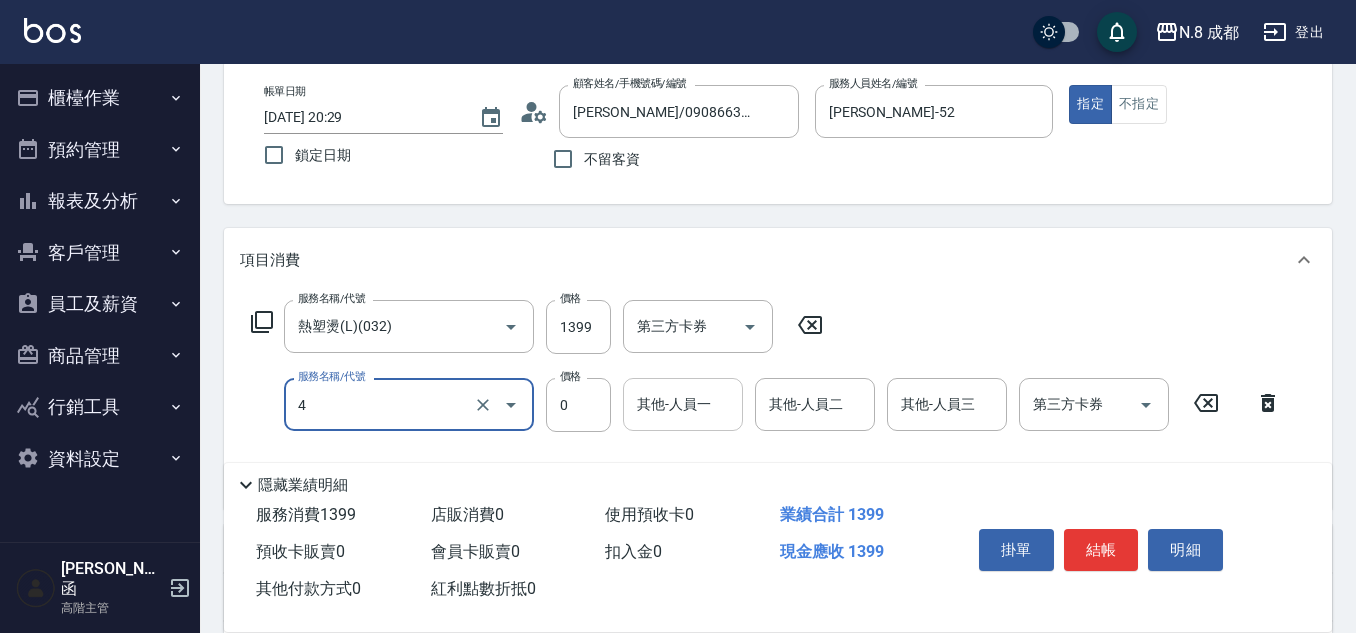 click on "其他-人員一" at bounding box center (683, 404) 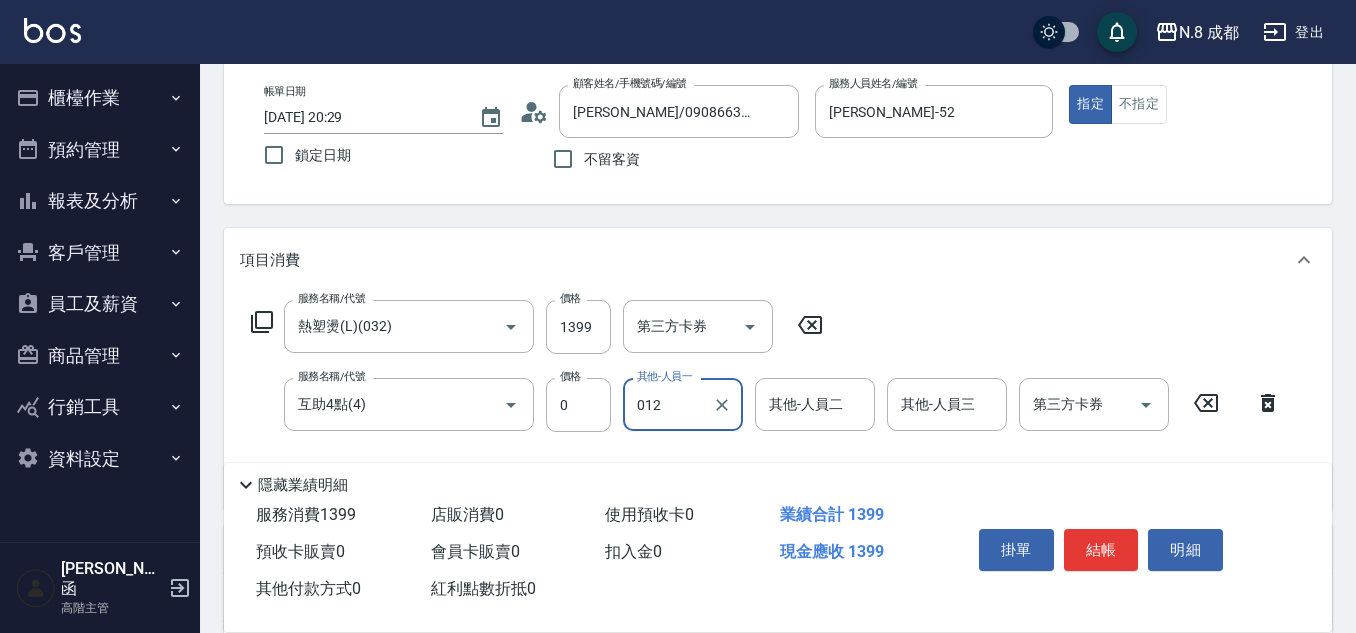 drag, startPoint x: 681, startPoint y: 409, endPoint x: 497, endPoint y: 374, distance: 187.29922 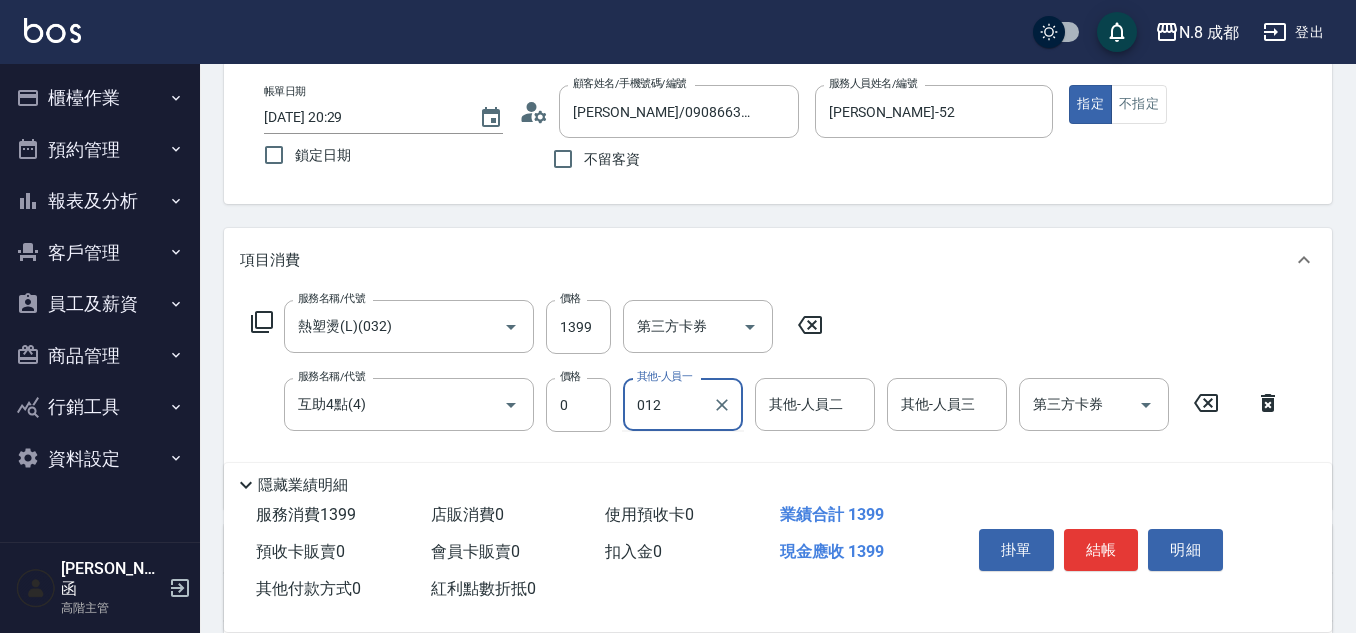 click on "服務名稱/代號 熱塑燙(L)(032) 服務名稱/代號 價格 1399 價格 第三方卡券 第三方卡券 服務名稱/代號 互助4點(4) 服務名稱/代號 價格 0 價格 其他-人員一 012 其他-人員一 其他-人員二 其他-人員二 其他-人員三 其他-人員三 第三方卡券 第三方卡券" at bounding box center (766, 396) 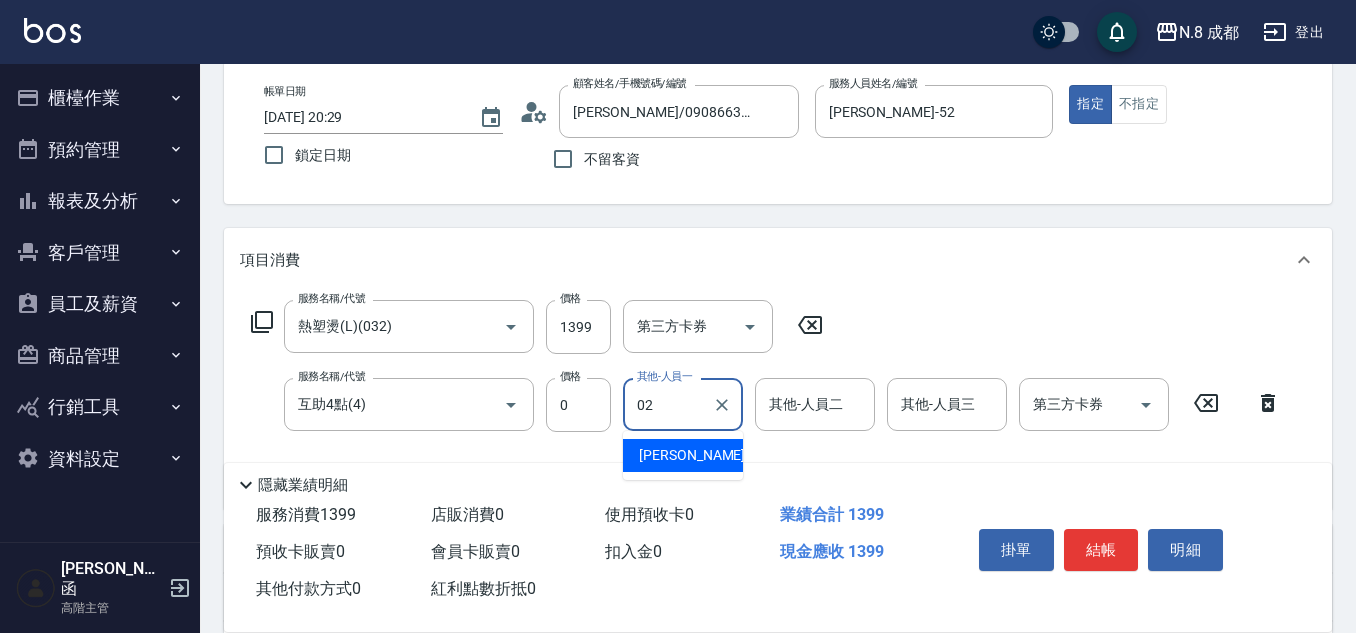 click on "朱若瑀 -02" at bounding box center [702, 455] 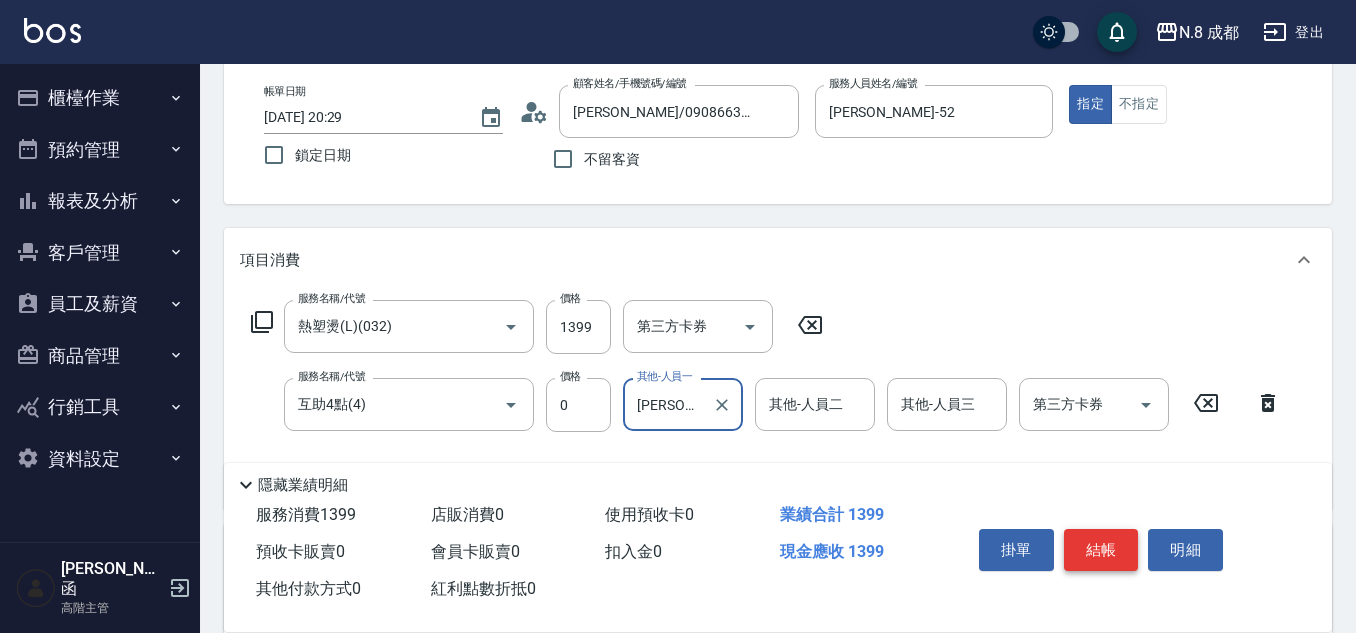 type on "朱若瑀-02" 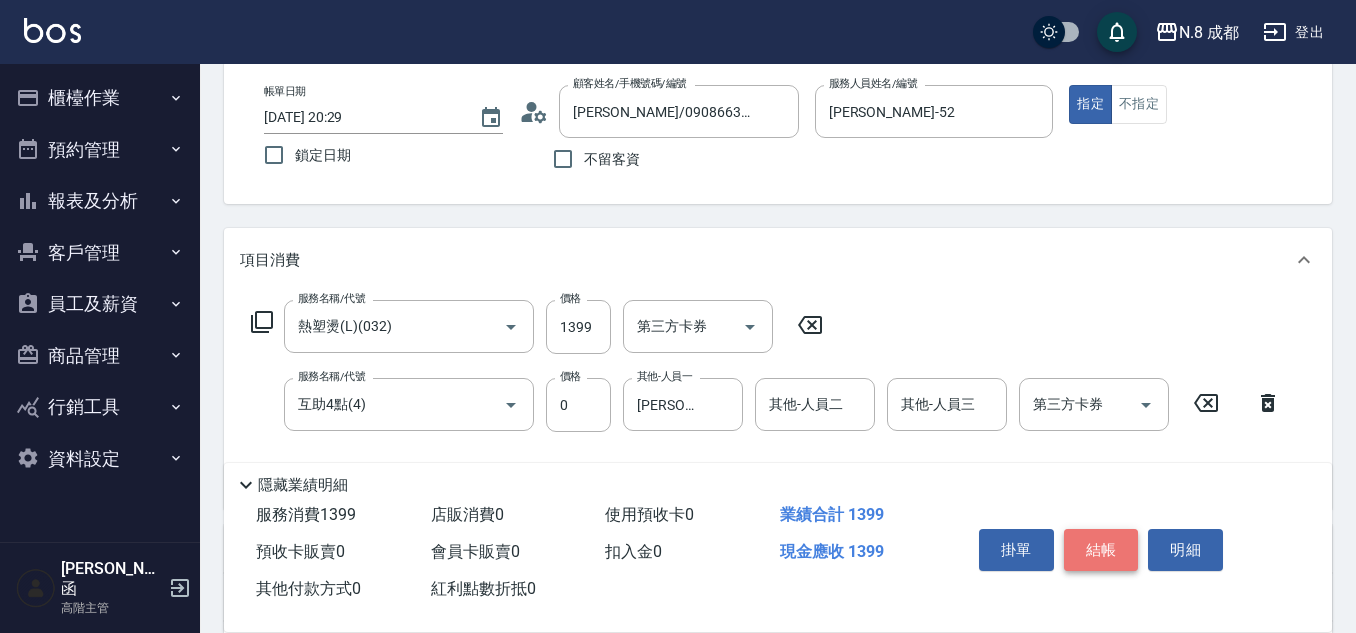 click on "結帳" at bounding box center (1101, 550) 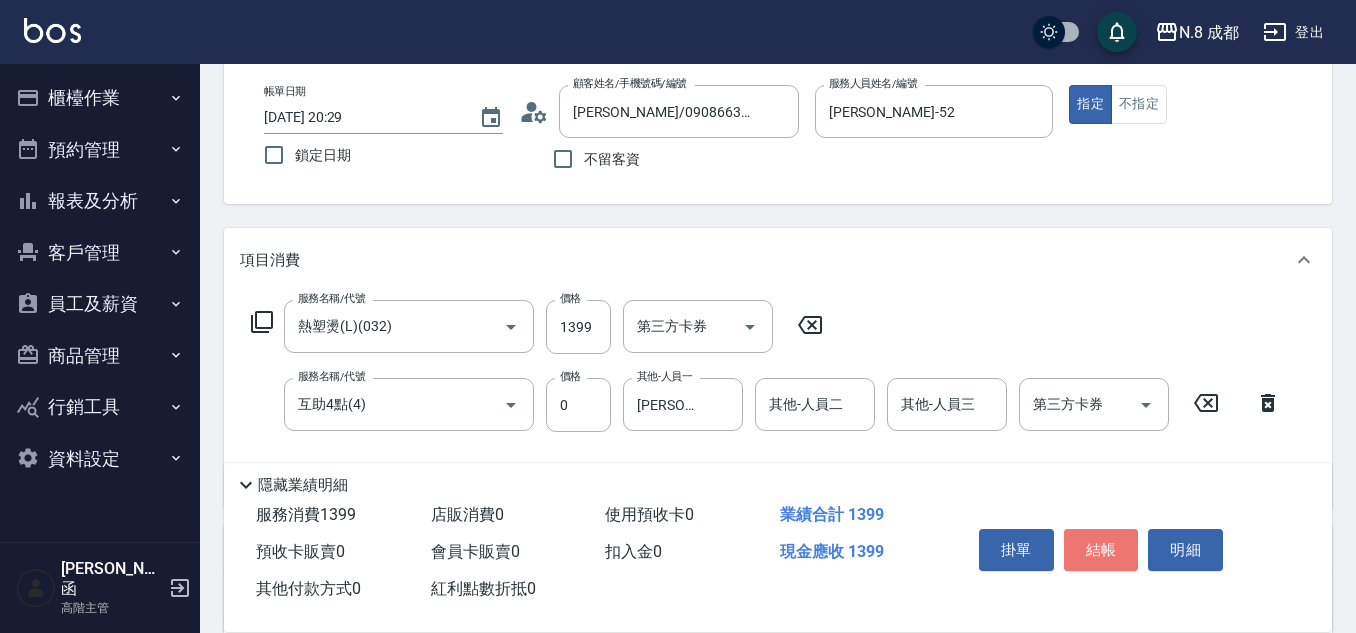 type on "2025/07/14 20:30" 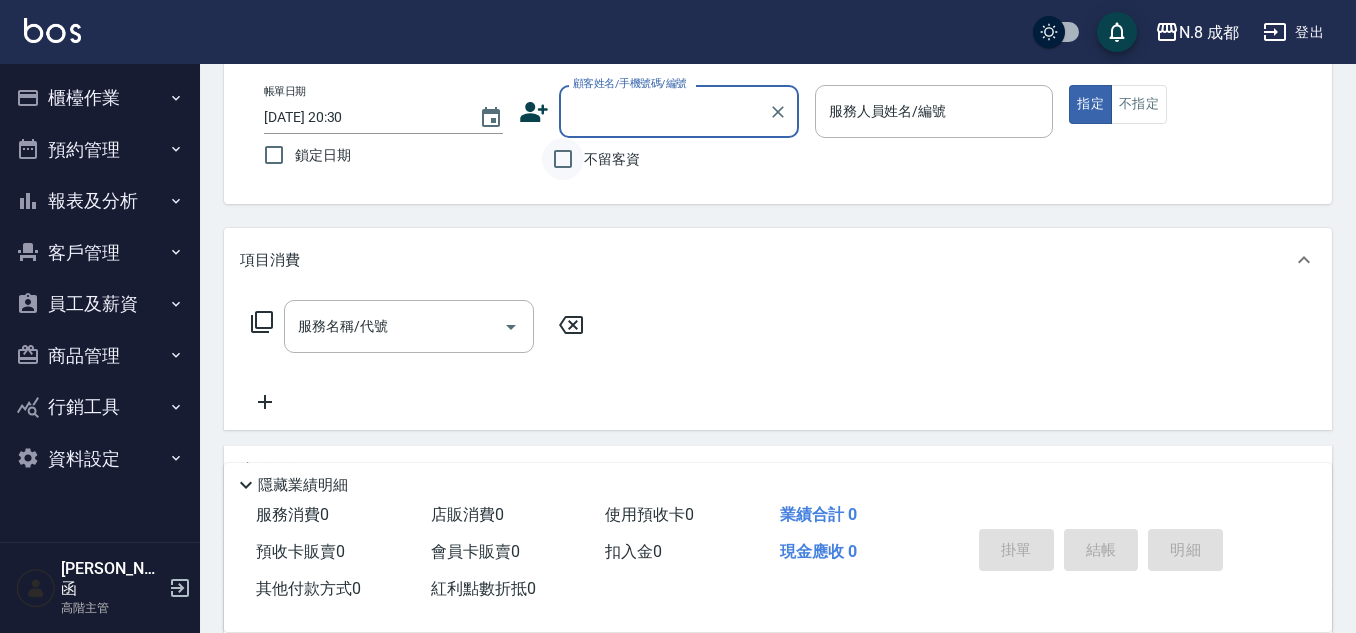 drag, startPoint x: 572, startPoint y: 162, endPoint x: 635, endPoint y: 151, distance: 63.953106 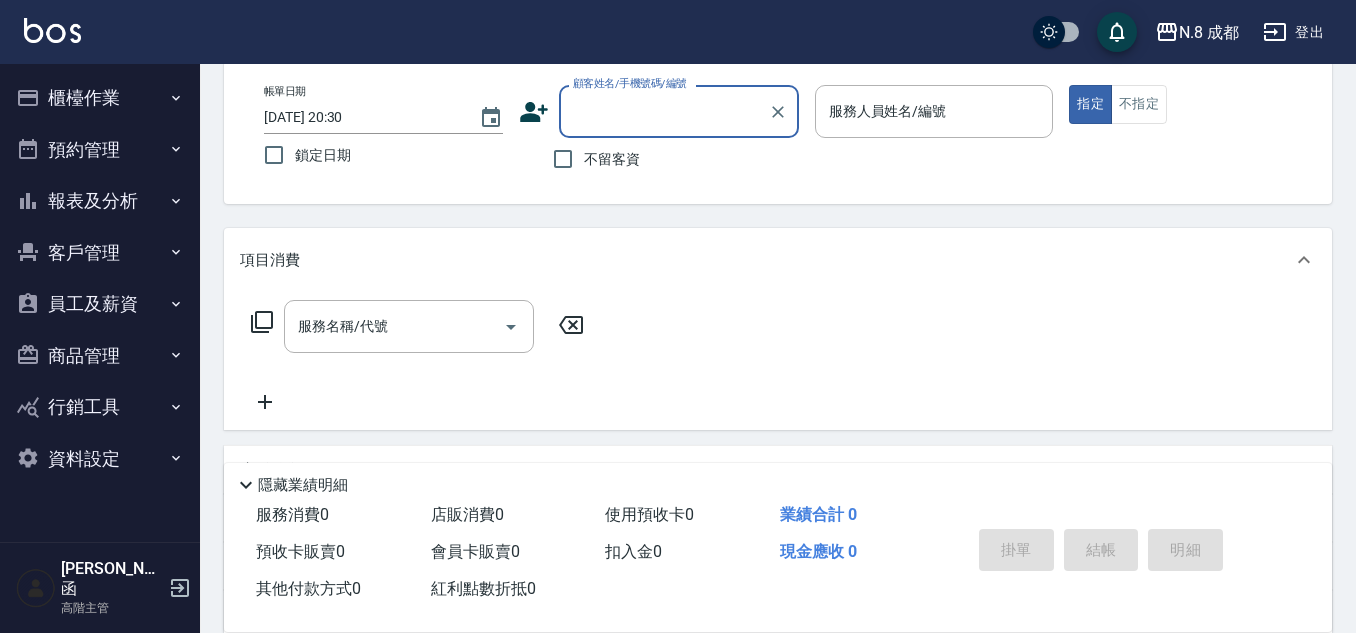 checkbox on "true" 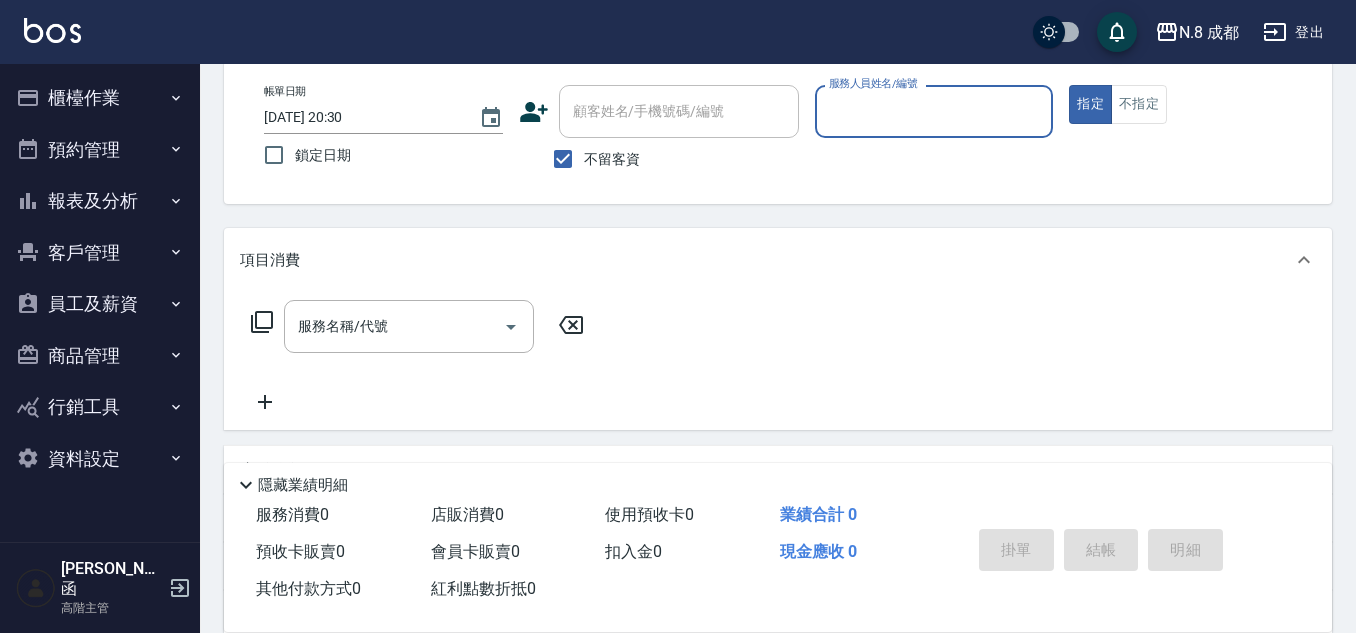 click on "帳單日期 2025/07/14 20:30 鎖定日期 顧客姓名/手機號碼/編號 顧客姓名/手機號碼/編號 不留客資 服務人員姓名/編號 服務人員姓名/編號 指定 不指定" at bounding box center (778, 132) 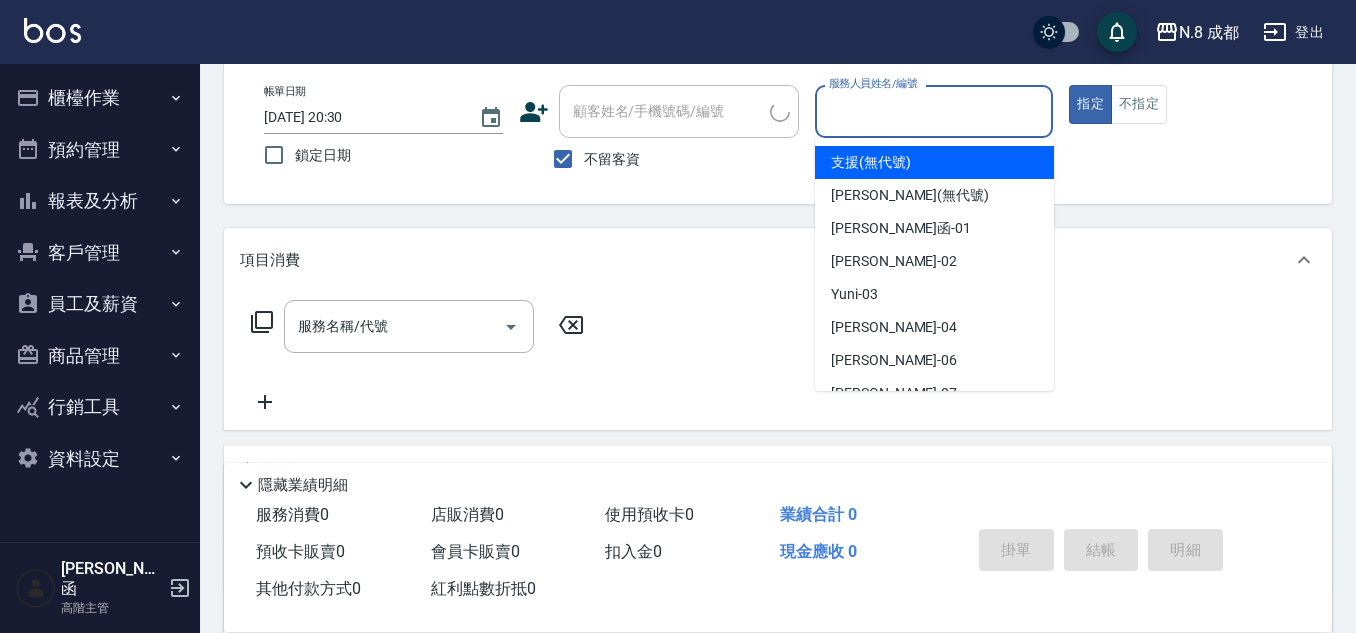 click on "服務人員姓名/編號" at bounding box center (934, 111) 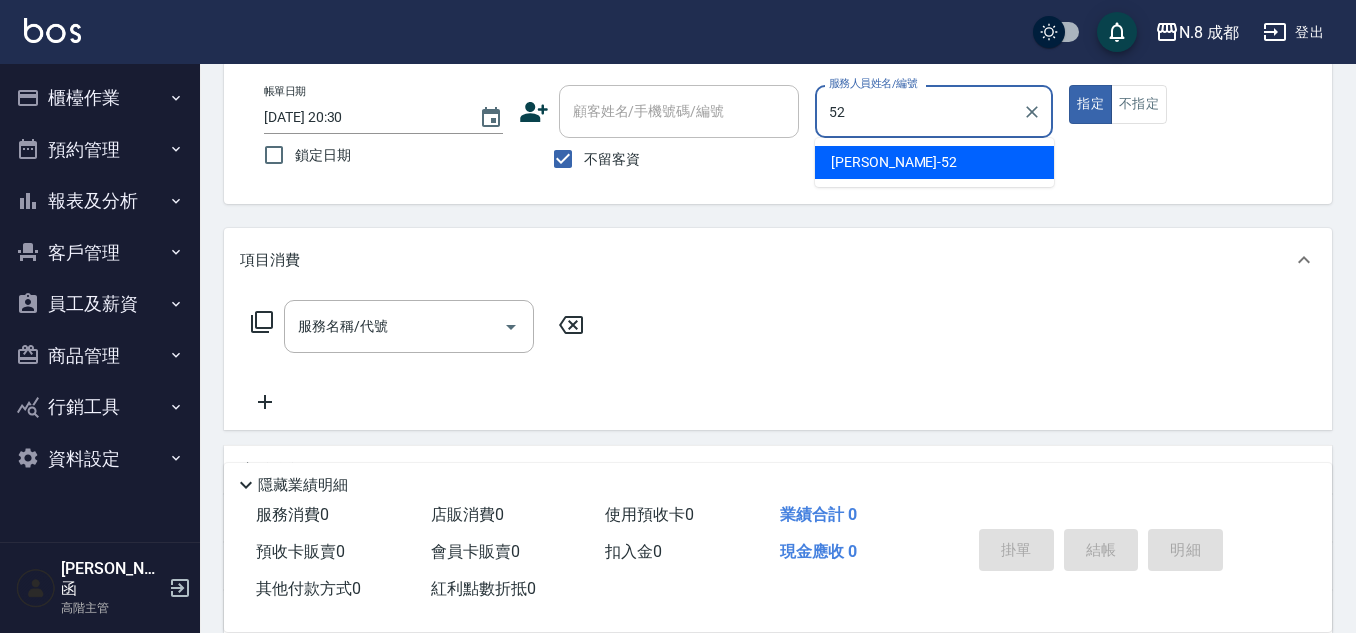 click on "楊博舜 -52" at bounding box center [894, 162] 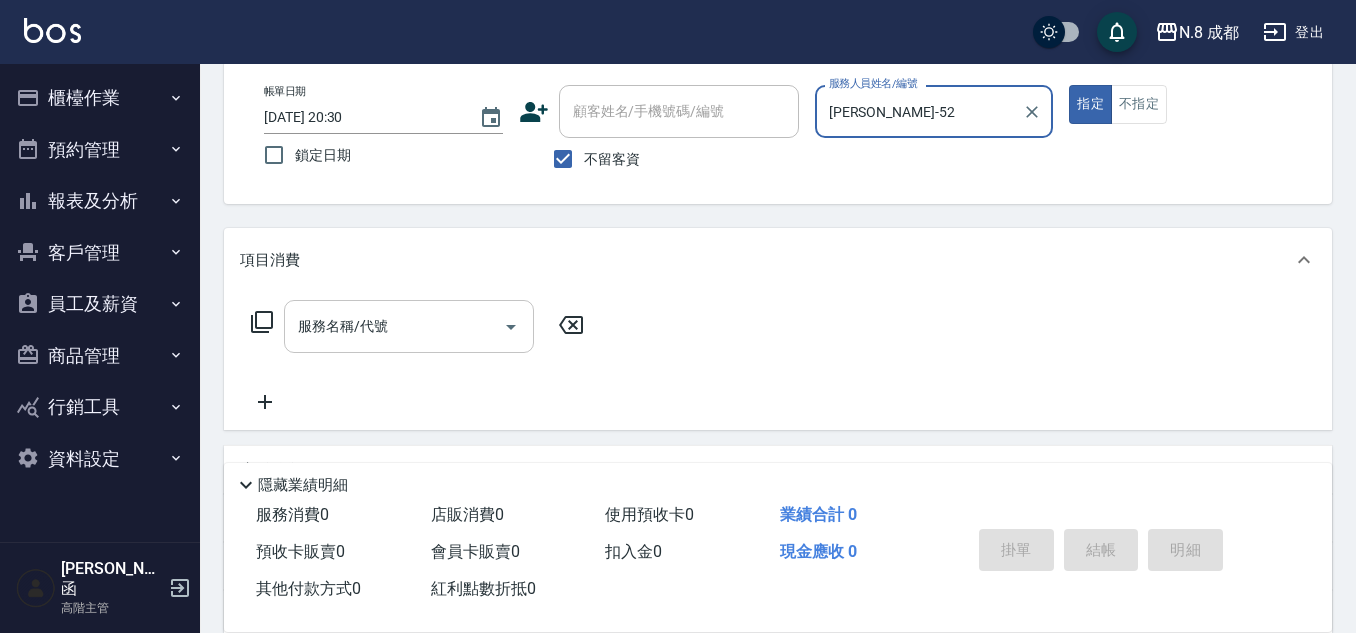 type on "楊博舜-52" 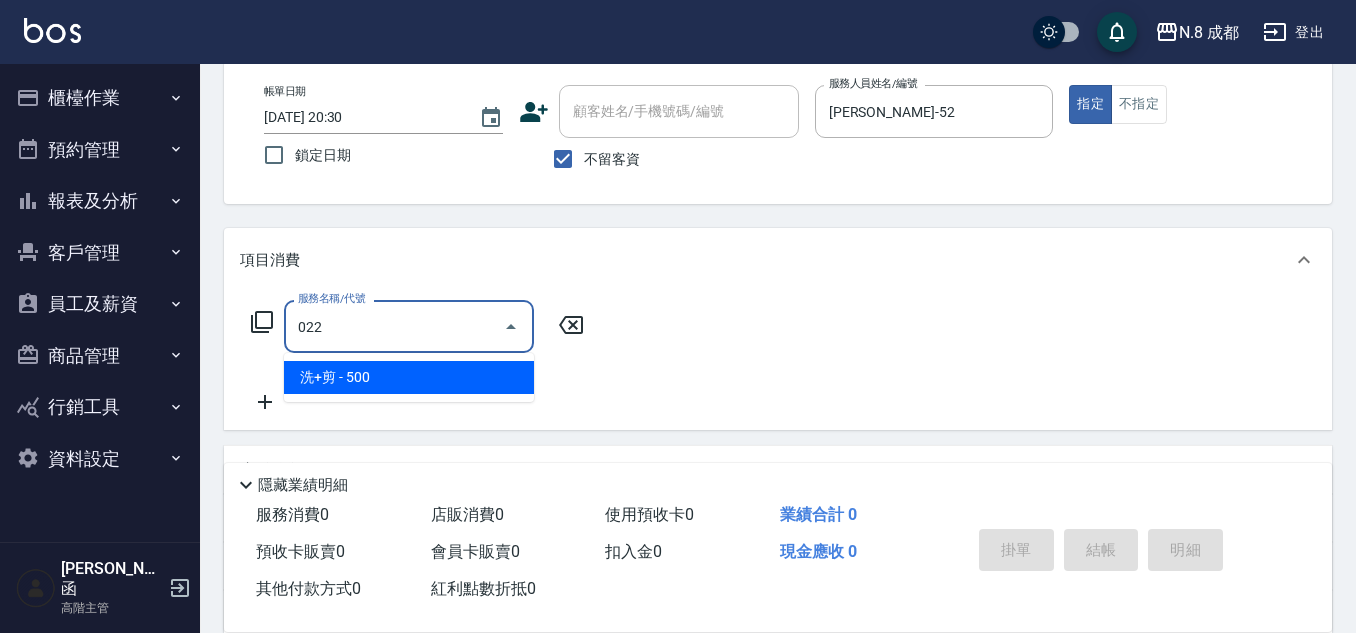 click on "洗+剪 - 500" at bounding box center (409, 377) 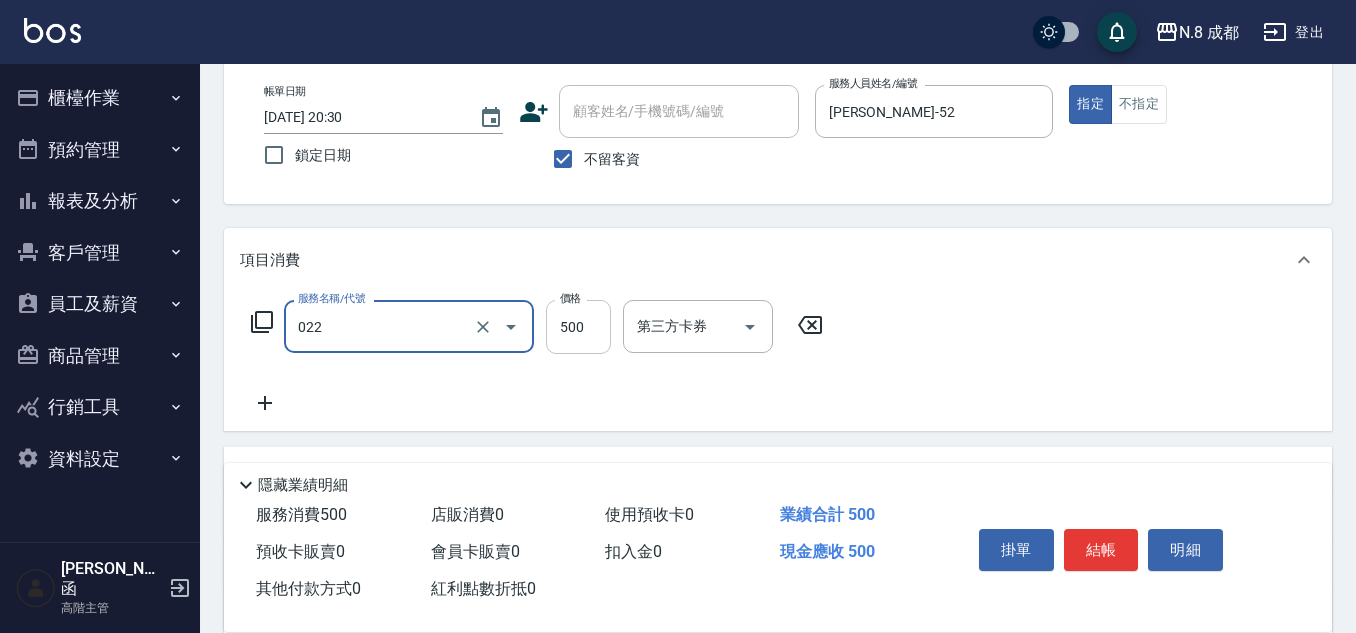 type on "洗+剪(022)" 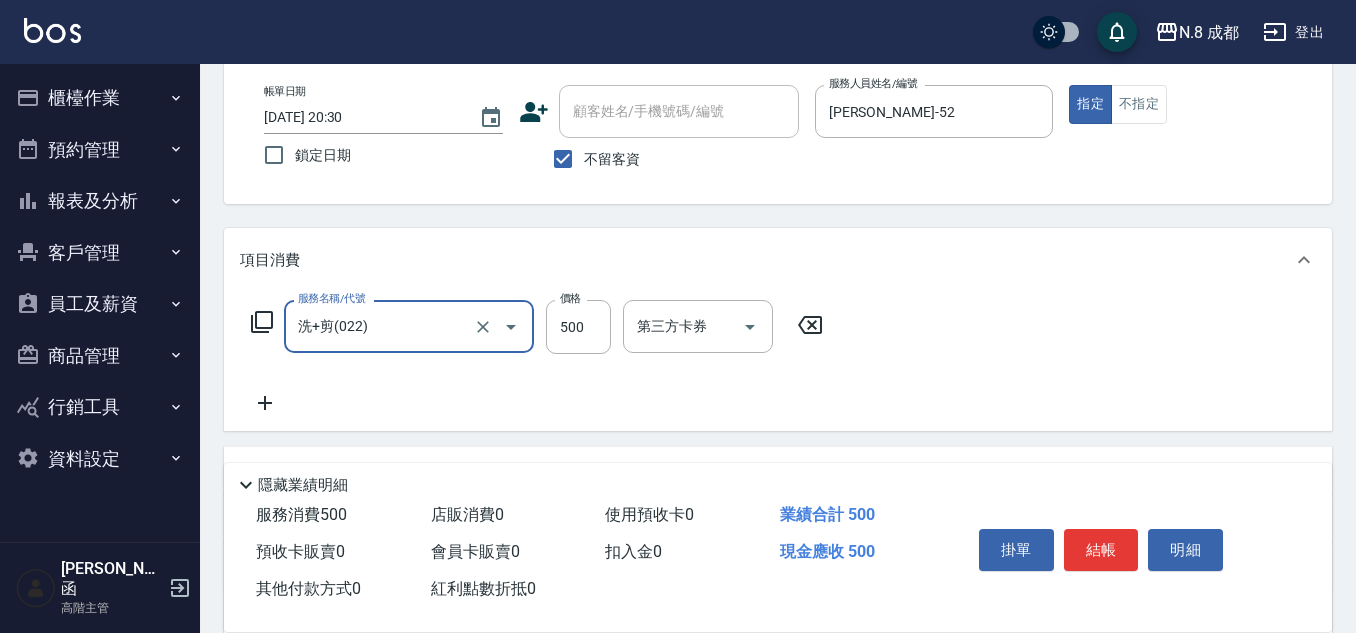 drag, startPoint x: 570, startPoint y: 331, endPoint x: 502, endPoint y: 341, distance: 68.73136 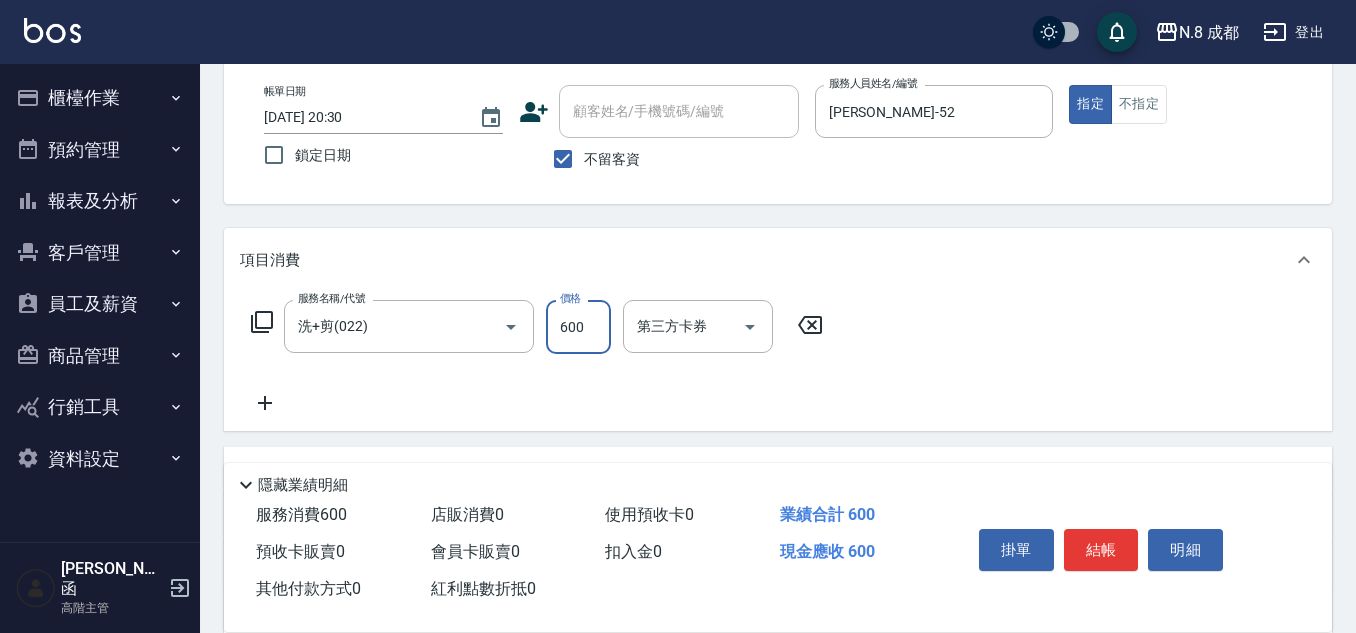 type on "600" 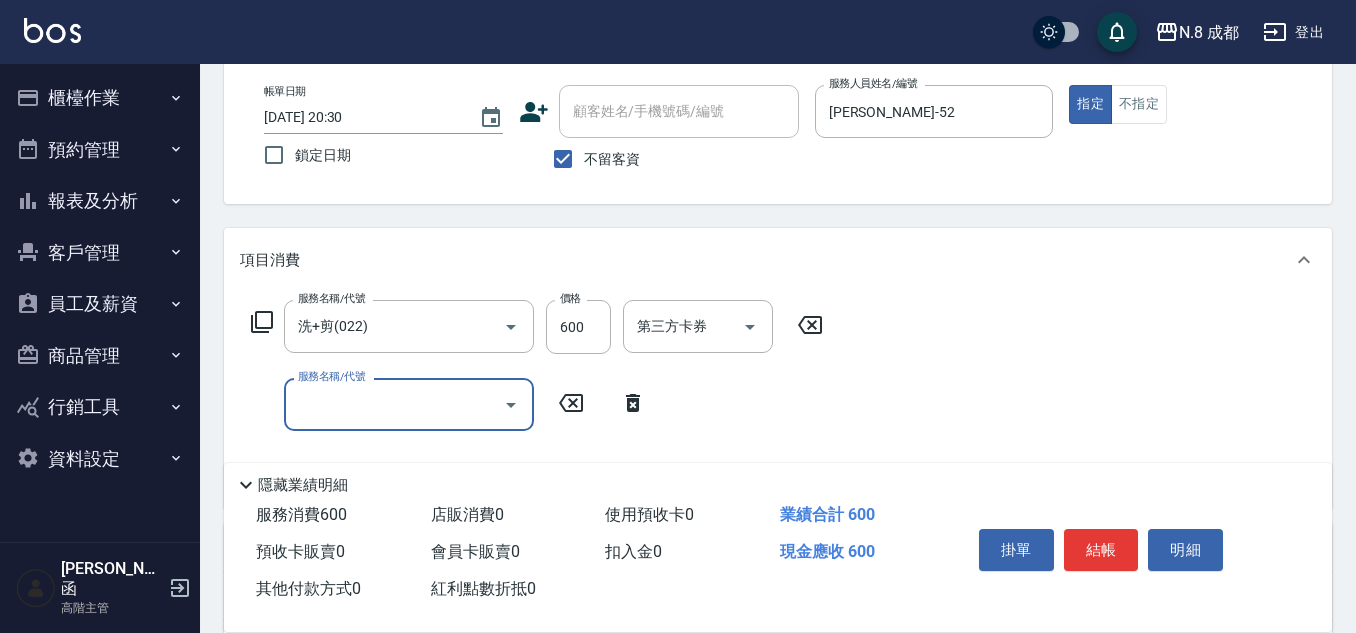 click on "服務名稱/代號" at bounding box center [394, 404] 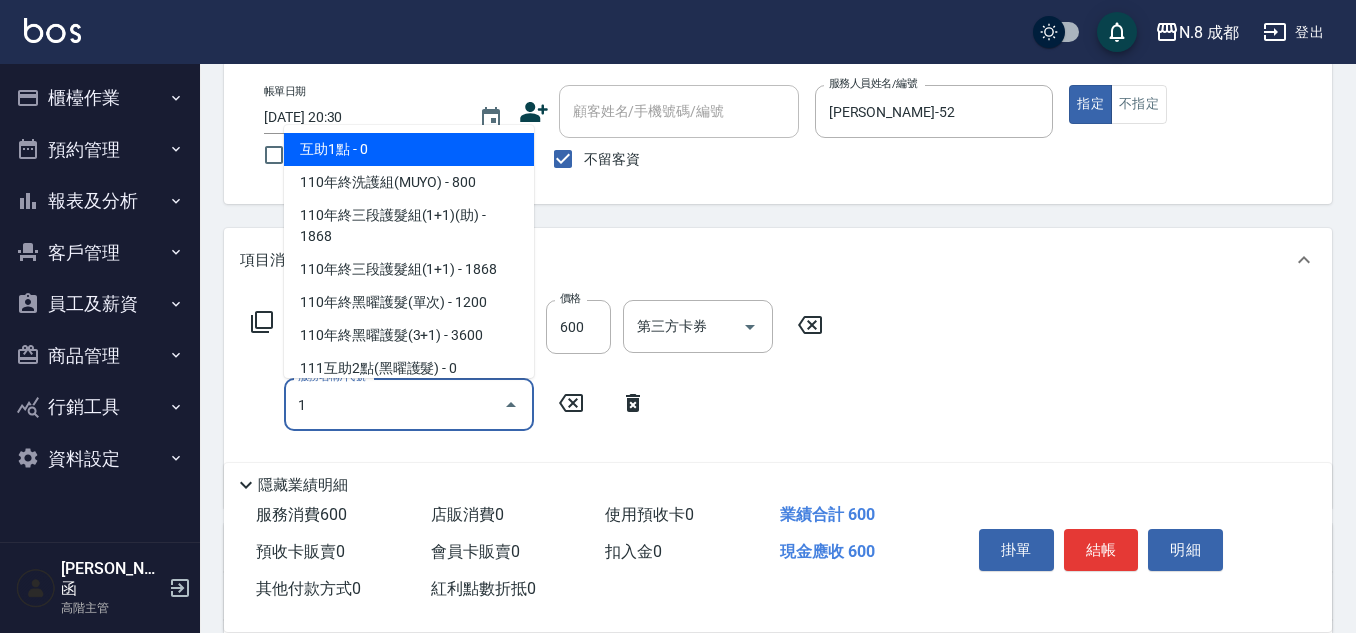 click on "互助1點 - 0" at bounding box center [409, 149] 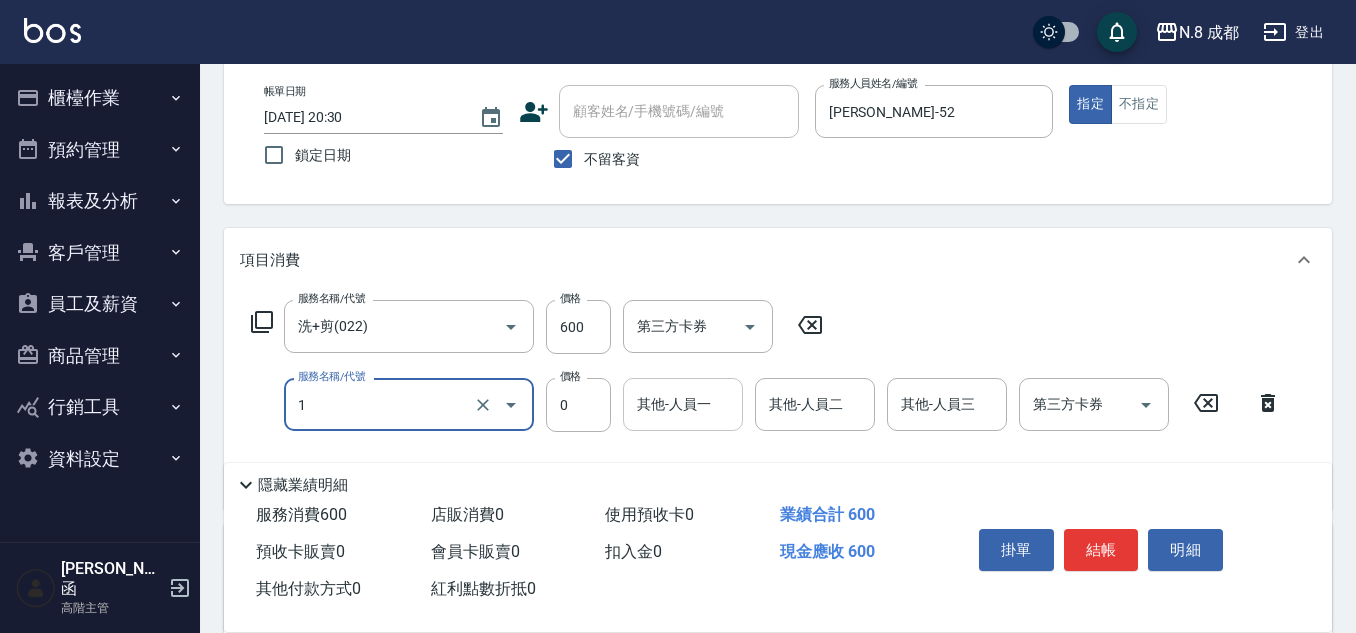 type on "互助1點(1)" 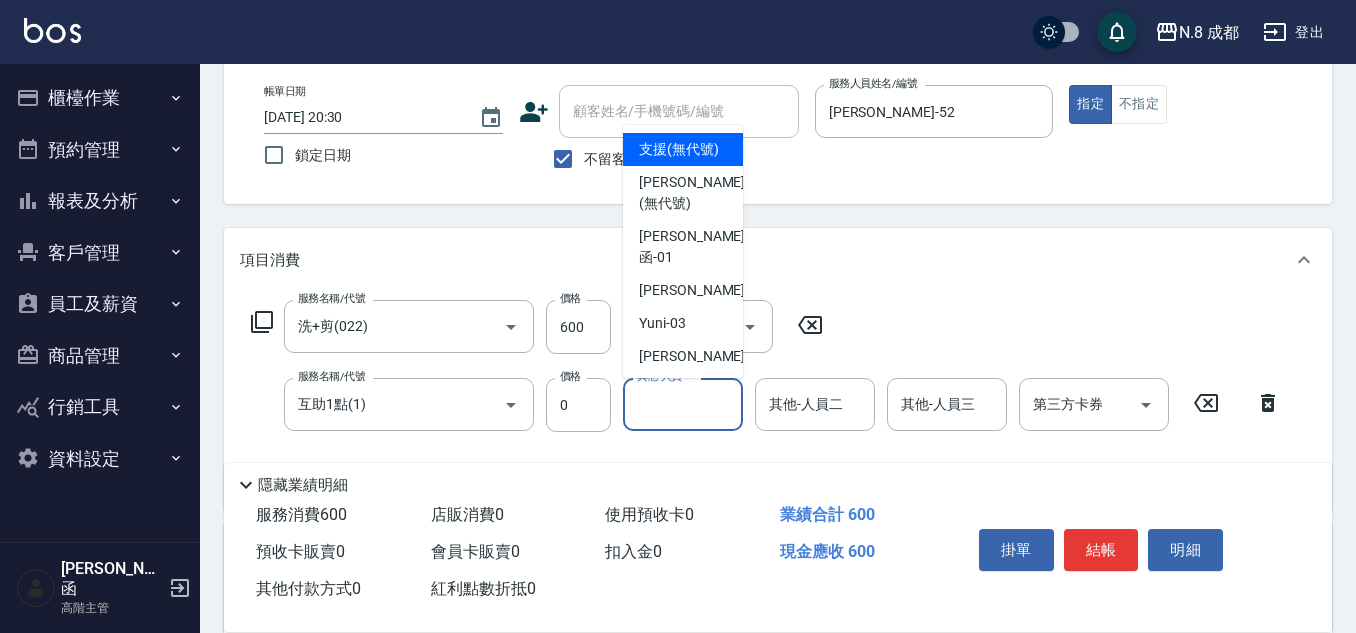 click on "其他-人員一" at bounding box center [683, 404] 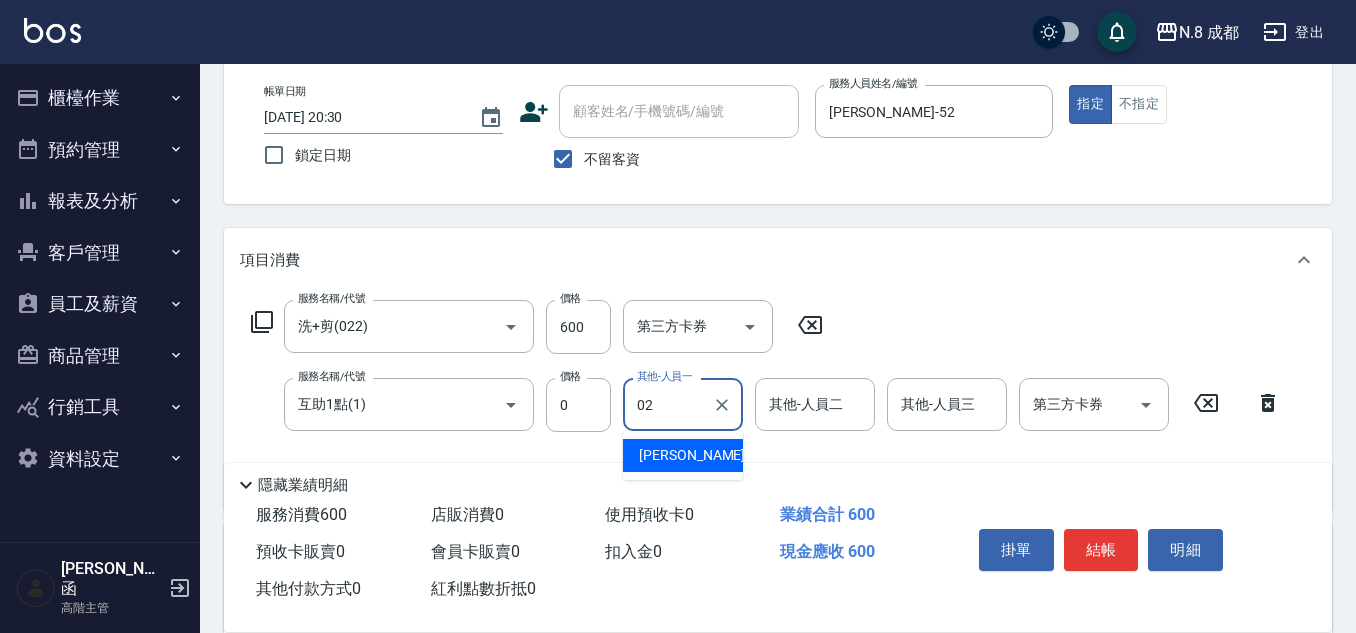 click on "朱若瑀 -02" at bounding box center [702, 455] 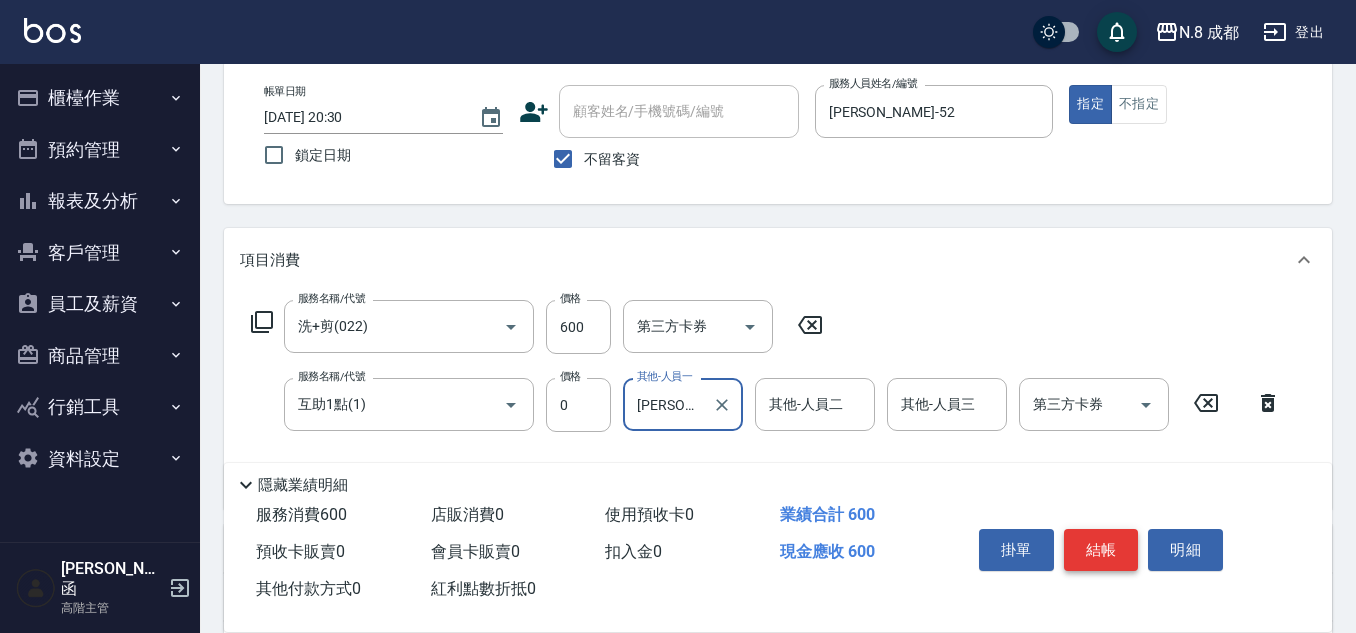 type on "朱若瑀-02" 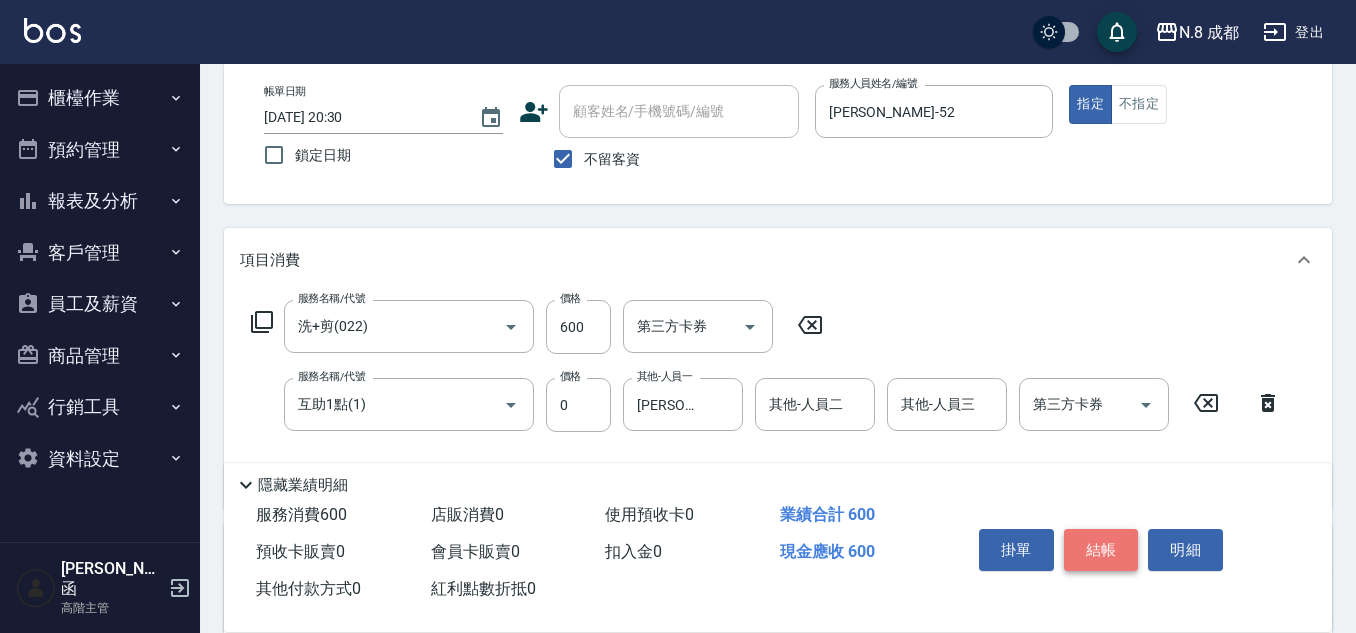 click on "結帳" at bounding box center [1101, 550] 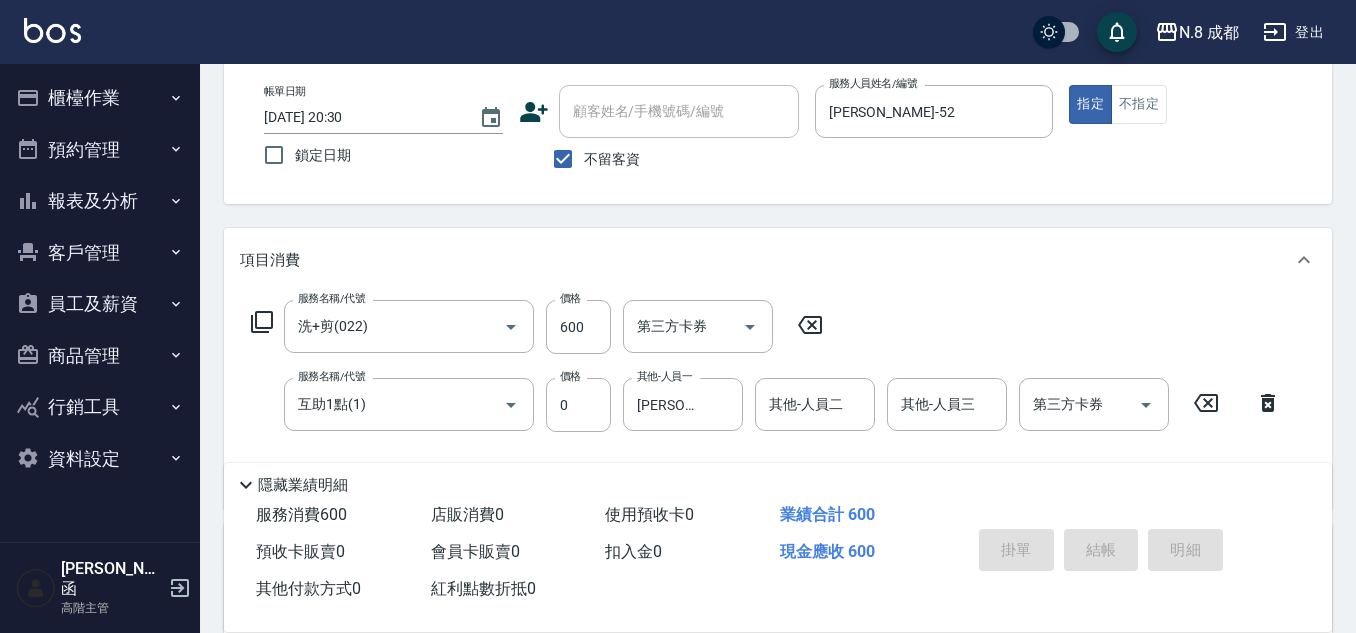 type 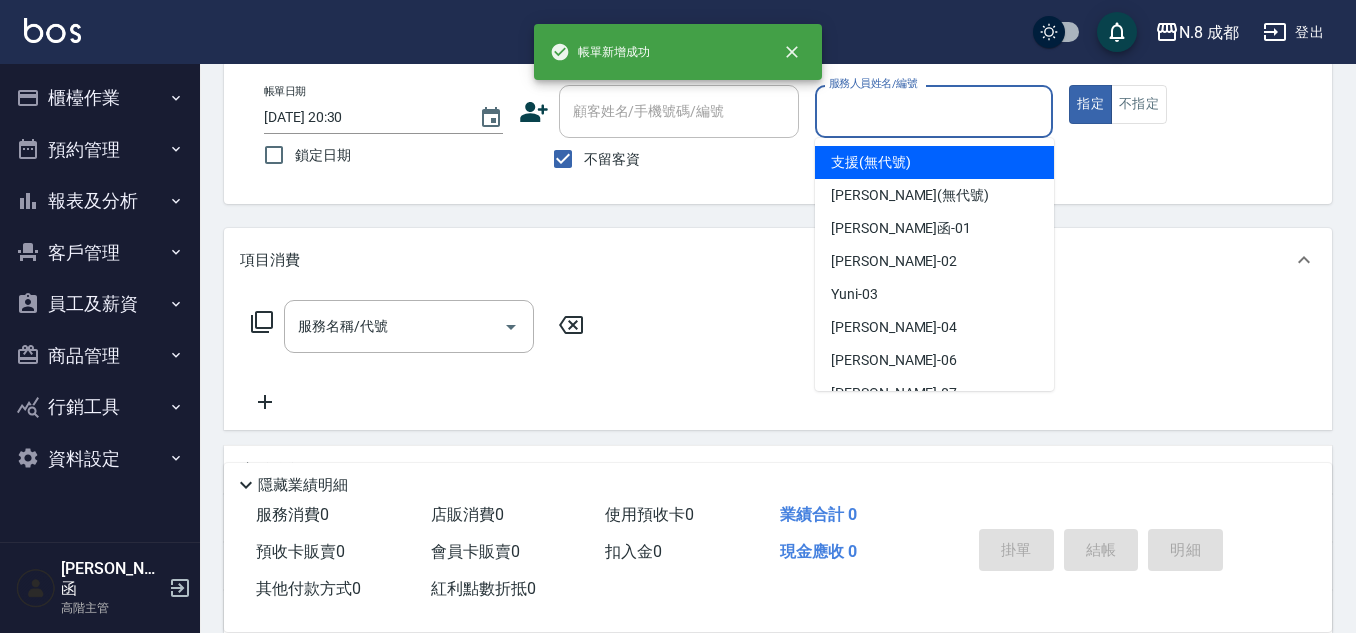 click on "服務人員姓名/編號" at bounding box center (934, 111) 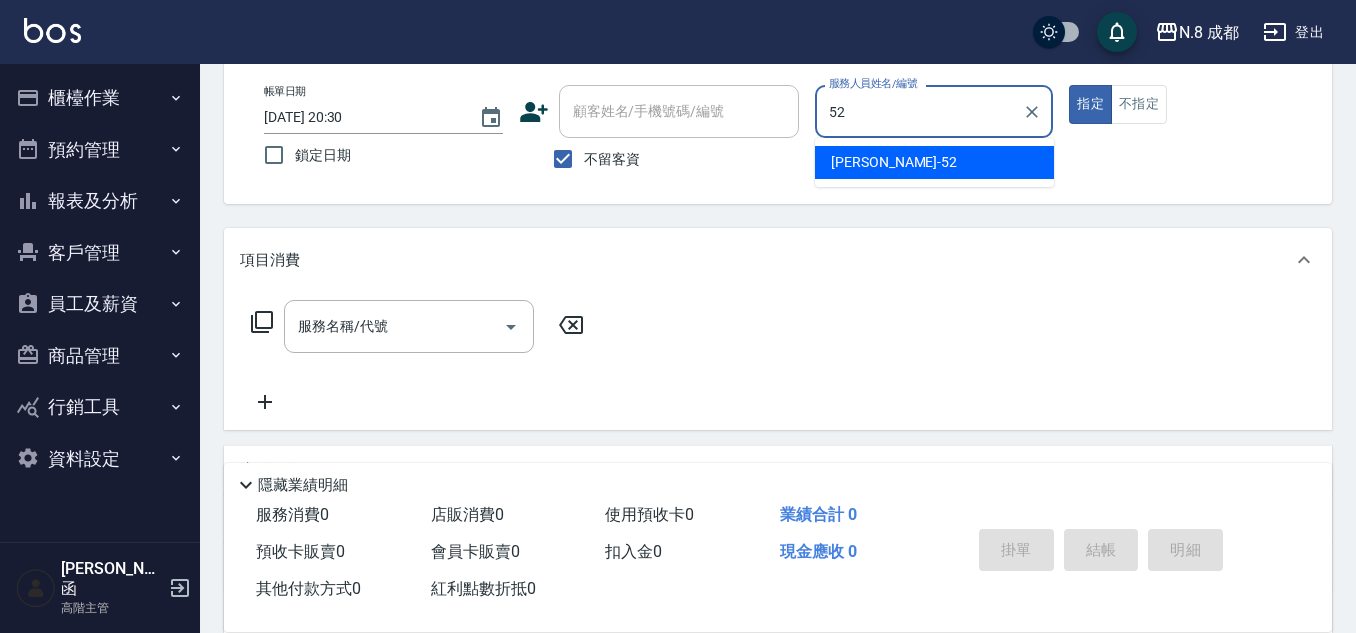 click on "楊博舜 -52" at bounding box center (894, 162) 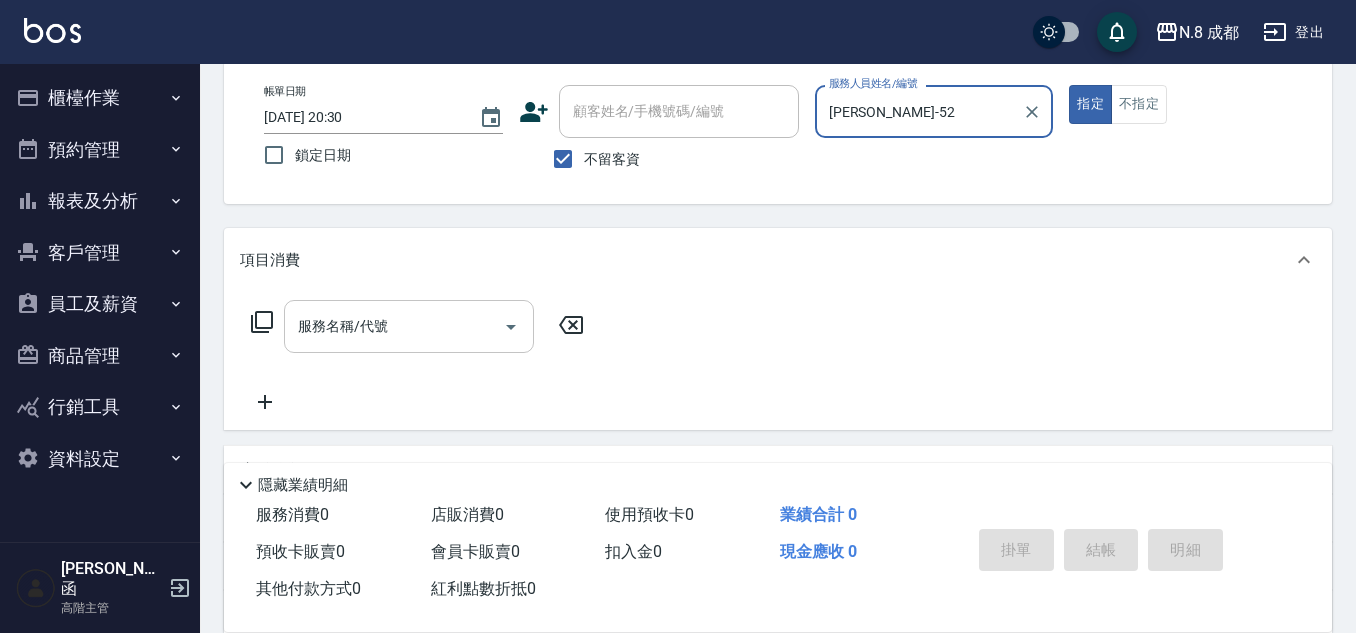 type on "楊博舜-52" 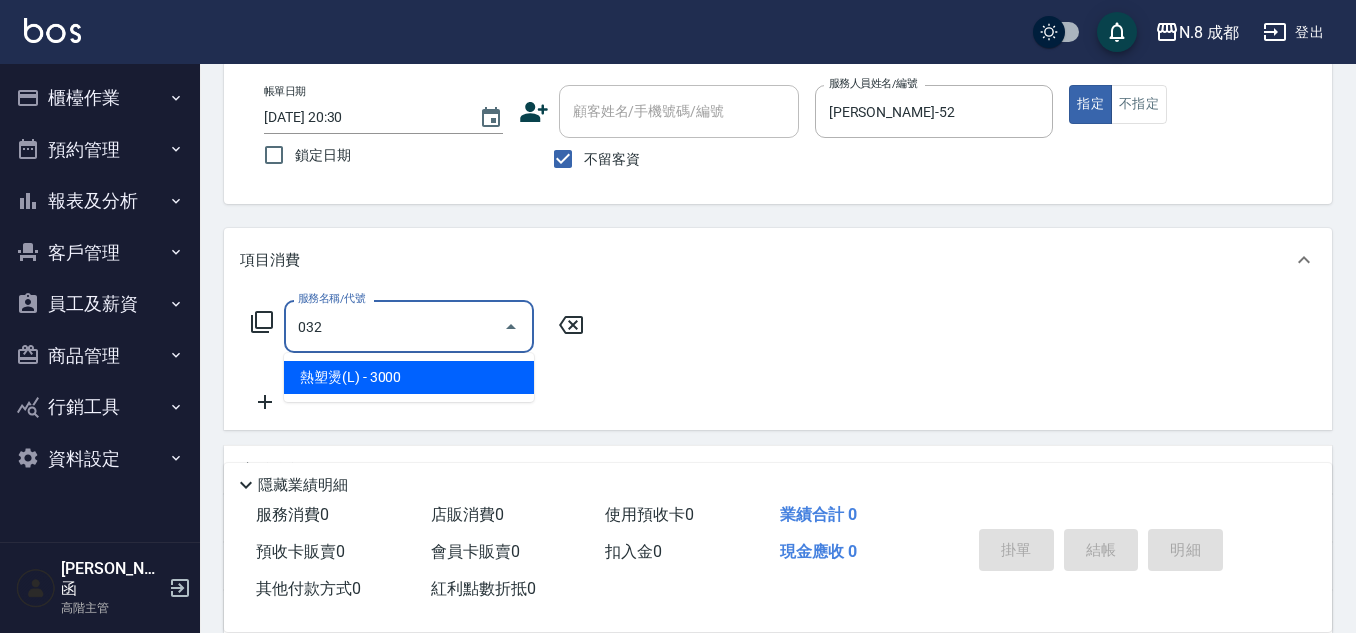 click on "熱塑燙(L) - 3000" at bounding box center [409, 377] 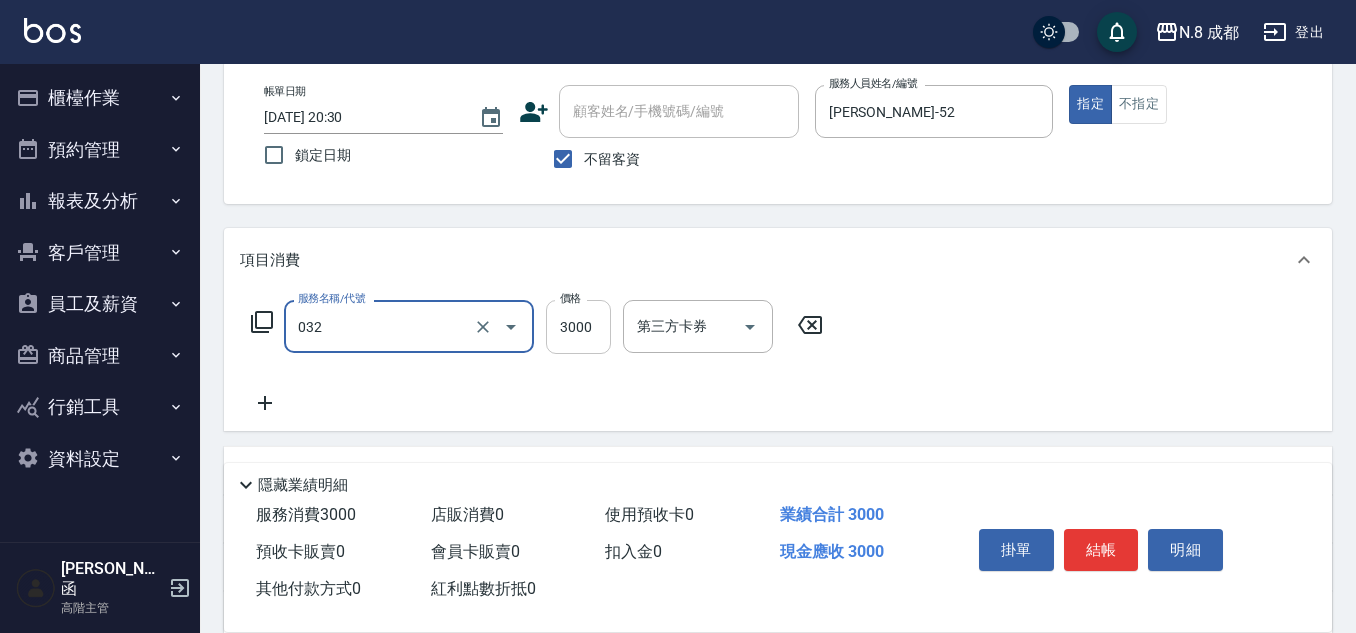 type on "熱塑燙(L)(032)" 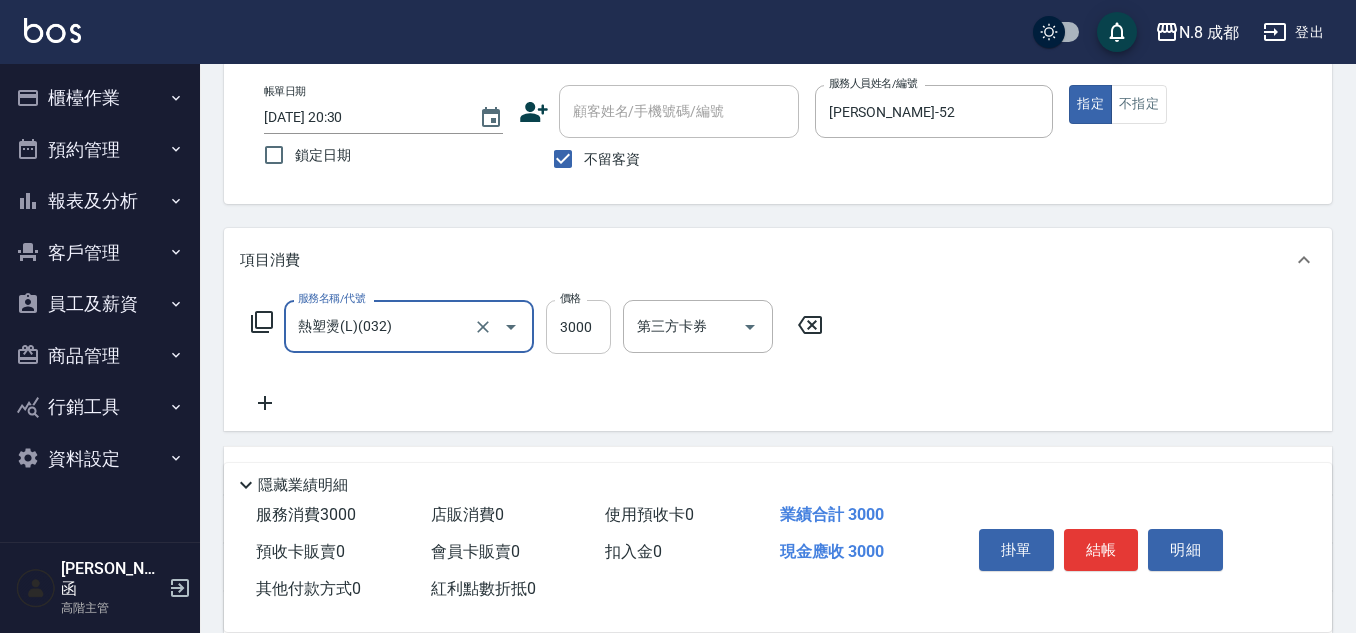 click on "3000" at bounding box center (578, 327) 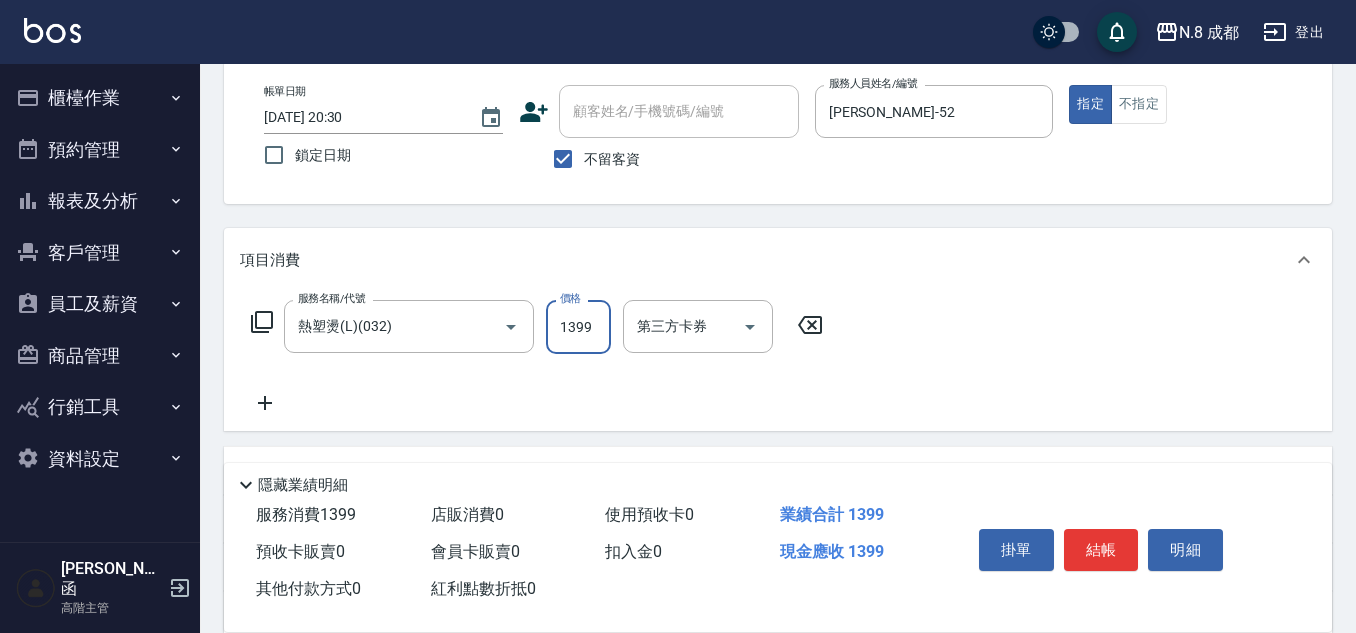 type on "1399" 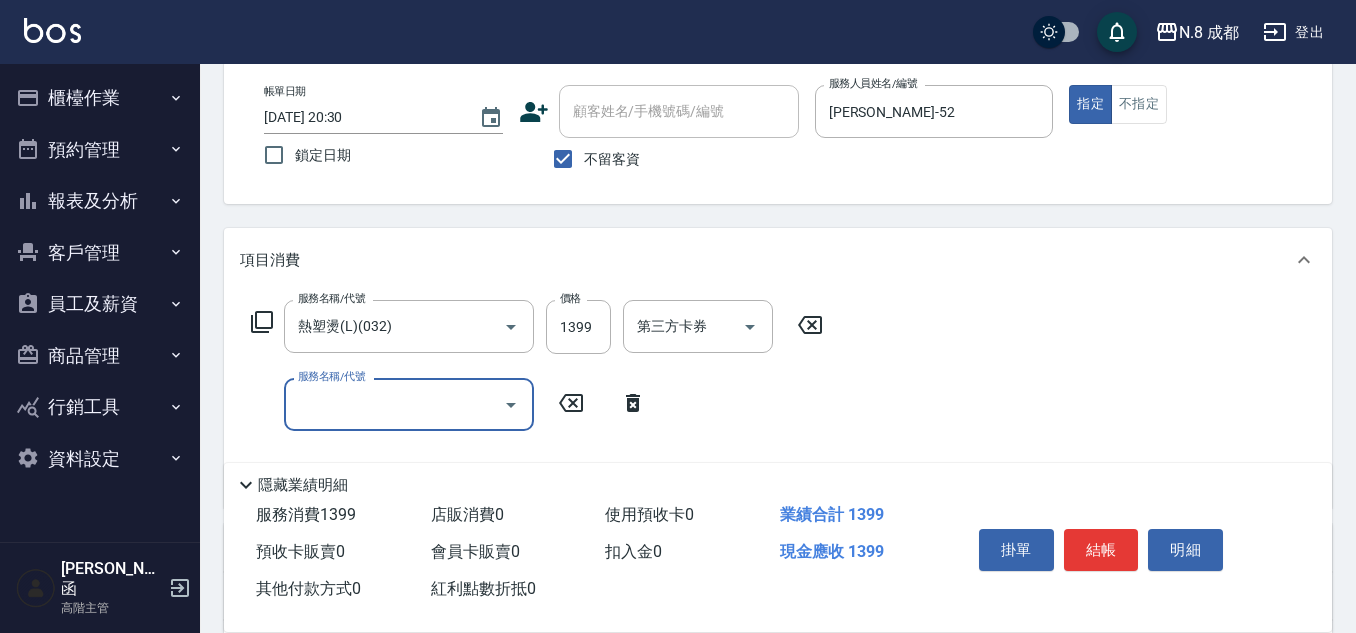 click on "服務名稱/代號" at bounding box center [394, 404] 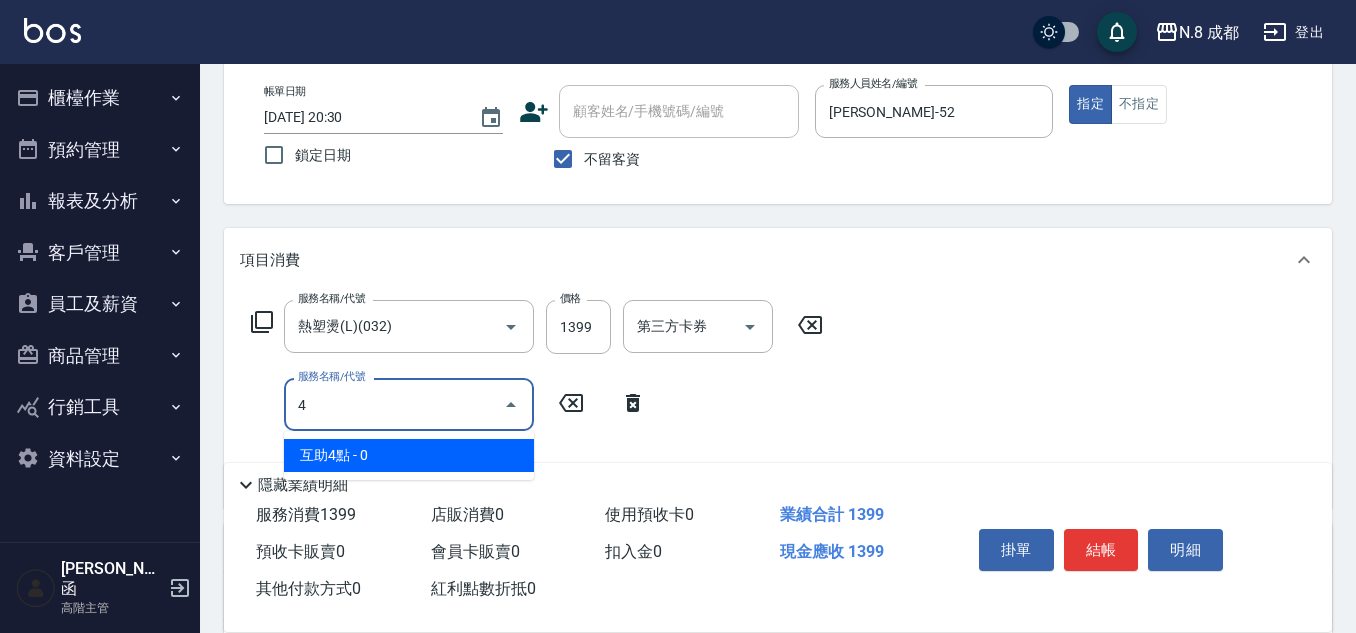 click on "互助4點 - 0" at bounding box center [409, 455] 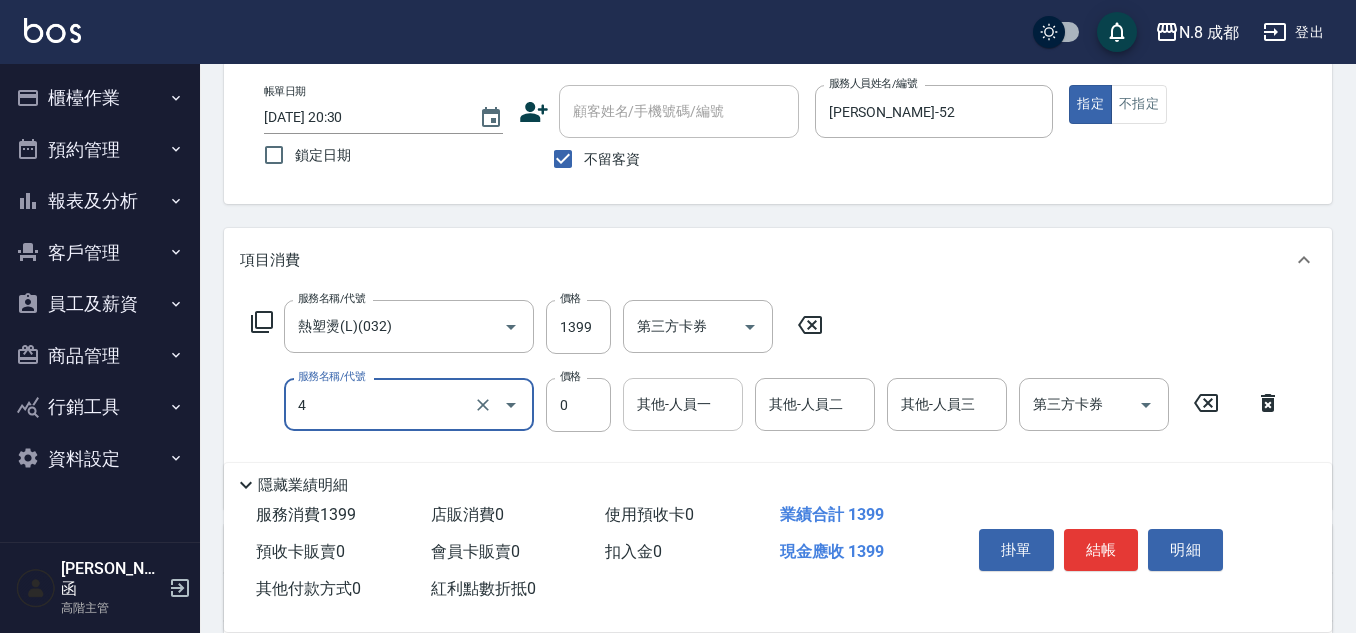type on "互助4點(4)" 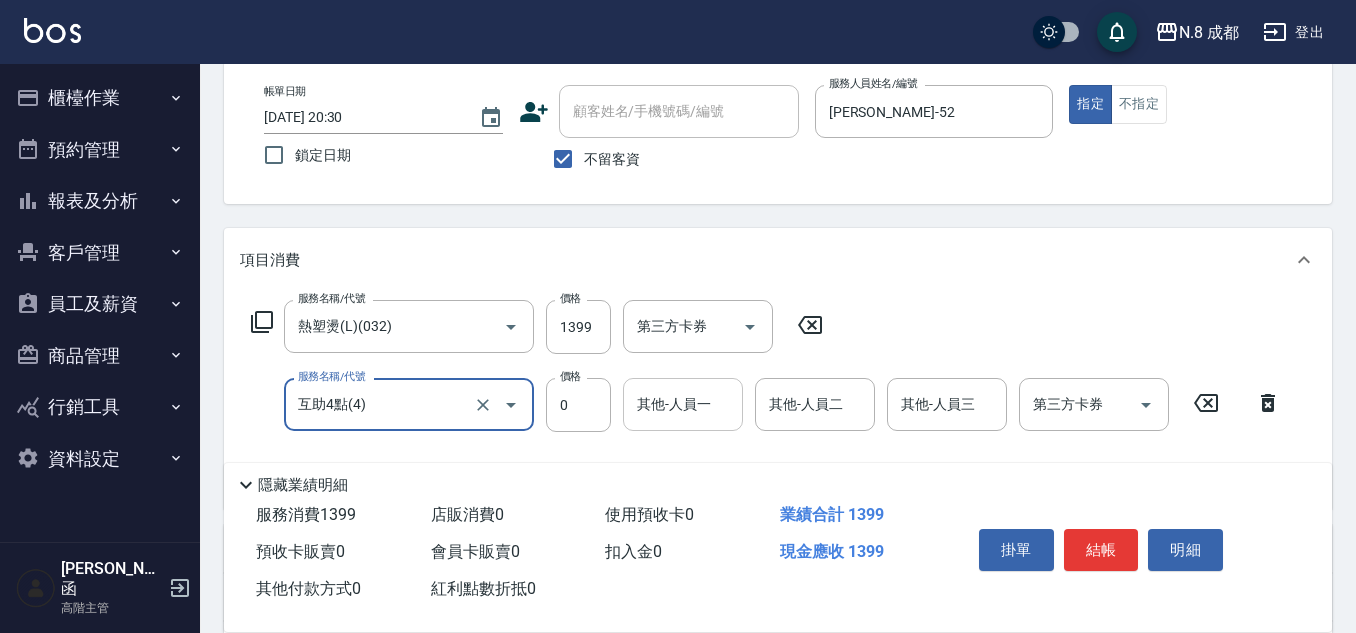 click on "其他-人員一" at bounding box center (683, 404) 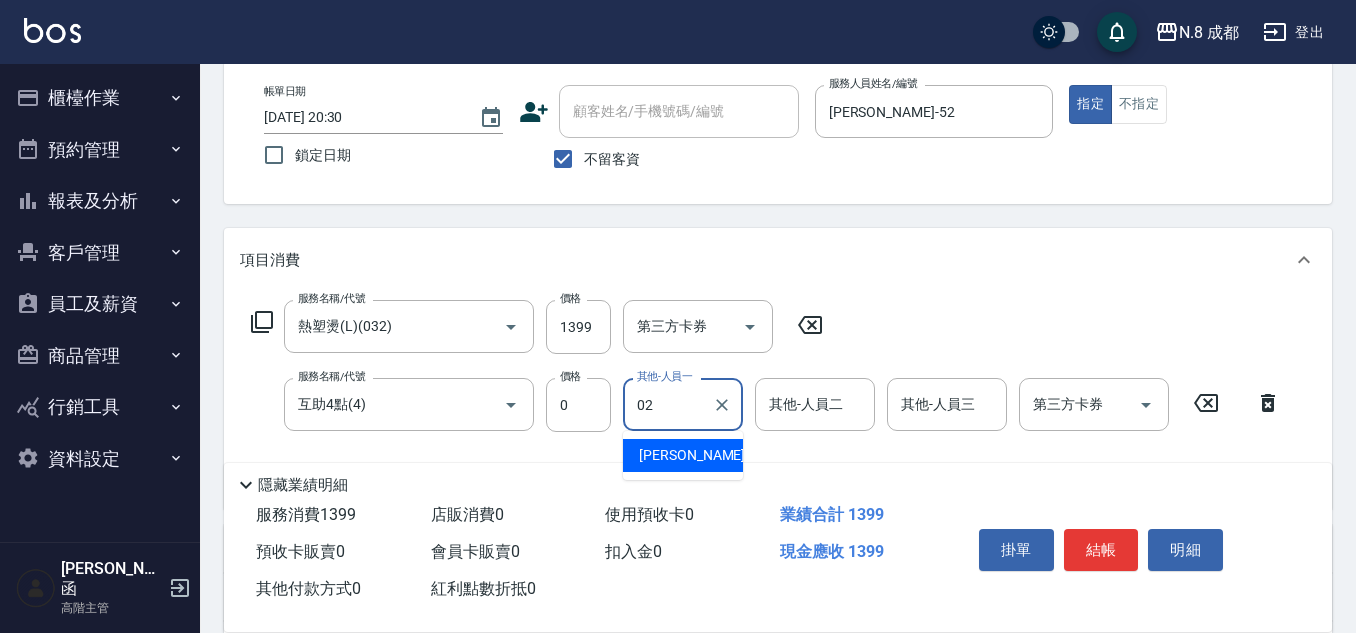 click on "朱若瑀 -02" at bounding box center [702, 455] 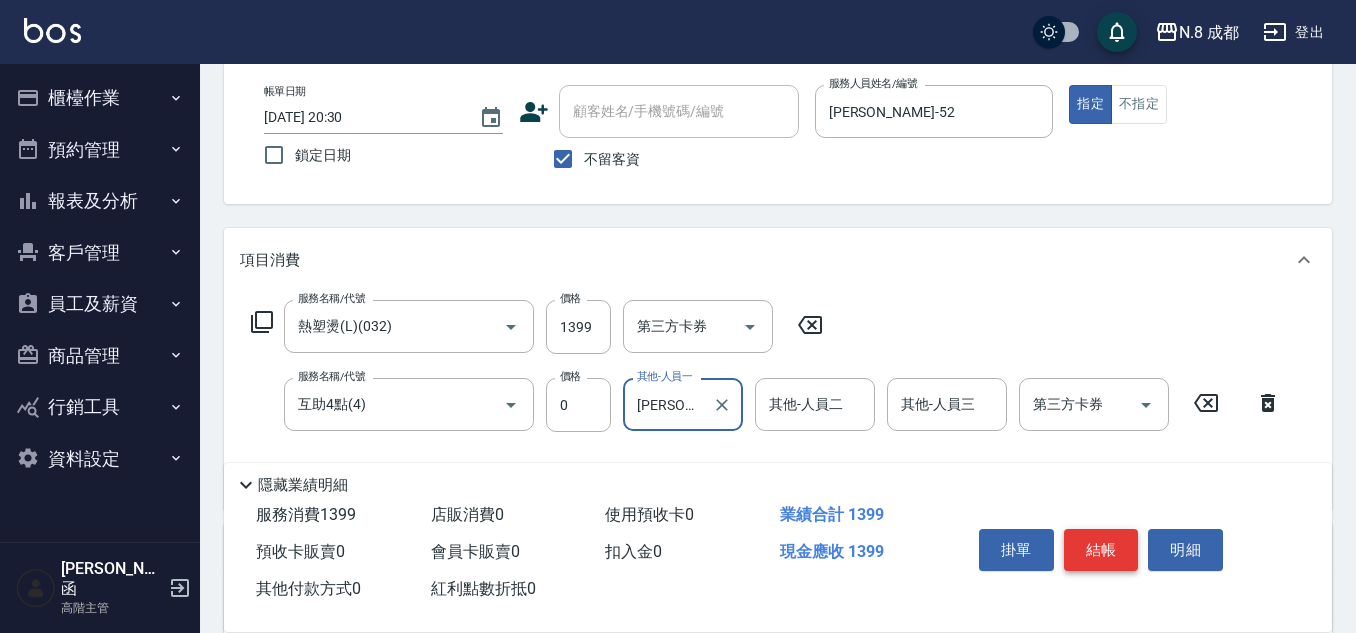 type on "朱若瑀-02" 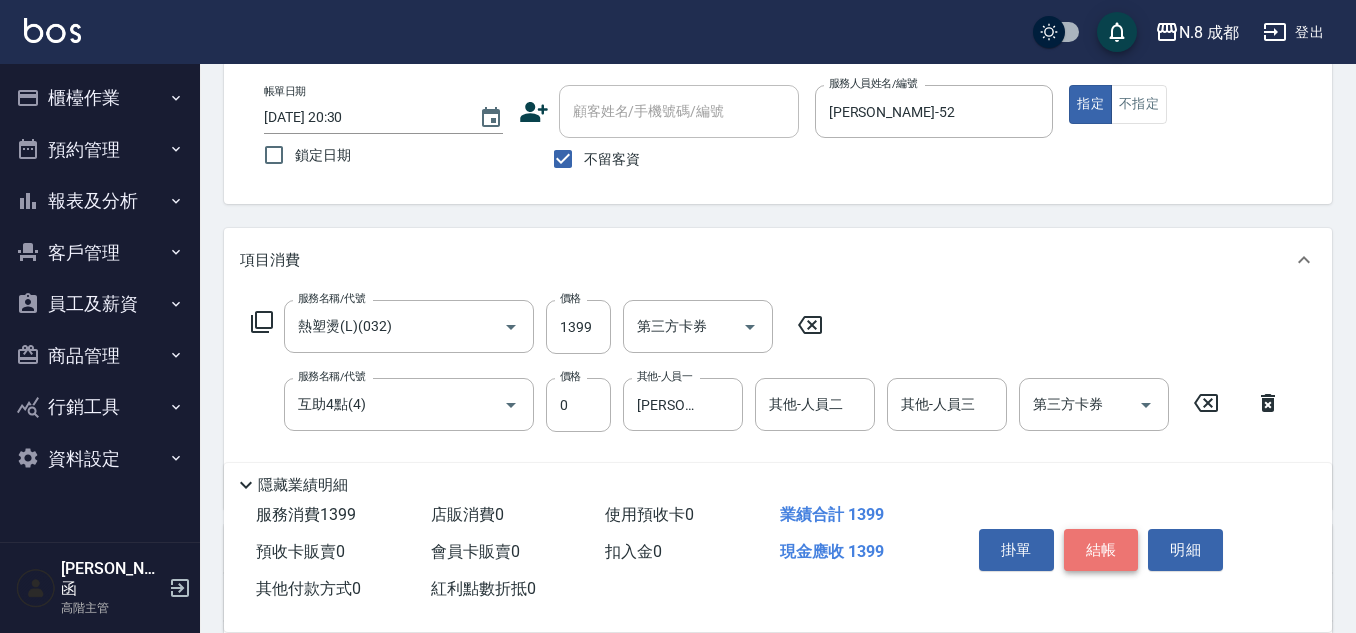 click on "結帳" at bounding box center (1101, 550) 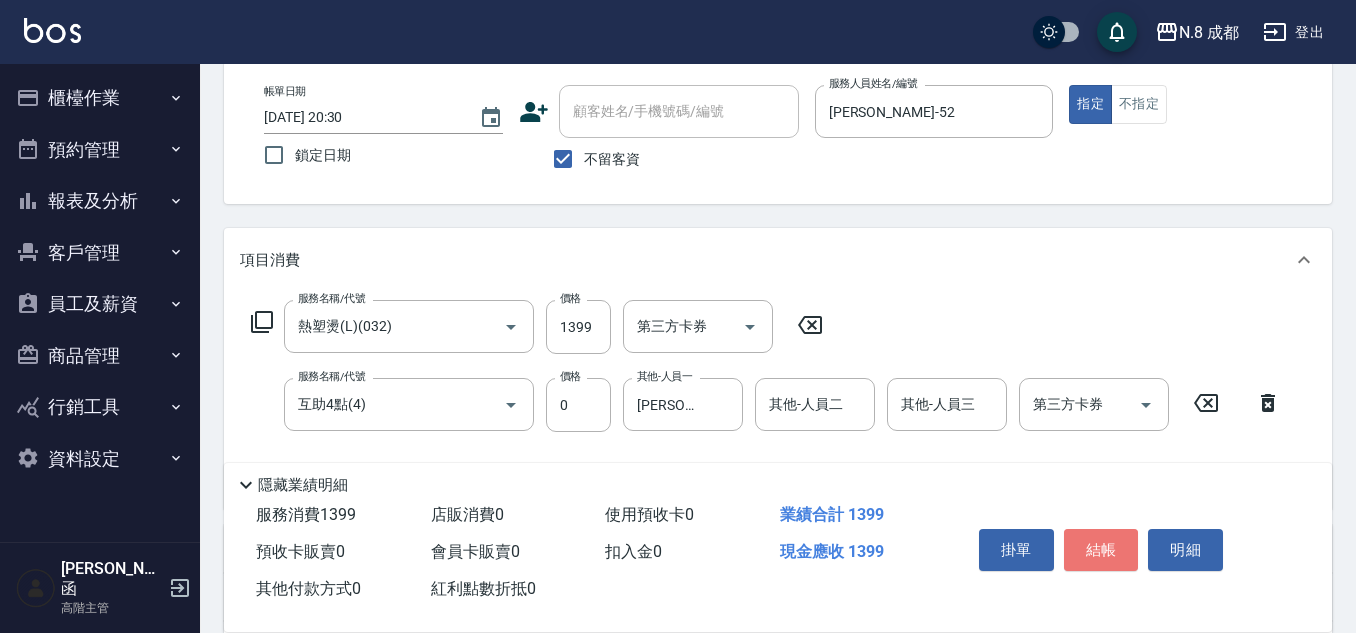 type 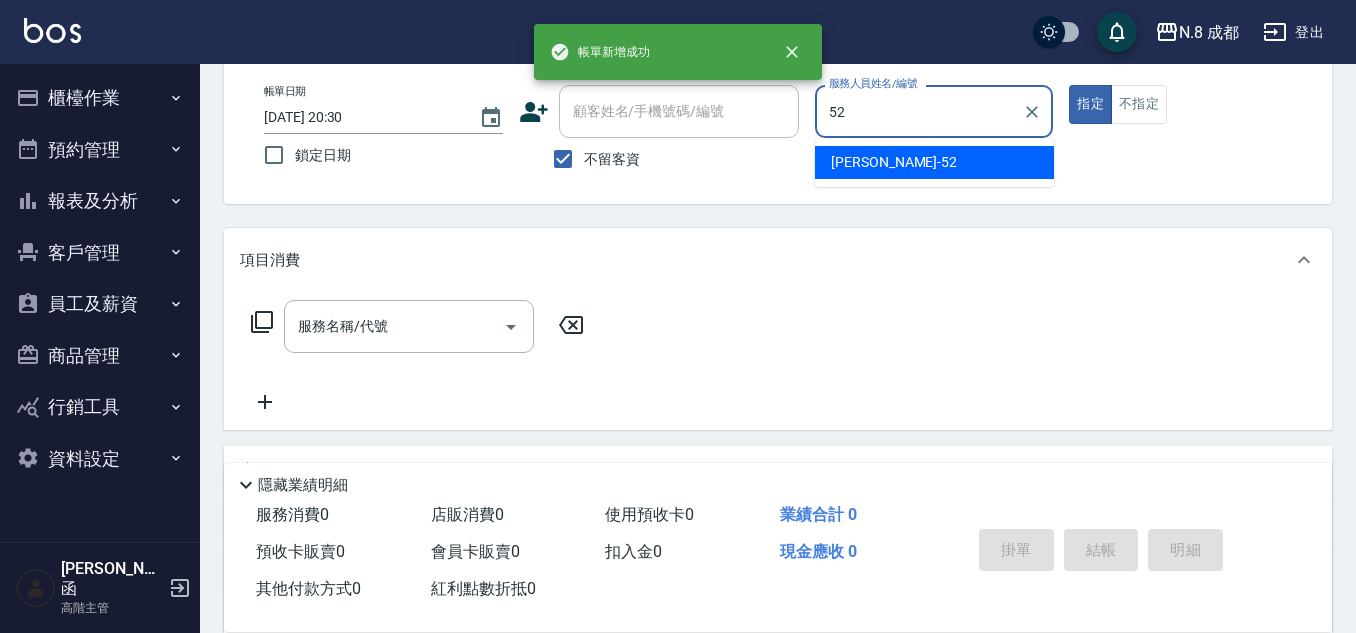 click on "楊博舜 -52" at bounding box center [894, 162] 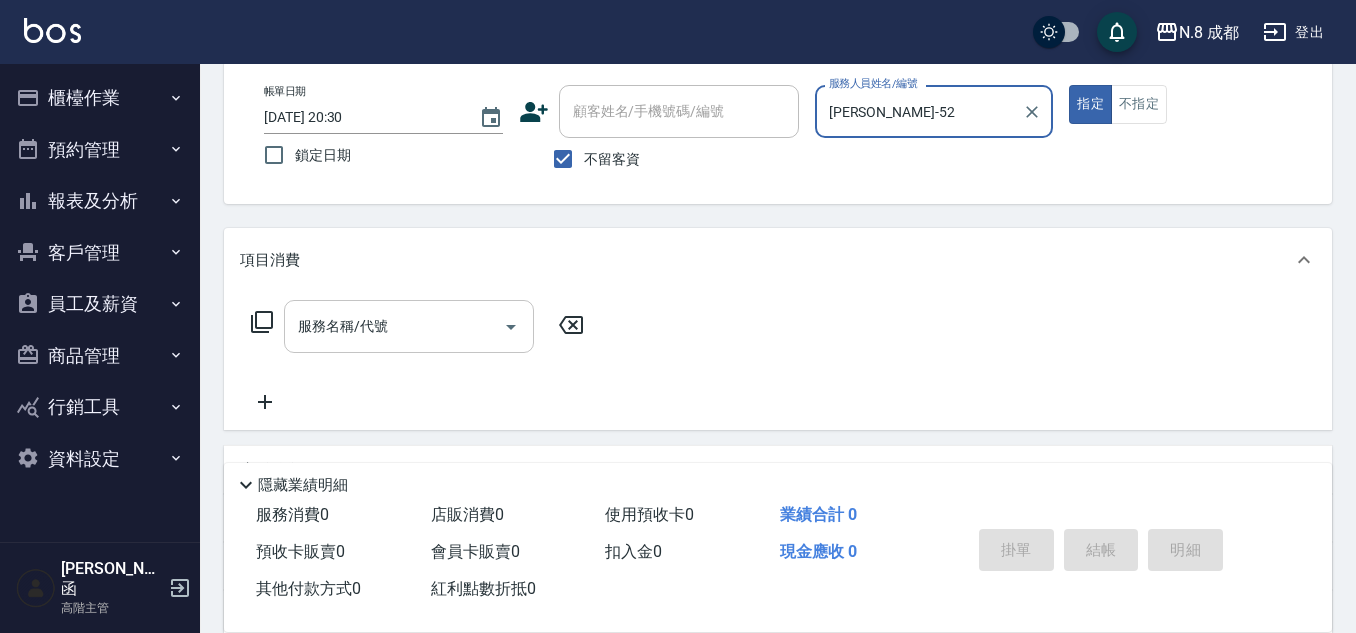 type on "楊博舜-52" 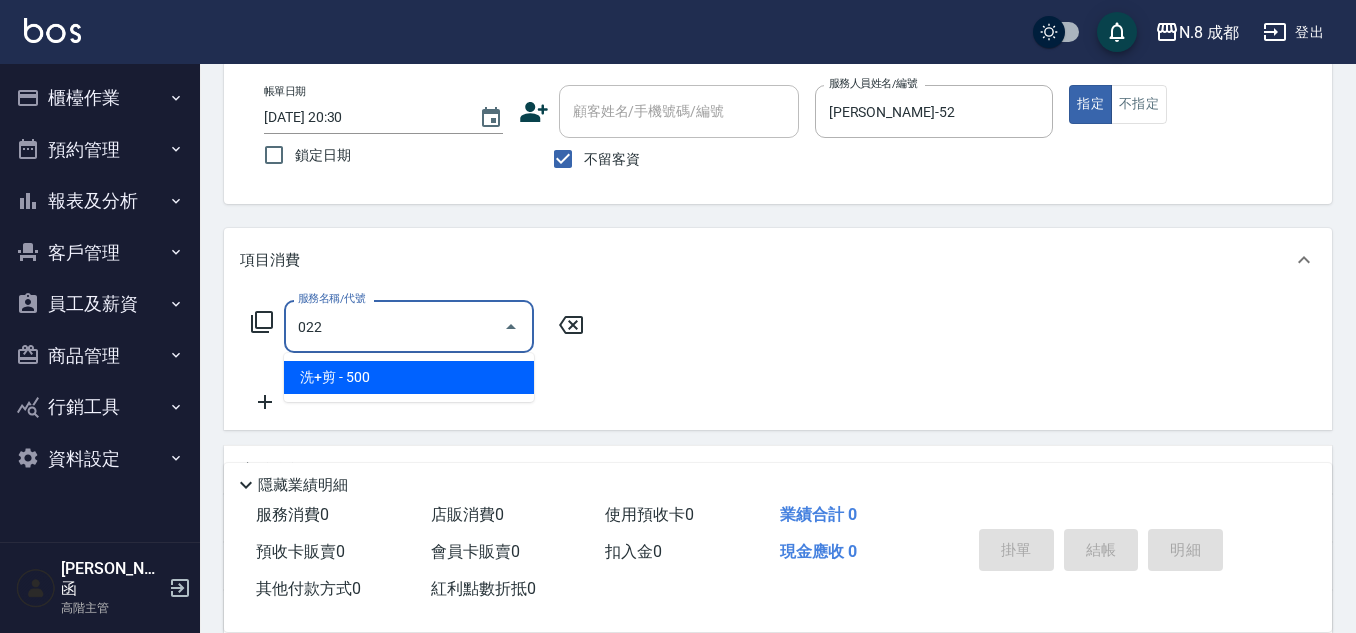 click on "洗+剪 - 500" at bounding box center (409, 377) 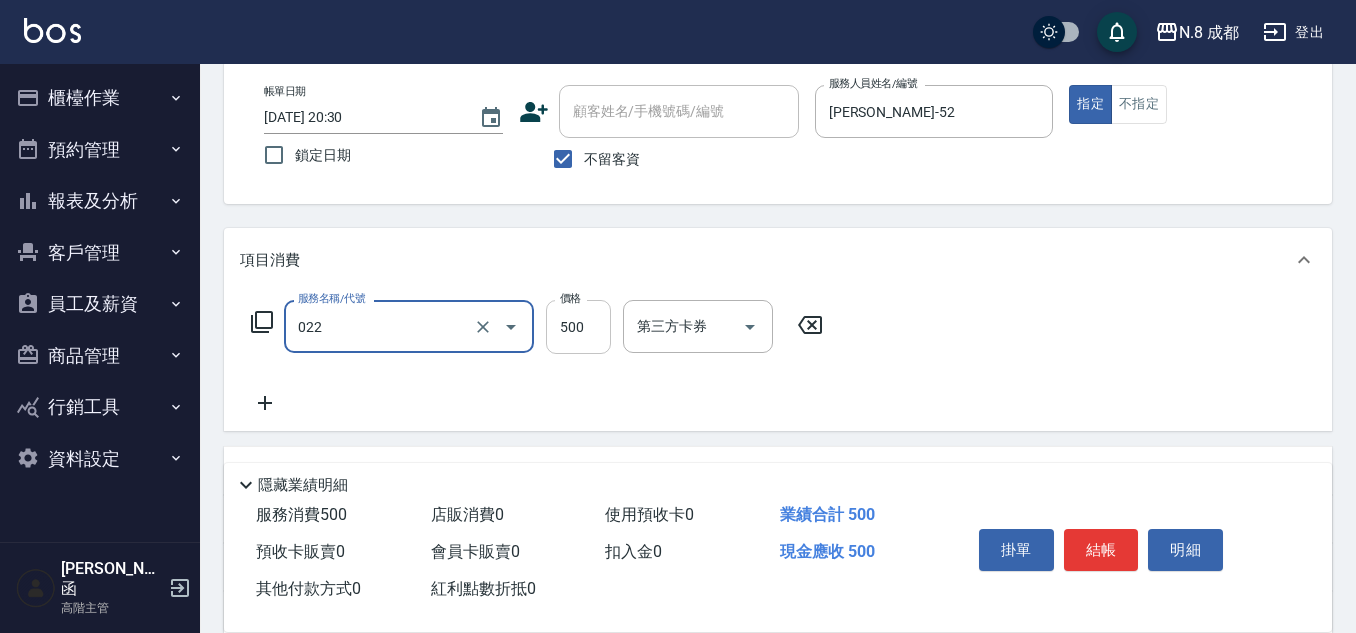type on "洗+剪(022)" 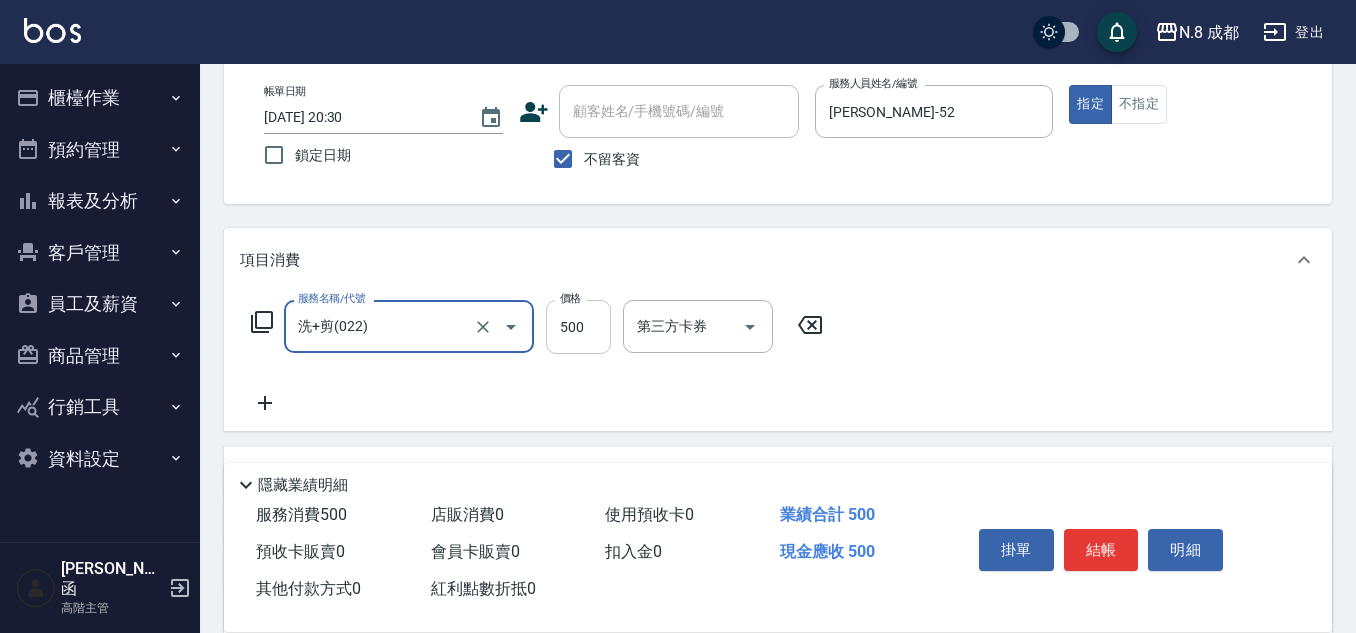click on "500" at bounding box center [578, 327] 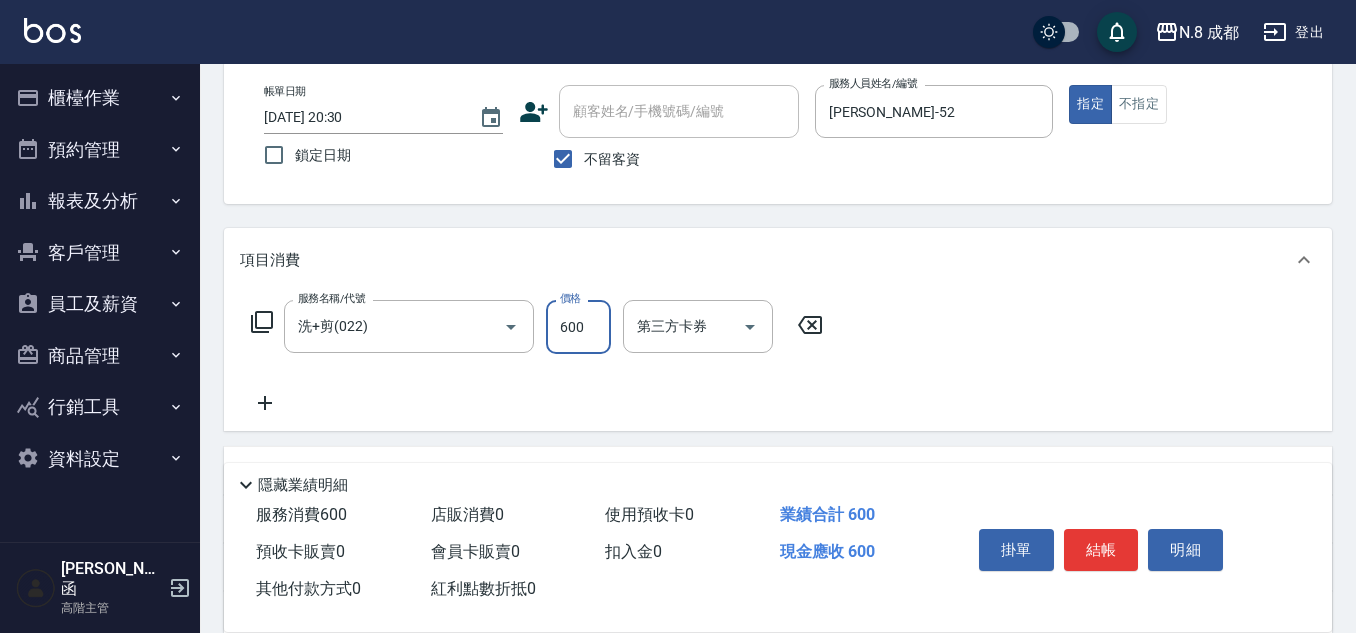 type on "600" 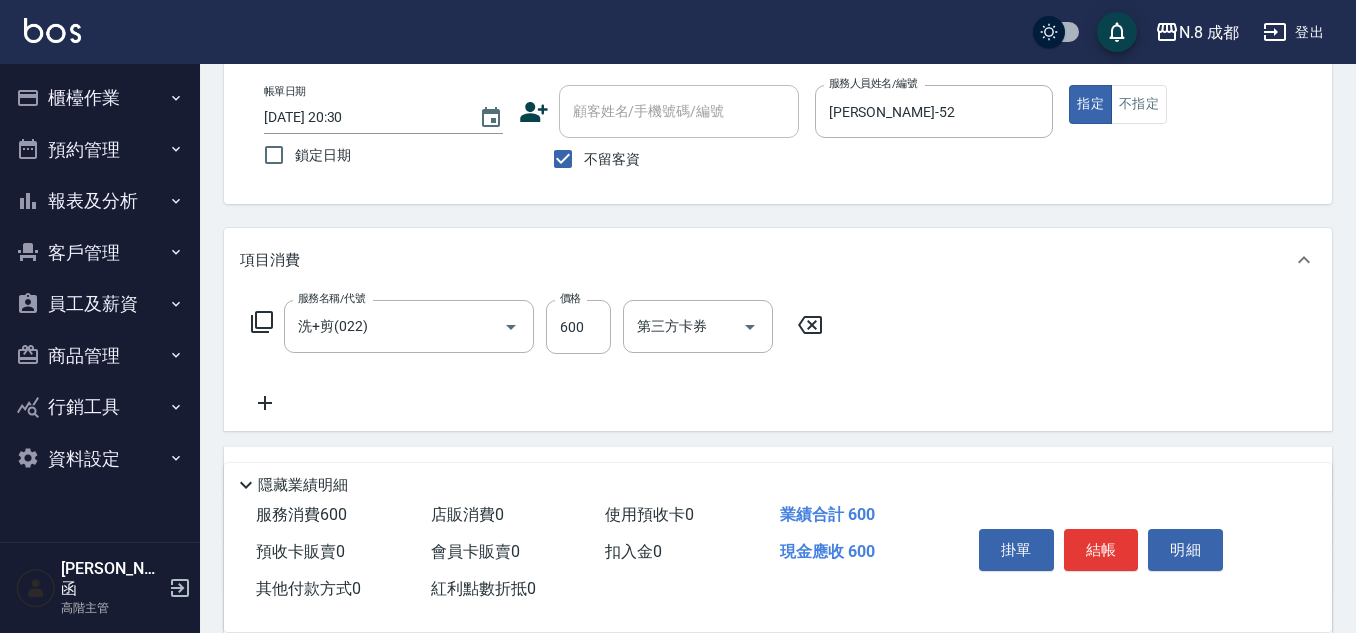 click 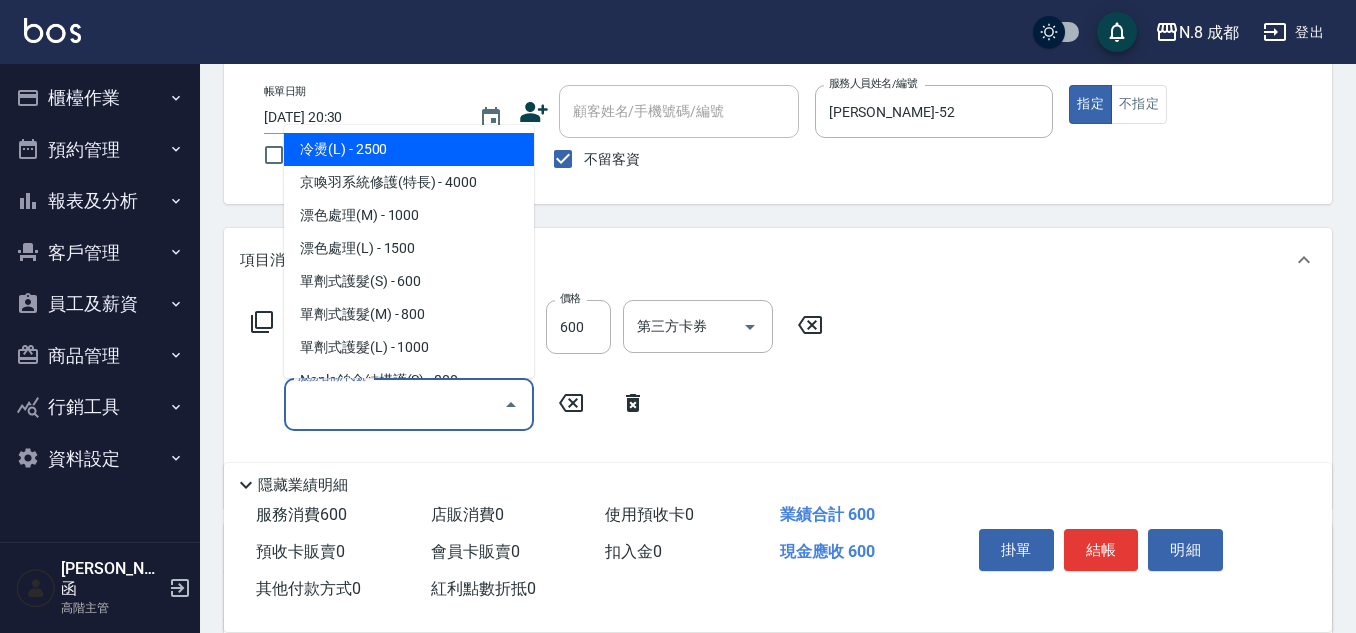 click on "服務名稱/代號" at bounding box center [394, 404] 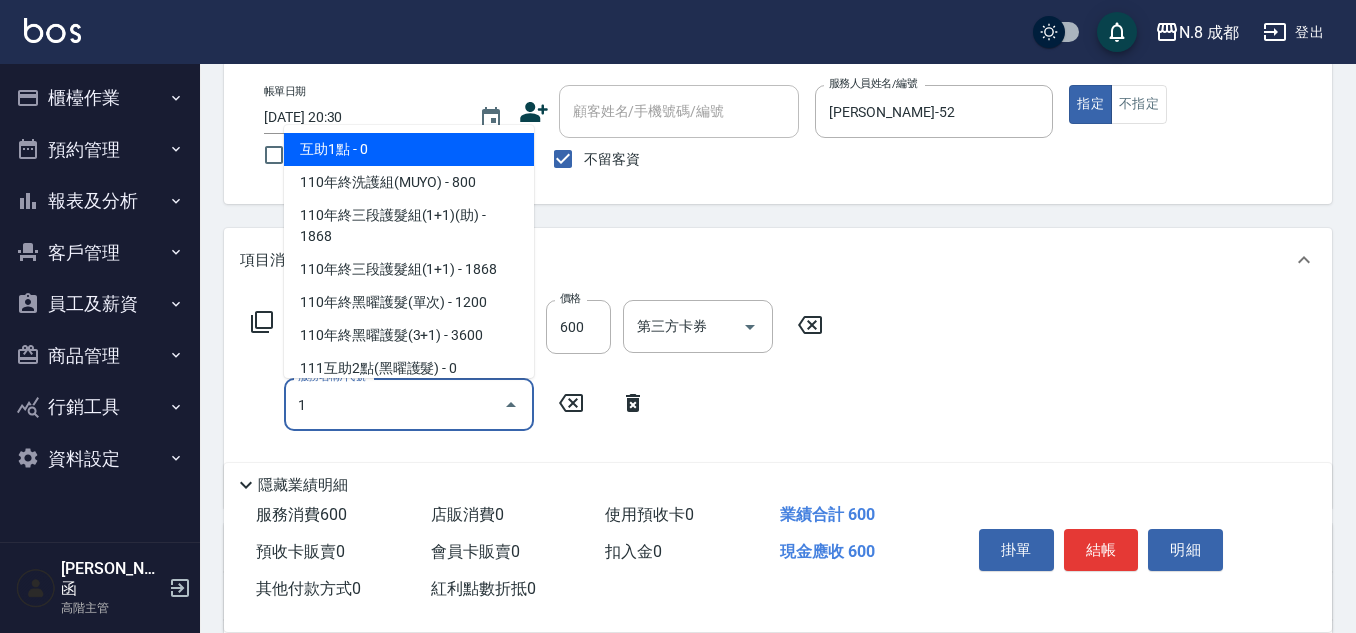 click on "互助1點 - 0" at bounding box center (409, 149) 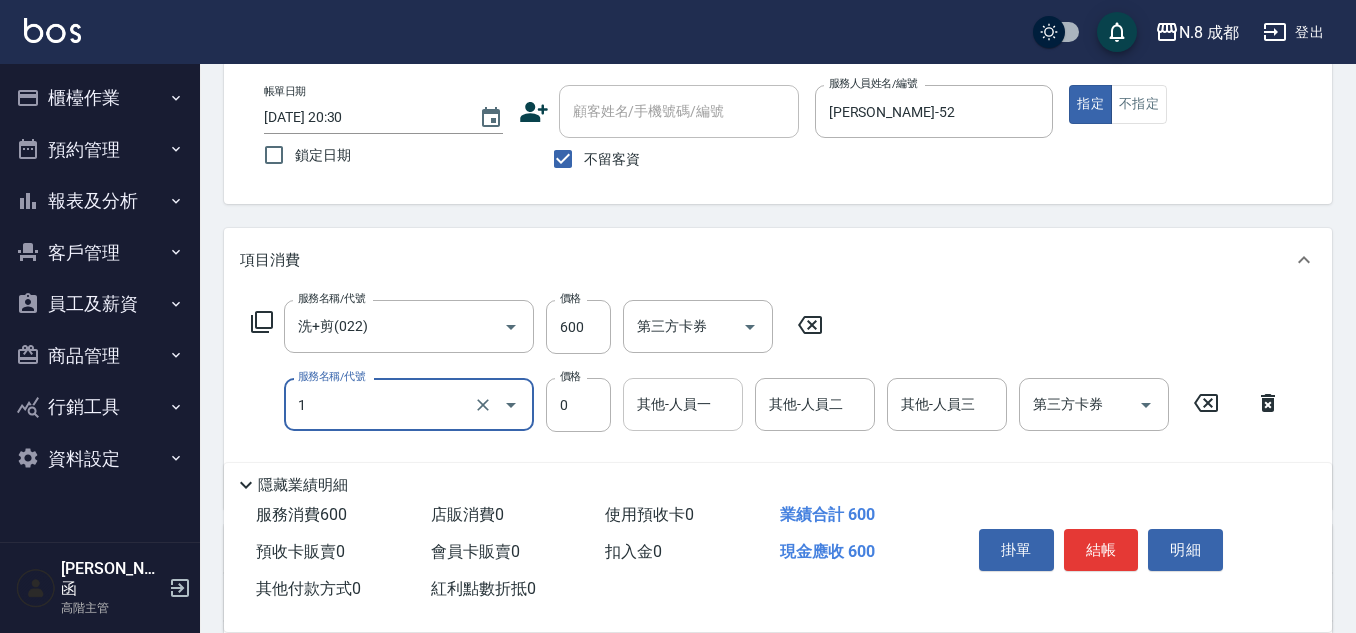 click on "其他-人員一" at bounding box center (683, 404) 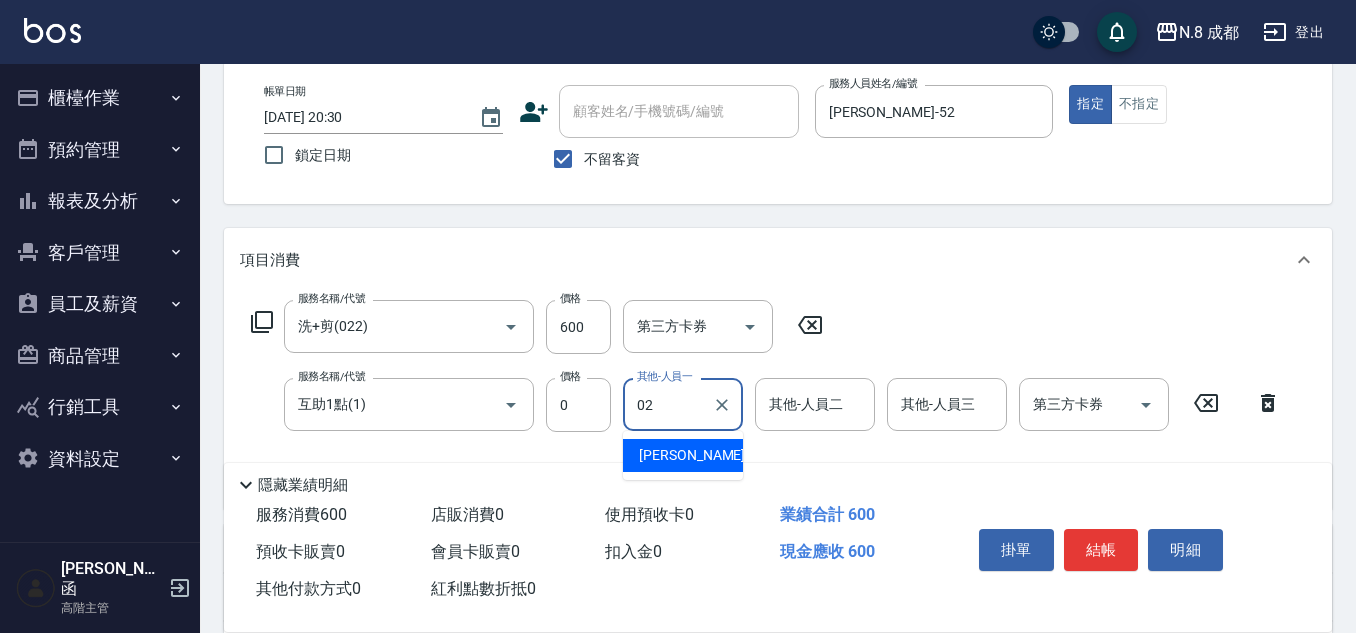click on "朱若瑀 -02" at bounding box center [683, 455] 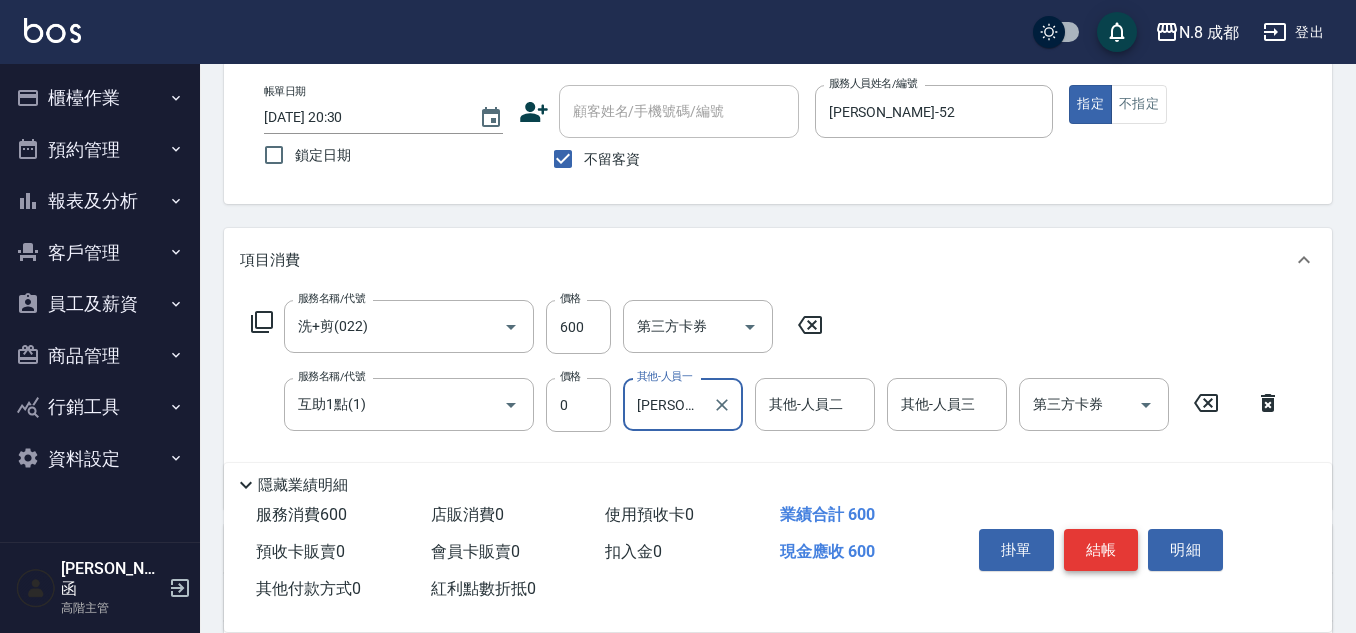 type on "朱若瑀-02" 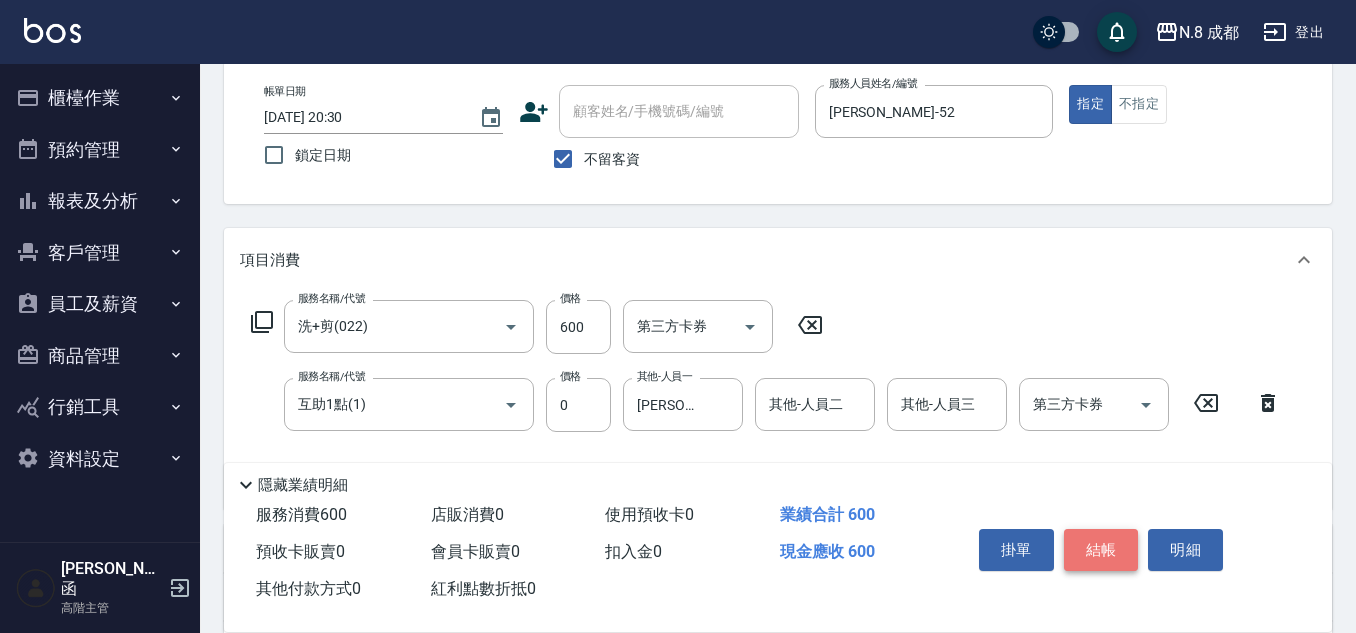 click on "結帳" at bounding box center [1101, 550] 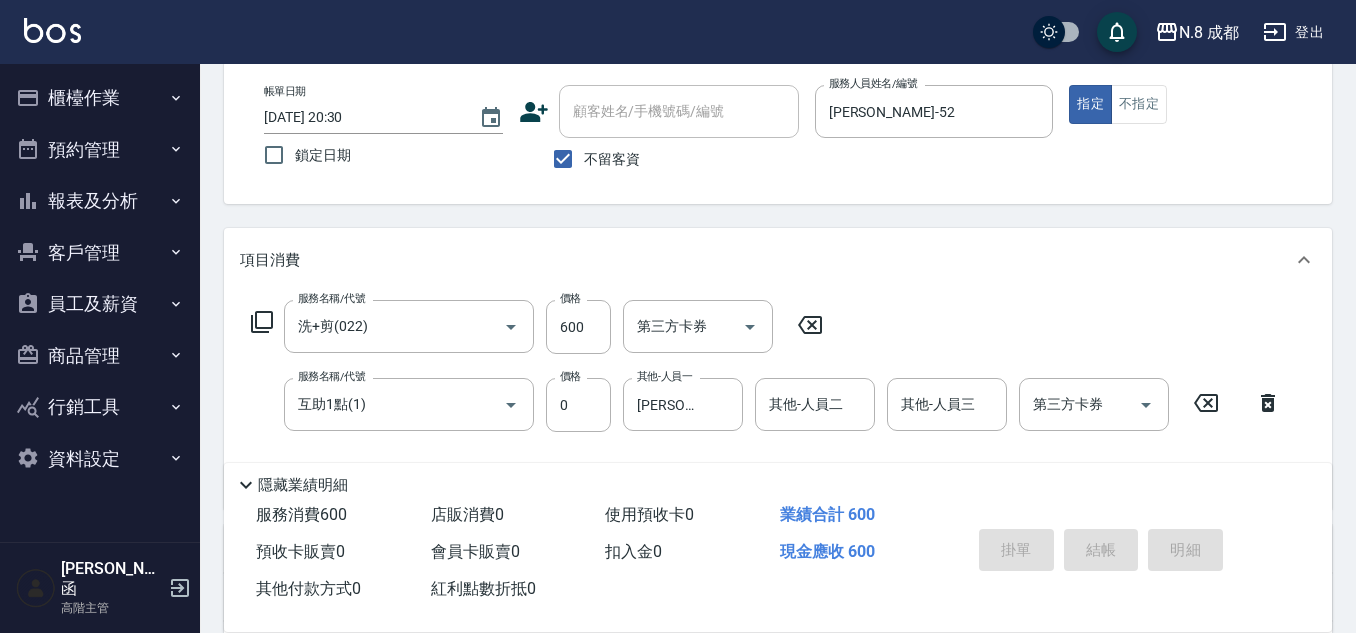 type 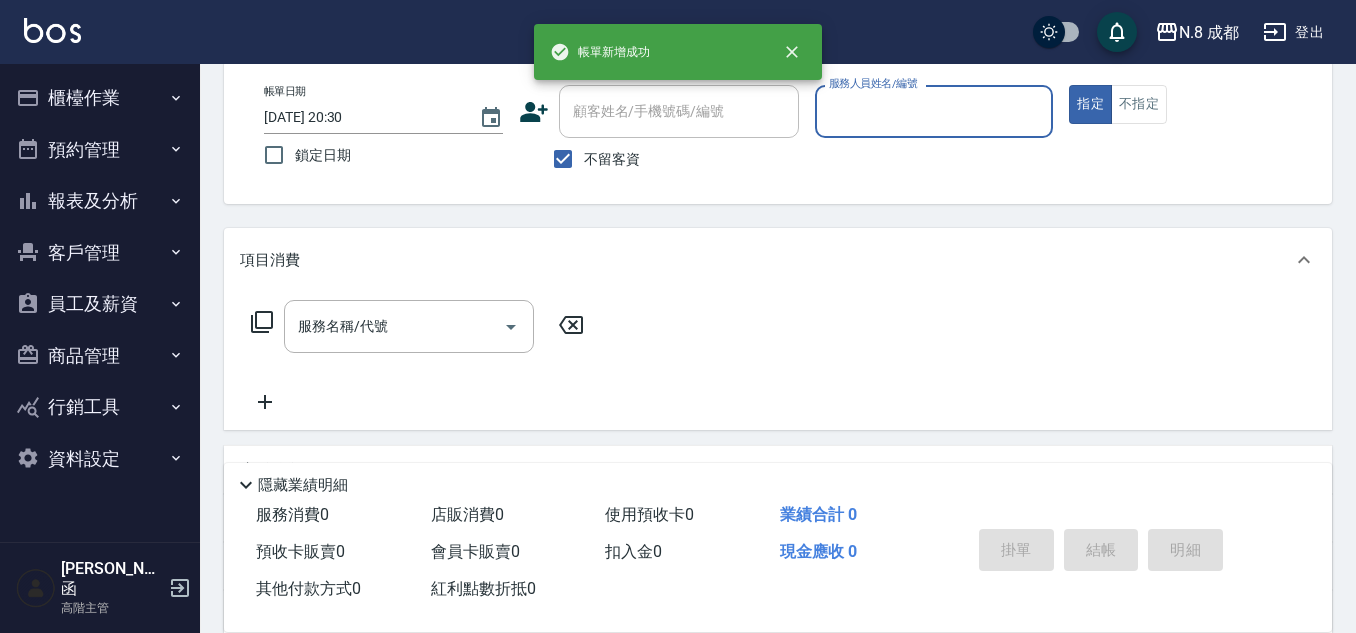 click on "服務人員姓名/編號" at bounding box center (934, 111) 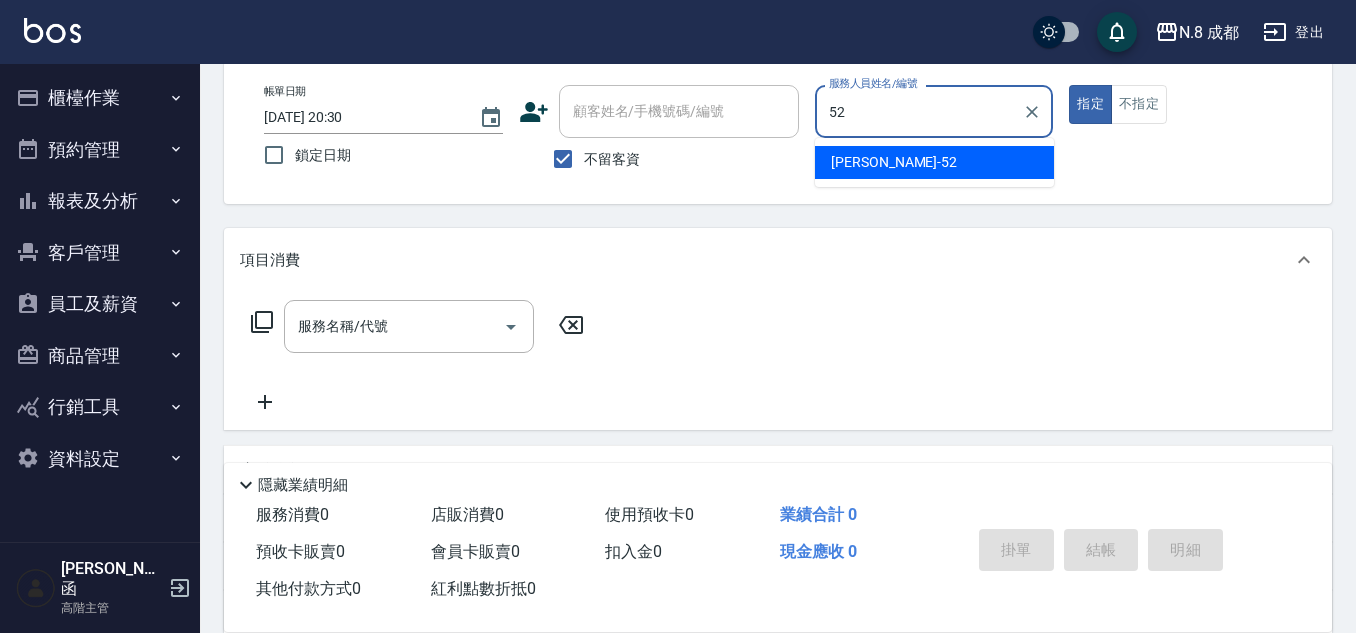 click on "楊博舜 -52" at bounding box center (894, 162) 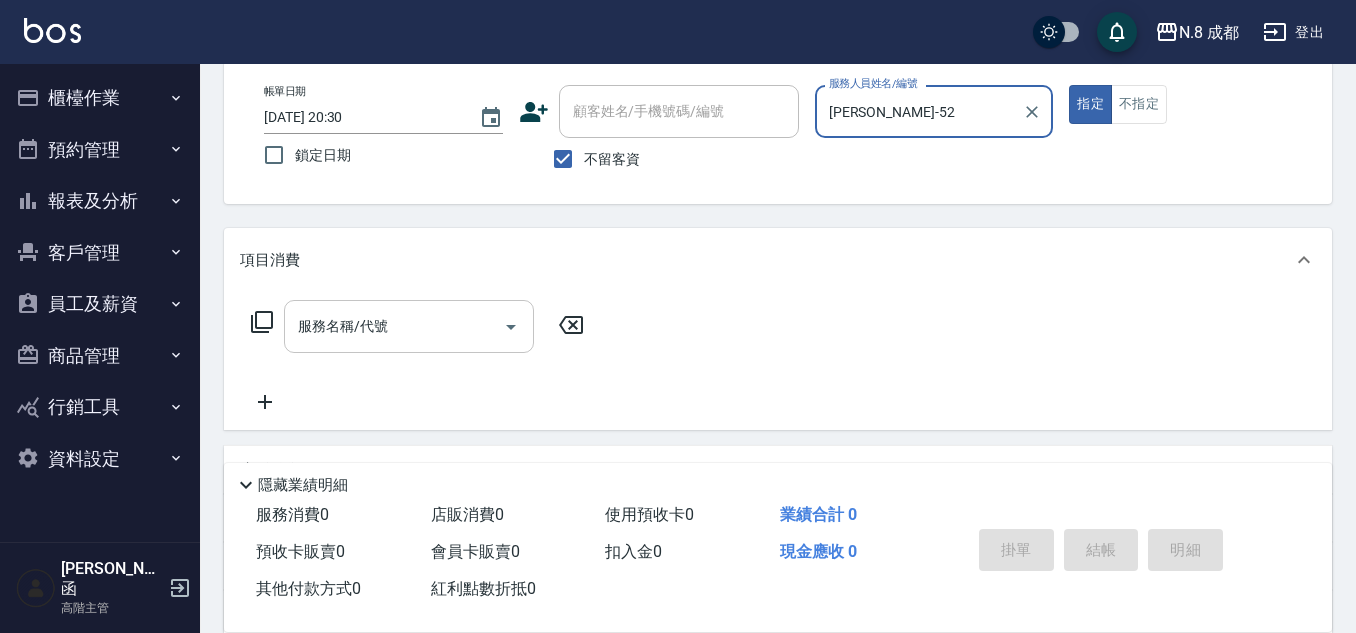 type on "楊博舜-52" 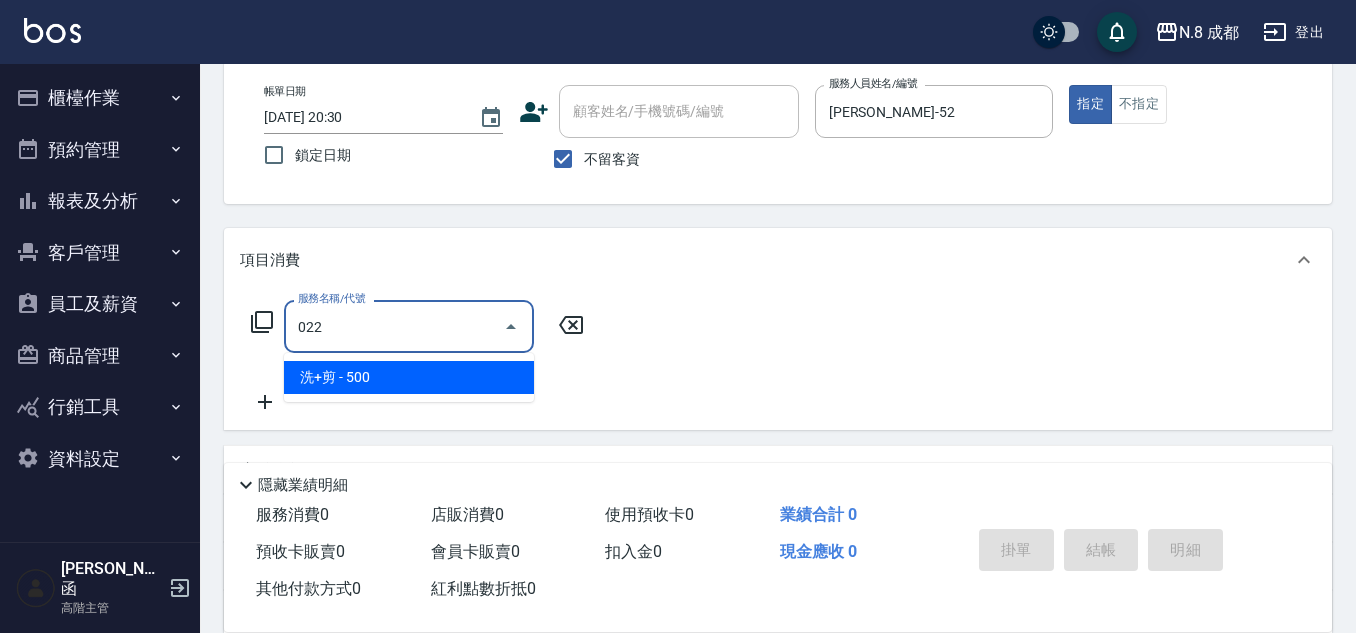 drag, startPoint x: 350, startPoint y: 372, endPoint x: 421, endPoint y: 373, distance: 71.00704 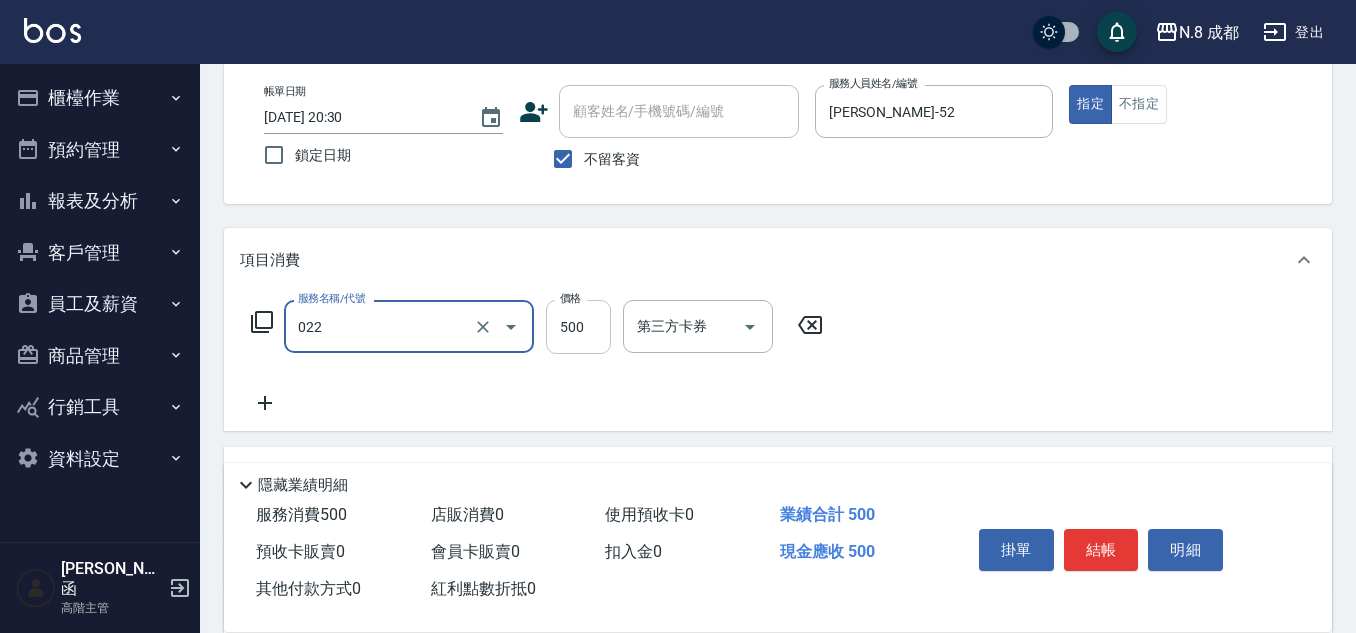 type on "洗+剪(022)" 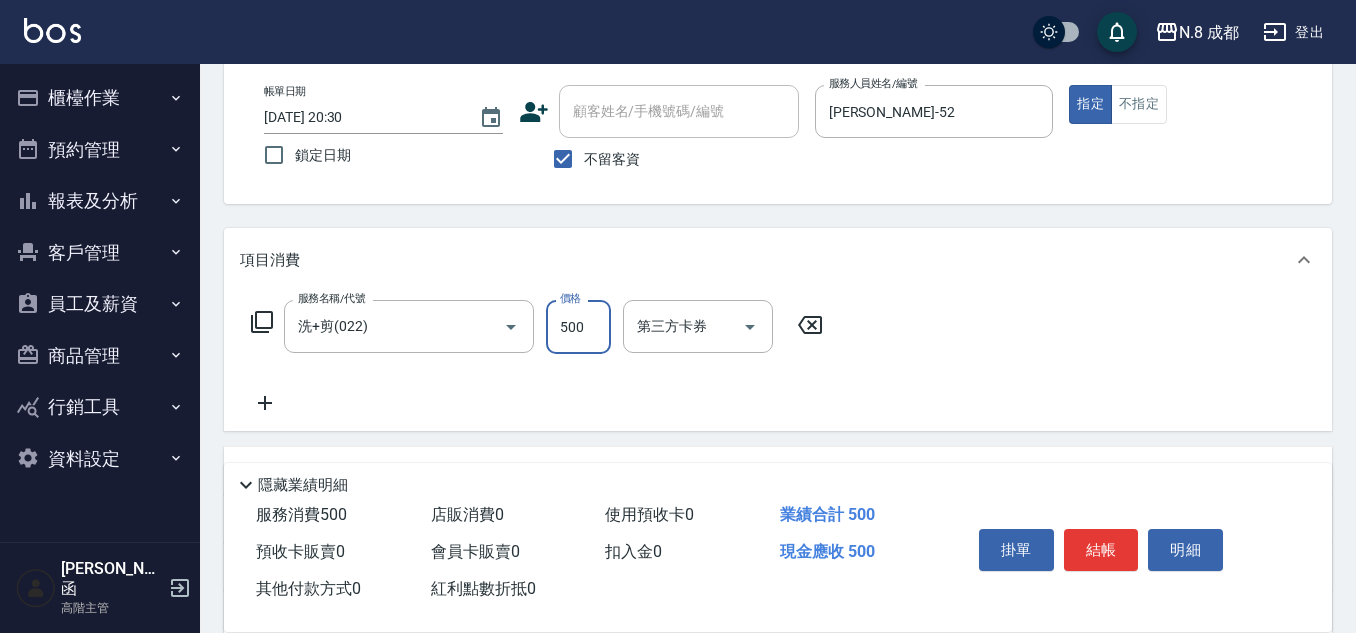 drag, startPoint x: 567, startPoint y: 334, endPoint x: 559, endPoint y: 322, distance: 14.422205 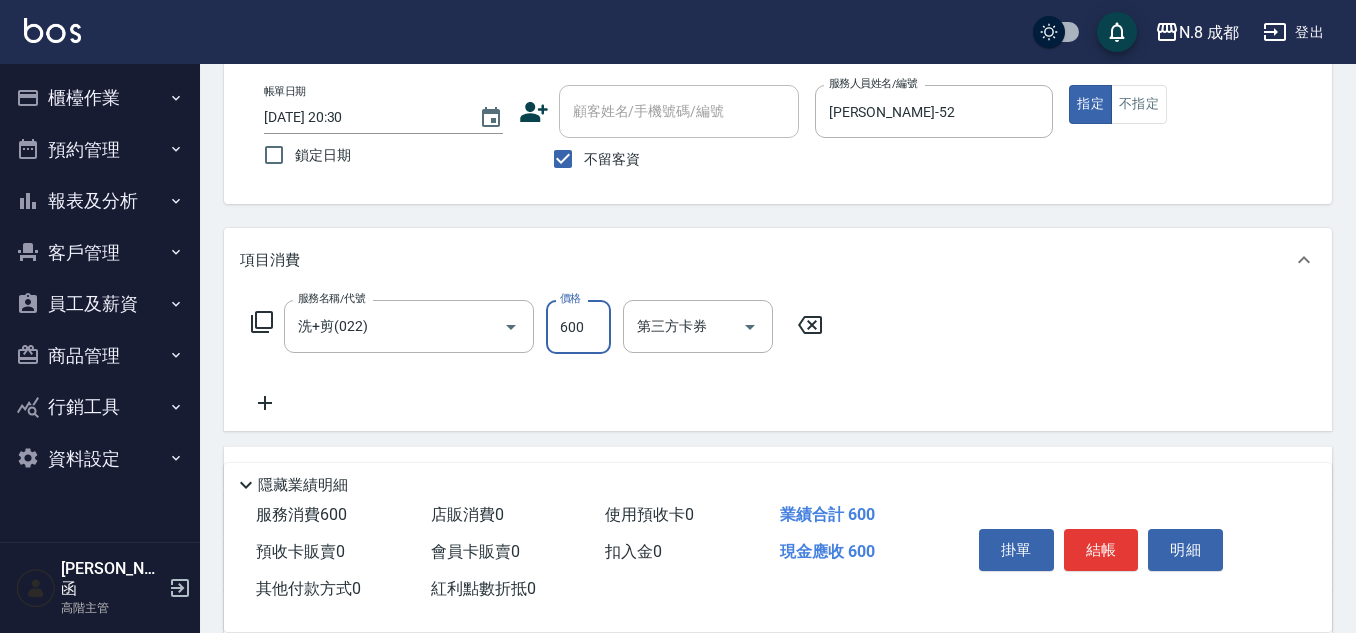 type on "600" 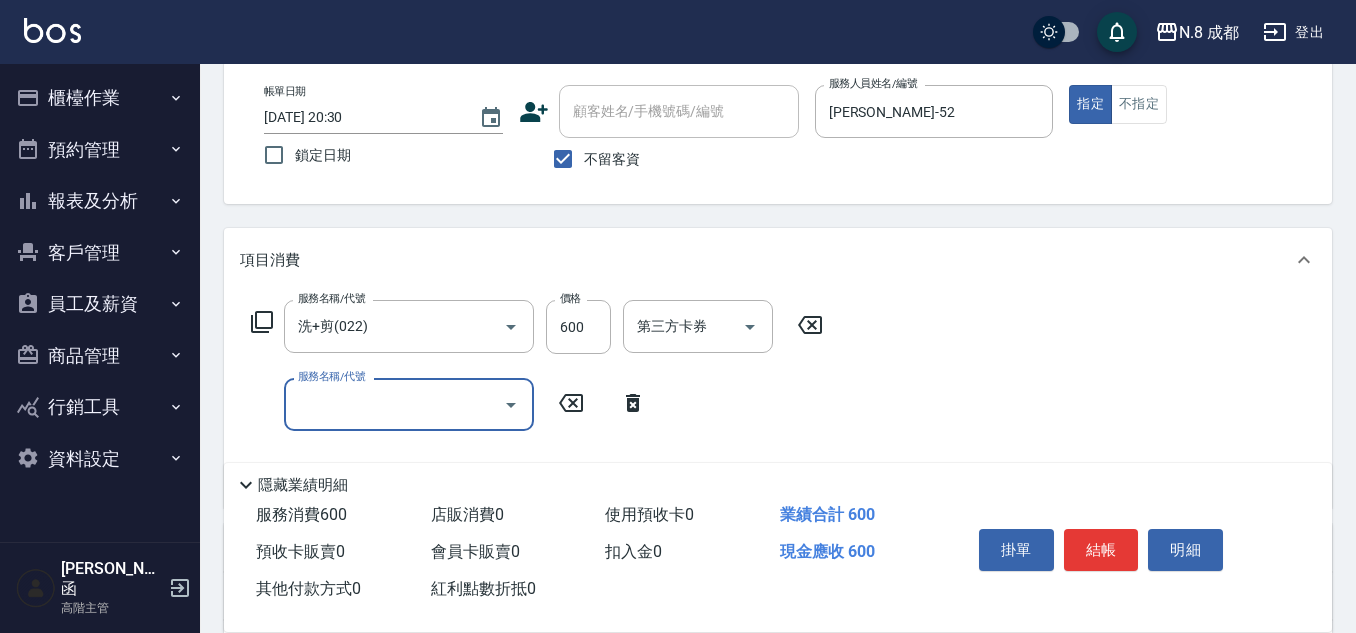 click on "服務名稱/代號" at bounding box center [394, 404] 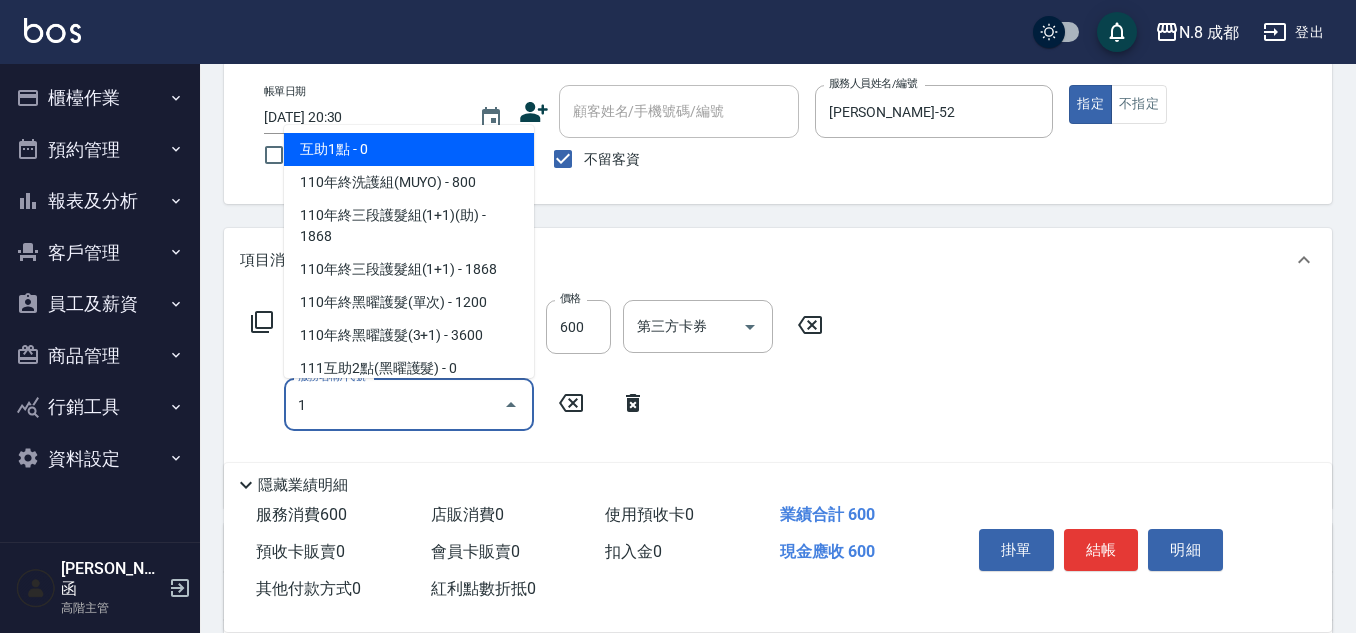 click on "互助1點 - 0" at bounding box center [409, 149] 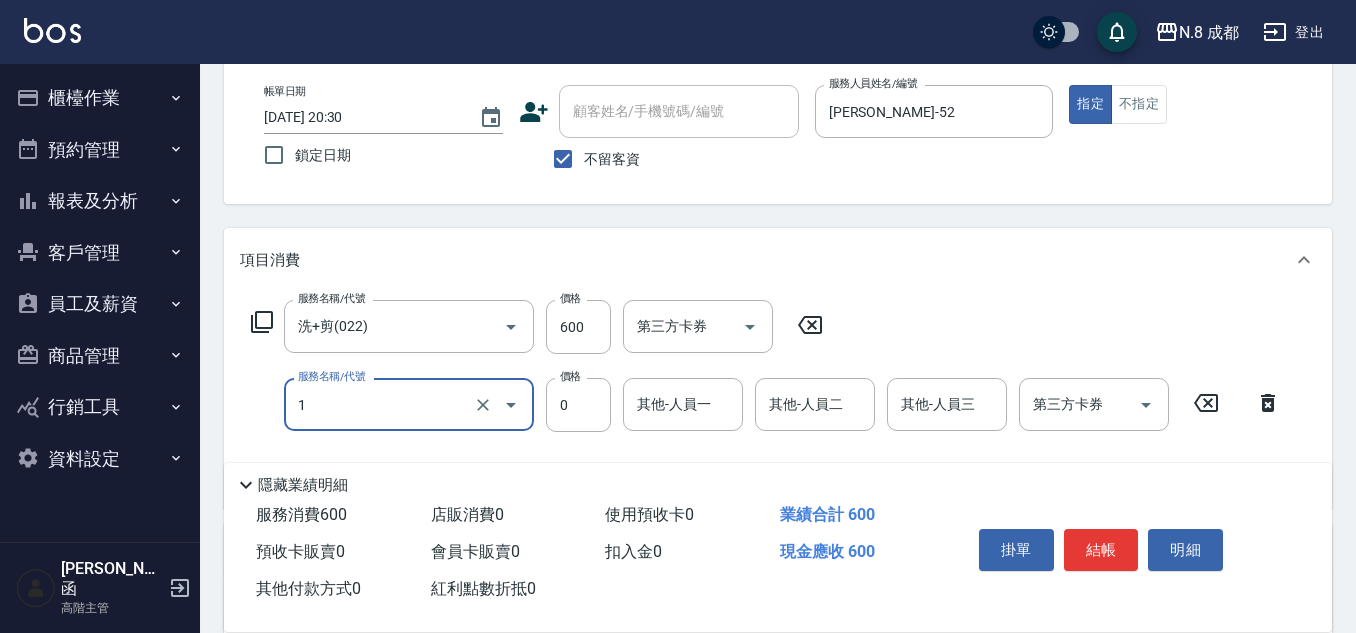 type on "互助1點(1)" 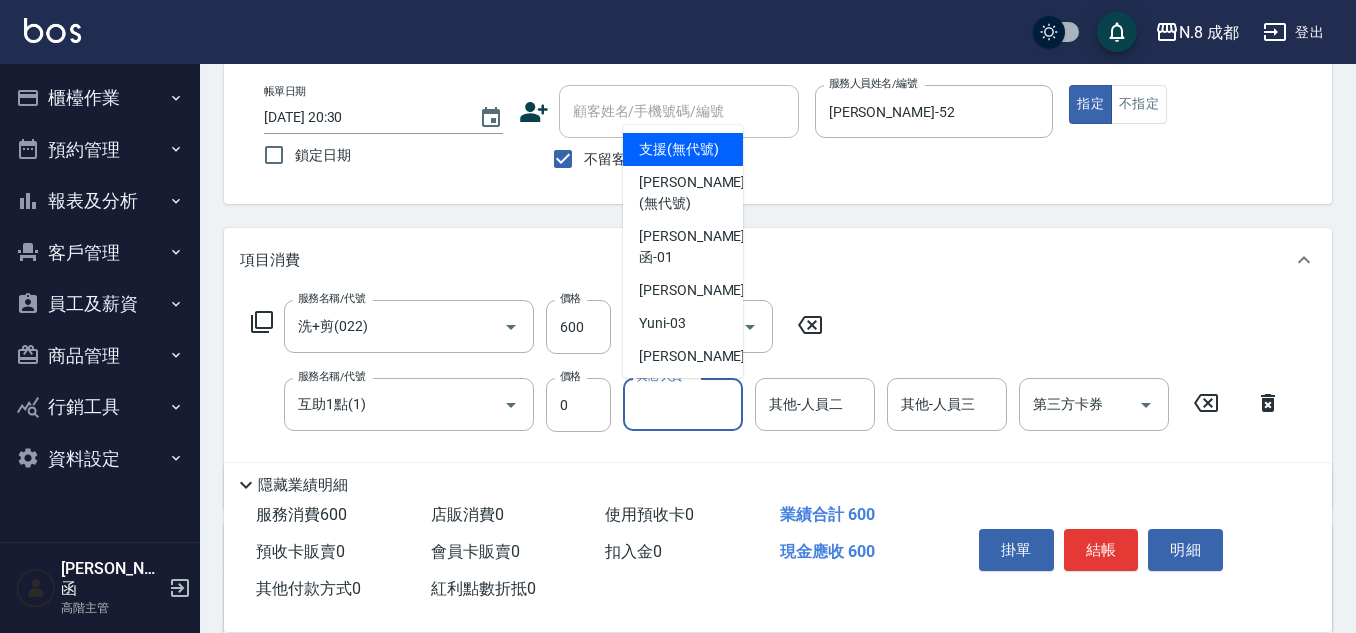 click on "其他-人員一" at bounding box center [683, 404] 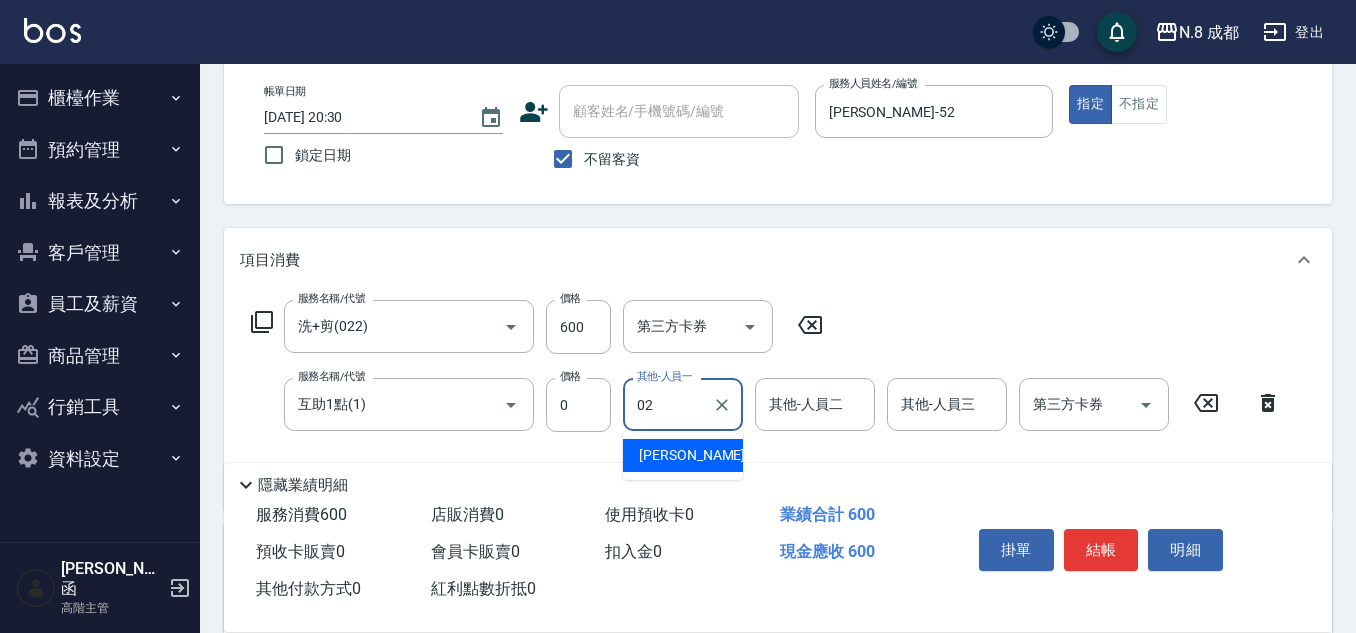 click on "朱若瑀 -02" at bounding box center (702, 455) 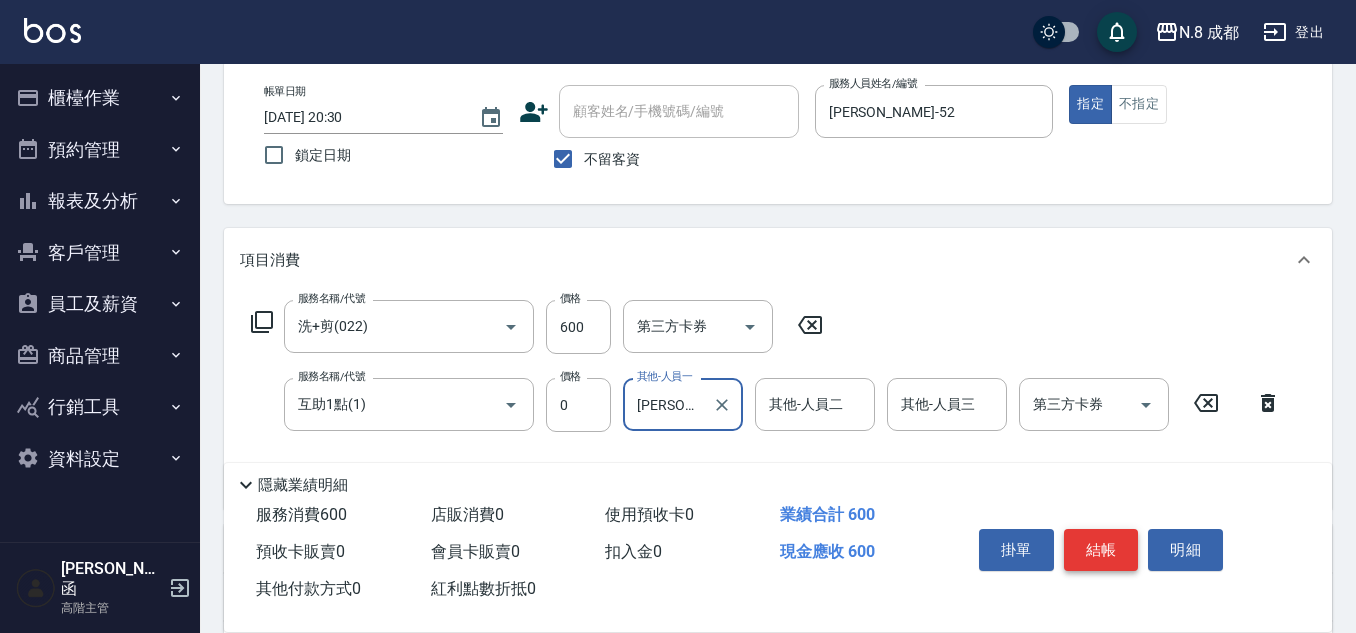 type on "朱若瑀-02" 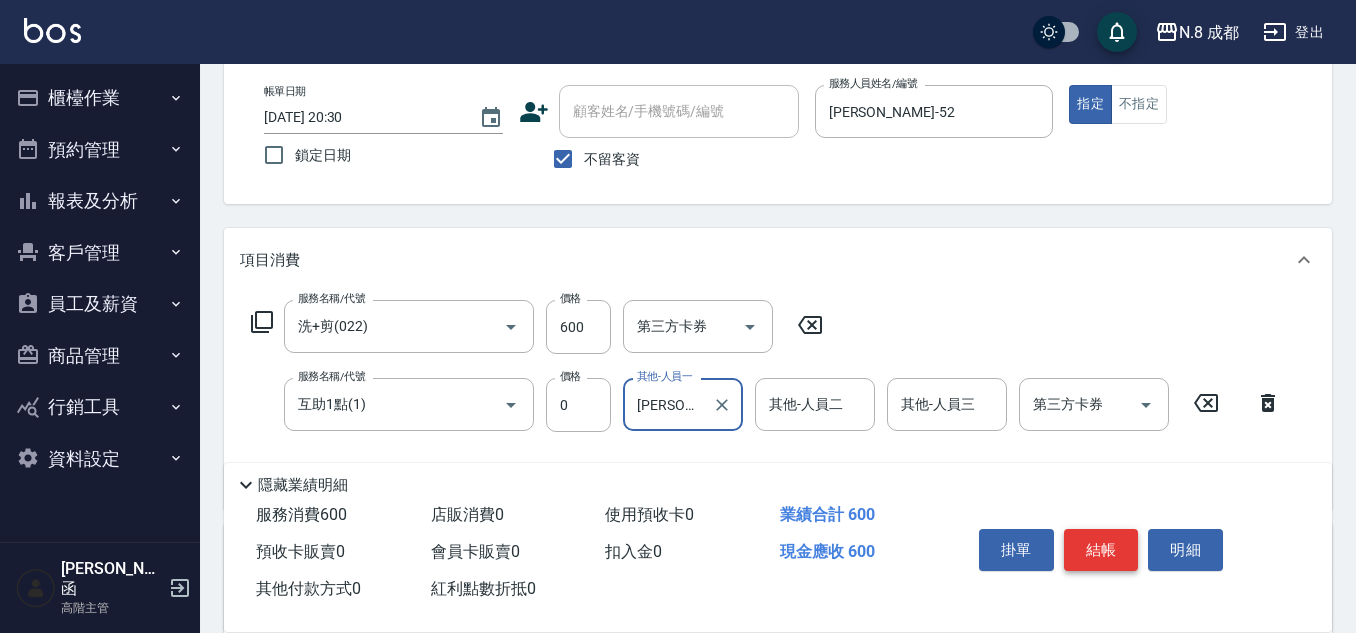 click on "結帳" at bounding box center (1101, 550) 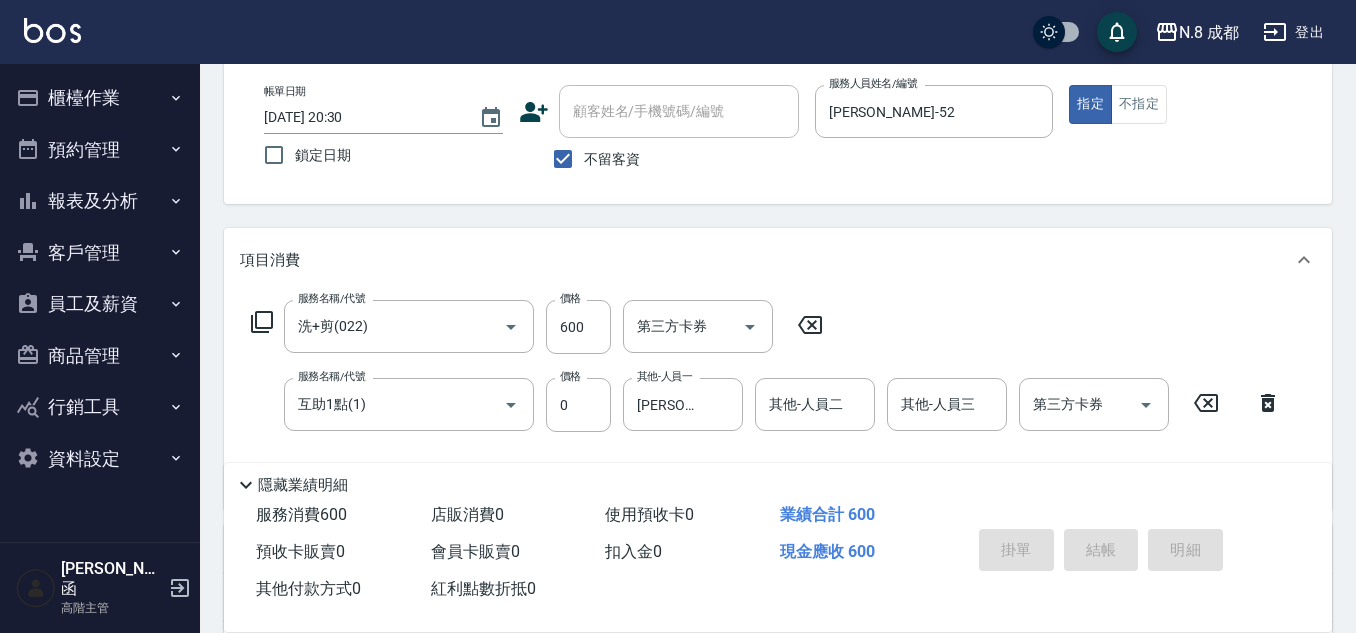 type on "2025/07/14 20:31" 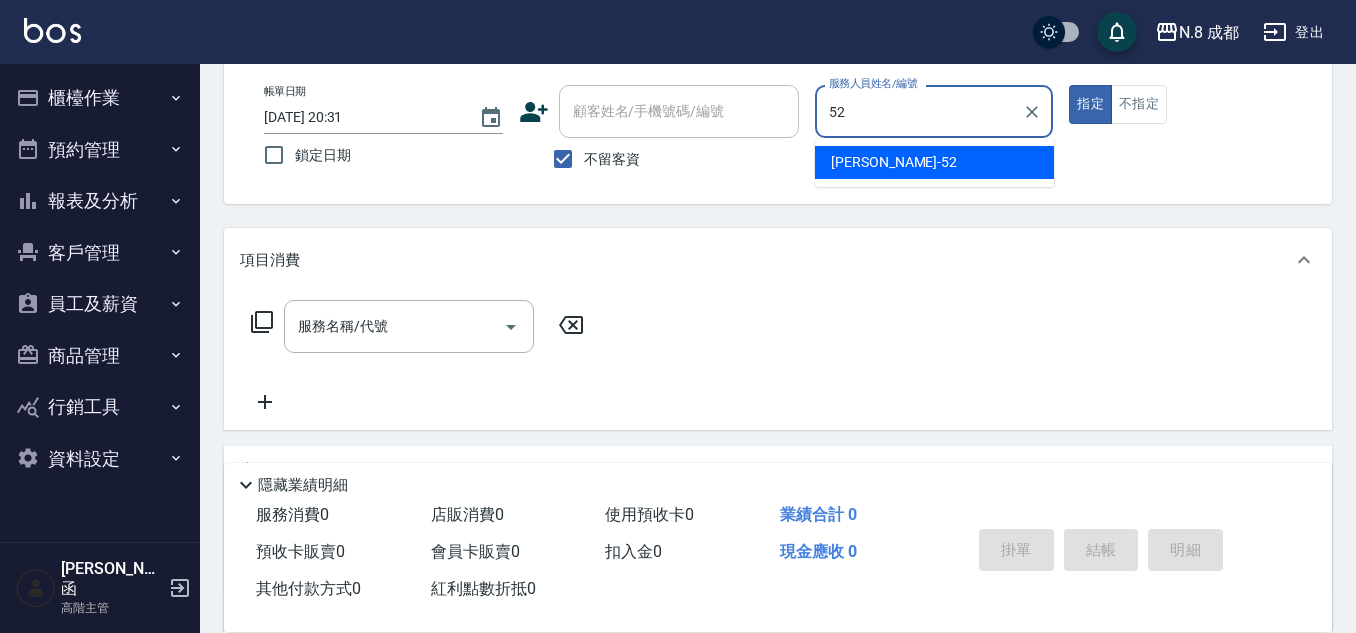 click on "楊博舜 -52" at bounding box center [934, 162] 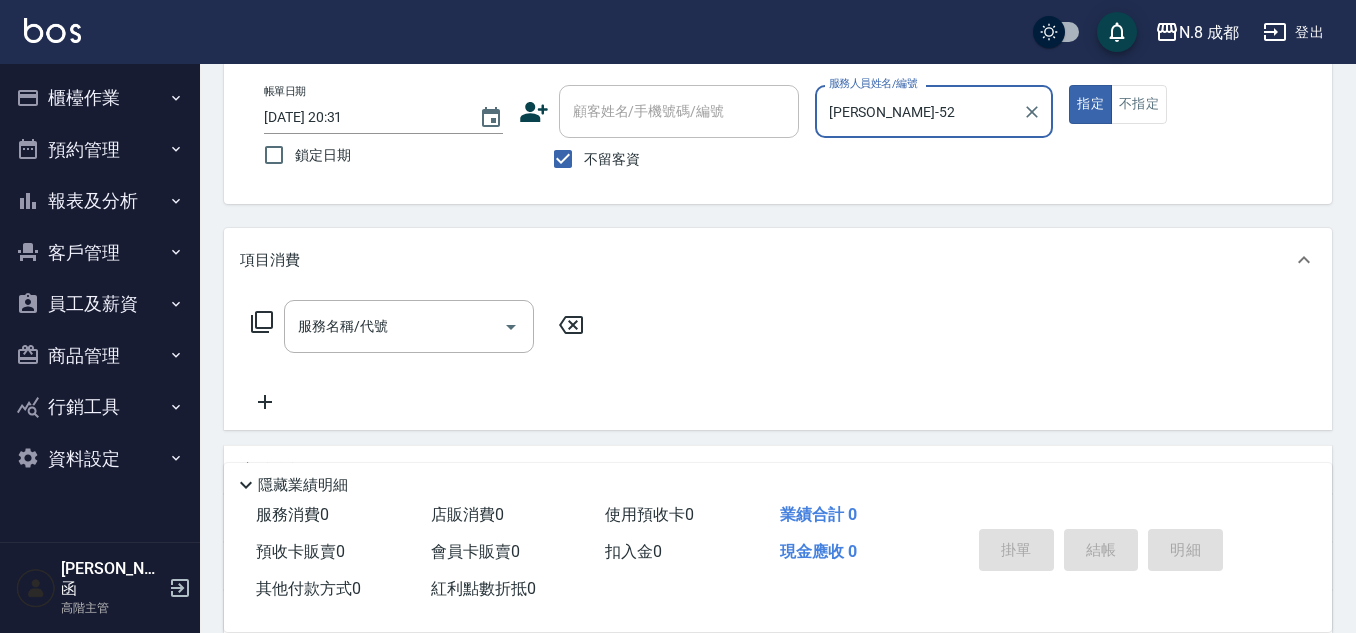 type on "楊博舜-52" 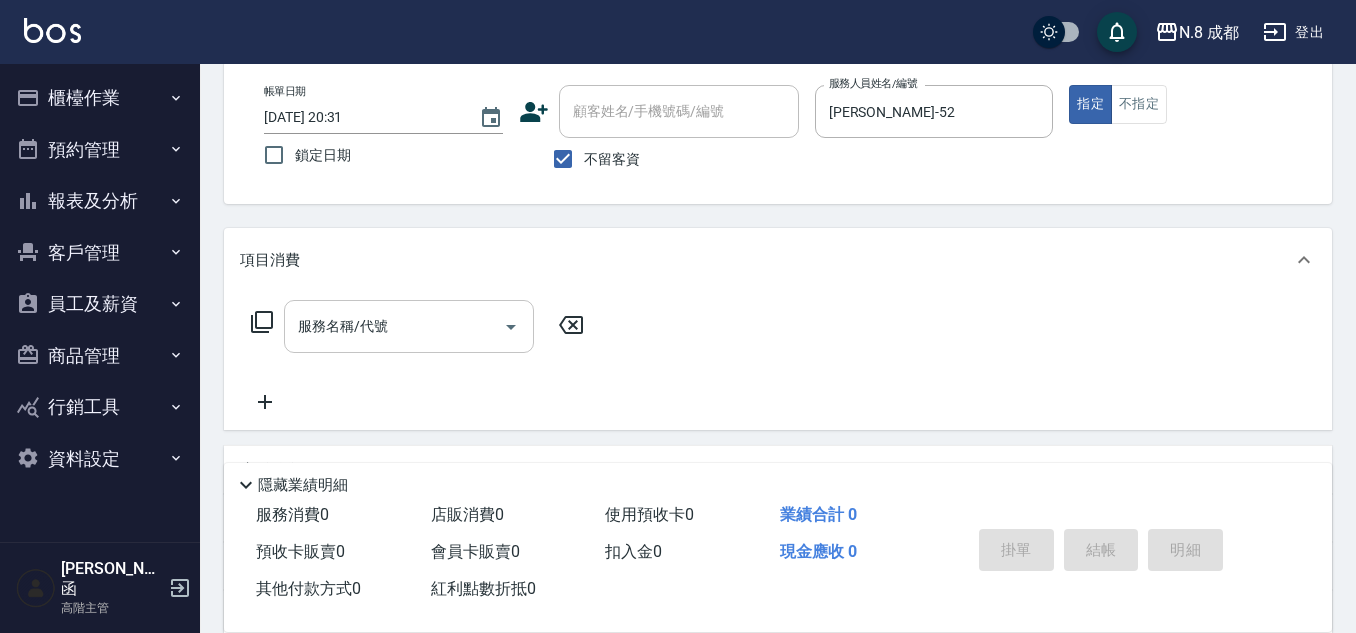 click on "服務名稱/代號" at bounding box center (394, 326) 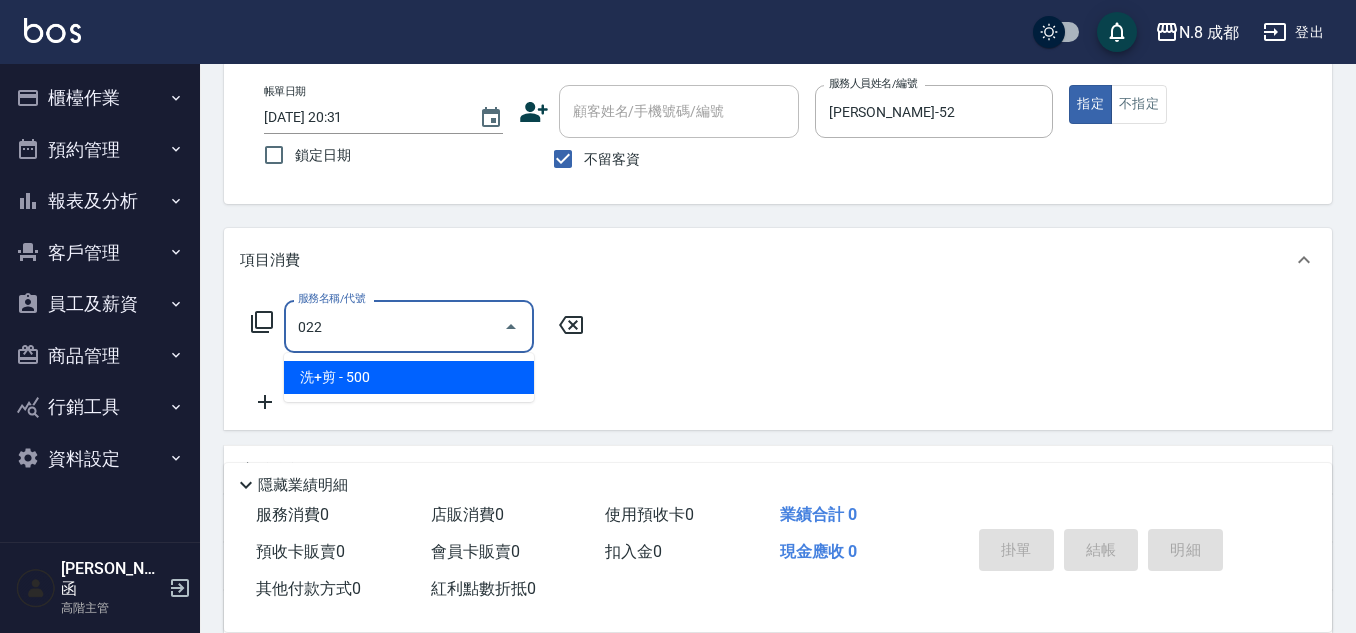 click on "洗+剪 - 500" at bounding box center [409, 377] 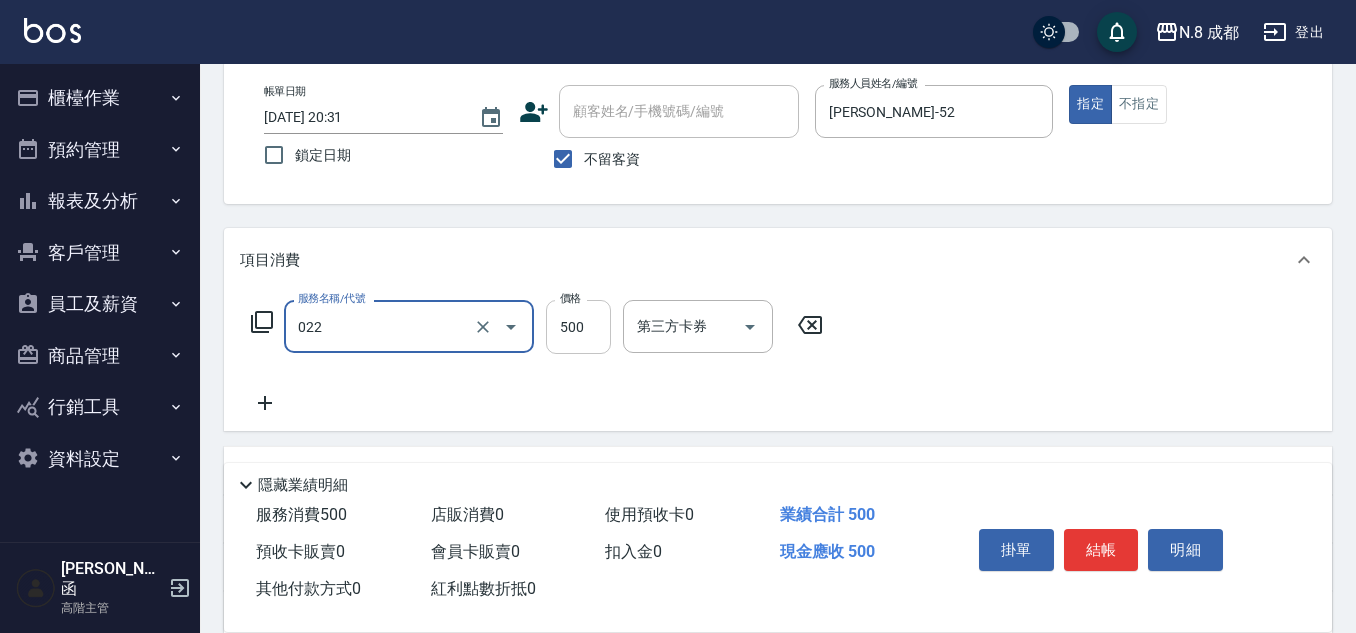 type on "洗+剪(022)" 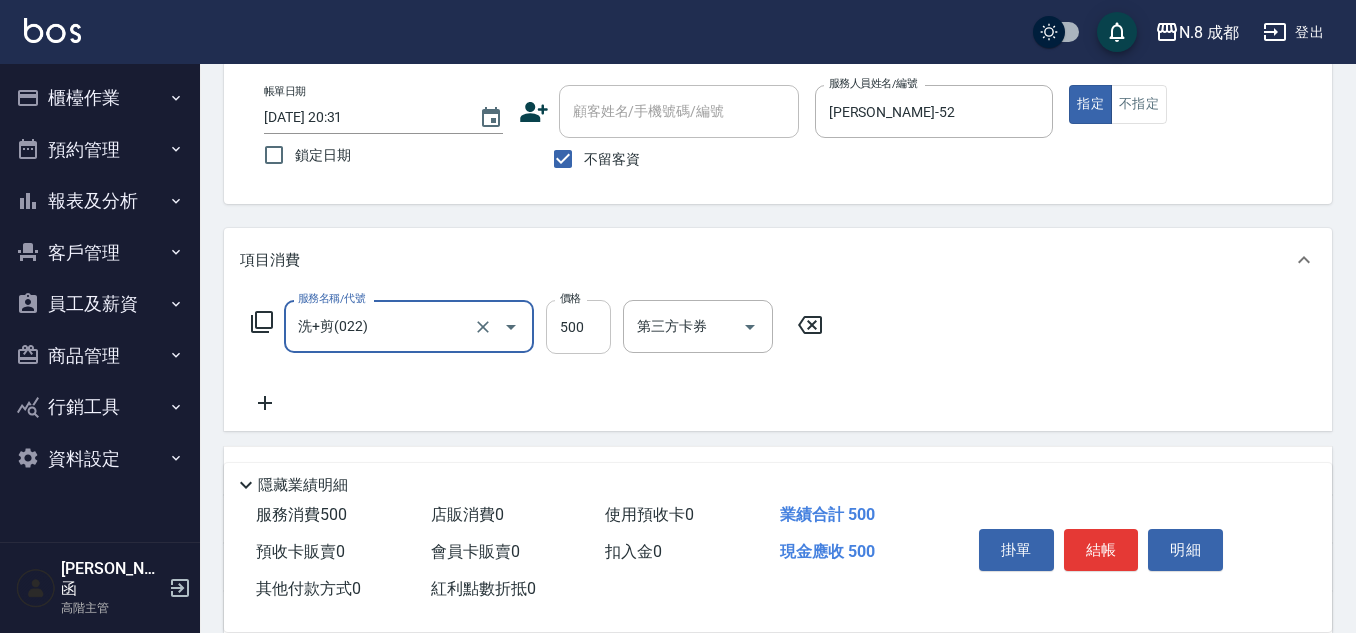 click on "500" at bounding box center (578, 327) 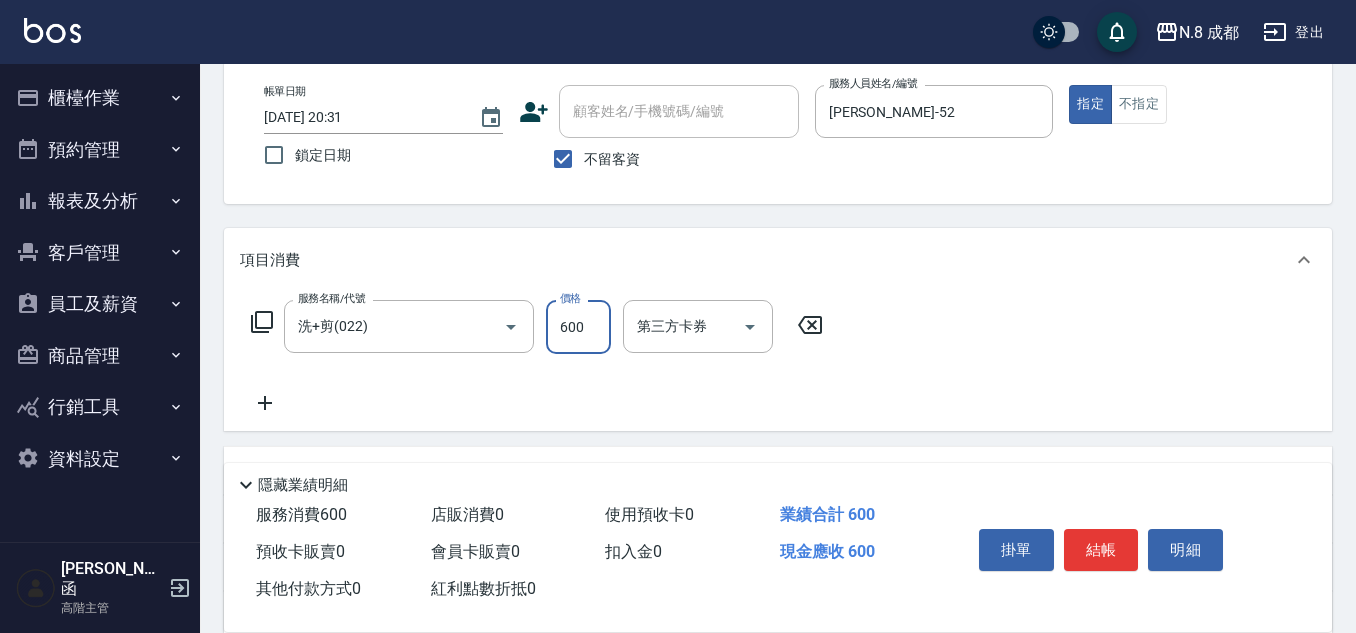 type on "600" 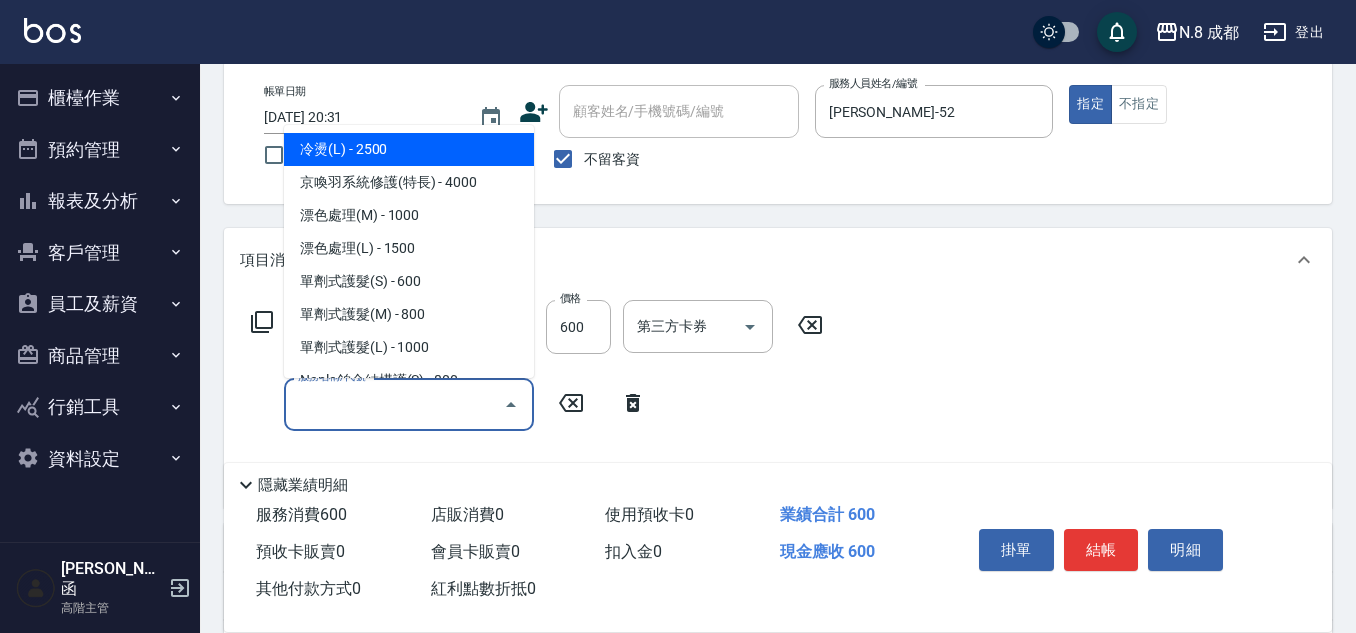 click on "服務名稱/代號" at bounding box center (394, 404) 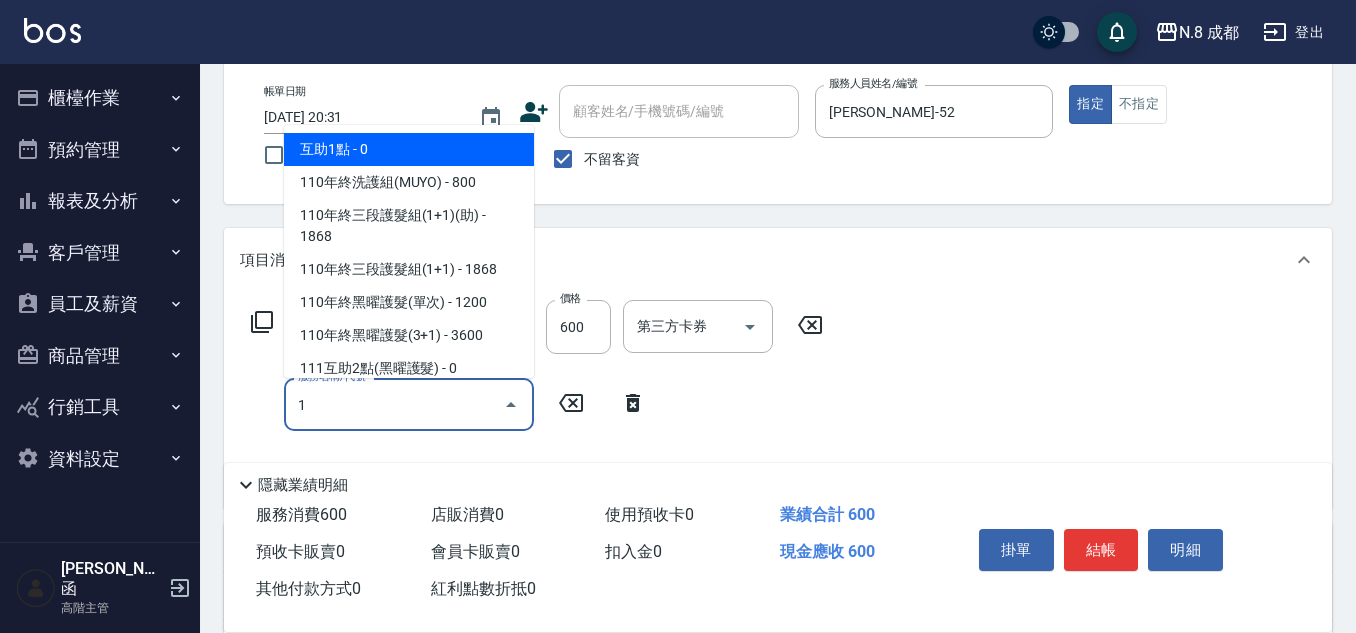click on "互助1點 - 0" at bounding box center (409, 149) 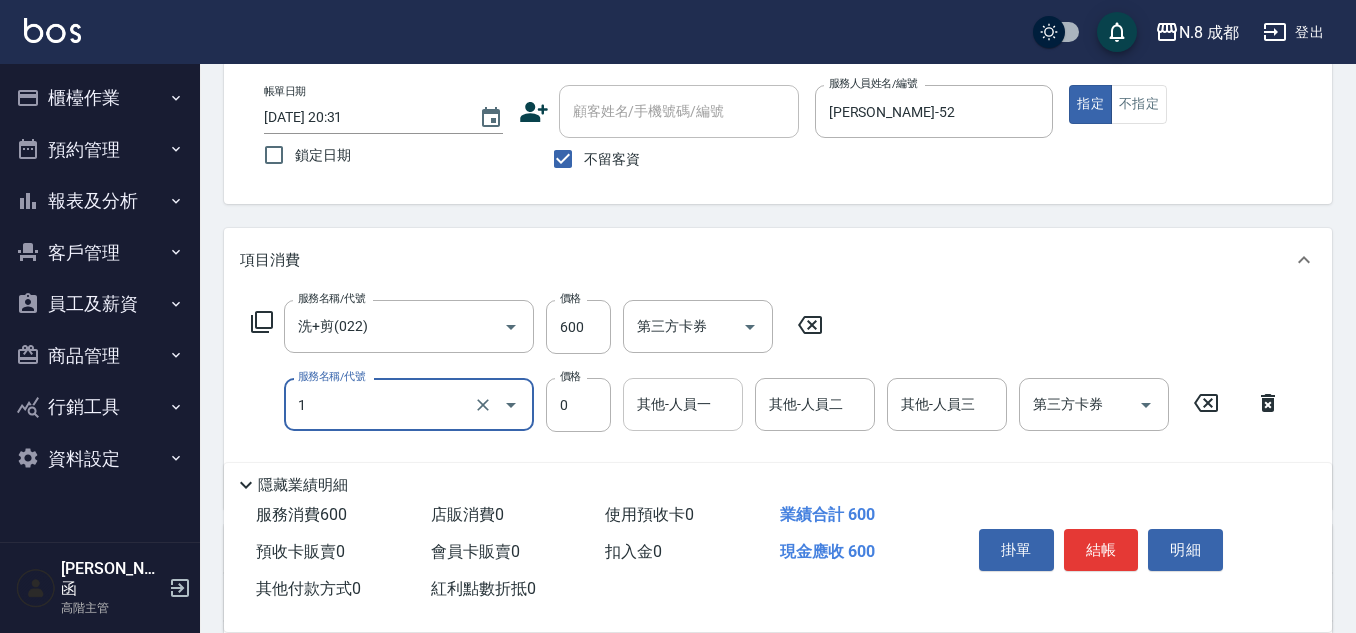 type on "互助1點(1)" 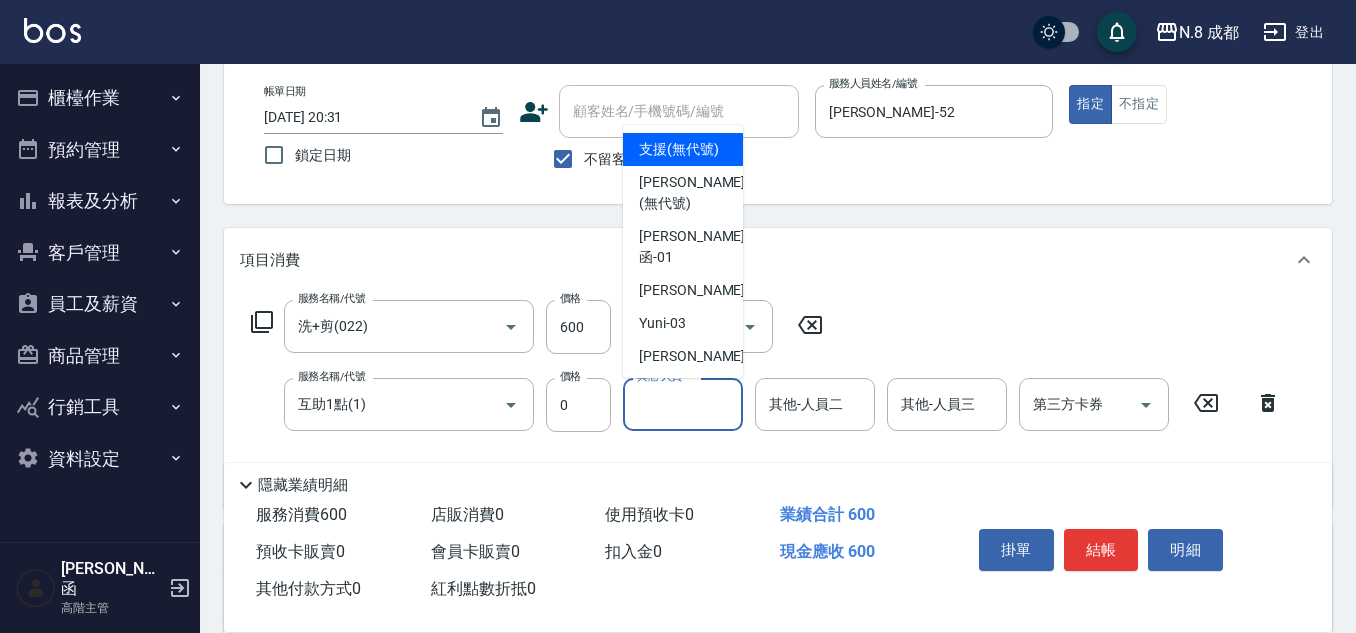 click on "其他-人員一" at bounding box center (683, 404) 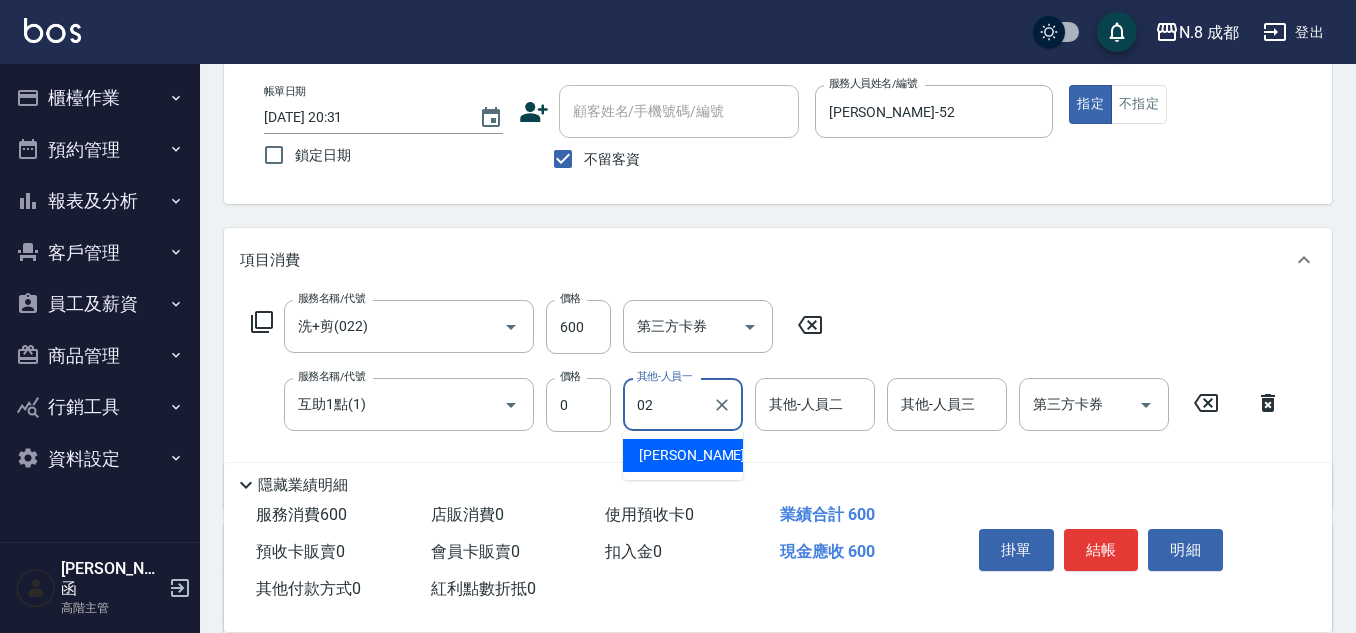 click on "朱若瑀 -02" at bounding box center [702, 455] 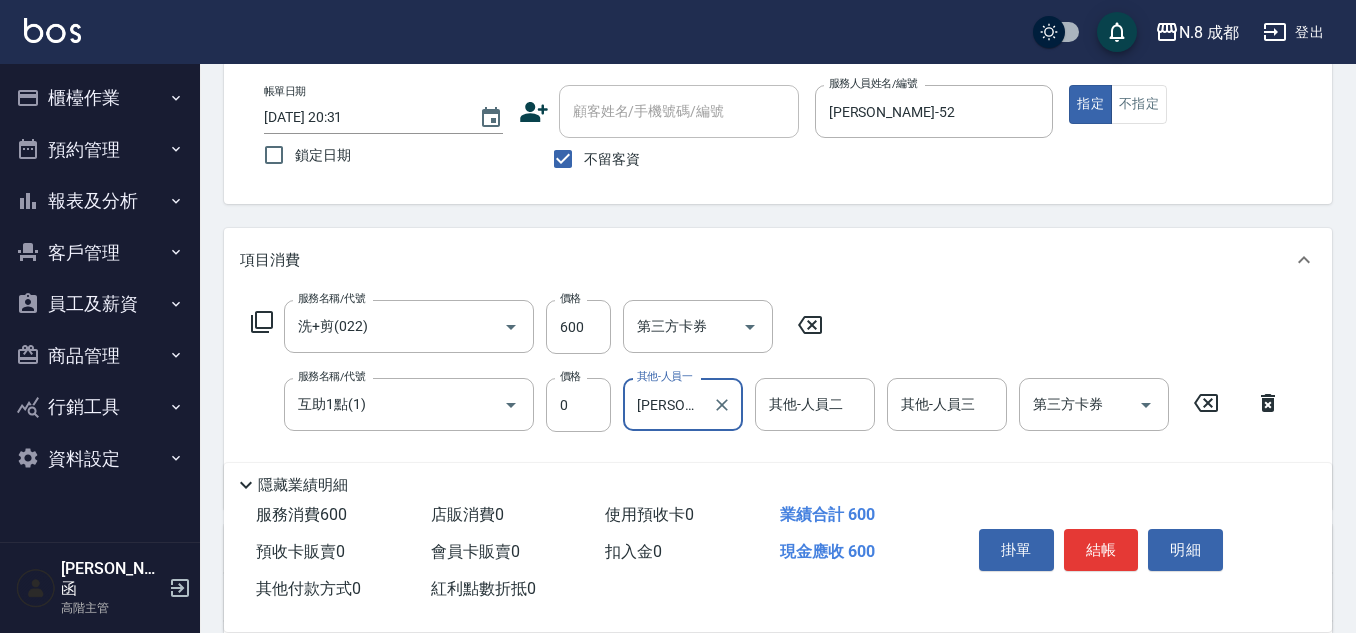 type on "朱若瑀-02" 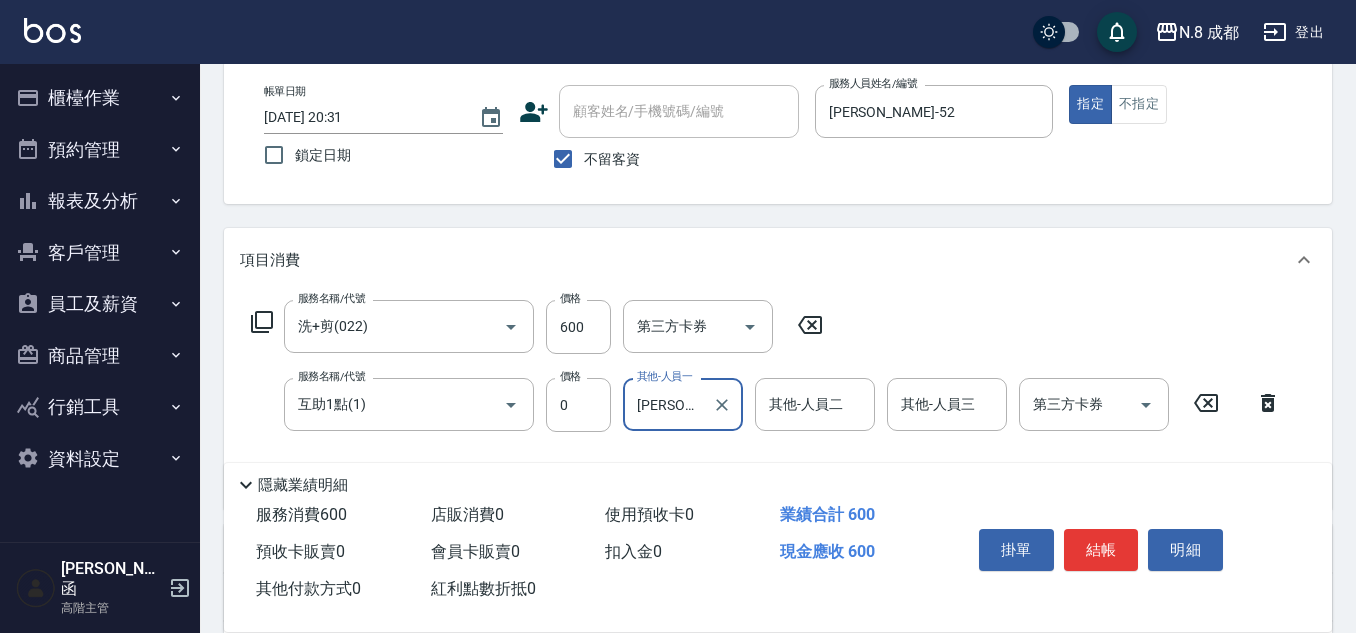 click on "結帳" at bounding box center [1101, 550] 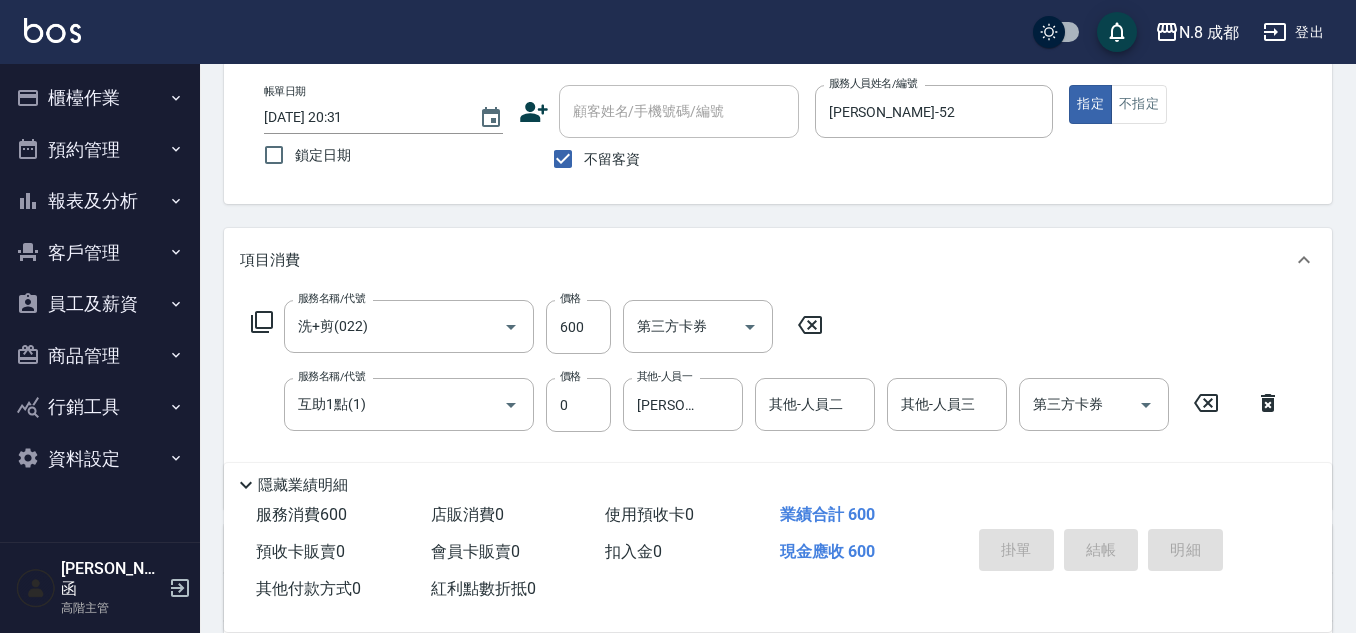type 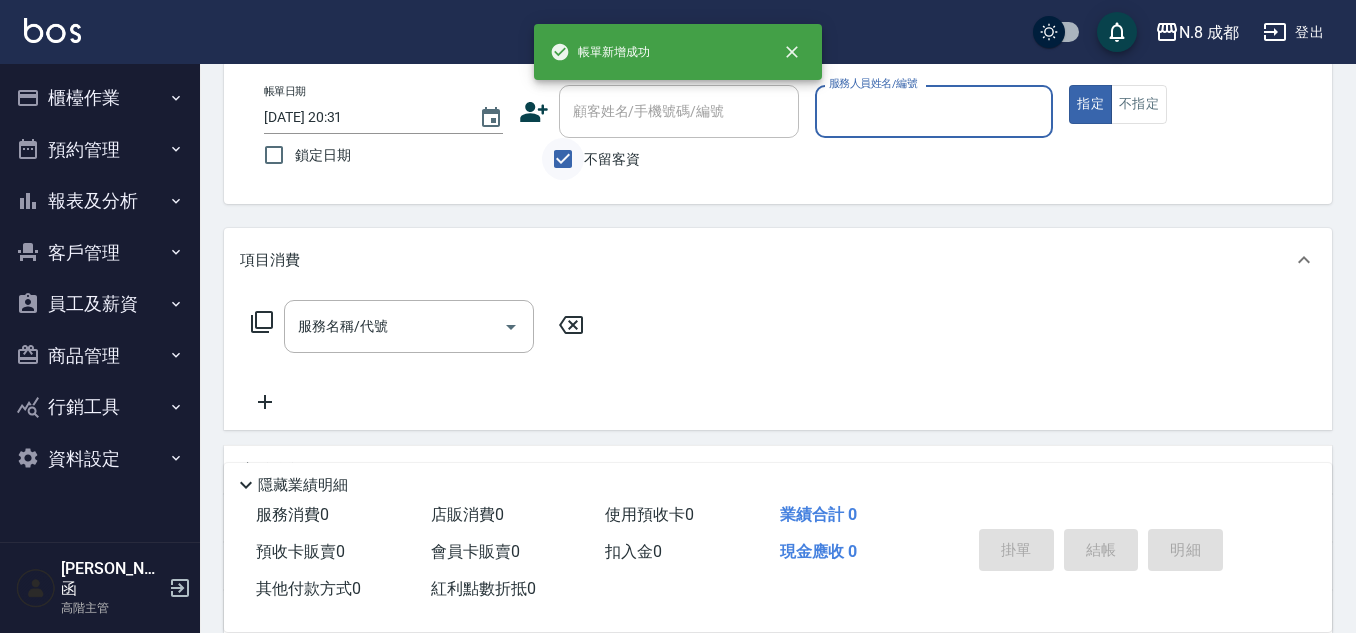 click on "不留客資" at bounding box center (563, 159) 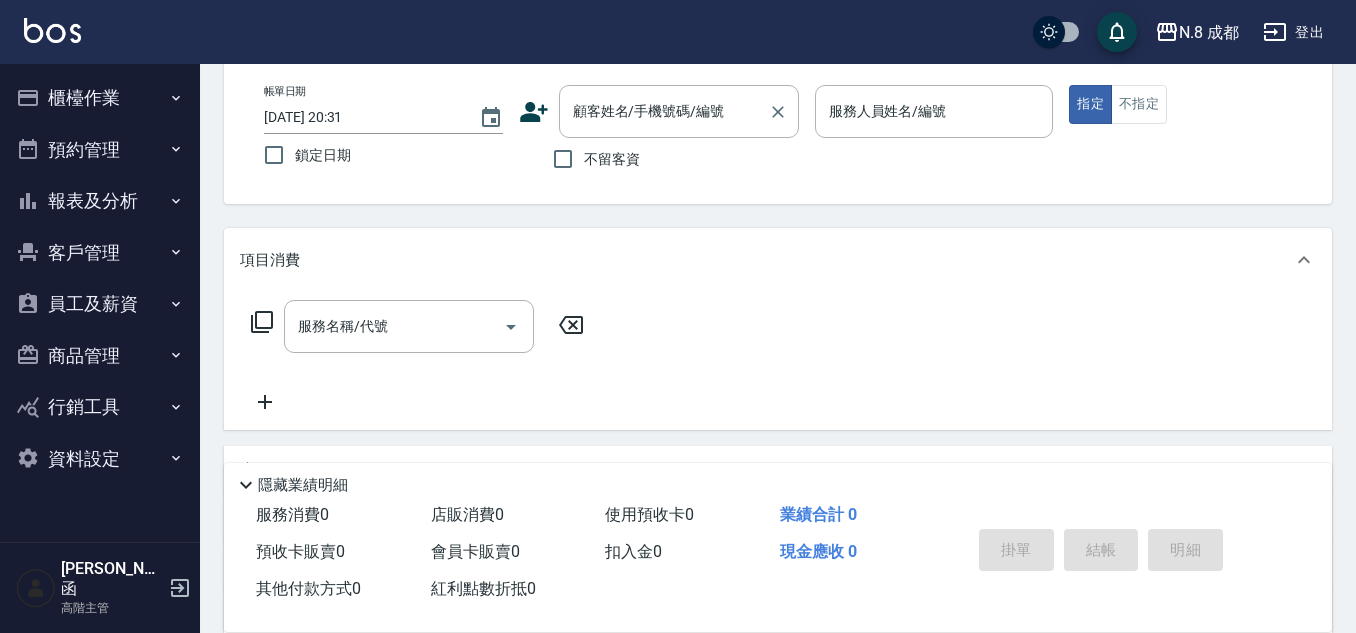 click on "顧客姓名/手機號碼/編號" at bounding box center [664, 111] 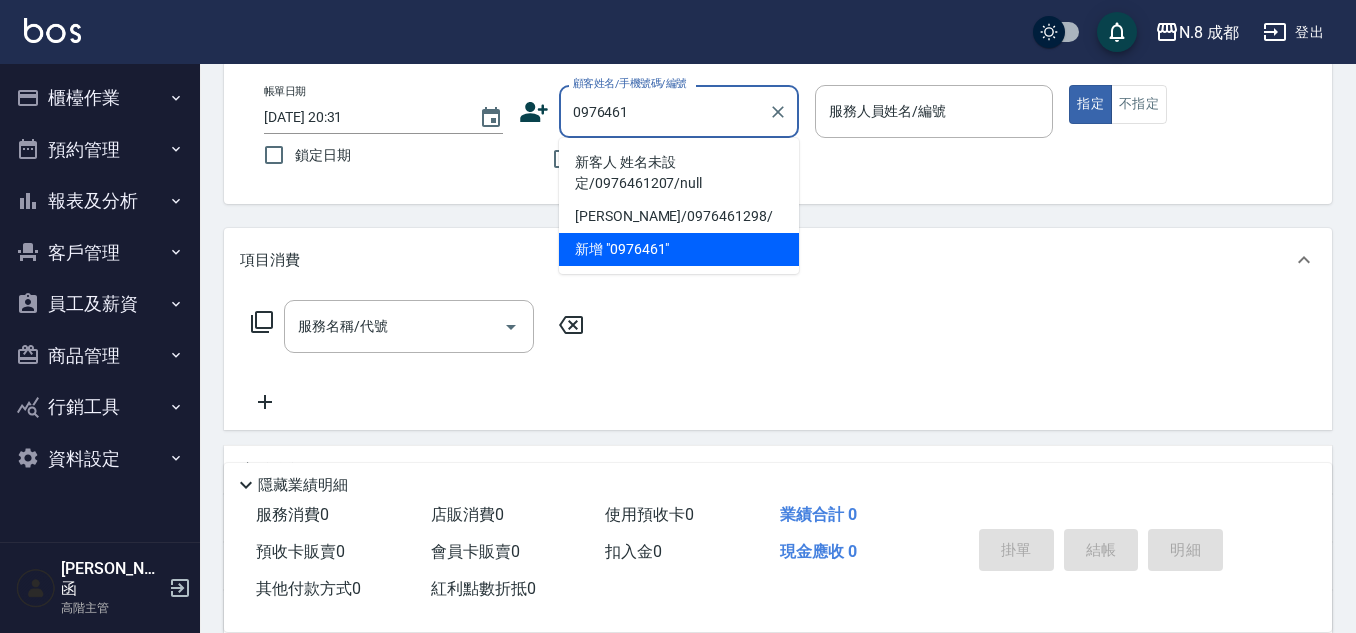 click on "新客人 姓名未設定/0976461207/null" at bounding box center [679, 173] 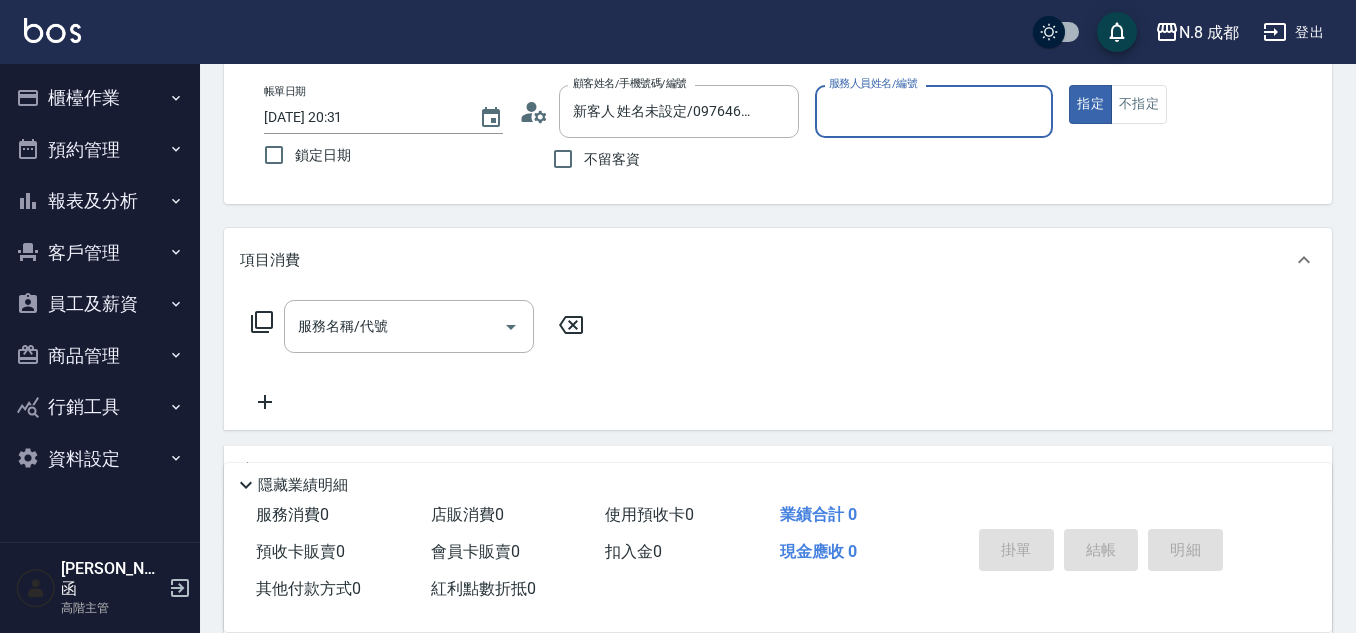 click on "服務人員姓名/編號" at bounding box center (934, 111) 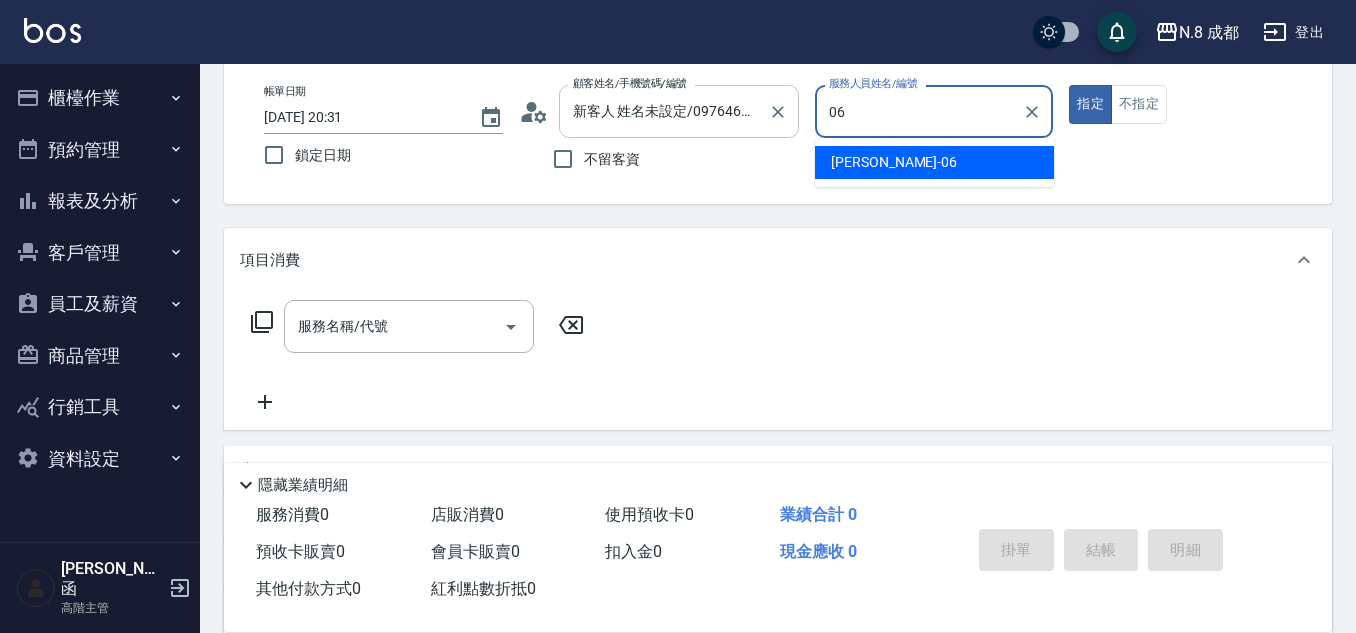 drag, startPoint x: 870, startPoint y: 122, endPoint x: 708, endPoint y: 117, distance: 162.07715 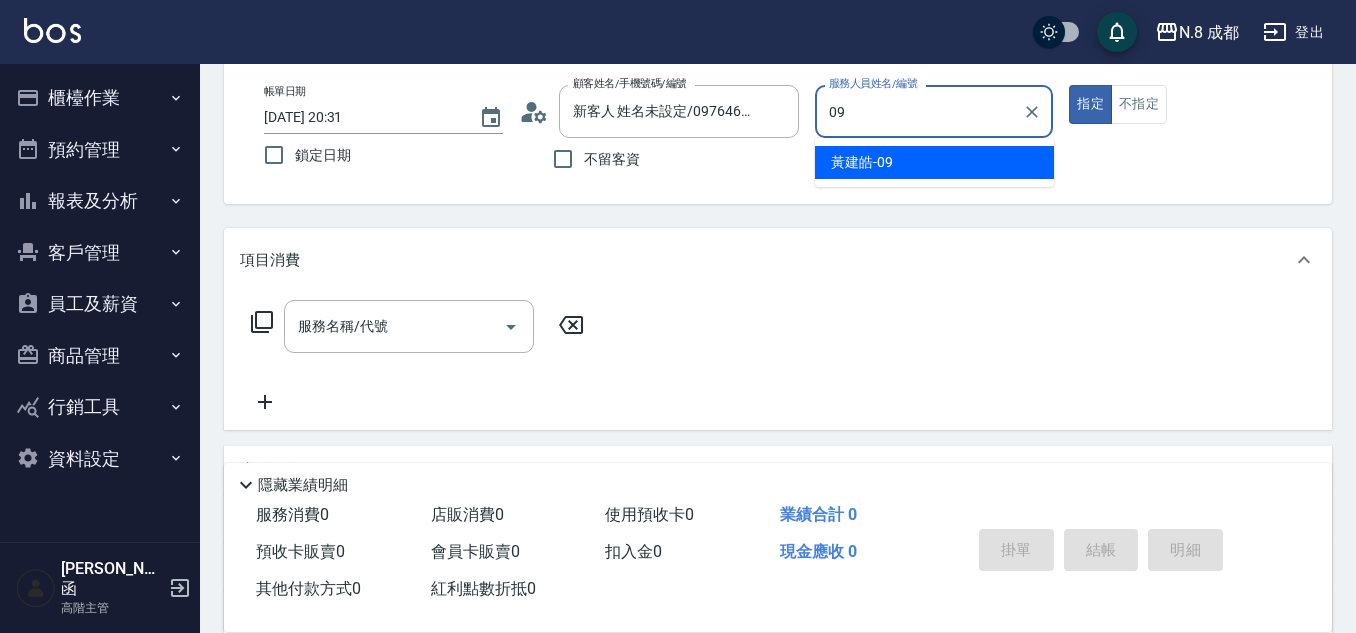 drag, startPoint x: 874, startPoint y: 155, endPoint x: 627, endPoint y: 198, distance: 250.71498 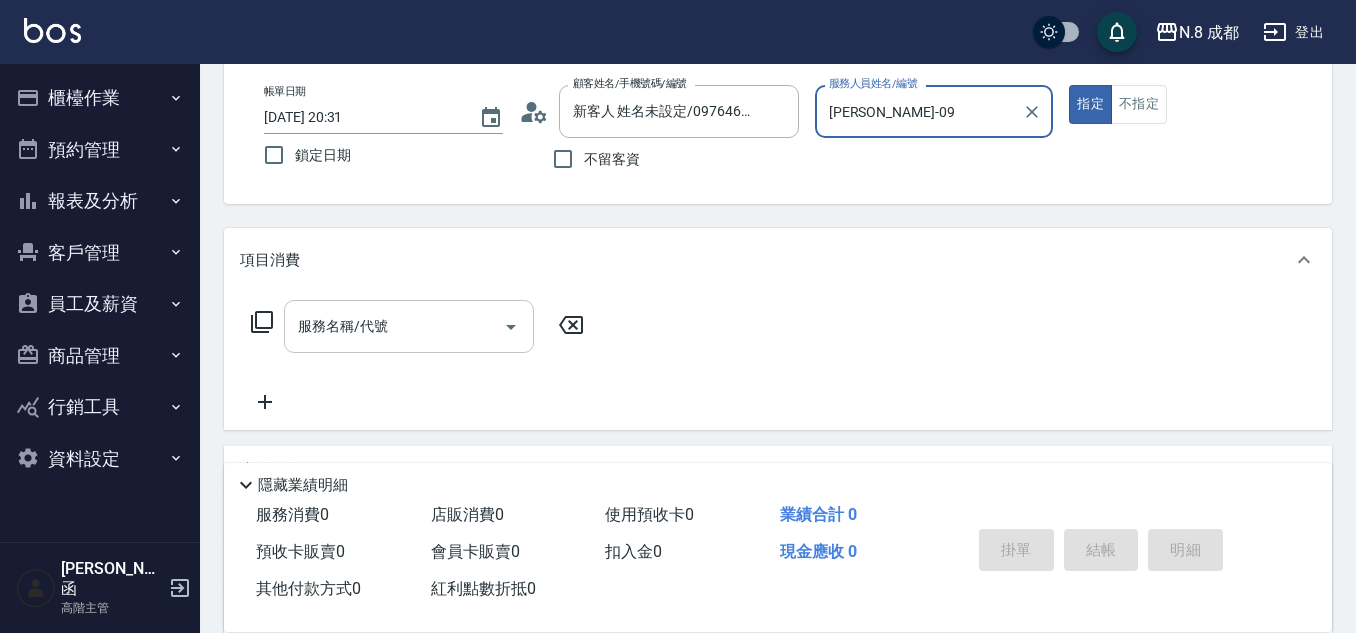 type on "黃建皓-09" 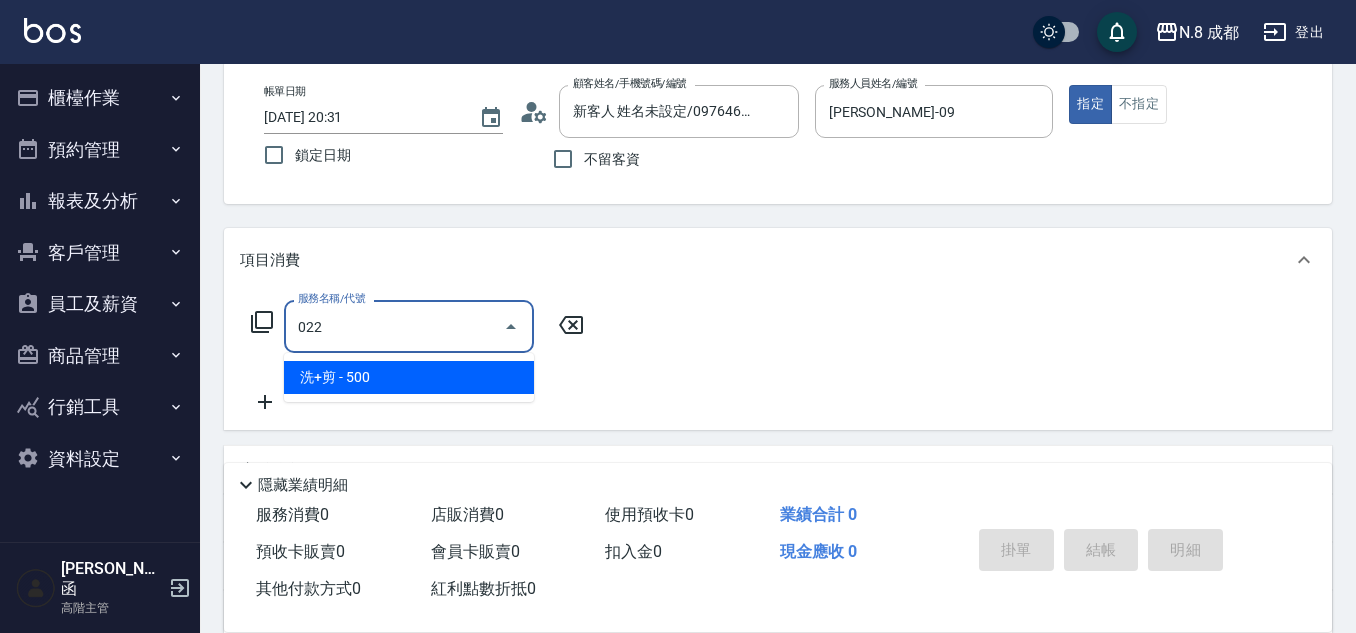 click on "洗+剪 - 500" at bounding box center (409, 377) 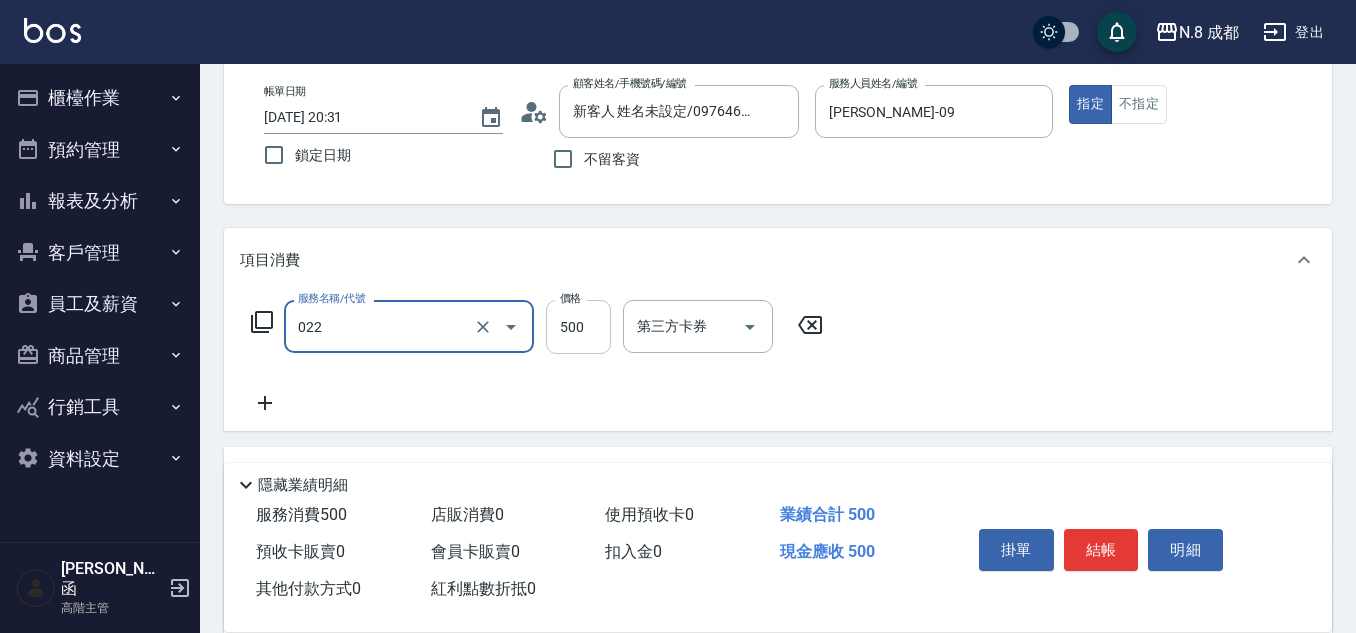 type on "洗+剪(022)" 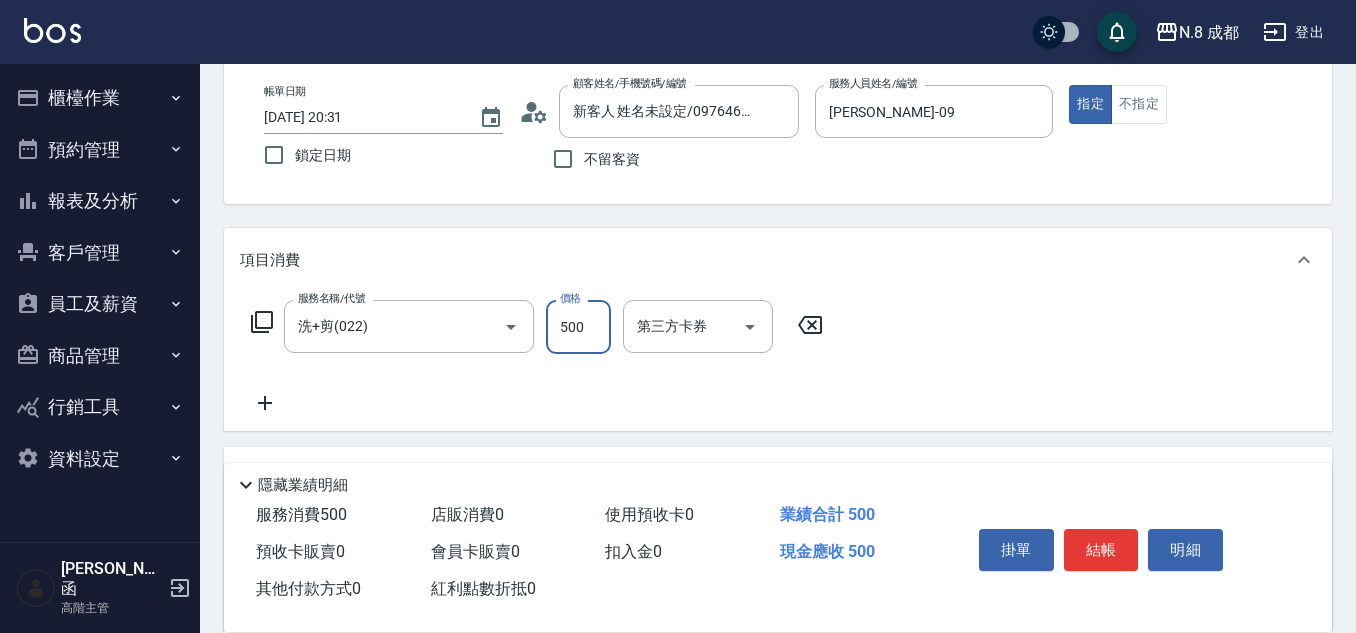 click on "500" at bounding box center [578, 327] 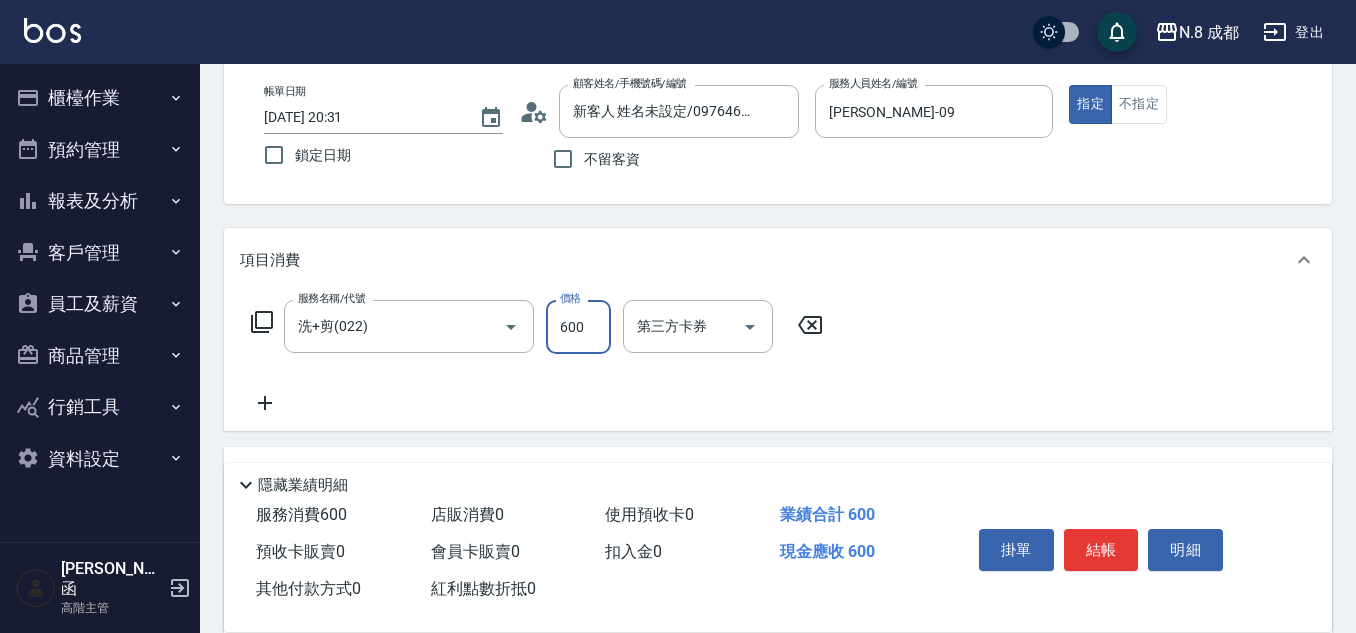 type on "600" 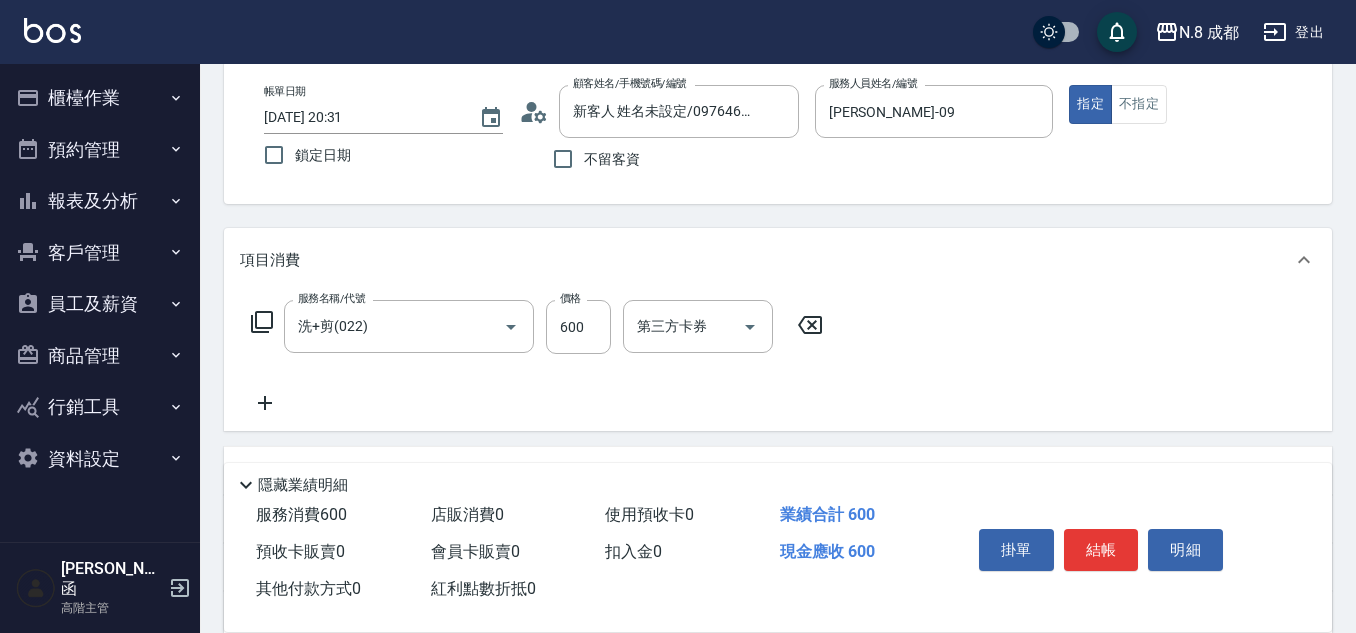 click 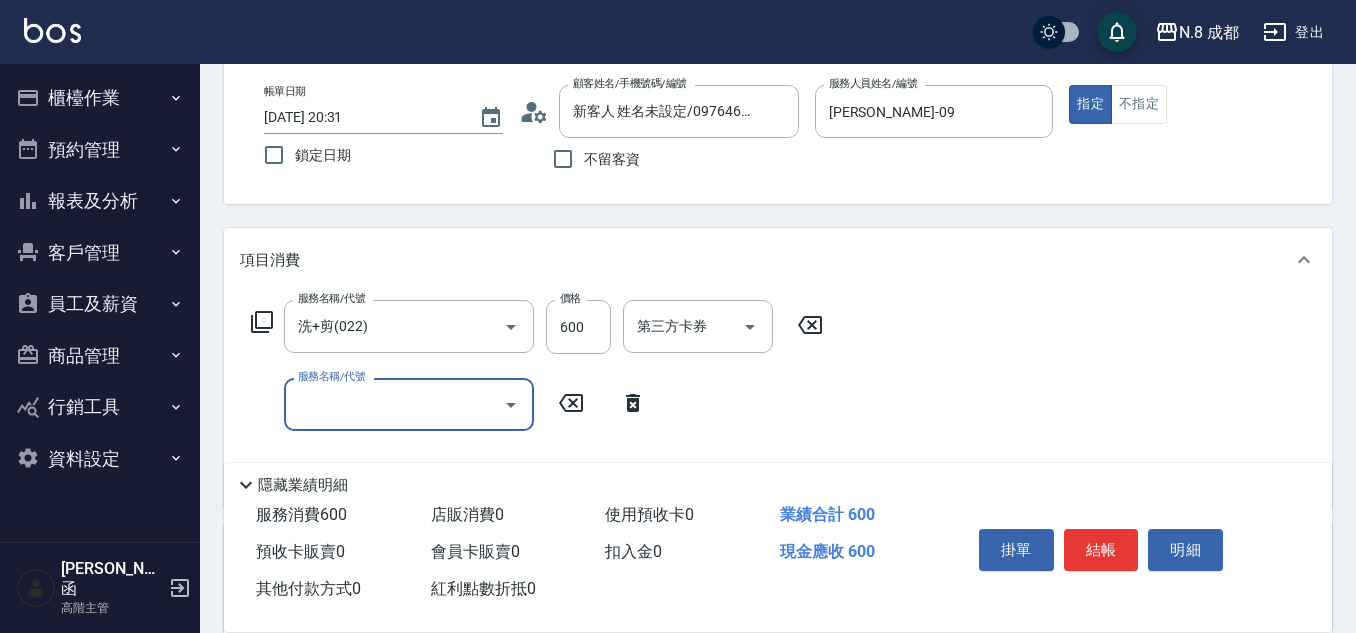 click on "服務名稱/代號" at bounding box center [394, 404] 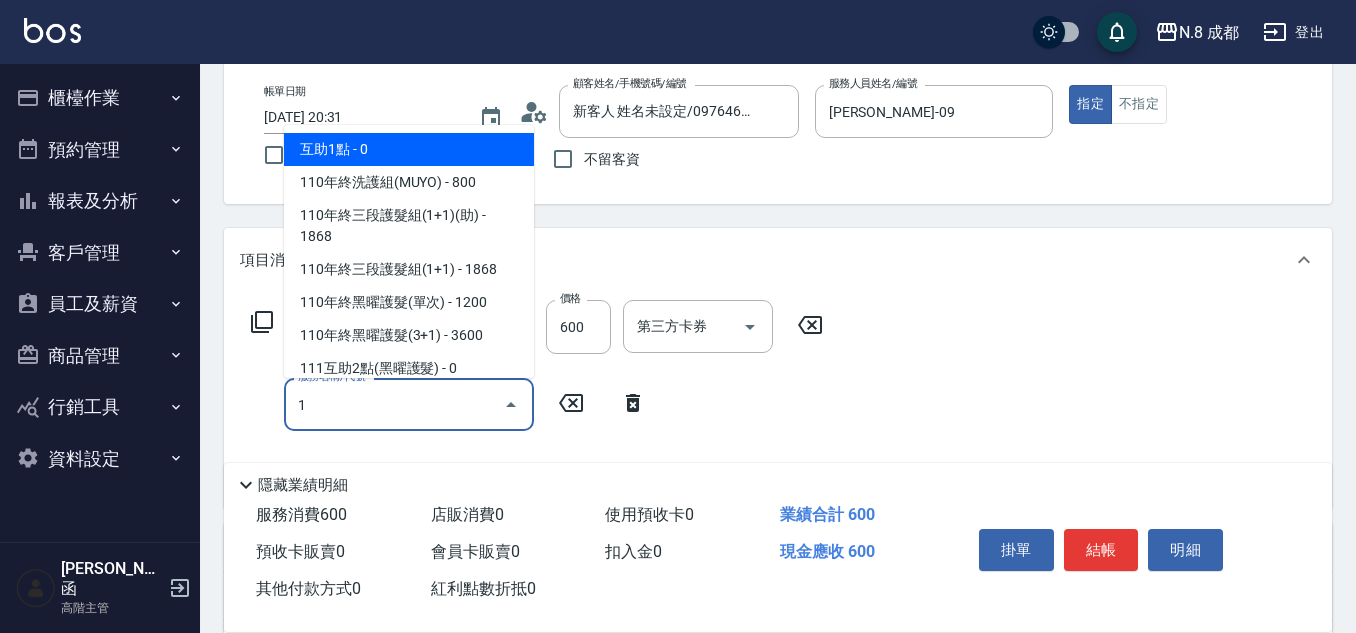 click on "互助1點 - 0" at bounding box center (409, 149) 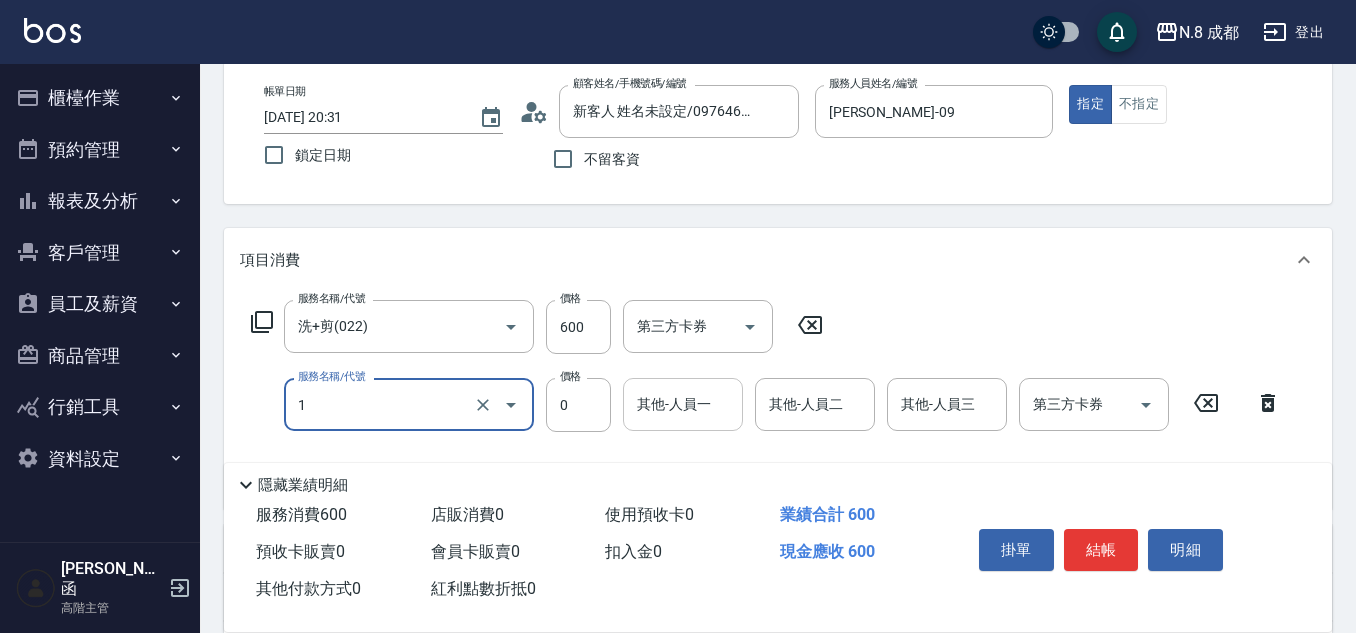 type on "互助1點(1)" 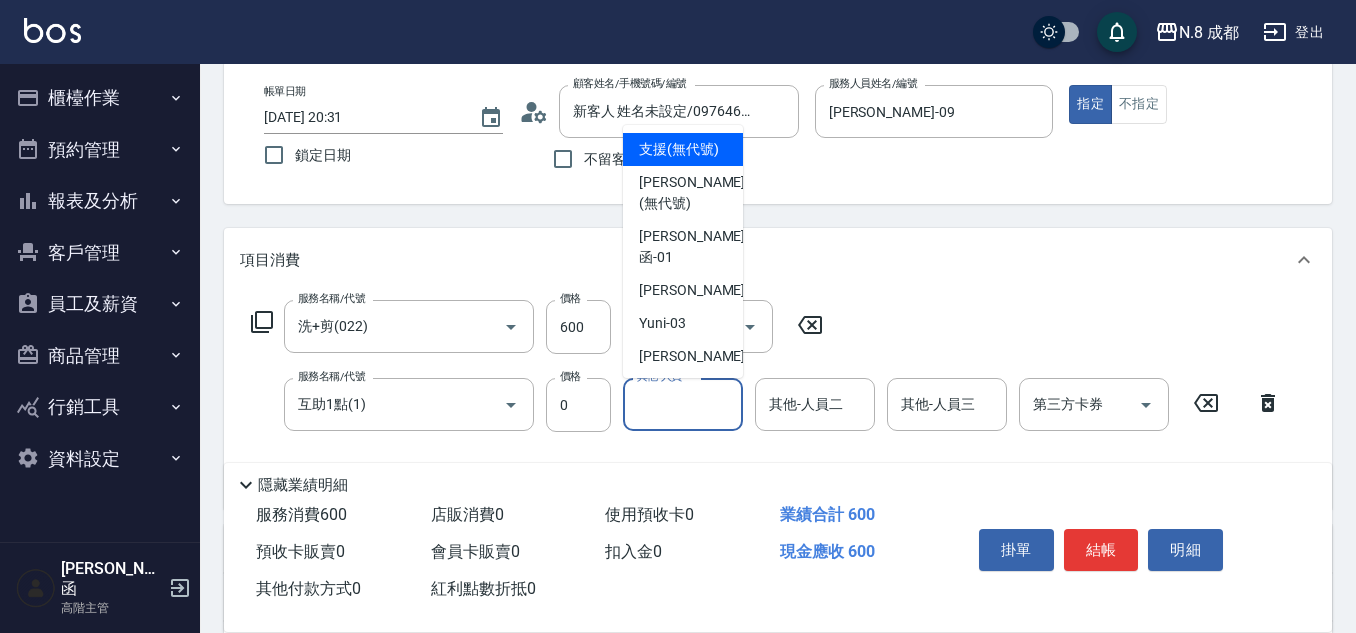 click on "其他-人員一" at bounding box center [683, 404] 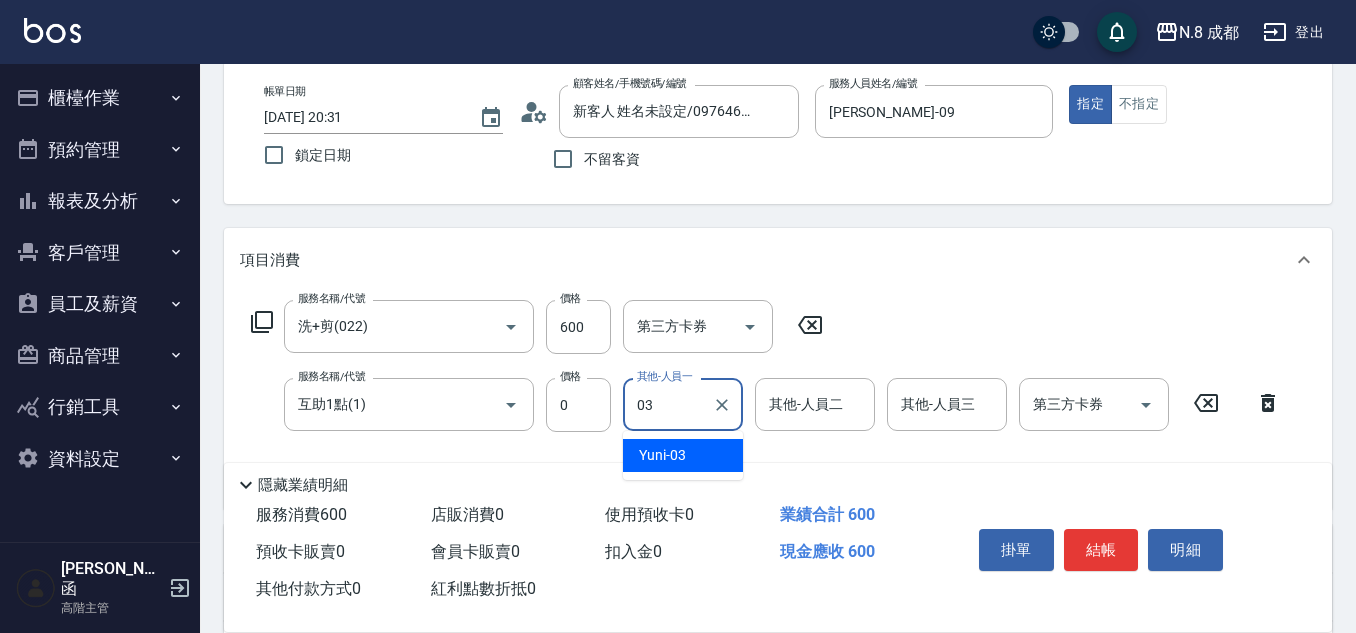 click on "Yuni -03" at bounding box center [683, 455] 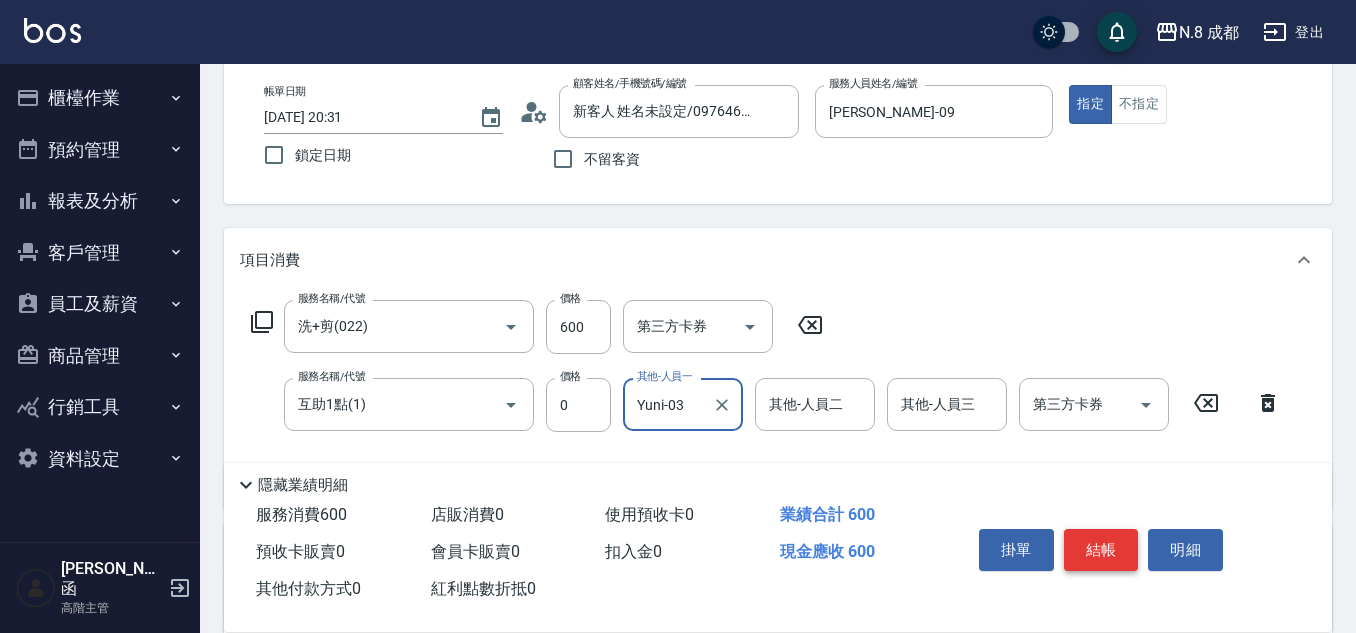 type on "Yuni-03" 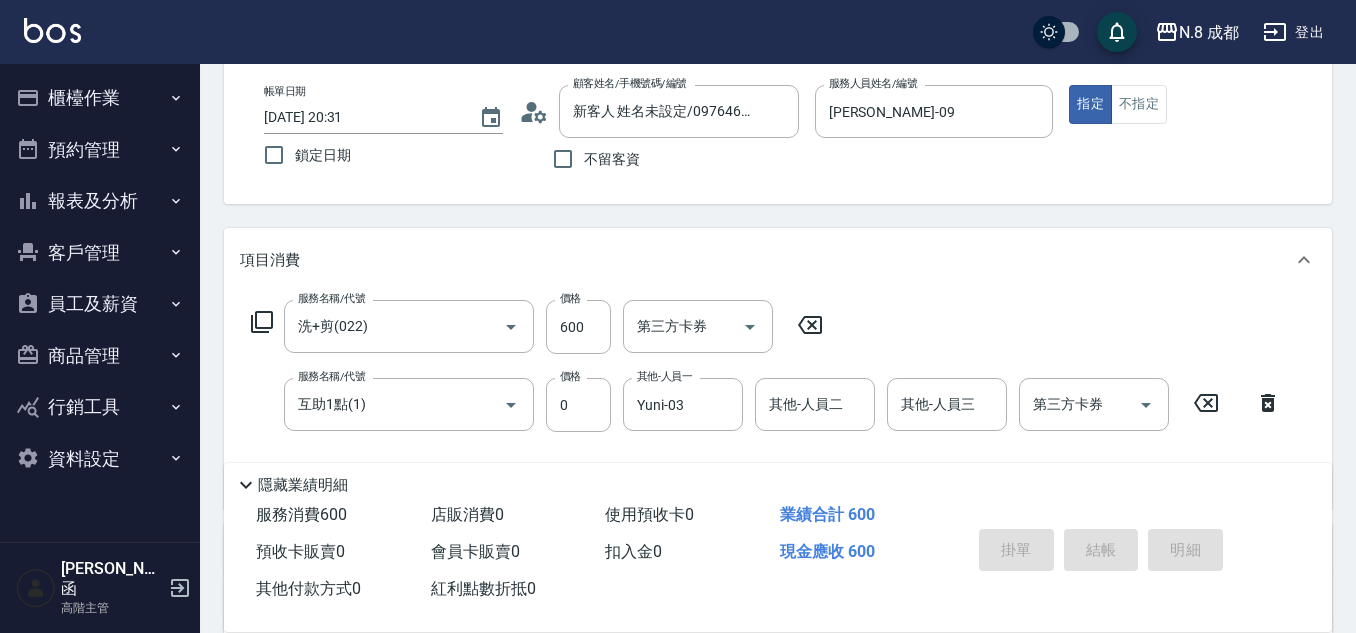 type 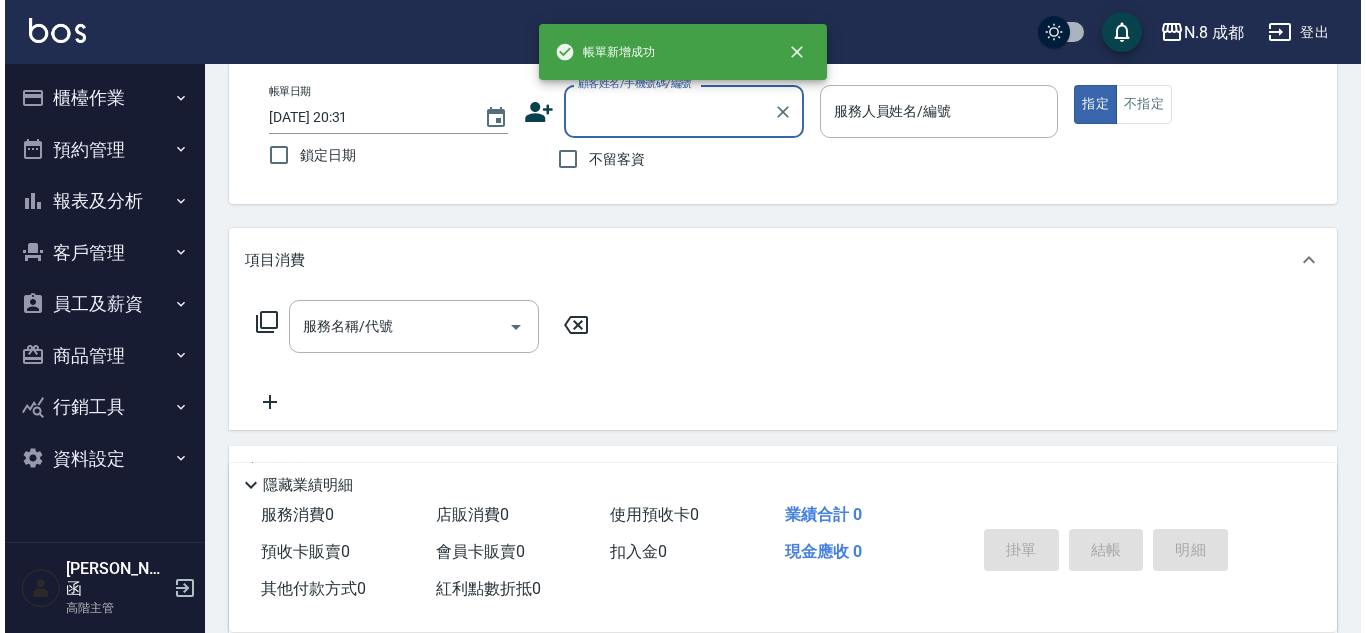 scroll, scrollTop: 0, scrollLeft: 0, axis: both 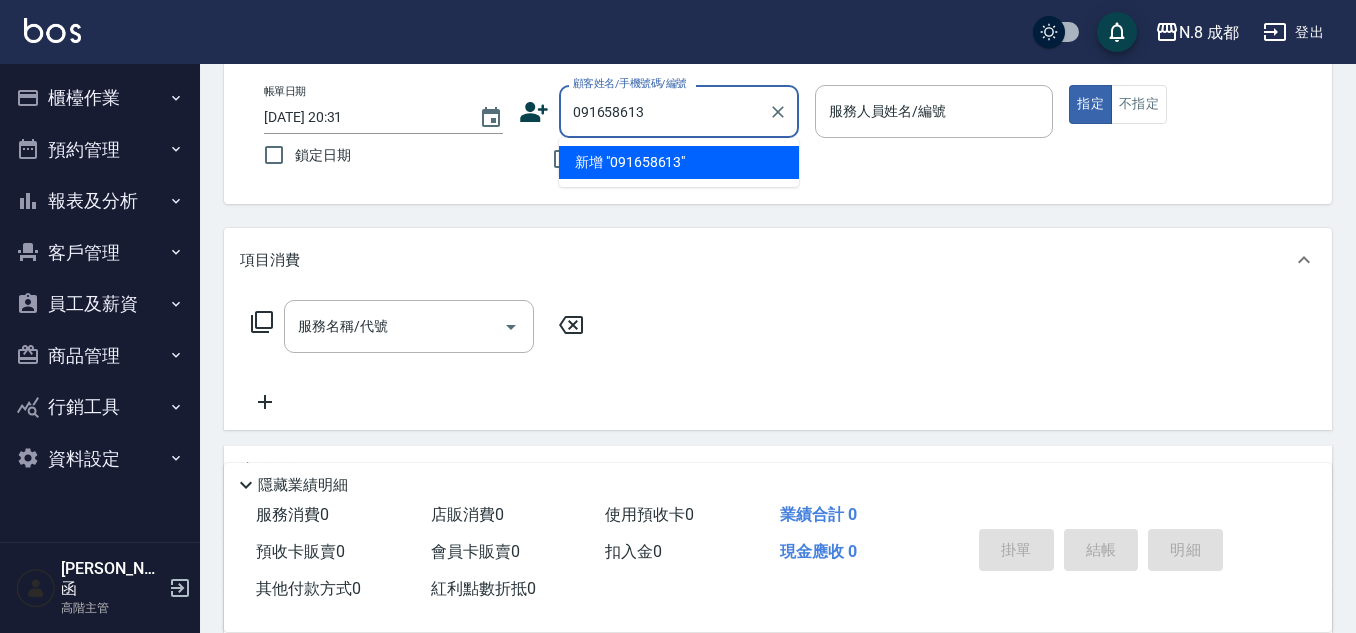 type on "0916586132" 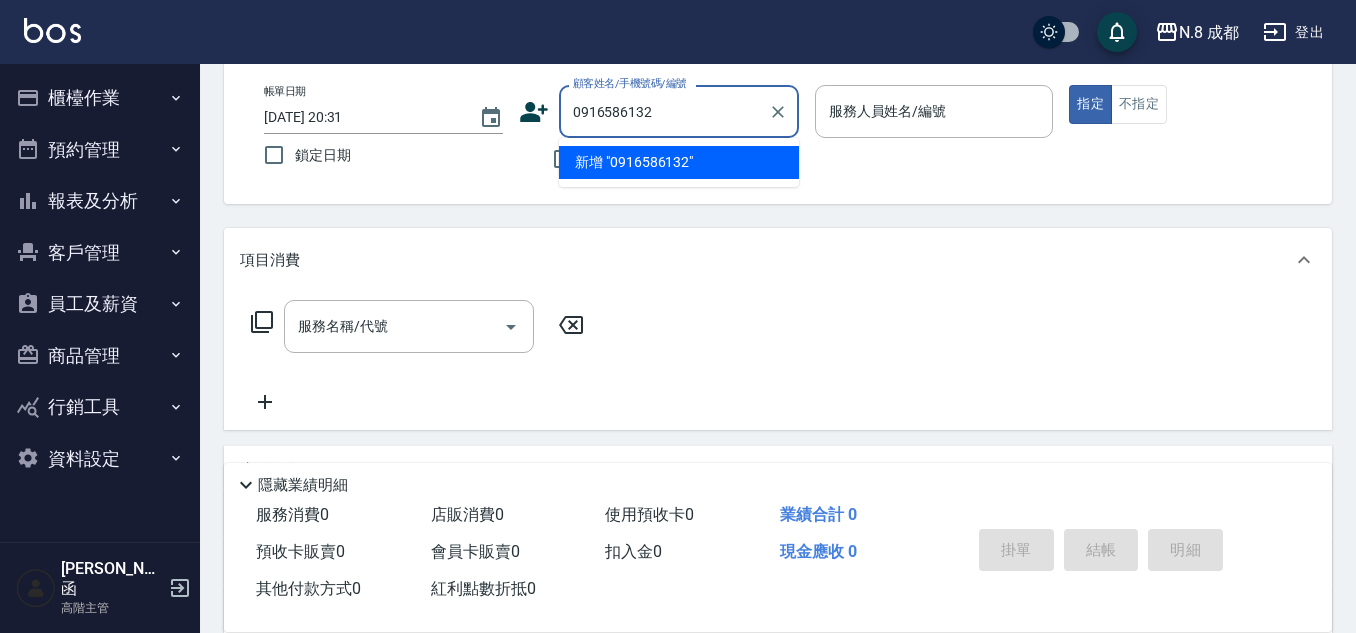 drag, startPoint x: 677, startPoint y: 124, endPoint x: 171, endPoint y: 127, distance: 506.00888 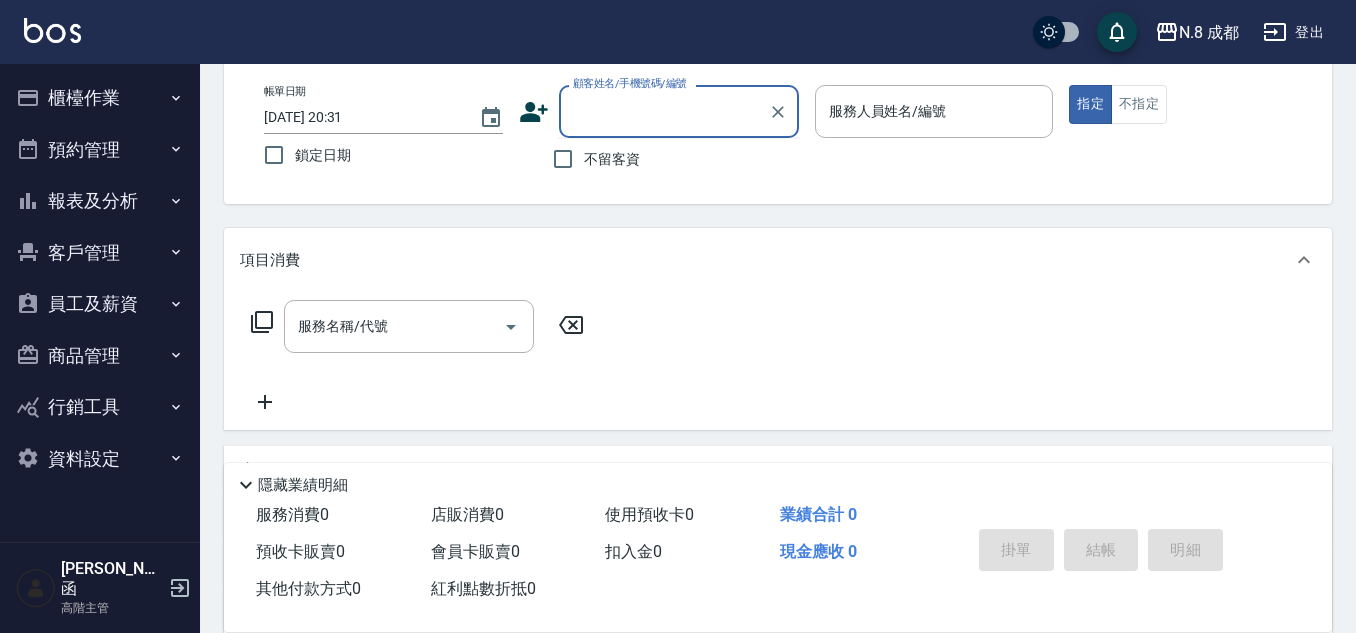 click 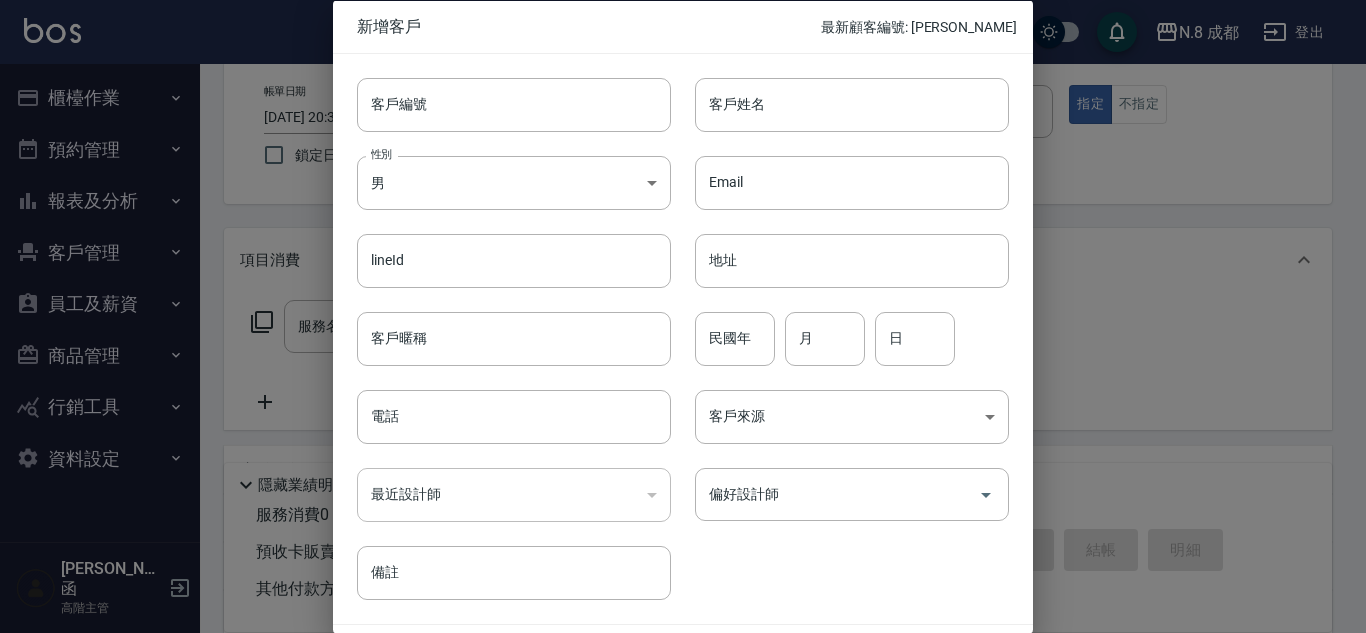 click on "電話" at bounding box center [514, 417] 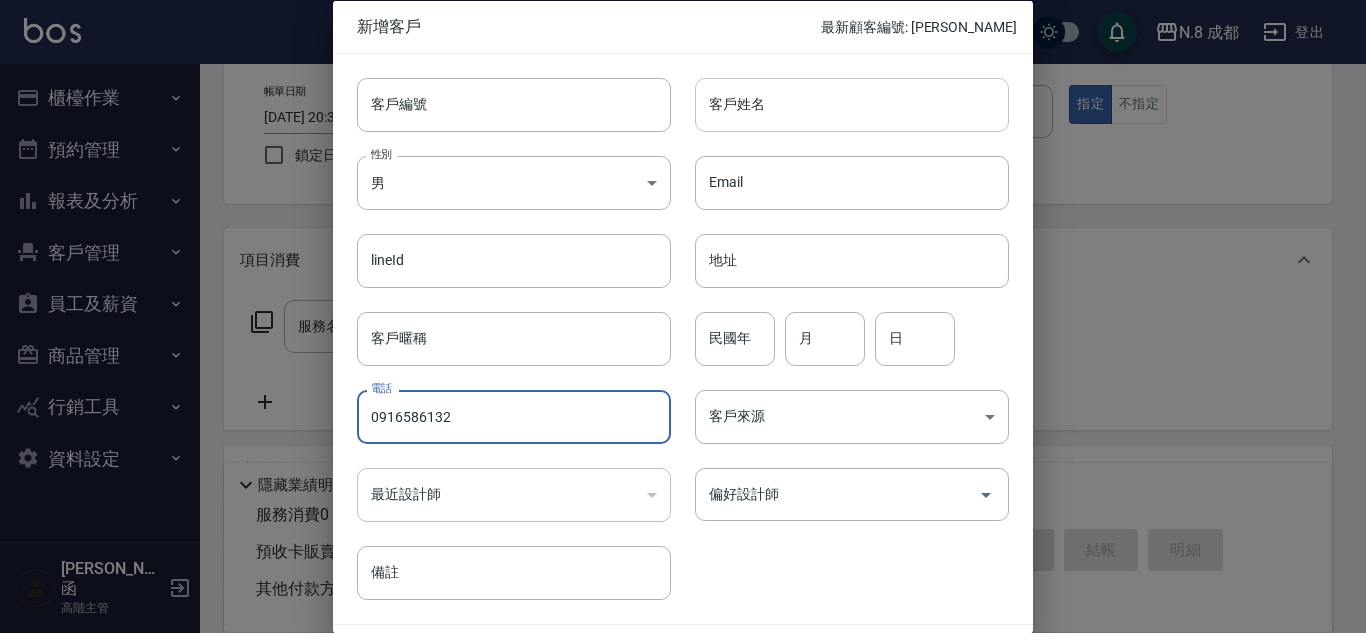 type on "0916586132" 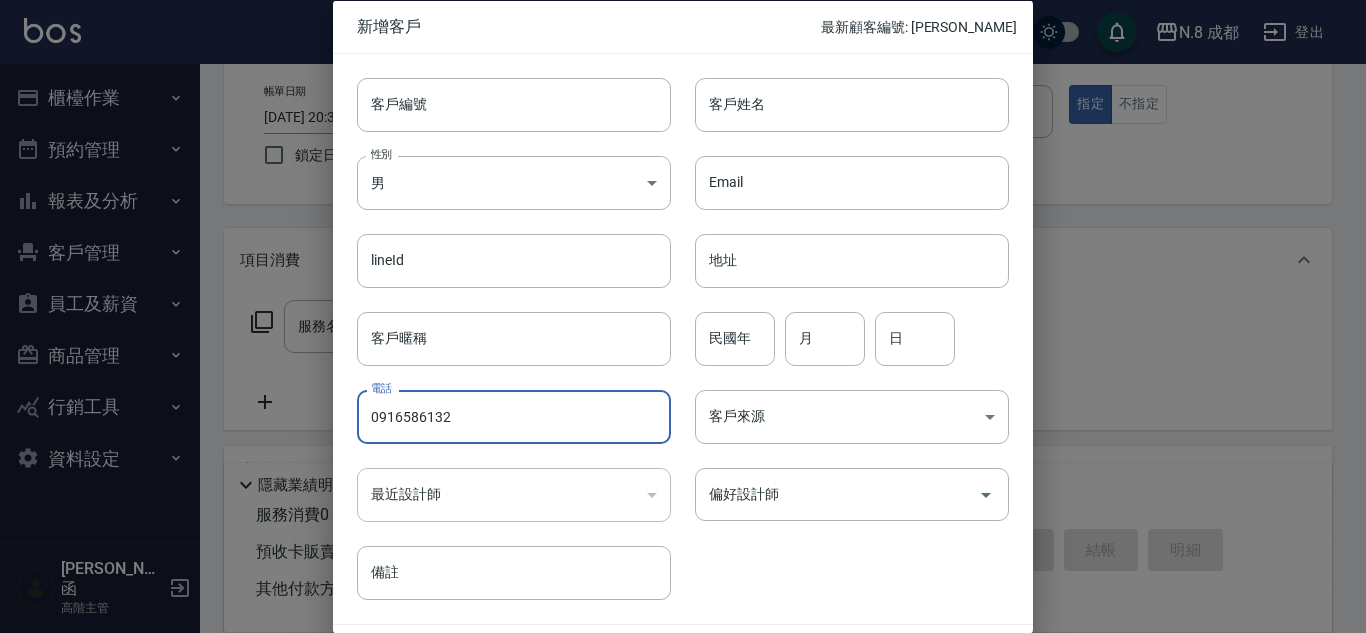 drag, startPoint x: 777, startPoint y: 113, endPoint x: 772, endPoint y: 143, distance: 30.413813 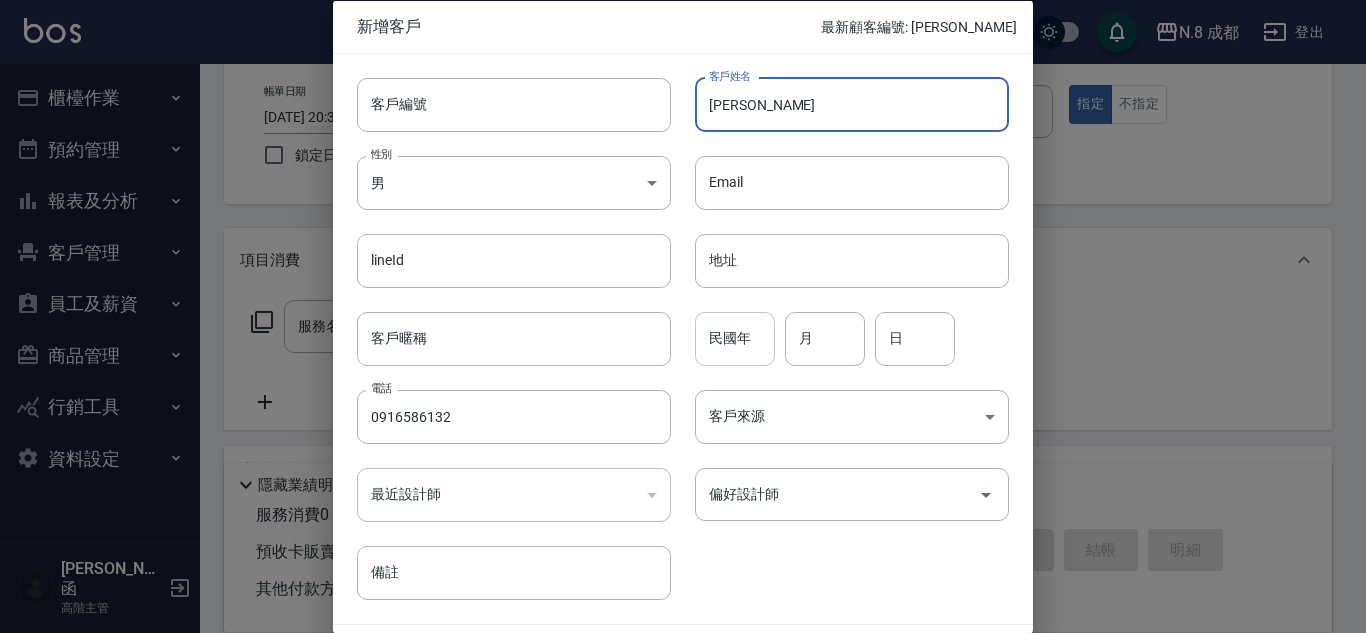 type on "李若煦" 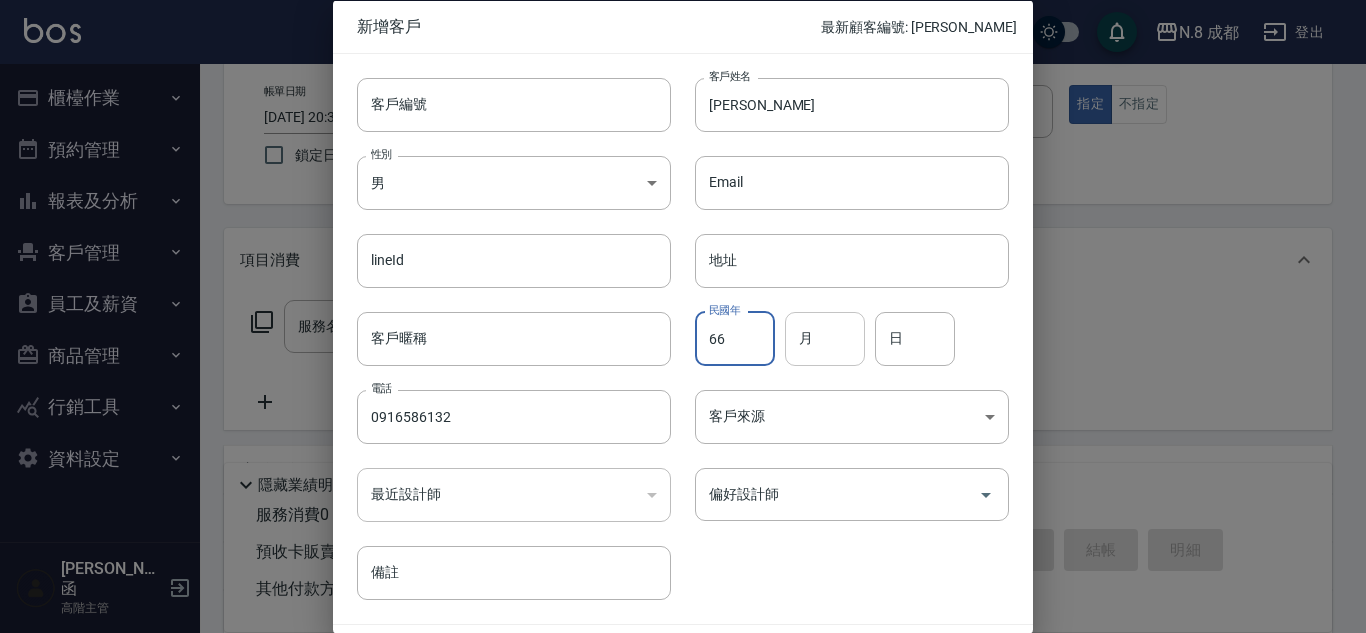 type on "66" 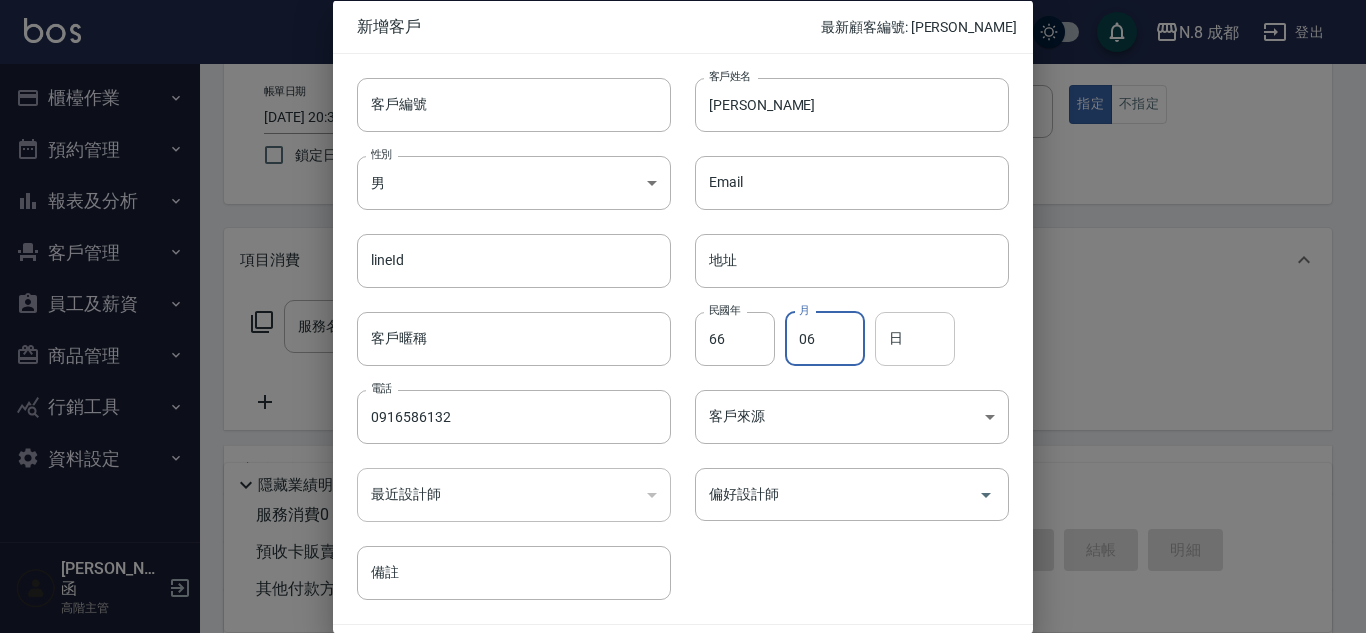 type on "06" 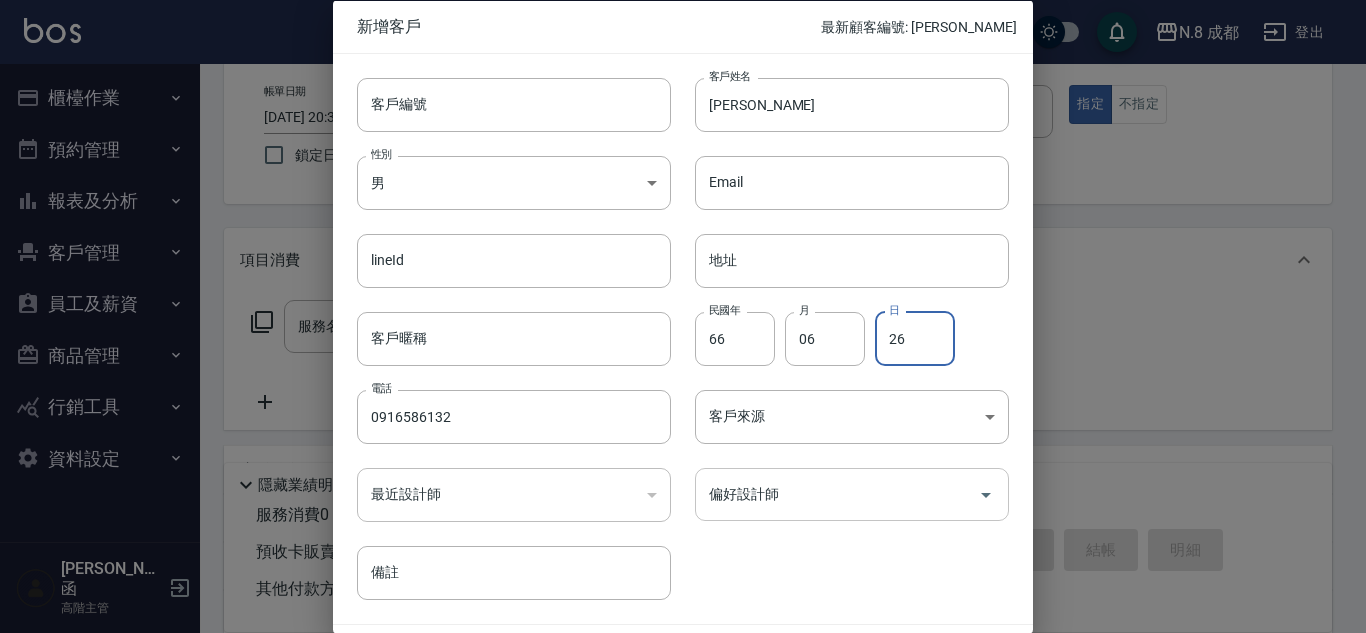 type on "26" 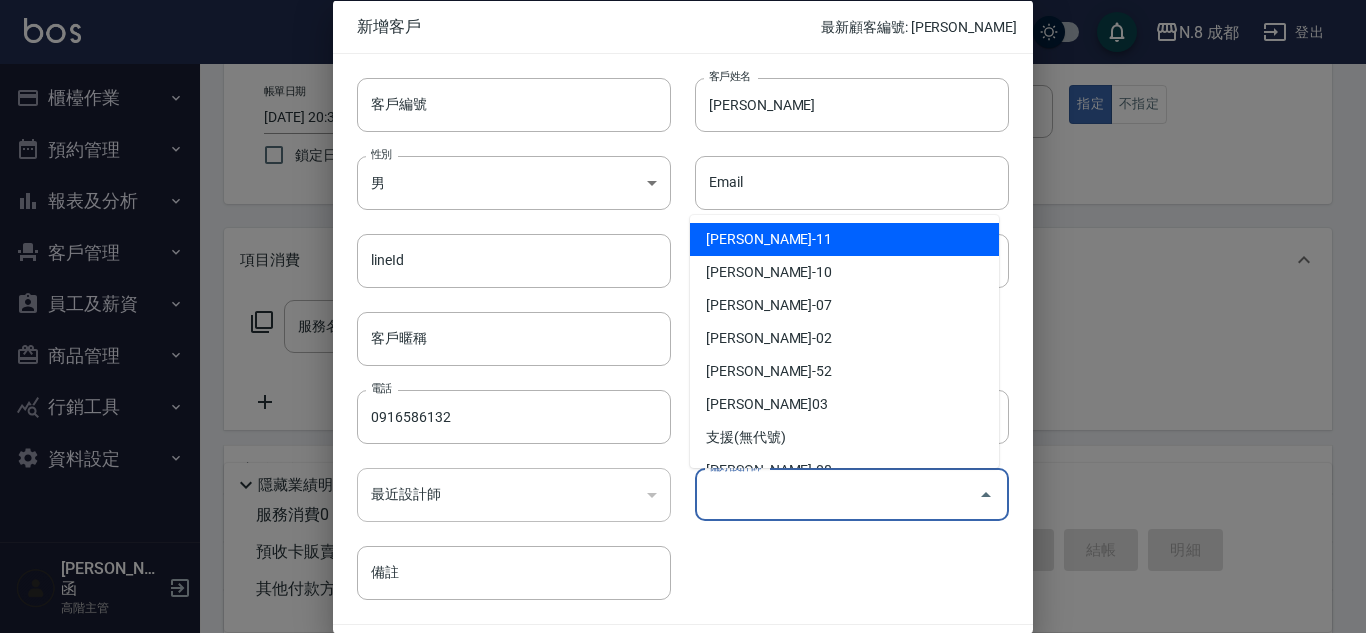 click on "偏好設計師" at bounding box center (837, 494) 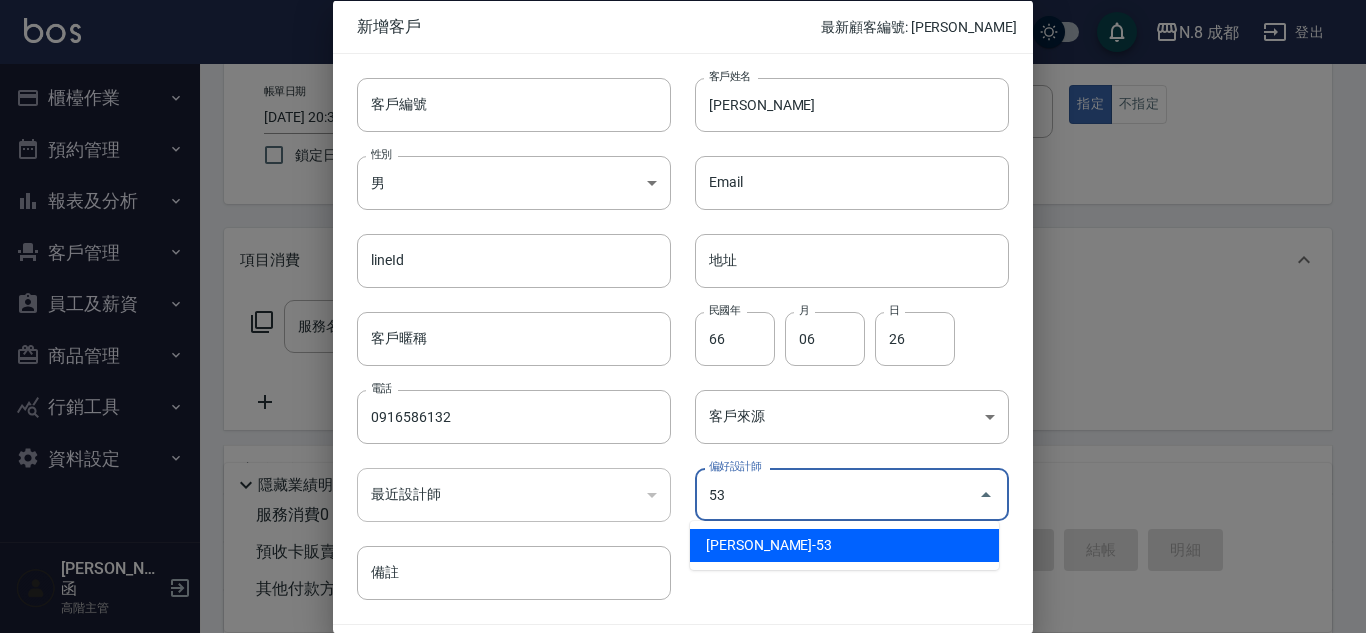click on "吳苡溶-53" at bounding box center [844, 545] 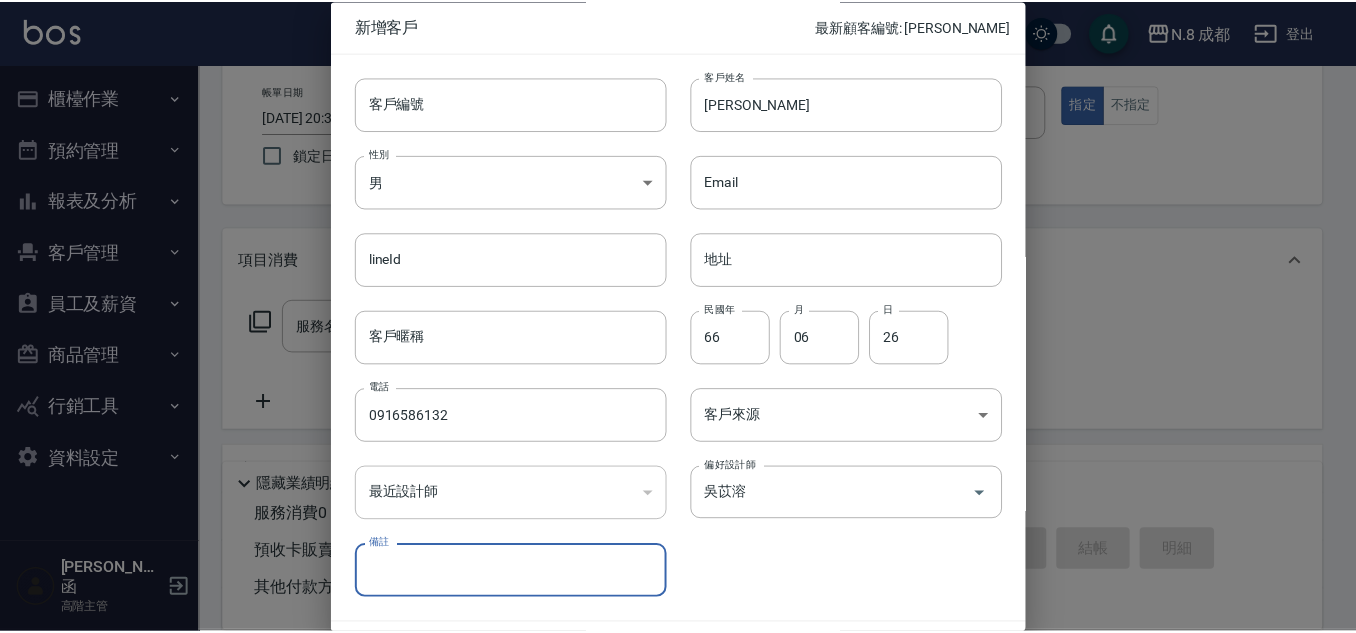 scroll, scrollTop: 60, scrollLeft: 0, axis: vertical 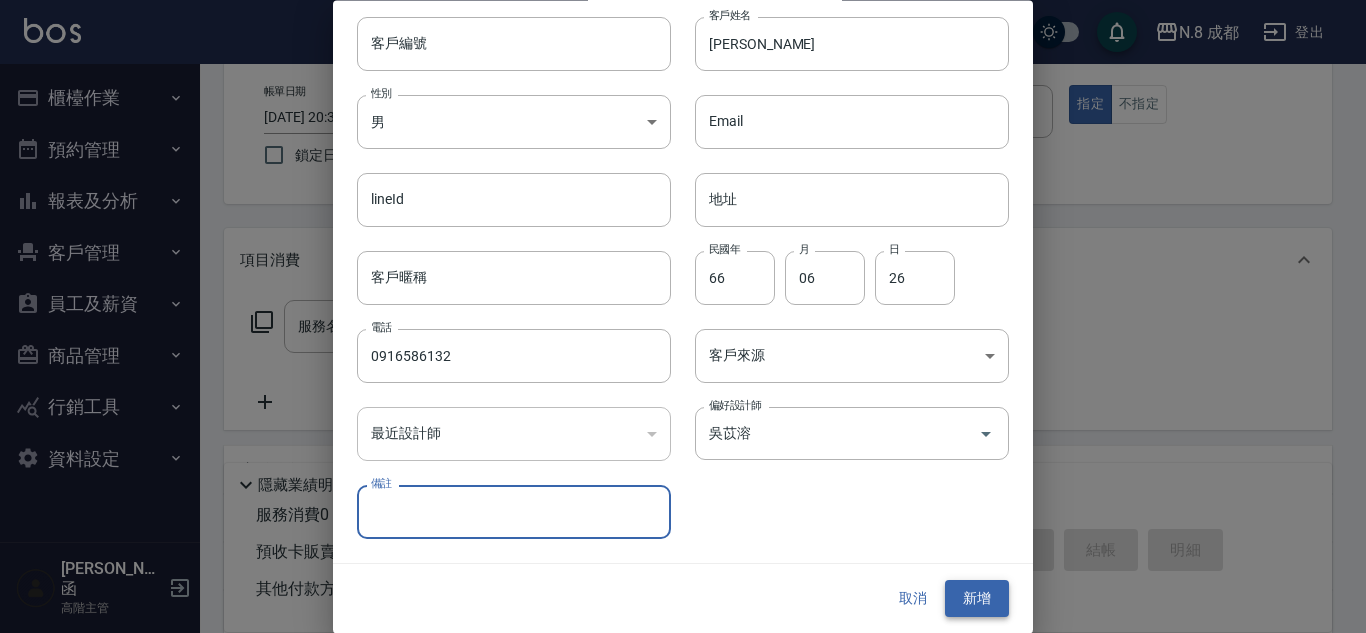 click on "新增" at bounding box center [977, 599] 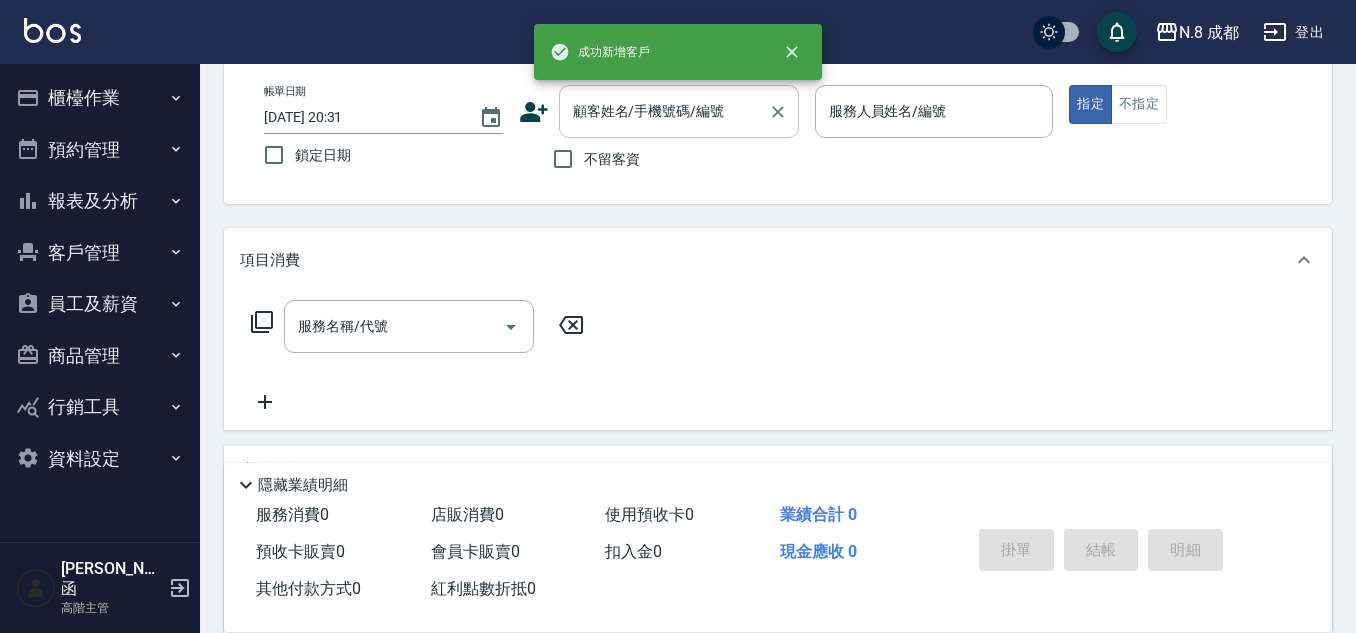 click on "顧客姓名/手機號碼/編號" at bounding box center (664, 111) 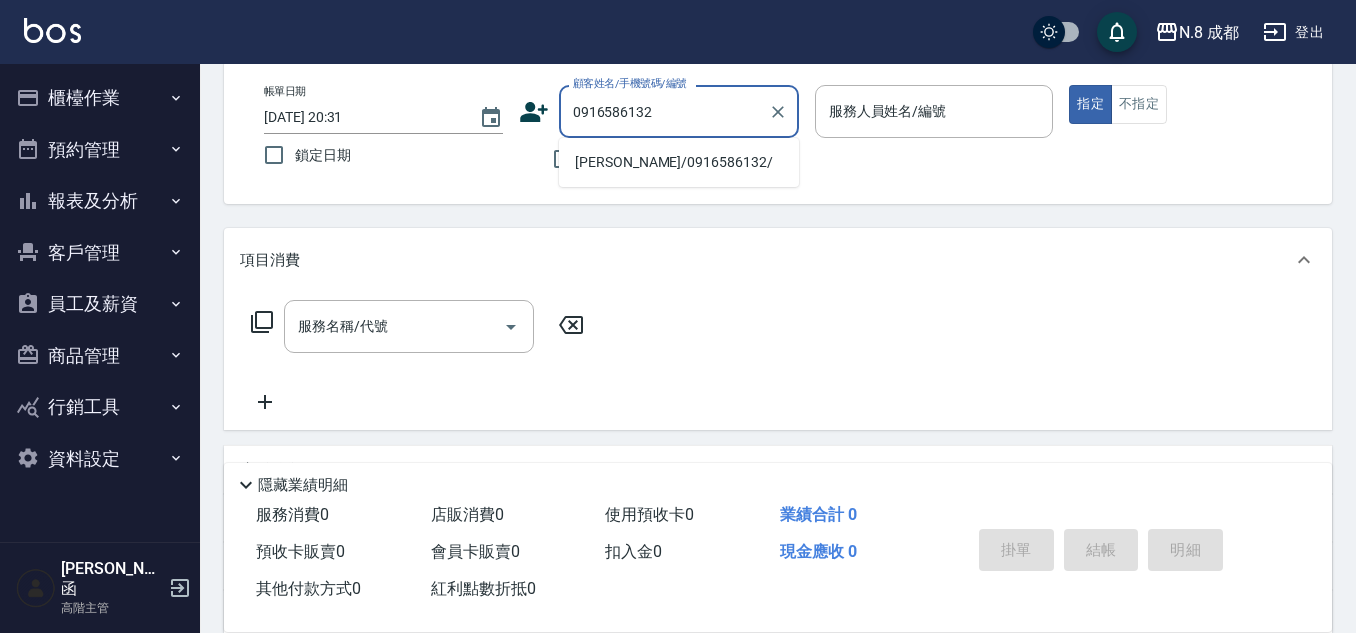 type on "0916586132" 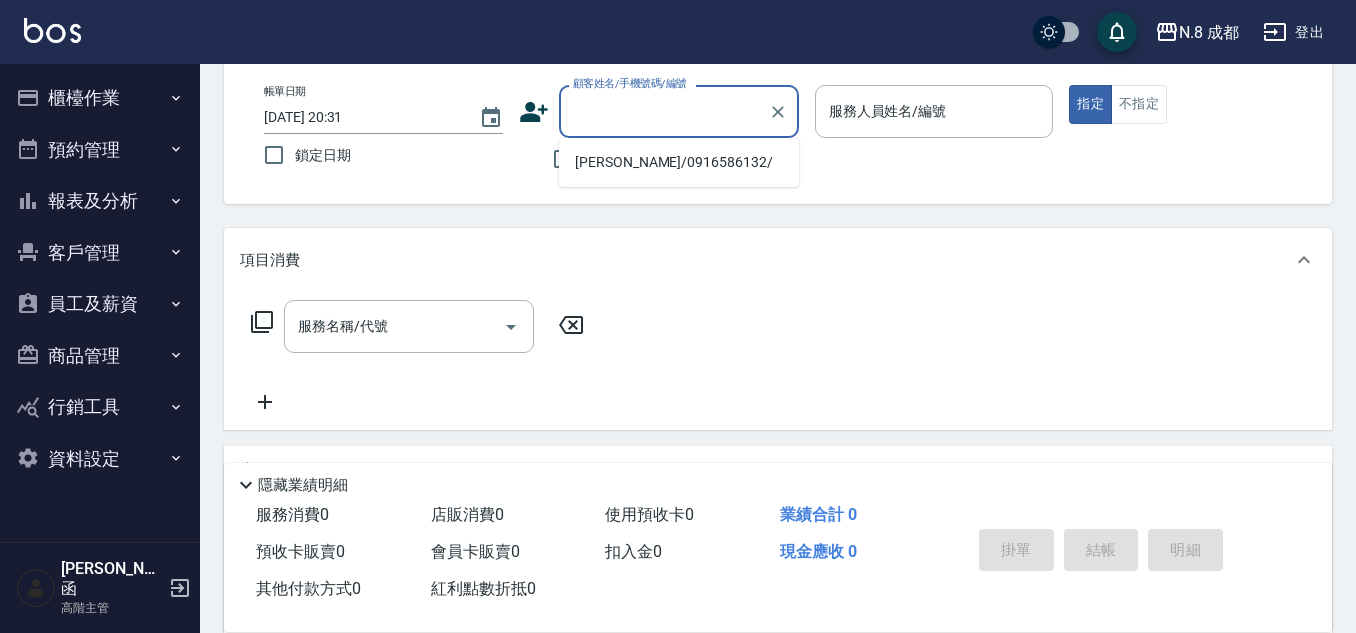 click on "帳單日期 2025/07/14 20:31 鎖定日期 顧客姓名/手機號碼/編號 顧客姓名/手機號碼/編號 不留客資 服務人員姓名/編號 服務人員姓名/編號 指定 不指定" at bounding box center (778, 132) 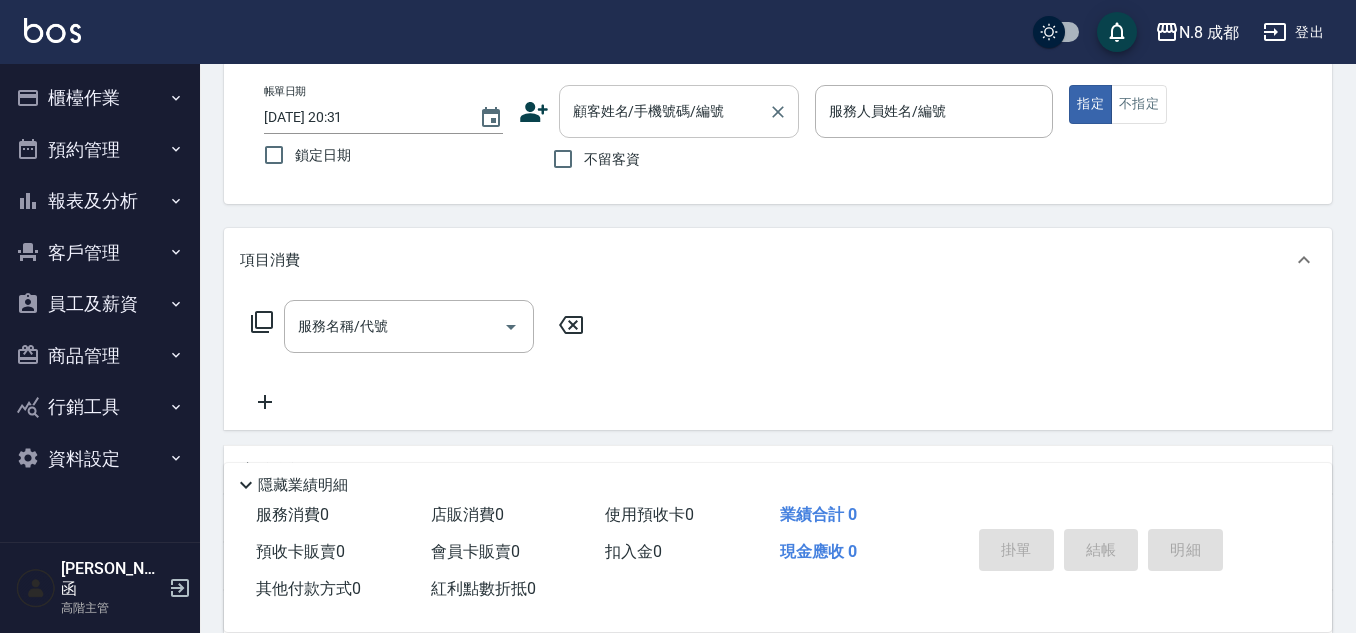 click on "顧客姓名/手機號碼/編號" at bounding box center (664, 111) 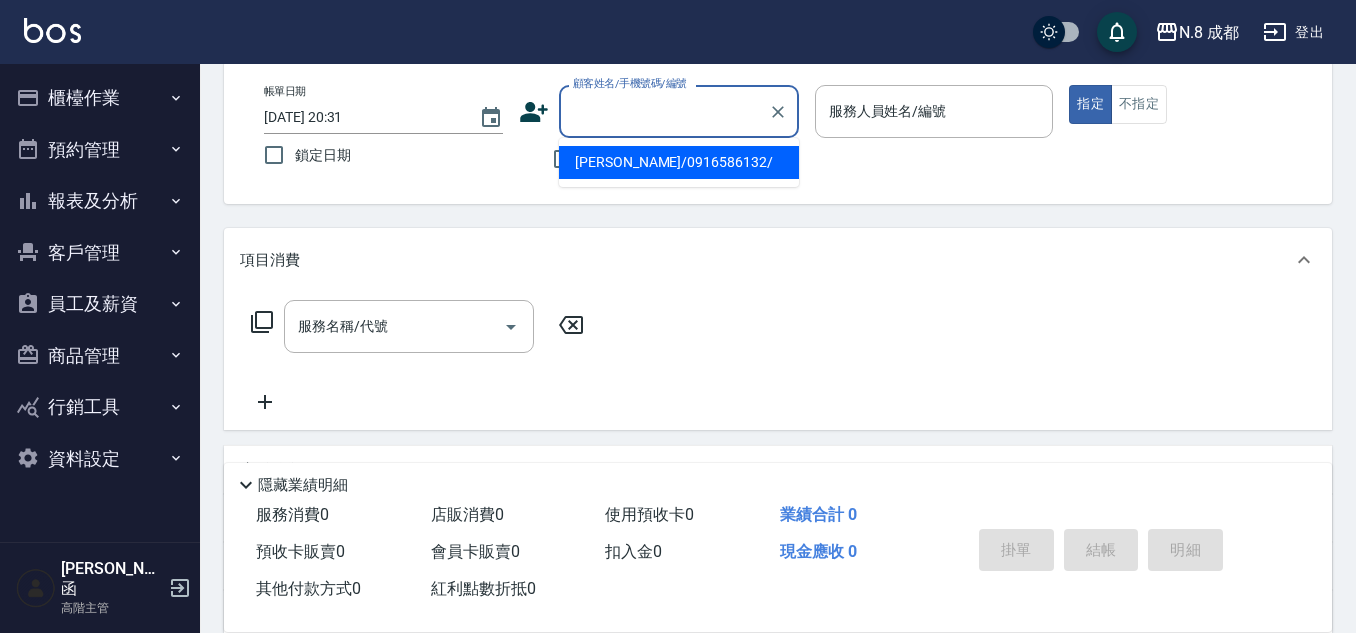 click on "李若煦/0916586132/" at bounding box center (679, 162) 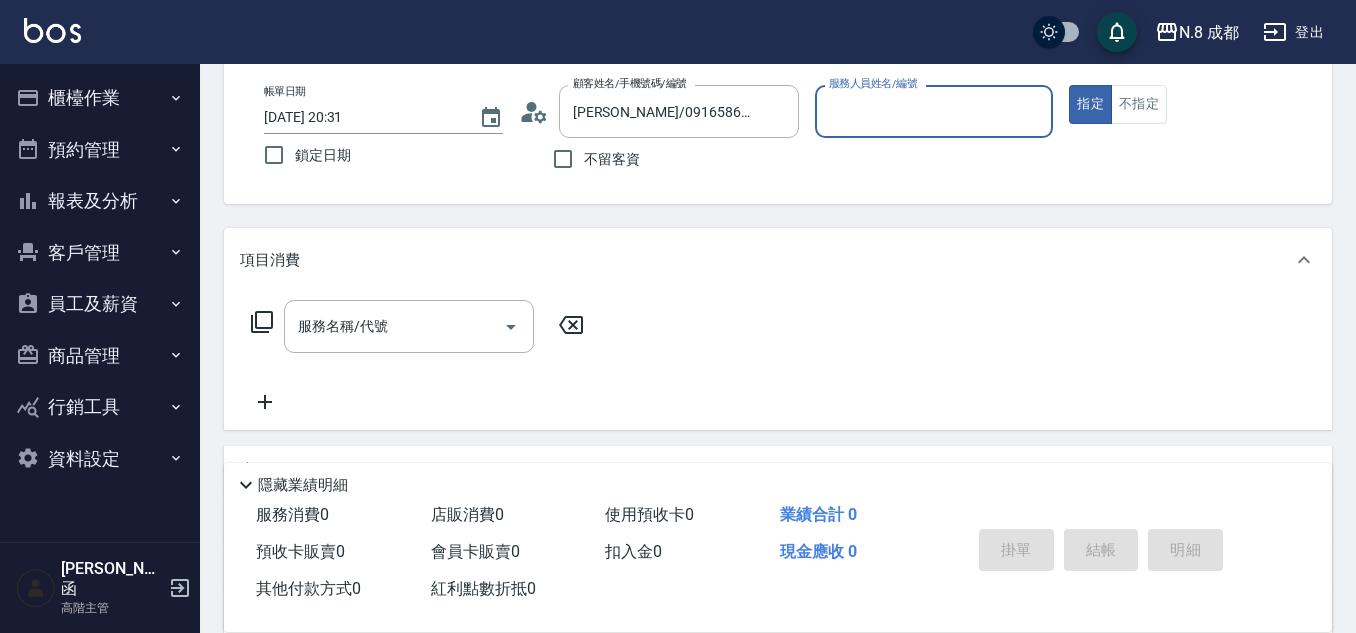 type on "吳苡溶-53" 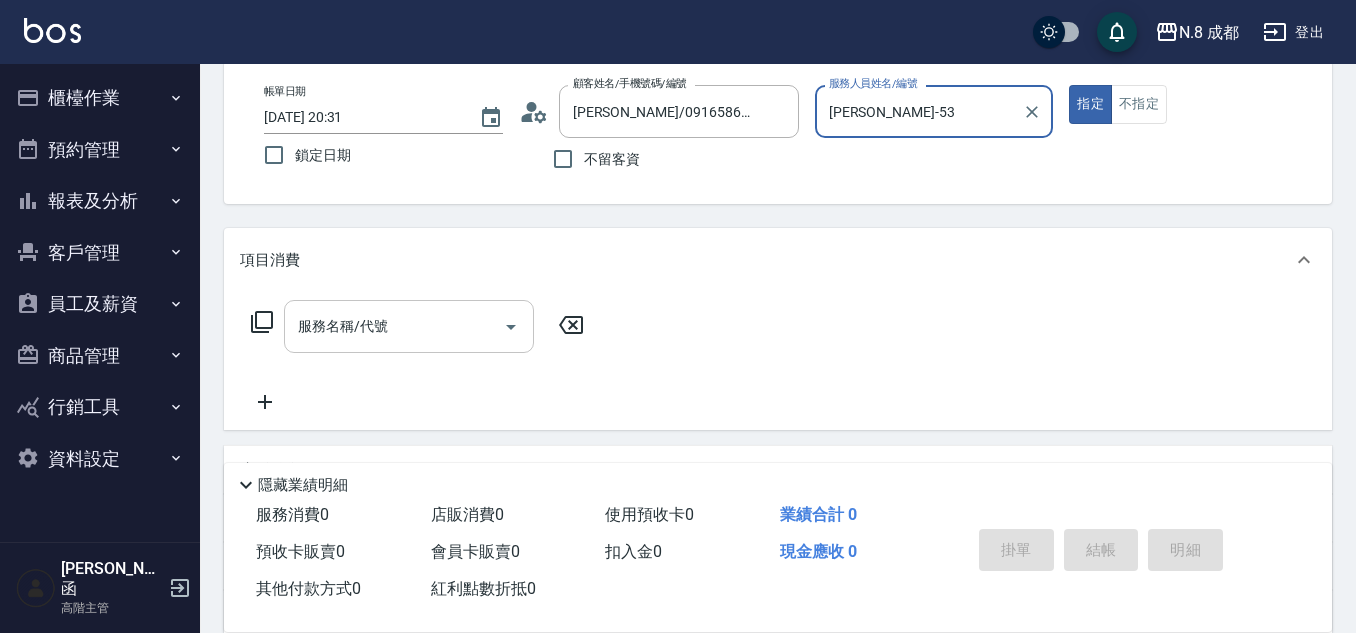 click on "服務名稱/代號" at bounding box center [394, 326] 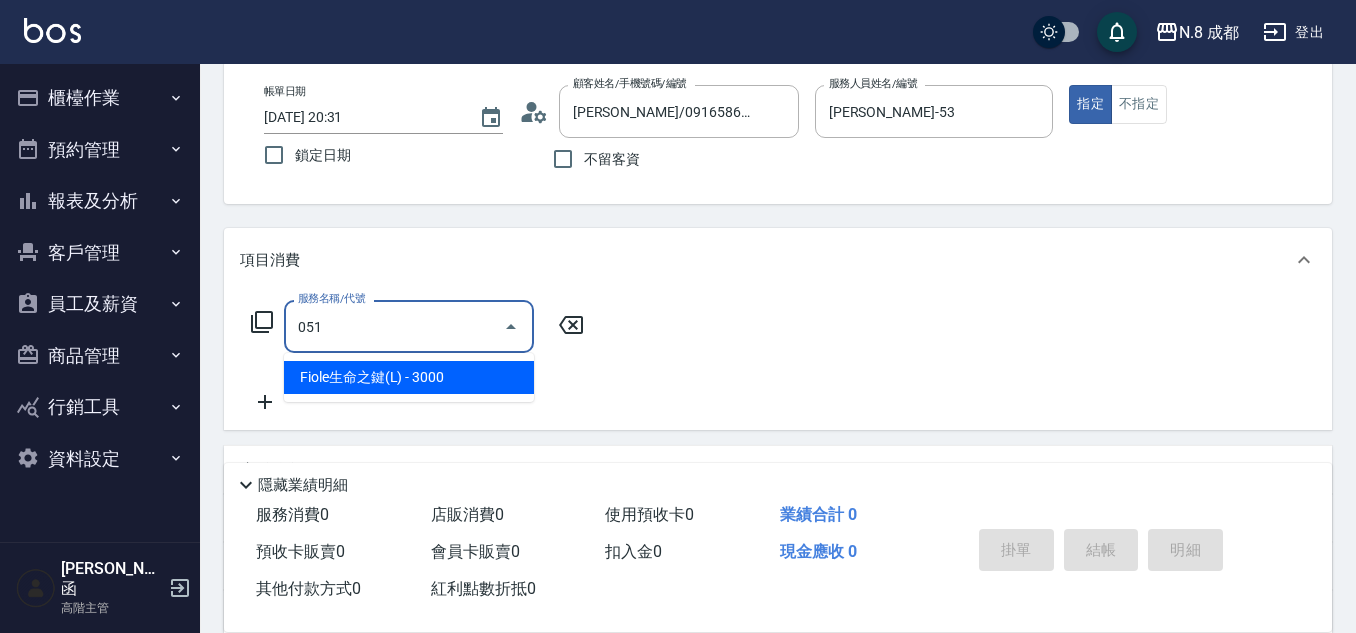 click on "Fiole生命之鍵(L) - 3000" at bounding box center (409, 377) 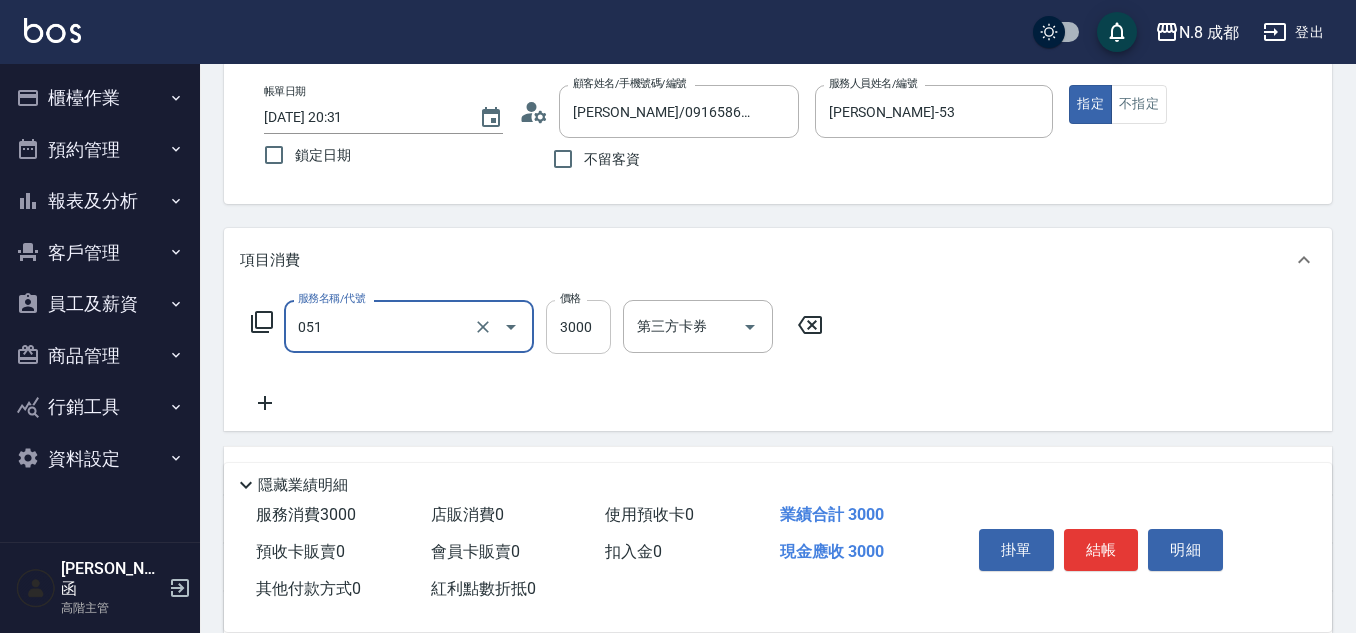 type on "Fiole生命之鍵(L)(051)" 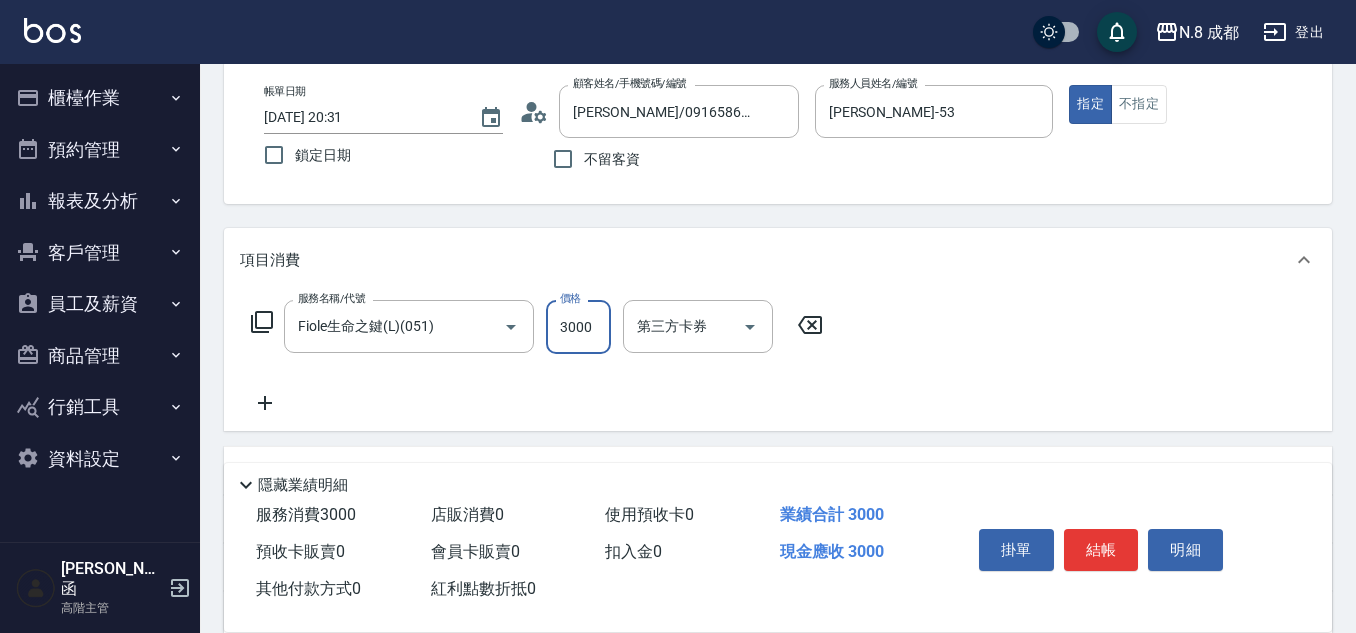 click on "3000" at bounding box center (578, 327) 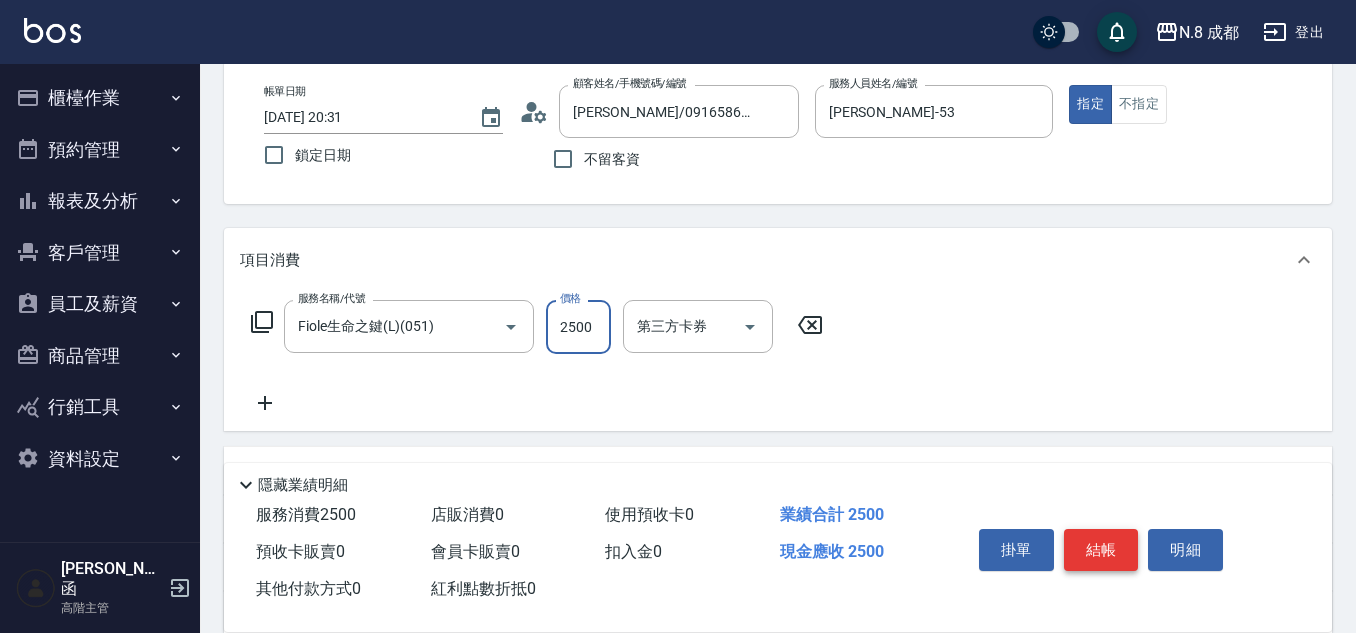 type on "2500" 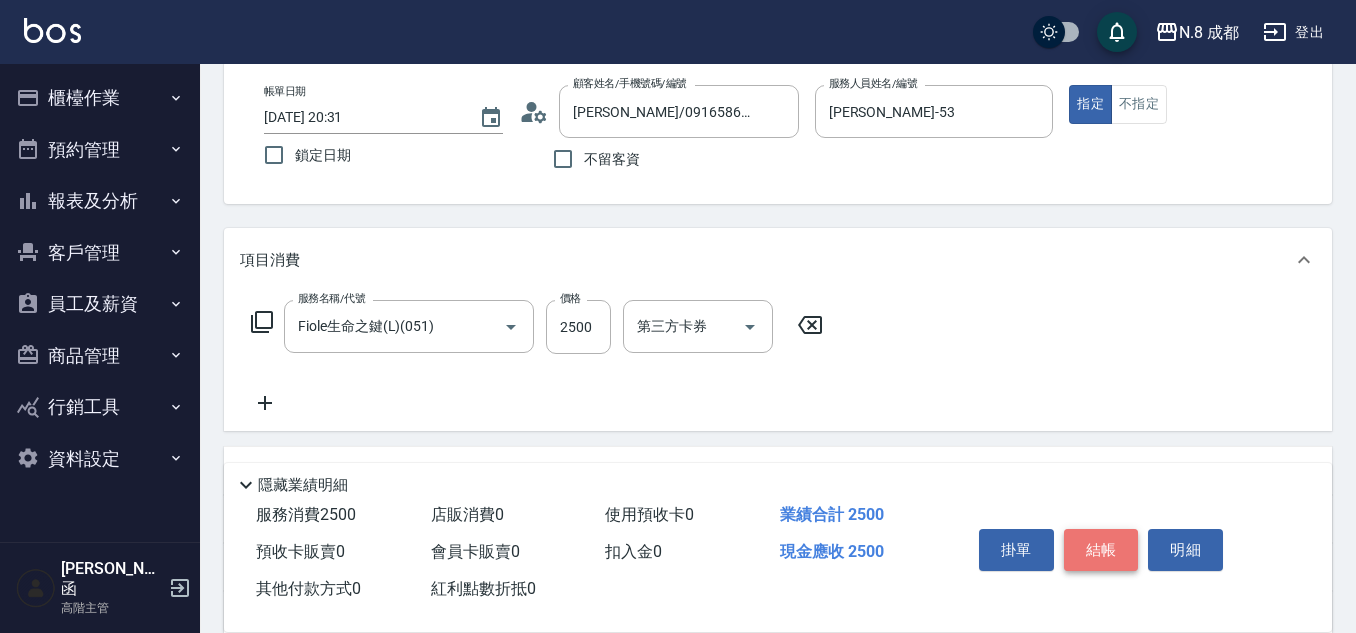 click on "結帳" at bounding box center (1101, 550) 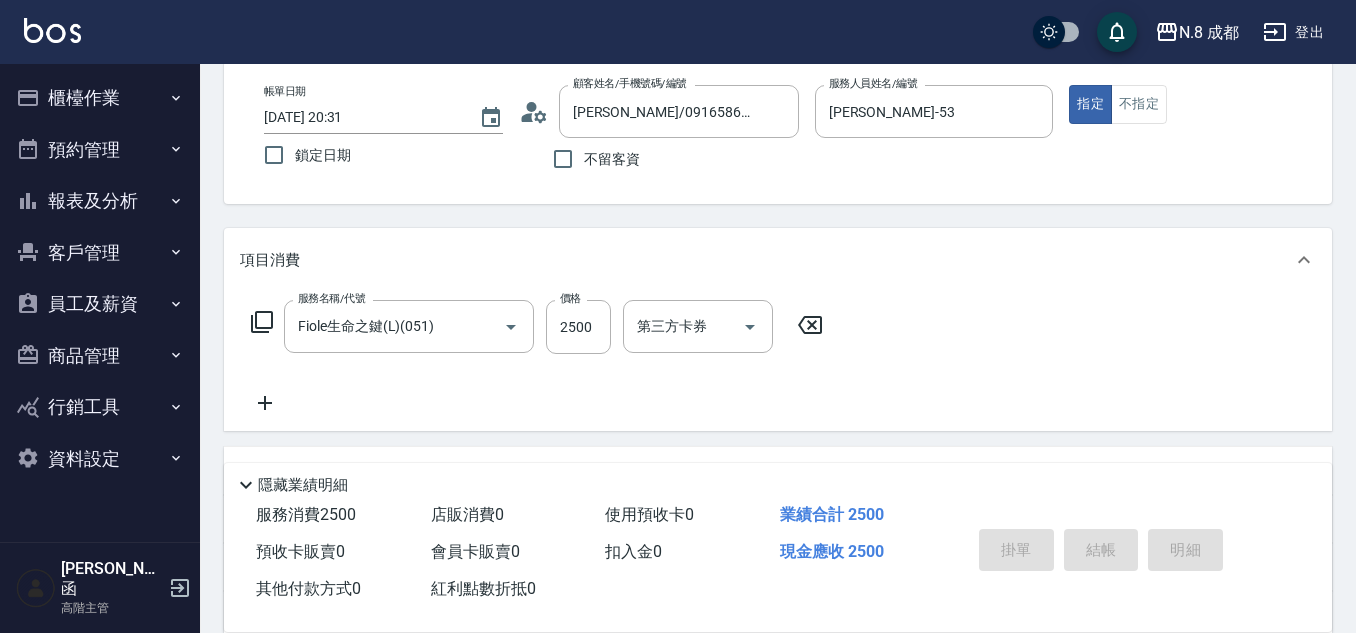 type on "2025/07/14 20:32" 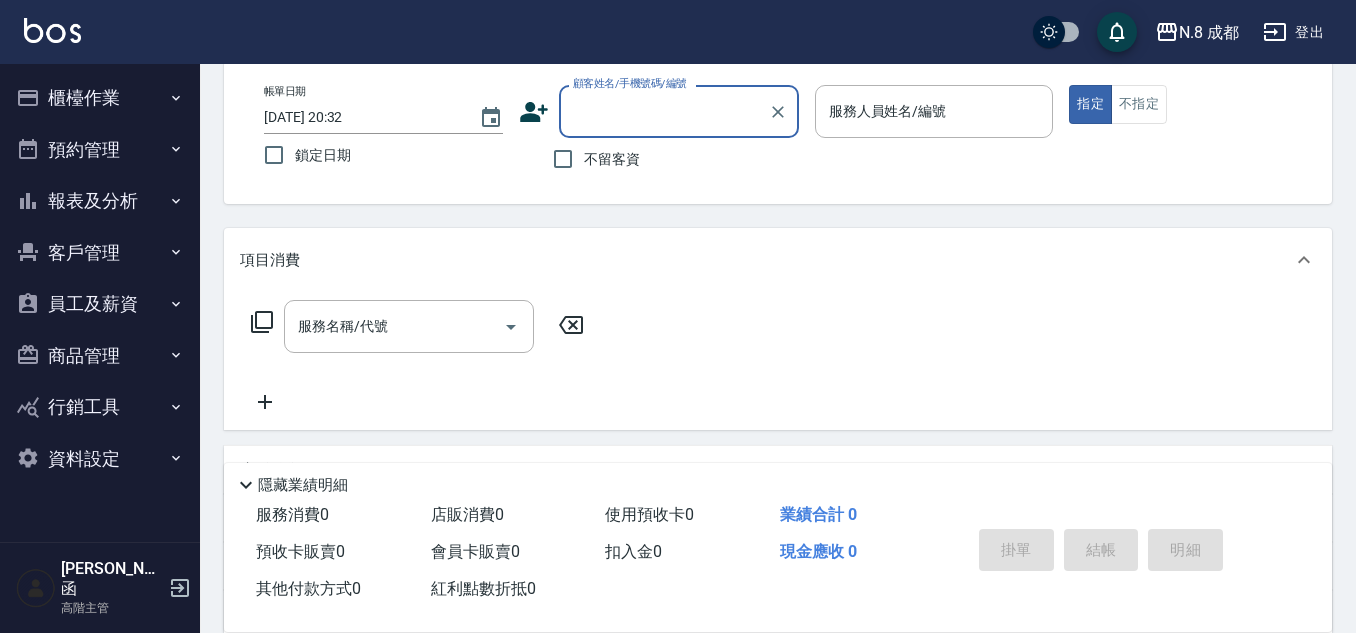 click on "報表及分析" at bounding box center [100, 201] 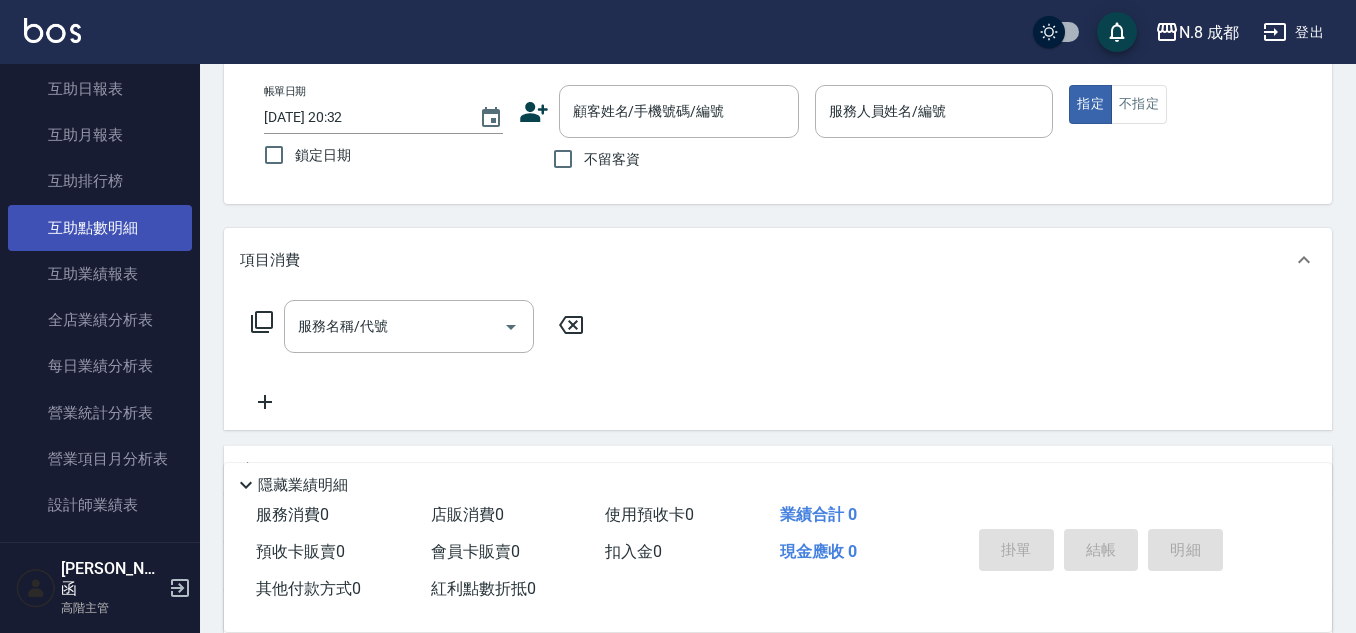 scroll, scrollTop: 900, scrollLeft: 0, axis: vertical 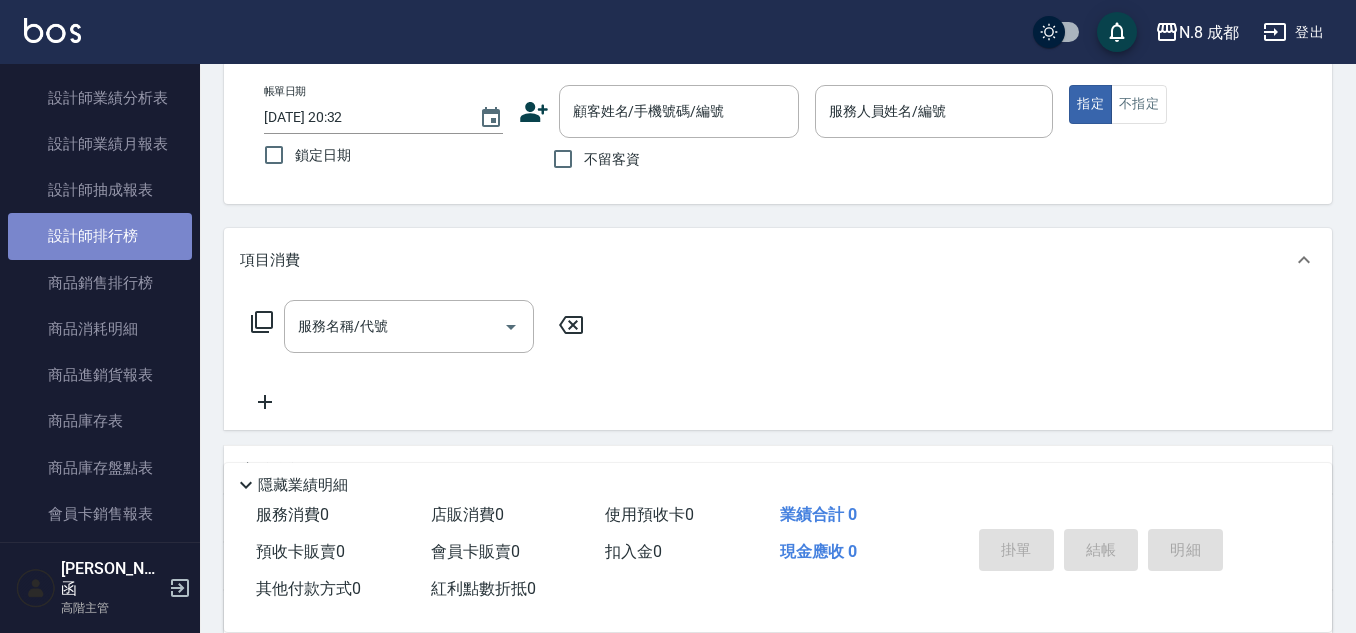 click on "設計師排行榜" at bounding box center [100, 236] 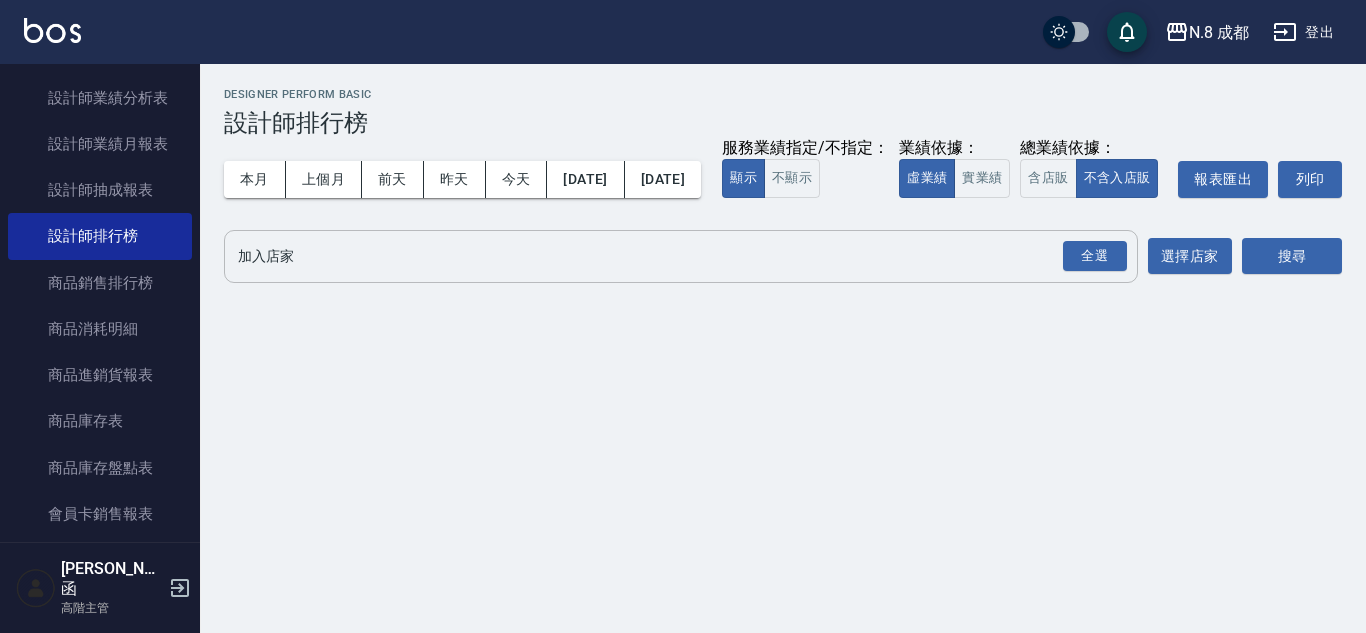click on "加入店家" at bounding box center (666, 256) 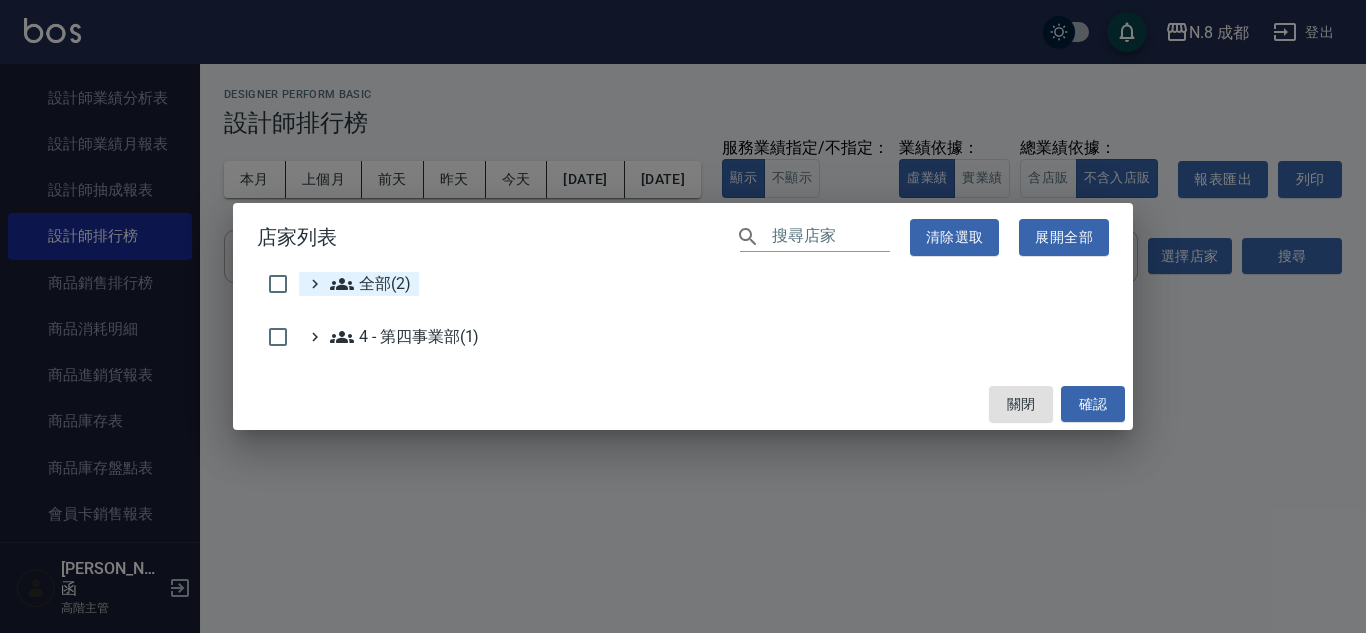 click on "全部(2)" at bounding box center (370, 284) 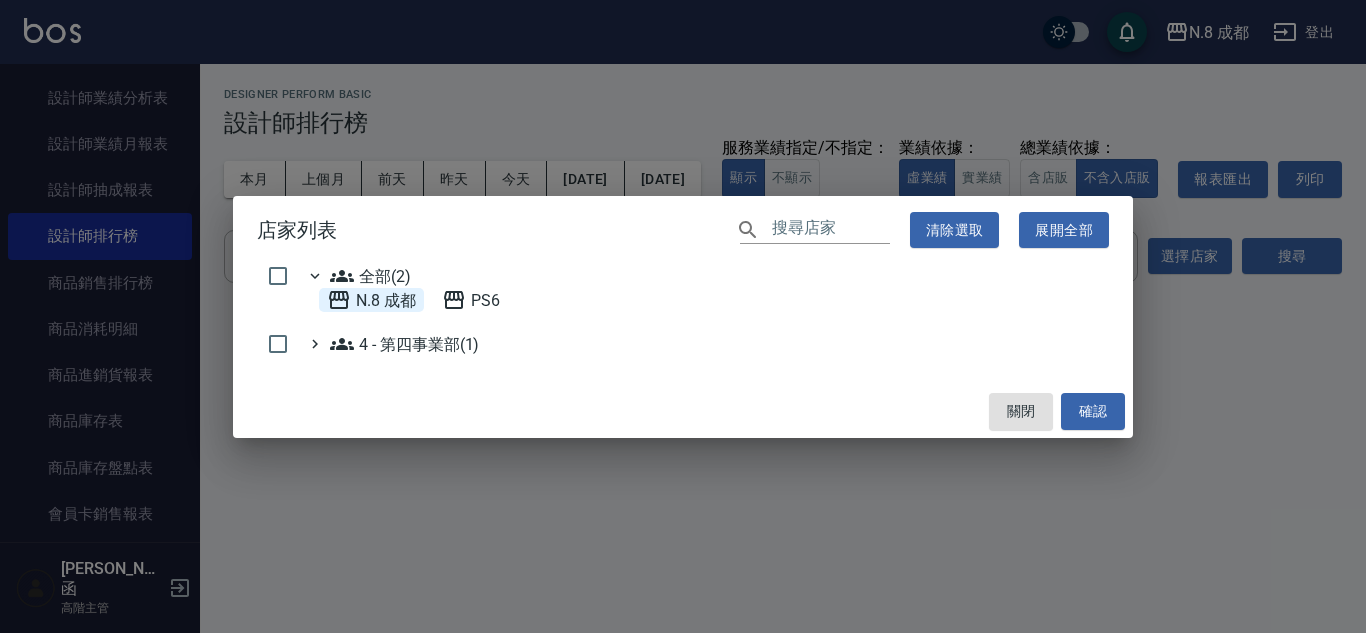click on "N.8 成都" at bounding box center (371, 300) 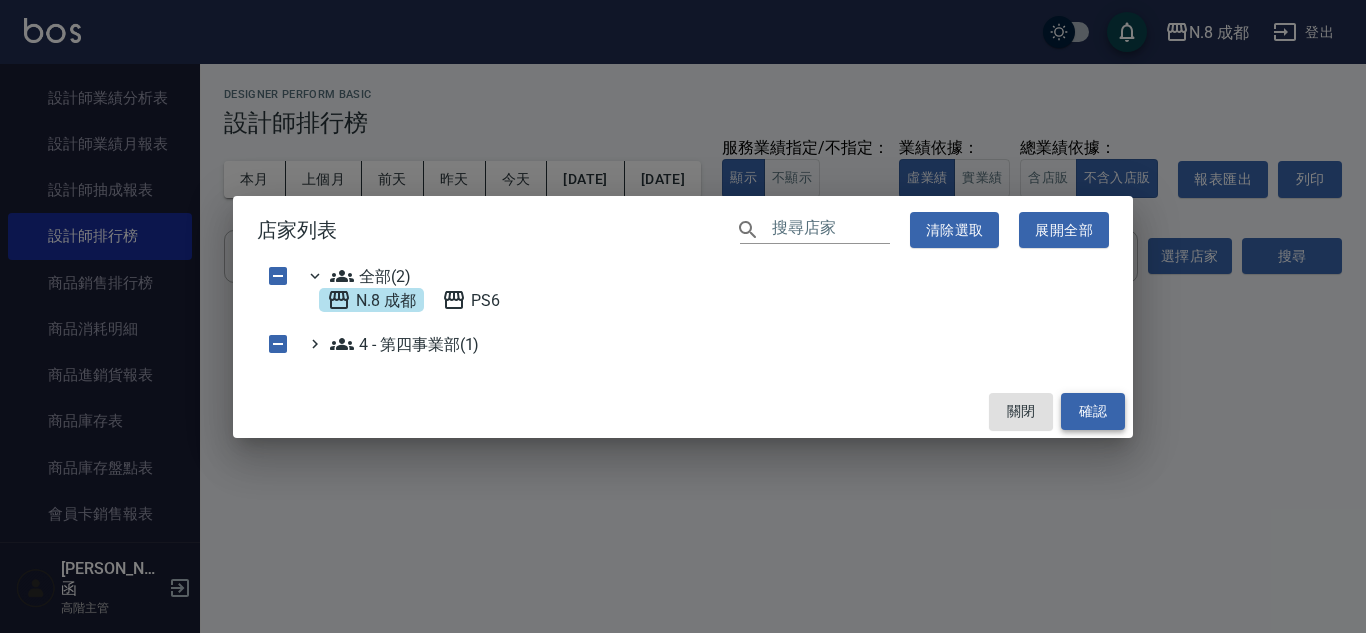 click on "確認" at bounding box center (1093, 411) 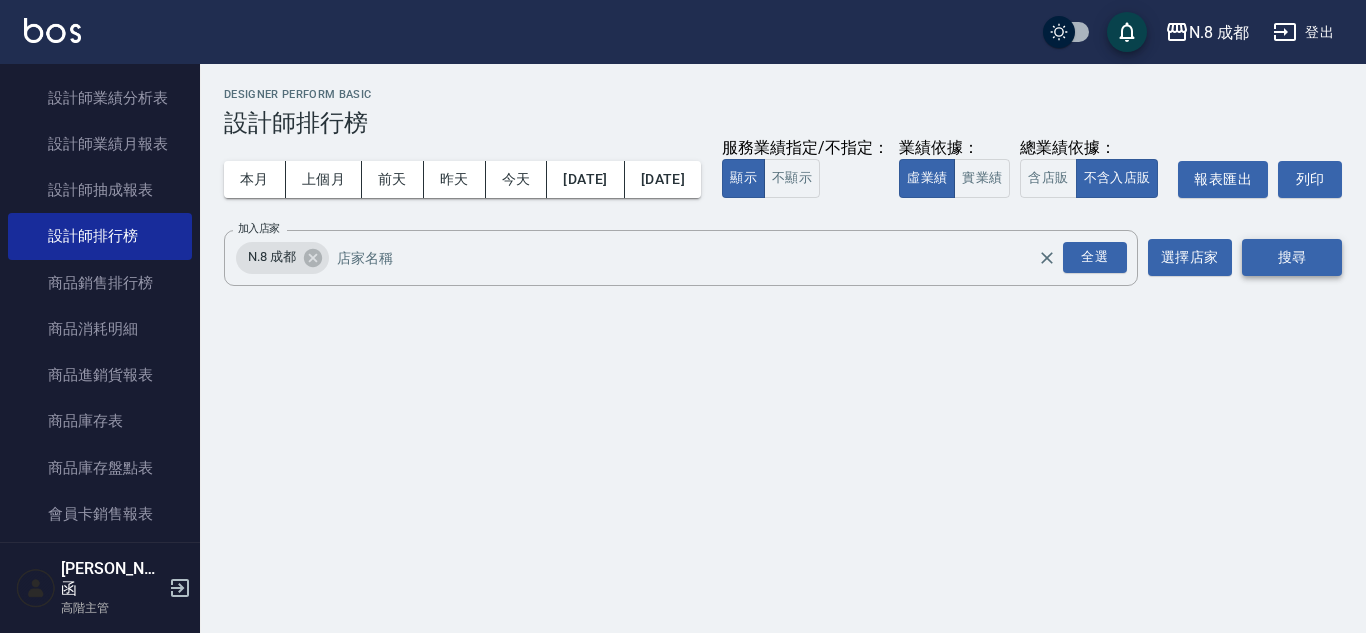 click on "搜尋" at bounding box center [1292, 257] 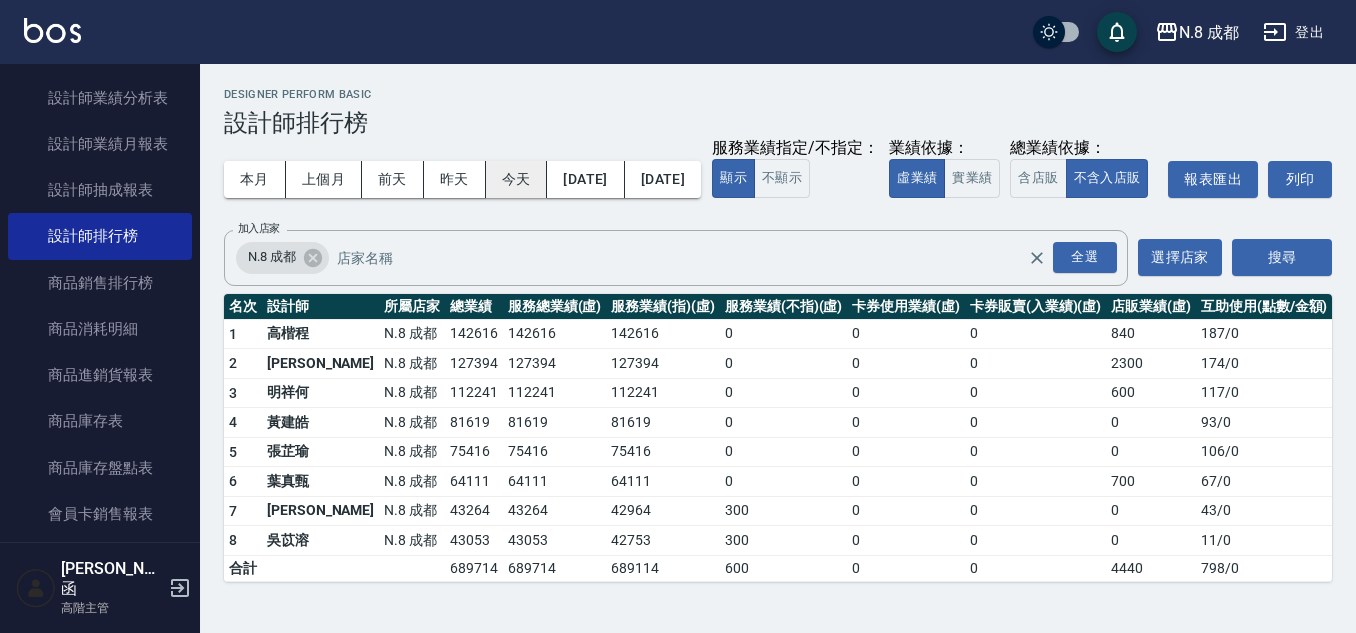 click on "今天" at bounding box center (517, 179) 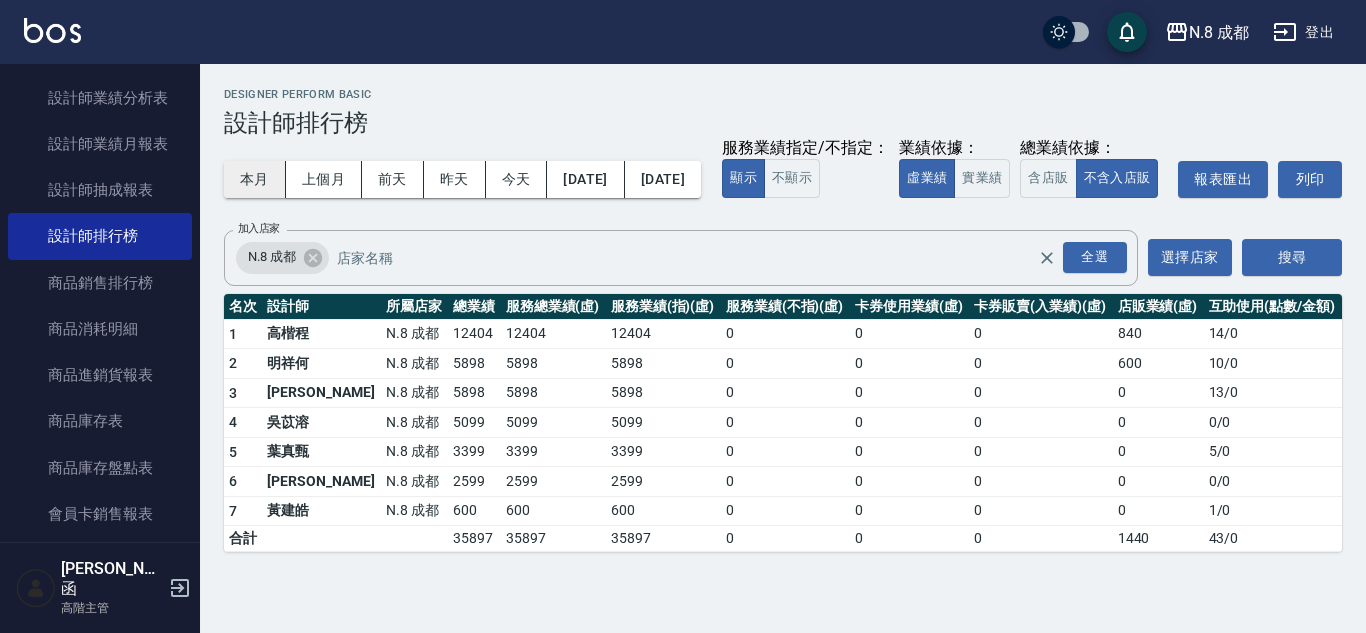 click on "本月" at bounding box center [255, 179] 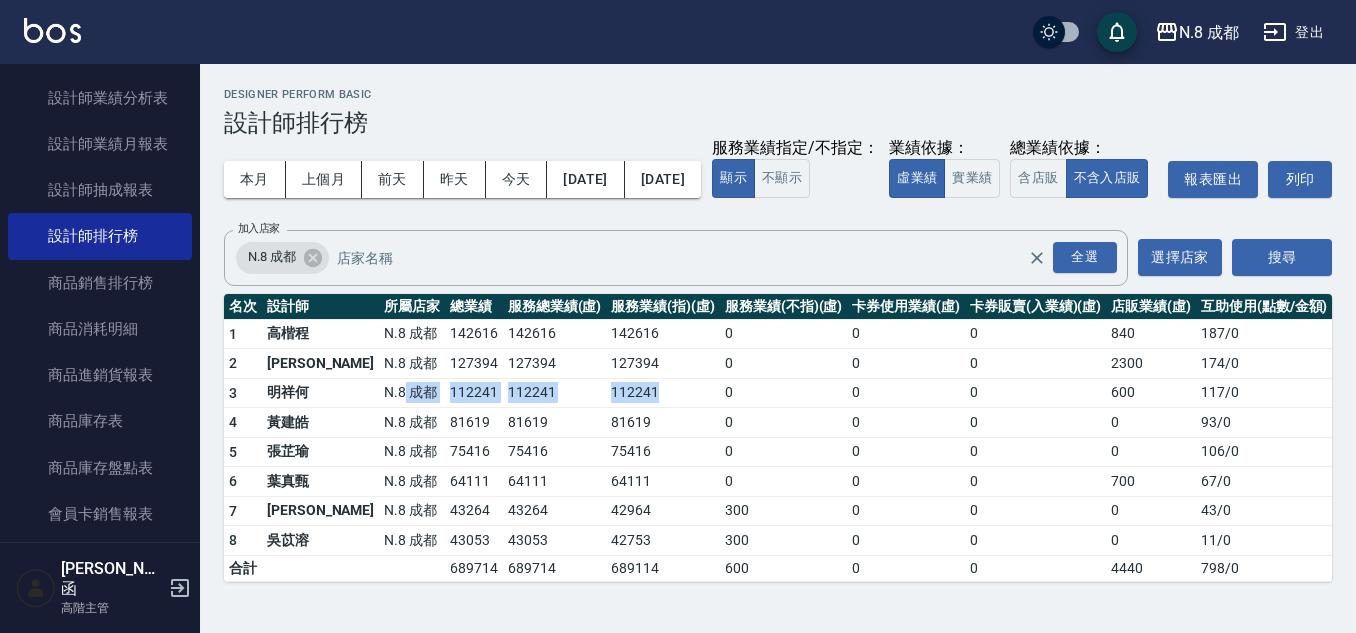 drag, startPoint x: 346, startPoint y: 432, endPoint x: 665, endPoint y: 433, distance: 319.00156 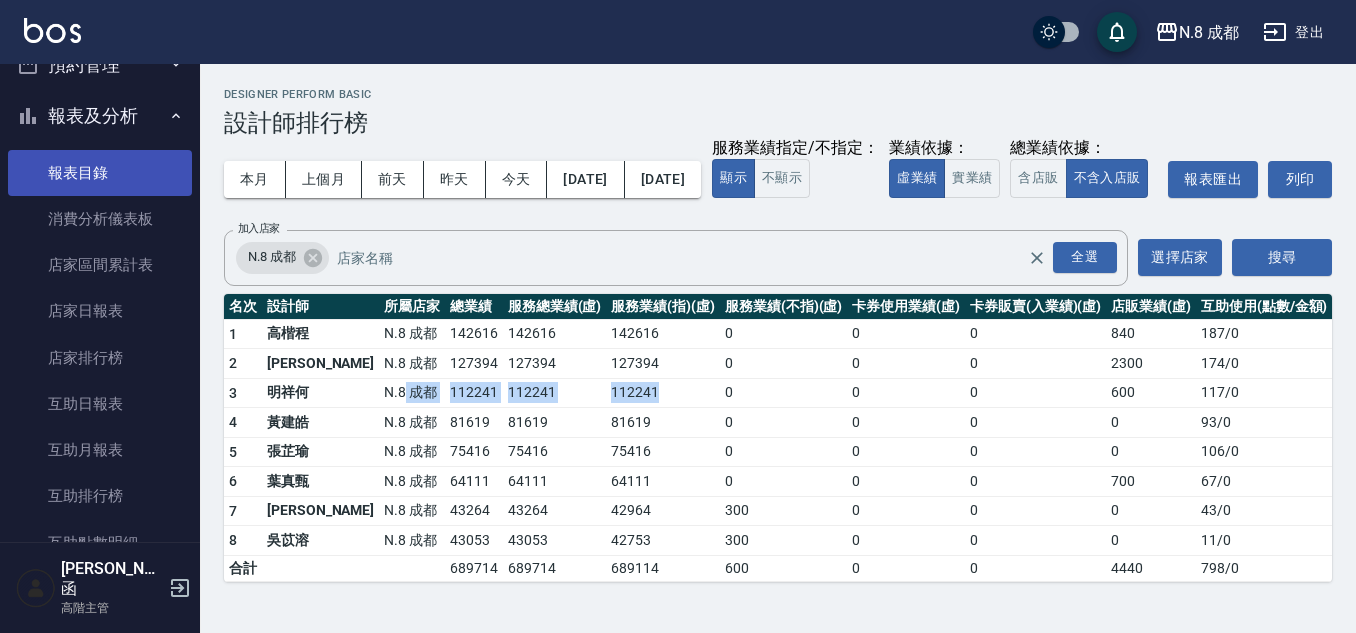 scroll, scrollTop: 0, scrollLeft: 0, axis: both 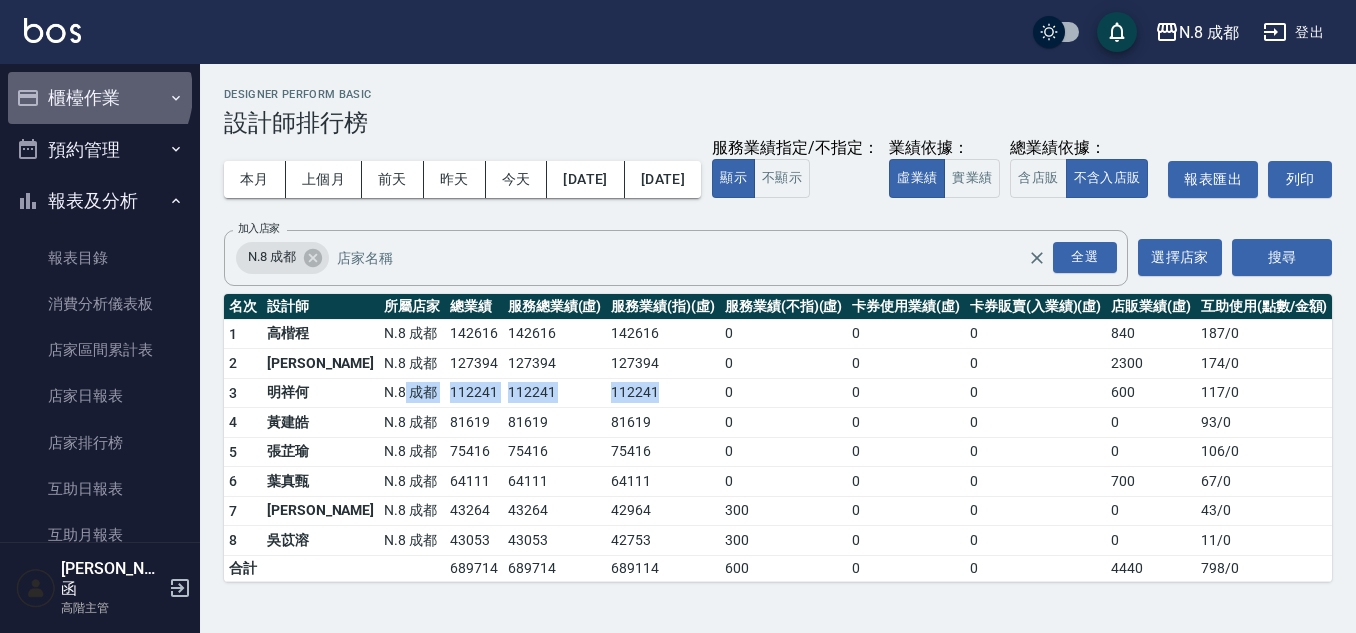 click on "櫃檯作業" at bounding box center [100, 98] 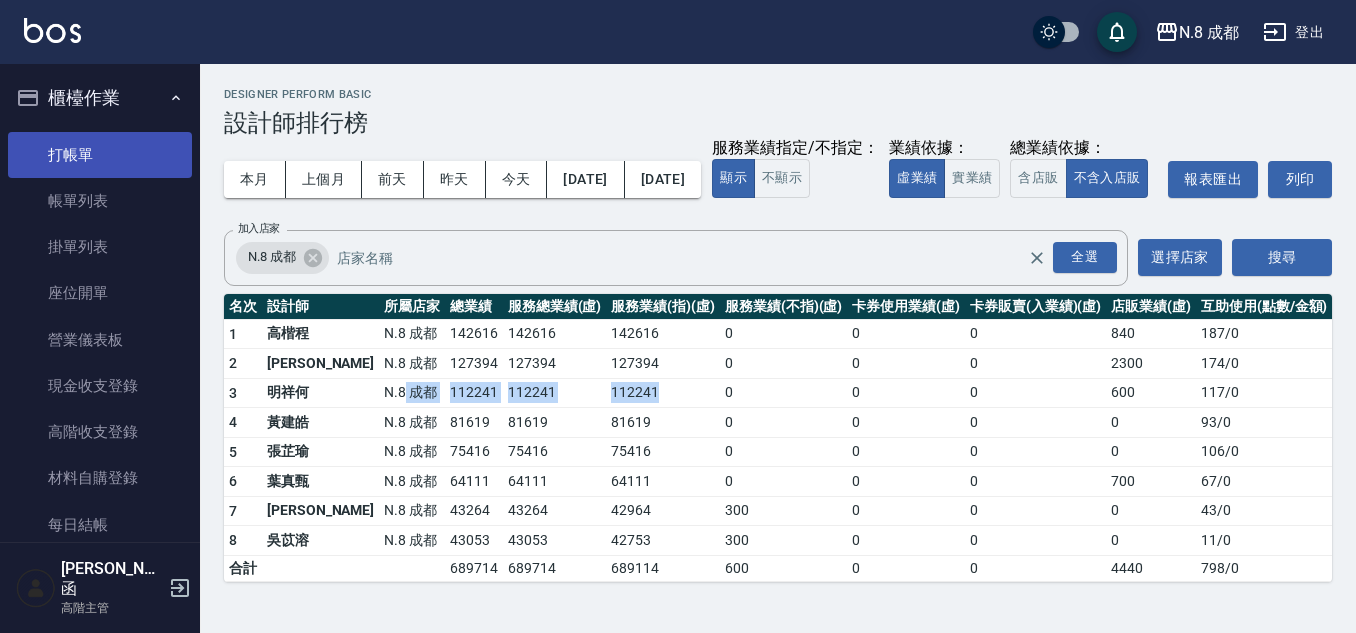 click on "打帳單" at bounding box center [100, 155] 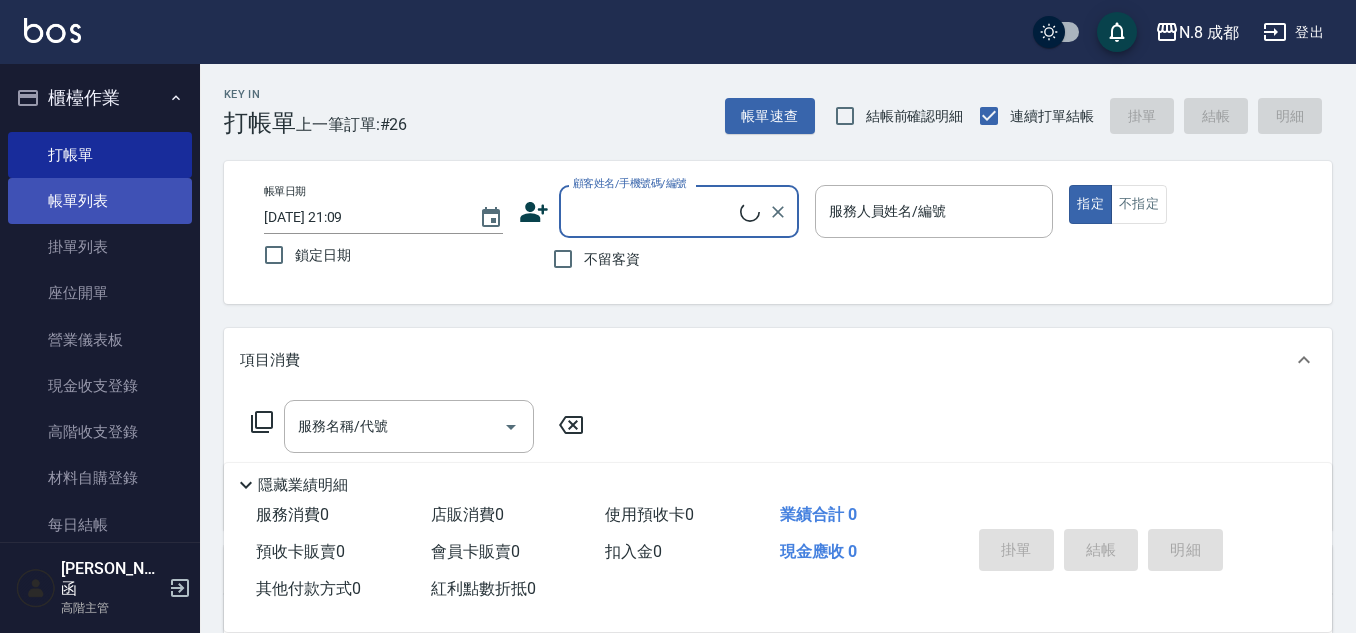 click on "帳單列表" at bounding box center (100, 201) 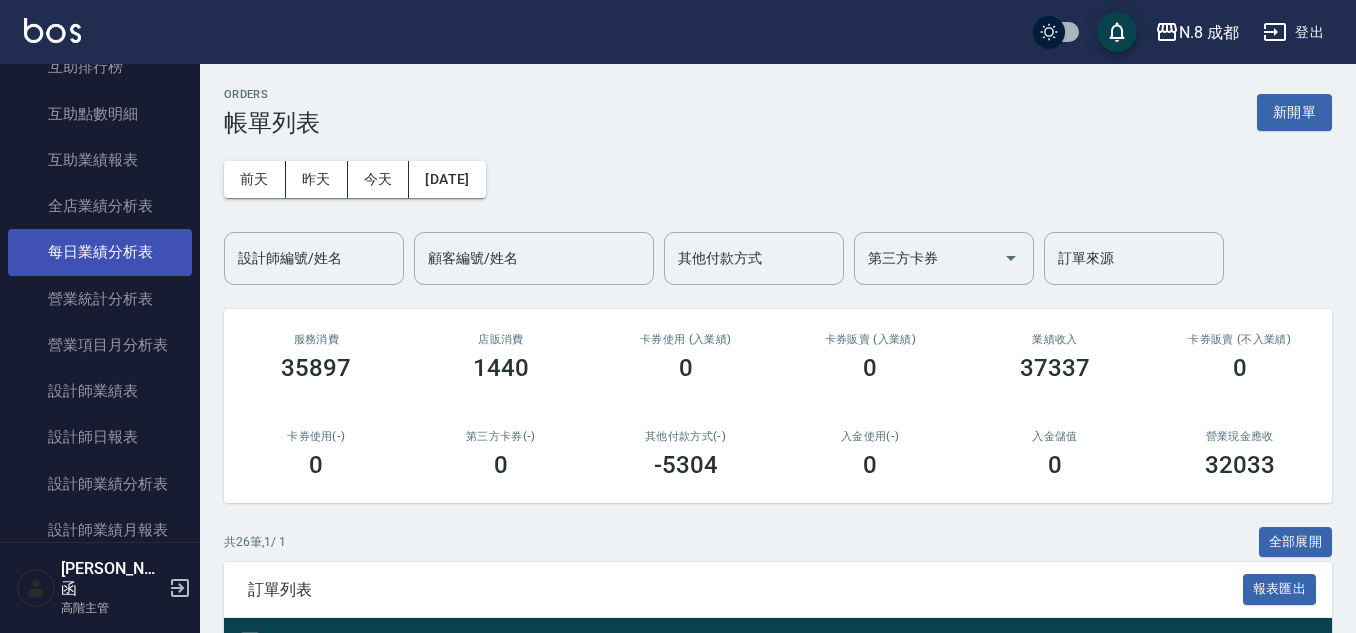 scroll, scrollTop: 1100, scrollLeft: 0, axis: vertical 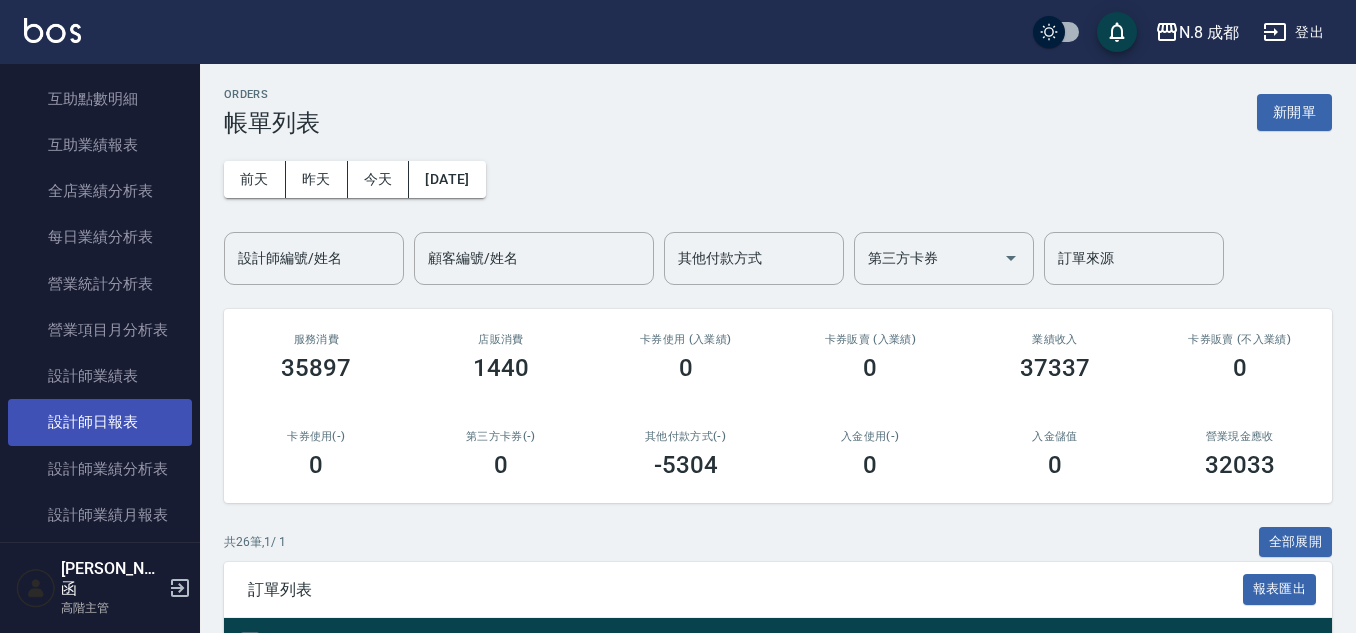 click on "設計師日報表" at bounding box center (100, 422) 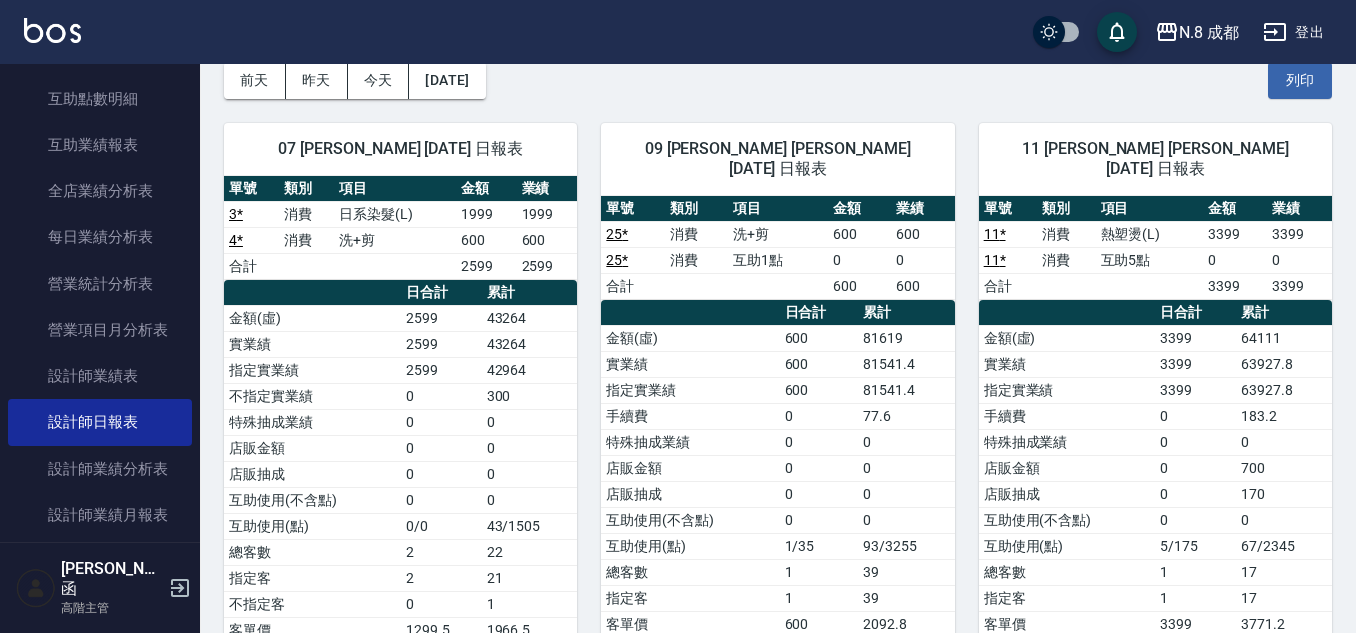 scroll, scrollTop: 100, scrollLeft: 0, axis: vertical 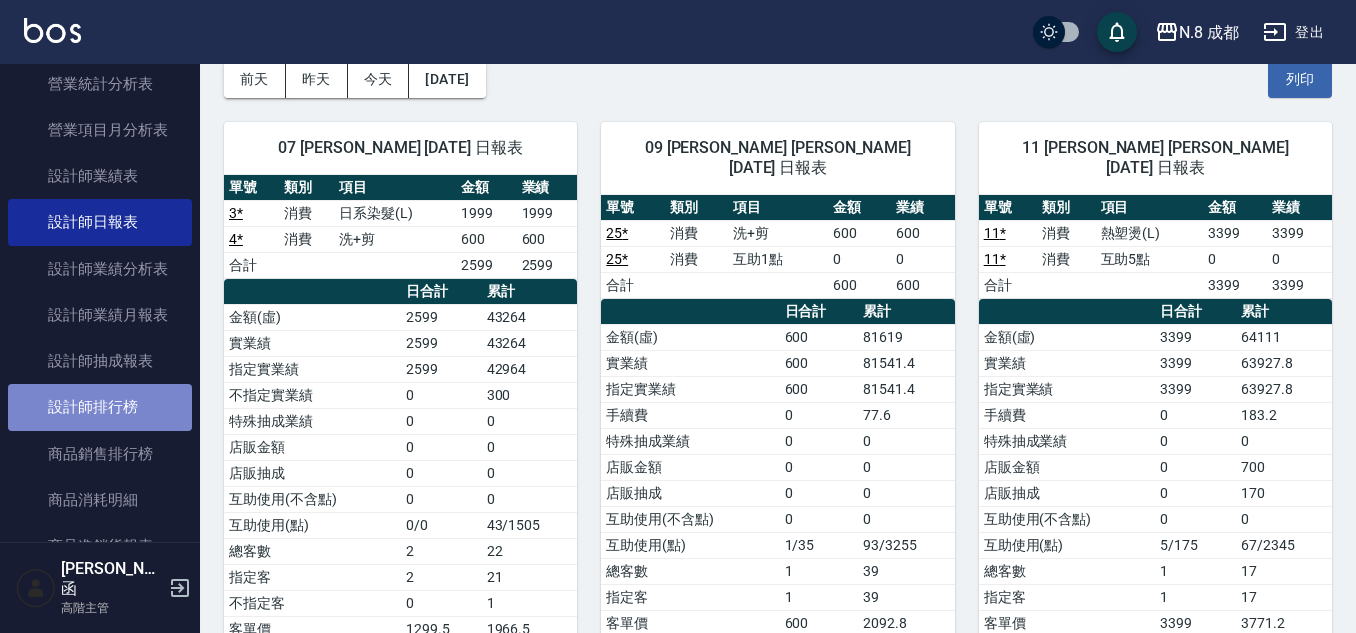 click on "設計師排行榜" at bounding box center (100, 407) 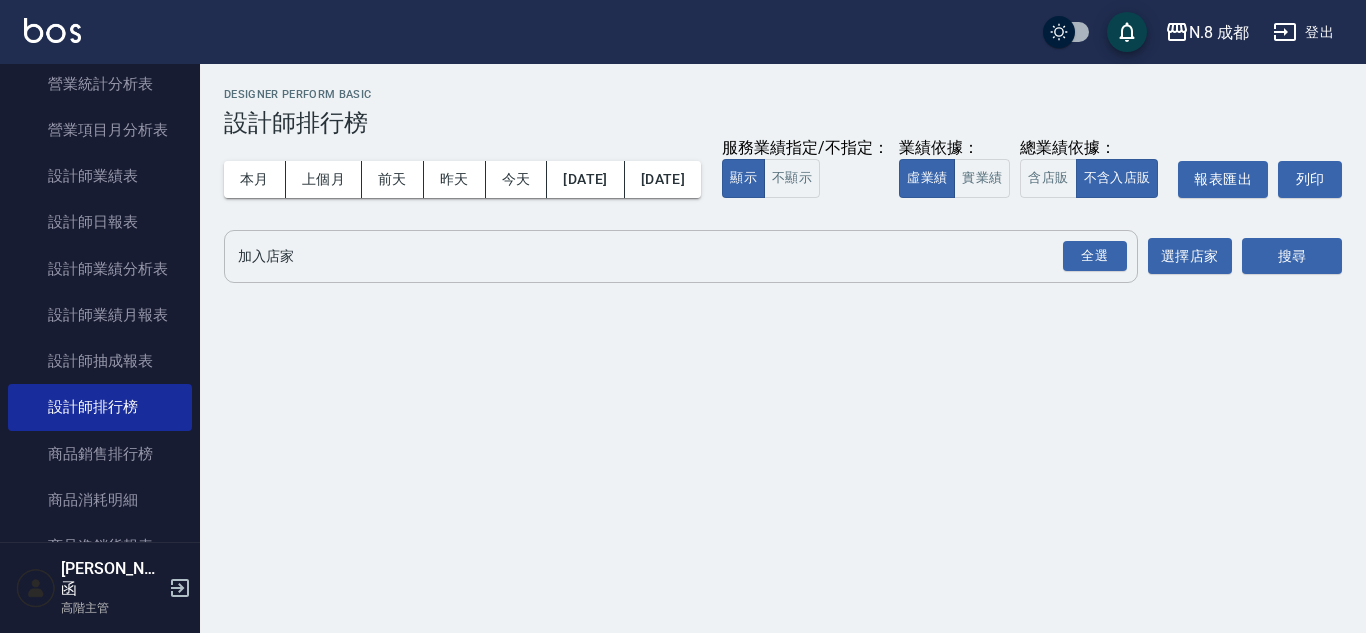 click on "加入店家" at bounding box center [666, 256] 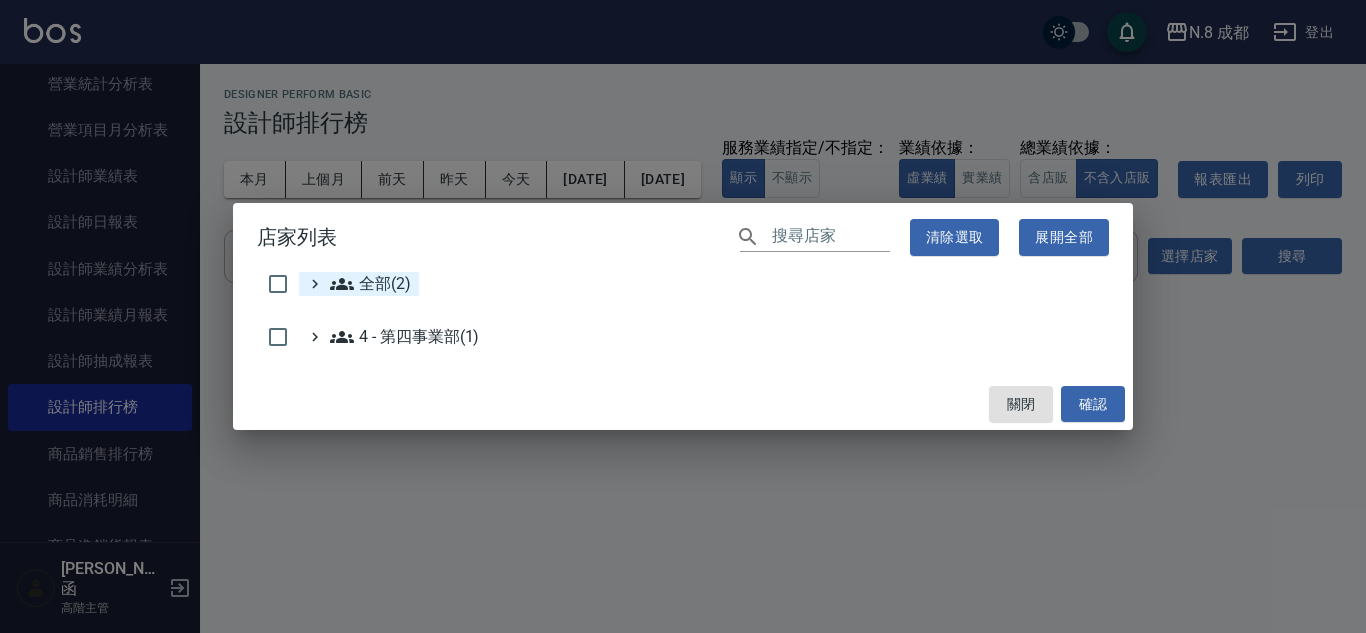 click on "全部(2)" at bounding box center [370, 284] 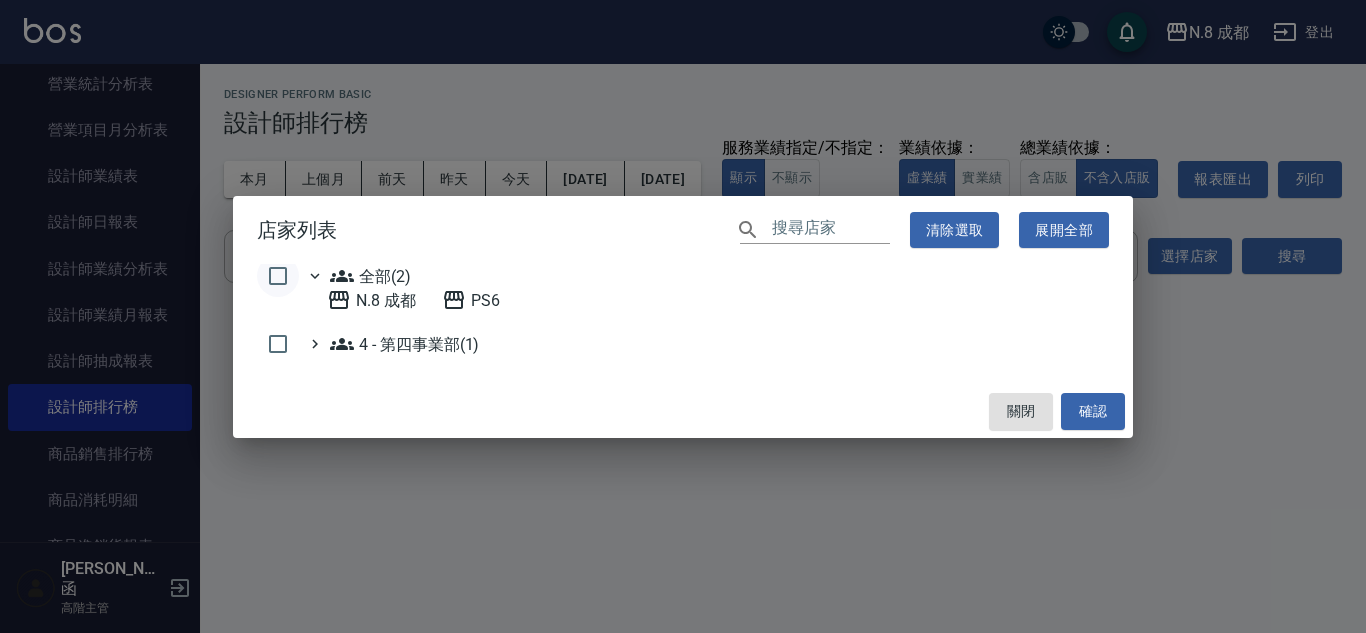 click at bounding box center (278, 276) 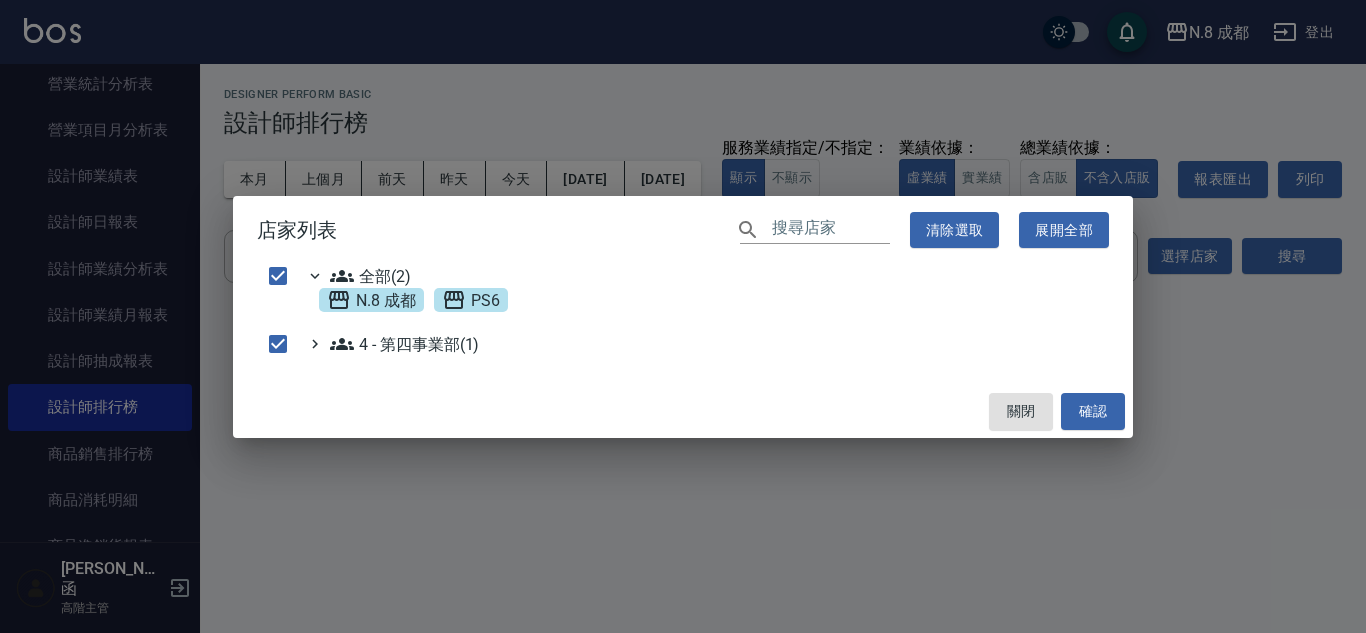 click on "關閉 確認" at bounding box center [683, 411] 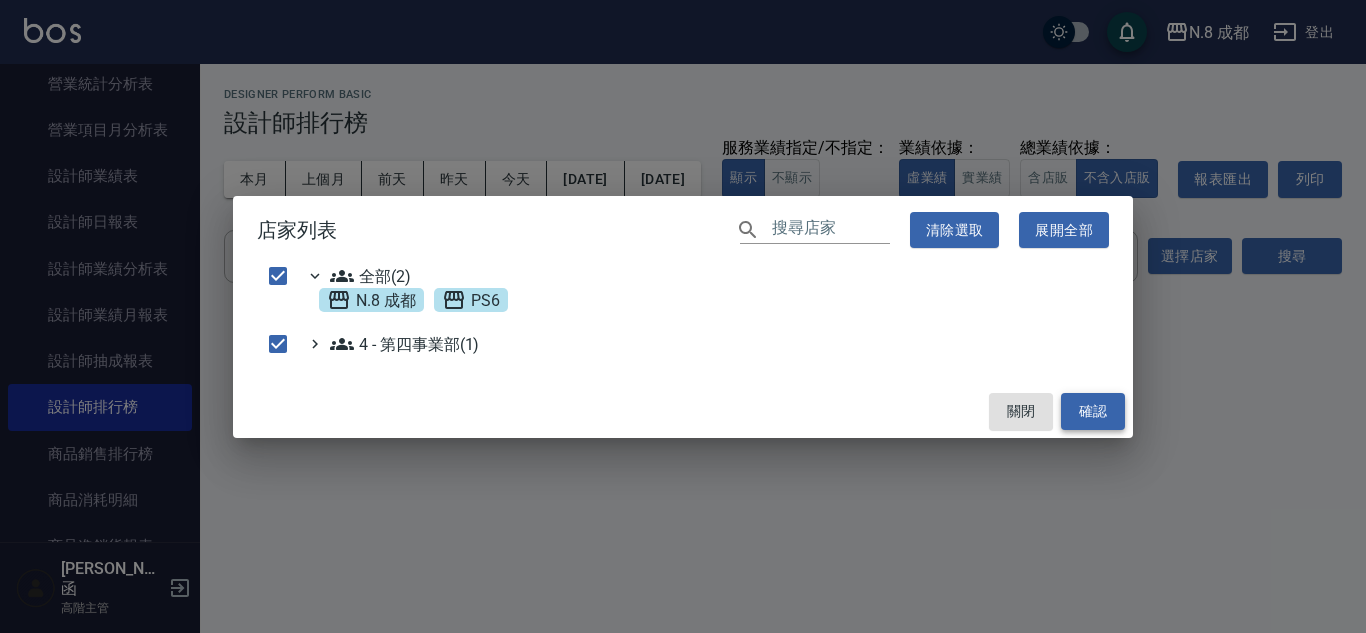click on "確認" at bounding box center (1093, 411) 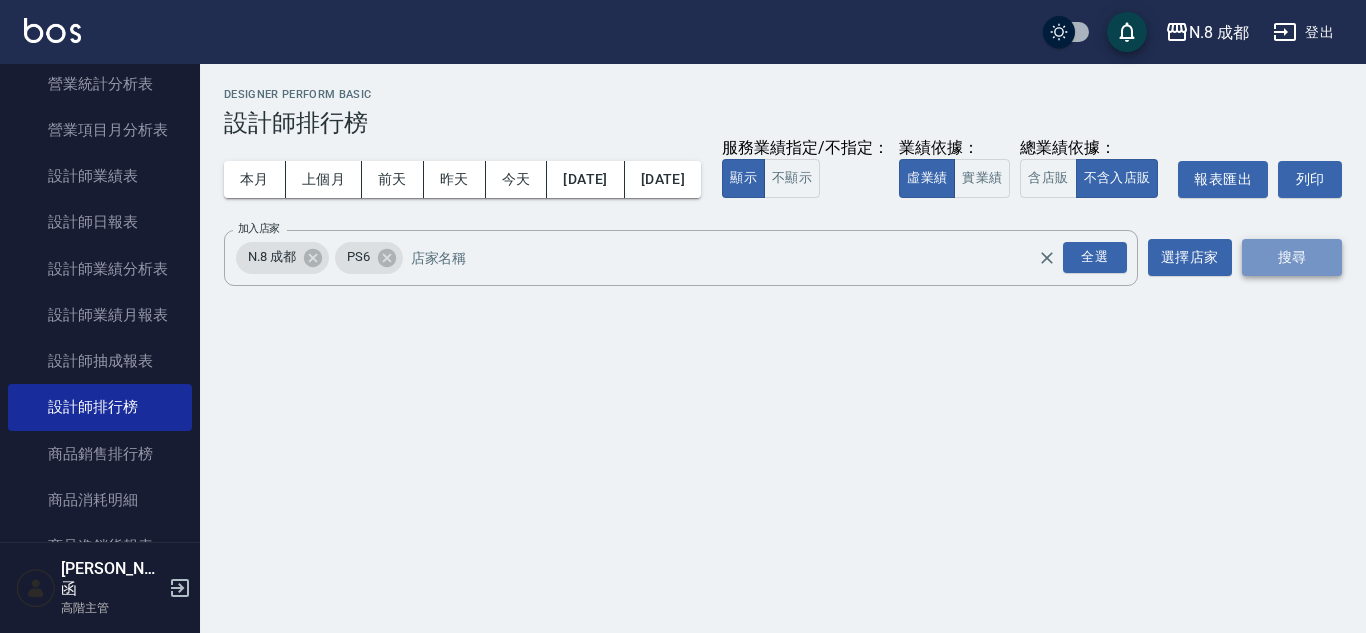 click on "搜尋" at bounding box center (1292, 257) 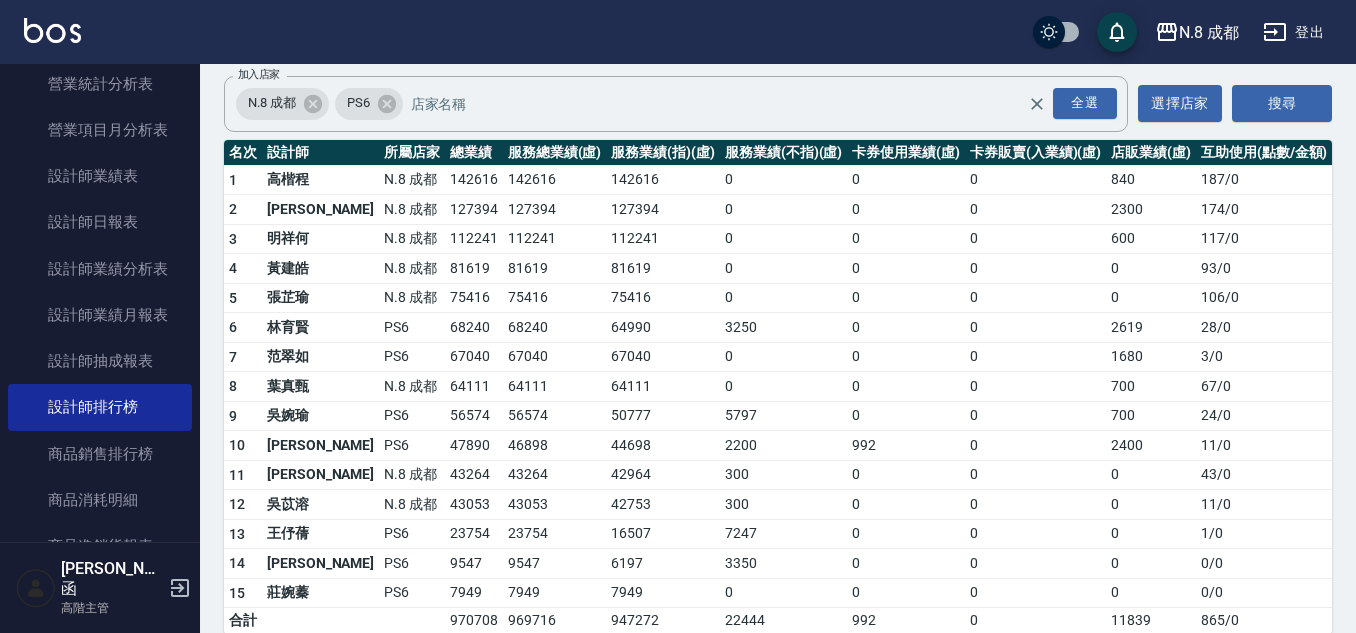 scroll, scrollTop: 119, scrollLeft: 0, axis: vertical 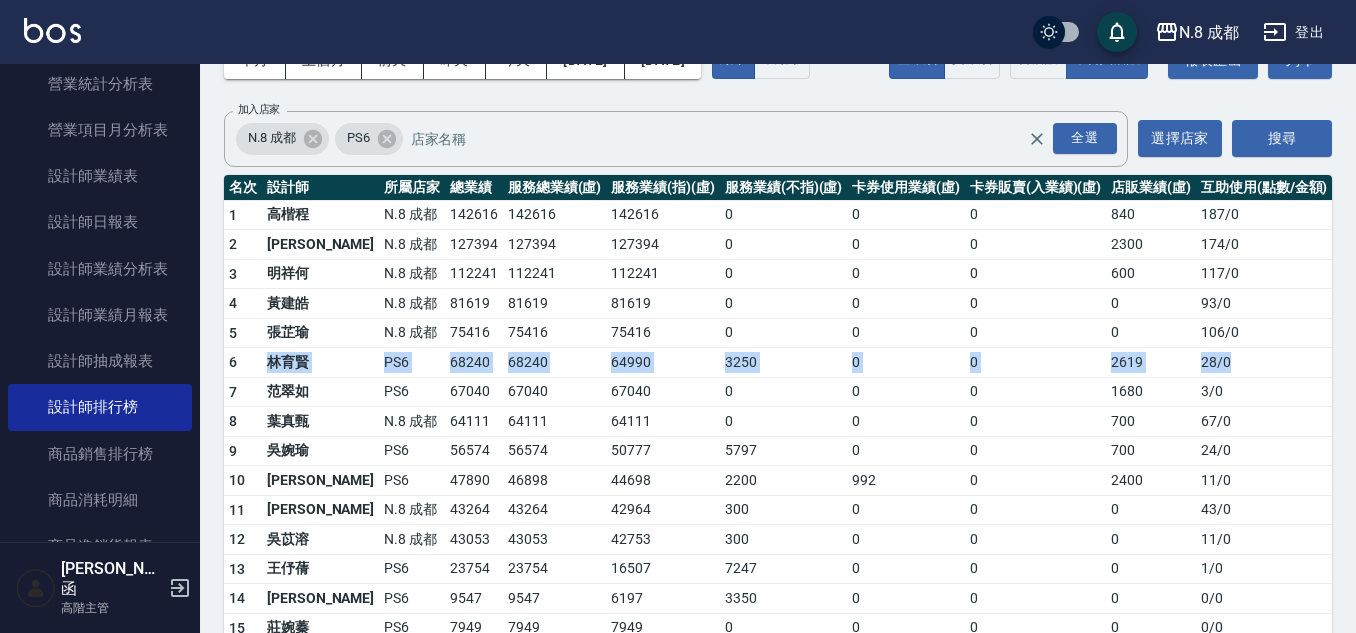 drag, startPoint x: 251, startPoint y: 395, endPoint x: 1258, endPoint y: 400, distance: 1007.0124 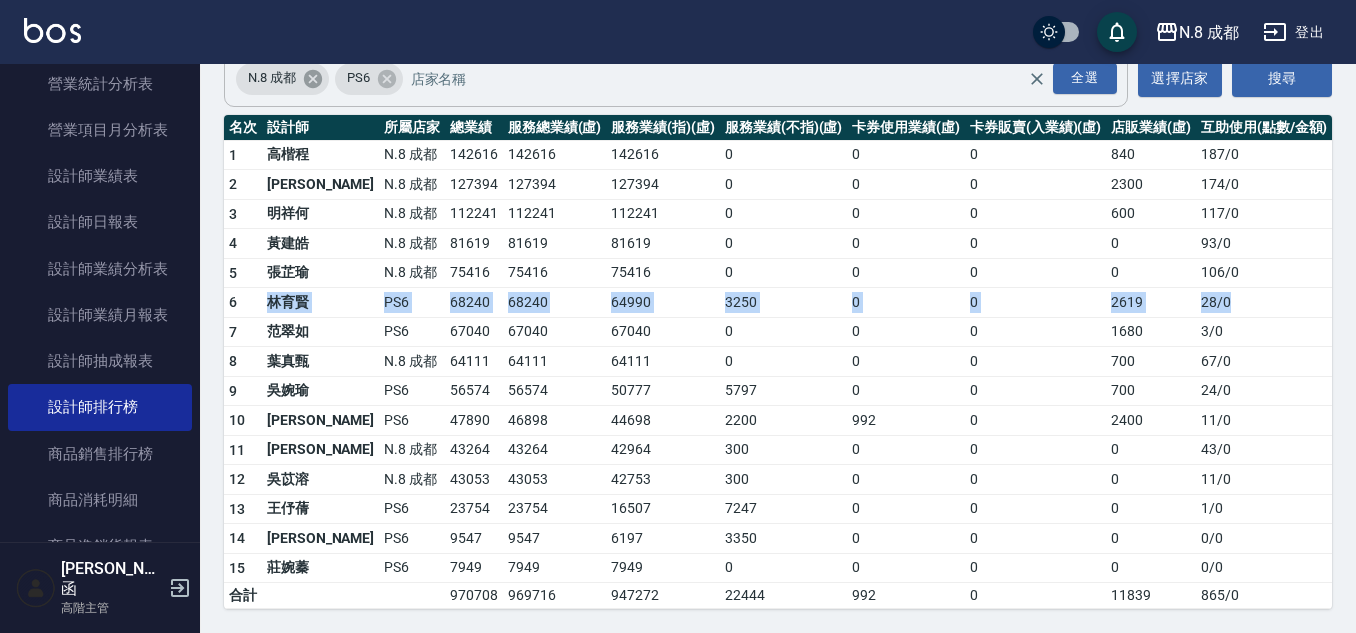 click 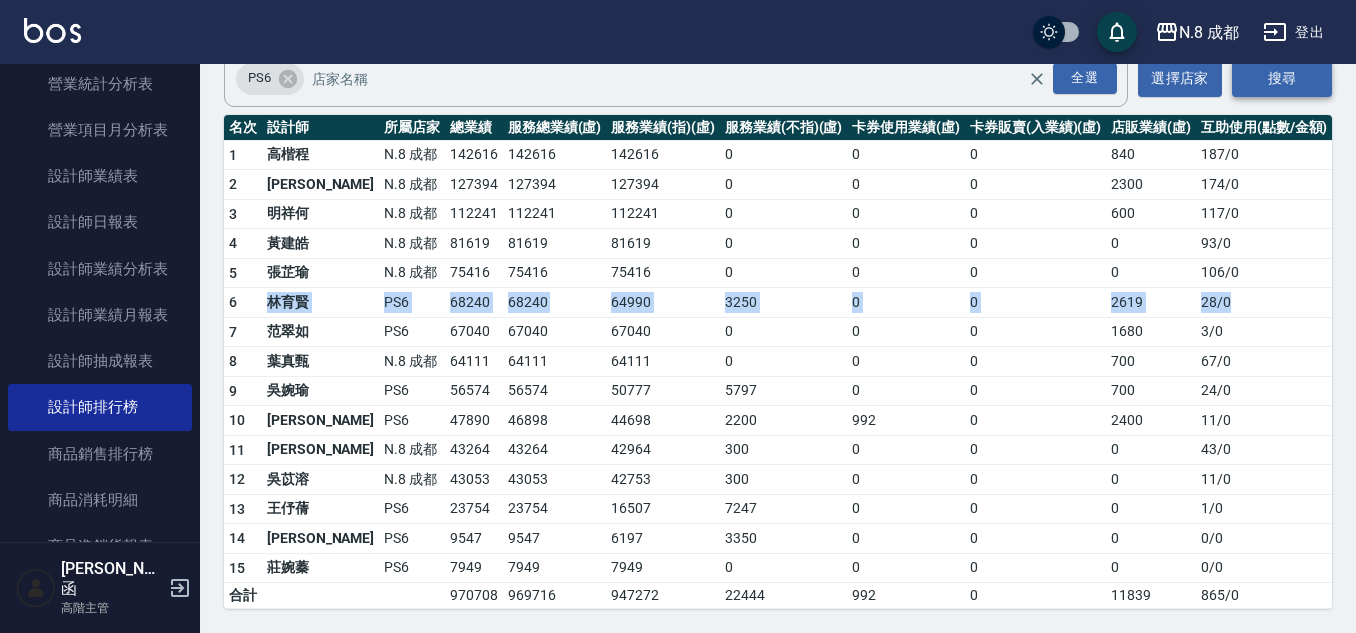 click on "搜尋" at bounding box center (1282, 78) 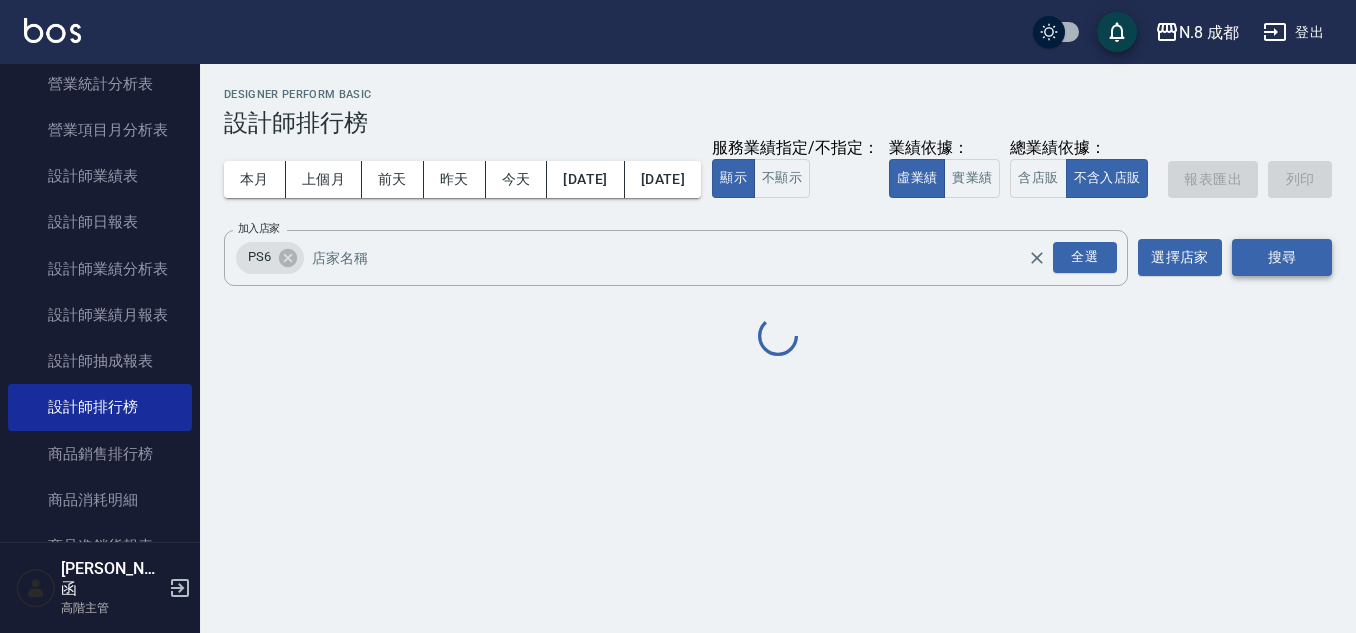 scroll, scrollTop: 0, scrollLeft: 0, axis: both 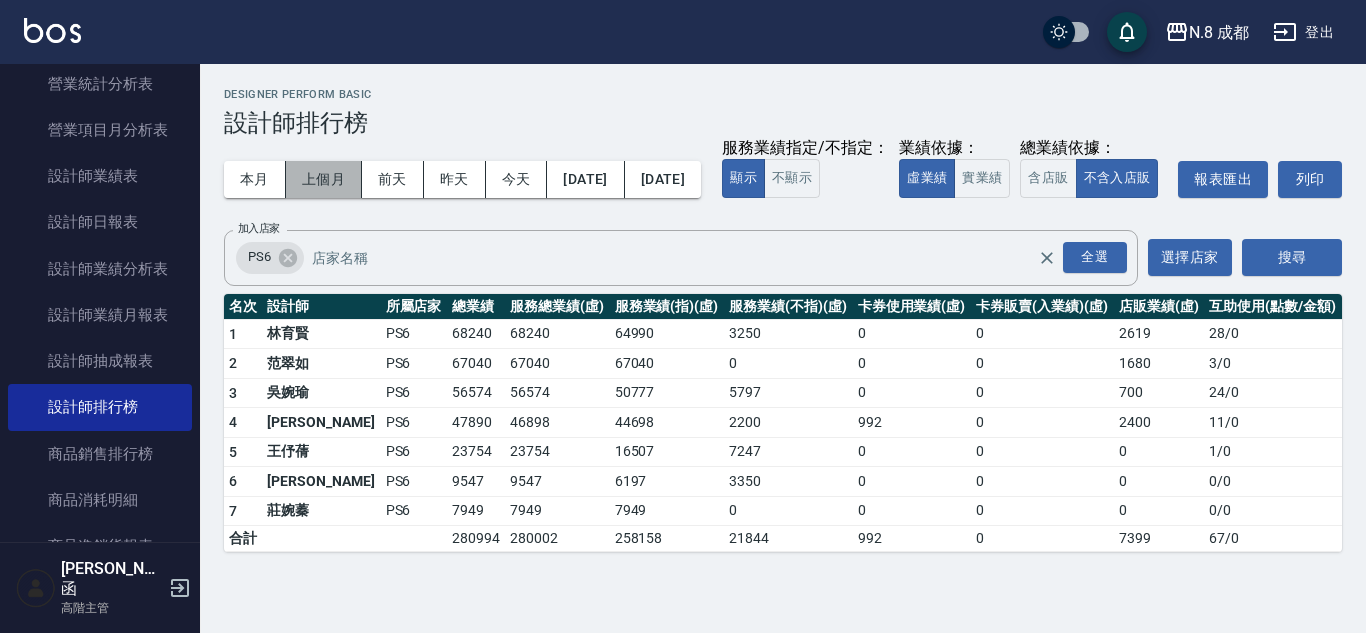 click on "上個月" at bounding box center [324, 179] 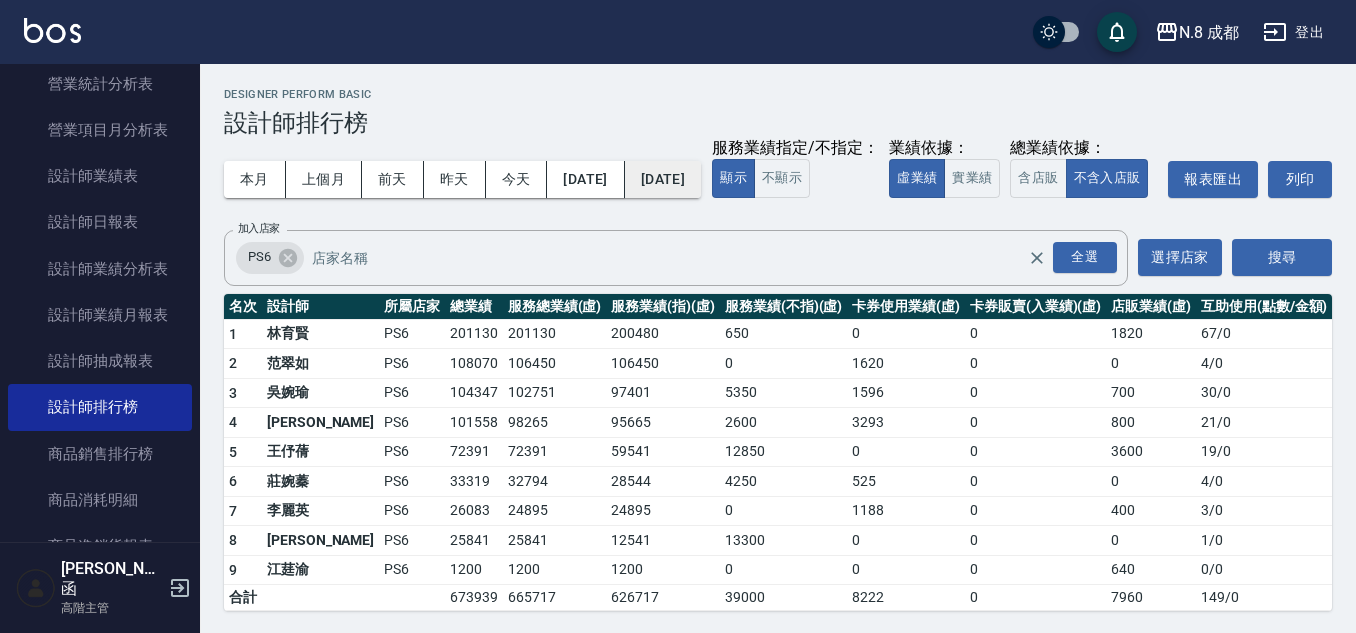 click on "2025/06/30" at bounding box center (663, 179) 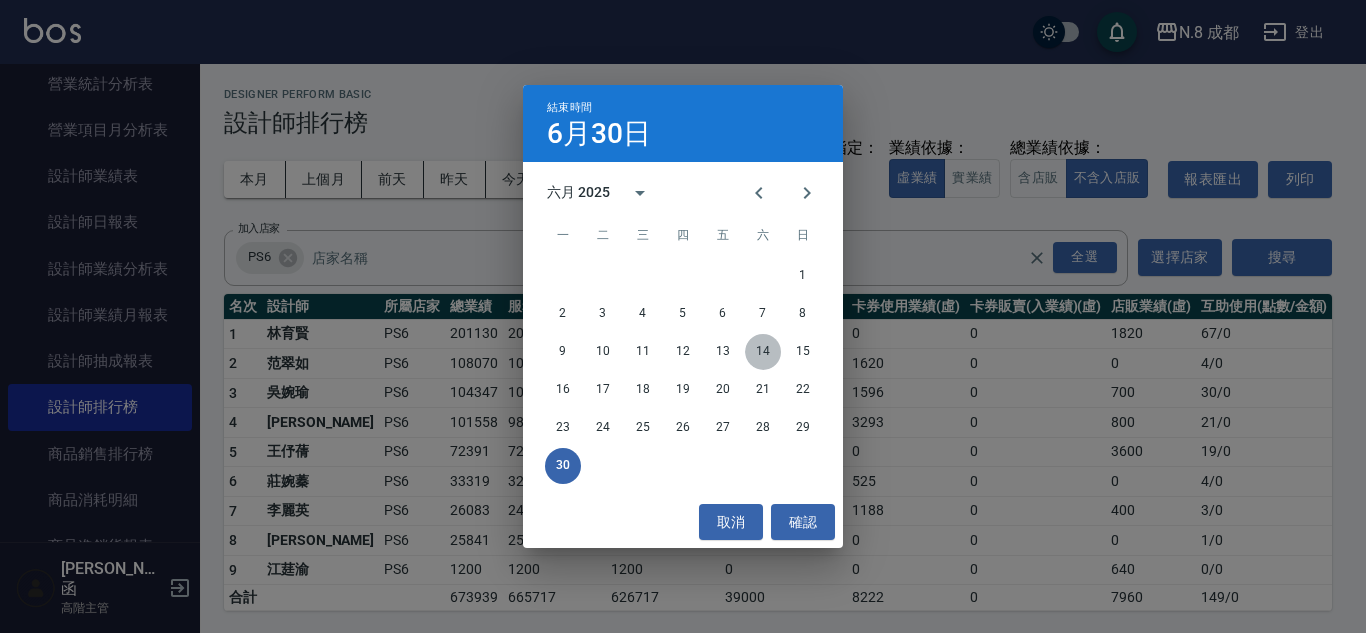 click on "14" at bounding box center [763, 352] 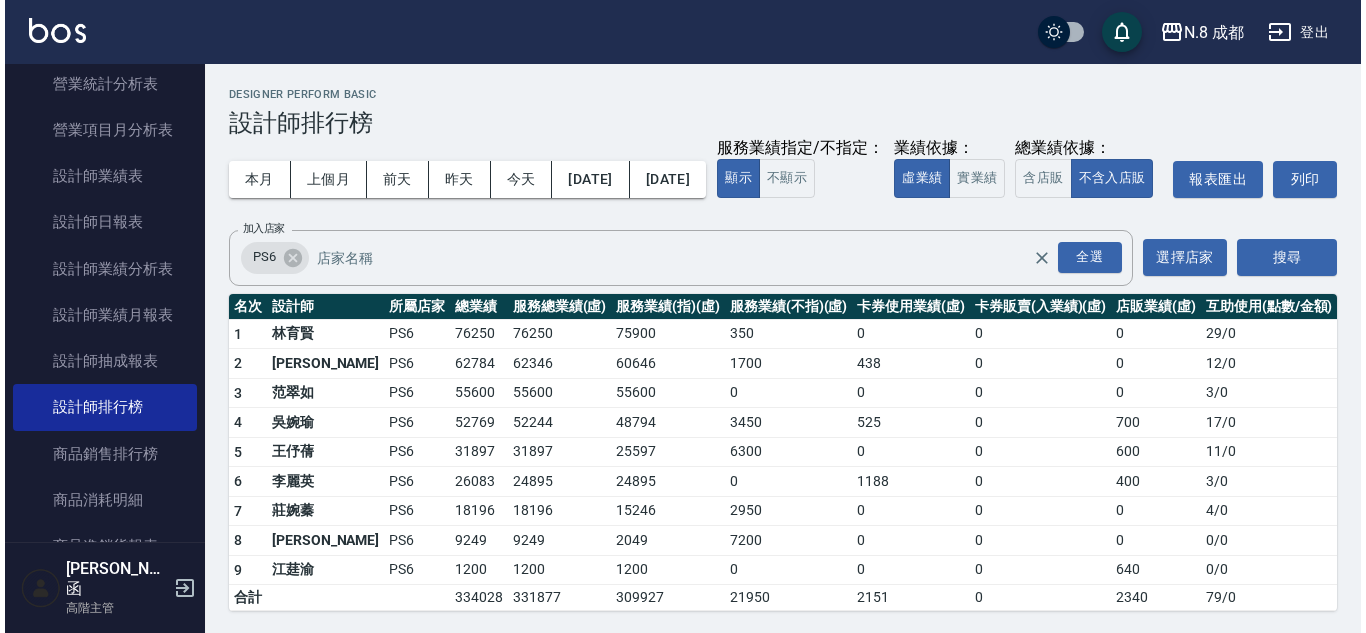 scroll, scrollTop: 42, scrollLeft: 0, axis: vertical 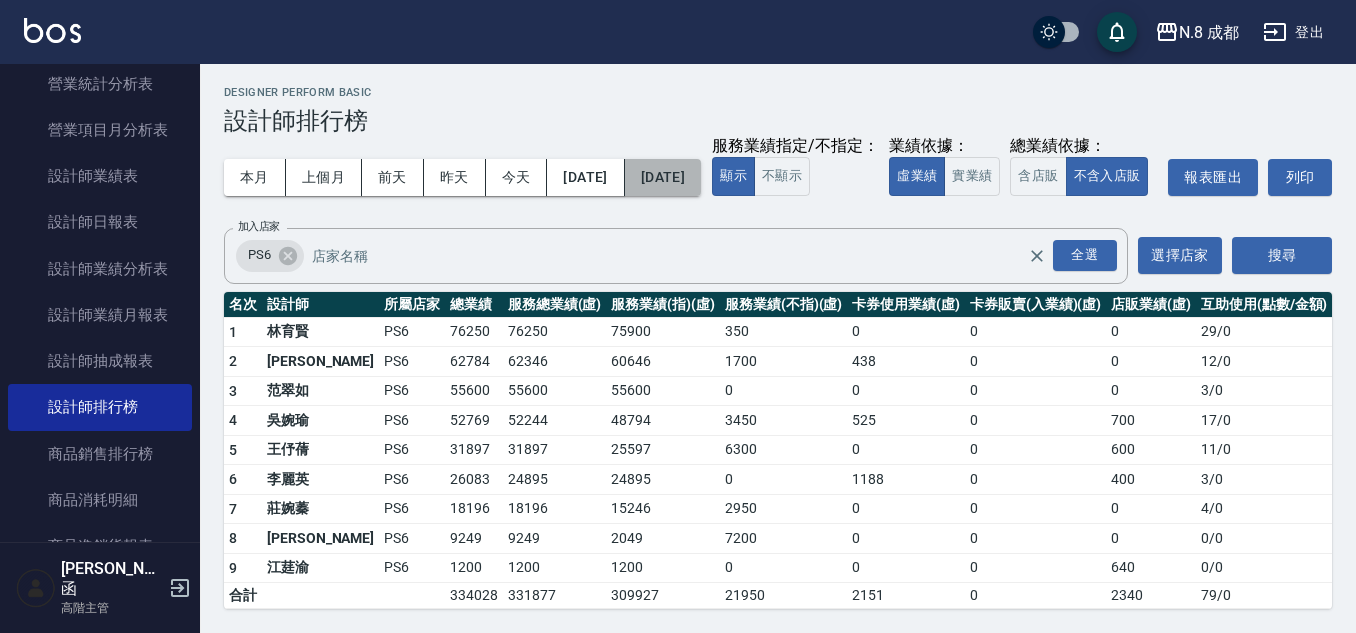 click on "2025/06/14" at bounding box center (663, 177) 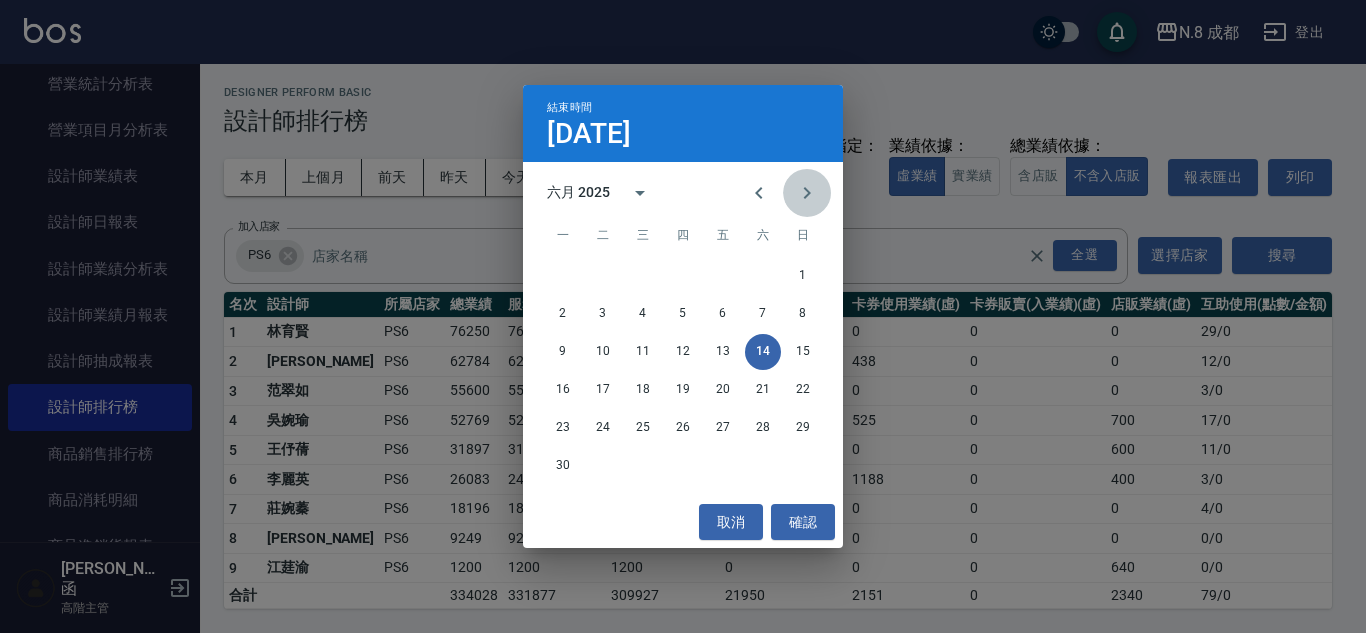 click 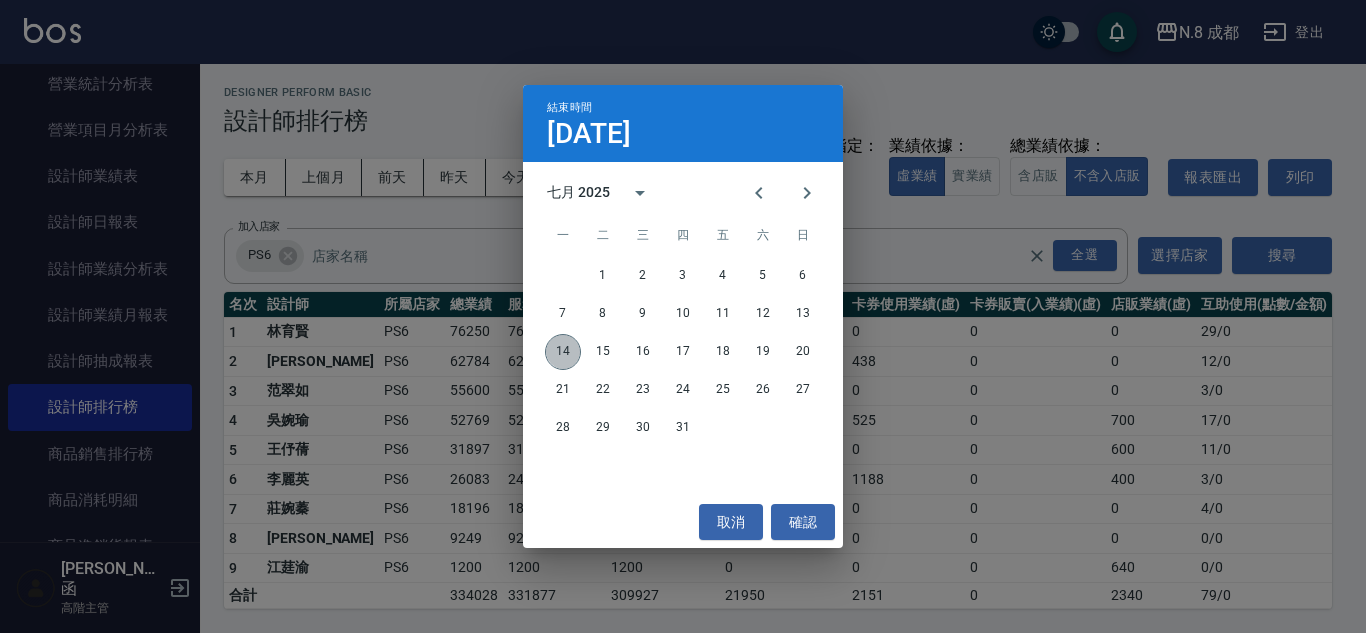 click on "14" at bounding box center (563, 352) 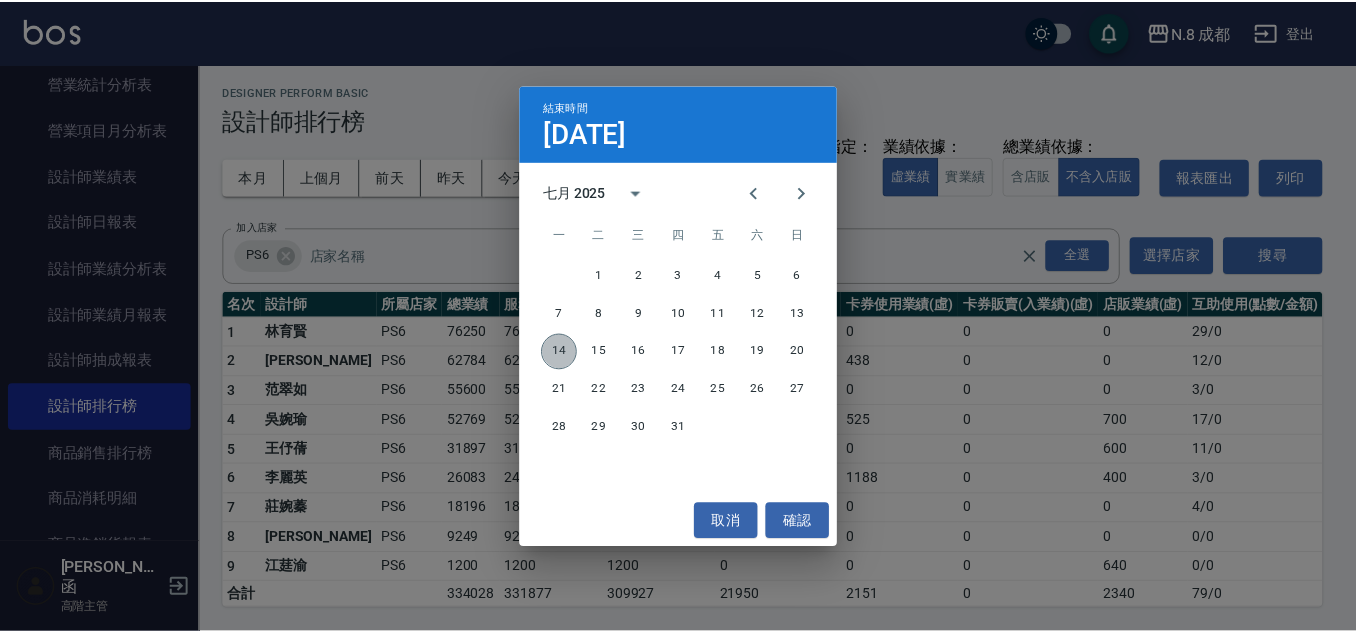scroll, scrollTop: 0, scrollLeft: 0, axis: both 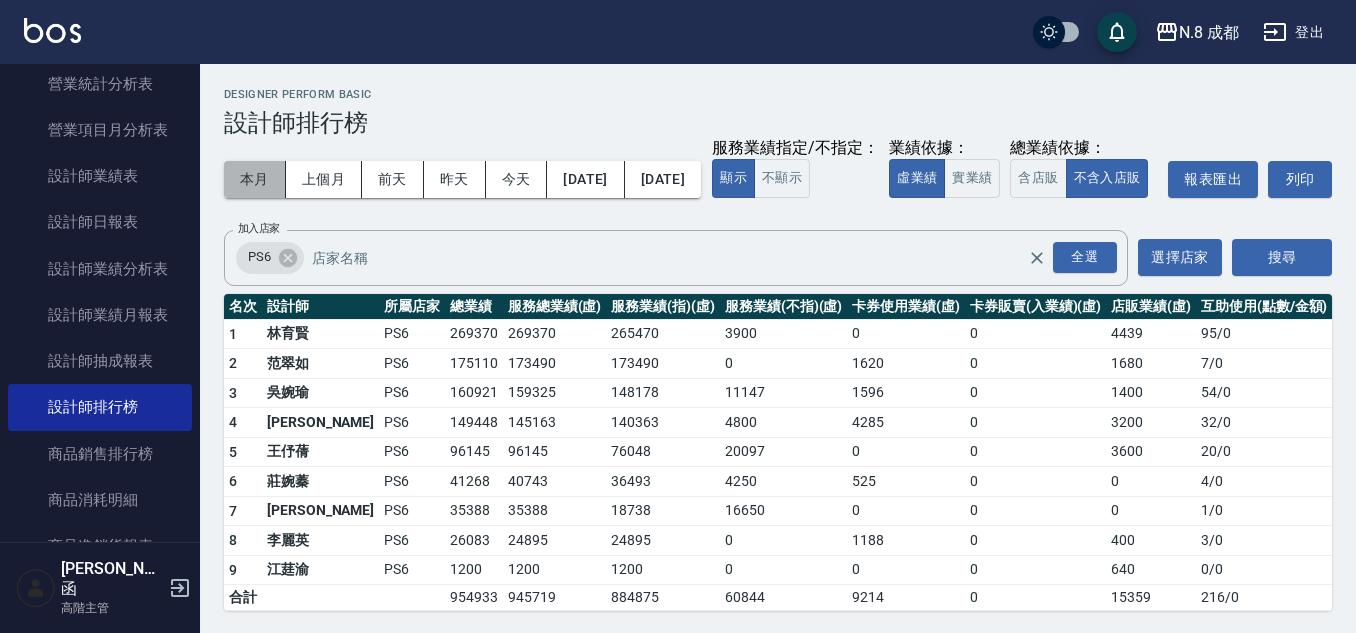 click on "本月" at bounding box center (255, 179) 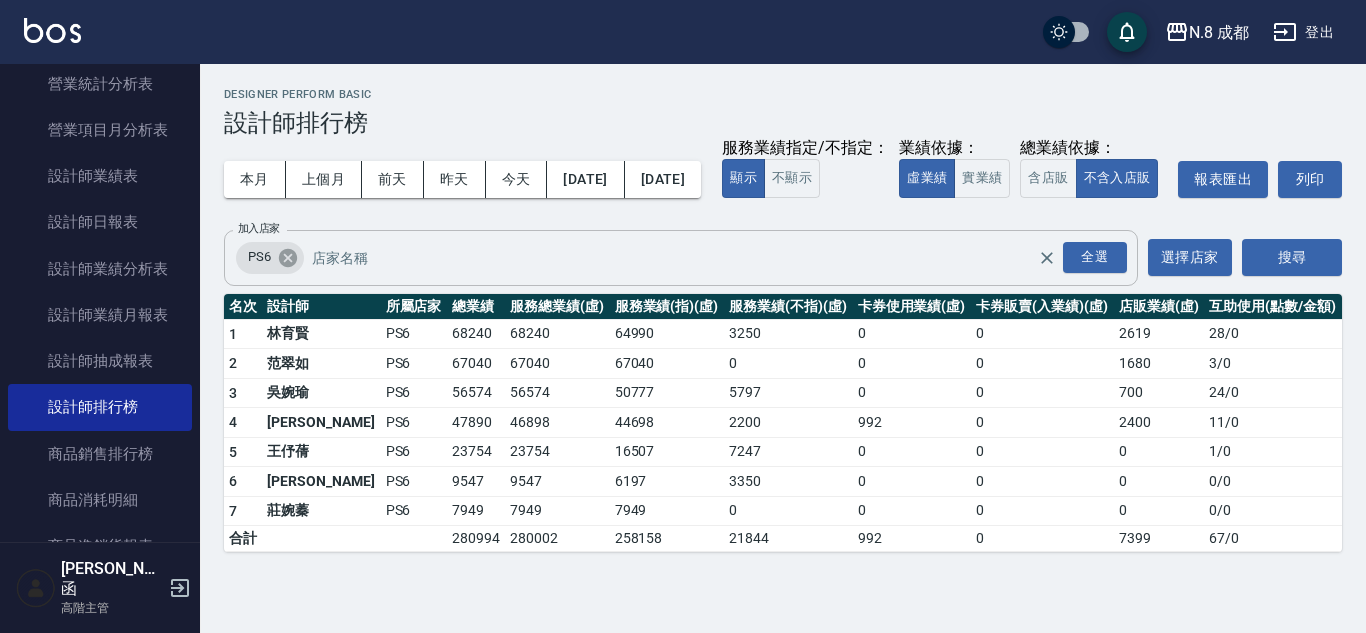 click 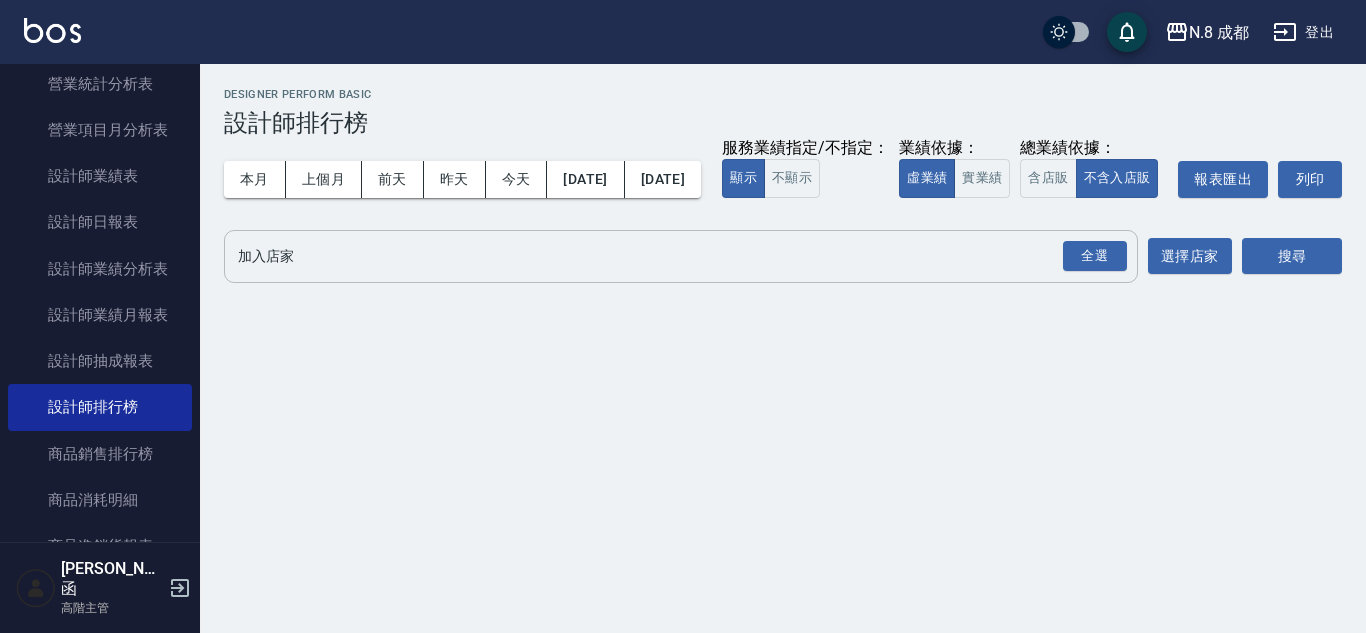 click on "加入店家" at bounding box center [666, 256] 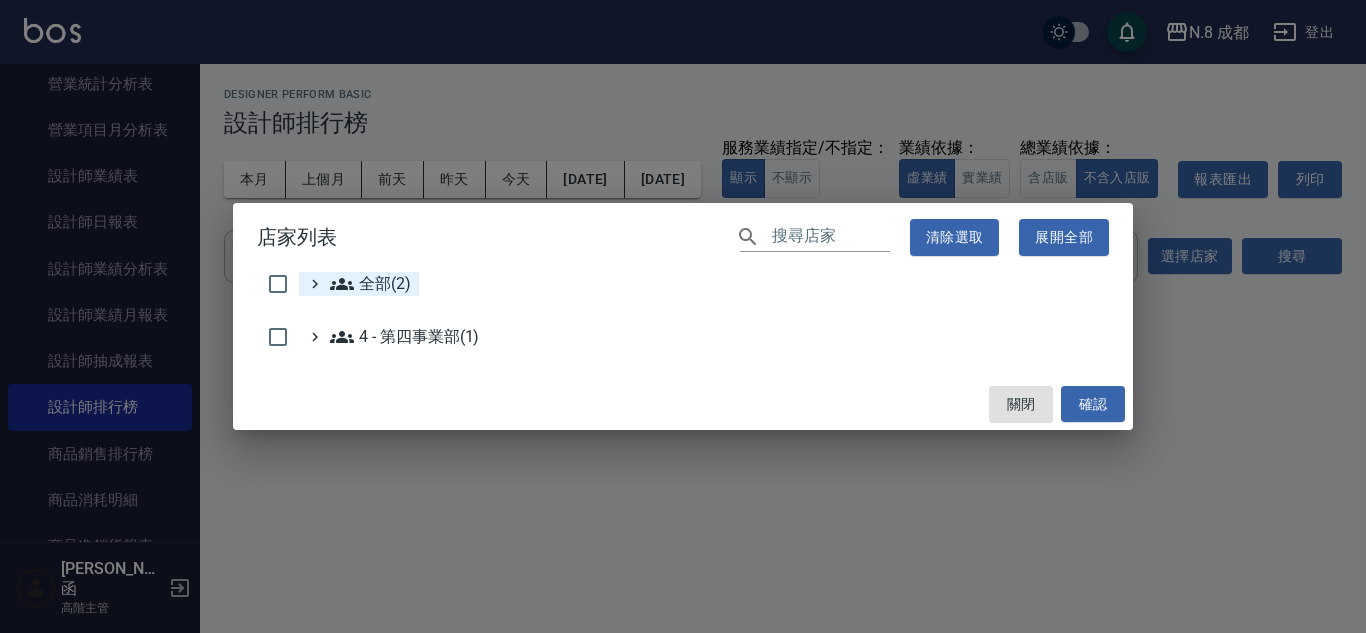 click on "全部(2)" at bounding box center [370, 284] 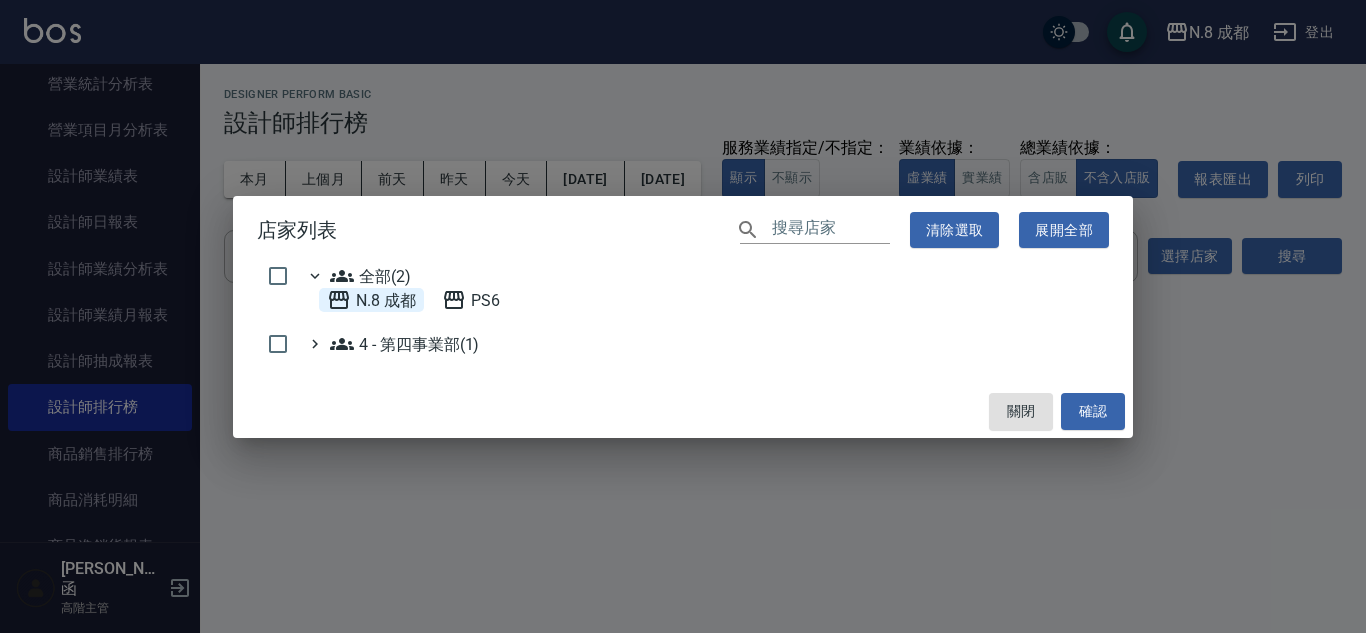 click on "N.8 成都" at bounding box center [371, 300] 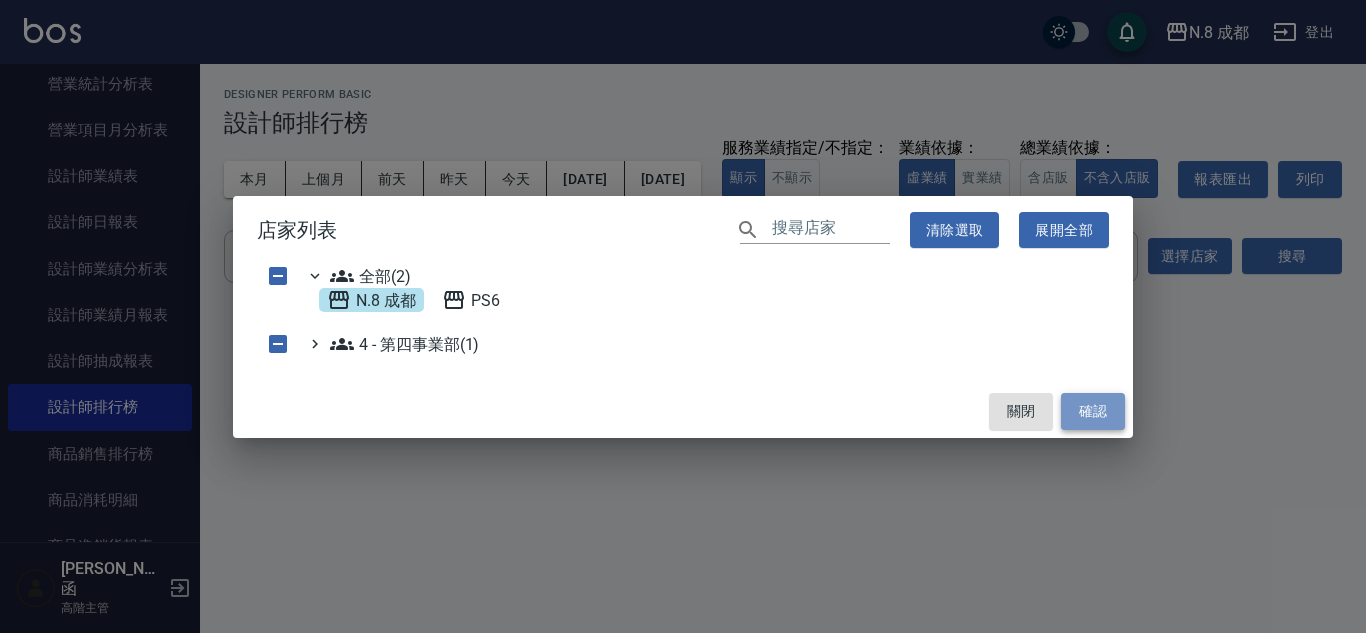 click on "確認" at bounding box center (1093, 411) 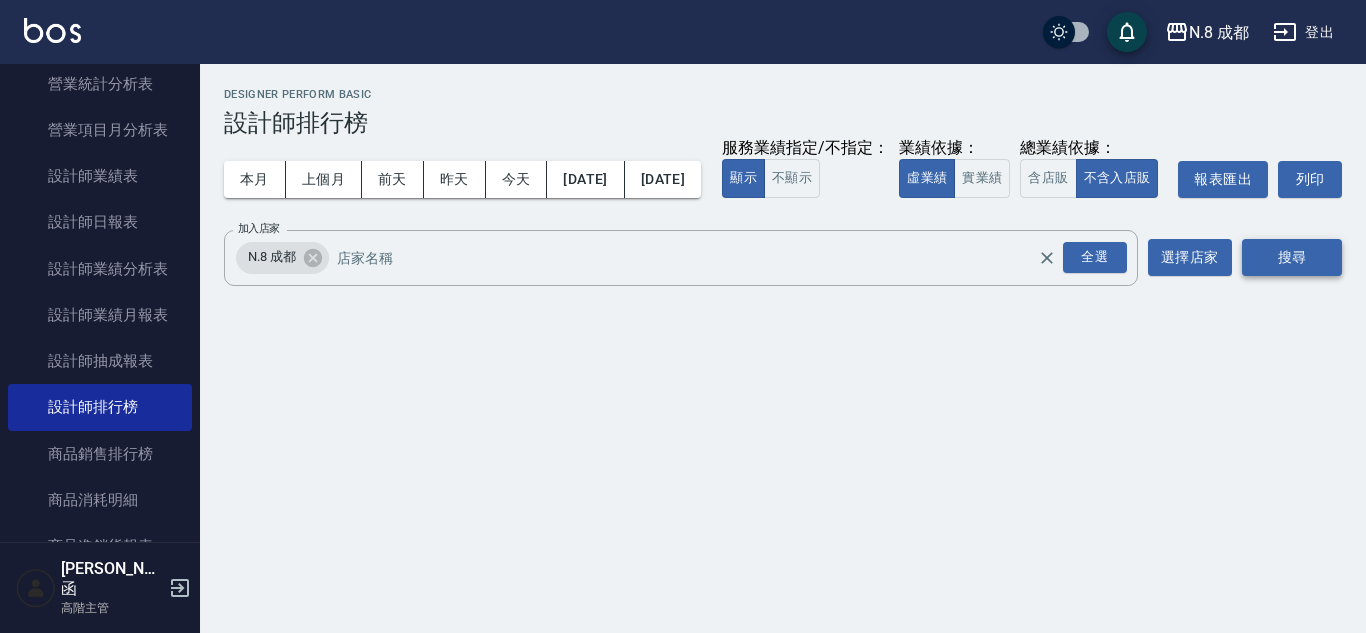 click on "搜尋" at bounding box center (1292, 257) 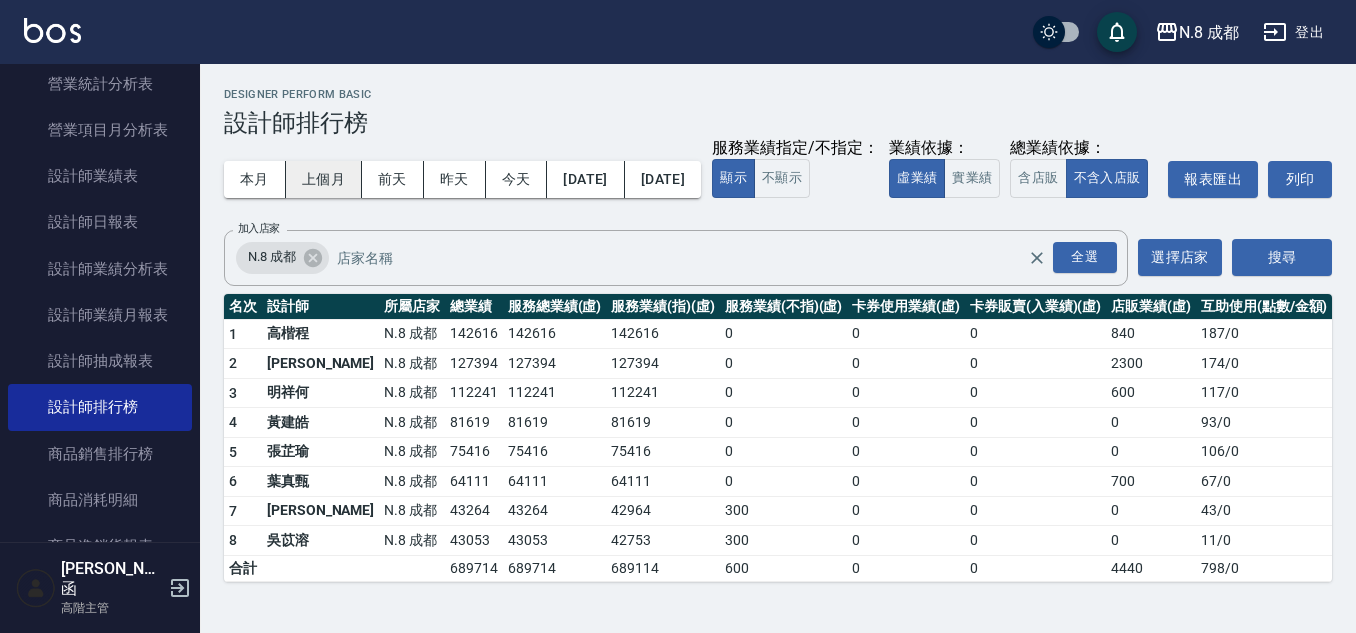 click on "上個月" at bounding box center [324, 179] 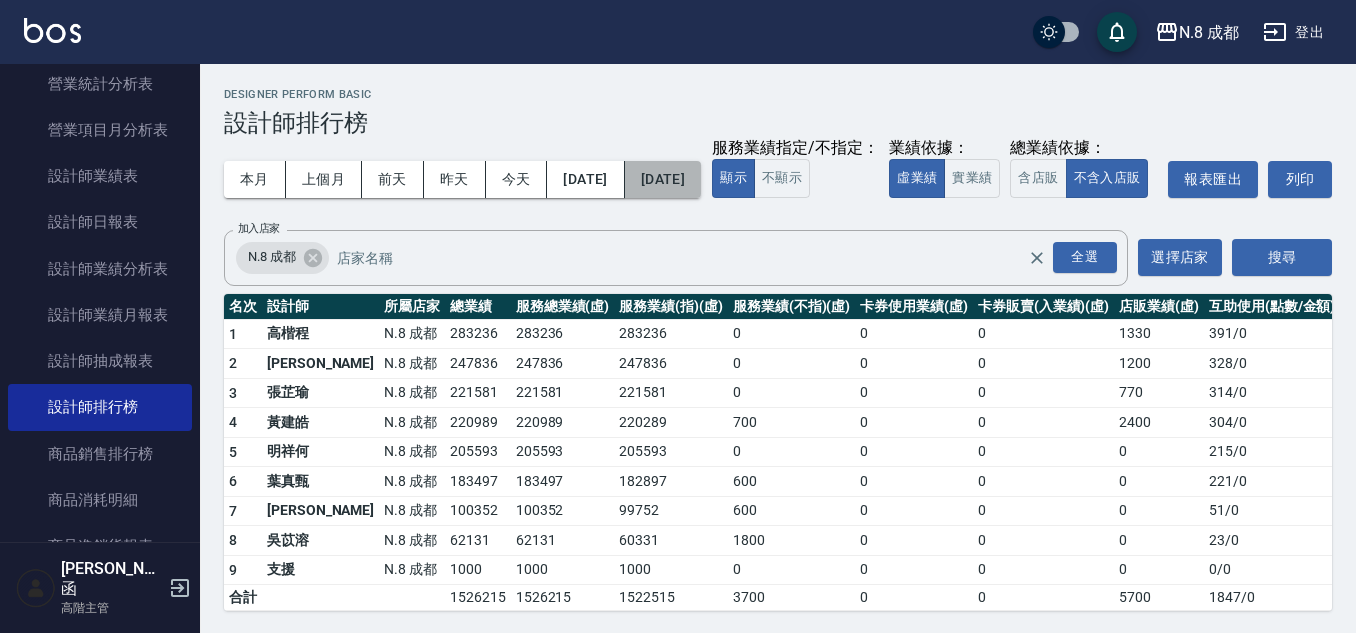 click on "2025/06/30" at bounding box center (663, 179) 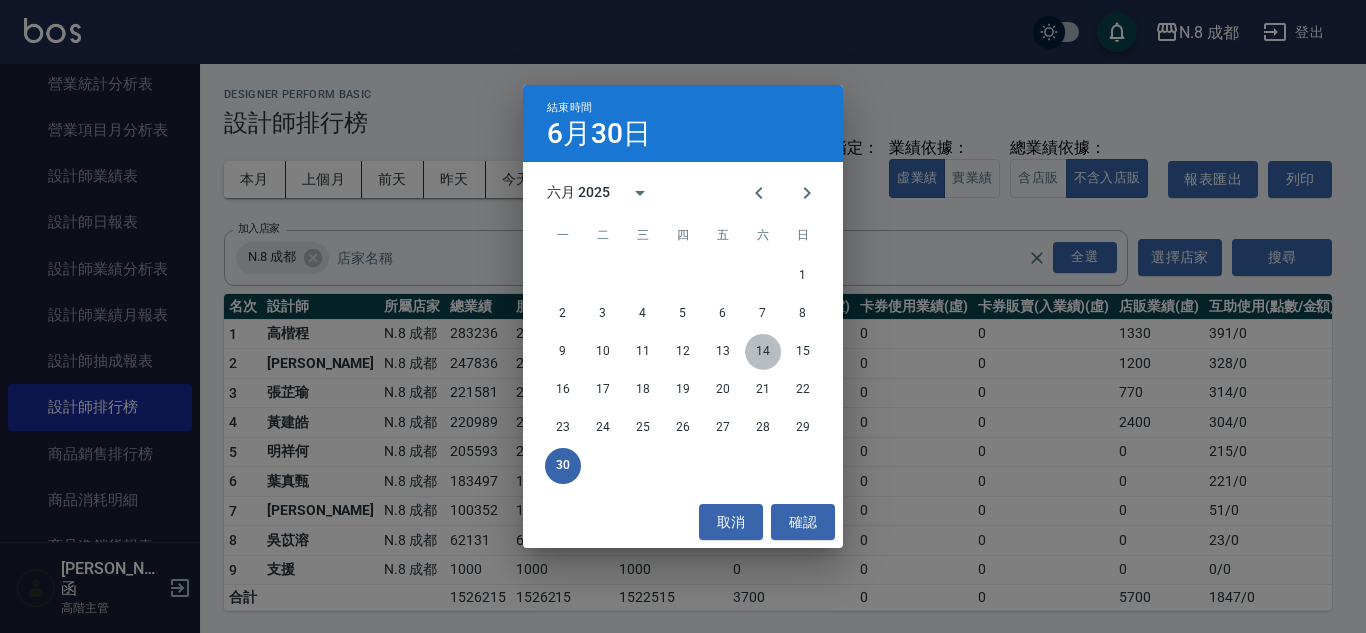 click on "14" at bounding box center [763, 352] 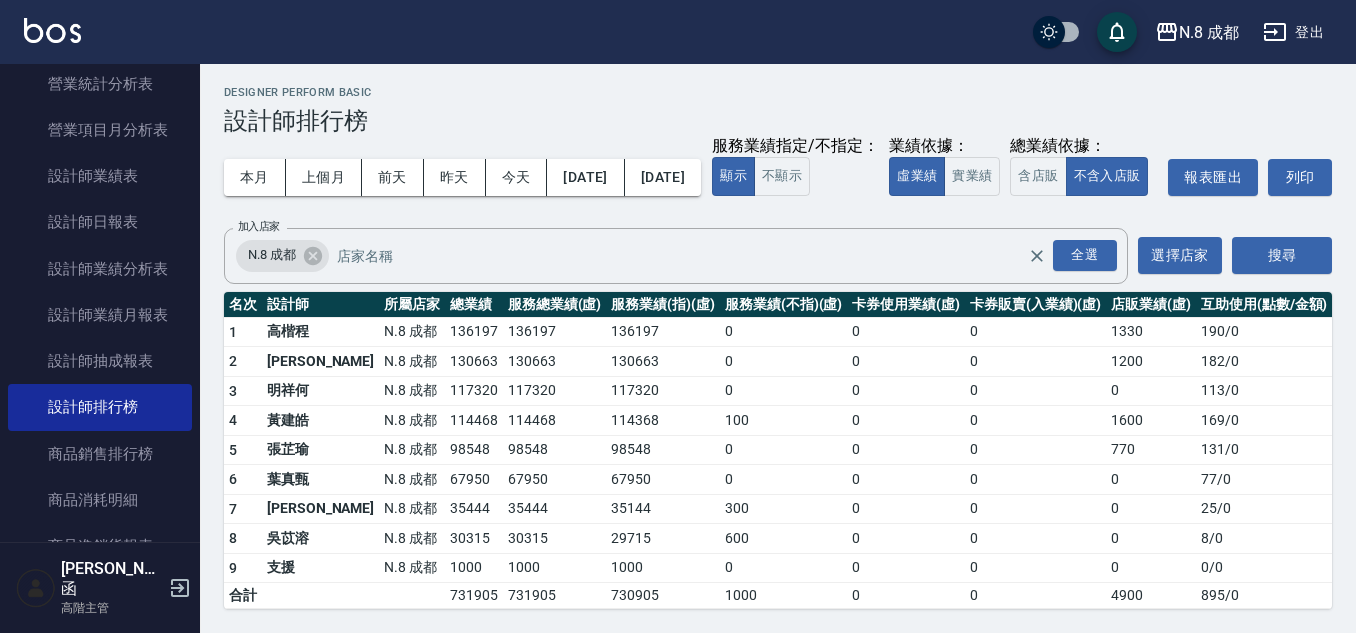 scroll, scrollTop: 42, scrollLeft: 0, axis: vertical 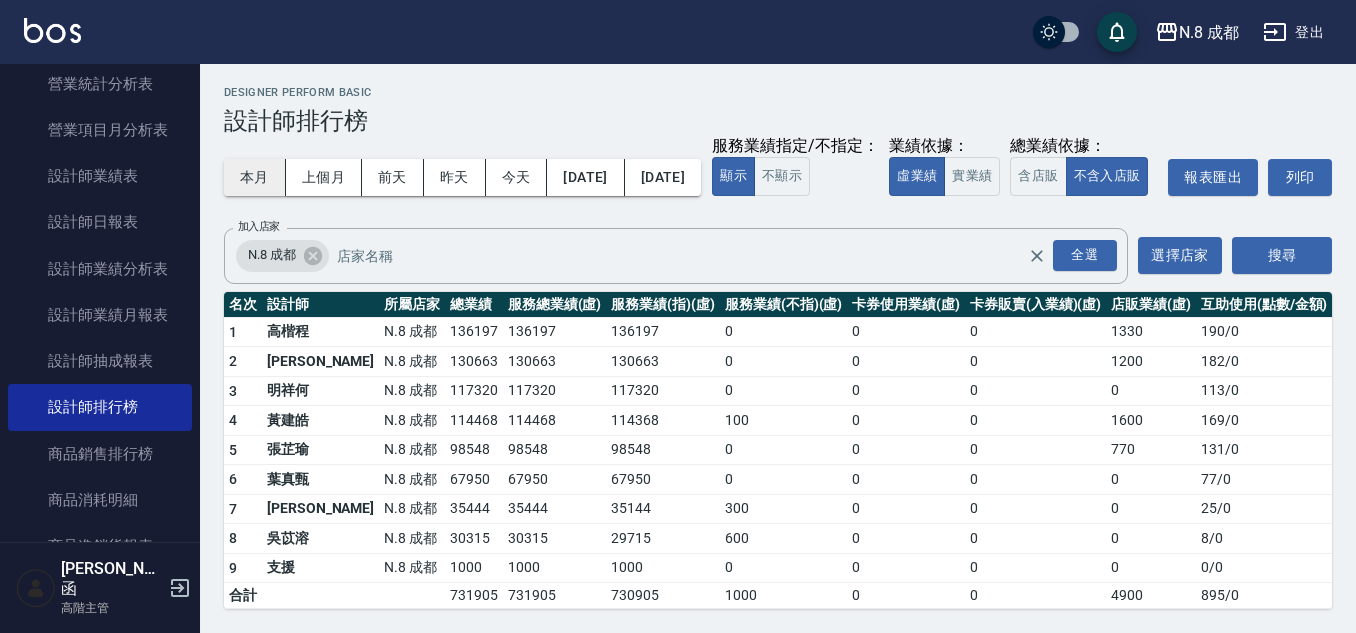 click on "本月" at bounding box center (255, 177) 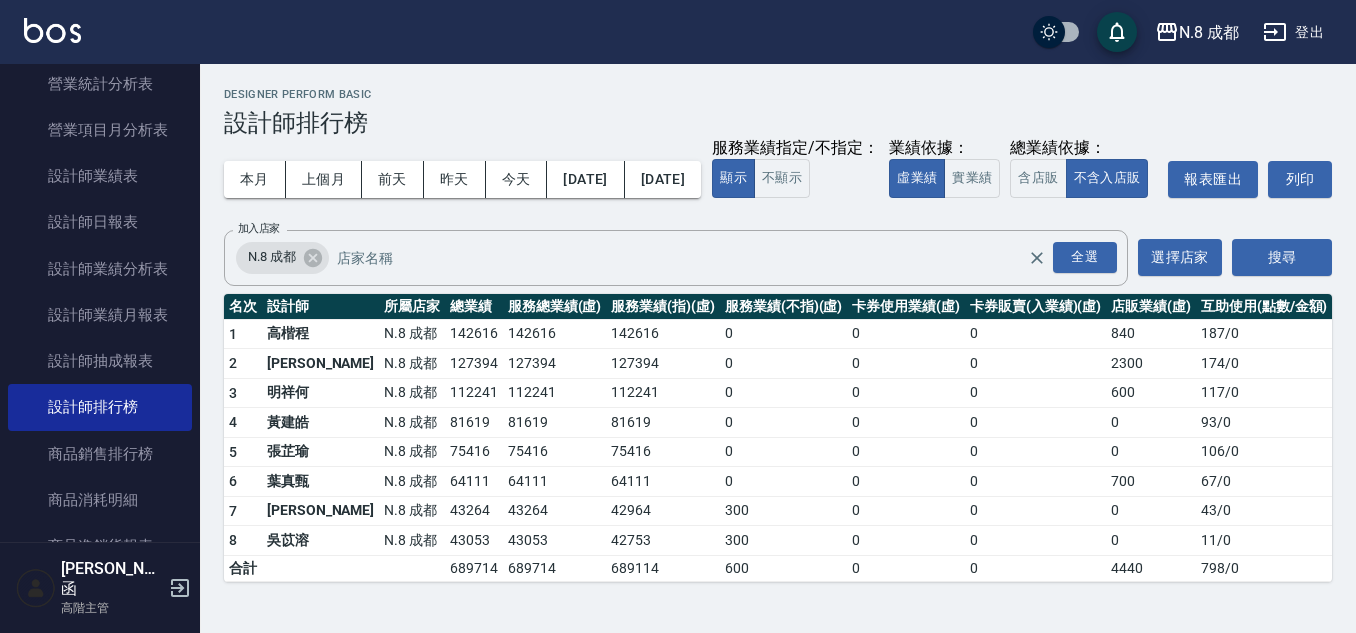 scroll, scrollTop: 12, scrollLeft: 0, axis: vertical 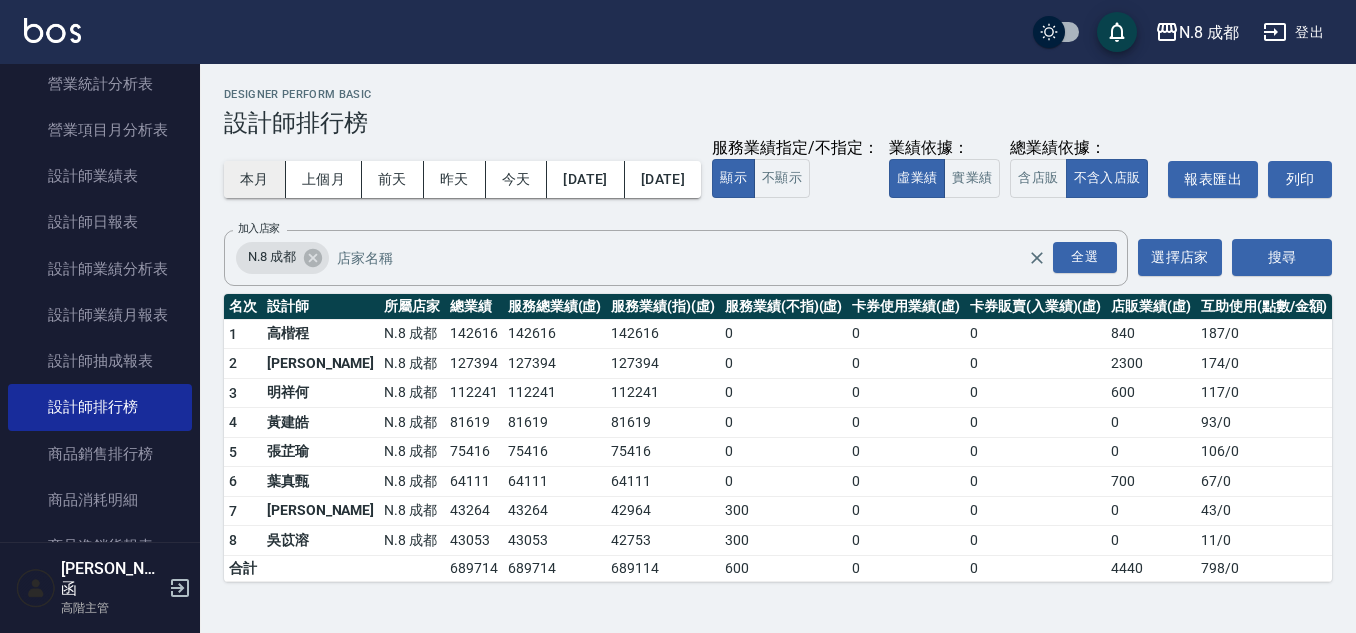 click on "本月" at bounding box center [255, 179] 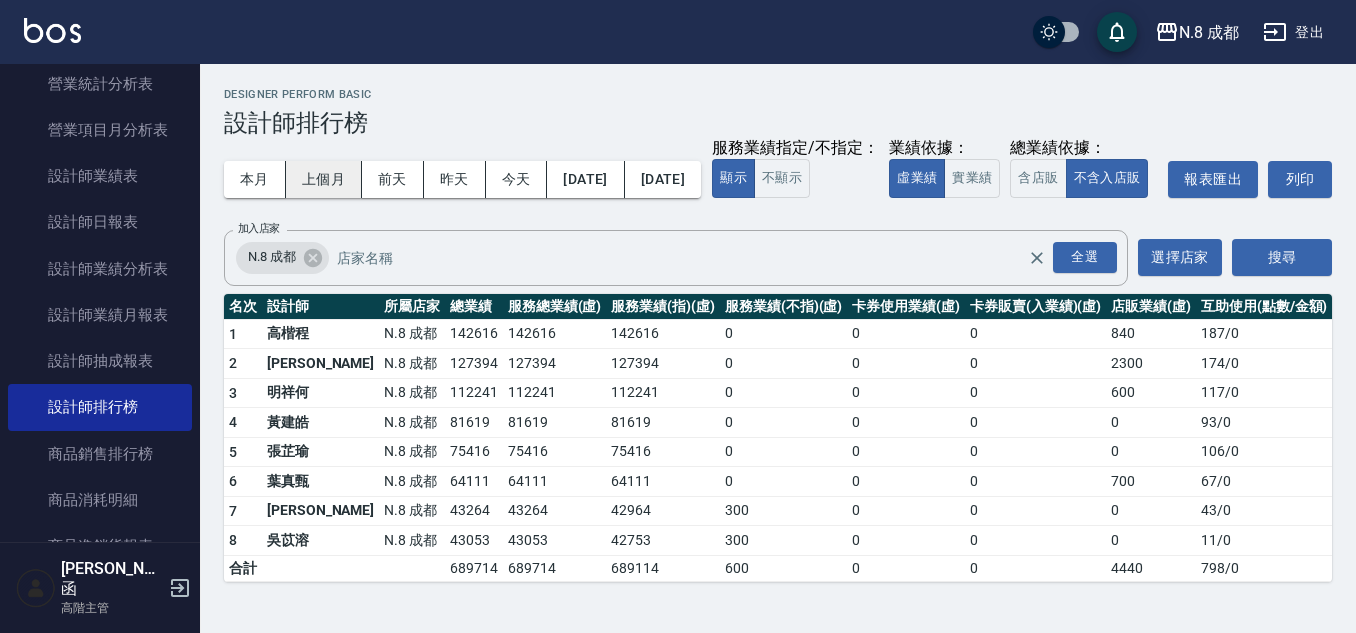 click on "上個月" at bounding box center [324, 179] 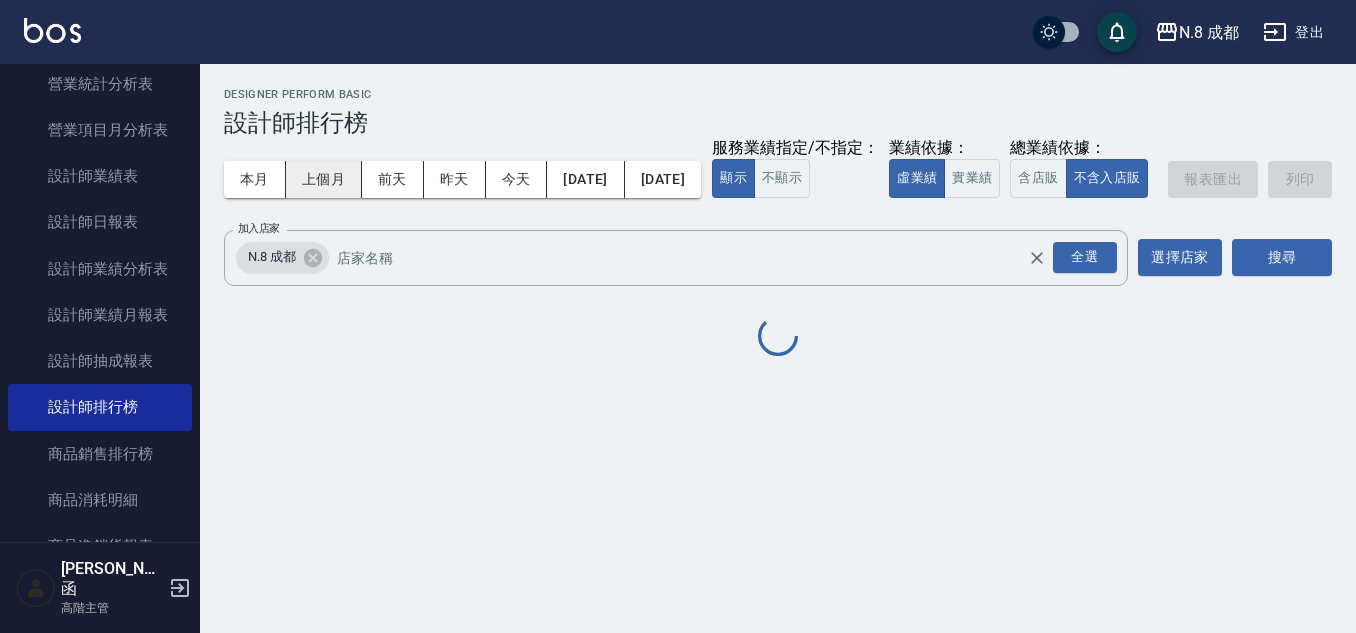 scroll, scrollTop: 0, scrollLeft: 0, axis: both 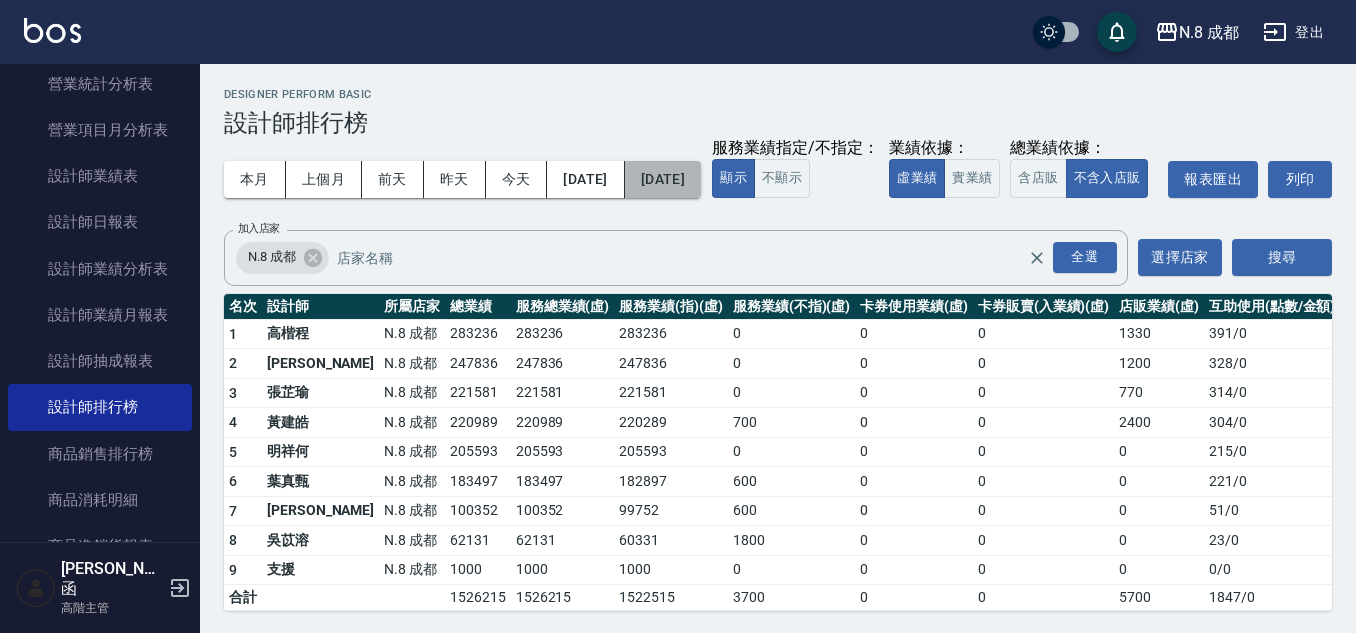 click on "2025/06/30" at bounding box center (663, 179) 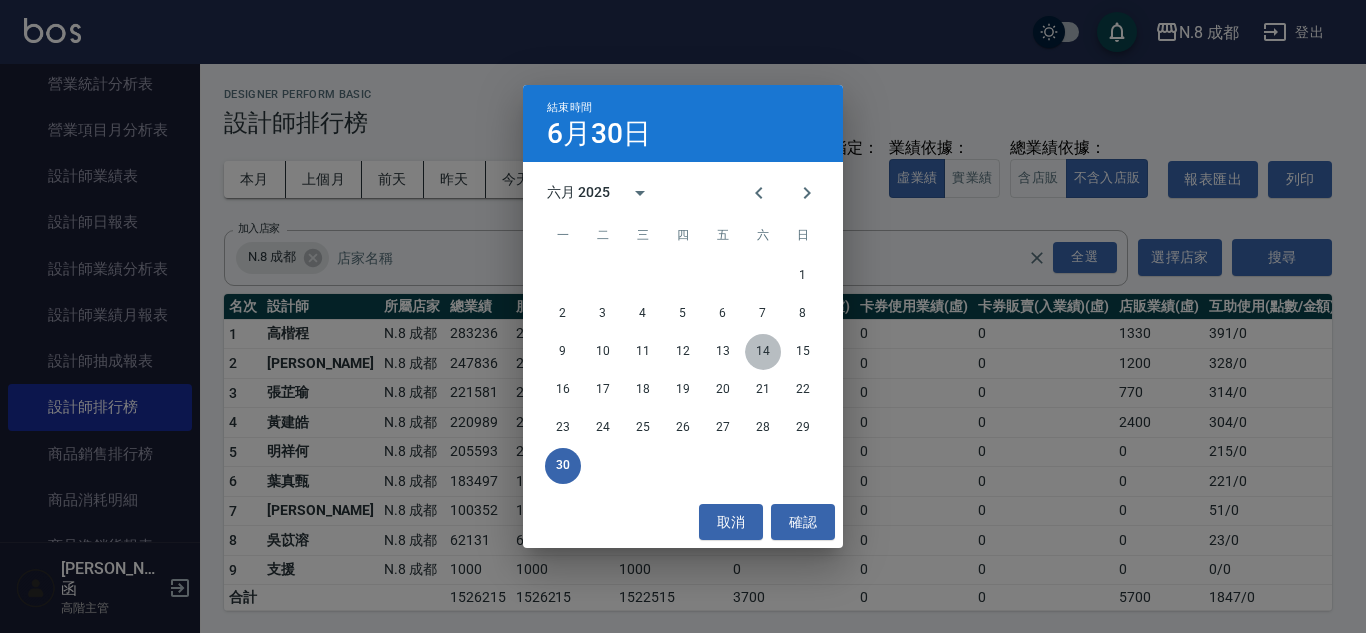click on "14" at bounding box center [763, 352] 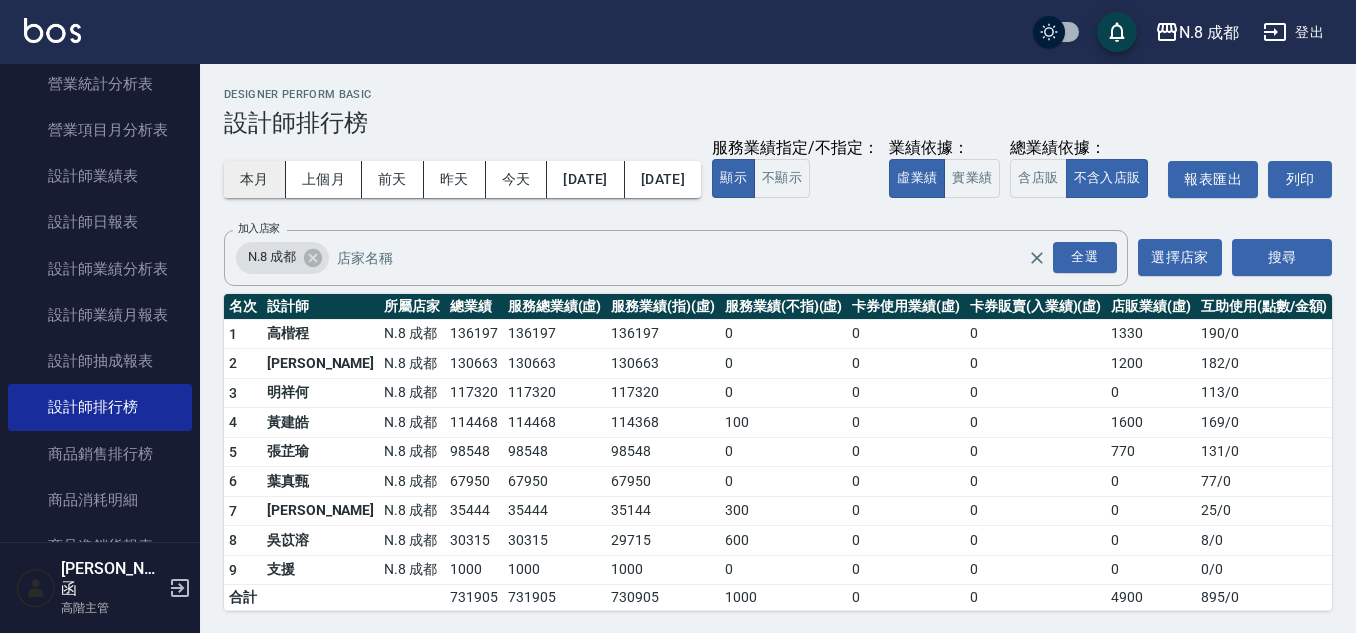 click on "本月" at bounding box center (255, 179) 